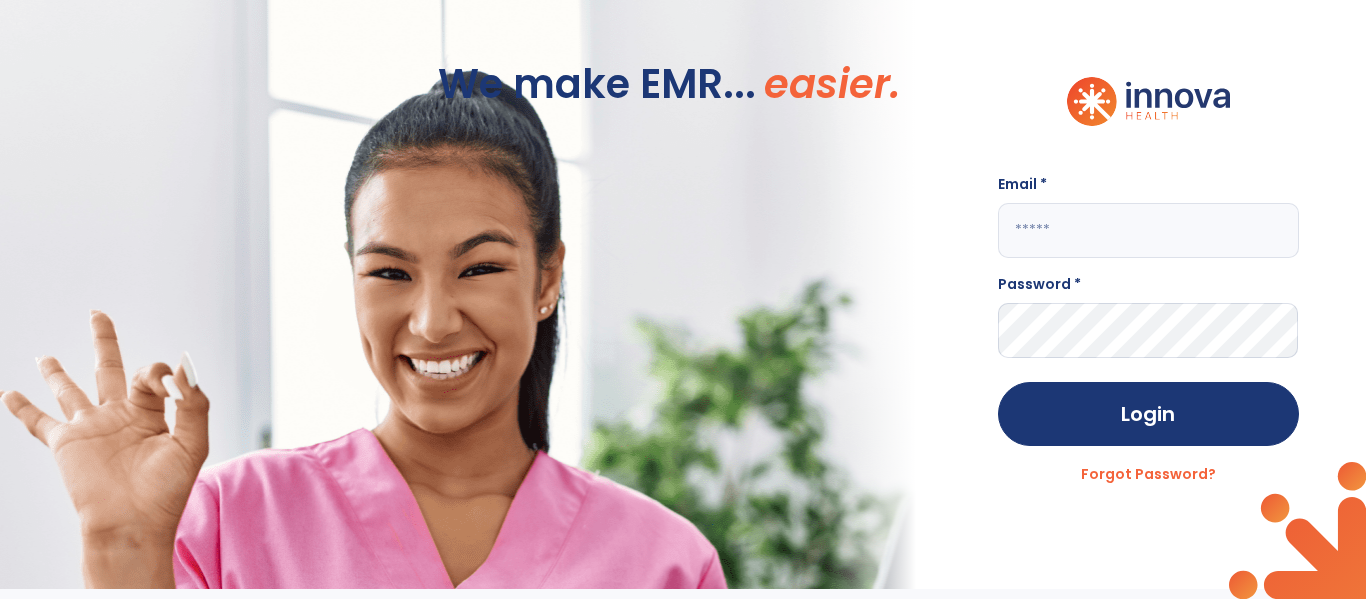 scroll, scrollTop: 0, scrollLeft: 0, axis: both 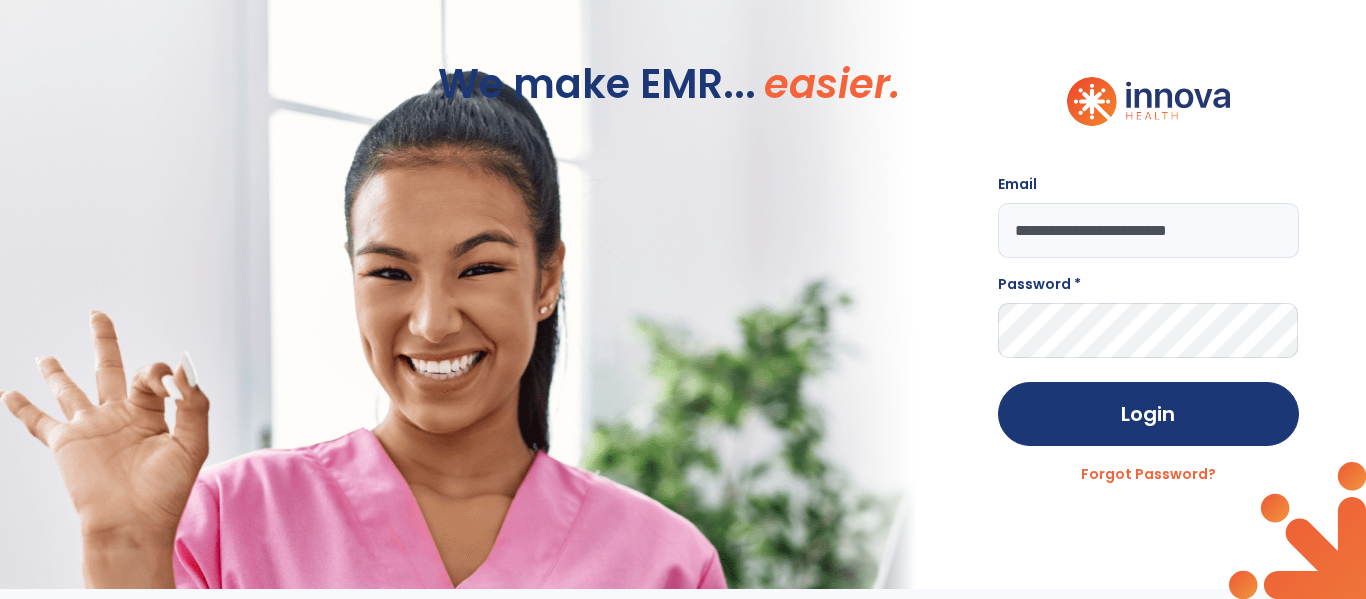 type on "**********" 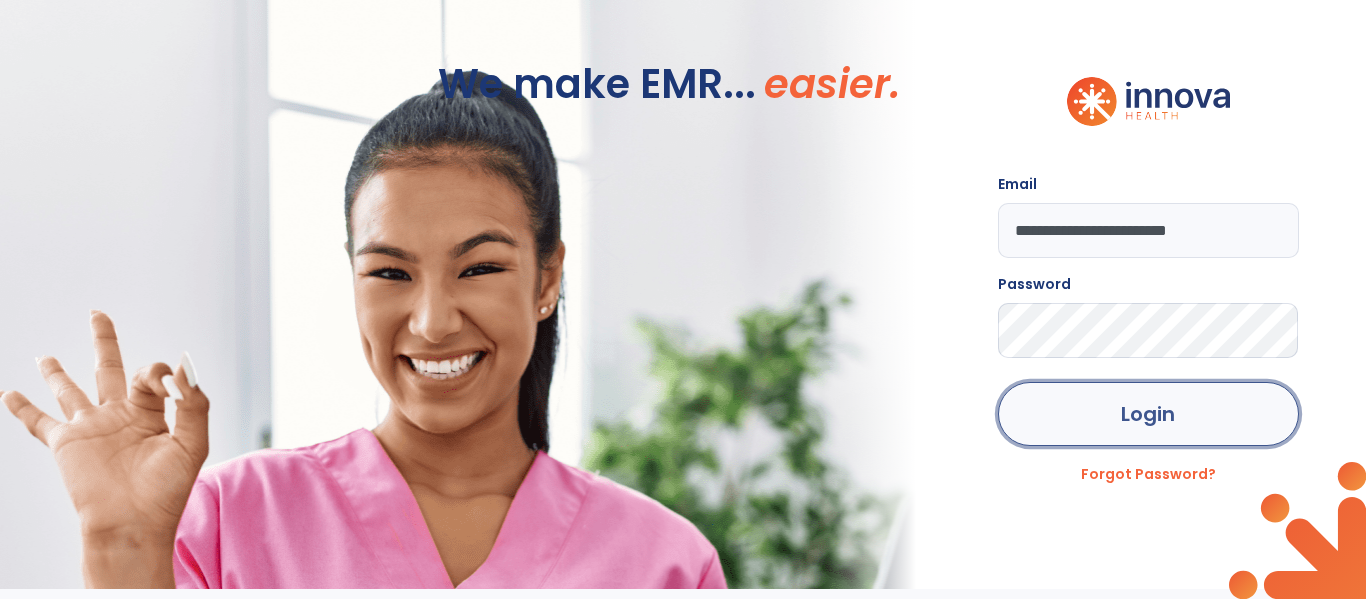 click on "Login" 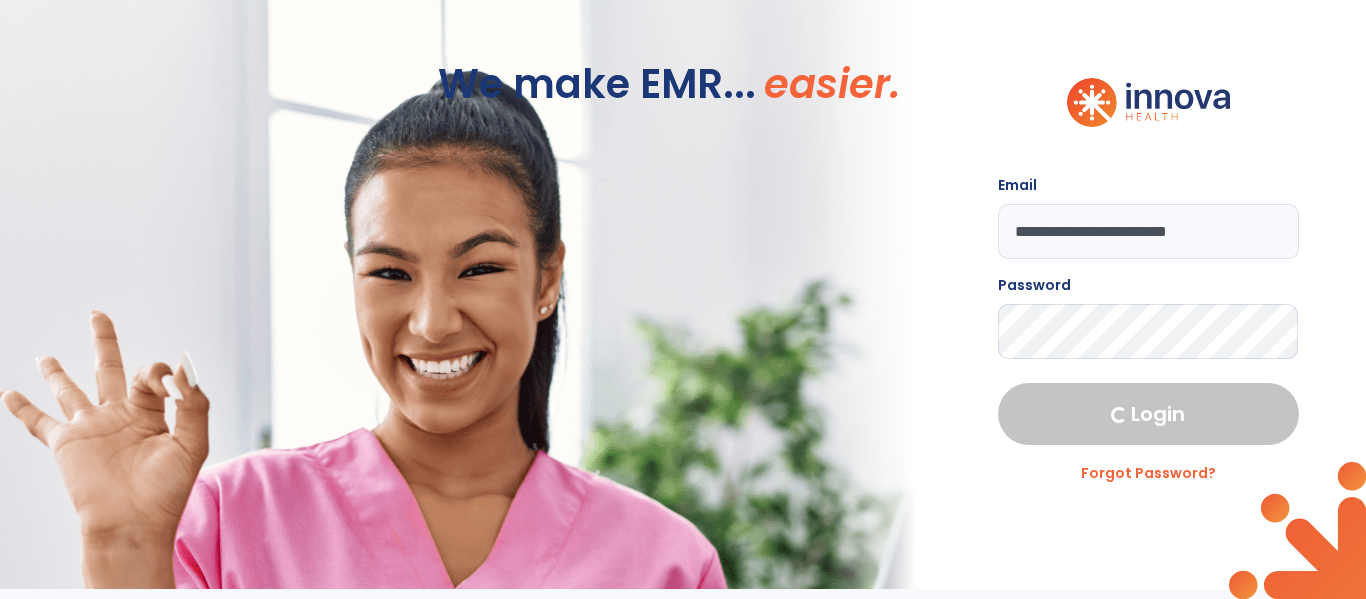 select on "***" 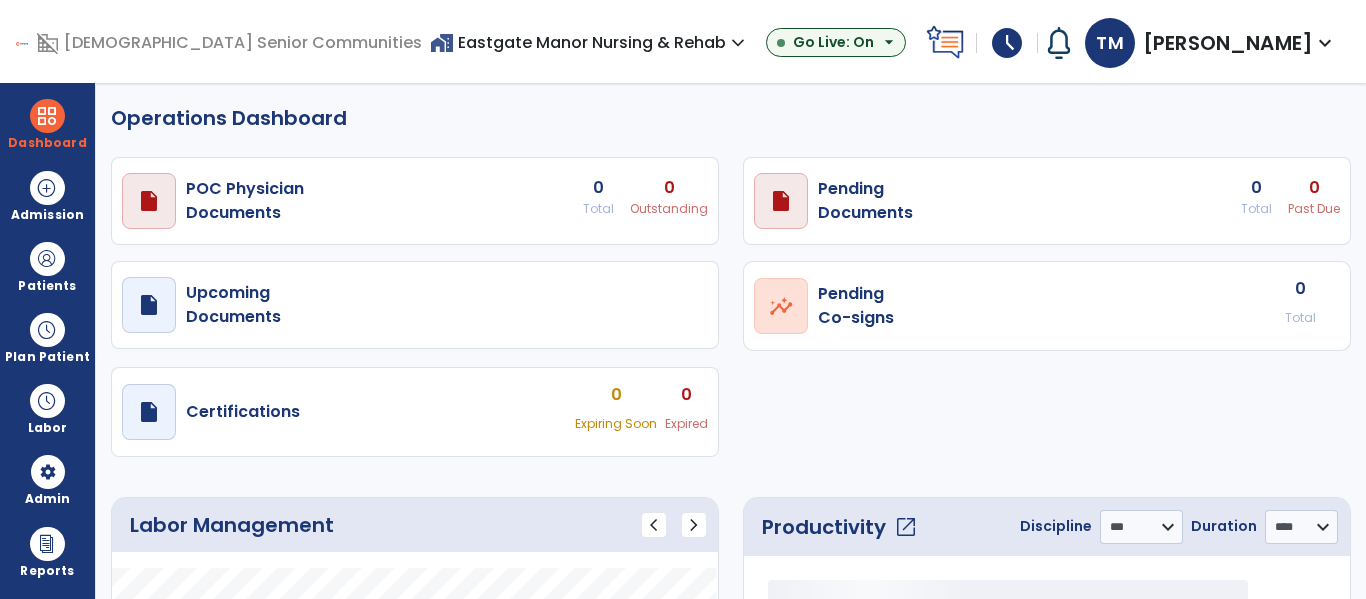 select on "***" 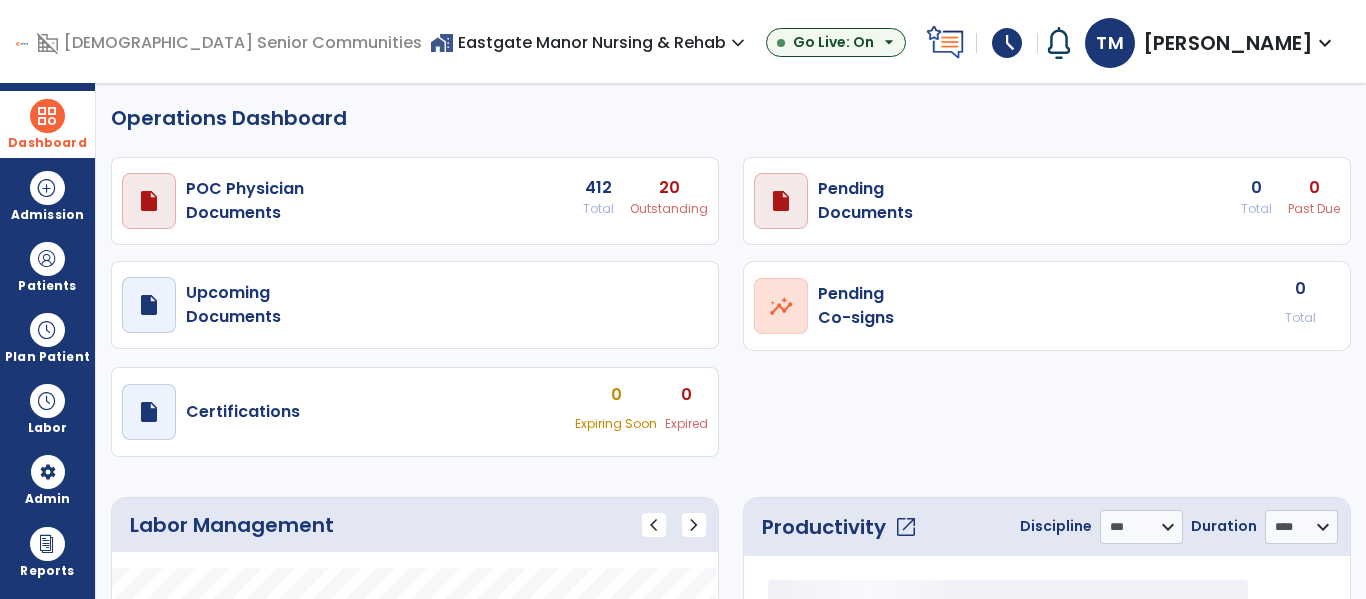 click at bounding box center (47, 116) 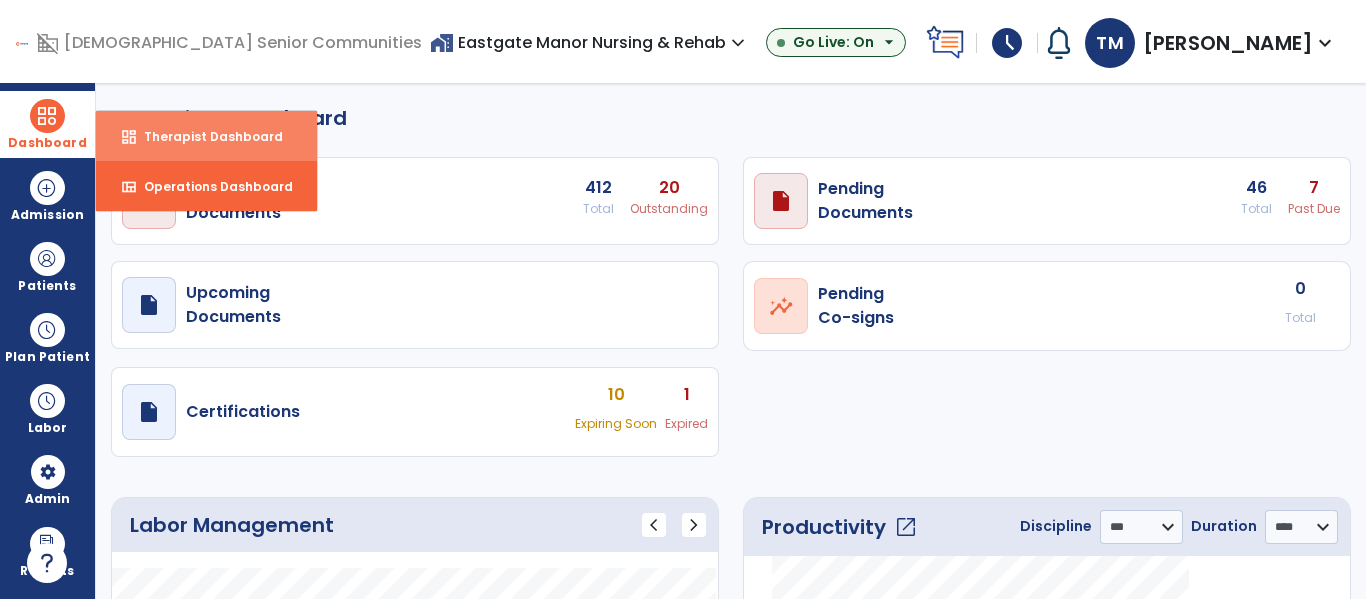 click on "dashboard  Therapist Dashboard" at bounding box center [206, 136] 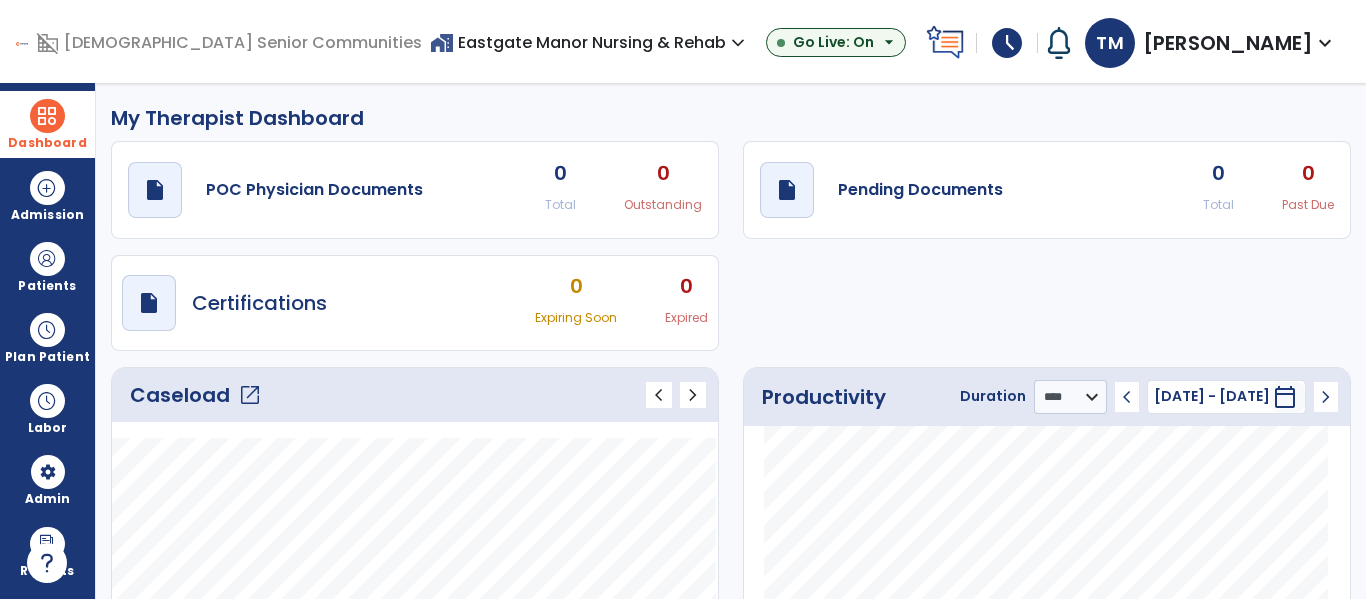 click on "open_in_new" 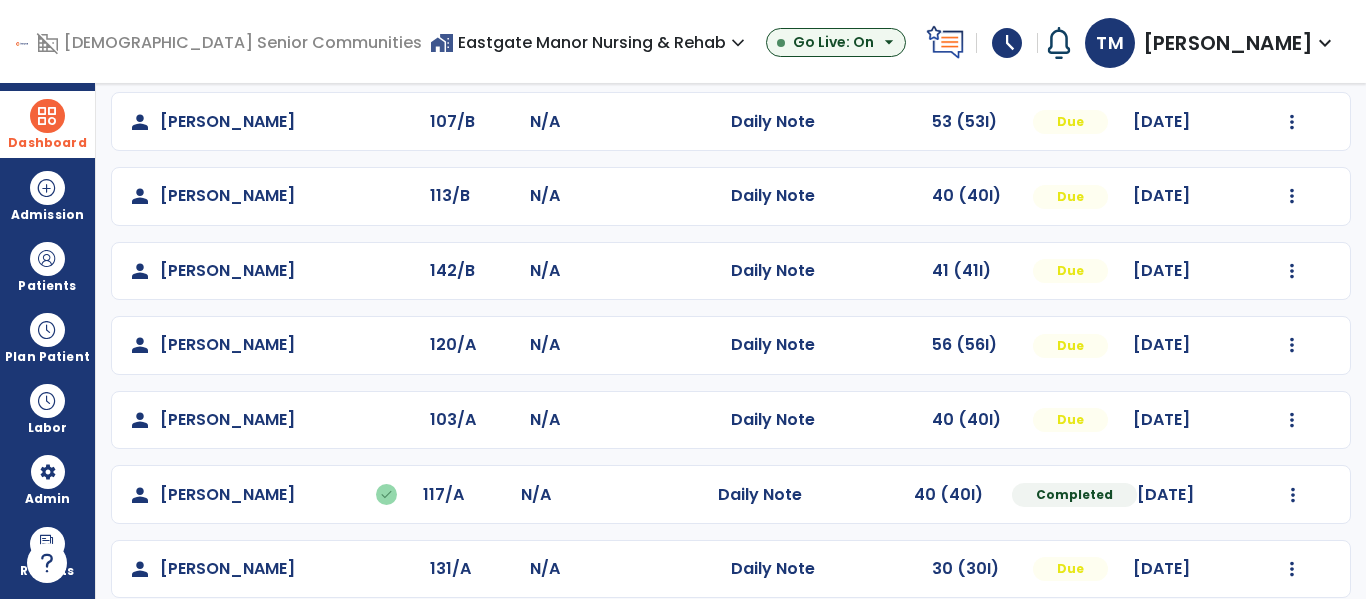 scroll, scrollTop: 488, scrollLeft: 0, axis: vertical 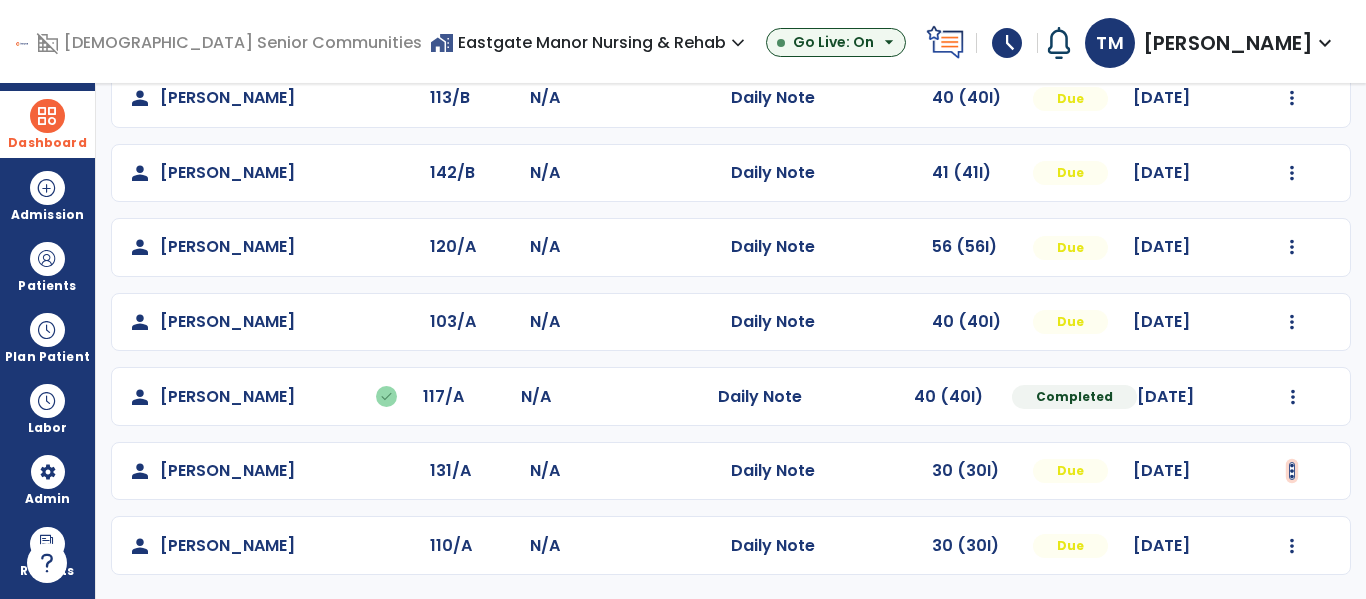 click at bounding box center (1292, -200) 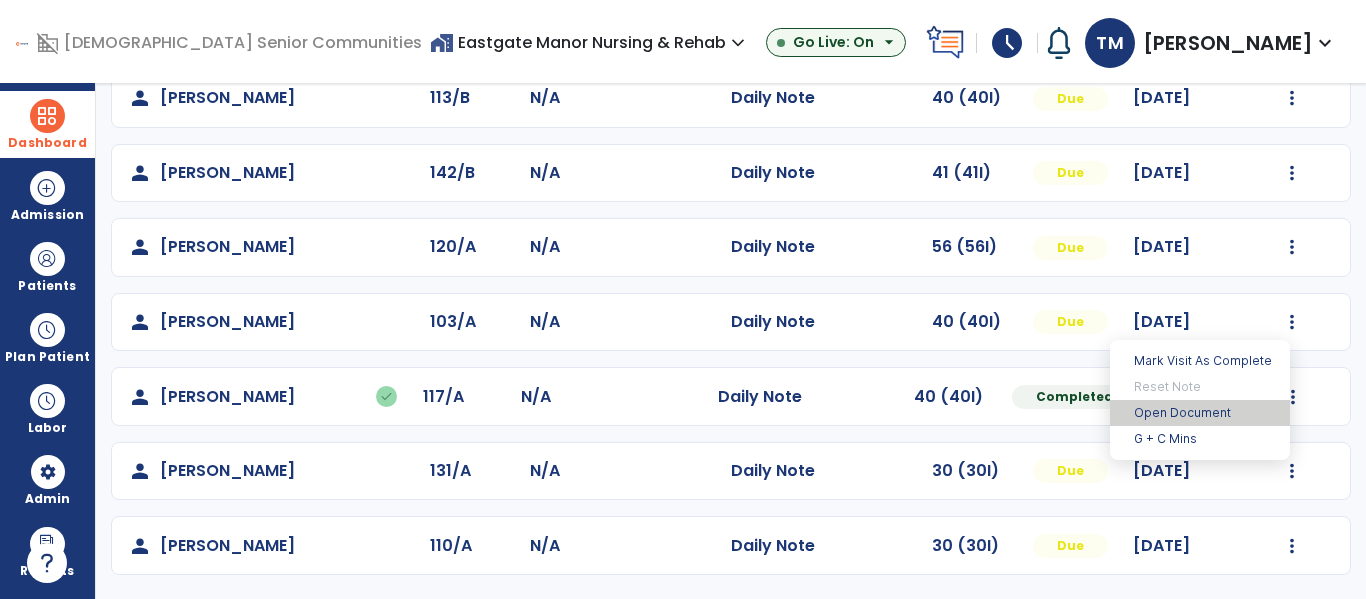 click on "Open Document" at bounding box center (1200, 413) 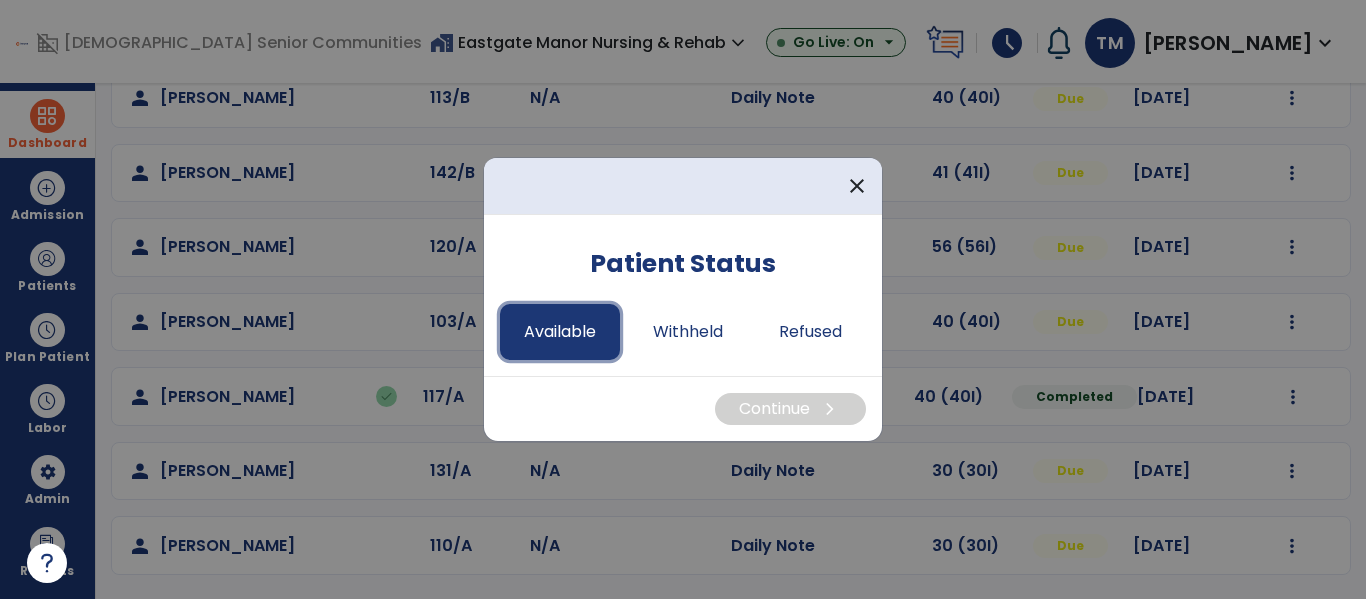 click on "Available" at bounding box center [560, 332] 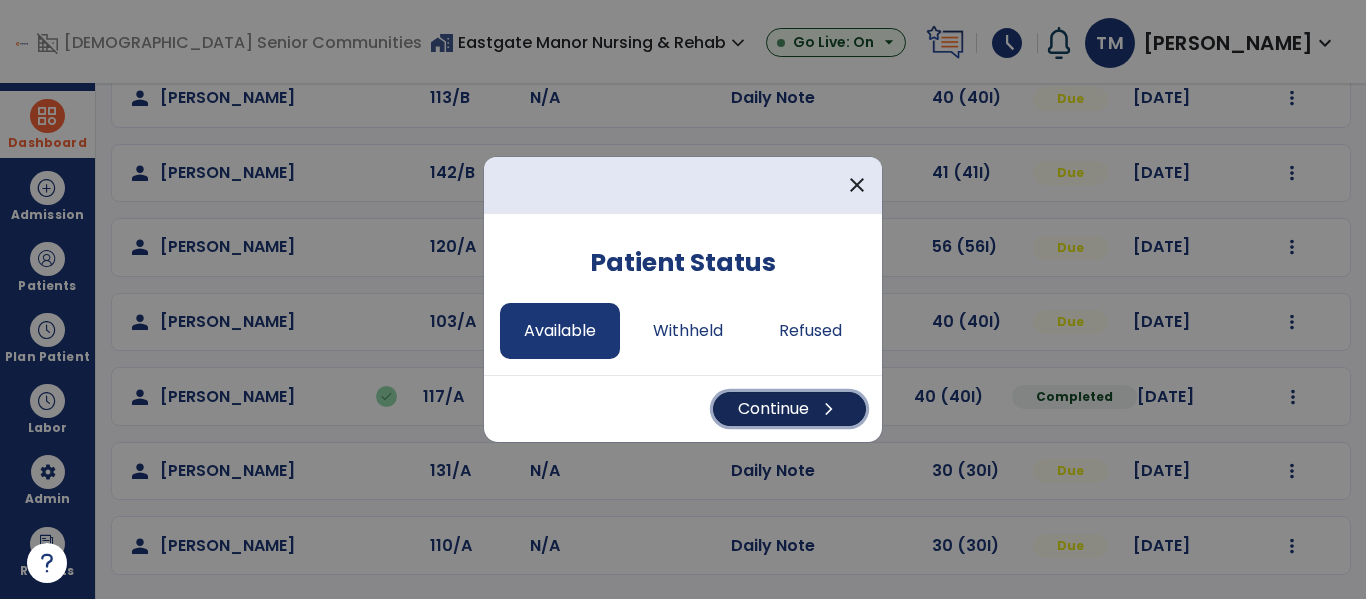 click on "chevron_right" at bounding box center [829, 409] 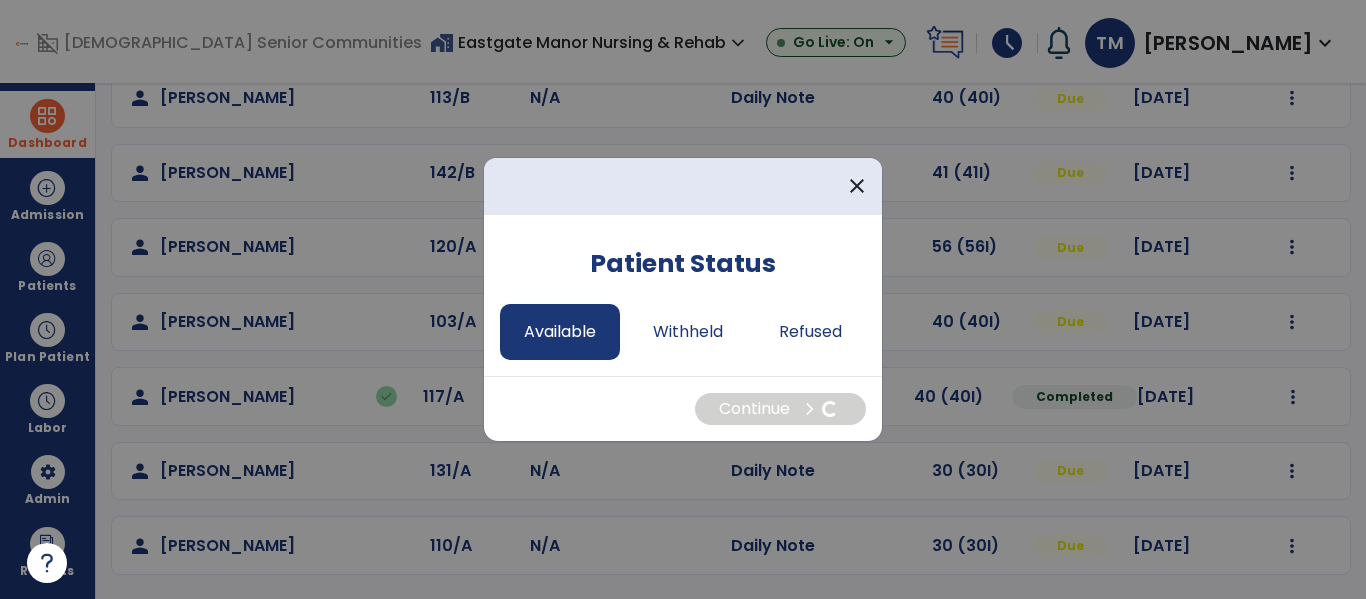select on "*" 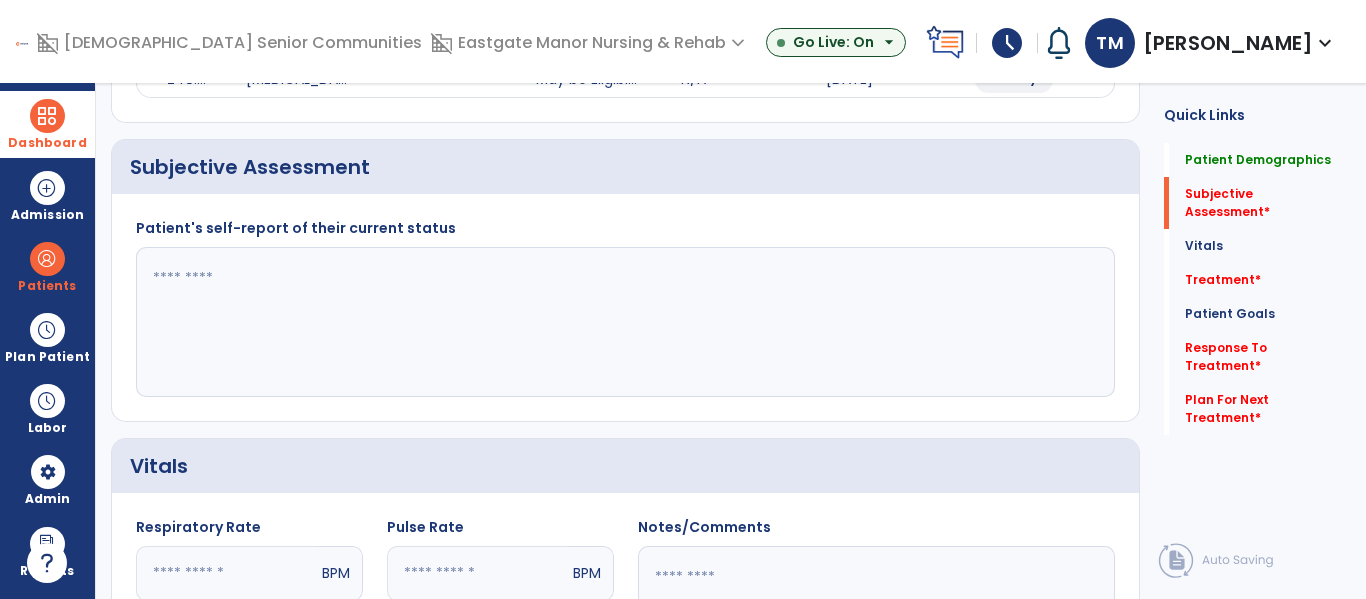 click 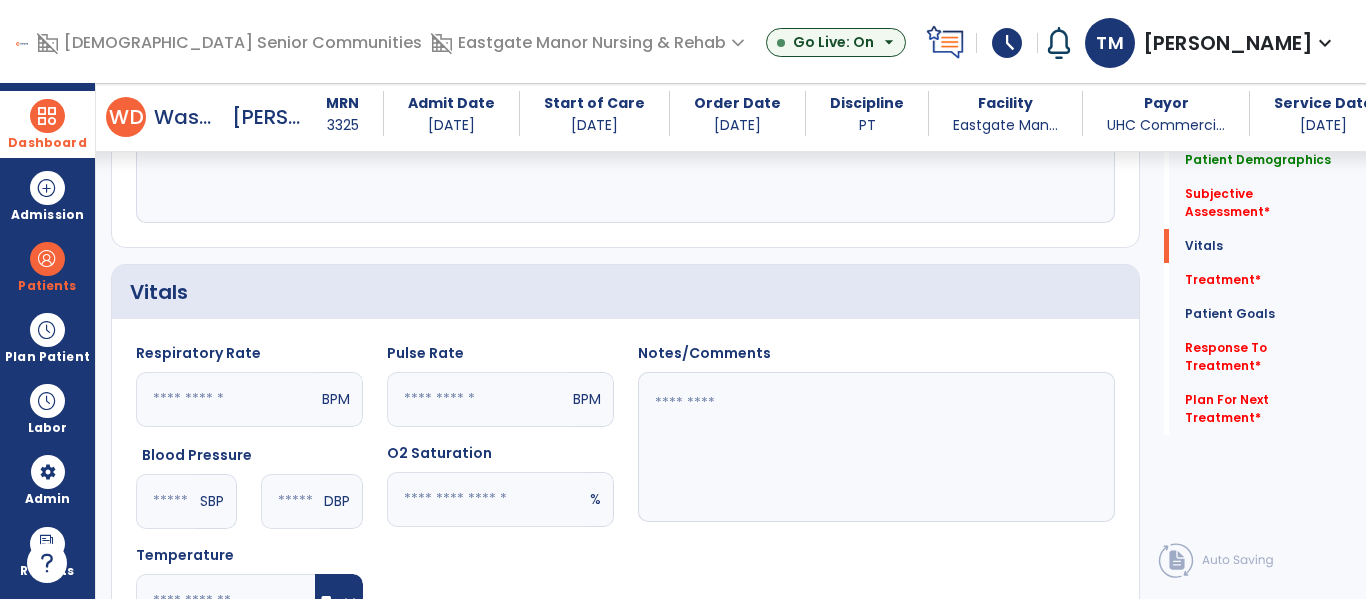 scroll, scrollTop: 644, scrollLeft: 0, axis: vertical 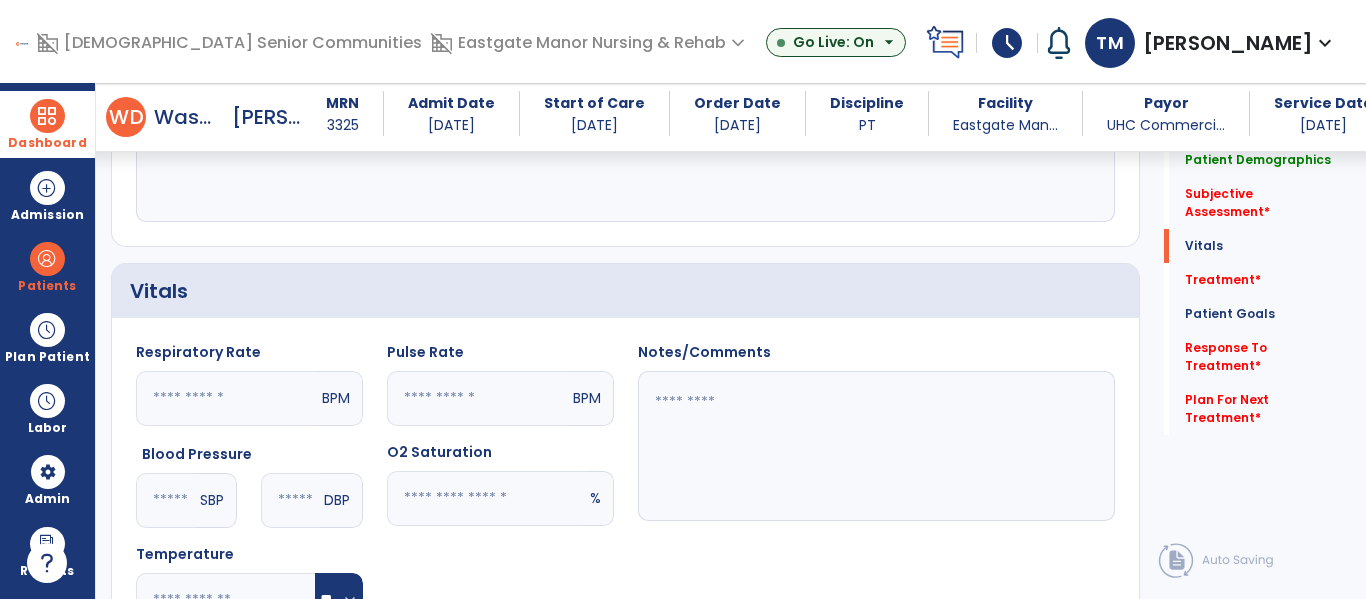 type on "**********" 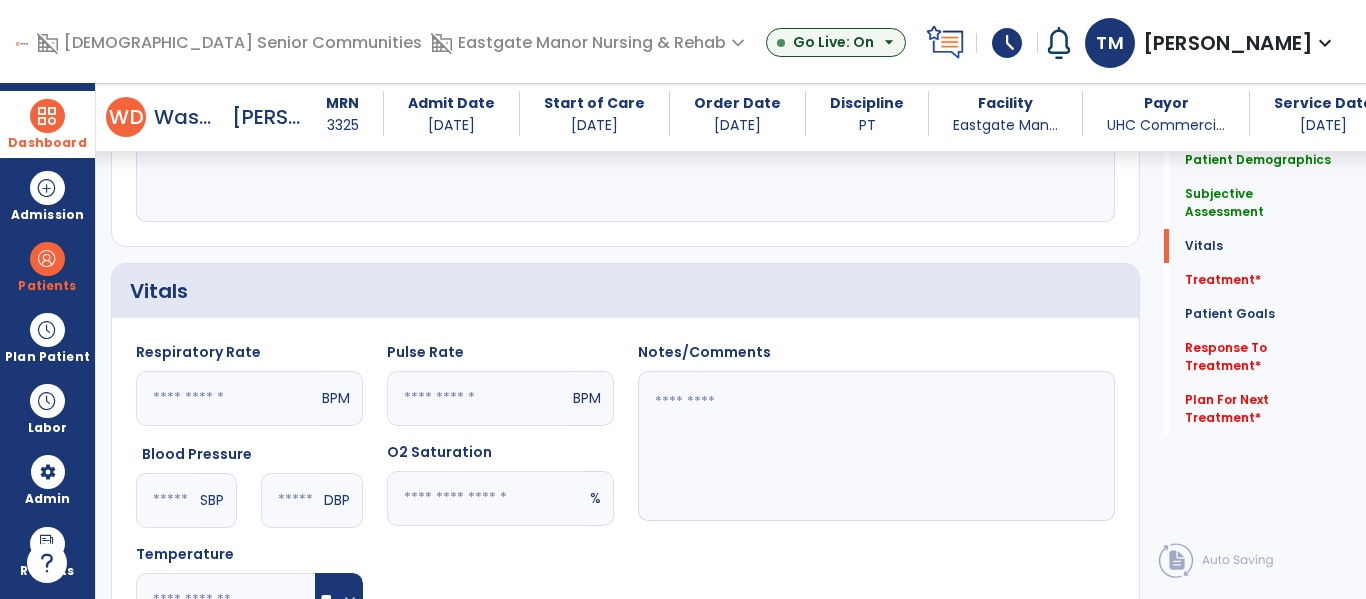 click 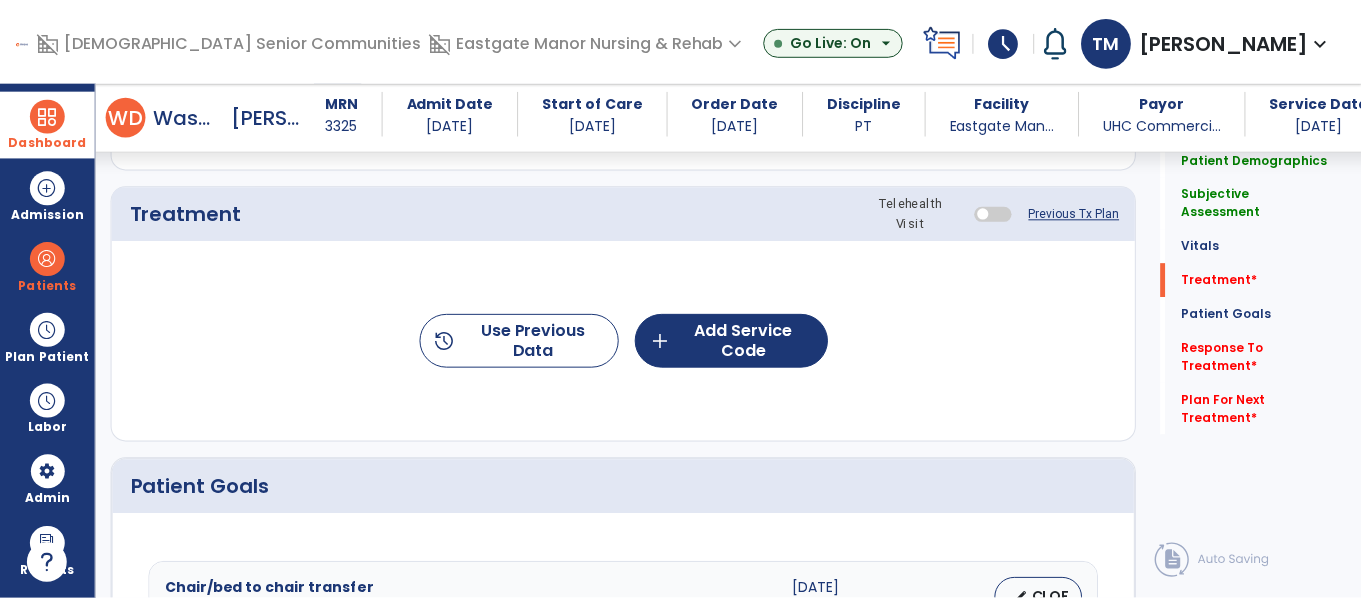 scroll, scrollTop: 1201, scrollLeft: 0, axis: vertical 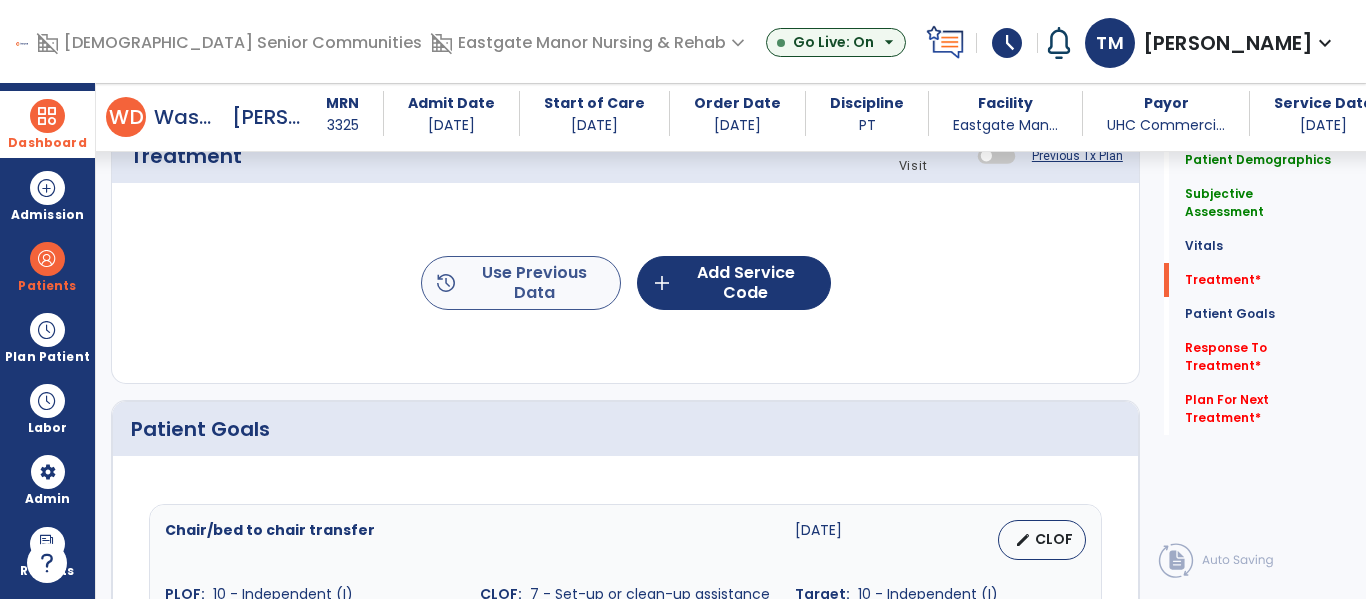 type on "**********" 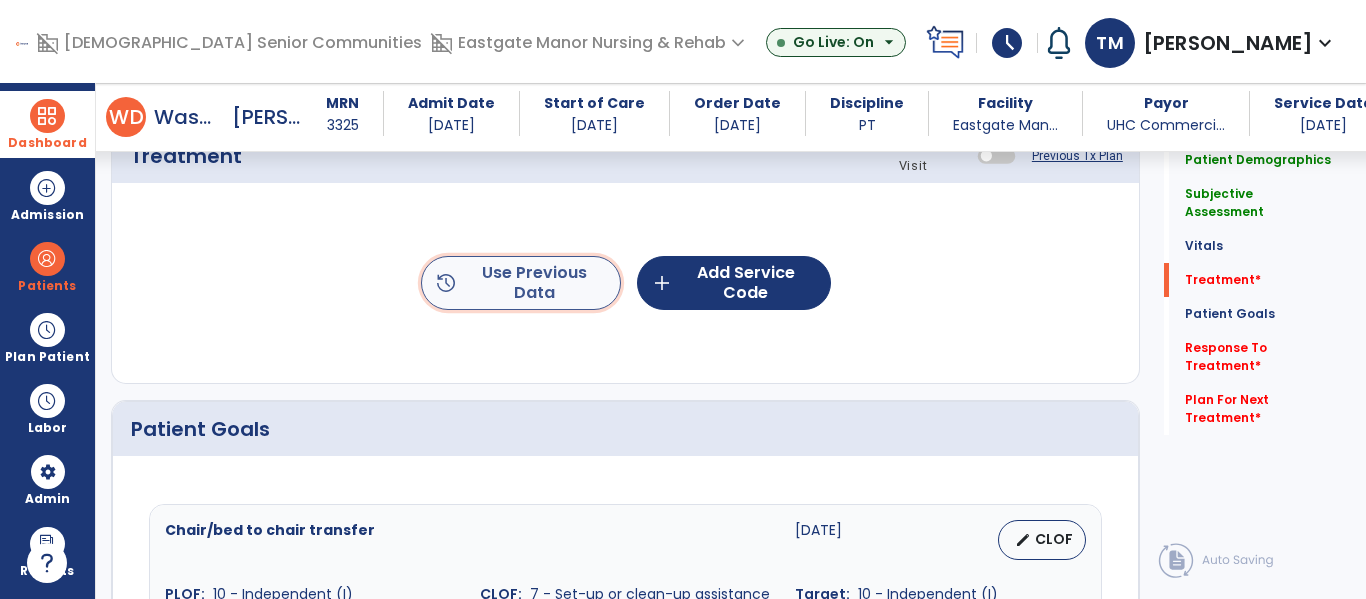 click on "history  Use Previous Data" 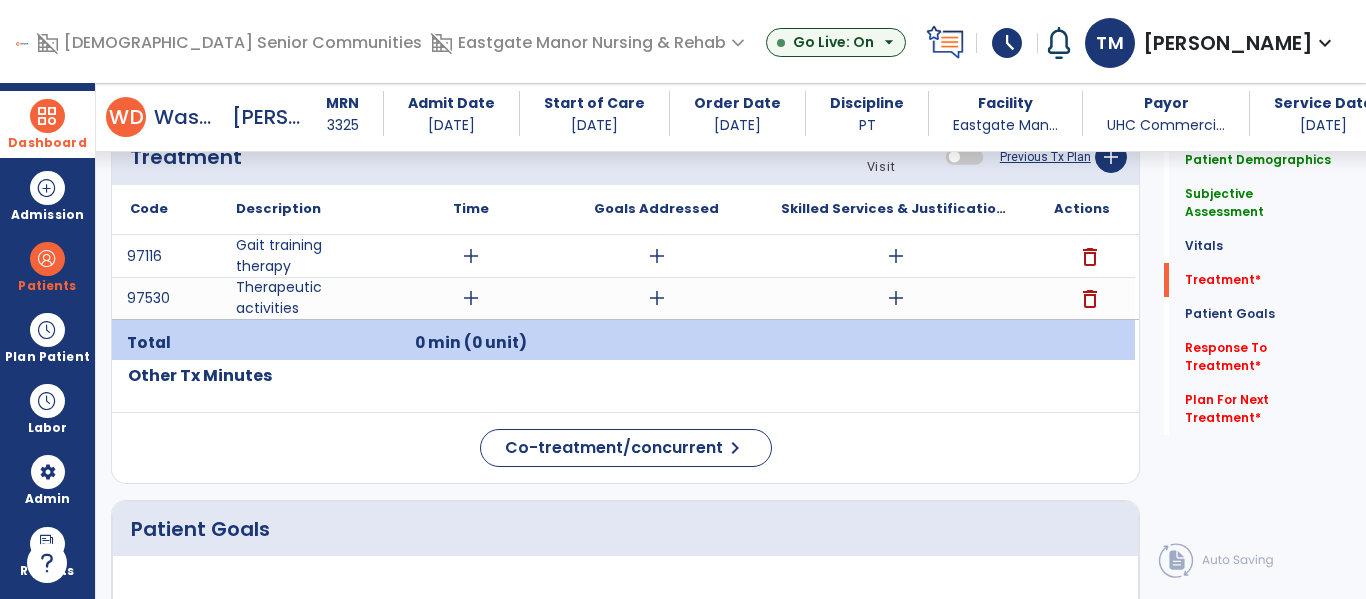 click on "add" at bounding box center (656, 256) 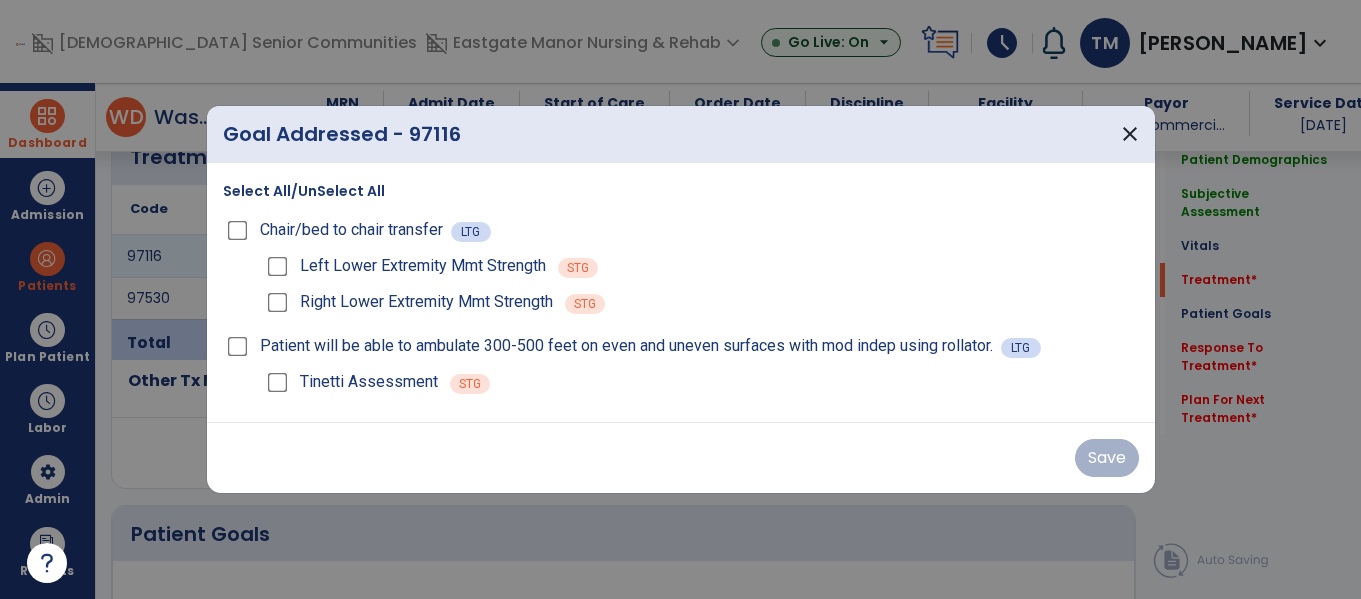 scroll, scrollTop: 1201, scrollLeft: 0, axis: vertical 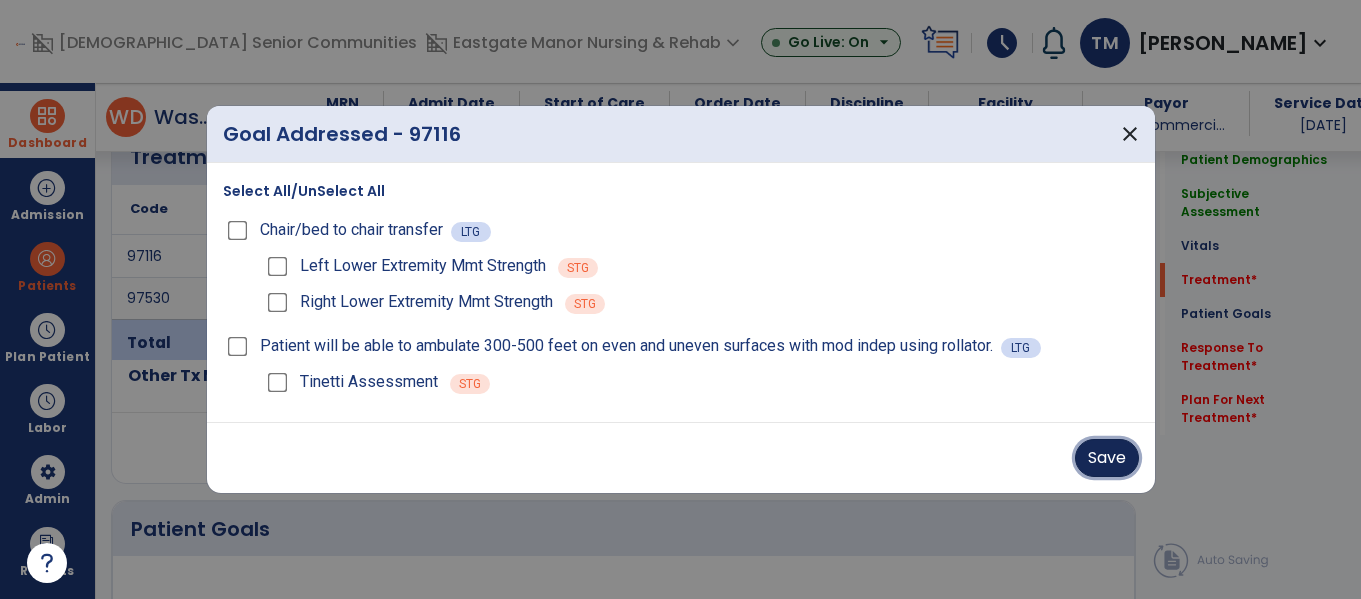 click on "Save" at bounding box center (1107, 458) 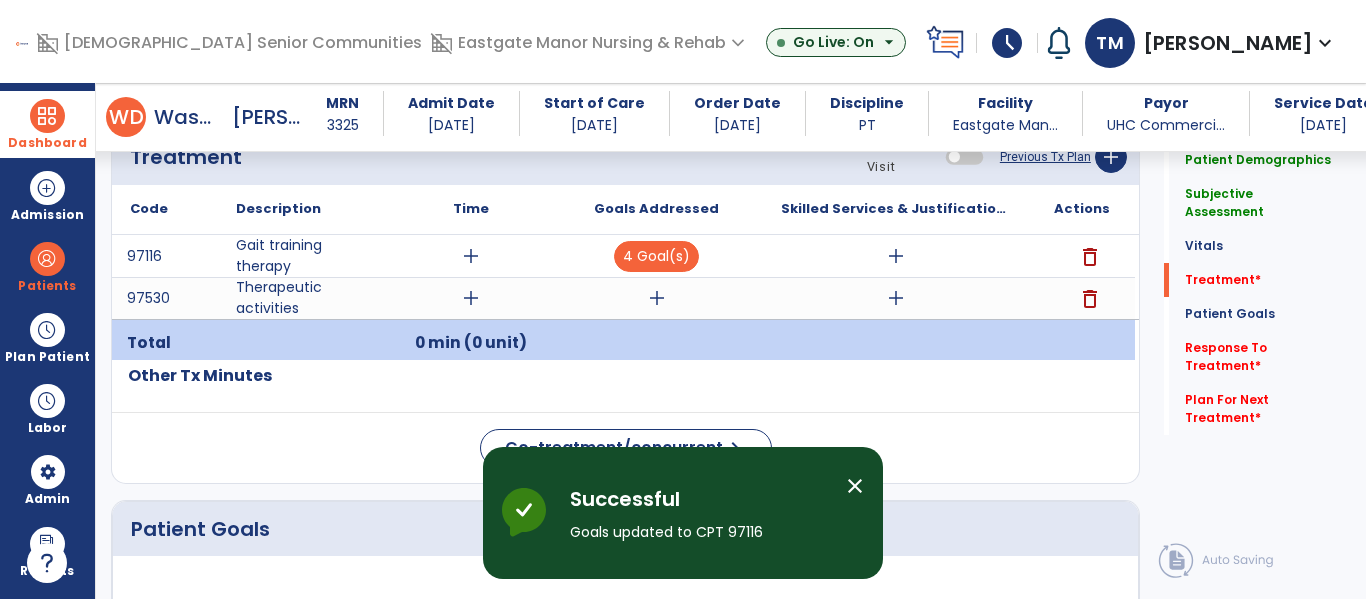 click on "add" at bounding box center (657, 298) 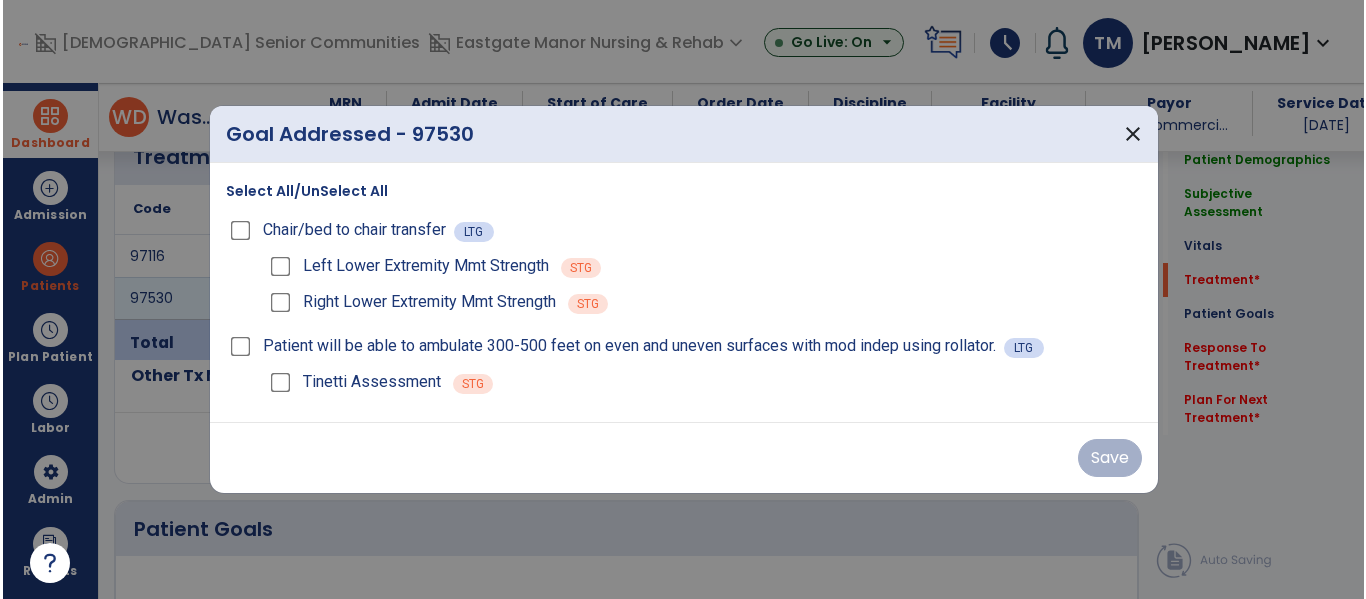 scroll, scrollTop: 1201, scrollLeft: 0, axis: vertical 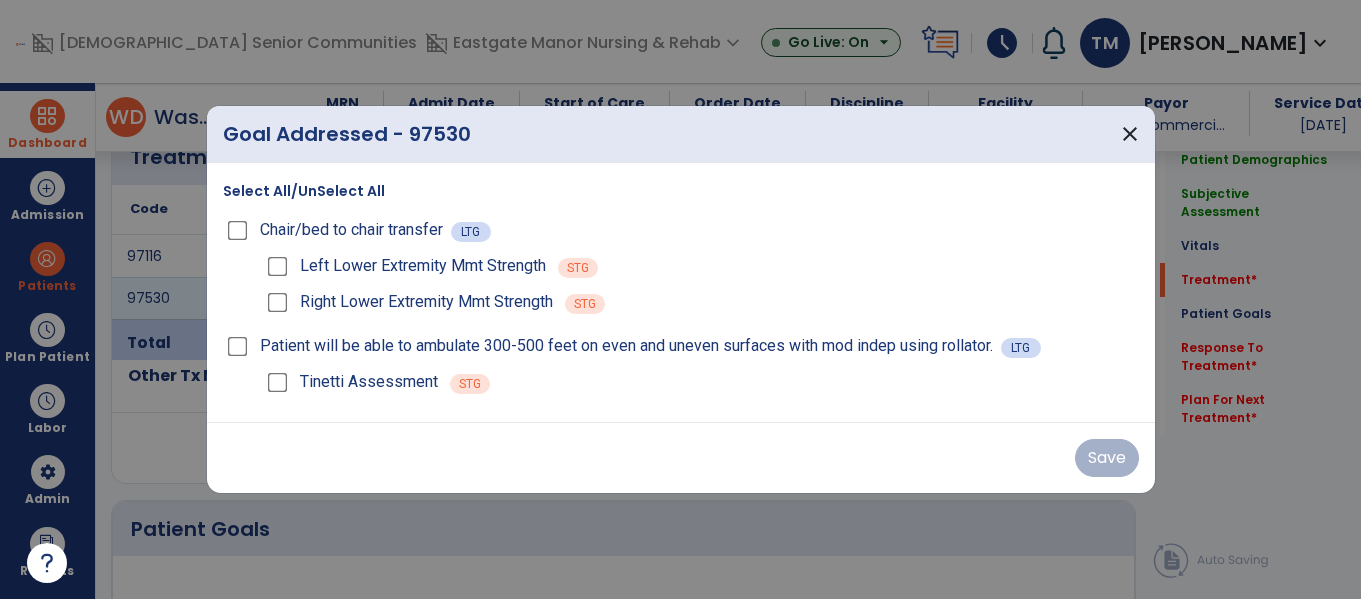 click on "Select All/UnSelect All" at bounding box center [304, 191] 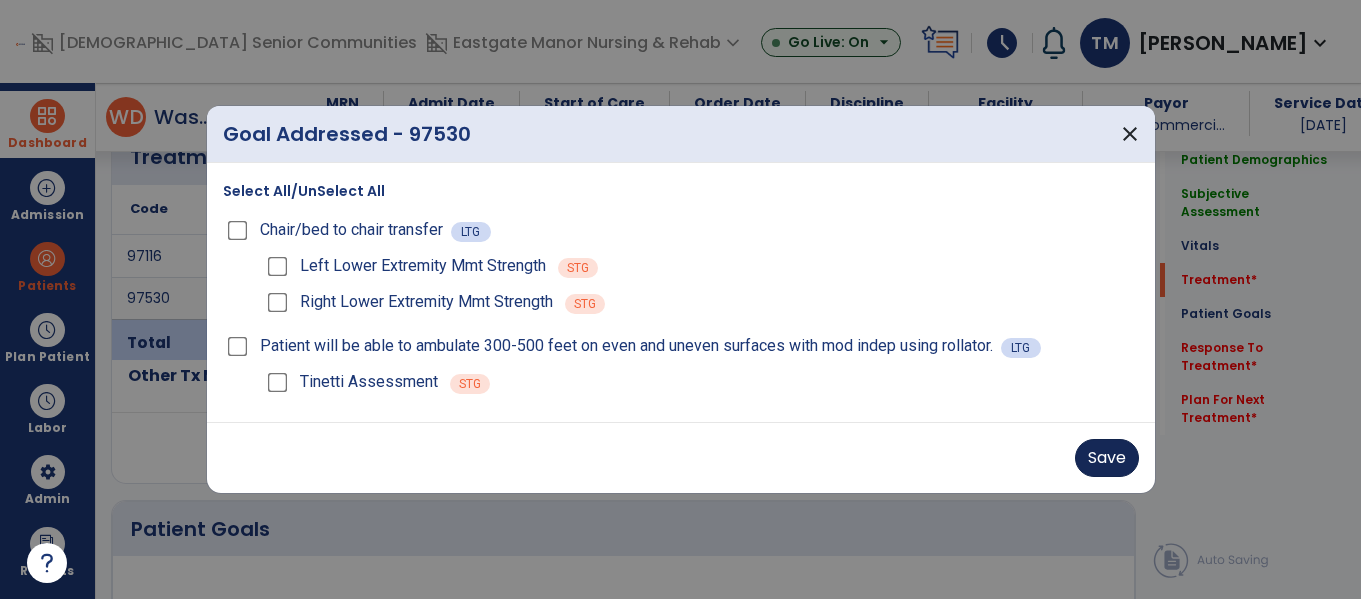 click on "Save" at bounding box center [1107, 458] 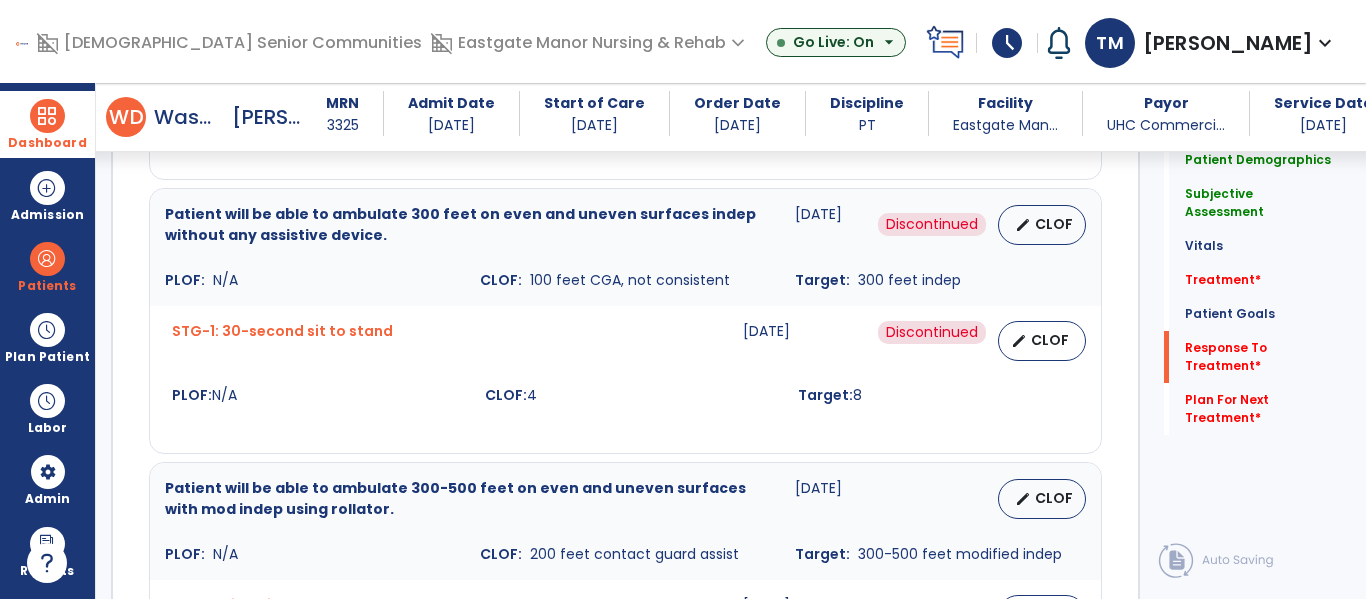 scroll, scrollTop: 2930, scrollLeft: 0, axis: vertical 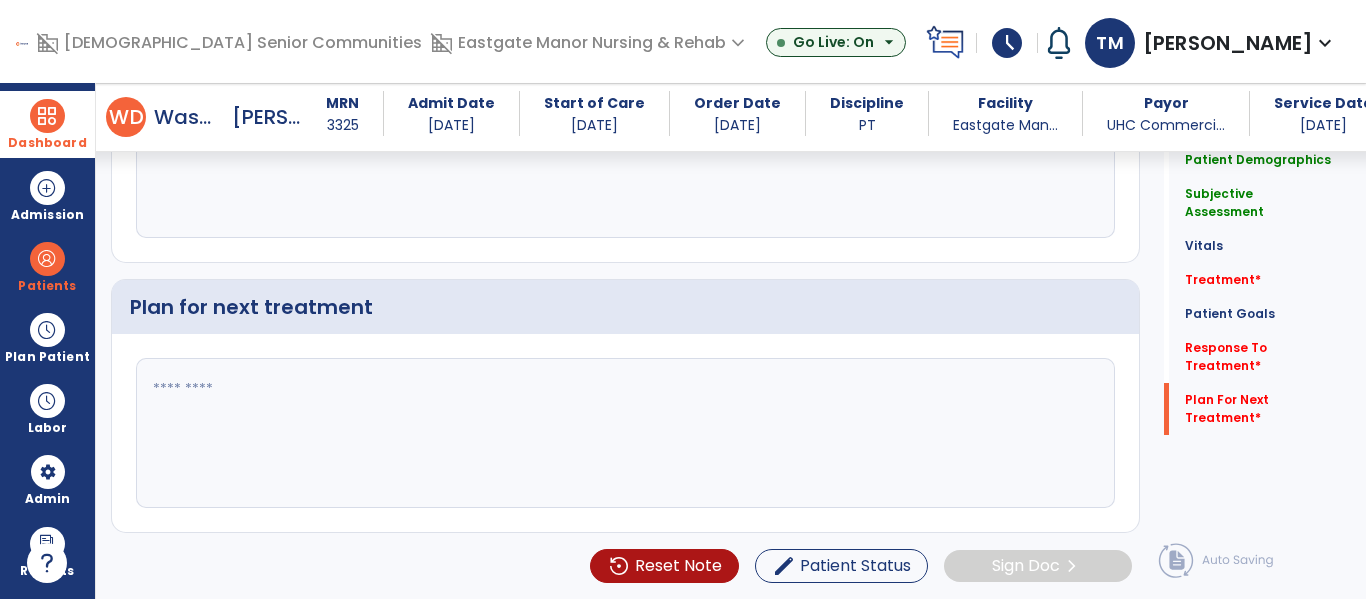 click 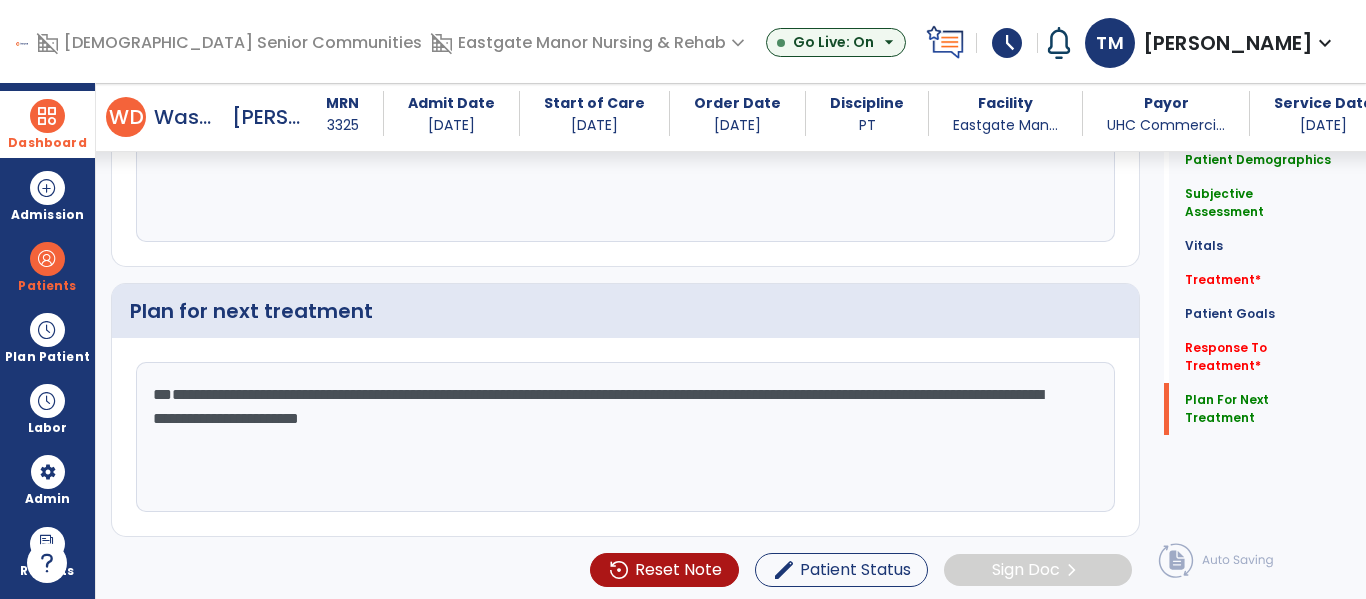 scroll, scrollTop: 2930, scrollLeft: 0, axis: vertical 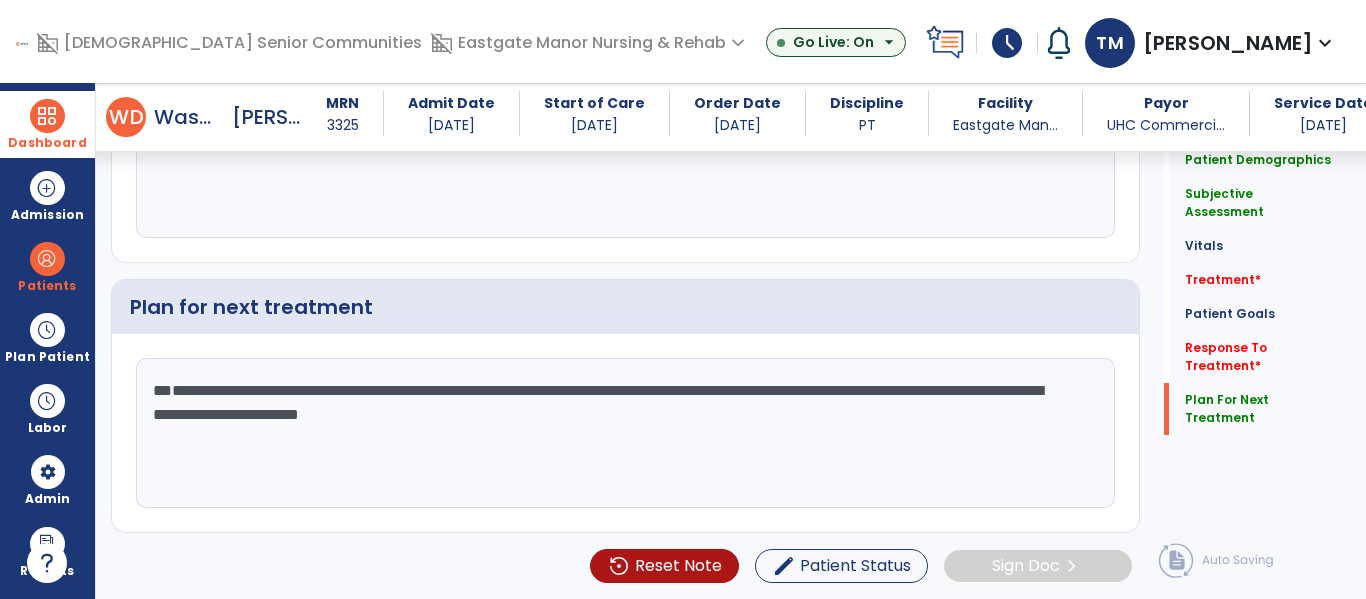 click on "**********" 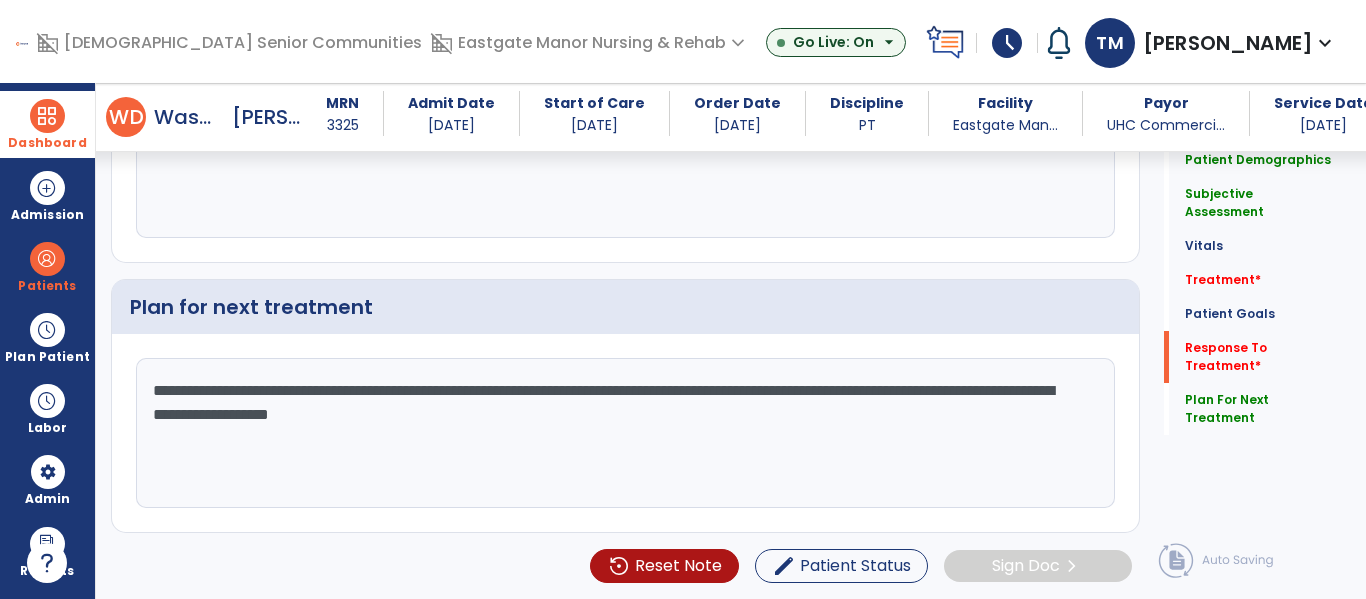 scroll, scrollTop: 2788, scrollLeft: 0, axis: vertical 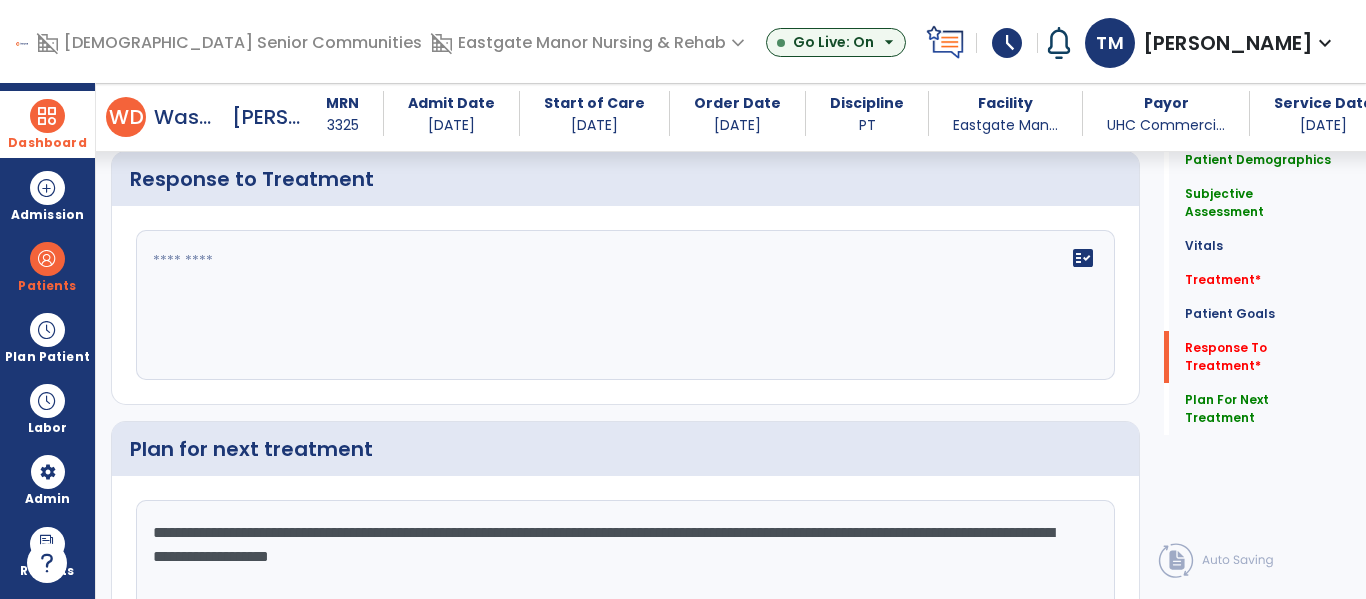 type on "**********" 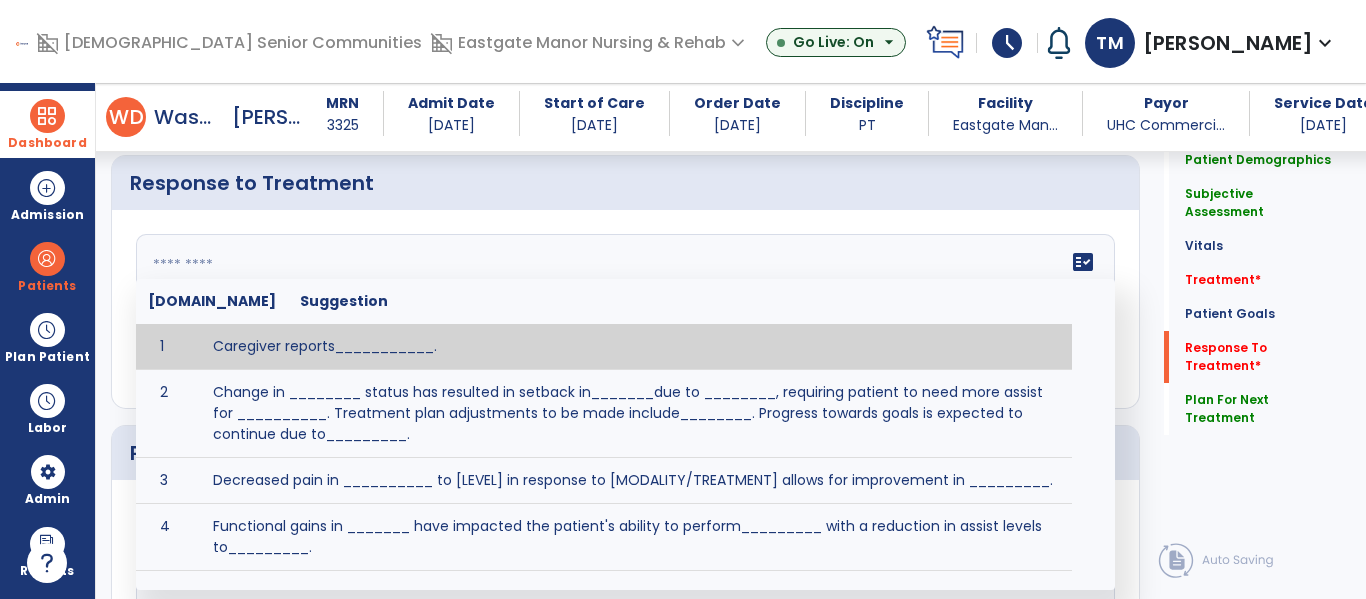 scroll, scrollTop: 2788, scrollLeft: 0, axis: vertical 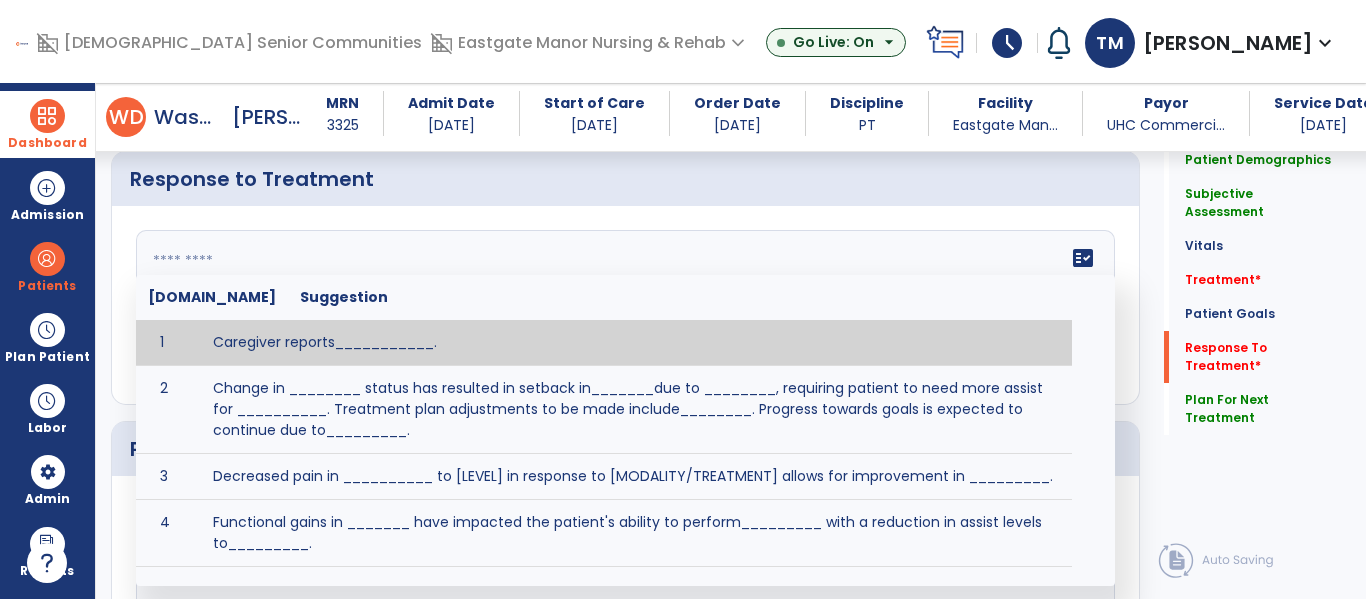 click 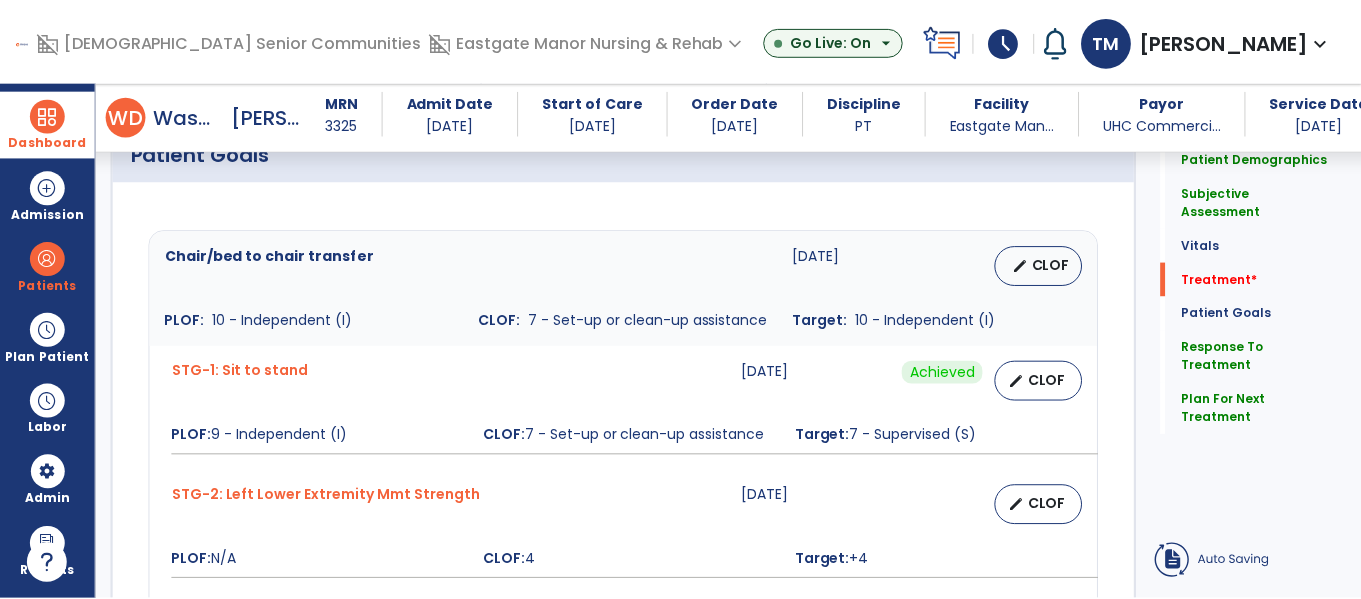 scroll, scrollTop: 1019, scrollLeft: 0, axis: vertical 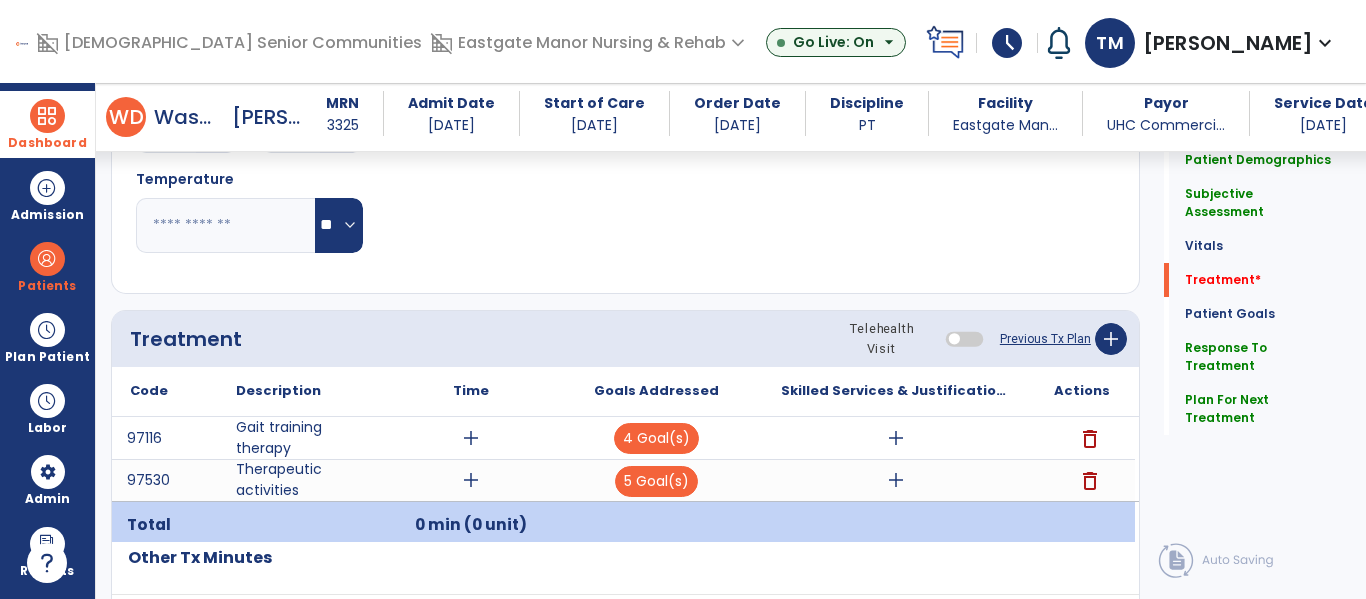 type on "**********" 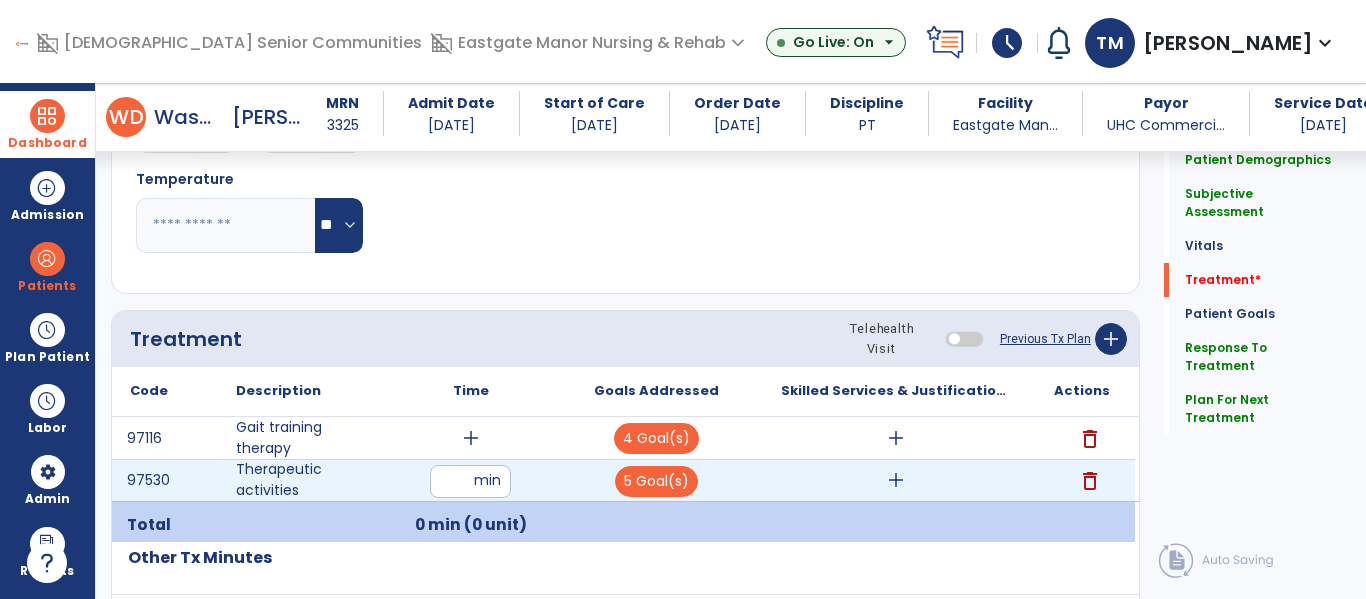 type on "**" 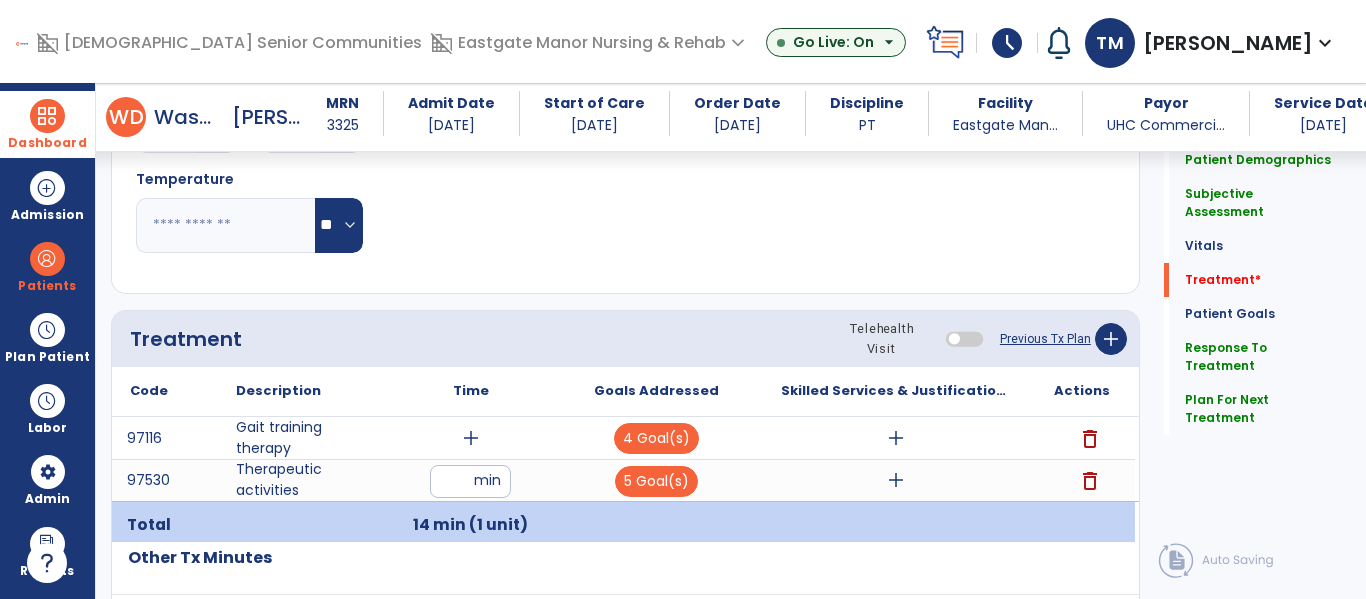 click on "add" at bounding box center [471, 438] 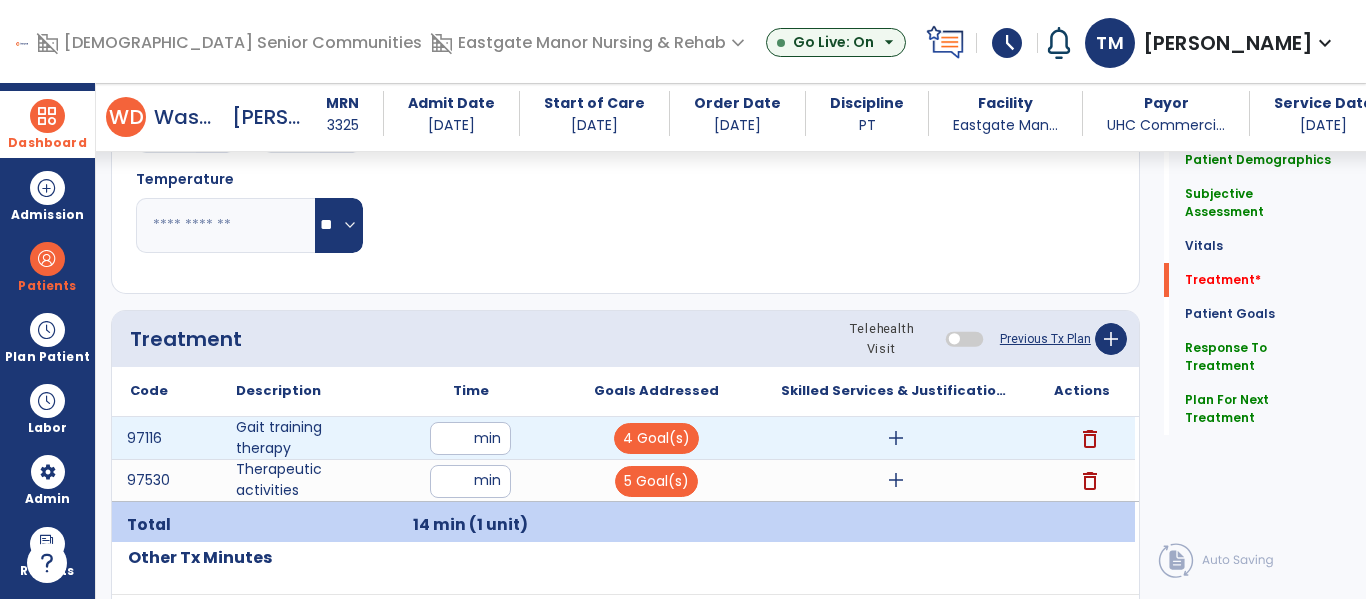 type on "**" 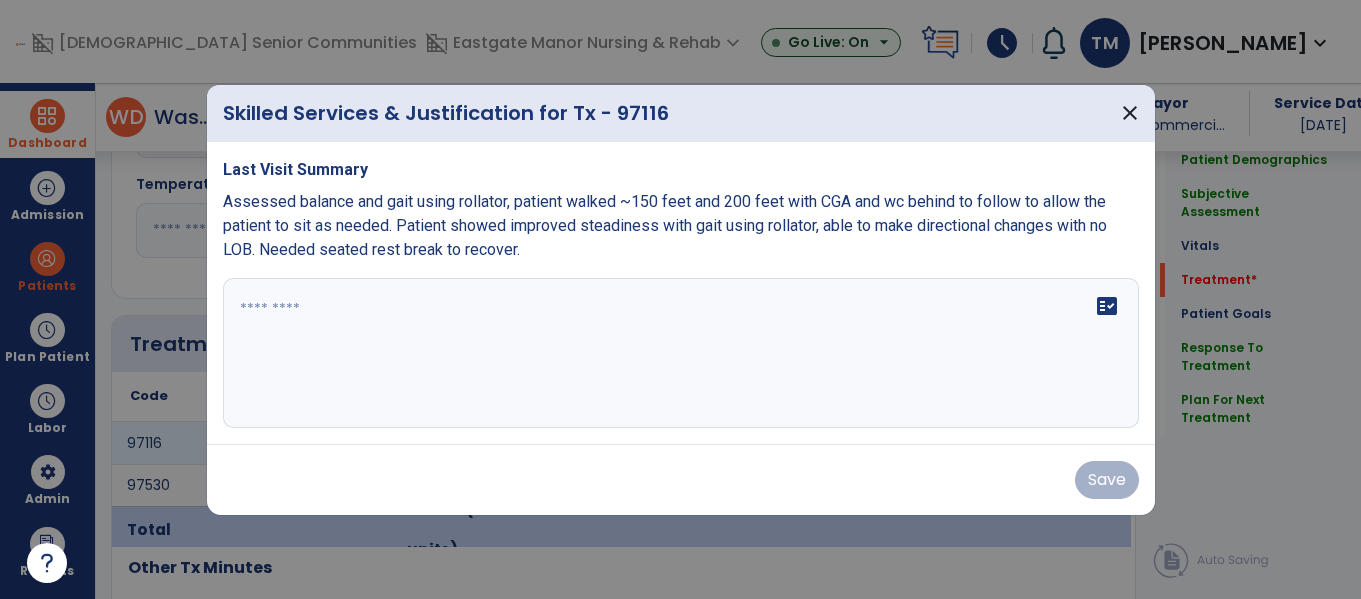 scroll, scrollTop: 1019, scrollLeft: 0, axis: vertical 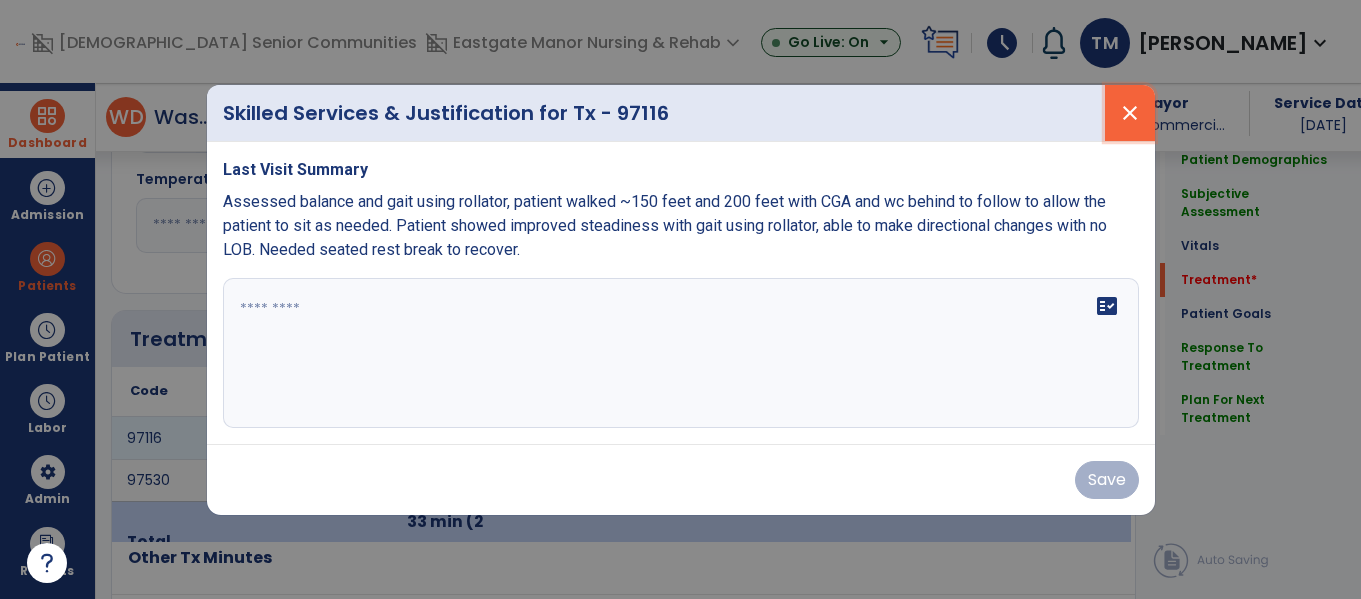 click on "close" at bounding box center (1130, 113) 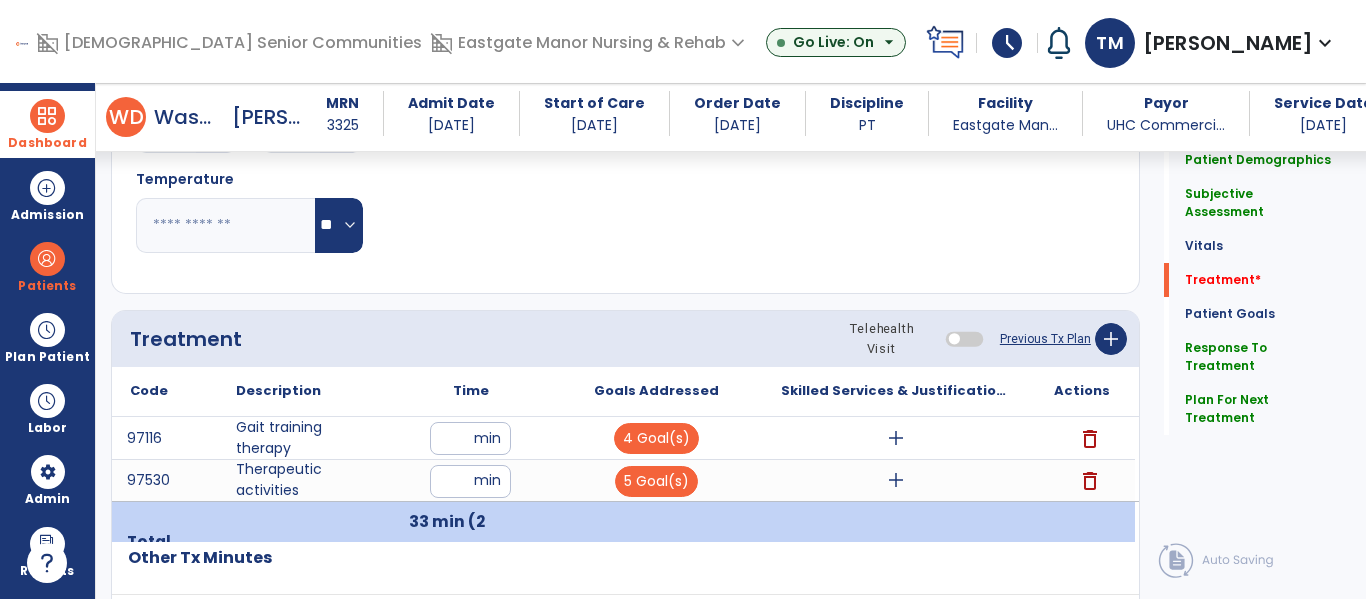 click on "add" at bounding box center (896, 438) 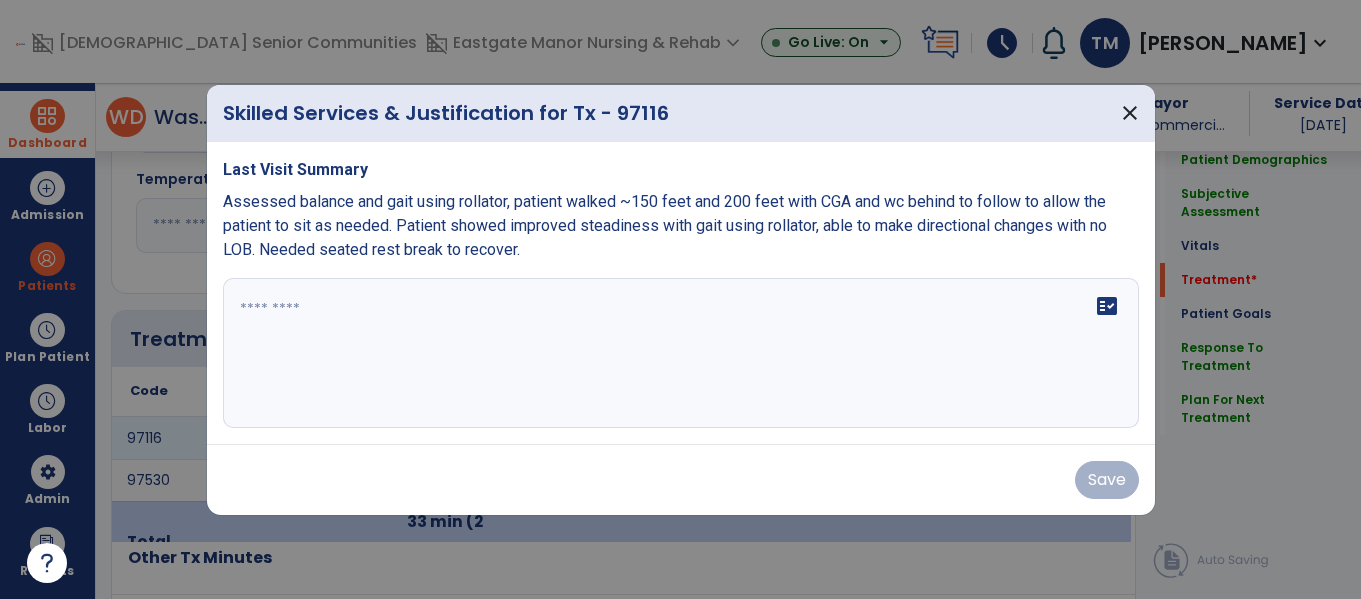 scroll, scrollTop: 1019, scrollLeft: 0, axis: vertical 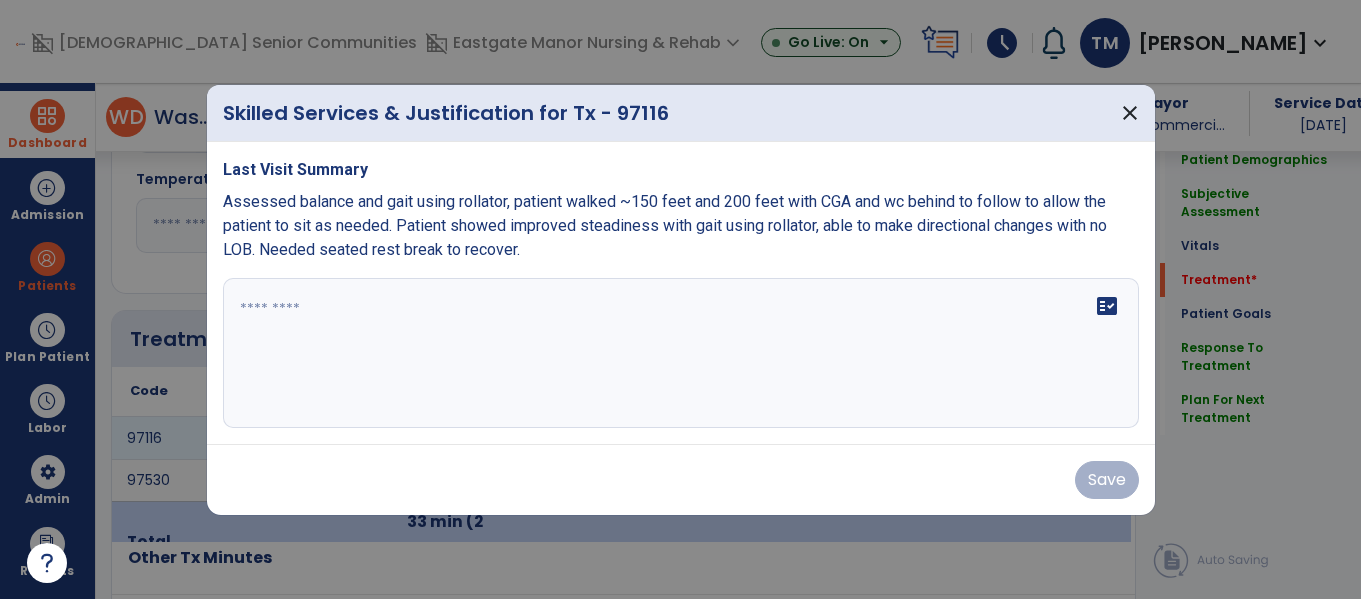 click at bounding box center [681, 353] 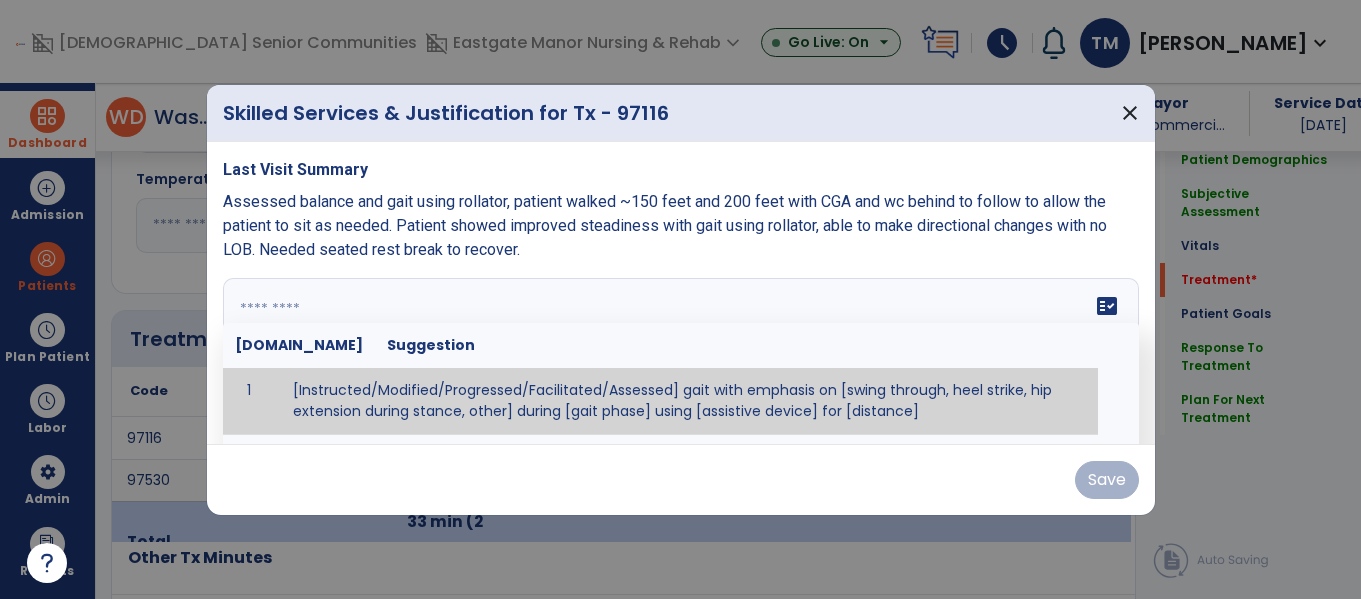 paste on "**********" 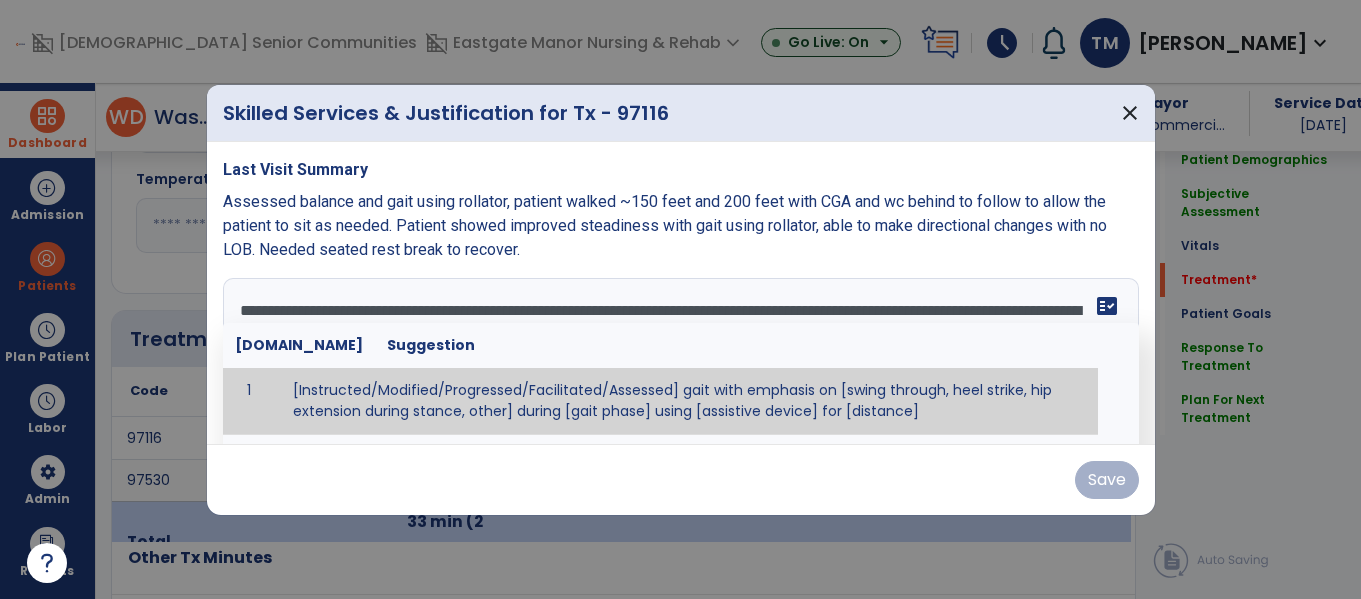 scroll, scrollTop: 40, scrollLeft: 0, axis: vertical 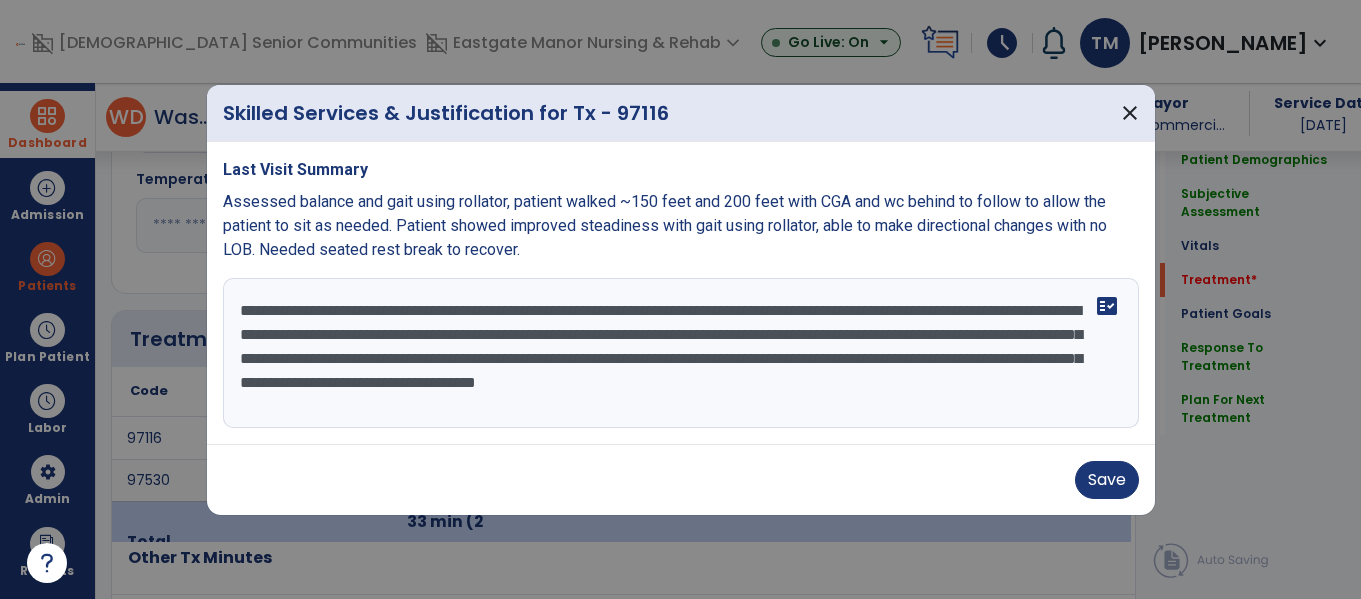 click on "**********" at bounding box center (678, 353) 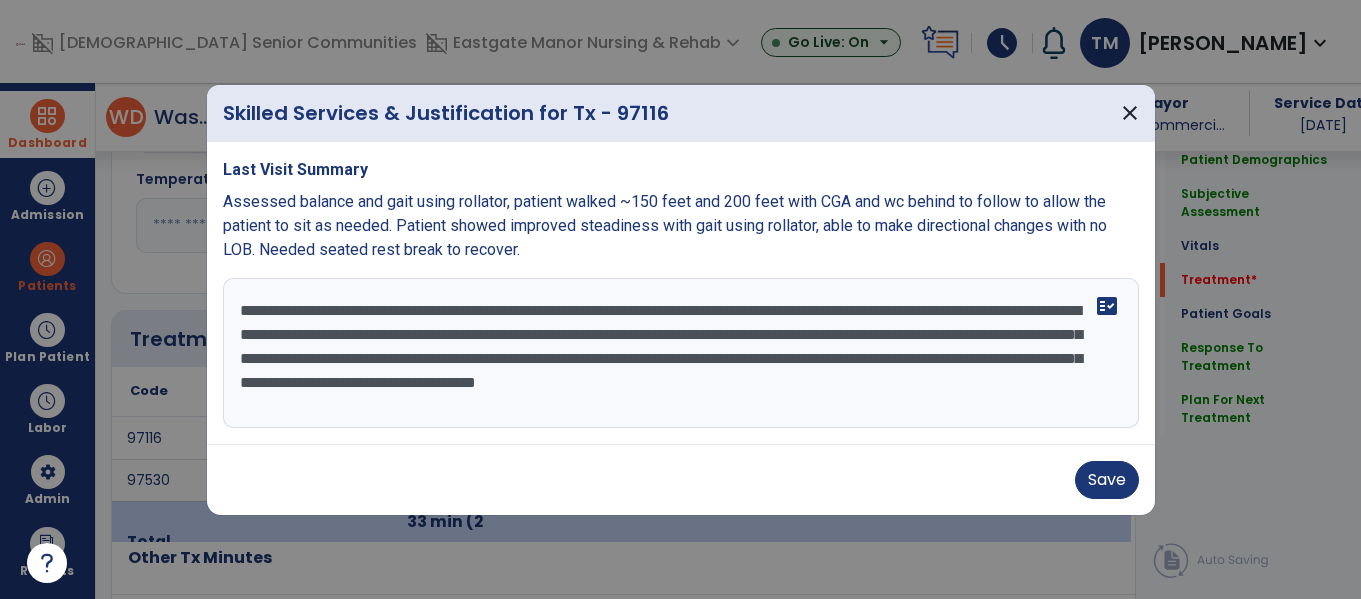 click on "**********" at bounding box center (678, 353) 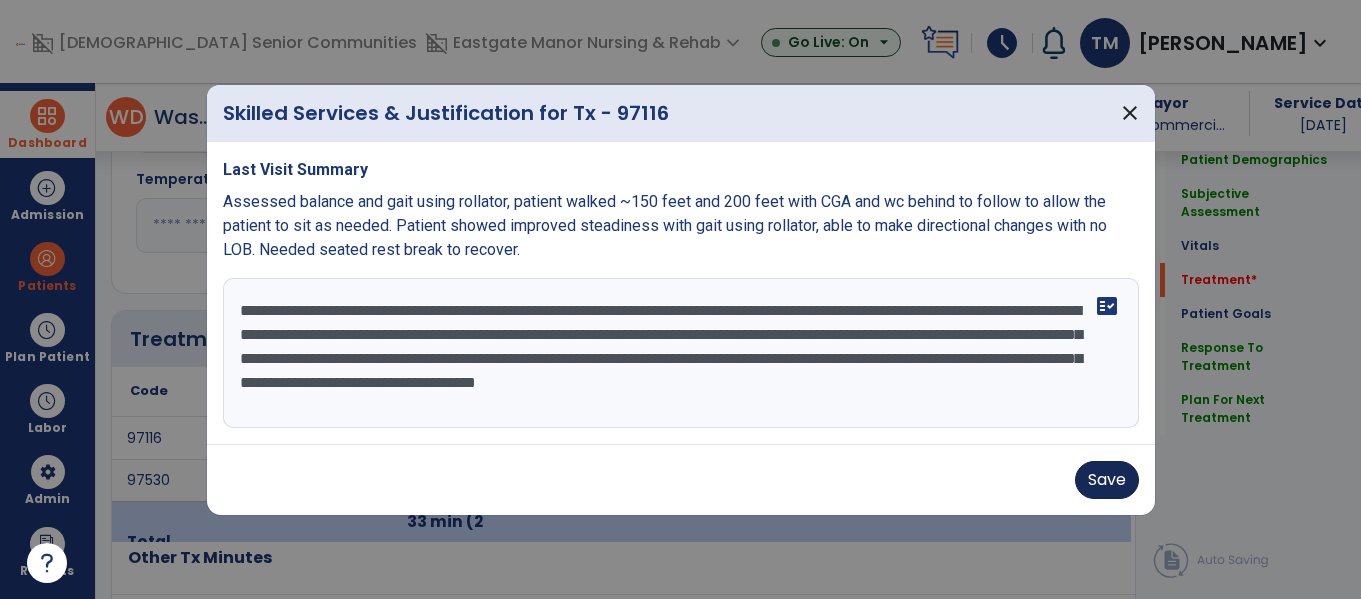 type on "**********" 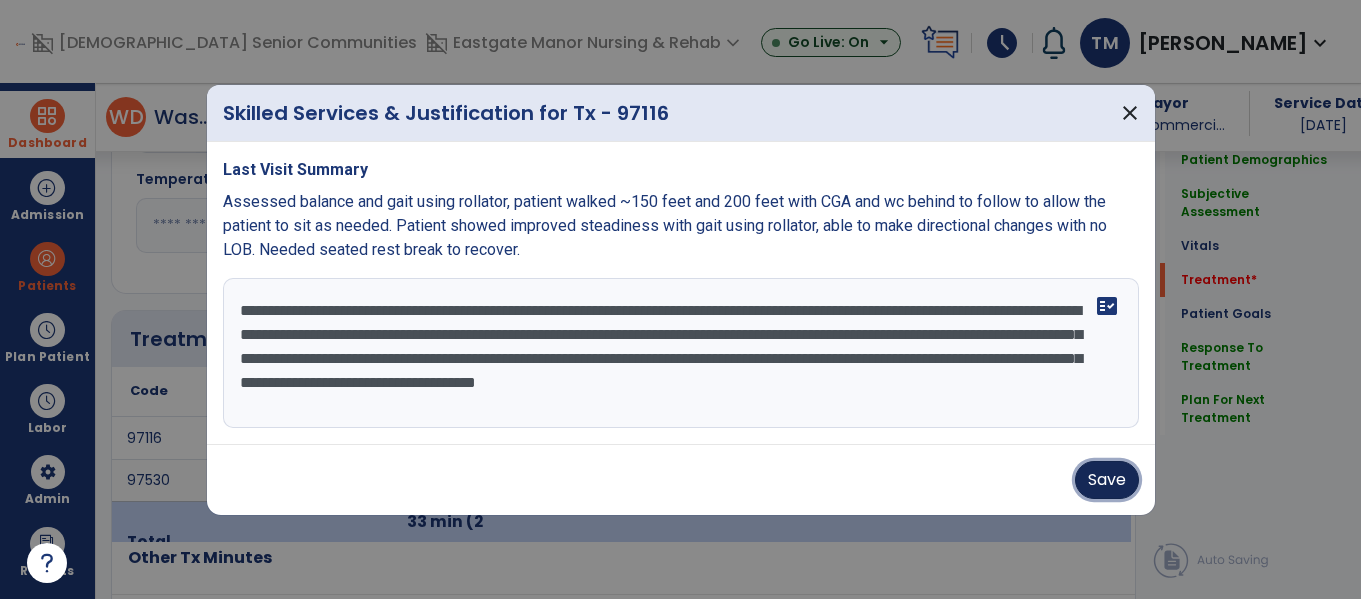 click on "Save" at bounding box center (1107, 480) 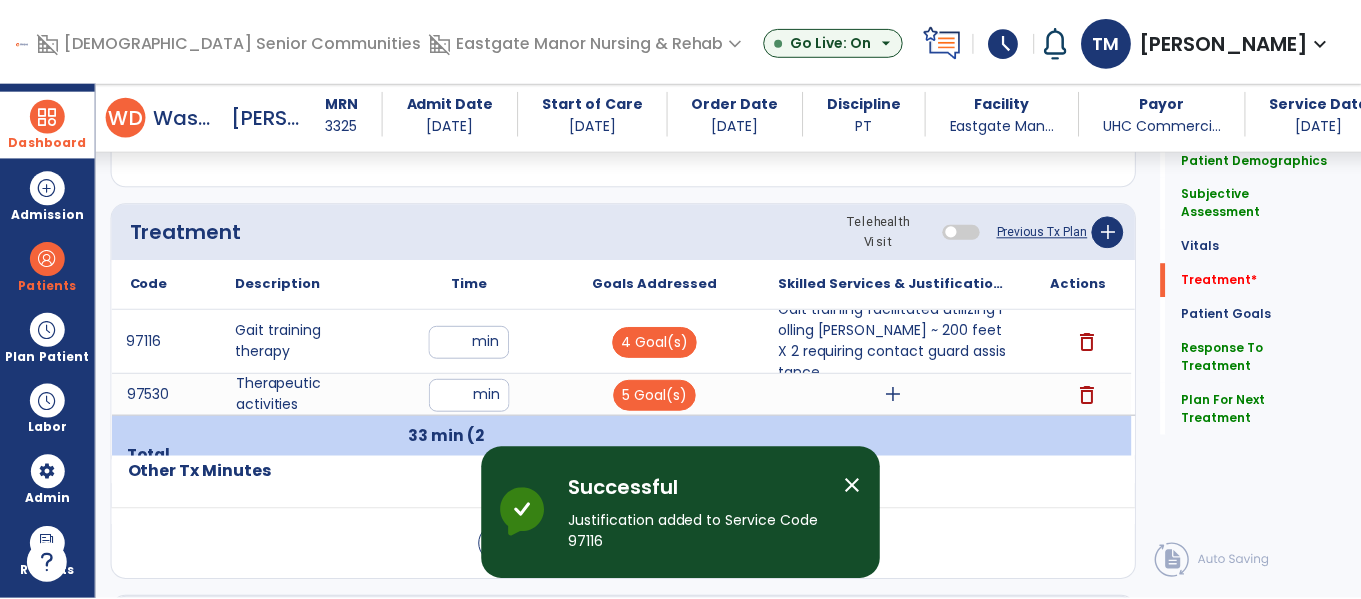 scroll, scrollTop: 1127, scrollLeft: 0, axis: vertical 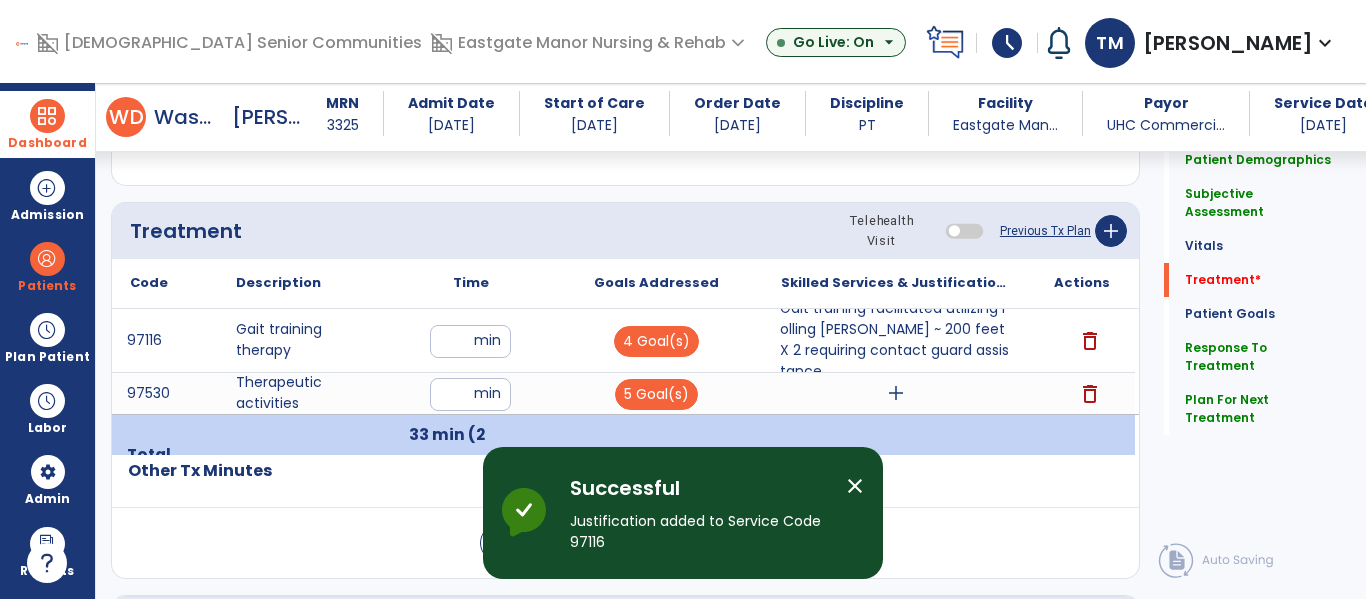 click on "add" at bounding box center [896, 393] 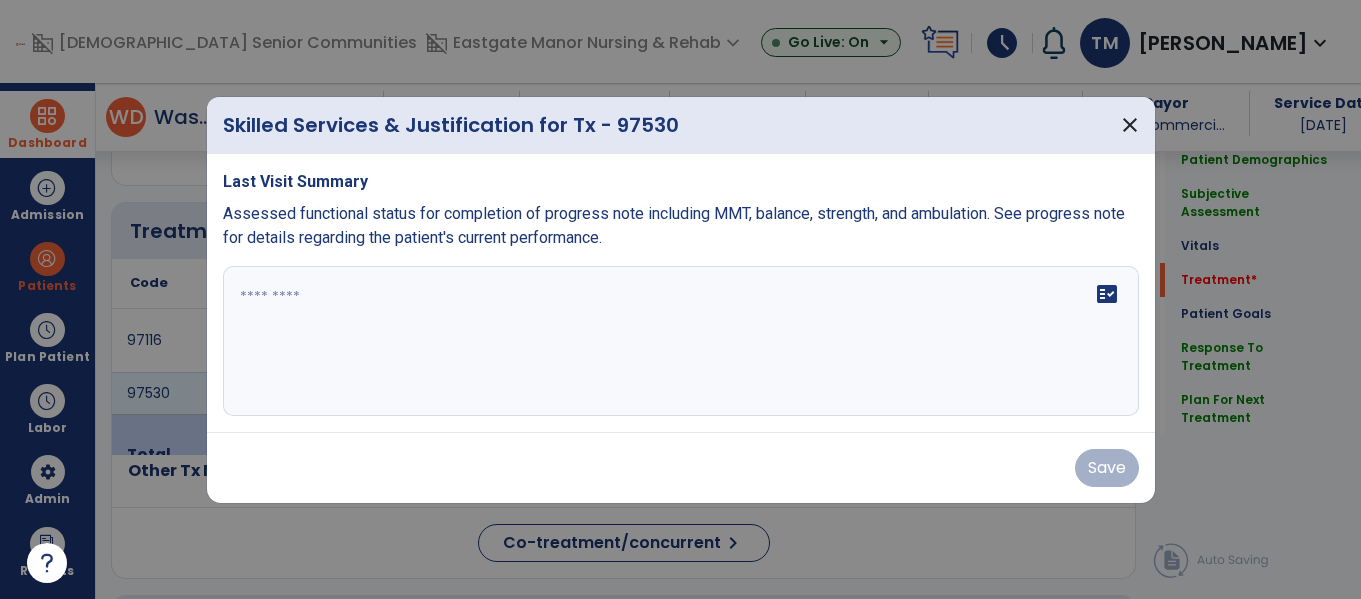 scroll, scrollTop: 1127, scrollLeft: 0, axis: vertical 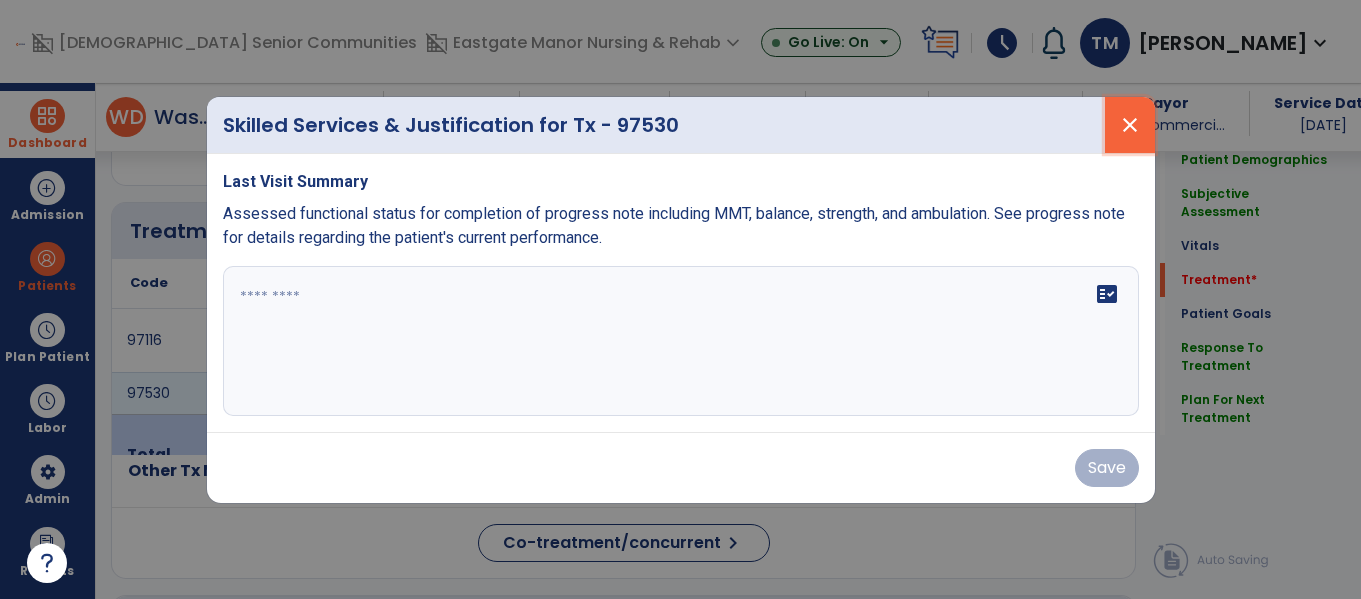 click on "close" at bounding box center (1130, 125) 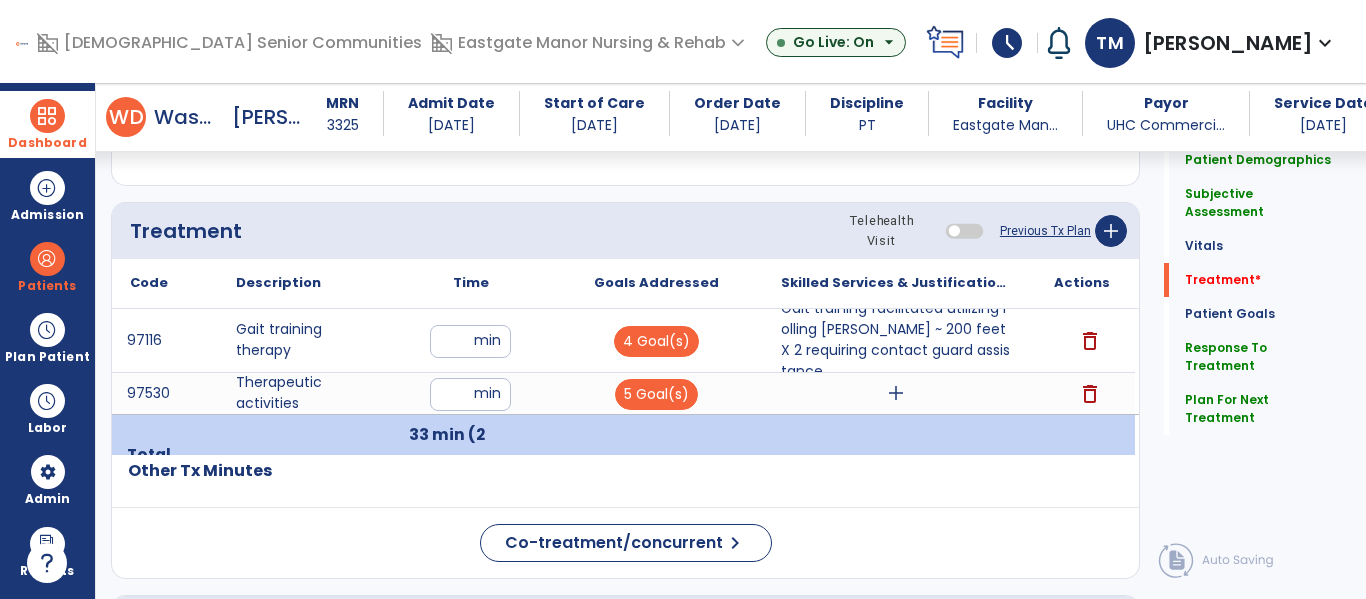 click on "add" at bounding box center (896, 393) 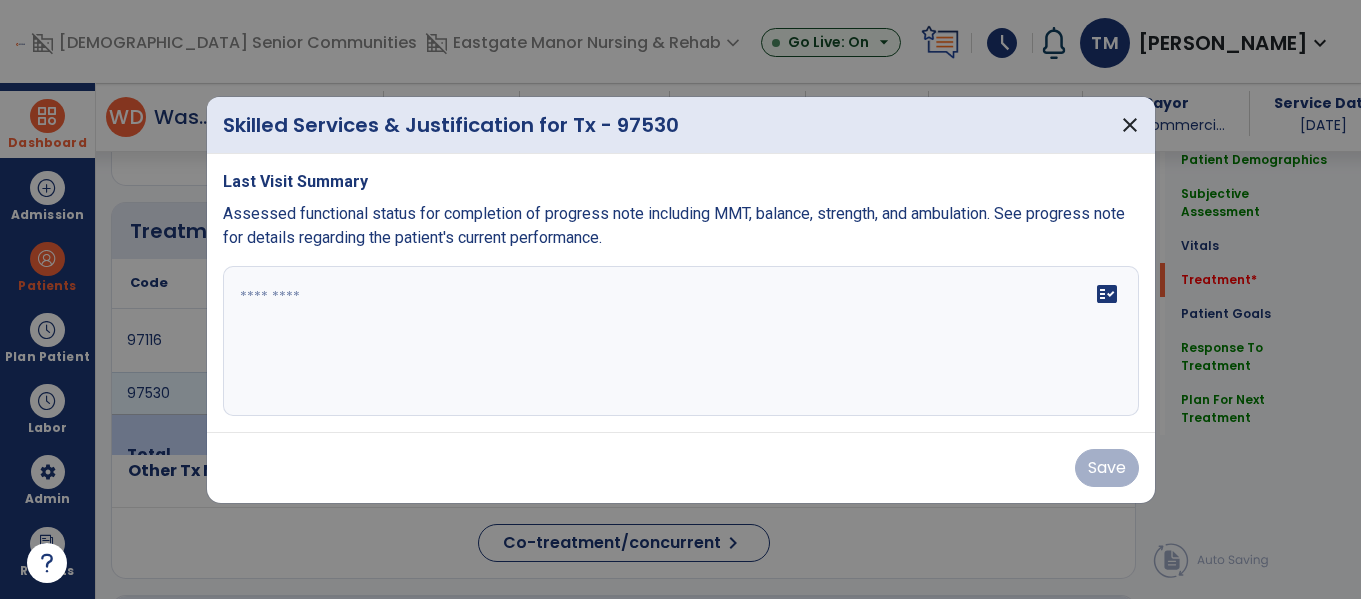 scroll, scrollTop: 1127, scrollLeft: 0, axis: vertical 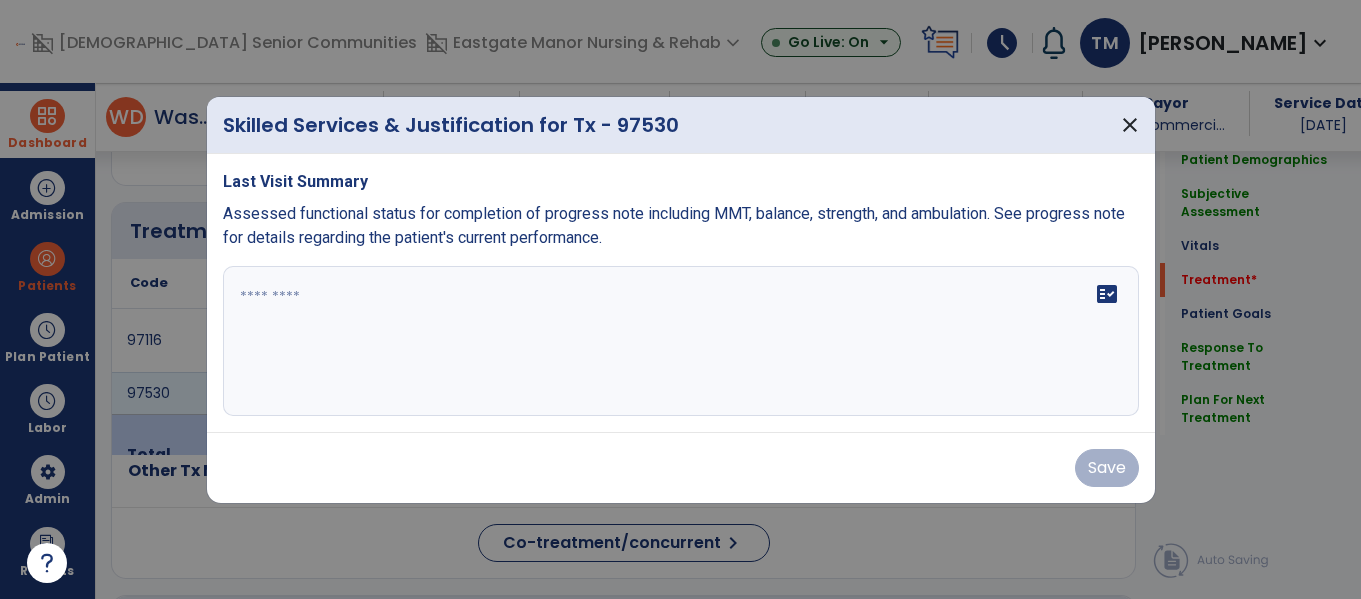 click on "fact_check" at bounding box center [681, 341] 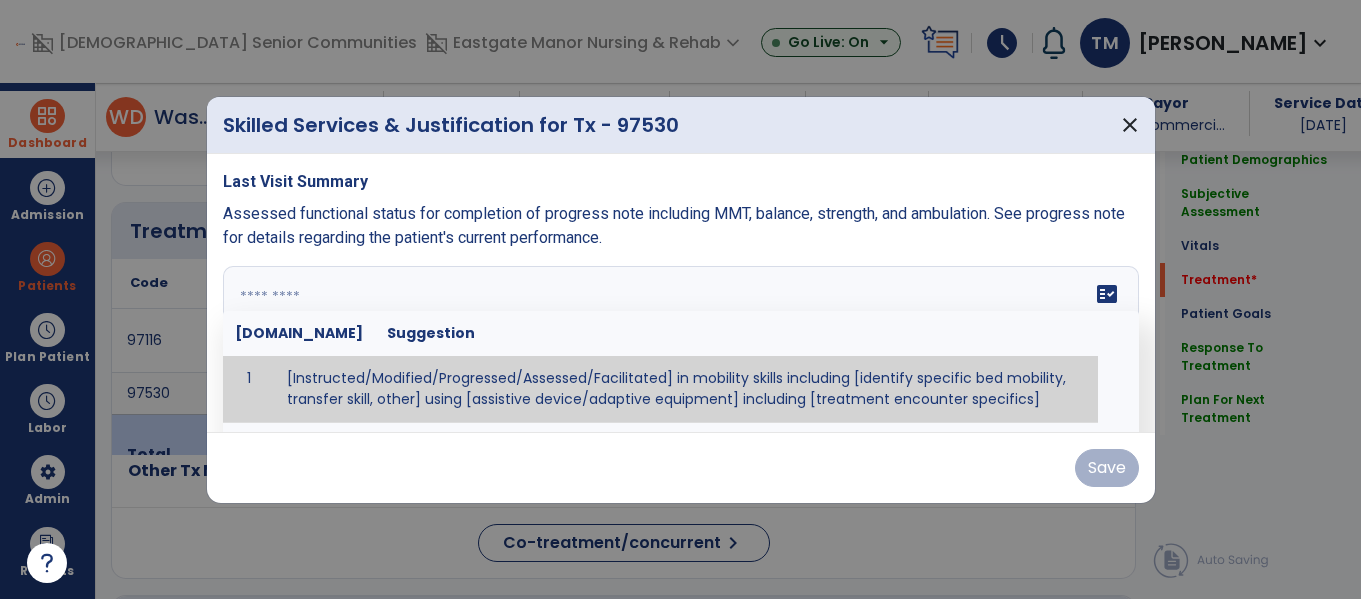 paste on "**********" 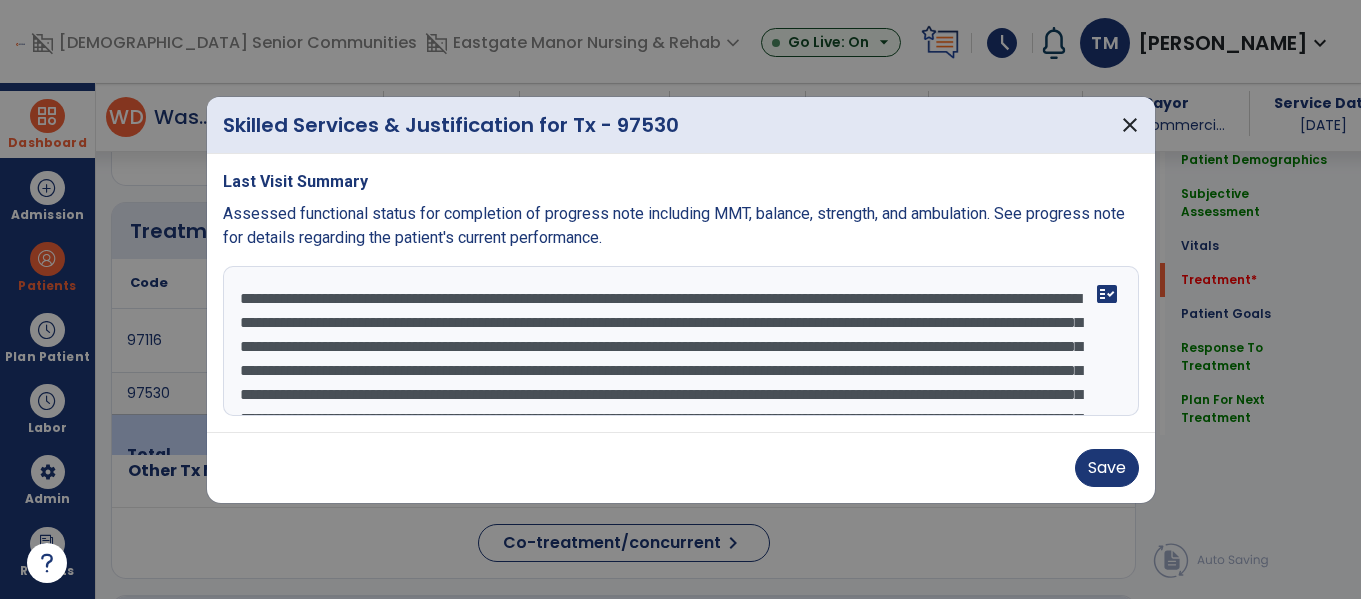 scroll, scrollTop: 112, scrollLeft: 0, axis: vertical 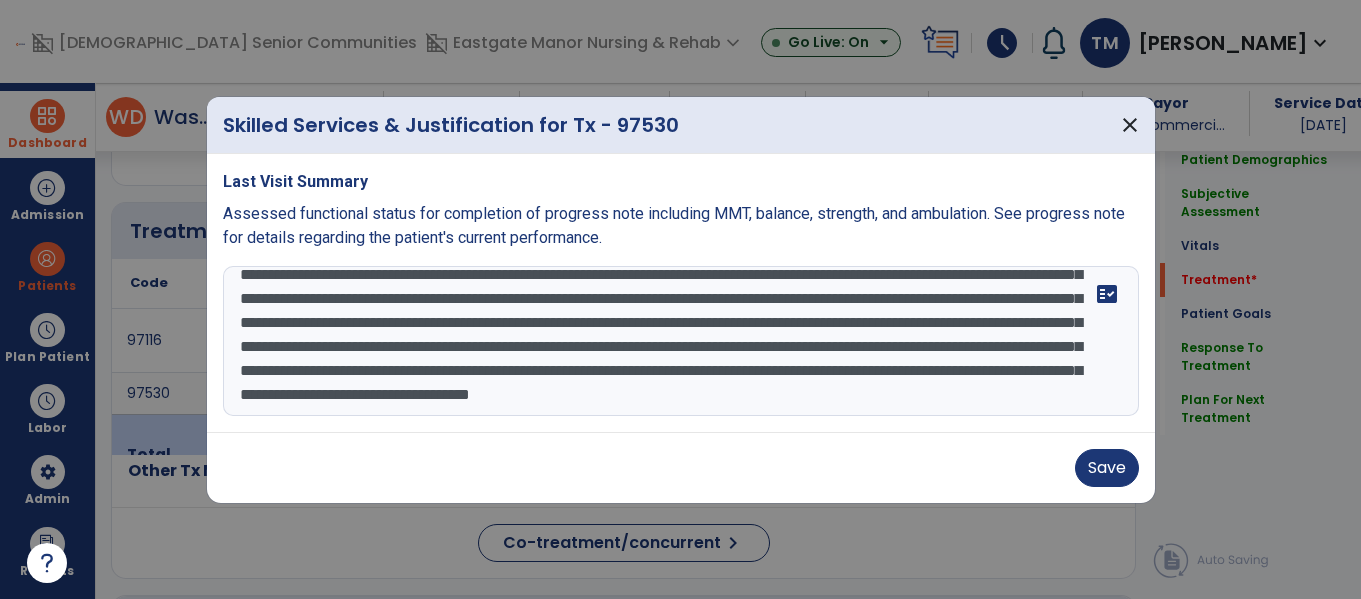 click on "**********" at bounding box center (678, 341) 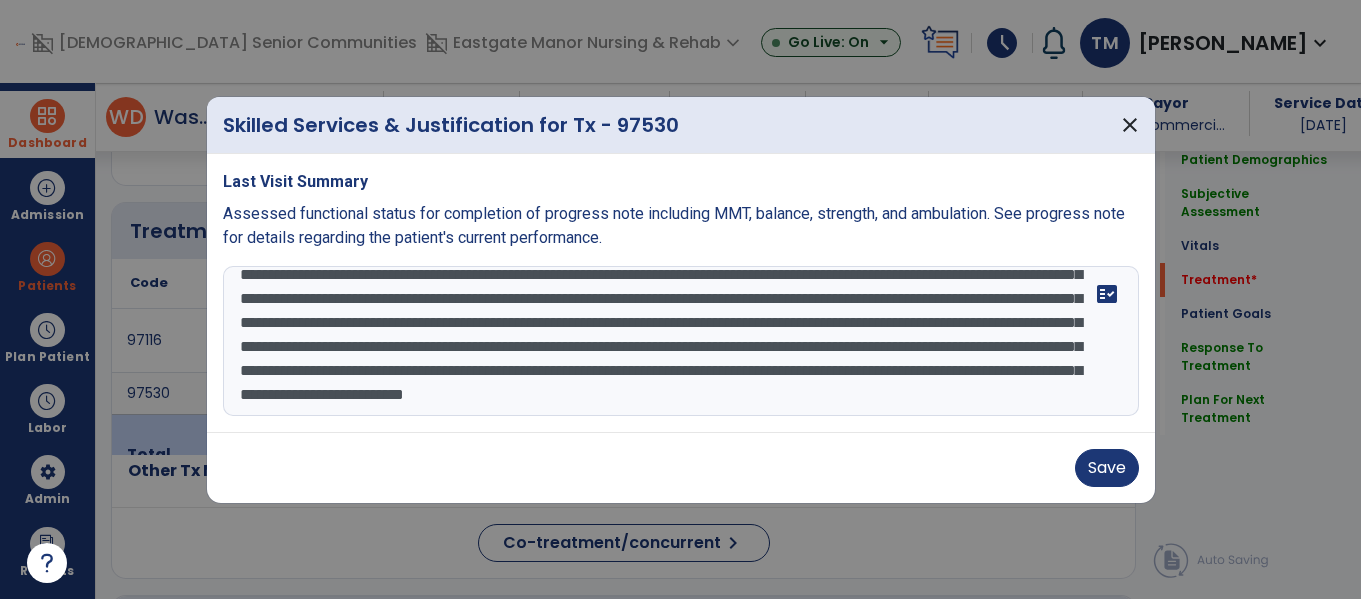 scroll, scrollTop: 120, scrollLeft: 0, axis: vertical 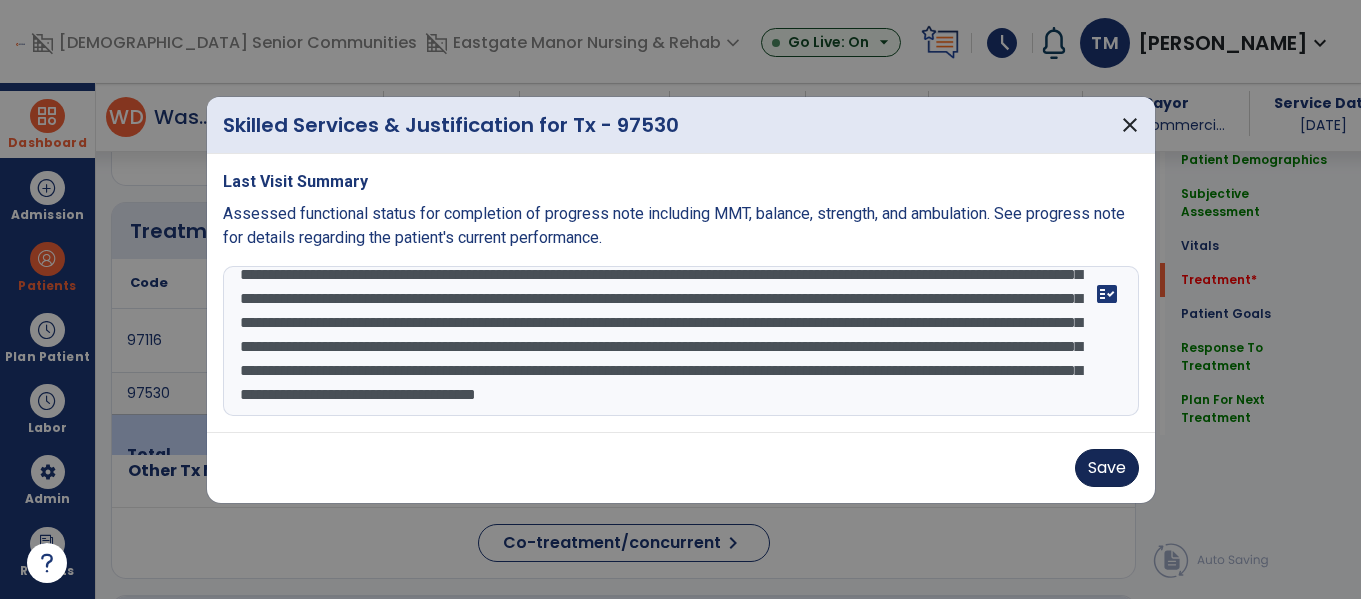 type on "**********" 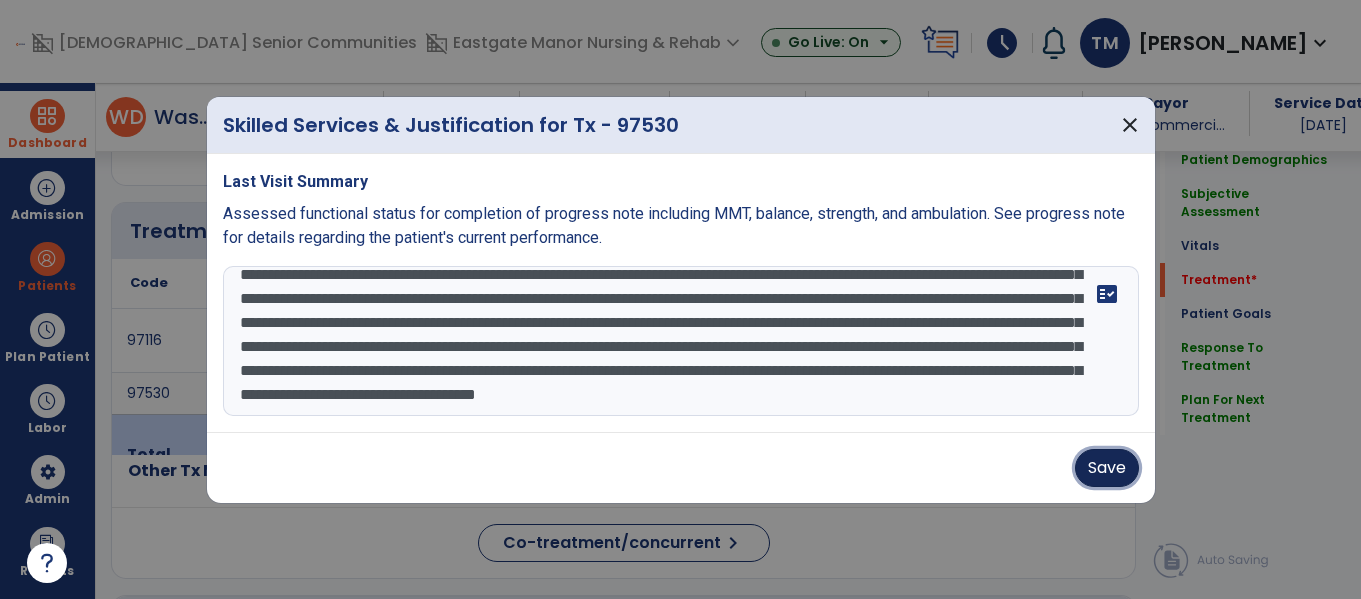 click on "Save" at bounding box center (1107, 468) 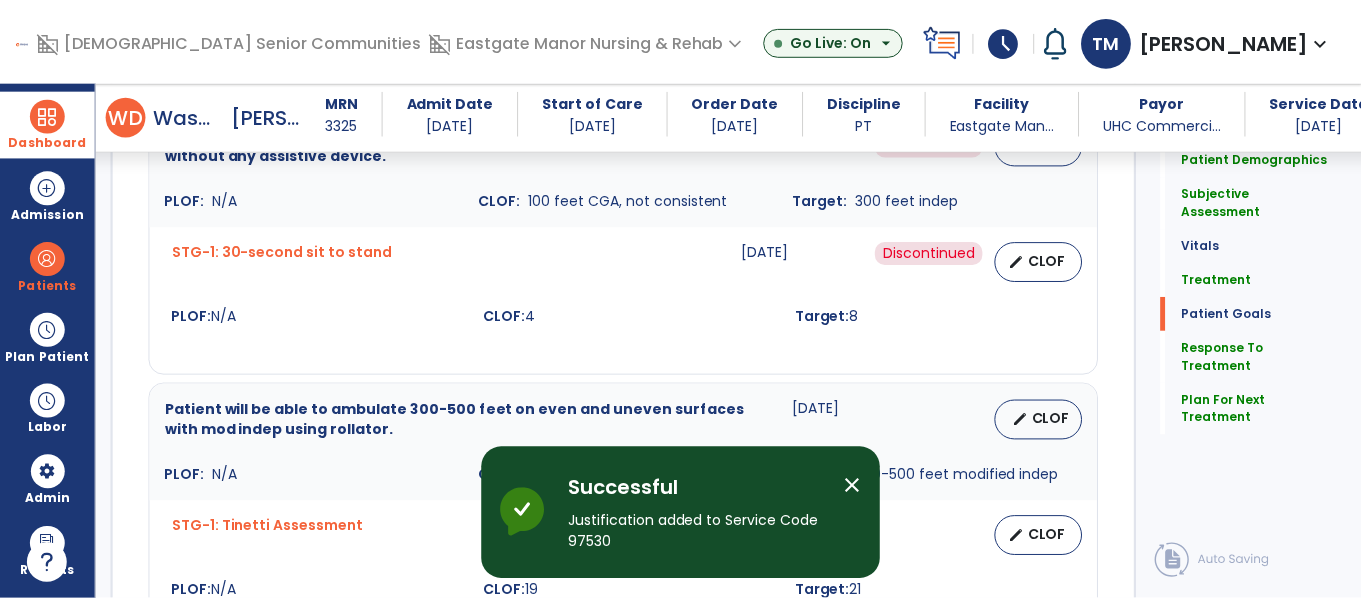 scroll, scrollTop: 2972, scrollLeft: 0, axis: vertical 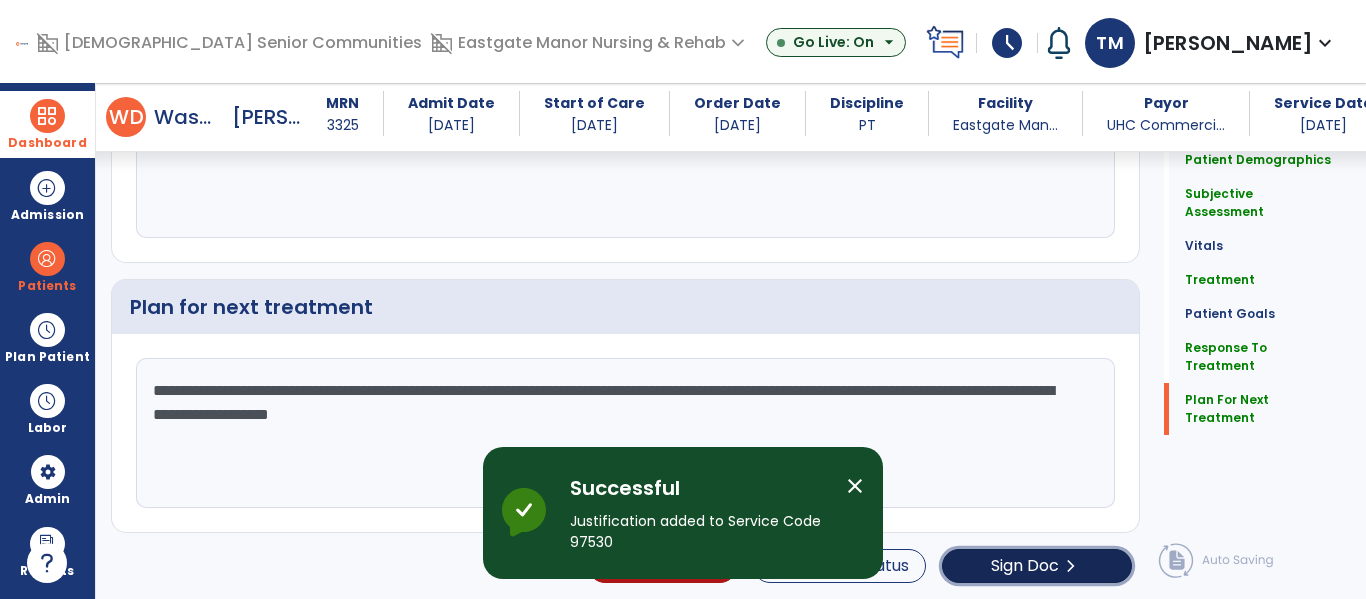 click on "chevron_right" 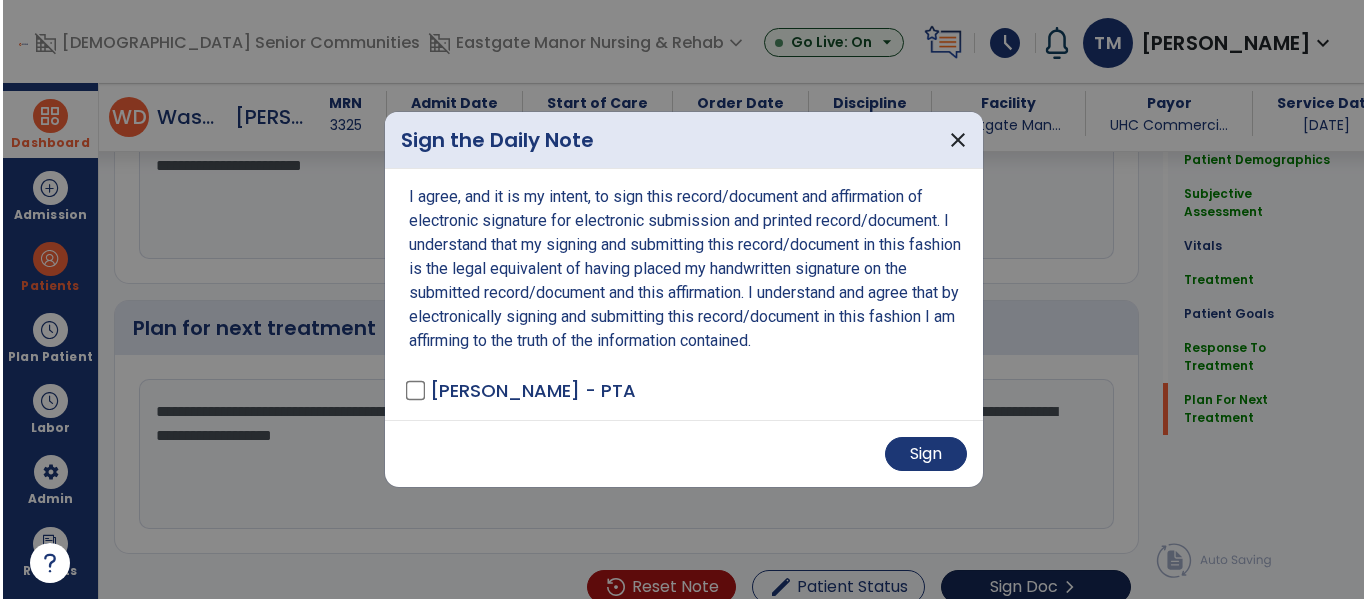 scroll, scrollTop: 2972, scrollLeft: 0, axis: vertical 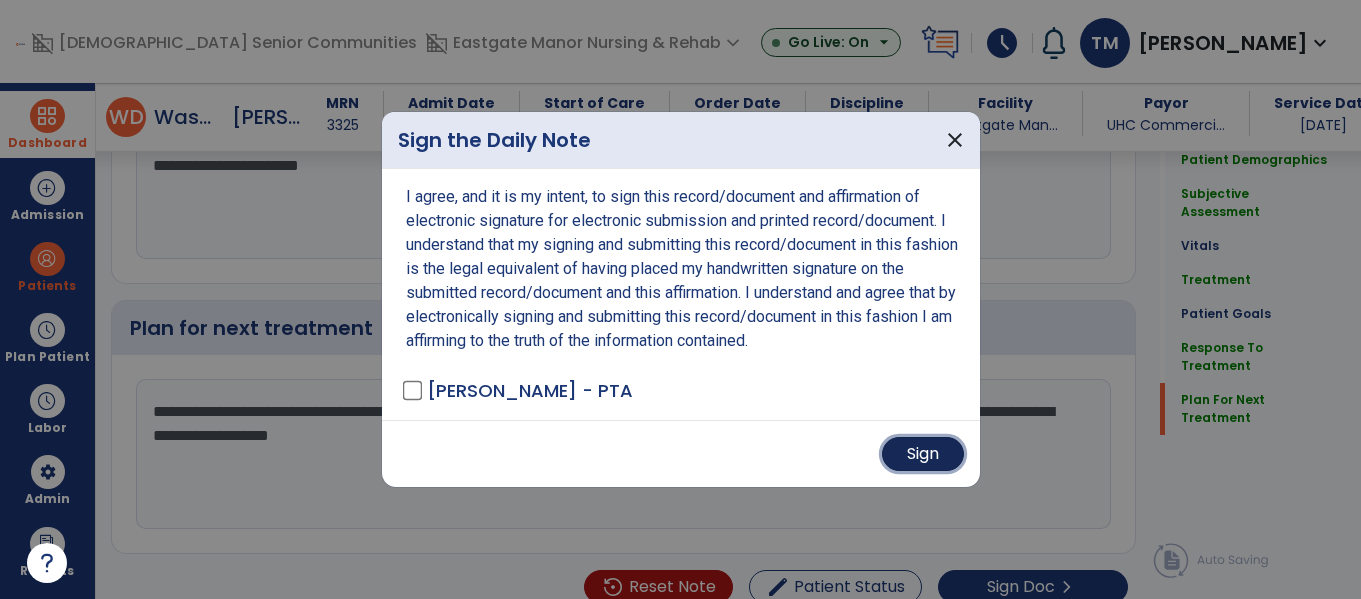 click on "Sign" at bounding box center [923, 454] 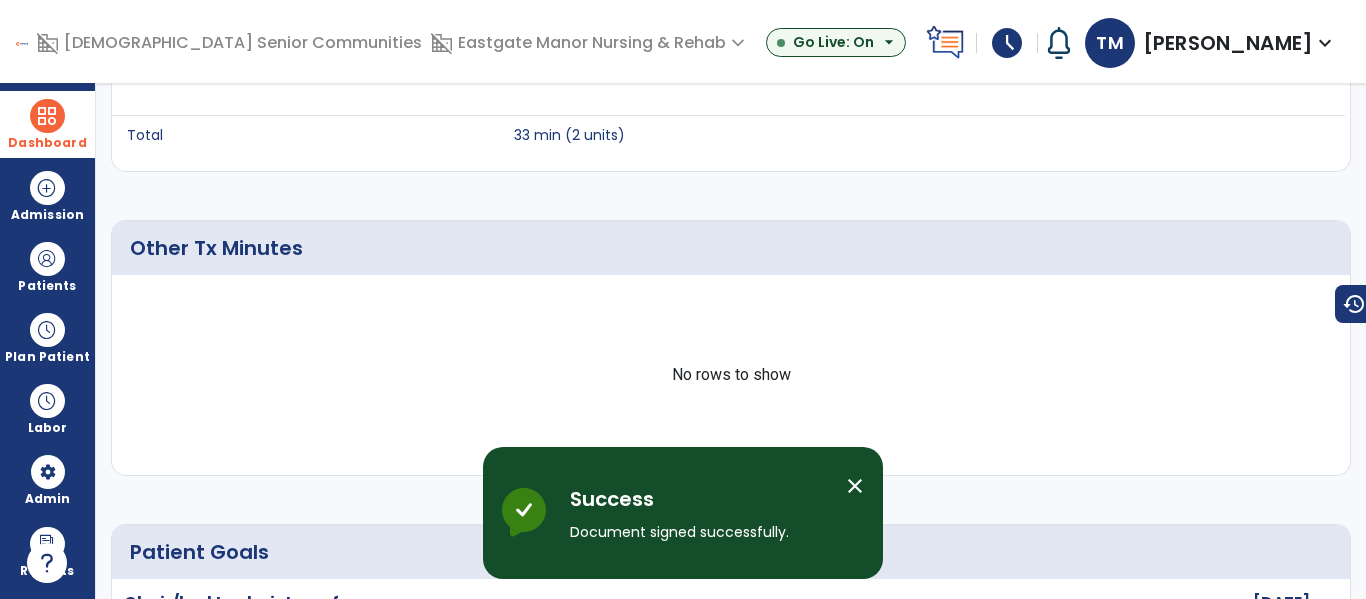 scroll, scrollTop: 0, scrollLeft: 0, axis: both 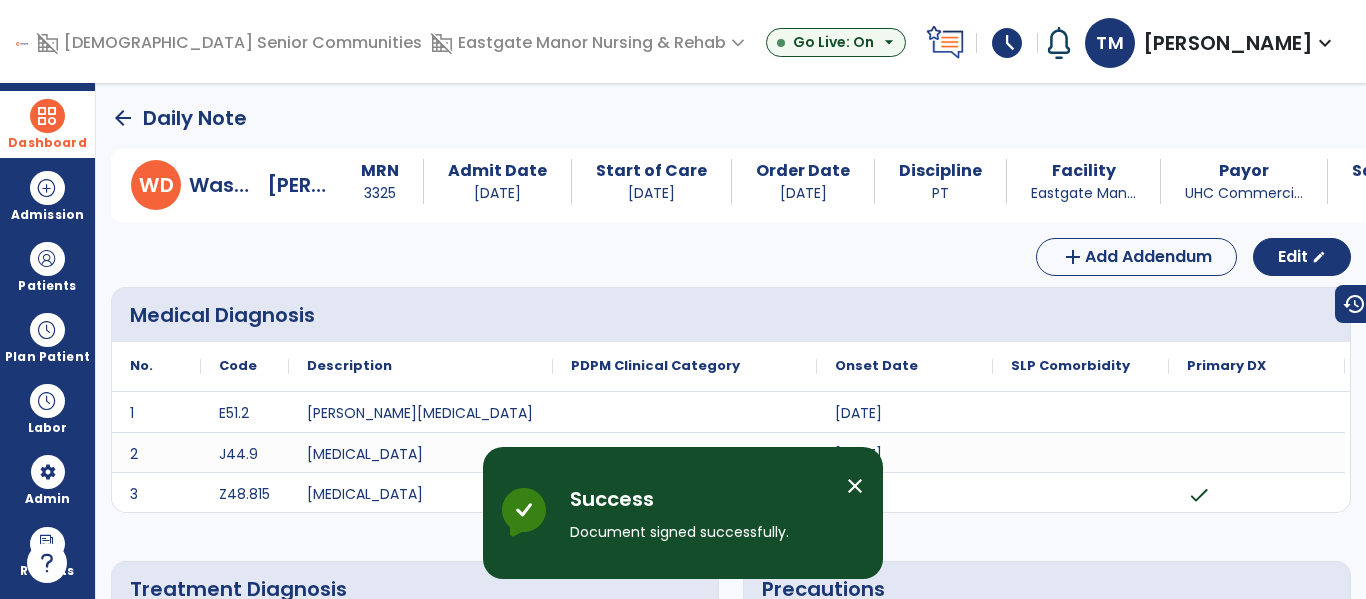 click on "arrow_back" 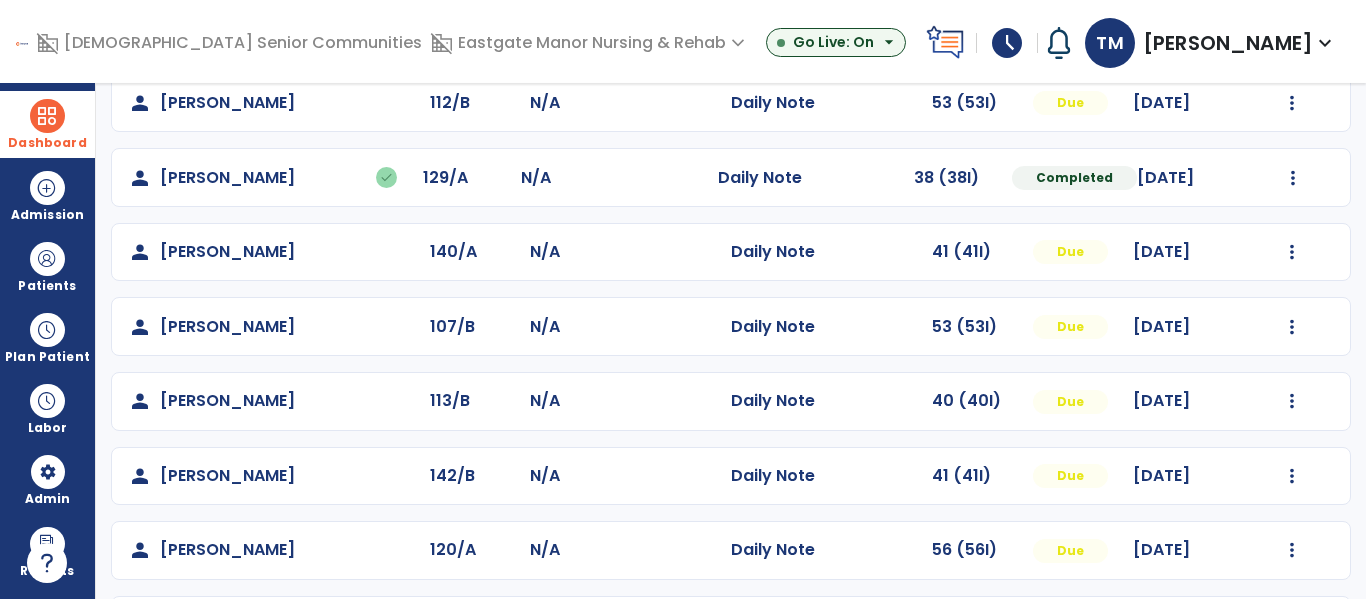 scroll, scrollTop: 178, scrollLeft: 0, axis: vertical 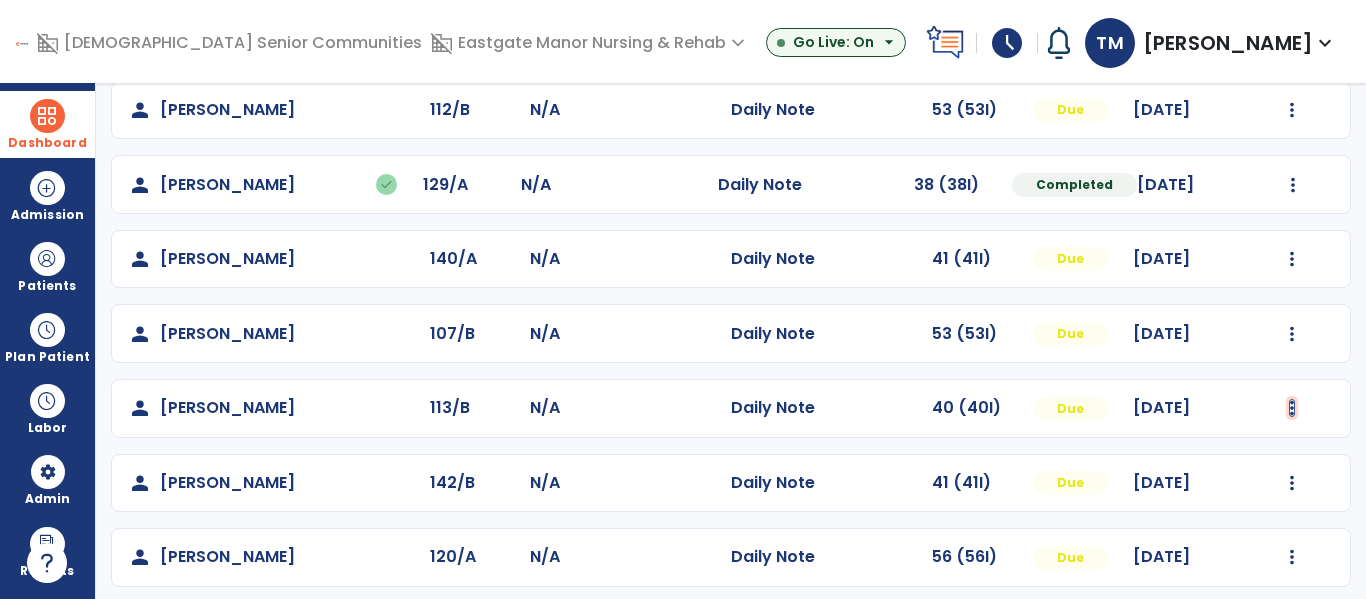click at bounding box center (1292, 110) 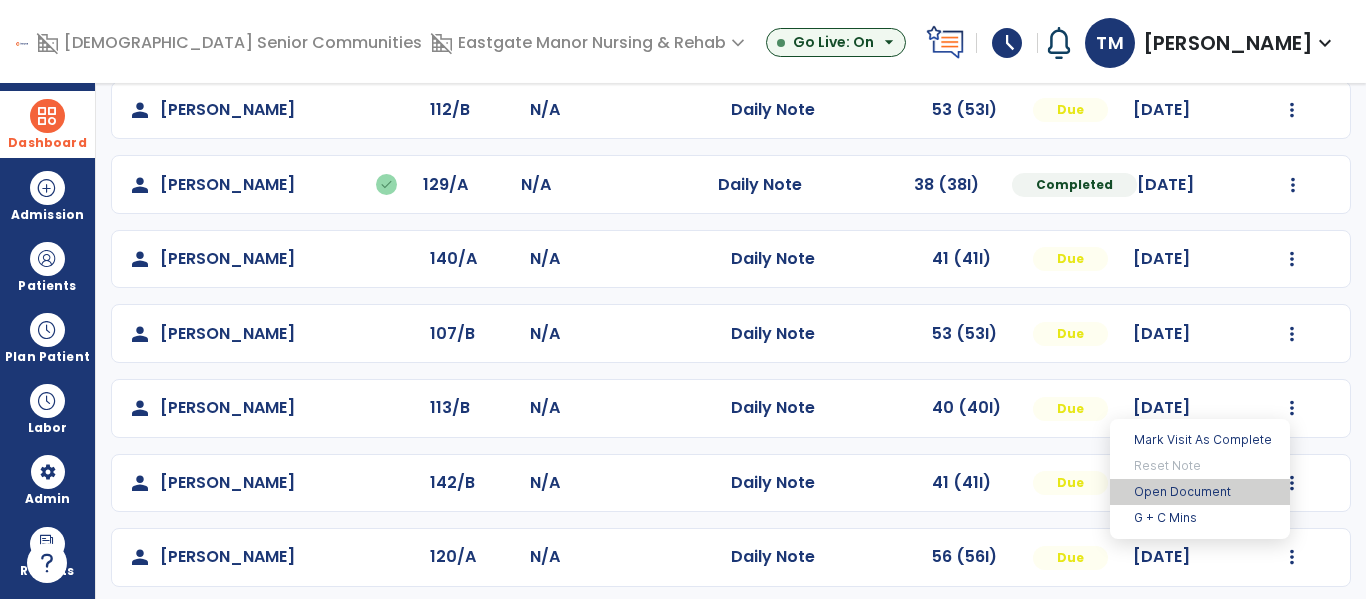 click on "Open Document" at bounding box center [1200, 492] 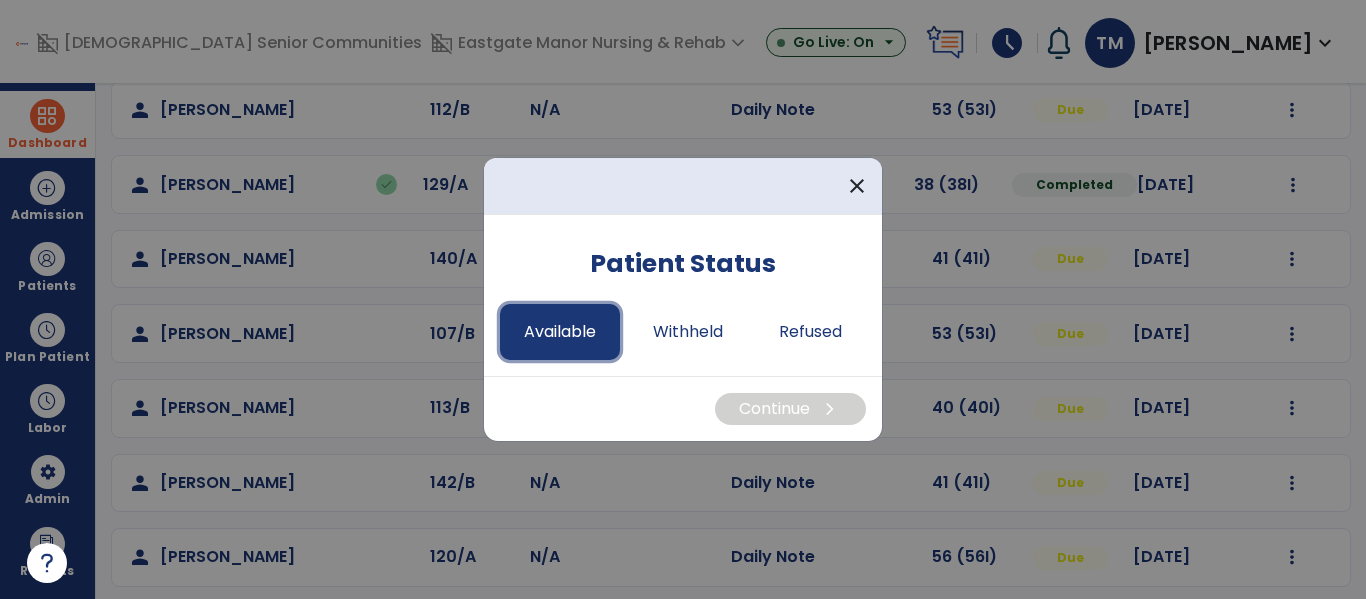 click on "Available" at bounding box center [560, 332] 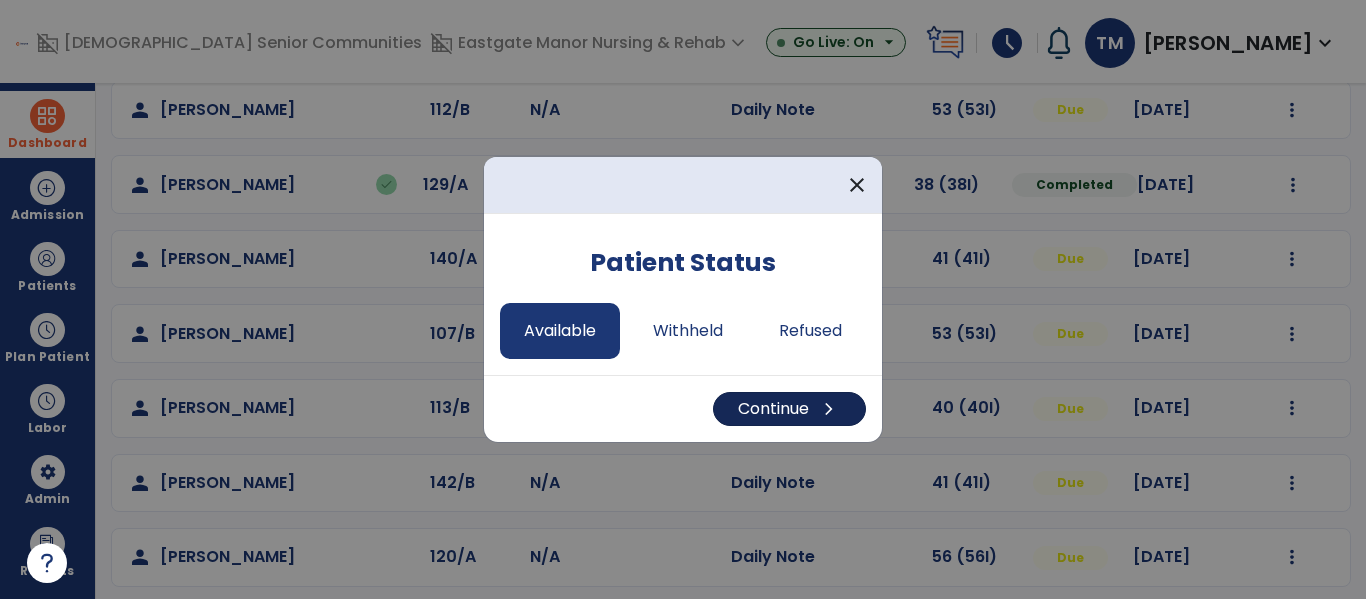 click on "Continue   chevron_right" at bounding box center [789, 409] 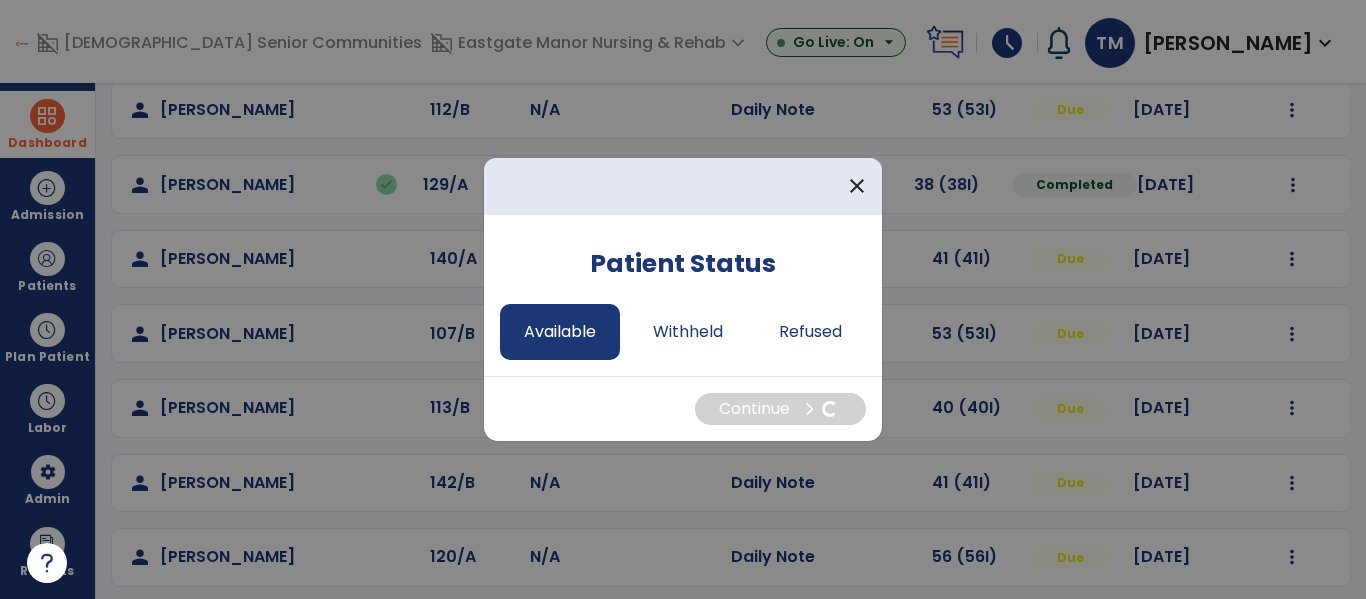 select on "*" 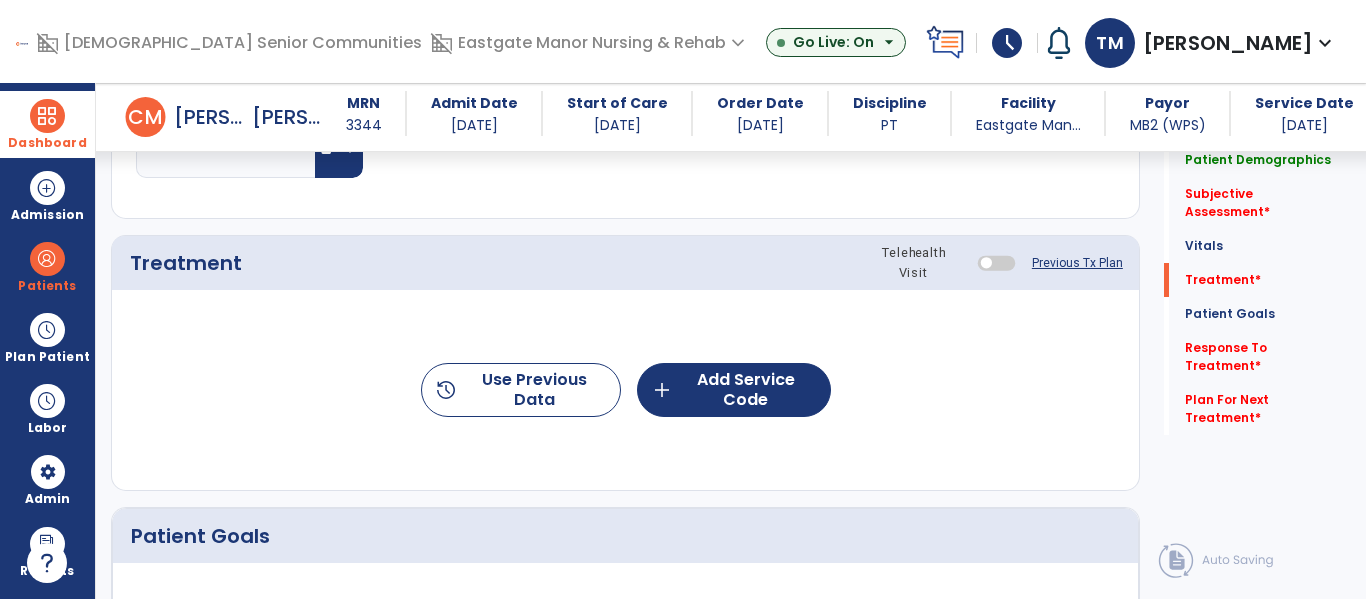 scroll, scrollTop: 1095, scrollLeft: 0, axis: vertical 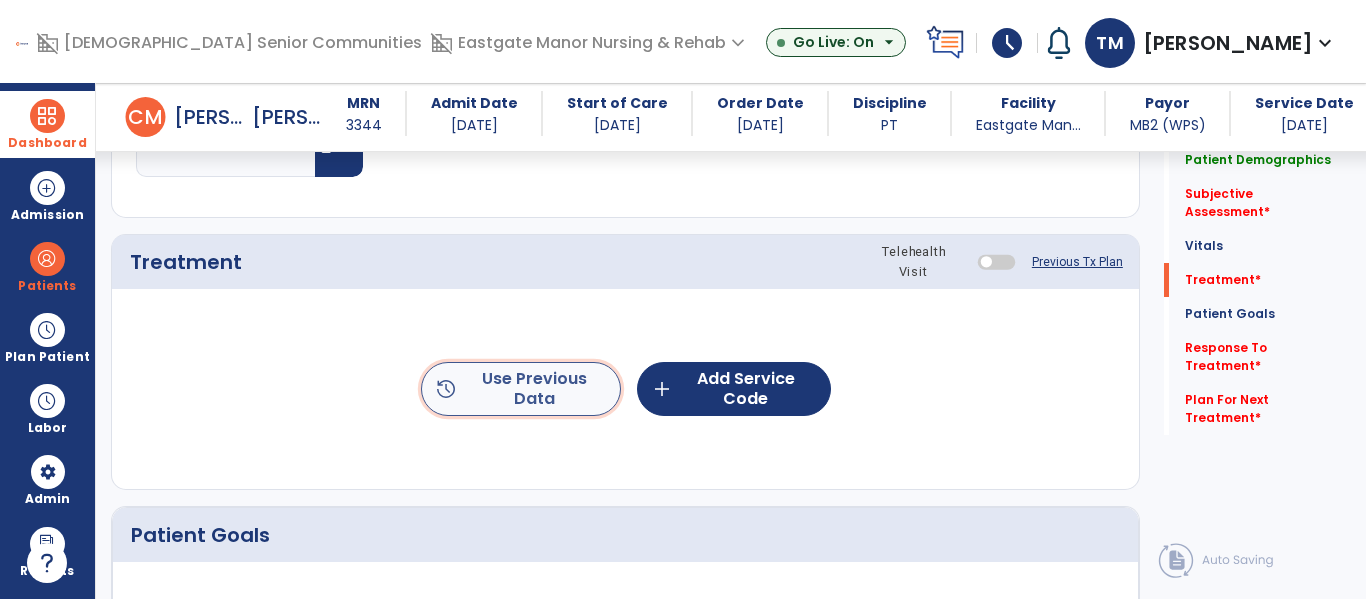 click on "history  Use Previous Data" 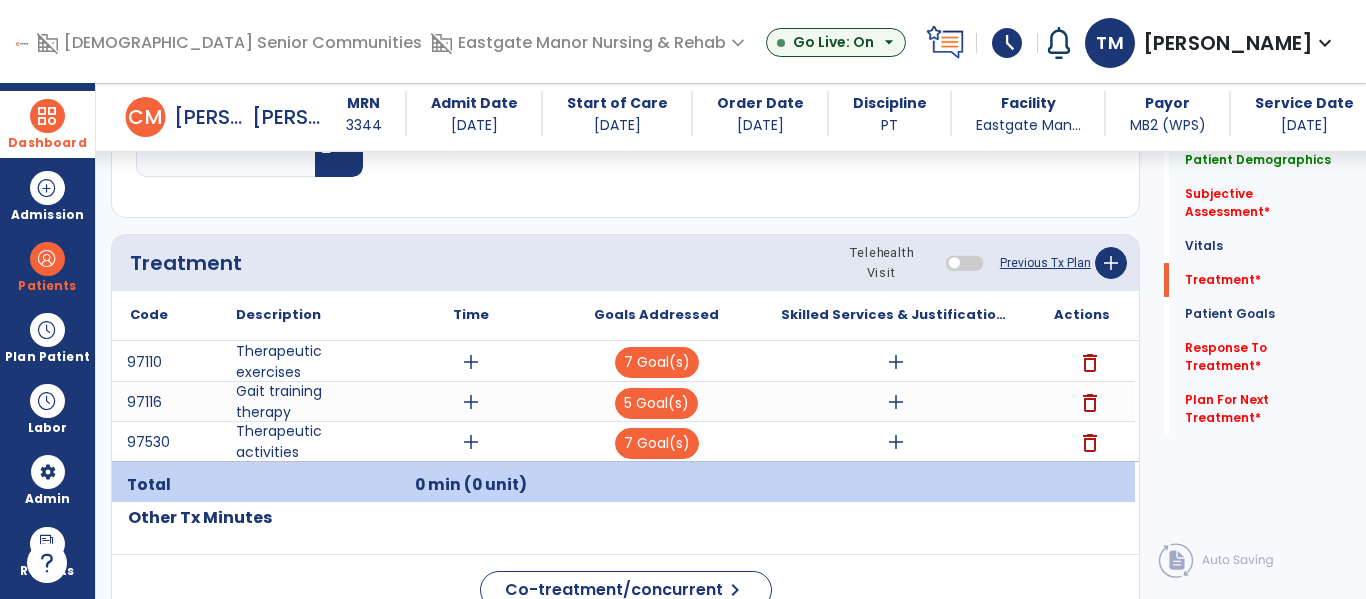 click on "add" at bounding box center (471, 362) 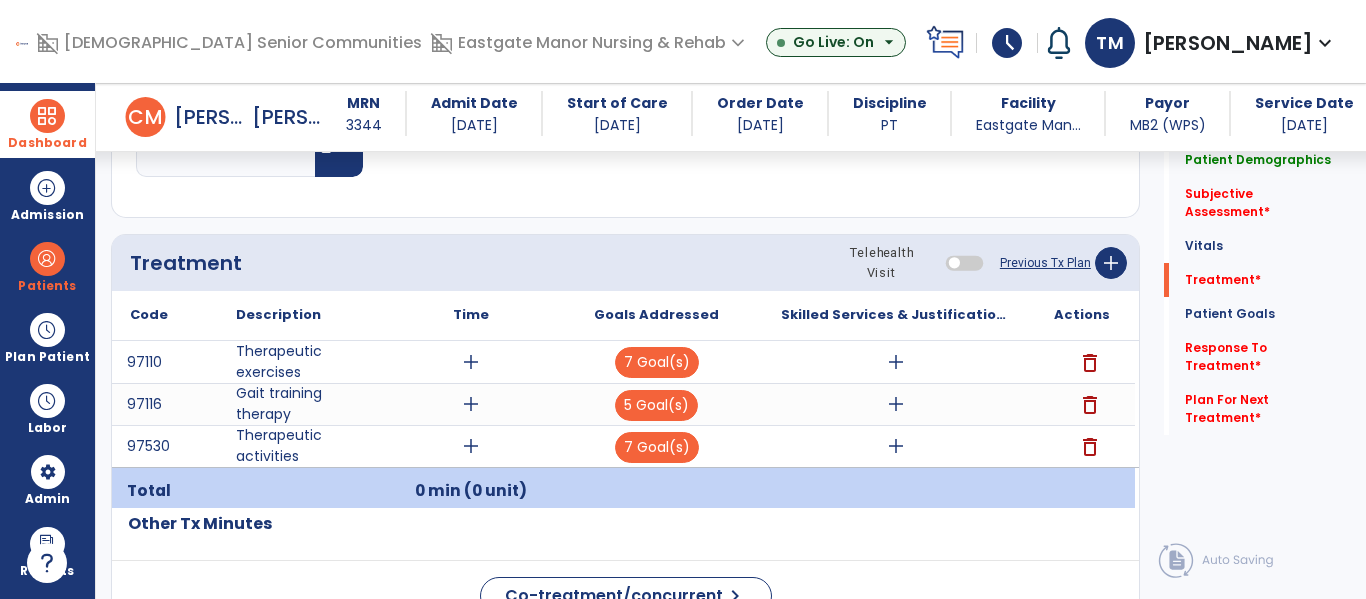 click on "add" at bounding box center [471, 446] 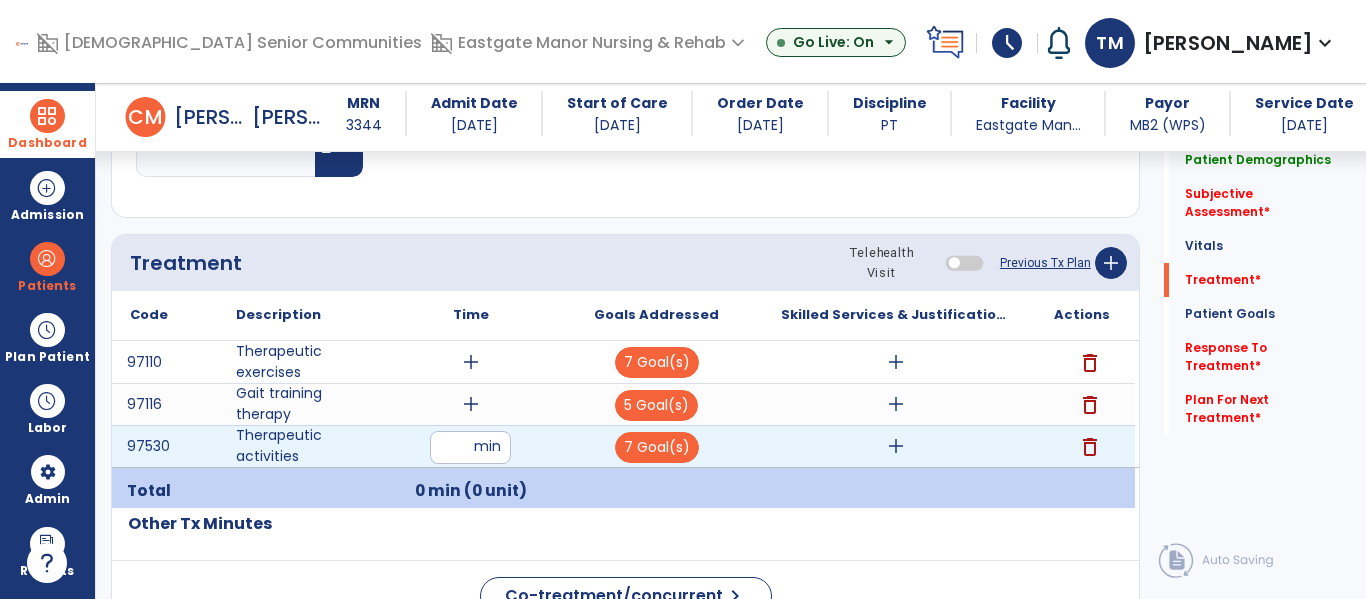 type on "**" 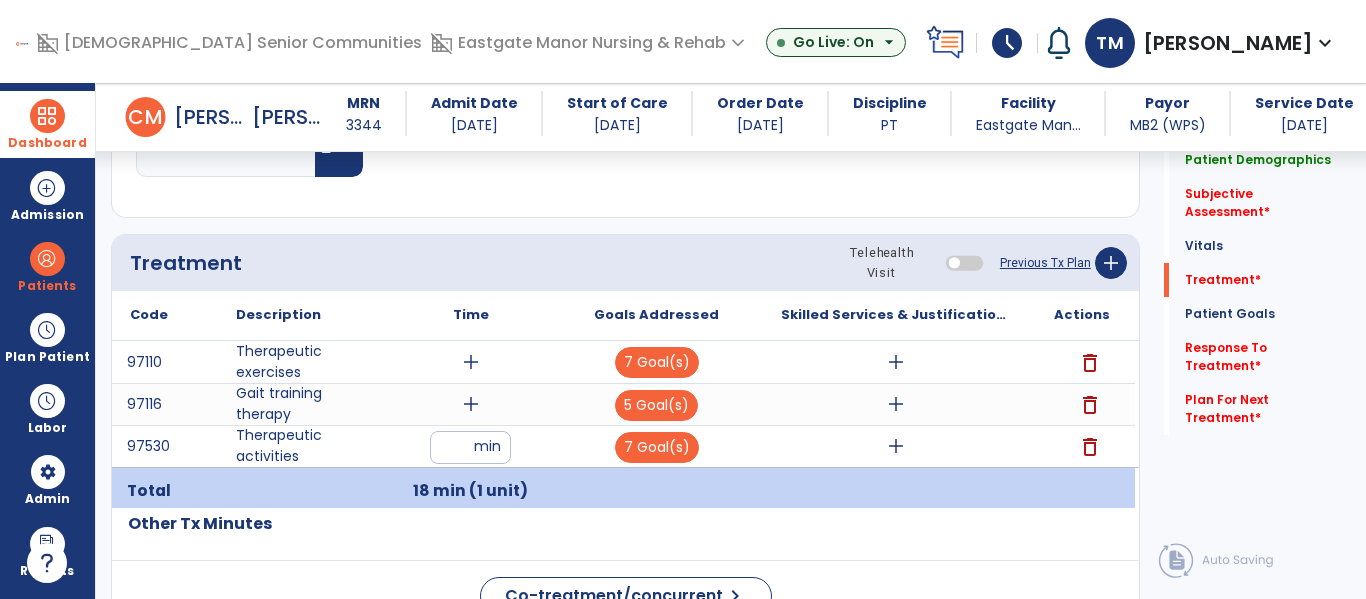 click on "add" at bounding box center (471, 404) 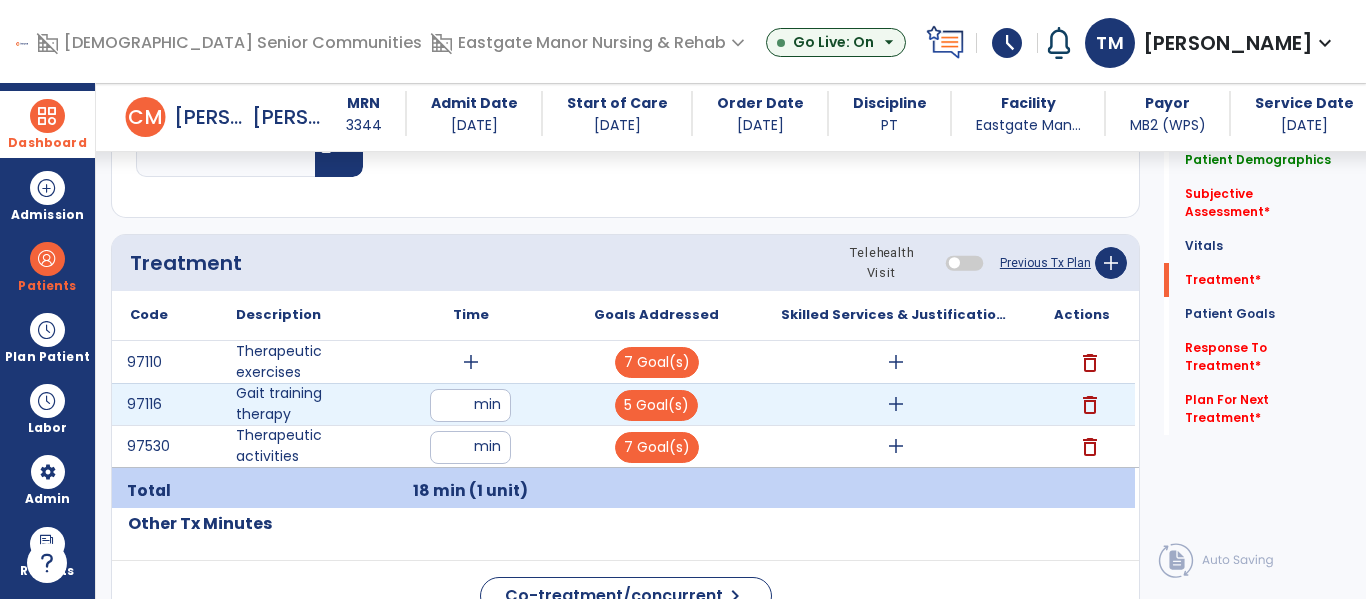 type on "**" 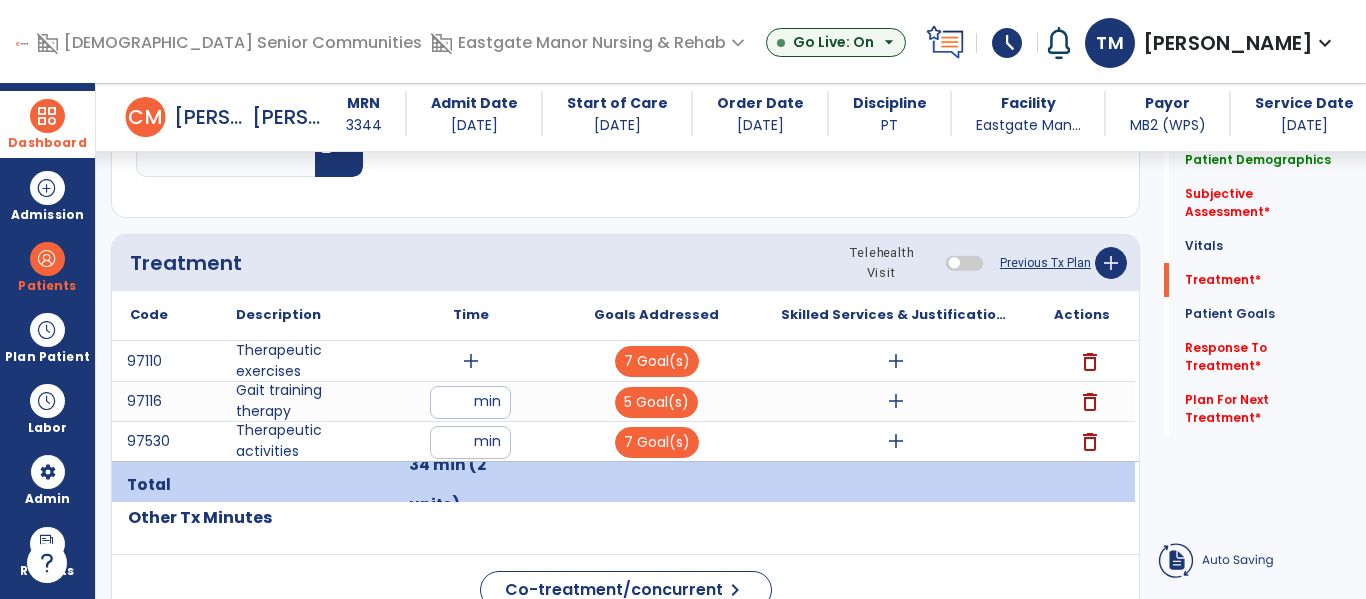 click on "add" at bounding box center [471, 361] 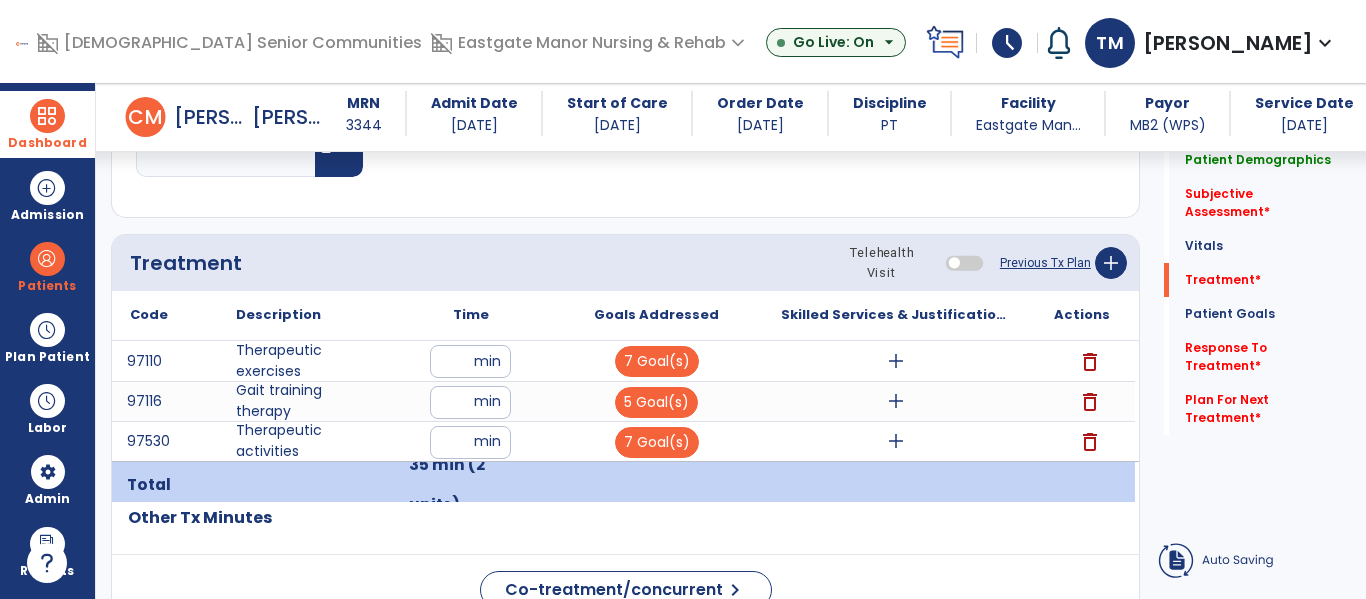 click on "*" at bounding box center [470, 361] 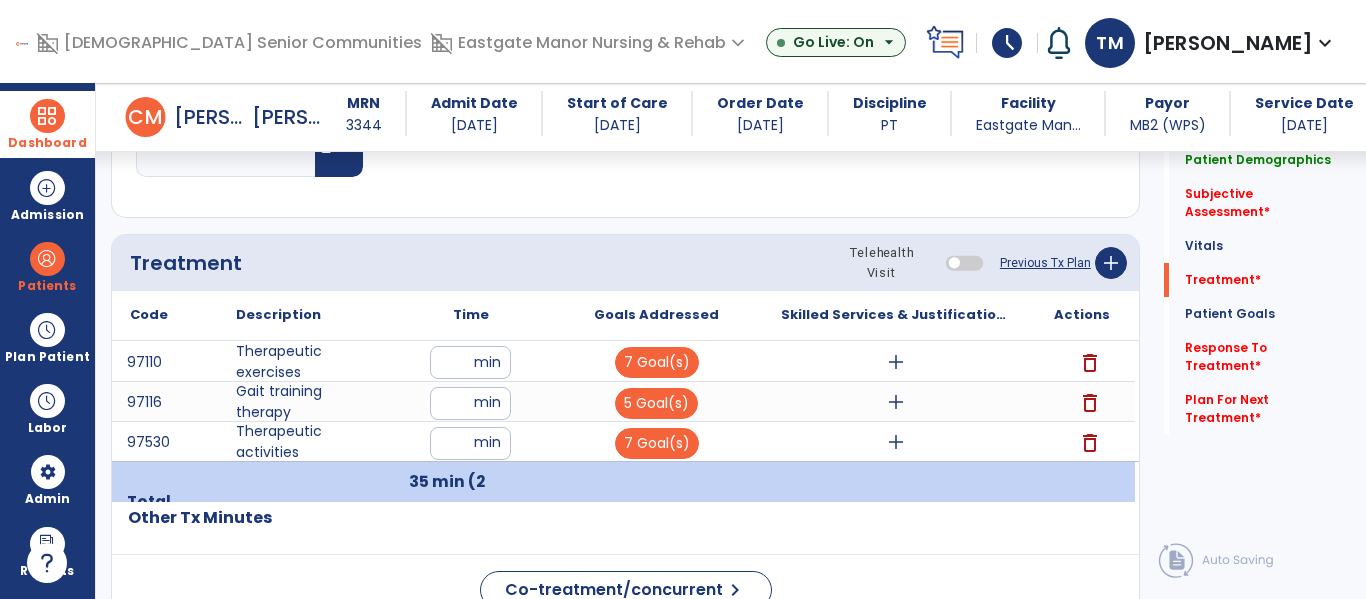 click on "*" at bounding box center [470, 362] 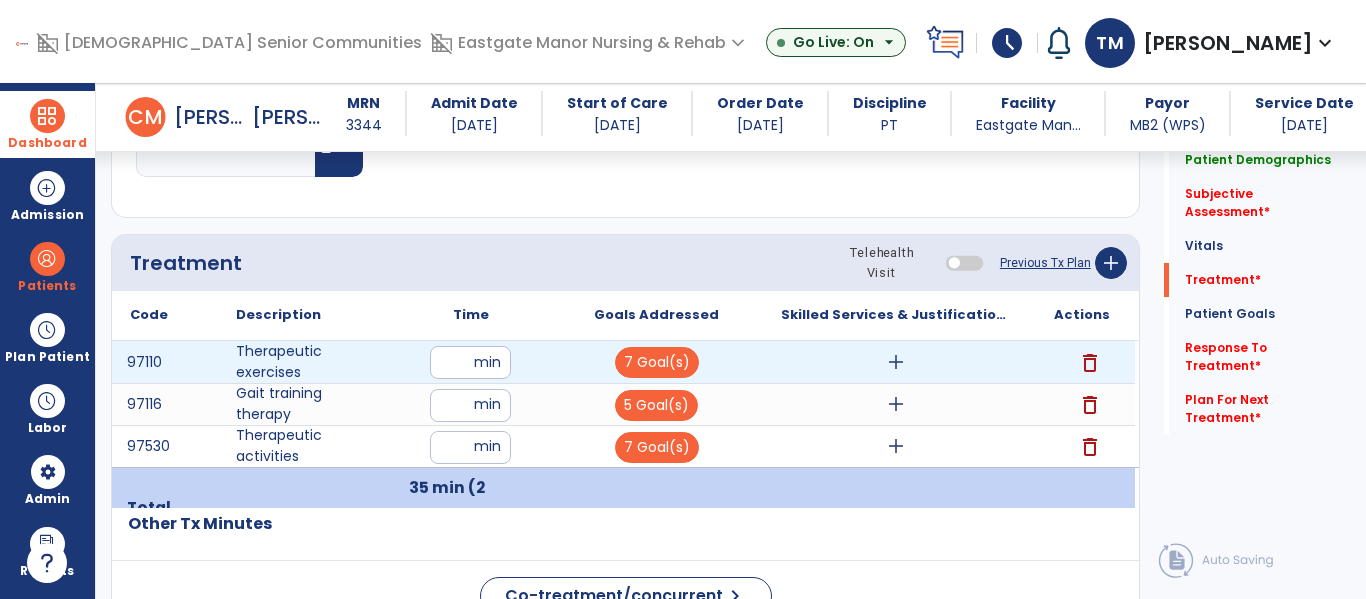 type on "**" 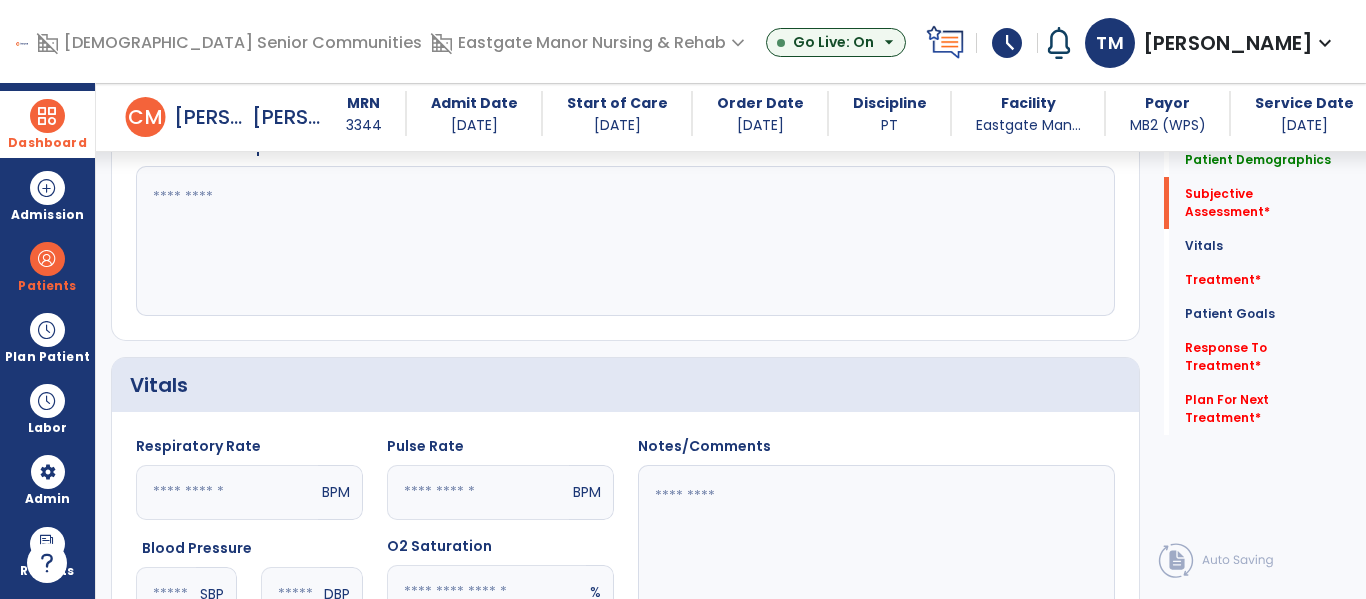 scroll, scrollTop: 566, scrollLeft: 0, axis: vertical 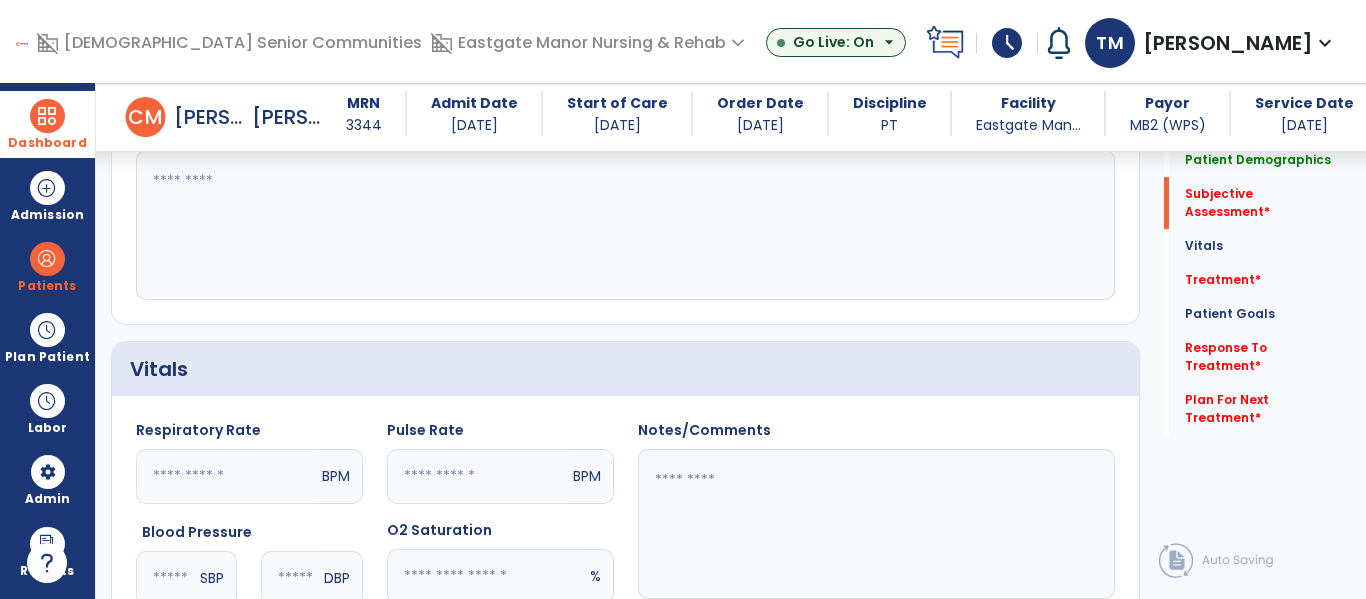click 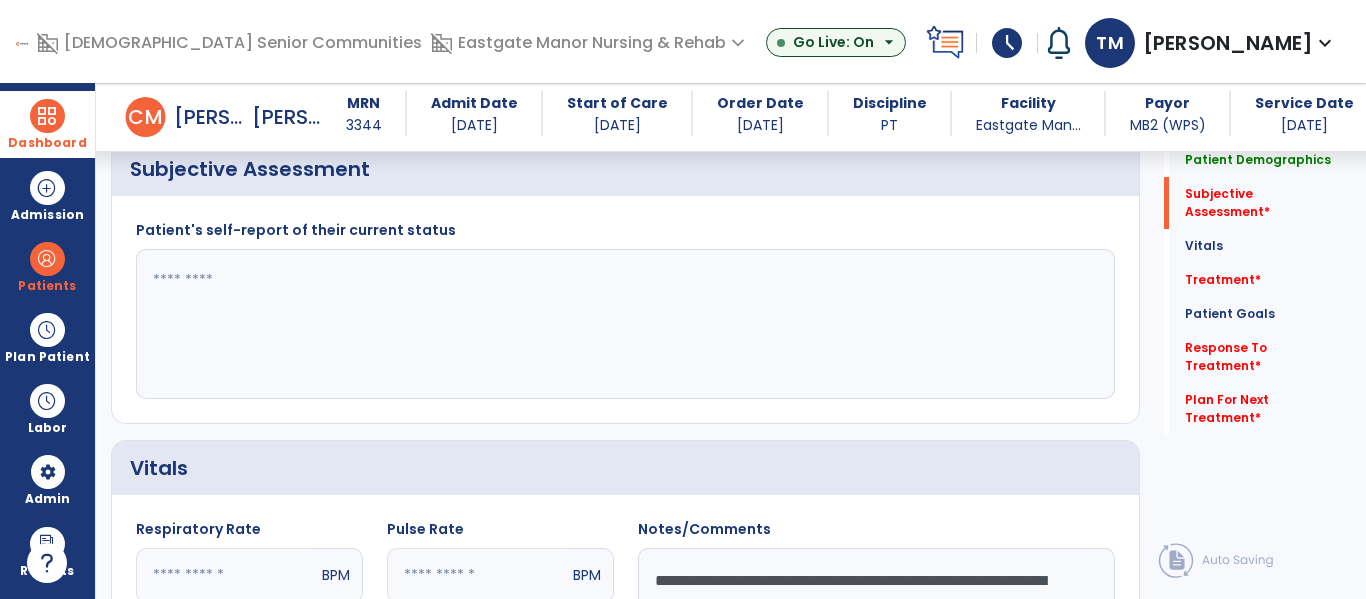 scroll, scrollTop: 468, scrollLeft: 0, axis: vertical 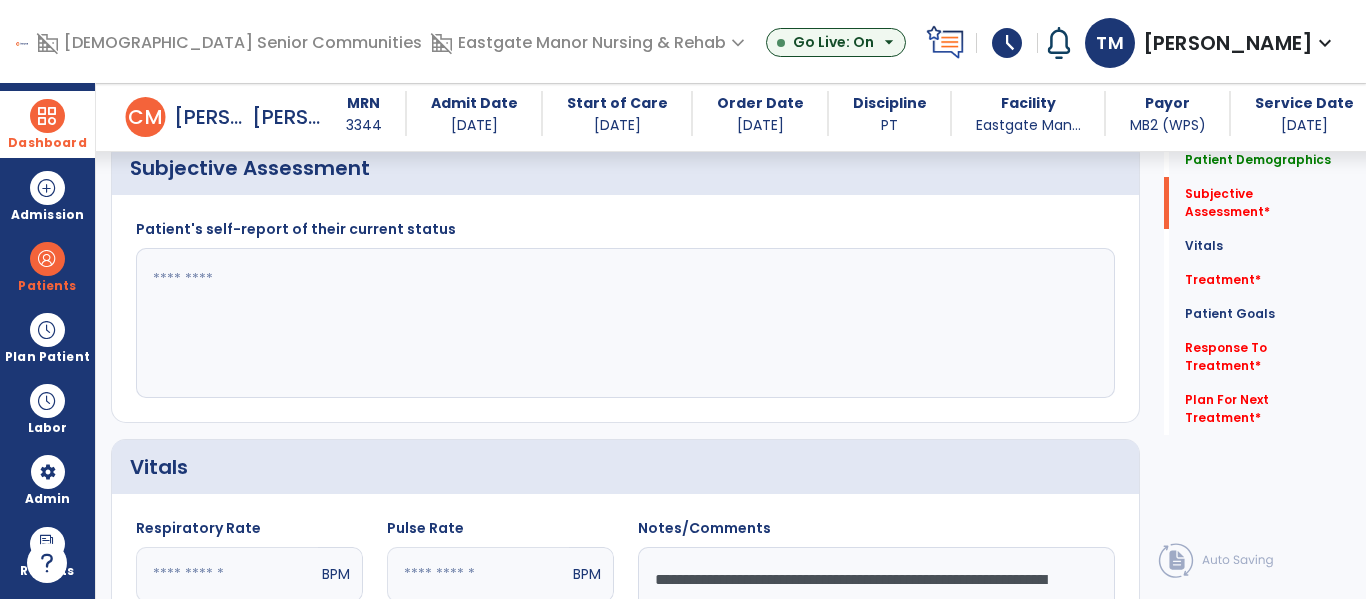 type on "**********" 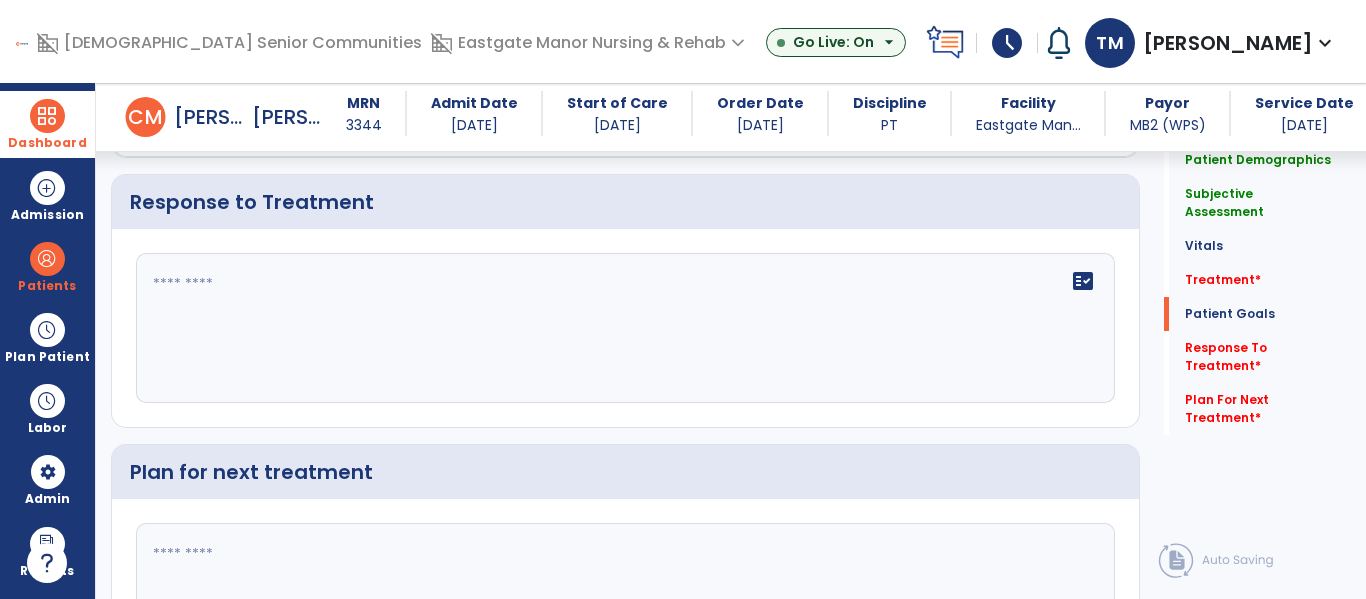 scroll, scrollTop: 2843, scrollLeft: 0, axis: vertical 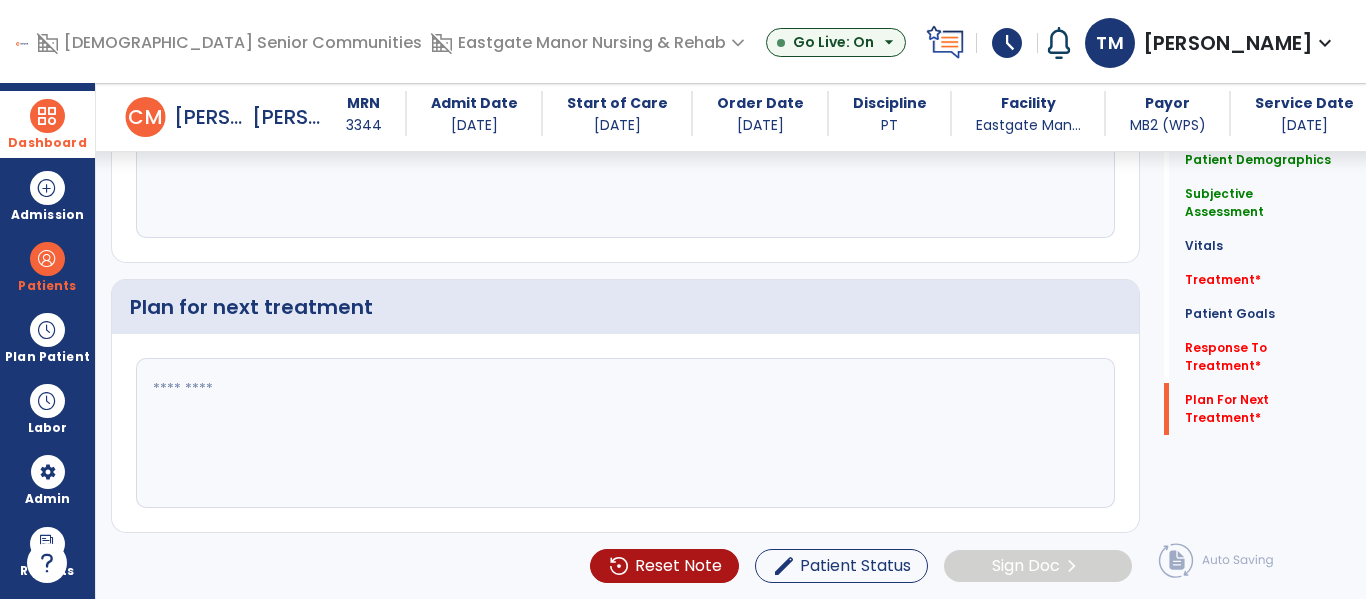 type on "**********" 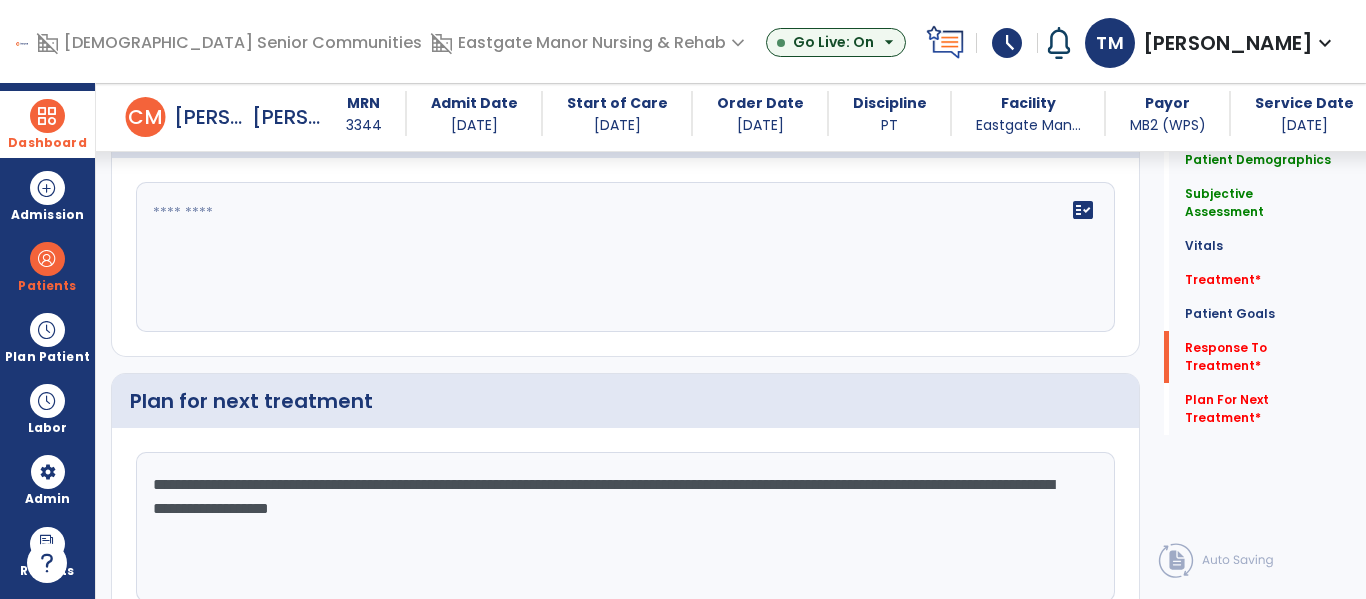 scroll, scrollTop: 2743, scrollLeft: 0, axis: vertical 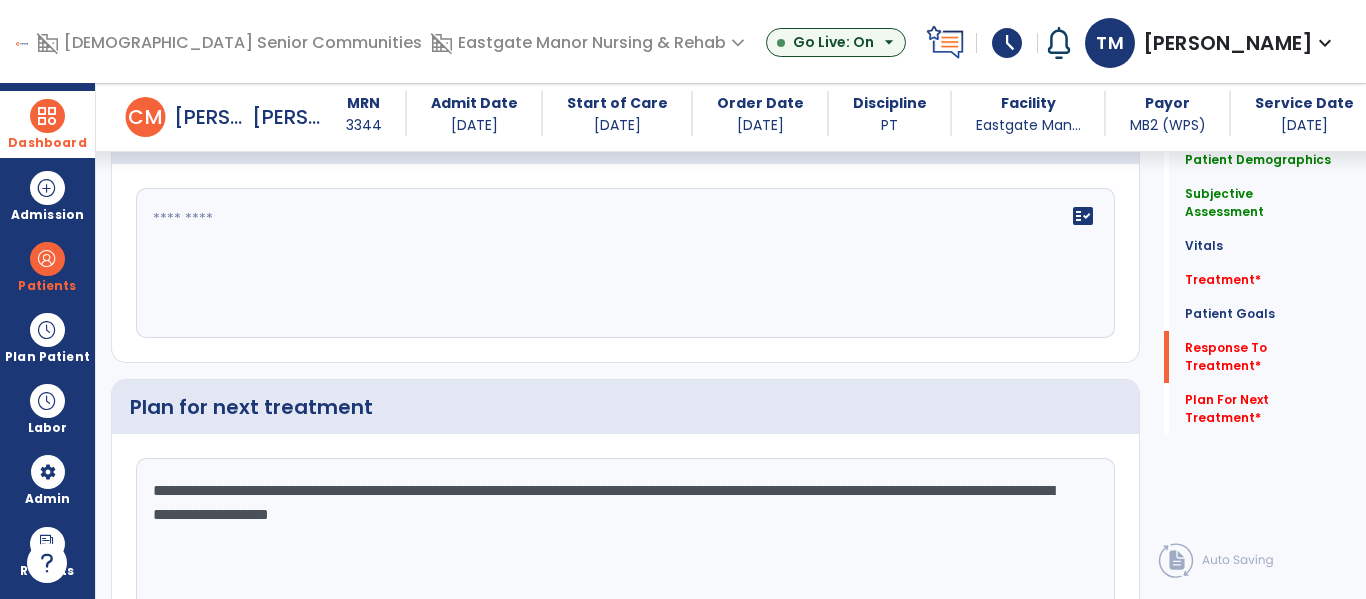 type on "**********" 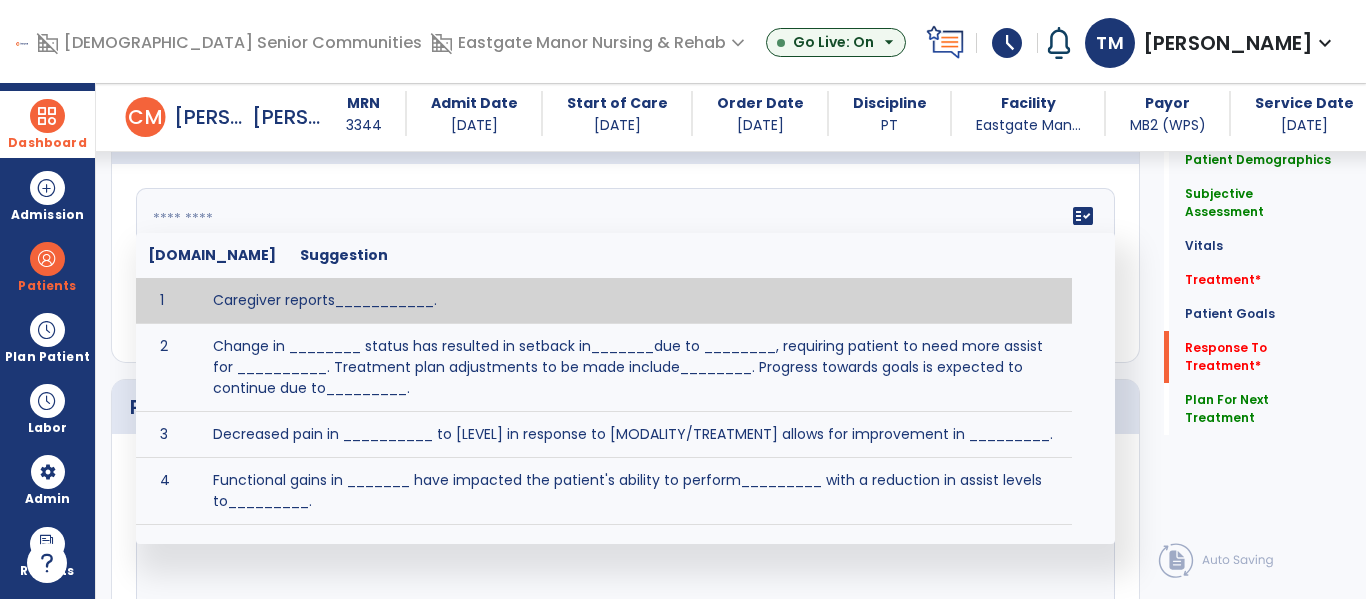 click 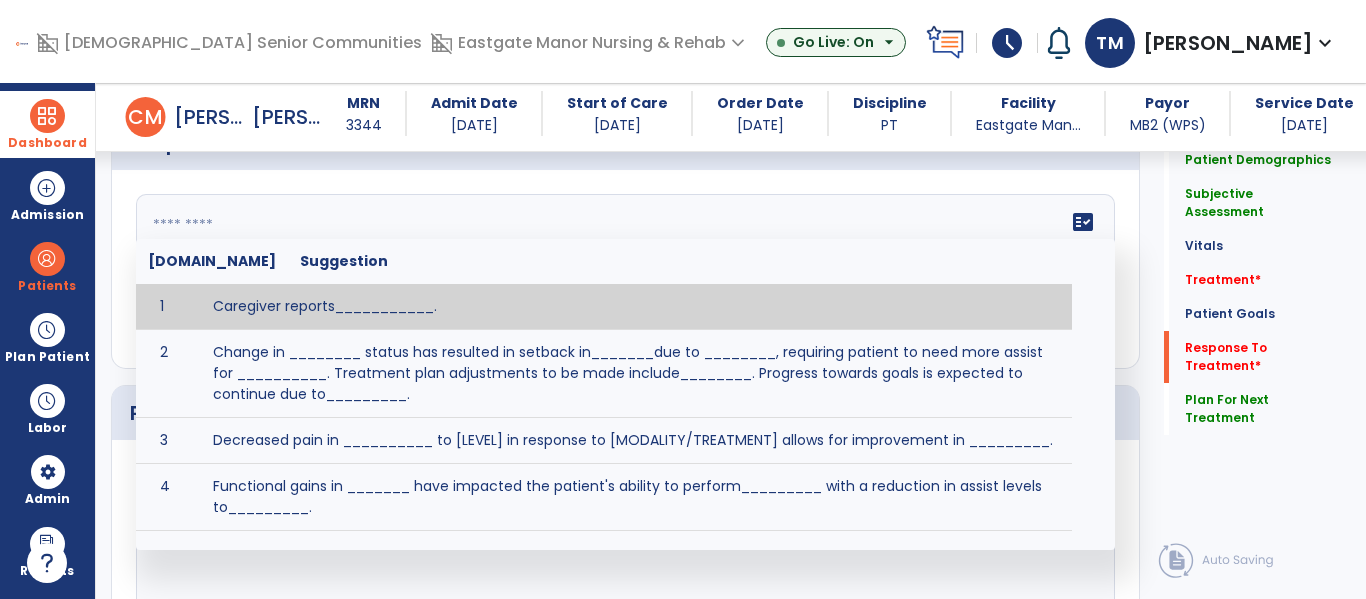 scroll, scrollTop: 2743, scrollLeft: 0, axis: vertical 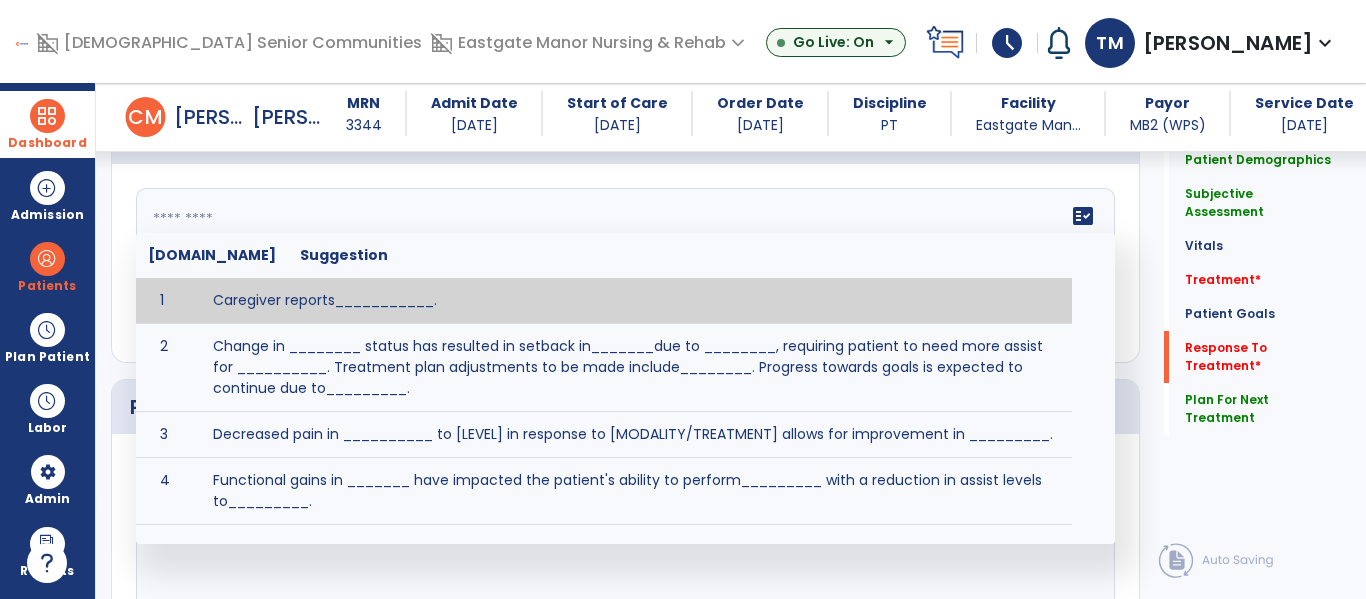 paste on "**********" 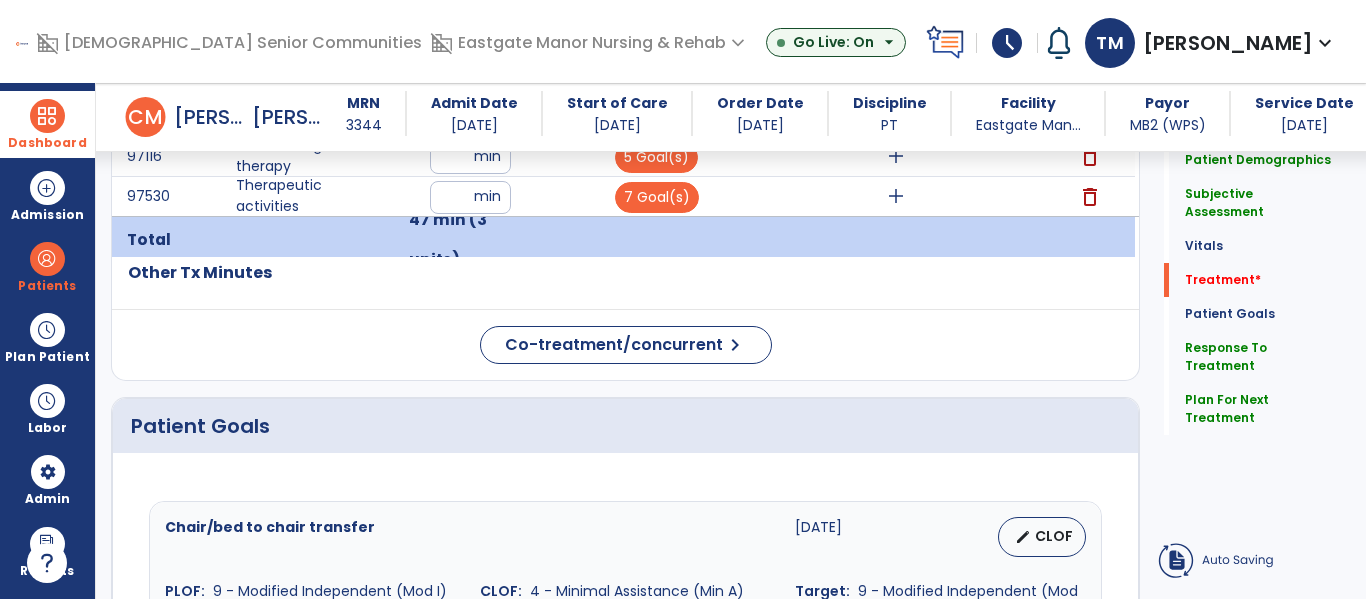 scroll, scrollTop: 1102, scrollLeft: 0, axis: vertical 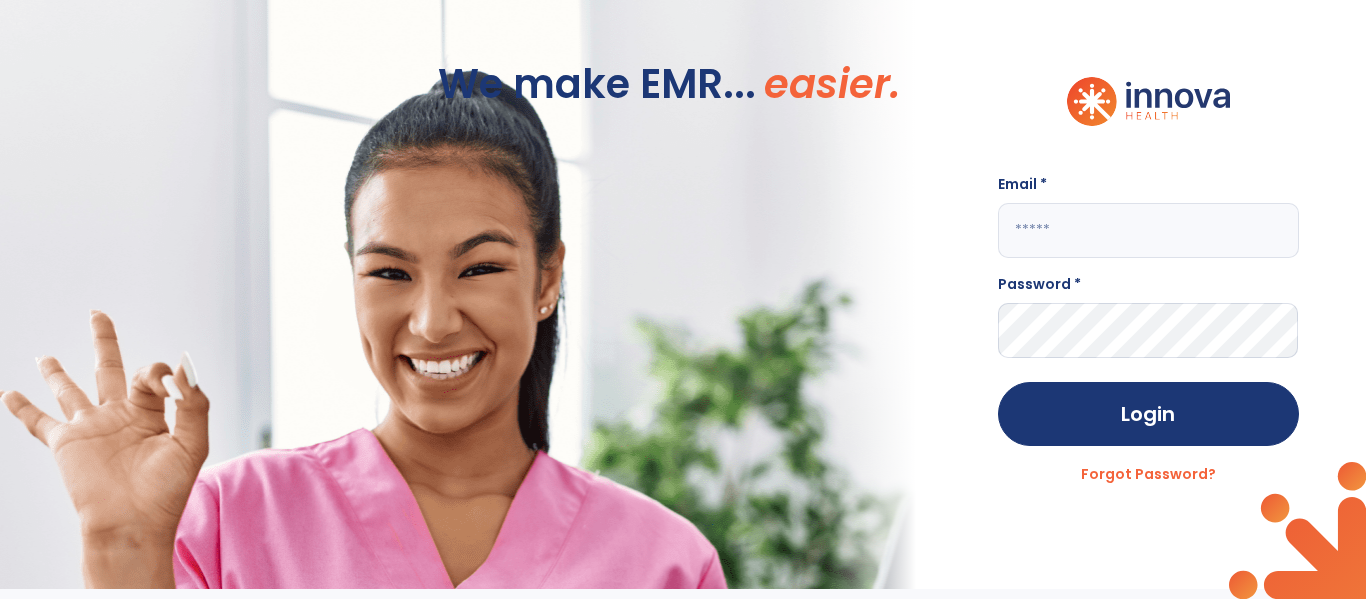 click 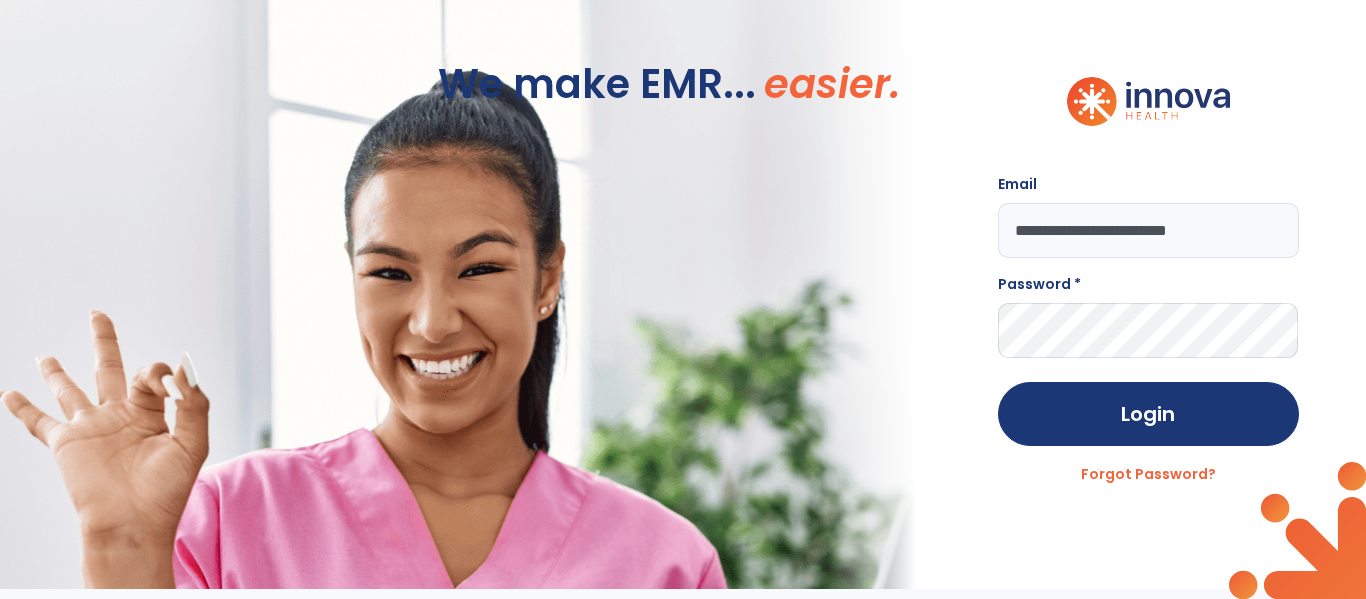 type on "**********" 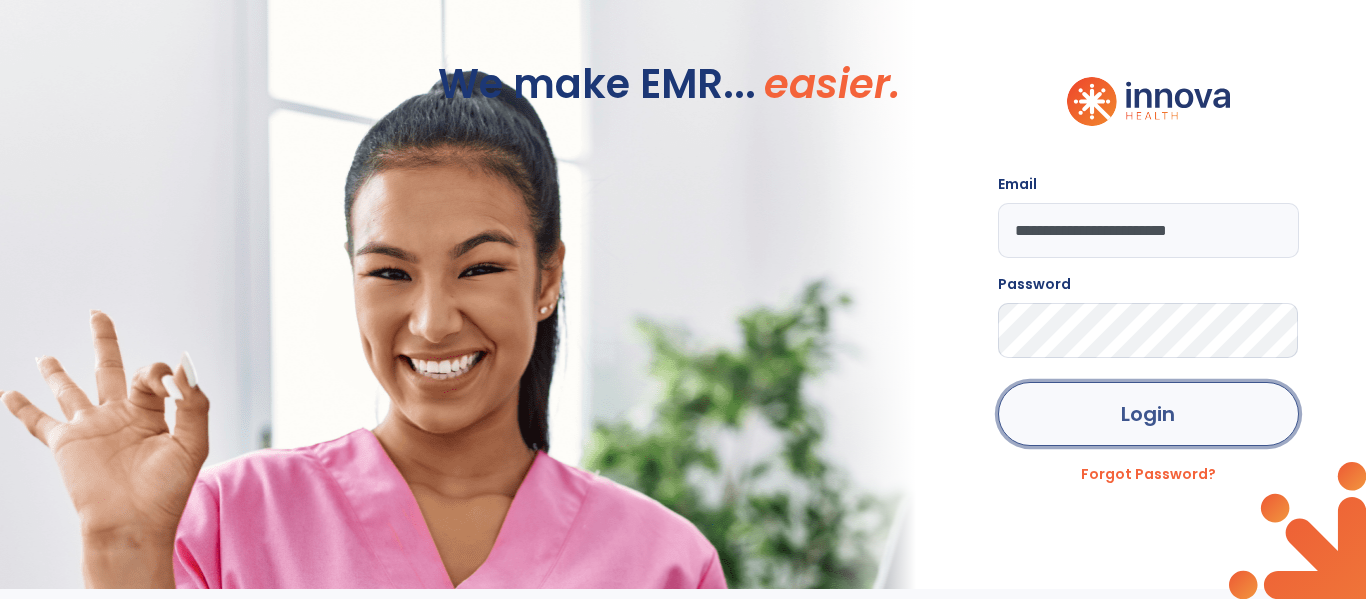 click on "Login" 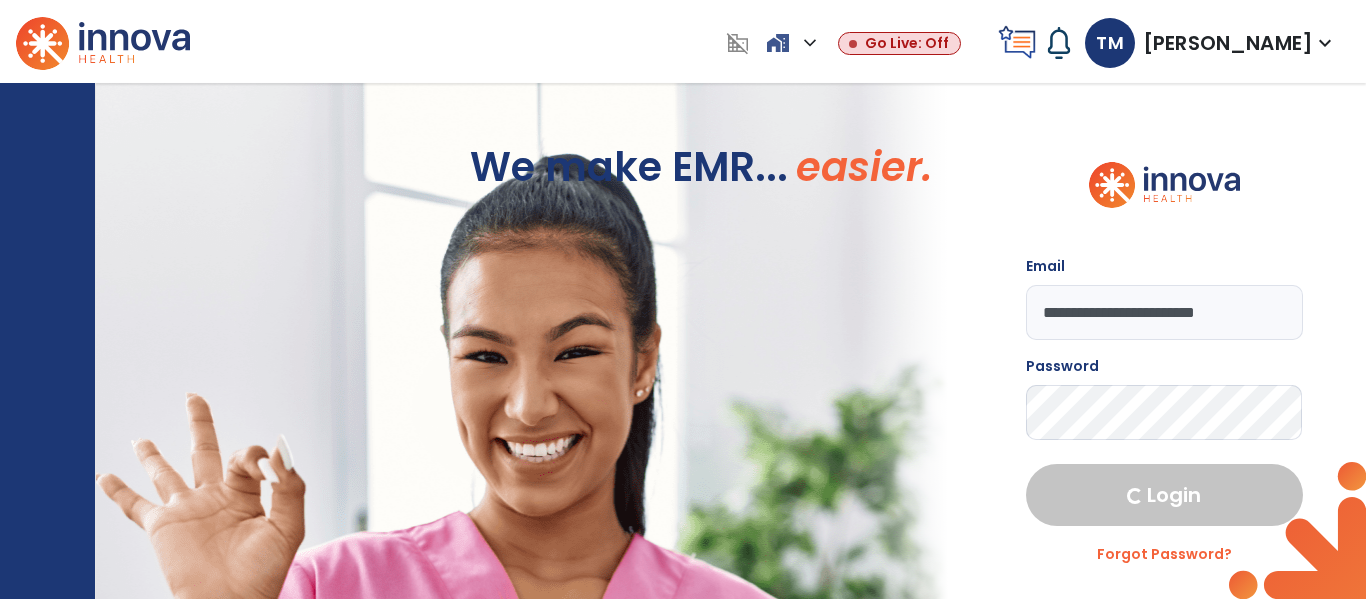 select on "***" 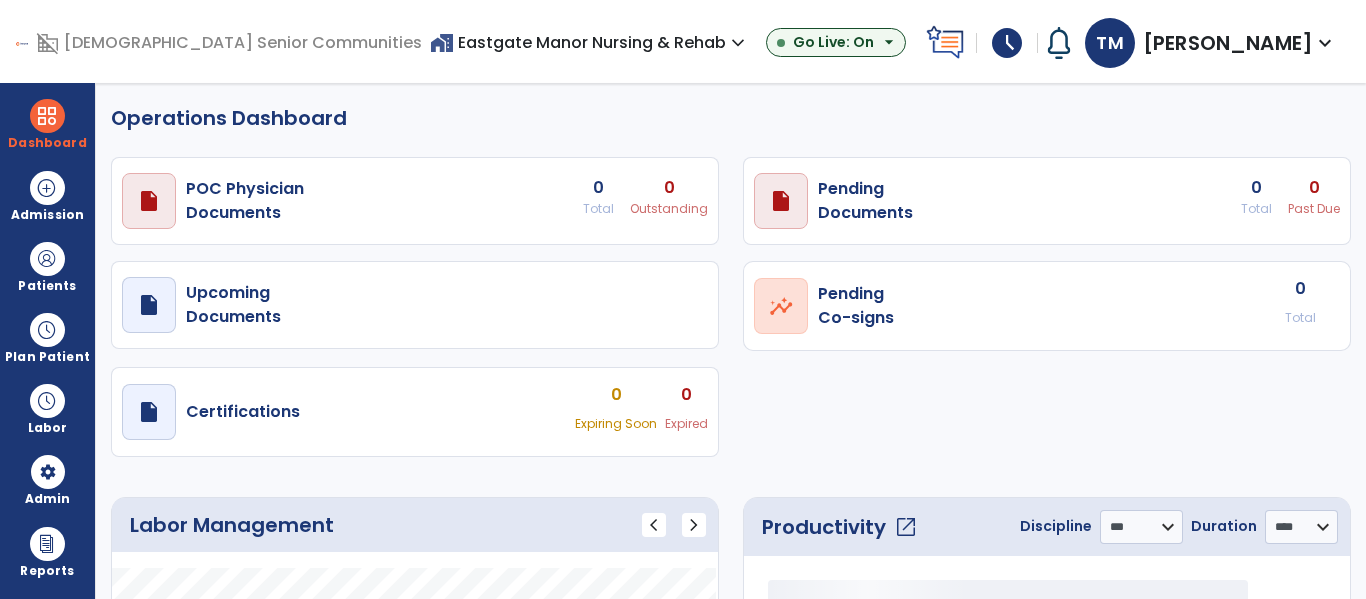 select on "***" 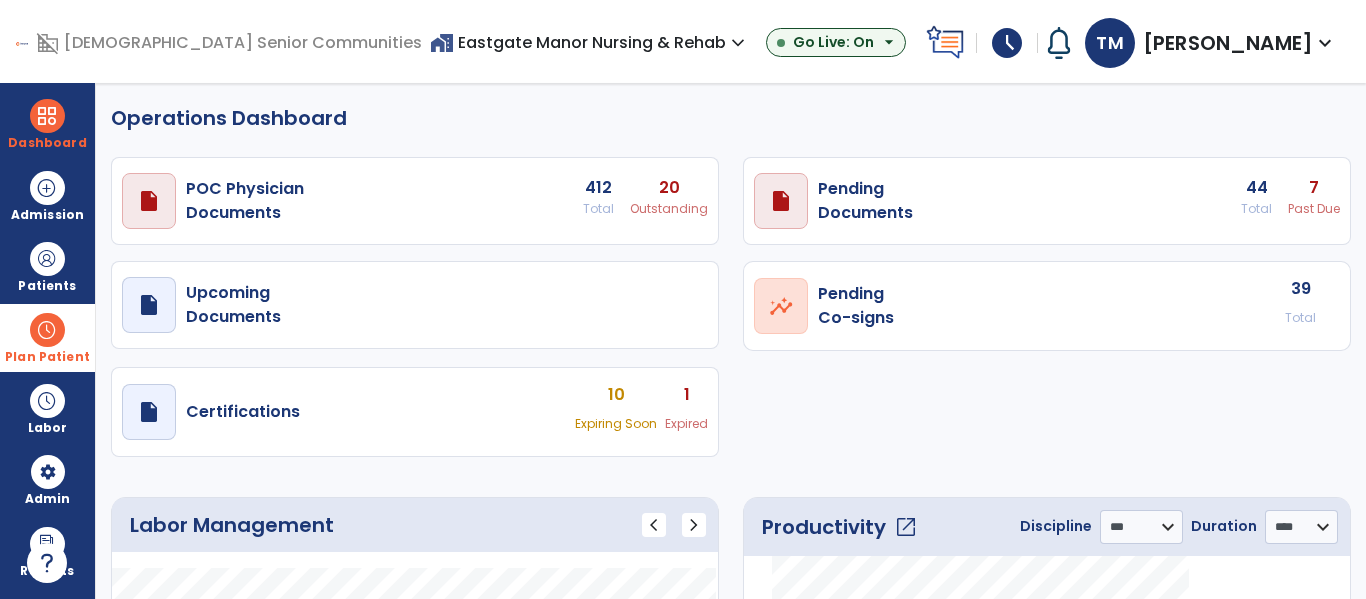 click on "Plan Patient" at bounding box center [47, 286] 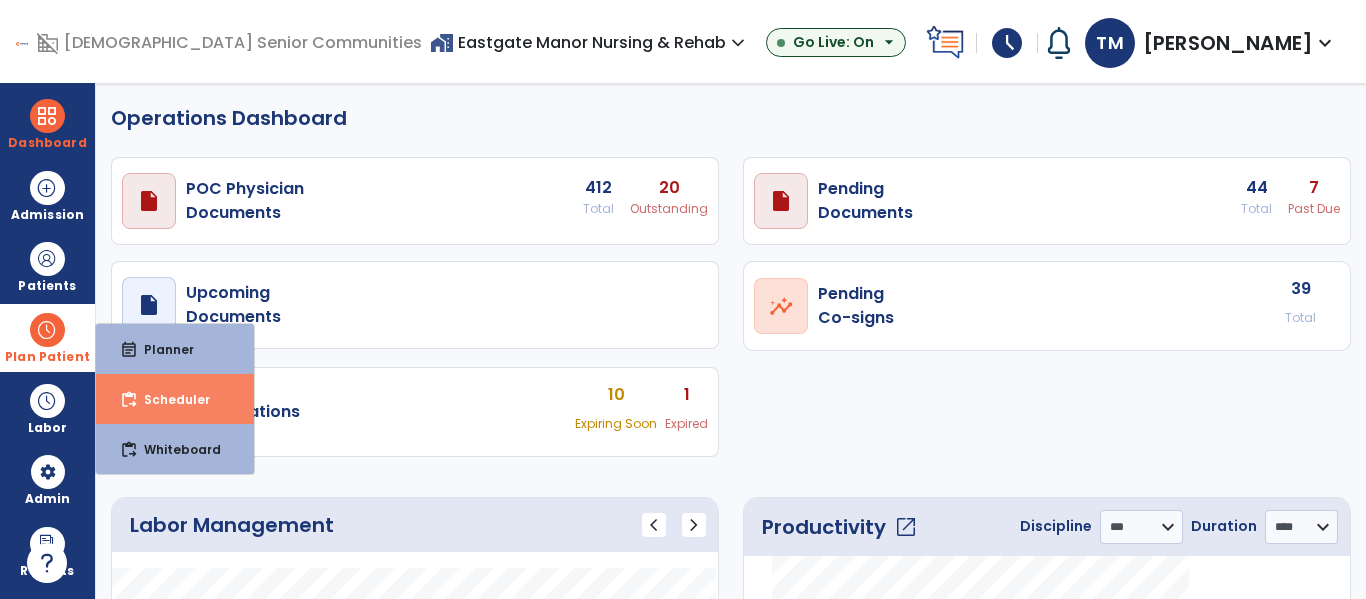 click on "content_paste_go  Scheduler" at bounding box center [175, 399] 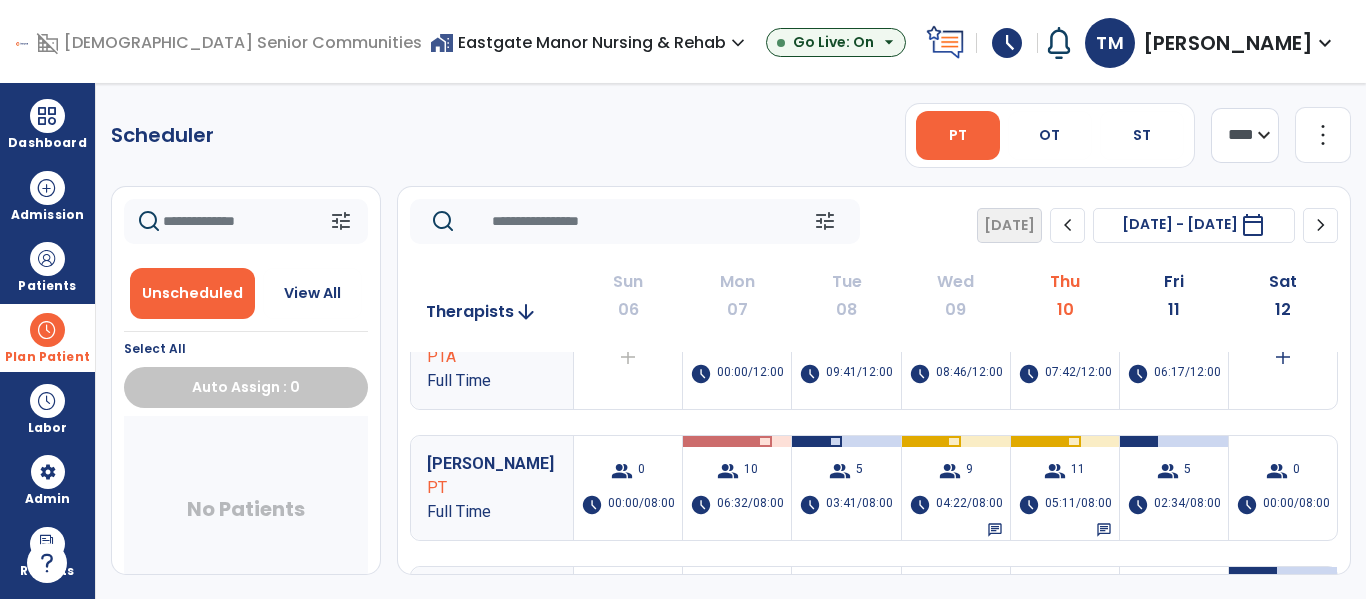 scroll, scrollTop: 49, scrollLeft: 0, axis: vertical 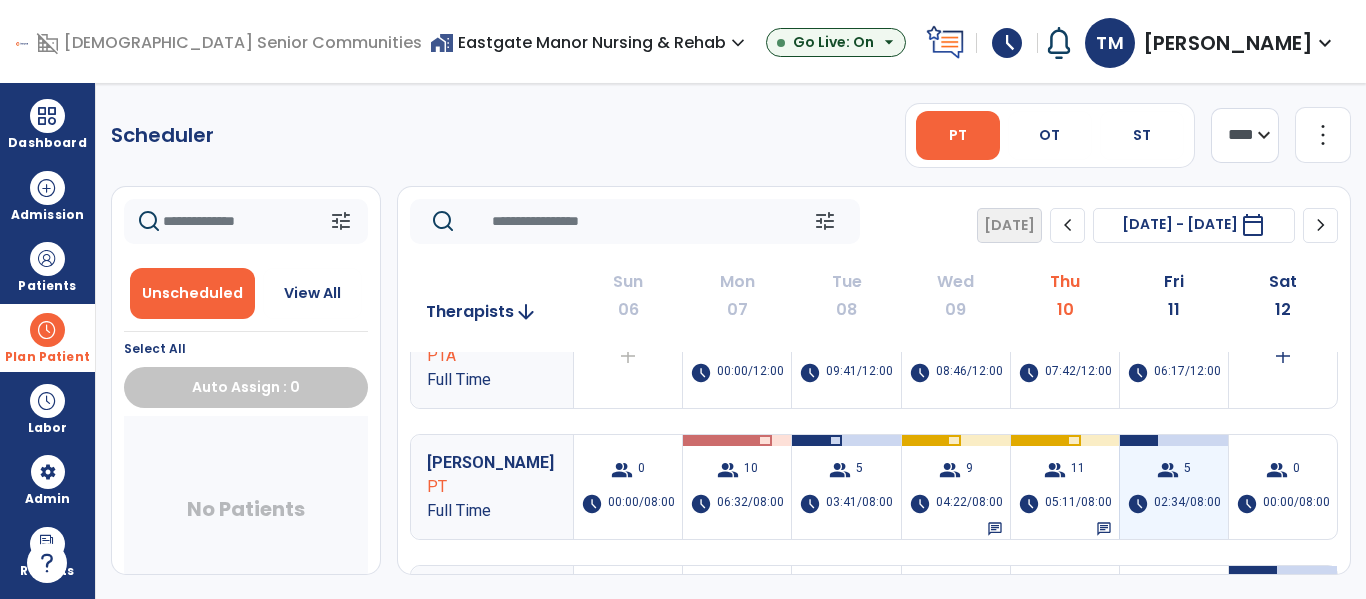 click on "02:34/08:00" at bounding box center [1187, 504] 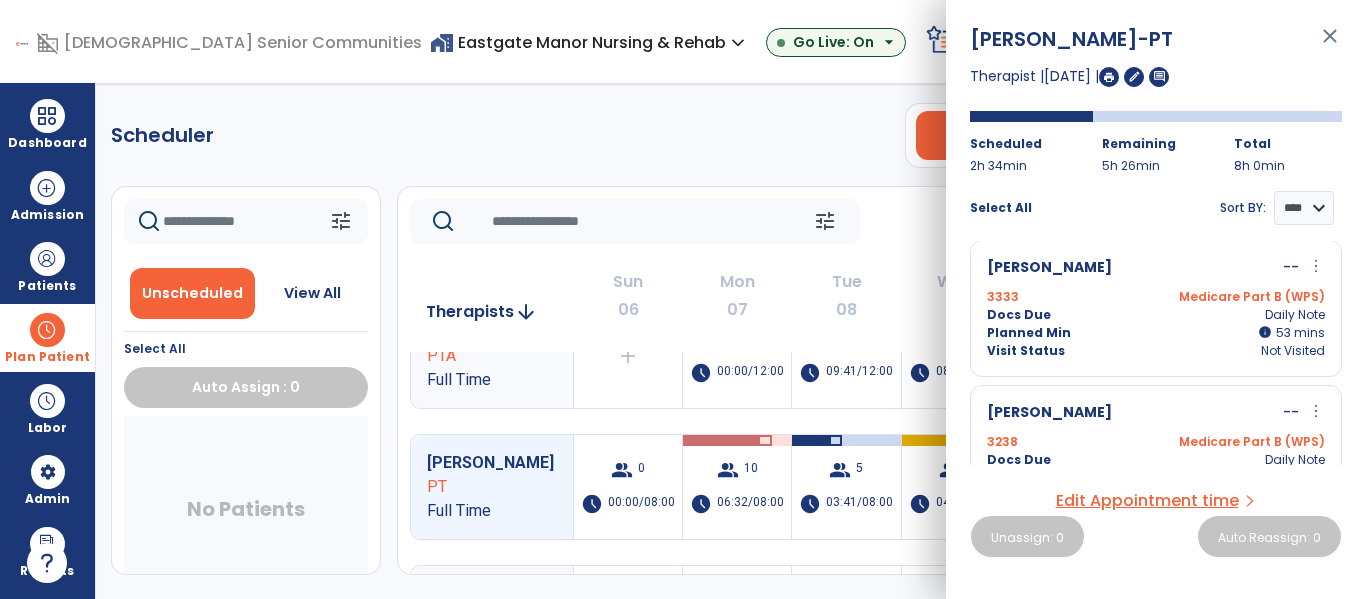 scroll, scrollTop: 0, scrollLeft: 0, axis: both 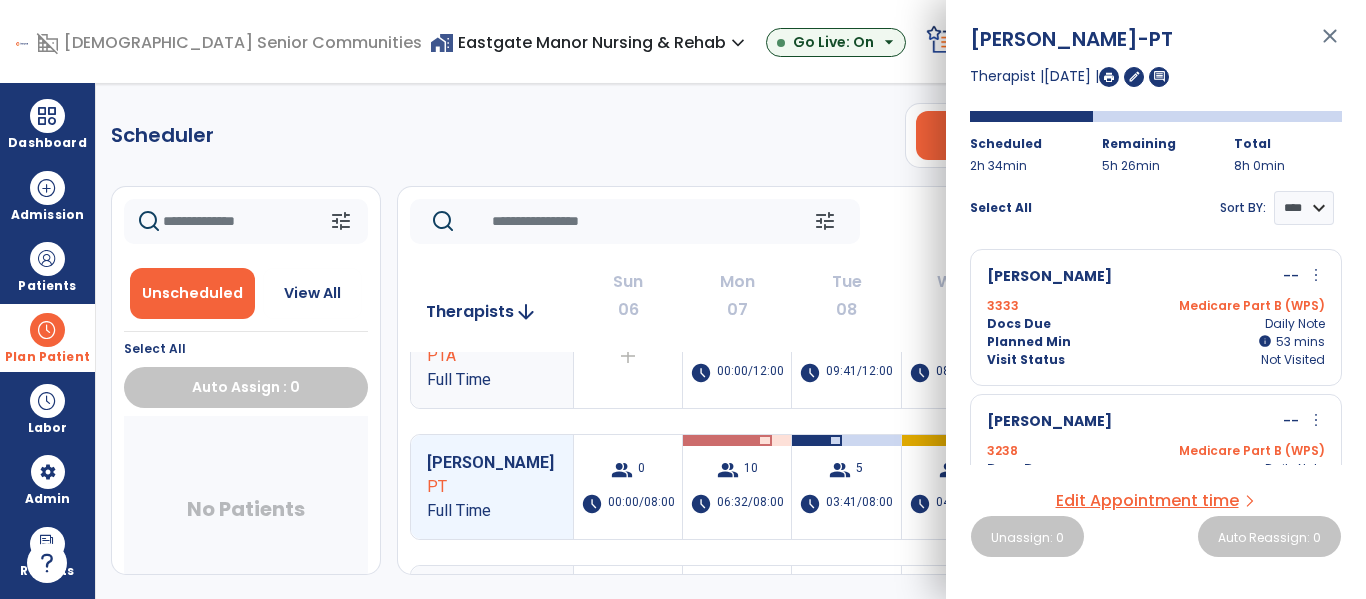 click on "Scheduler   PT   OT   ST  **** *** more_vert  Manage Labor   View All Therapists   Print" 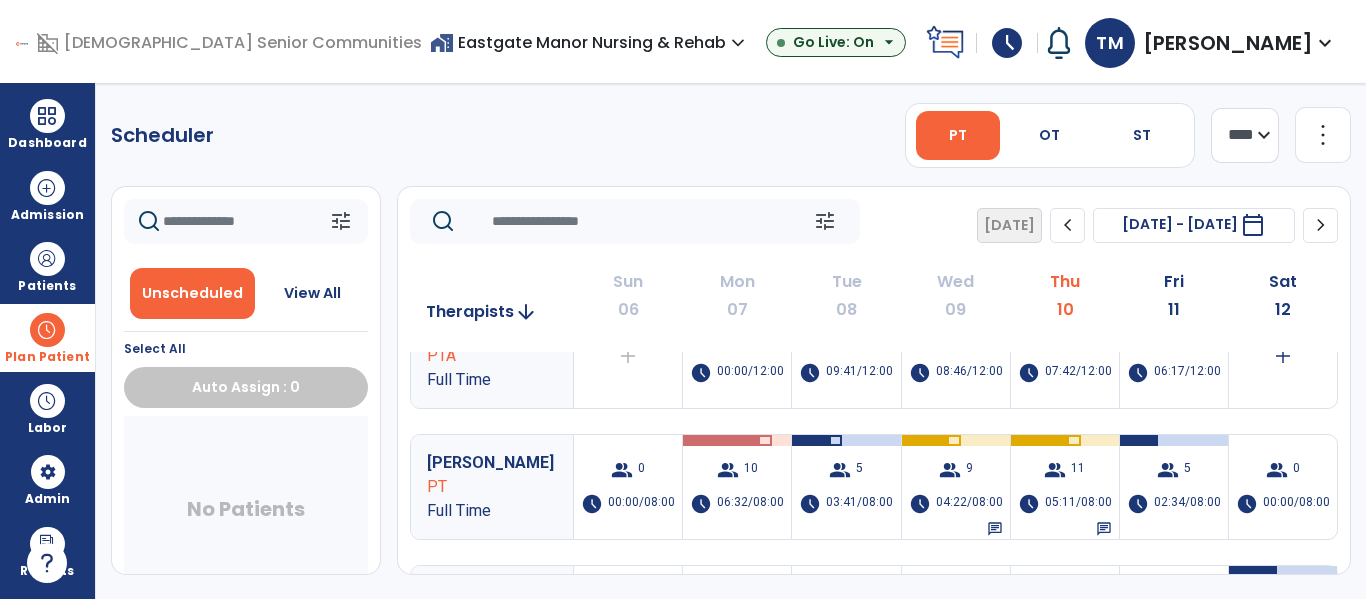 scroll, scrollTop: 0, scrollLeft: 0, axis: both 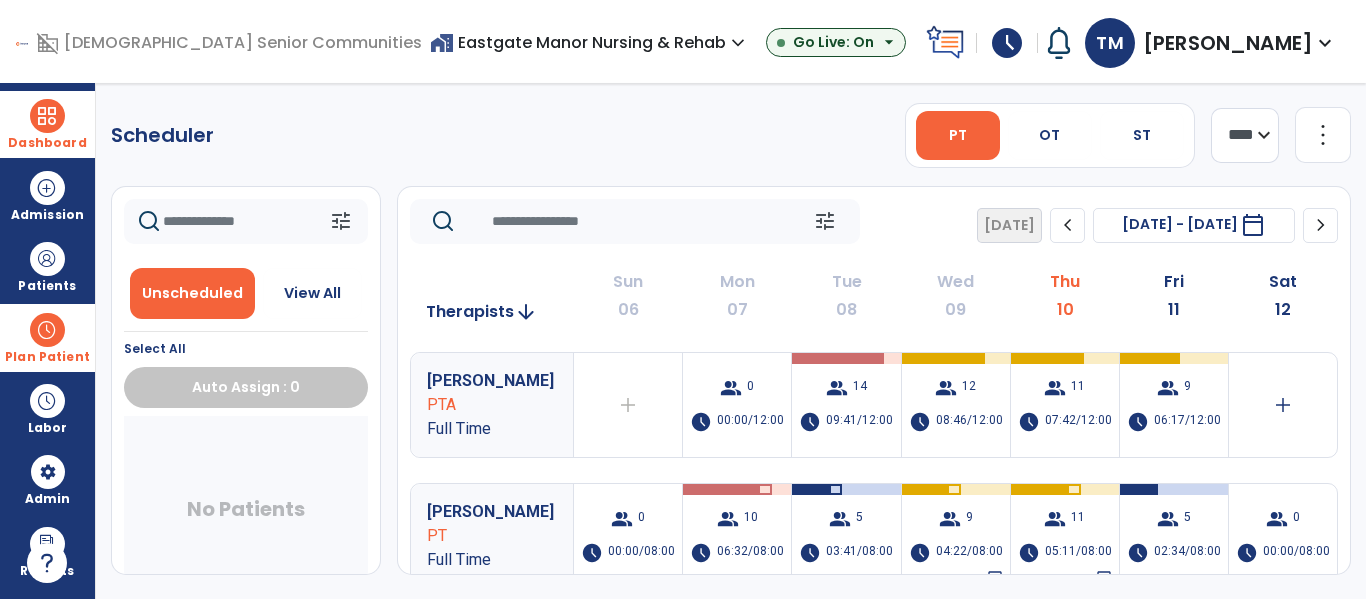 click at bounding box center [47, 116] 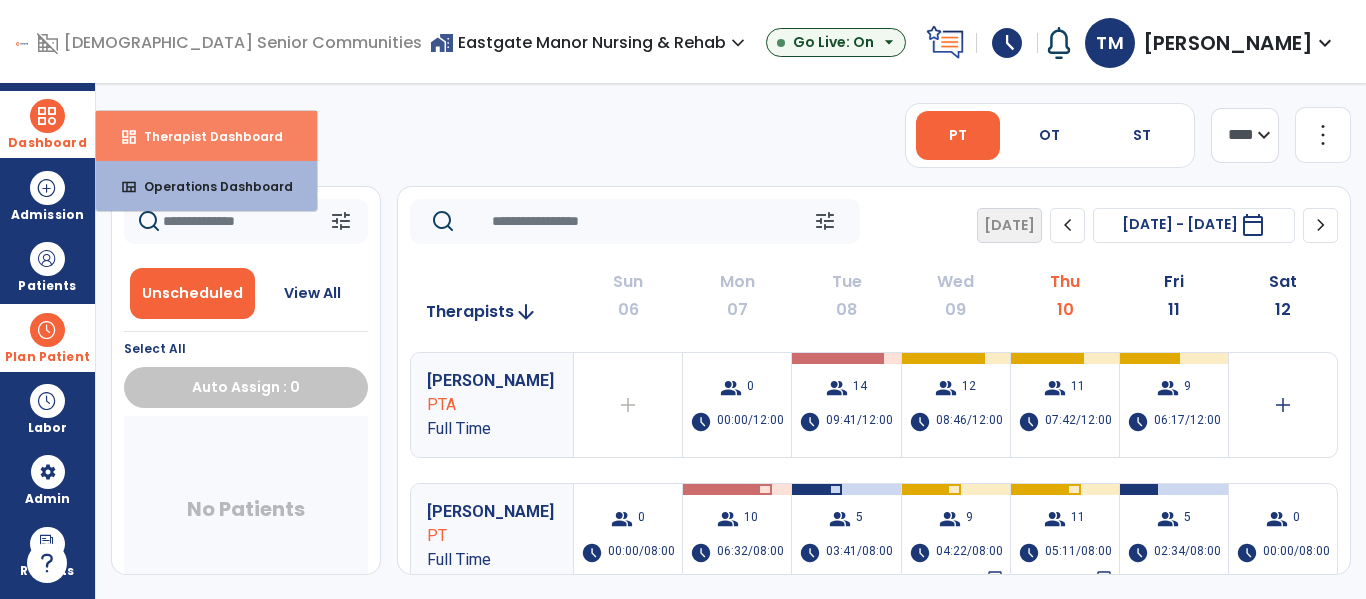 click on "Therapist Dashboard" at bounding box center [205, 136] 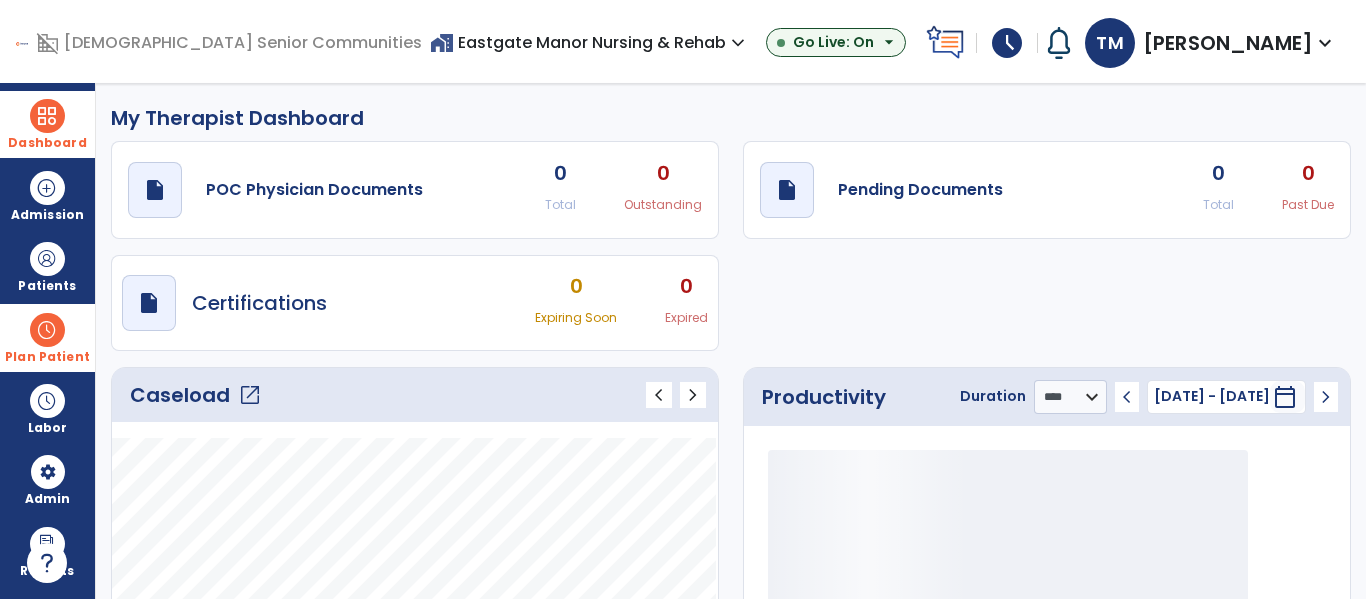 click on "open_in_new" 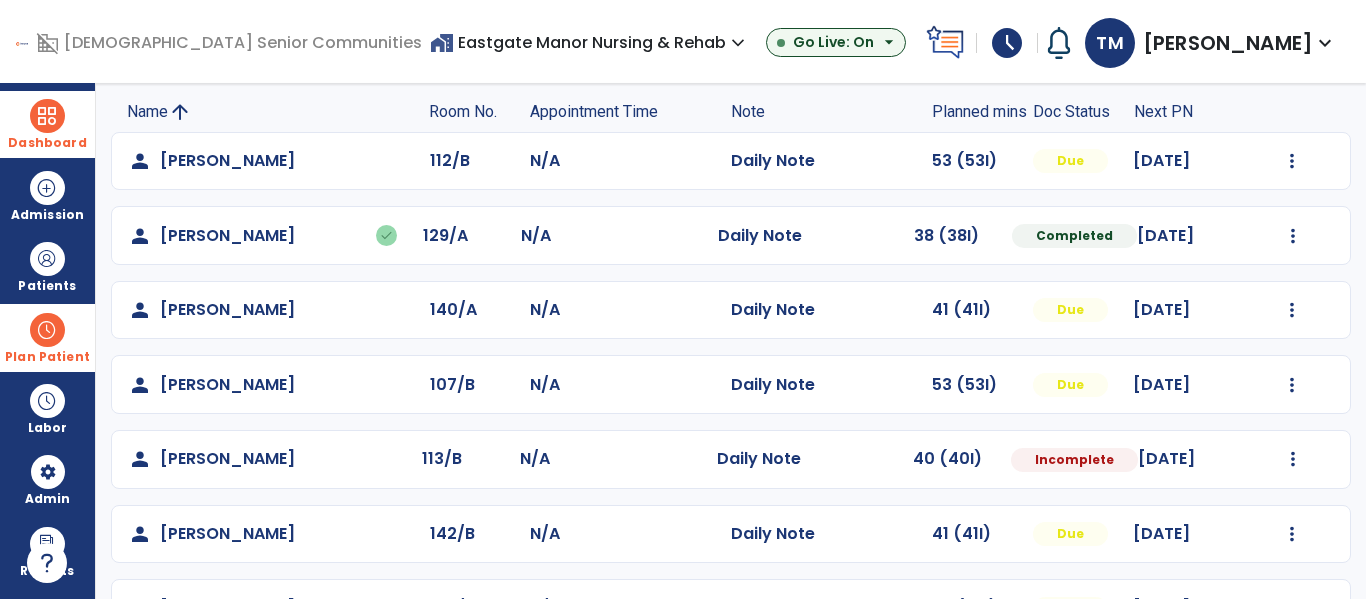 scroll, scrollTop: 133, scrollLeft: 0, axis: vertical 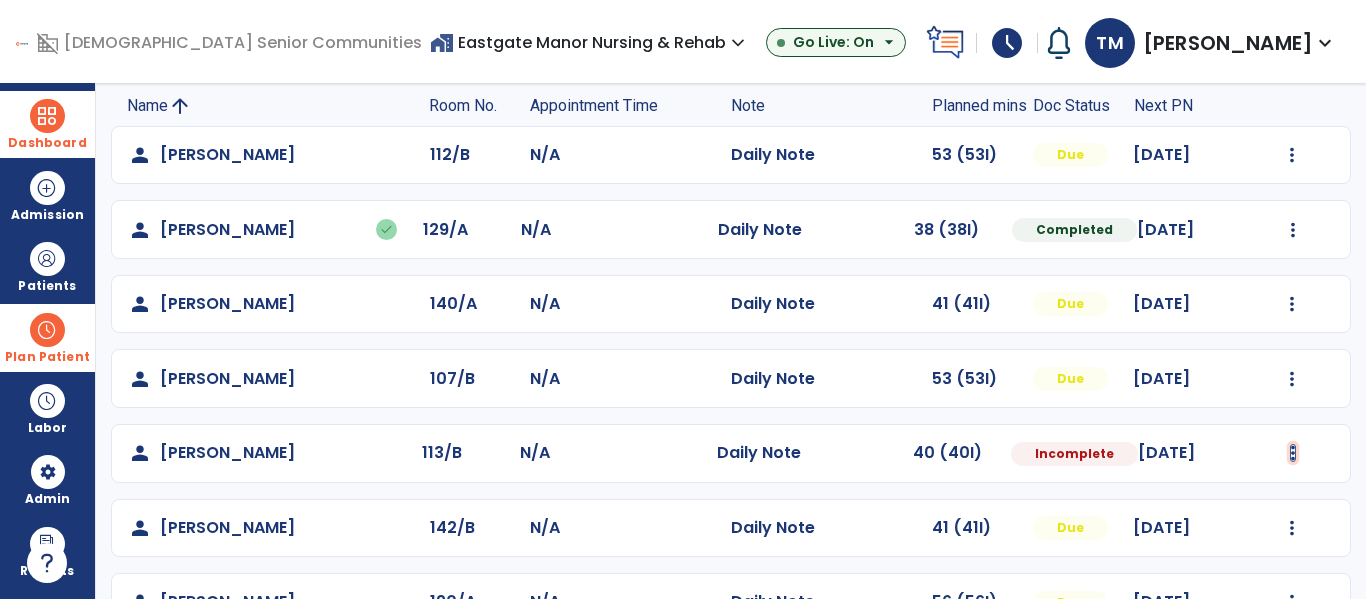 click at bounding box center [1292, 155] 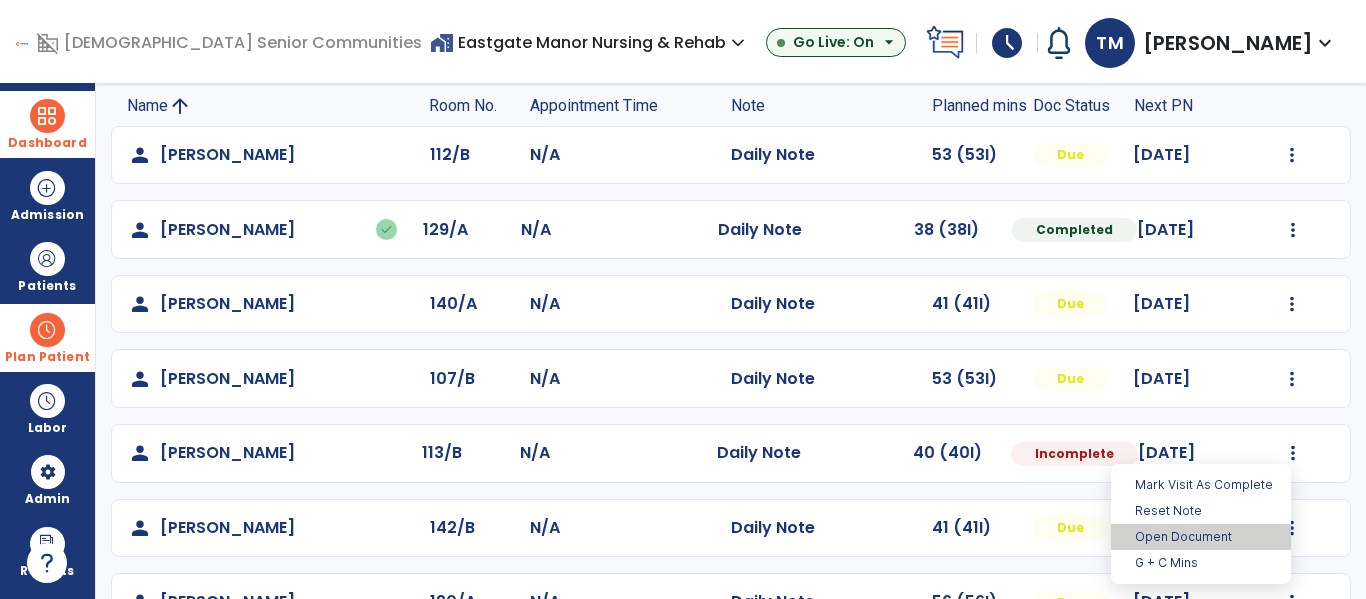 click on "Open Document" at bounding box center (1201, 537) 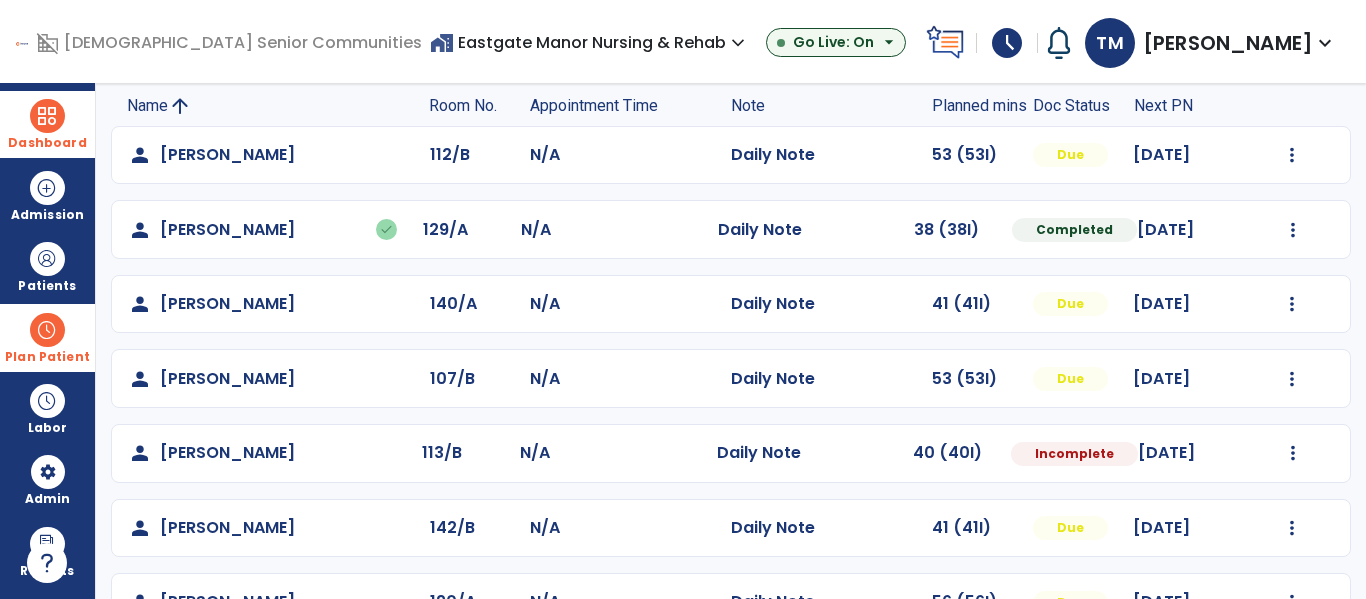 select on "*" 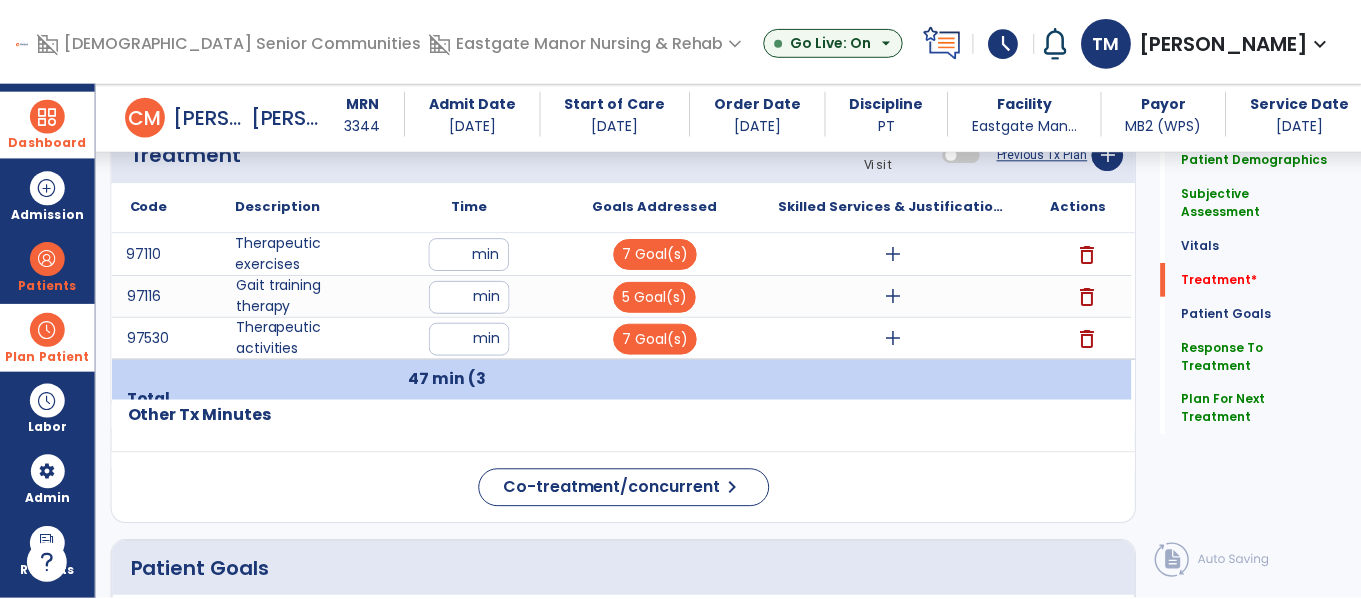 scroll, scrollTop: 1149, scrollLeft: 0, axis: vertical 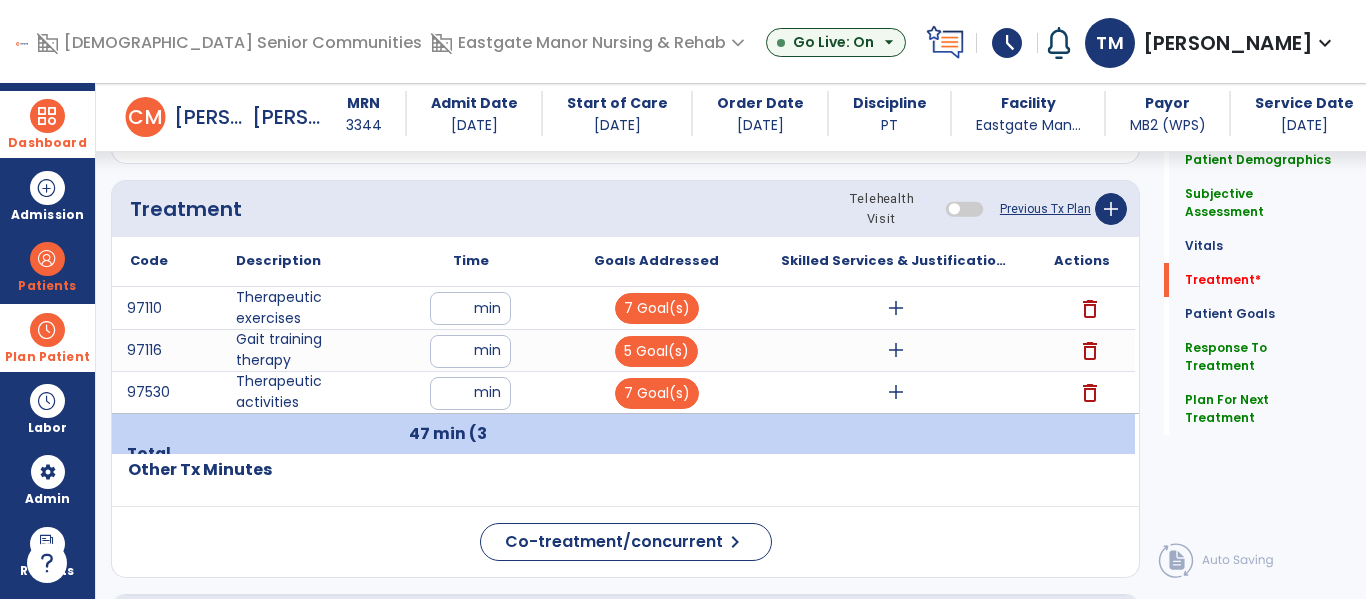 click on "add" at bounding box center (896, 308) 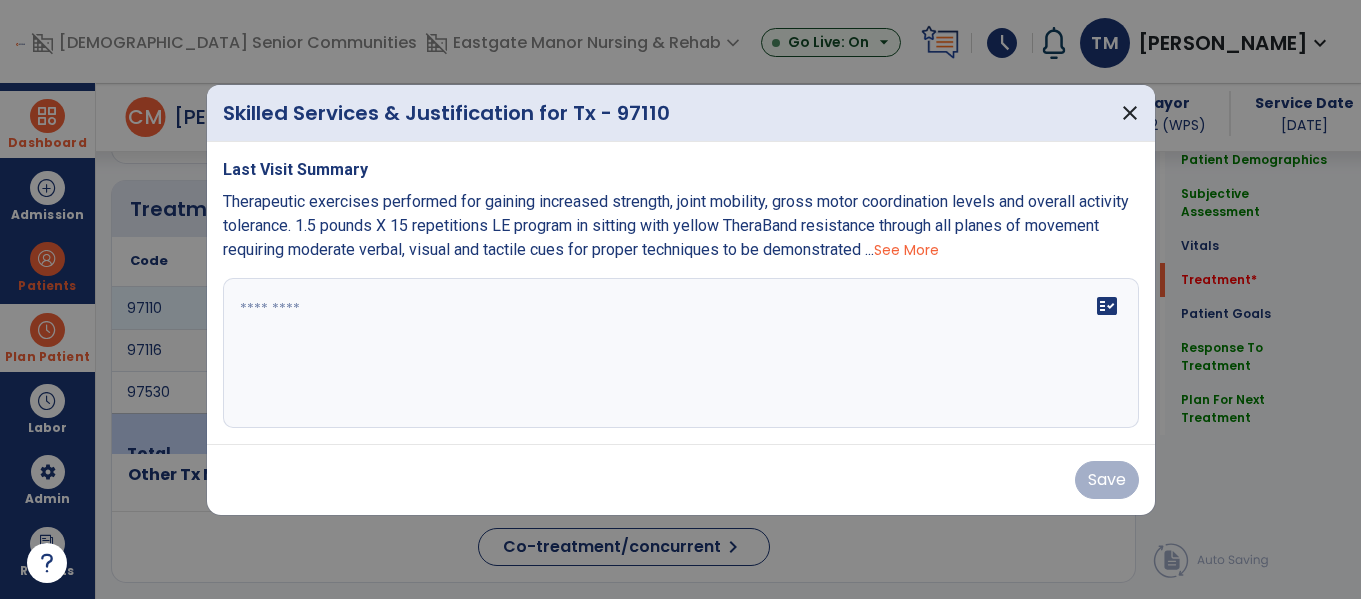scroll, scrollTop: 1149, scrollLeft: 0, axis: vertical 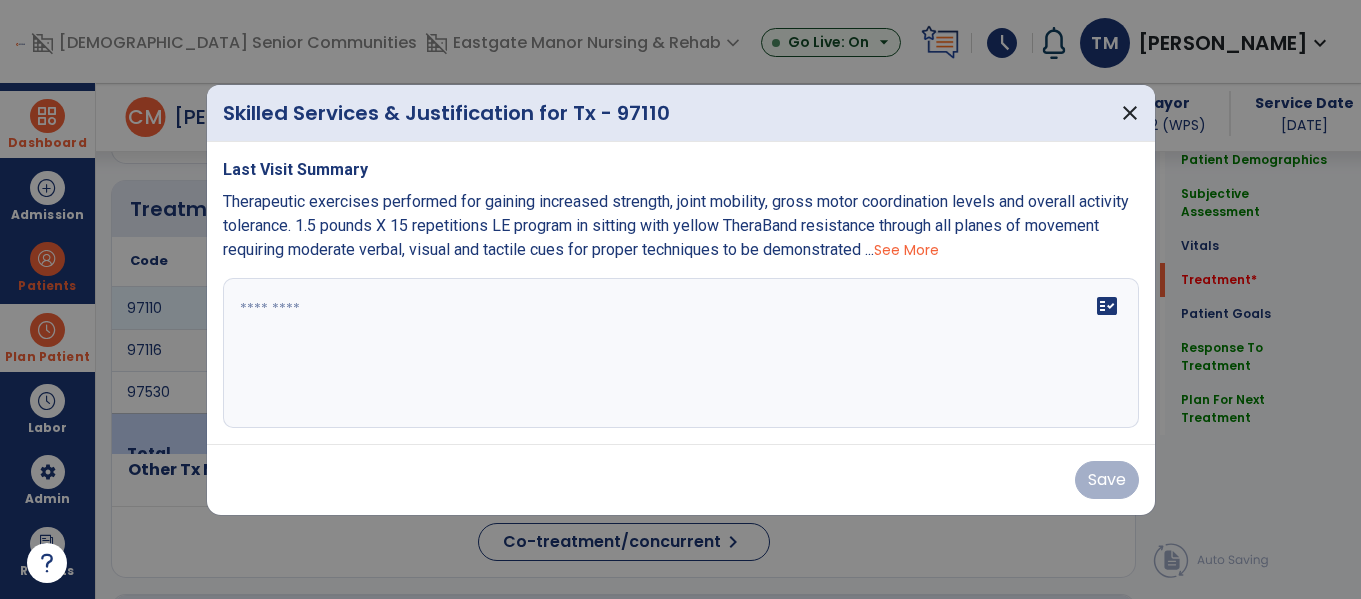 click on "See More" at bounding box center [906, 250] 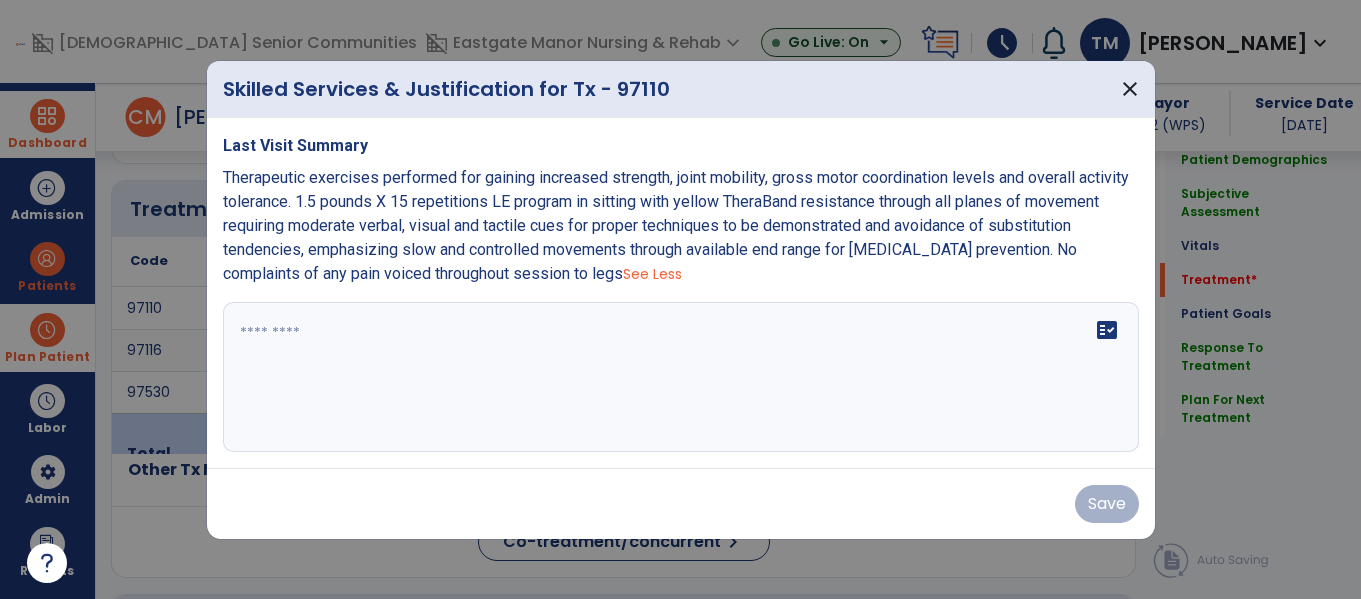 click on "See Less" at bounding box center (652, 274) 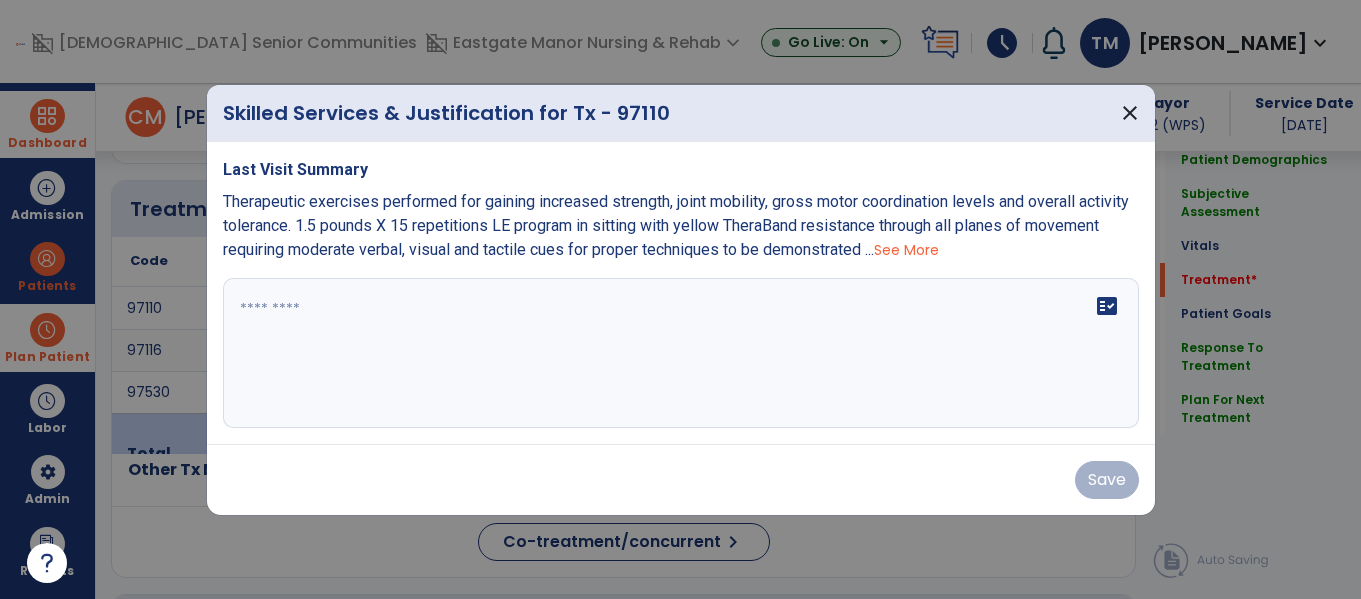 click on "See More" at bounding box center [906, 250] 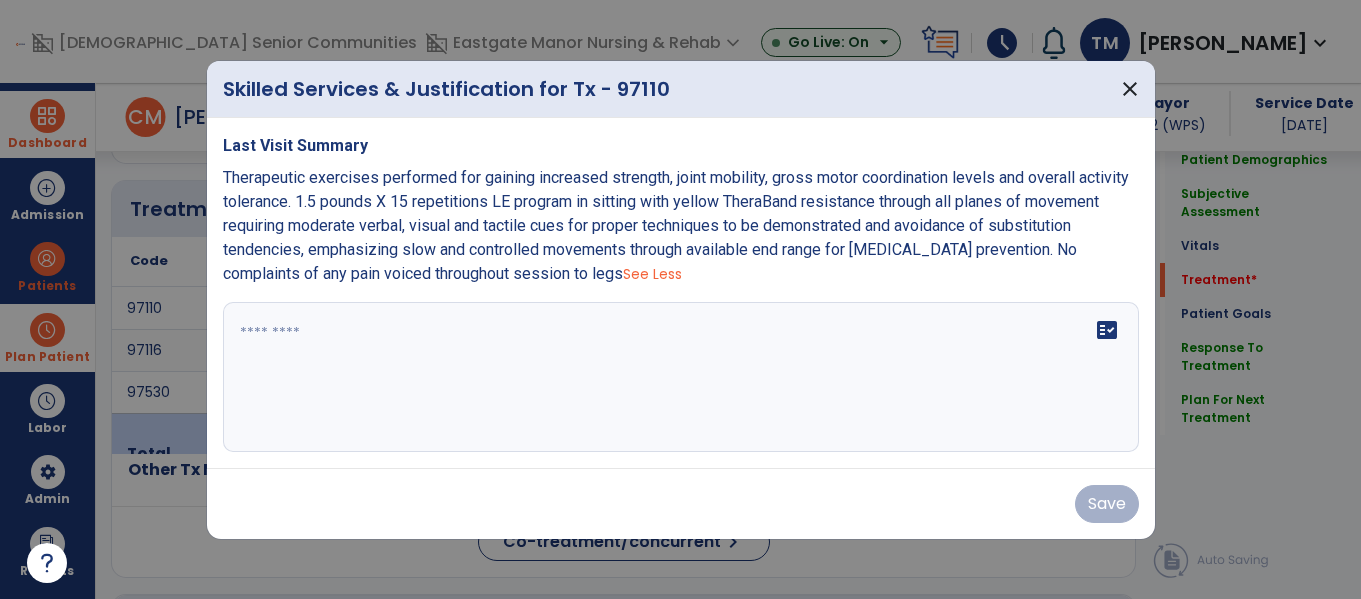 click on "Therapeutic exercises performed for gaining increased strength, joint mobility, gross motor coordination levels and overall activity tolerance. 1.5 pounds X 15 repetitions LE program in sitting with yellow TheraBand resistance through all planes of movement requiring moderate verbal, visual and tactile cues for proper techniques to be demonstrated and avoidance of substitution tendencies, emphasizing slow and controlled movements through available end range for contracture prevention. No complaints of any pain voiced throughout session to legs" at bounding box center [676, 225] 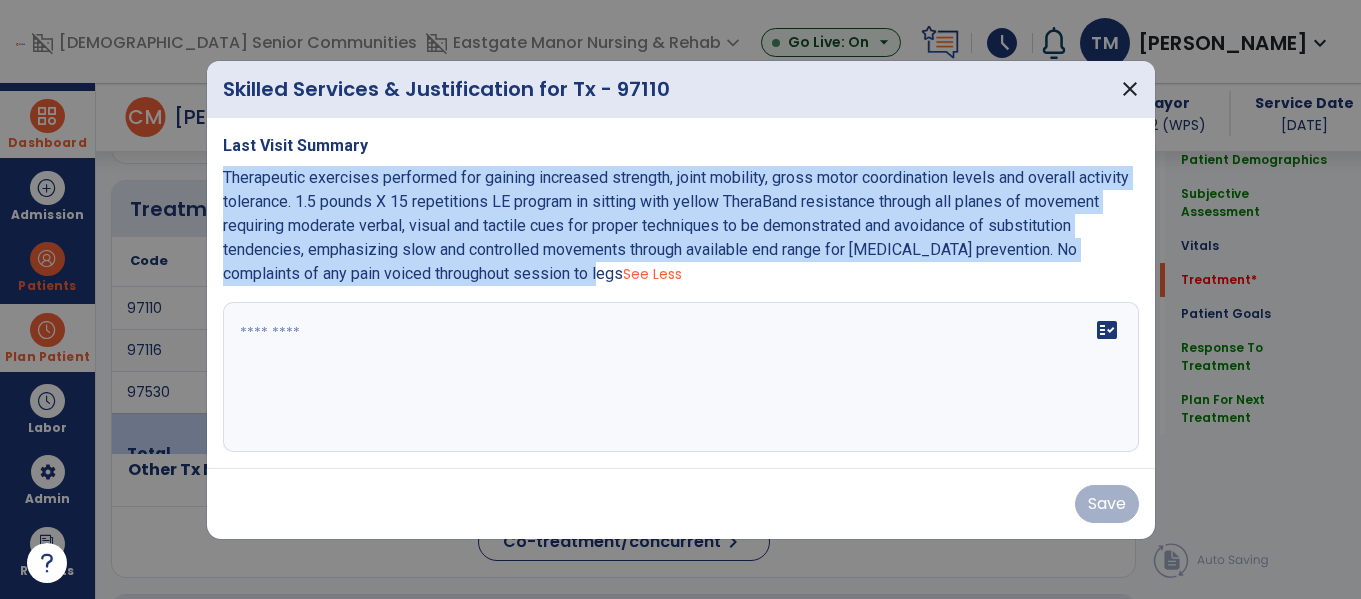 copy on "Therapeutic exercises performed for gaining increased strength, joint mobility, gross motor coordination levels and overall activity tolerance. 1.5 pounds X 15 repetitions LE program in sitting with yellow TheraBand resistance through all planes of movement requiring moderate verbal, visual and tactile cues for proper techniques to be demonstrated and avoidance of substitution tendencies, emphasizing slow and controlled movements through available end range for contracture prevention. No complaints of any pain voiced throughout session to legs" 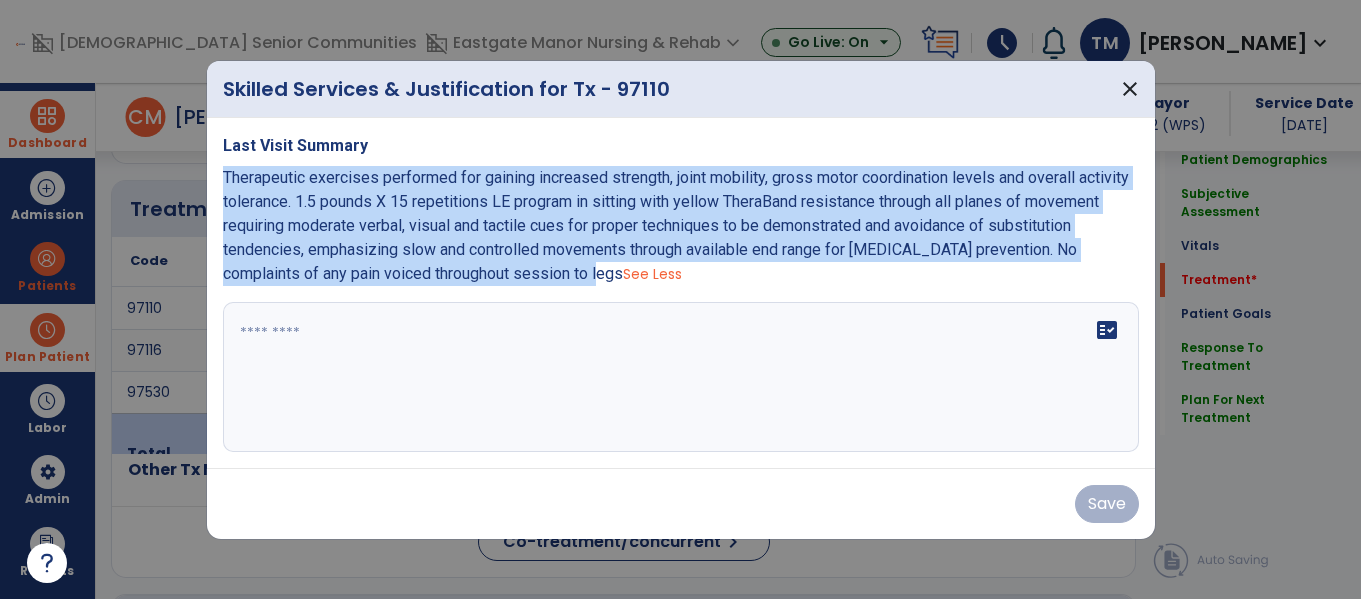 click at bounding box center (681, 377) 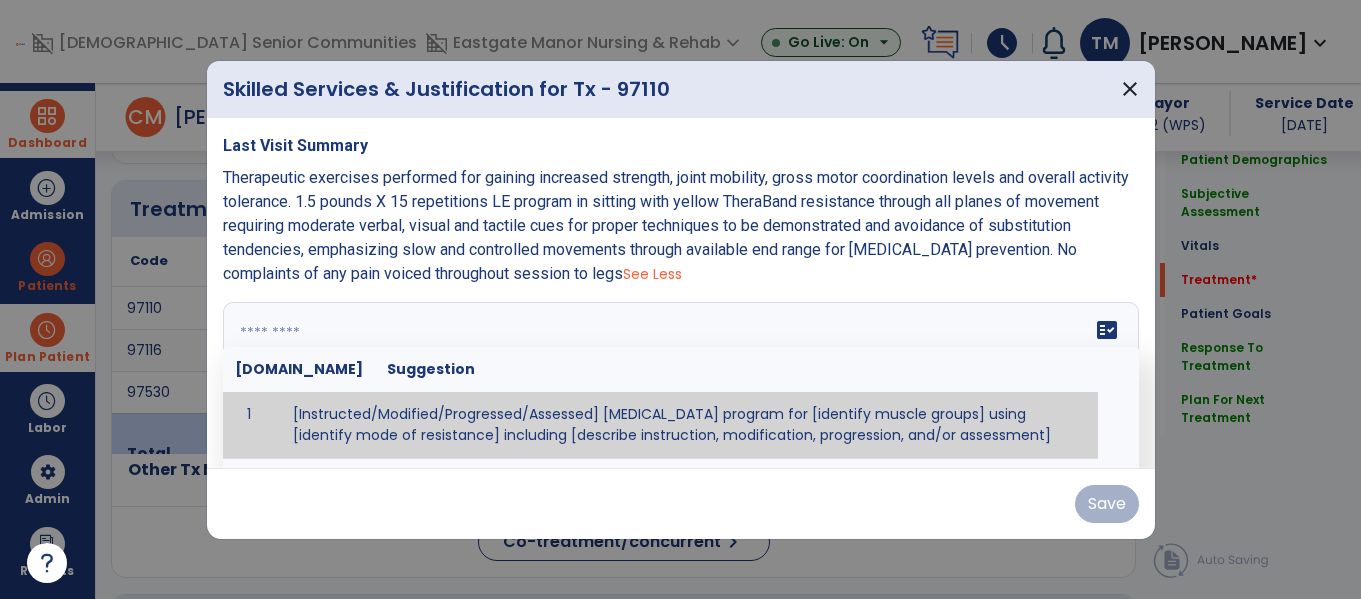 paste on "**********" 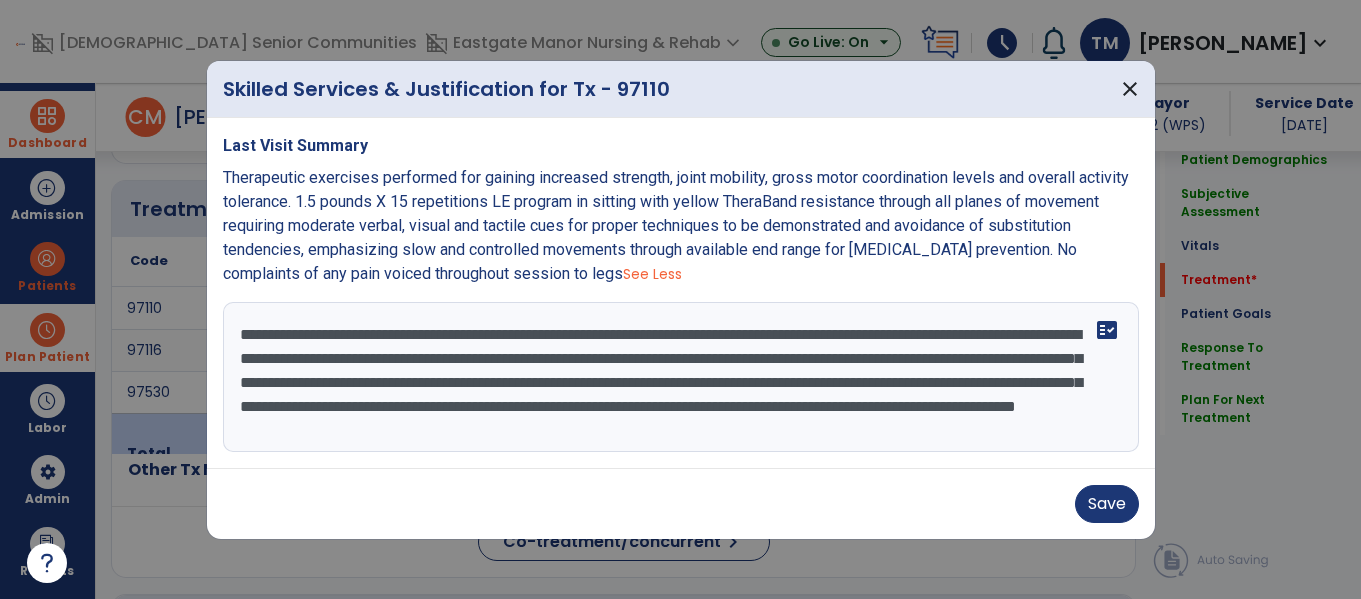 scroll, scrollTop: 16, scrollLeft: 0, axis: vertical 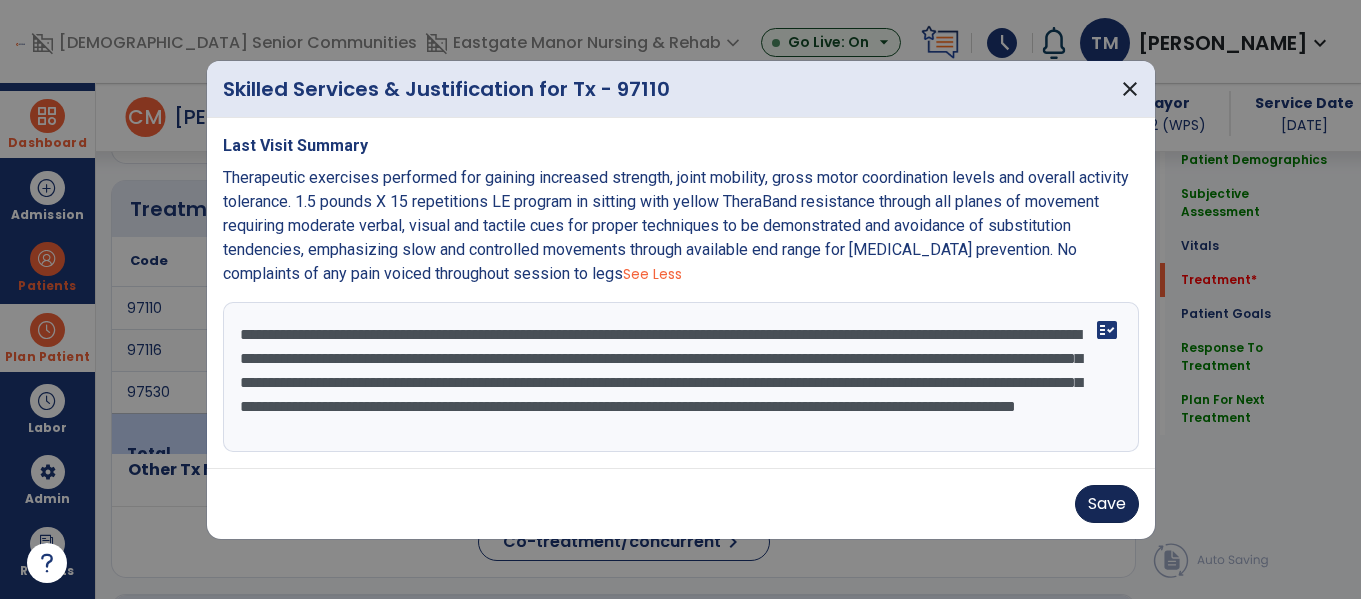 type on "**********" 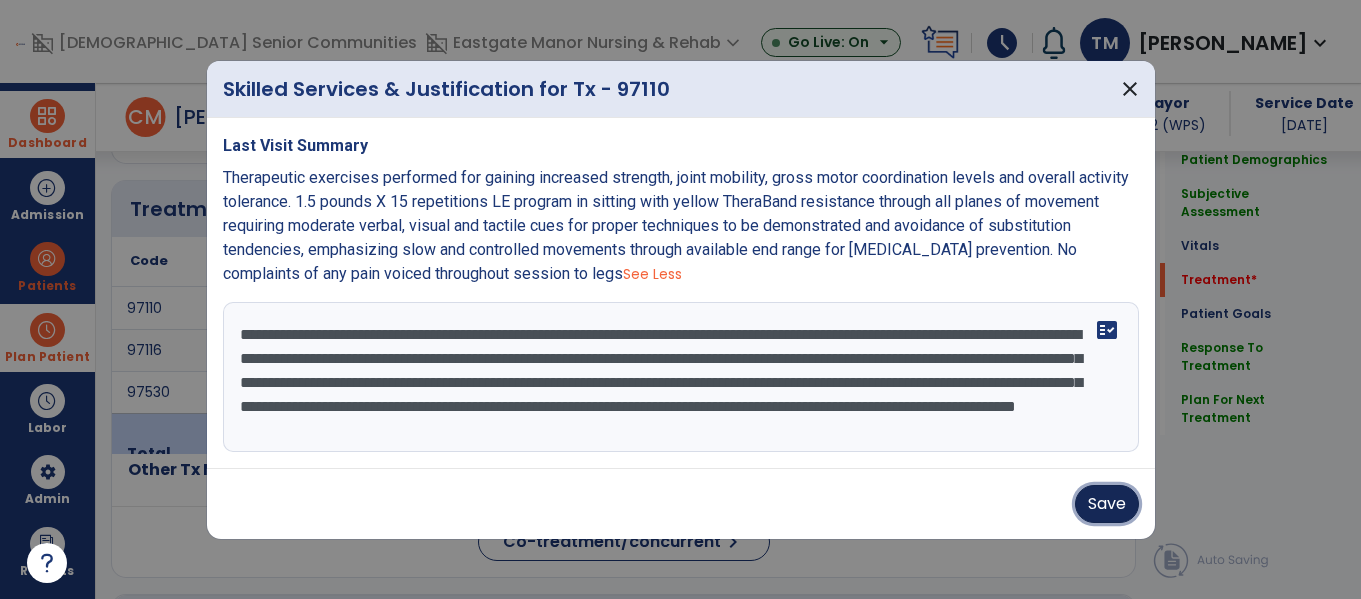 click on "Save" at bounding box center [1107, 504] 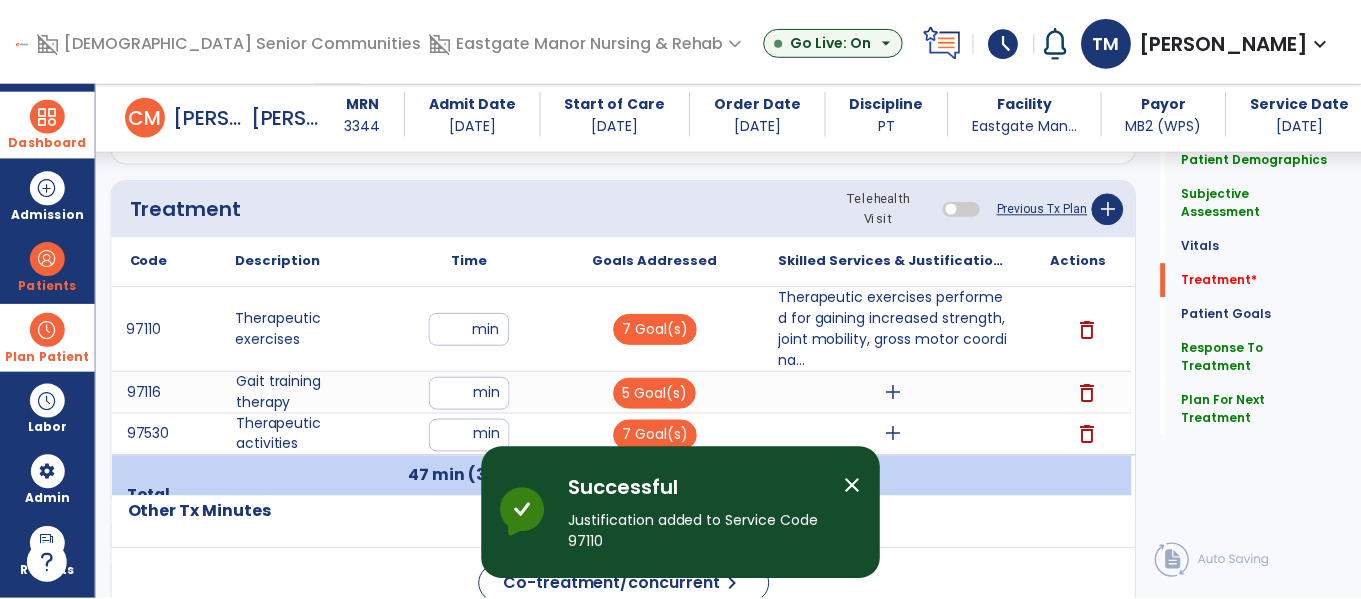 scroll, scrollTop: 1228, scrollLeft: 0, axis: vertical 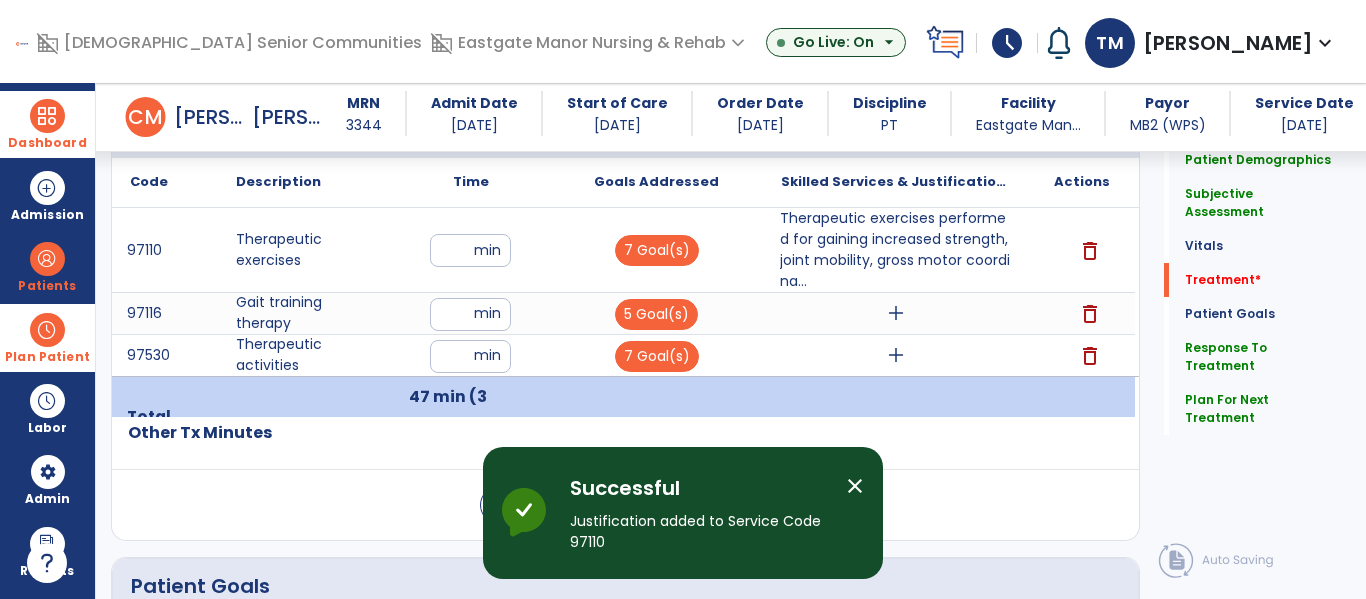 click on "add" at bounding box center (896, 313) 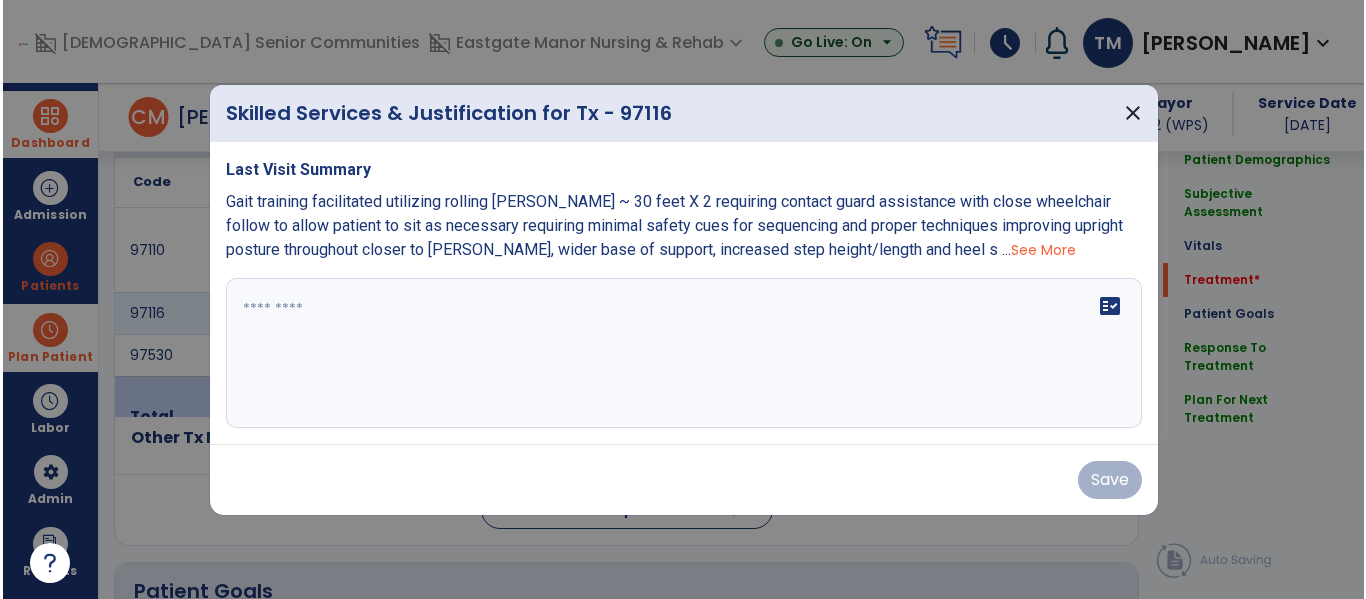 scroll, scrollTop: 1228, scrollLeft: 0, axis: vertical 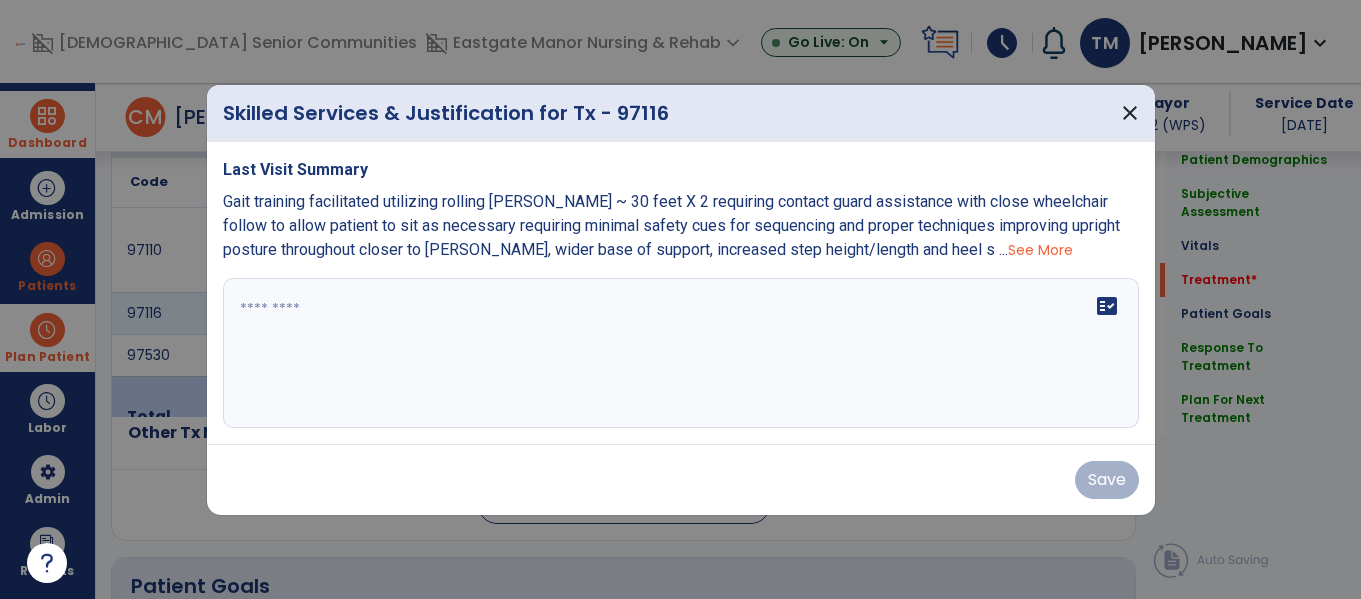 click on "See More" at bounding box center (1040, 250) 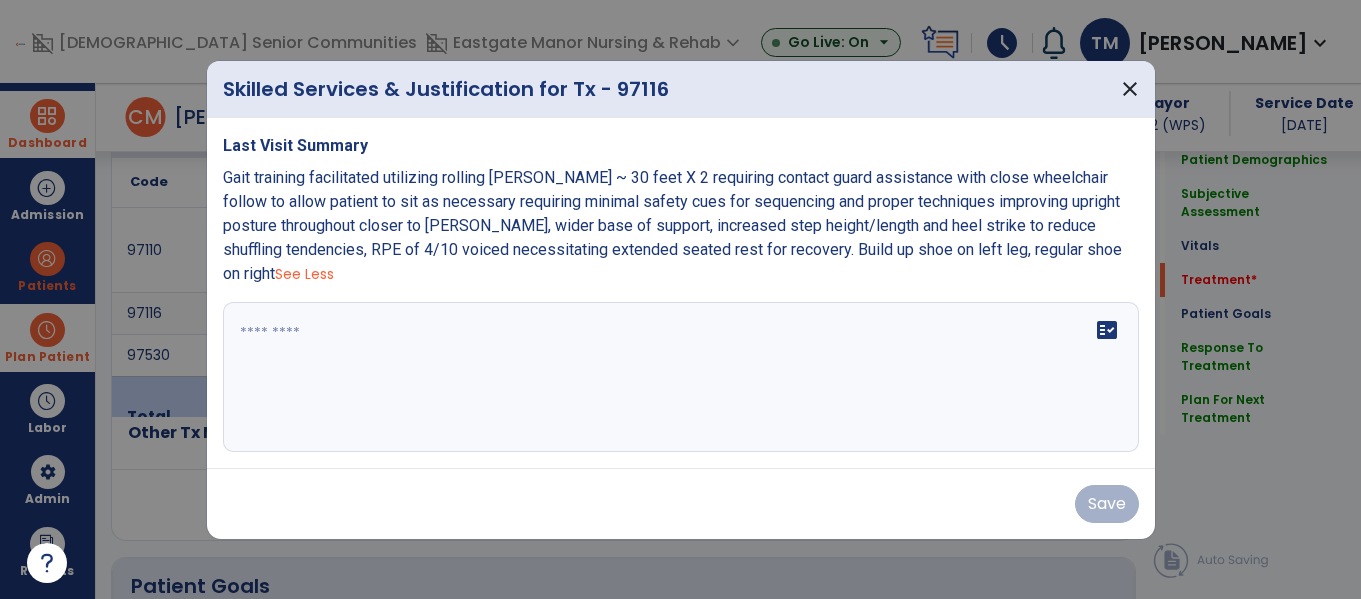 click on "Gait training facilitated utilizing rolling walker ~ 30 feet X 2 requiring contact guard assistance with close wheelchair follow to allow patient to sit as necessary requiring minimal safety cues for sequencing and proper techniques improving upright posture throughout closer to walker, wider base of support, increased step height/length and heel strike to reduce shuffling tendencies, RPE of 4/10 voiced necessitating extended seated rest for recovery. Build up shoe on left leg, regular shoe on right  See Less" at bounding box center (681, 226) 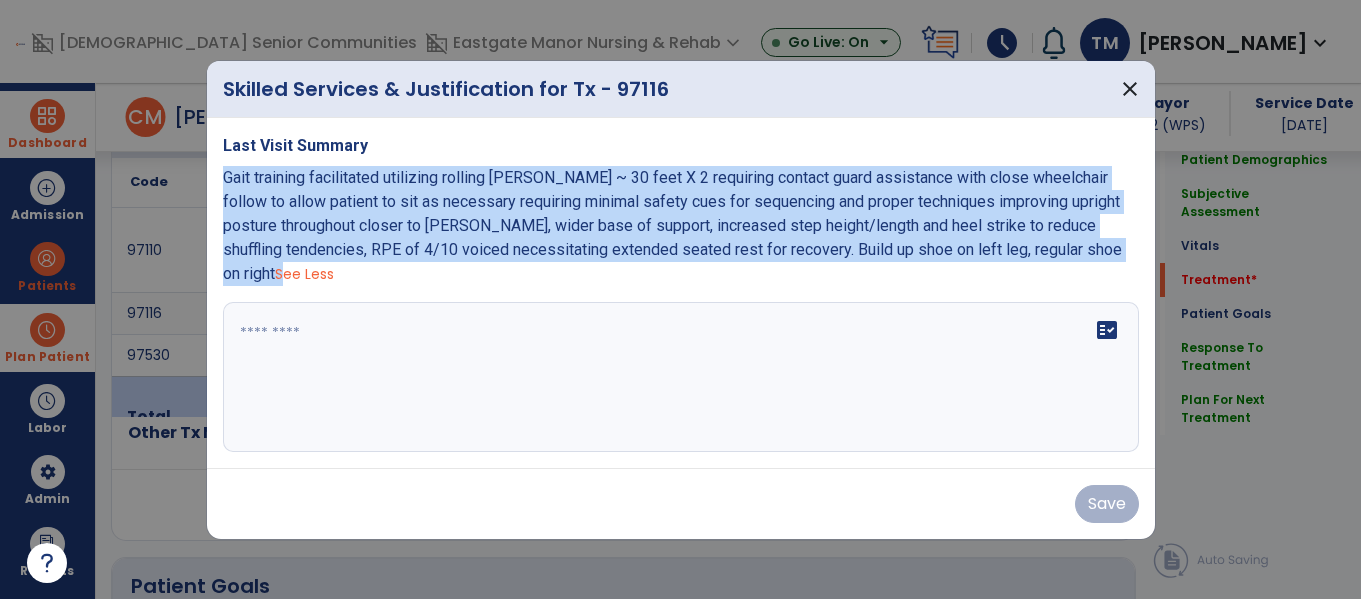 copy on "Gait training facilitated utilizing rolling walker ~ 30 feet X 2 requiring contact guard assistance with close wheelchair follow to allow patient to sit as necessary requiring minimal safety cues for sequencing and proper techniques improving upright posture throughout closer to walker, wider base of support, increased step height/length and heel strike to reduce shuffling tendencies, RPE of 4/10 voiced necessitating extended seated rest for recovery. Build up shoe on left leg, regular shoe on right" 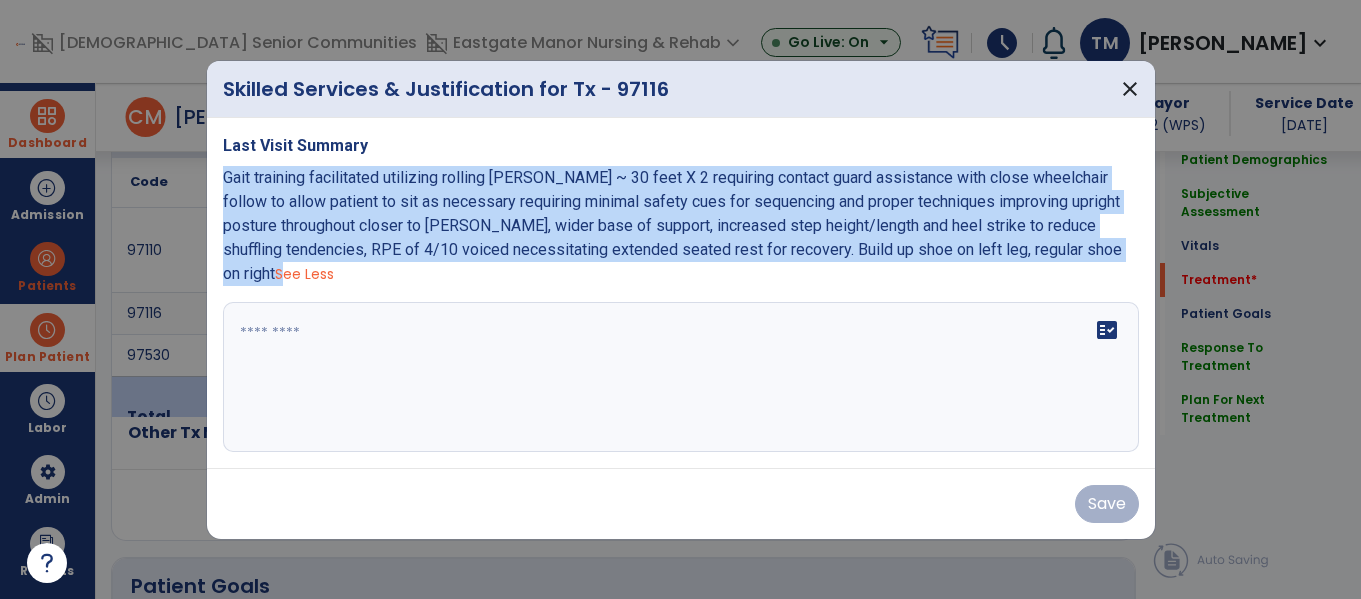 click on "fact_check" at bounding box center (681, 377) 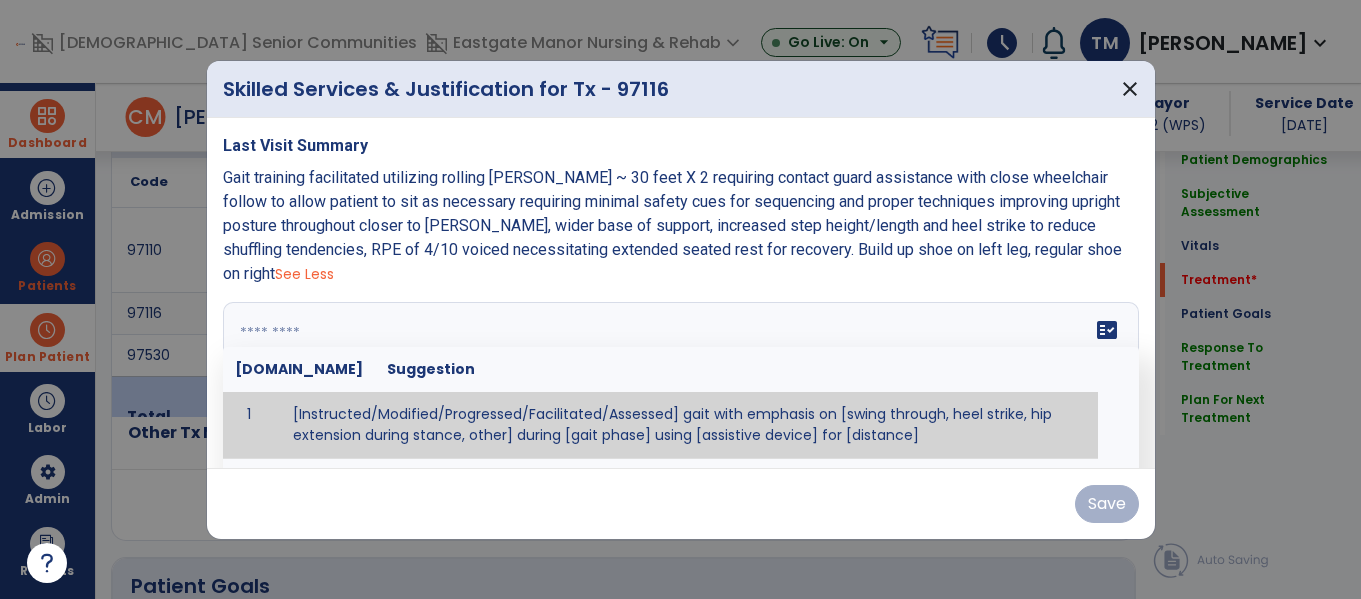 paste on "**********" 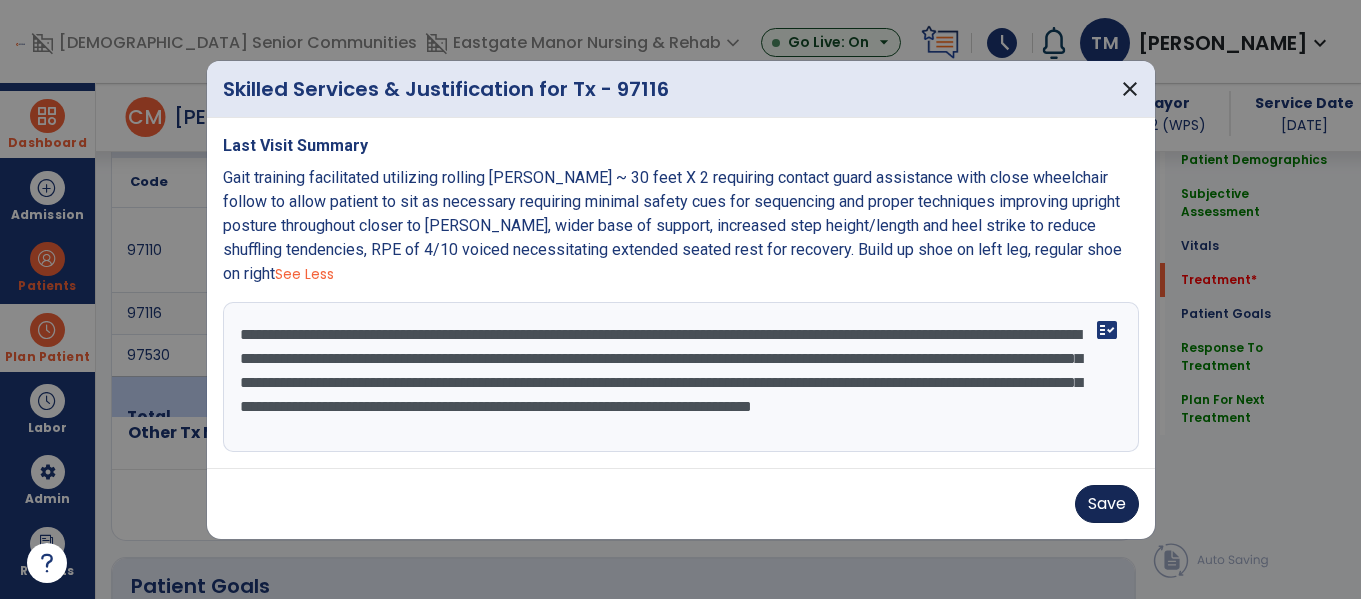 type on "**********" 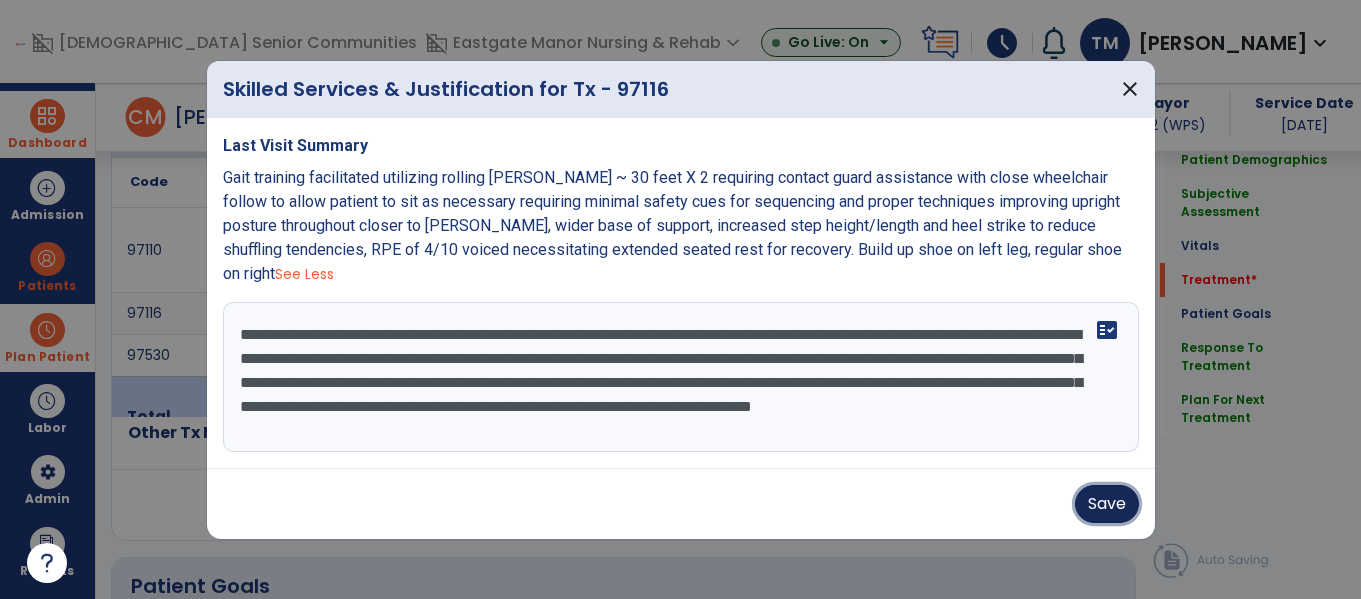 click on "Save" at bounding box center [1107, 504] 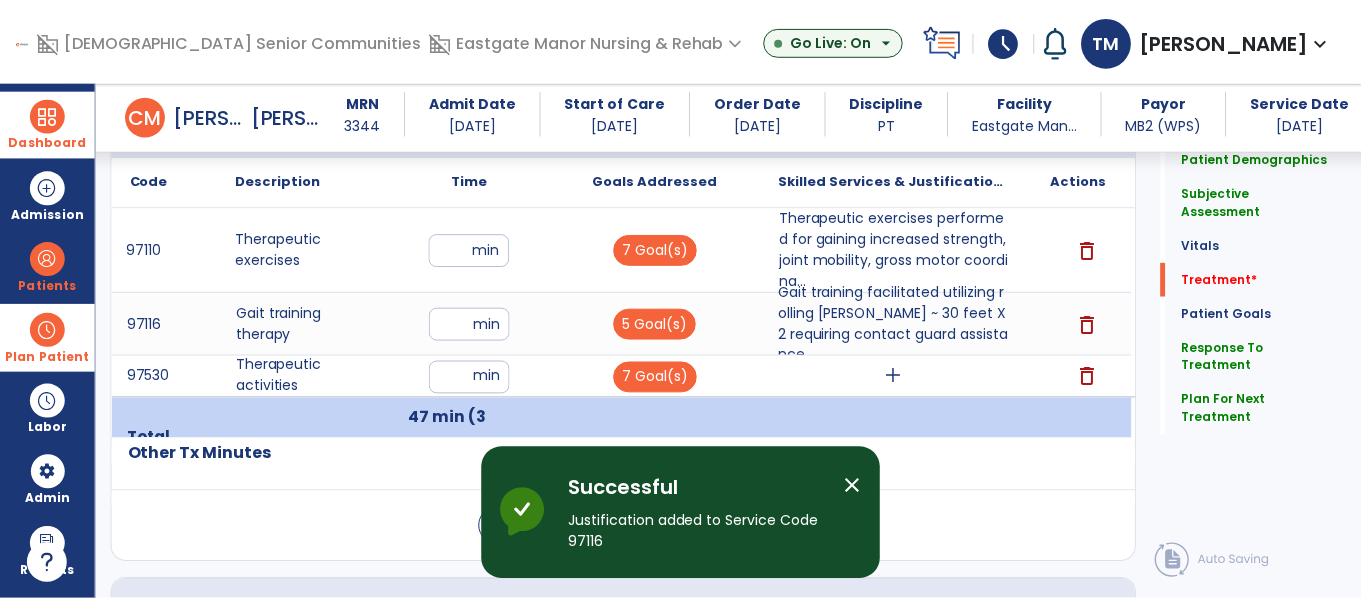 scroll, scrollTop: 1285, scrollLeft: 0, axis: vertical 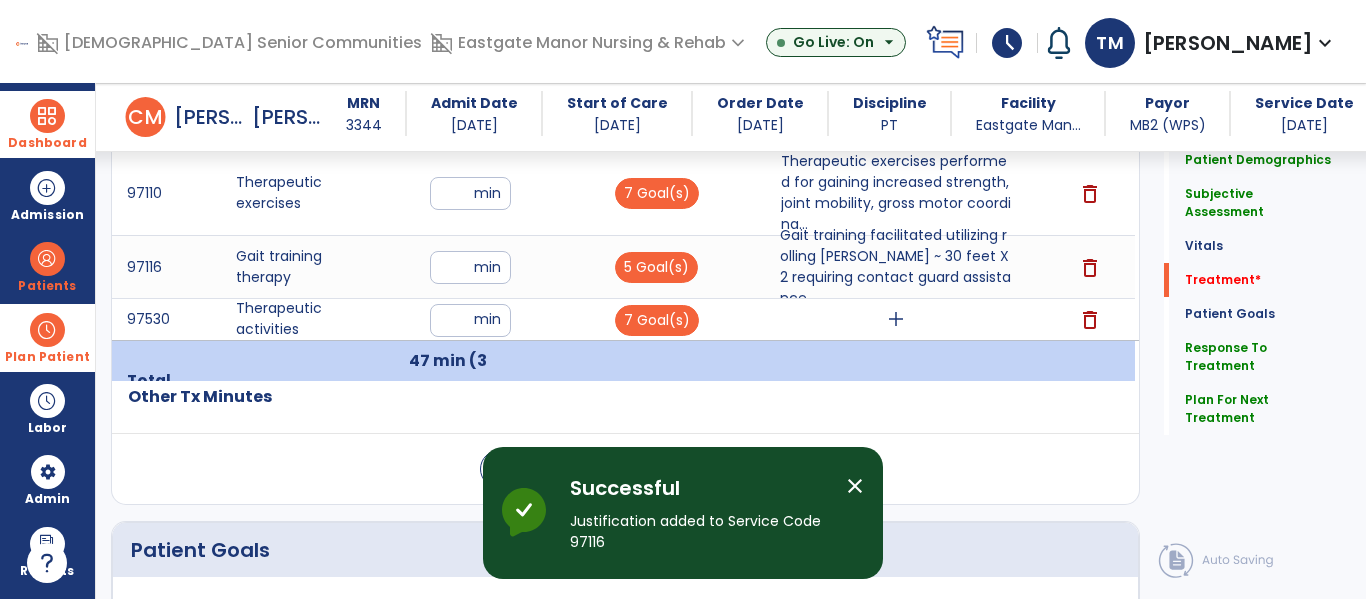 click on "add" at bounding box center (896, 319) 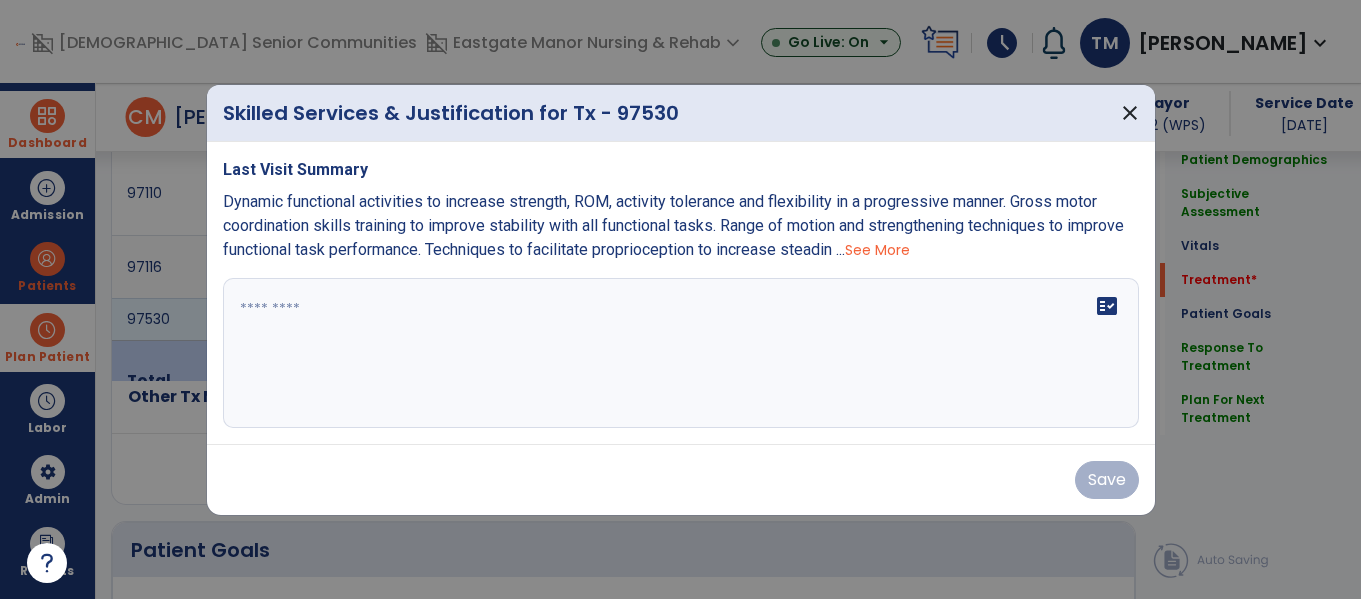 scroll, scrollTop: 1285, scrollLeft: 0, axis: vertical 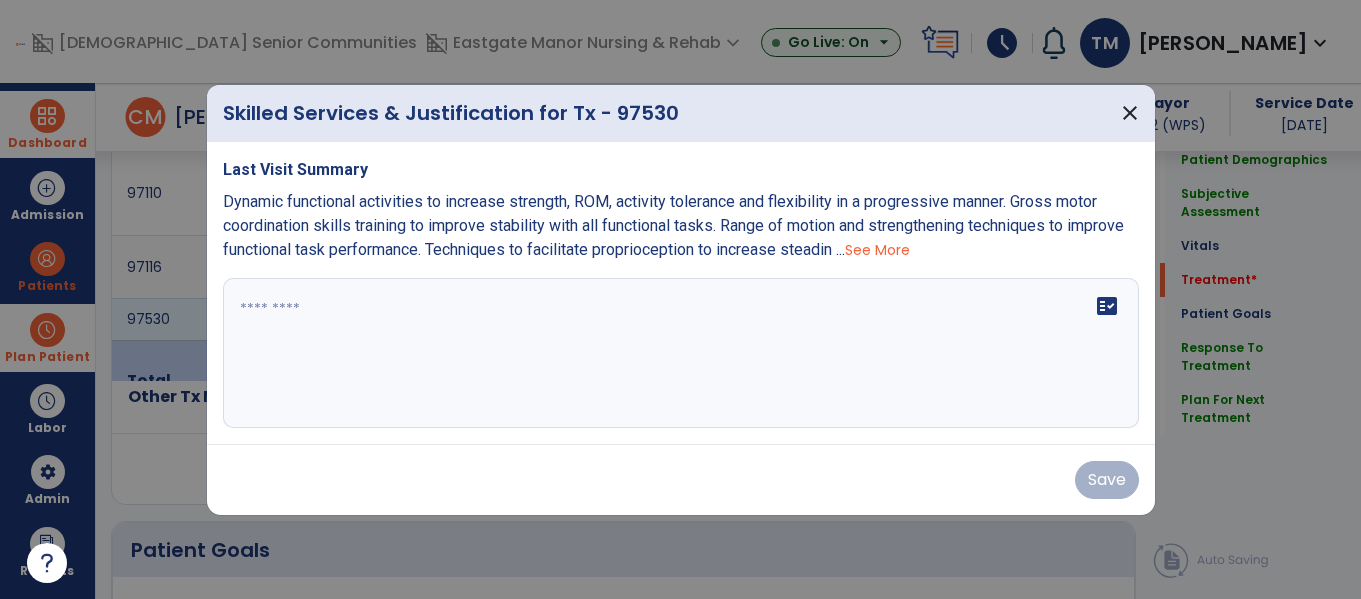 click on "See More" at bounding box center (877, 250) 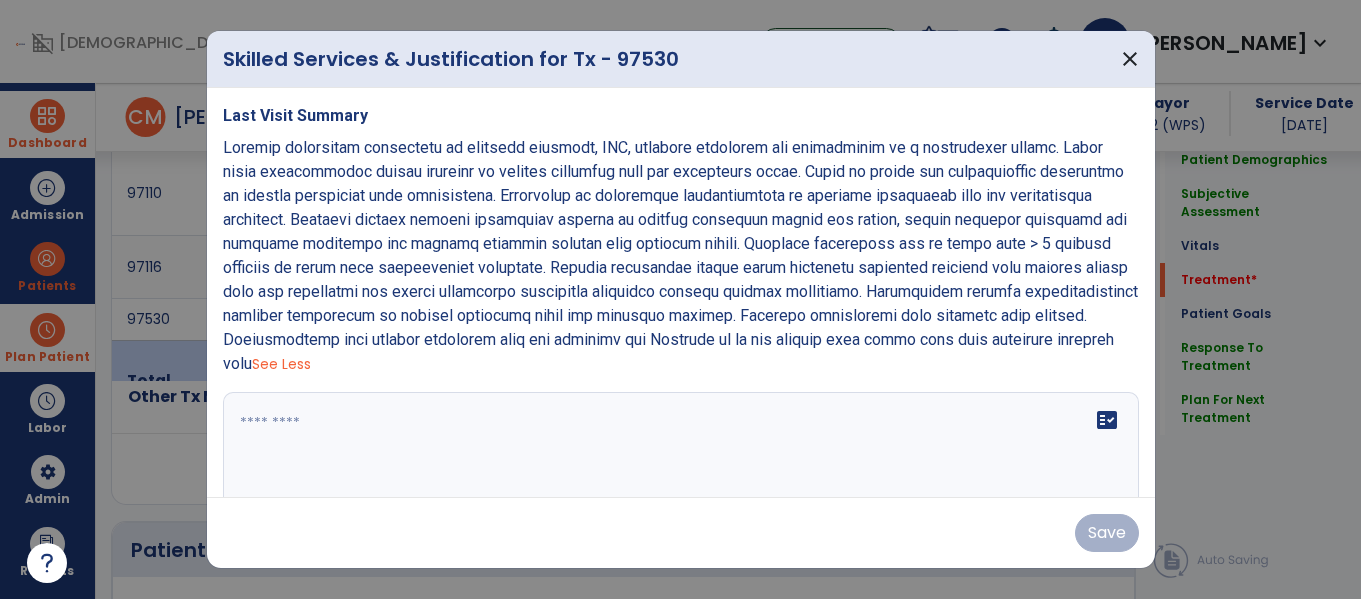 click at bounding box center (680, 255) 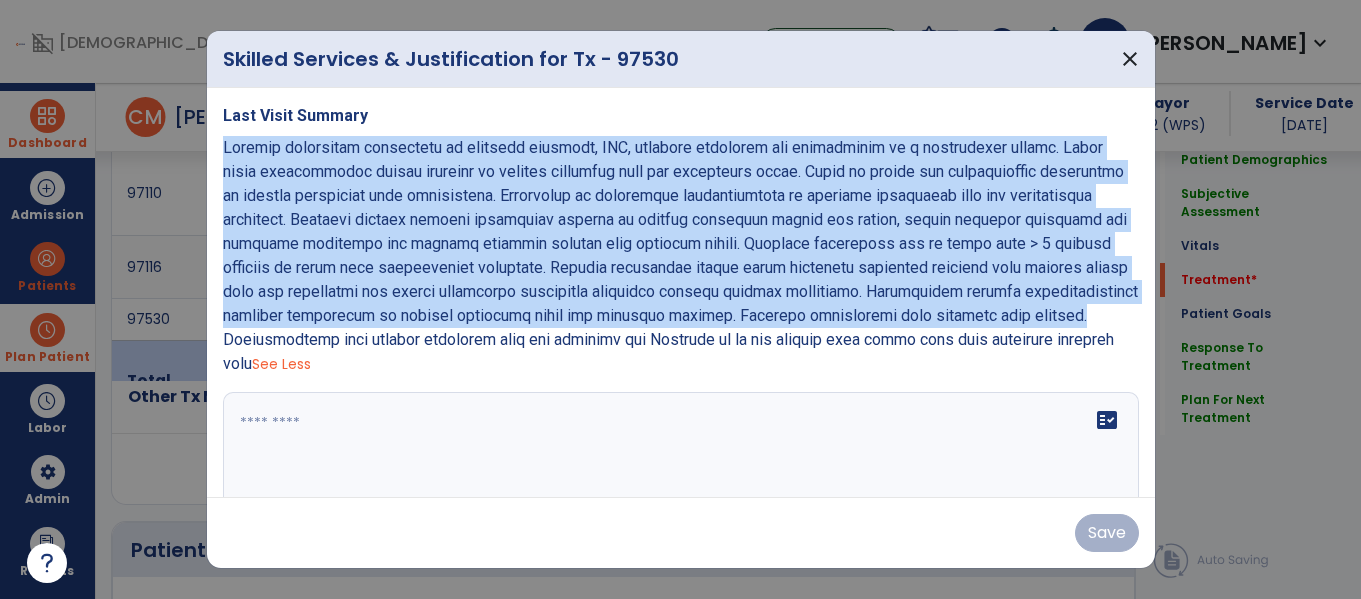 copy on "Dynamic functional activities to increase strength, ROM, activity tolerance and flexibility in a progressive manner. Gross motor coordination skills training to improve stability with all functional tasks. Range of motion and strengthening techniques to improve functional task performance. Techniques to facilitate proprioception to increase steadiness with all transitional movements. Standing dynamic balance activities working to promote increased single leg stance, weight shifting abilities and righting reactions for gaining improved overall fall recovery skills. Moderate assistance sit to stand with > 1 attempt required at times with transitional movements. Minimal assistance during pivot transfers multiples surfaces with minimal safety cues for sequencing and proper techniques especially improving upright posture throughout. Unsupported sitting multidirectional reaching activities to promote increased trunk and postural control. Extended performance time required this session." 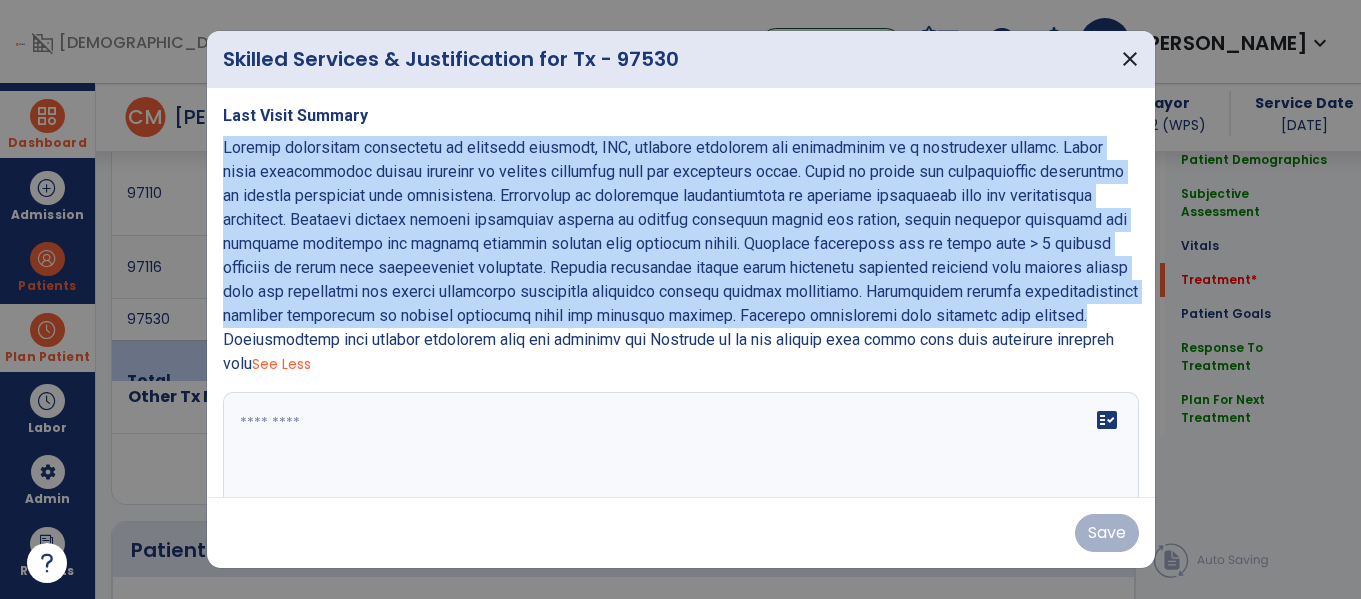click at bounding box center [678, 467] 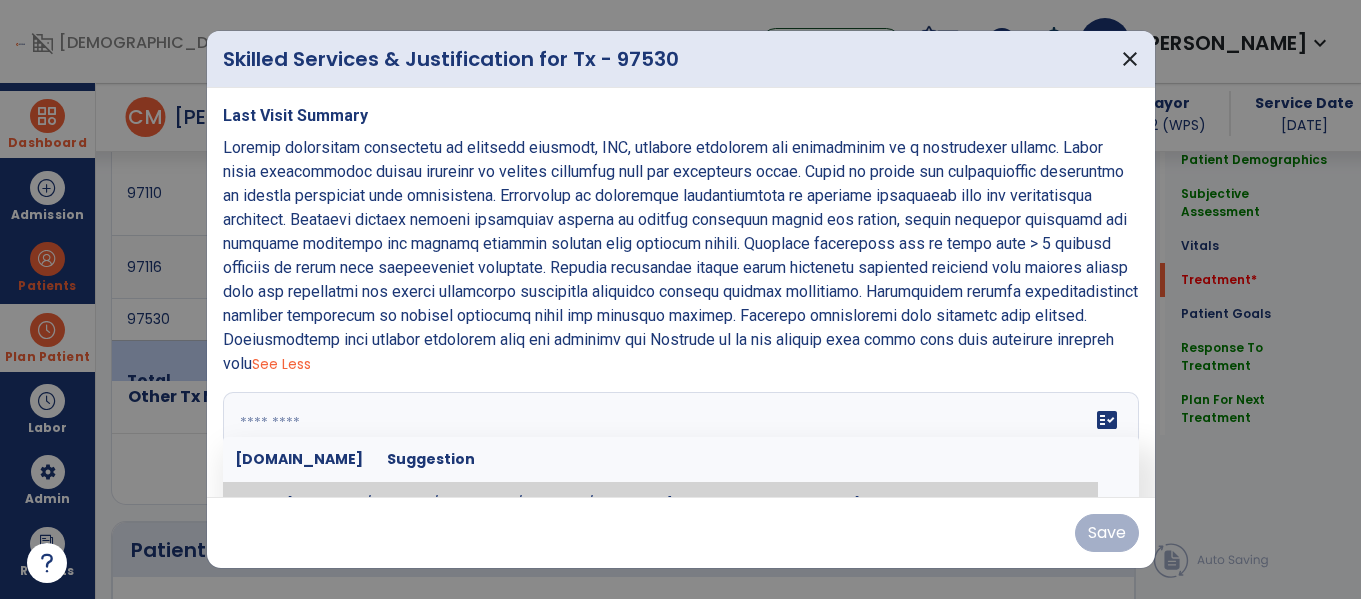 scroll, scrollTop: 51, scrollLeft: 0, axis: vertical 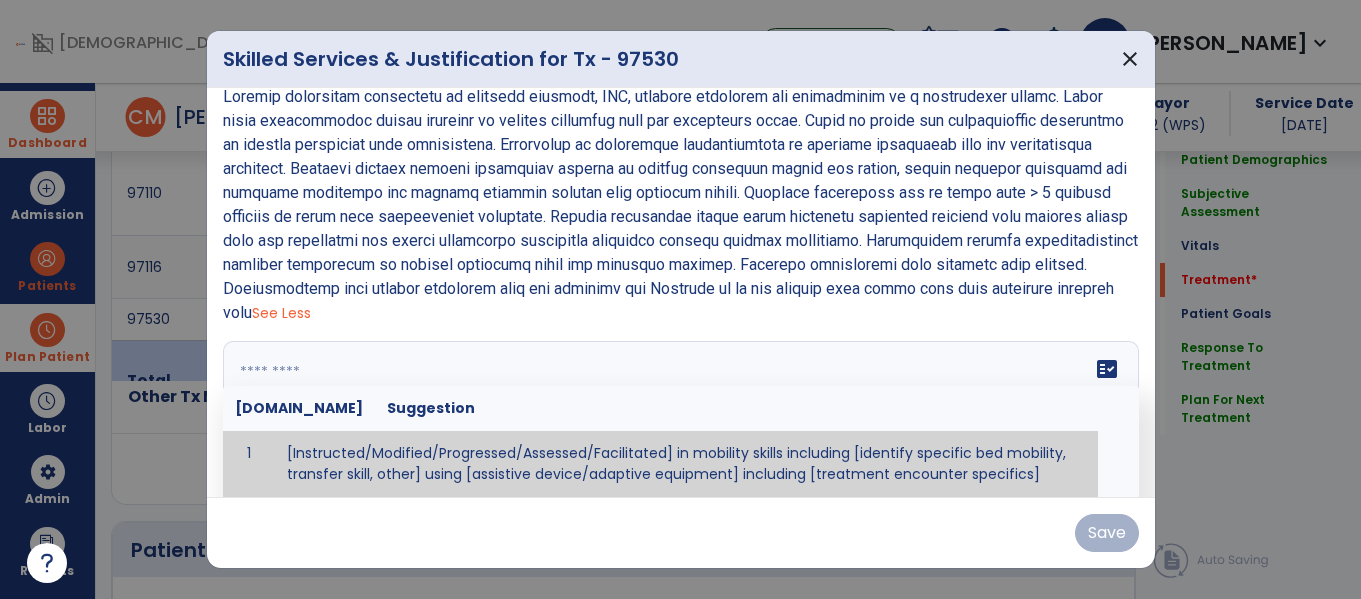 paste on "**********" 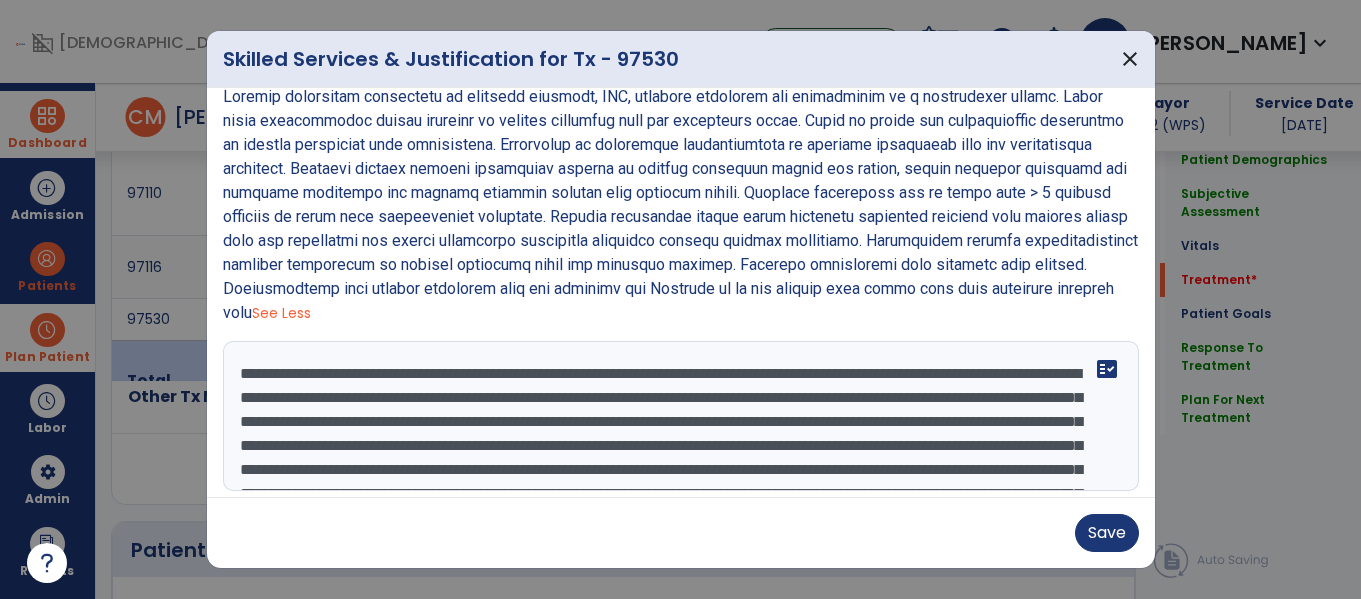 scroll, scrollTop: 111, scrollLeft: 0, axis: vertical 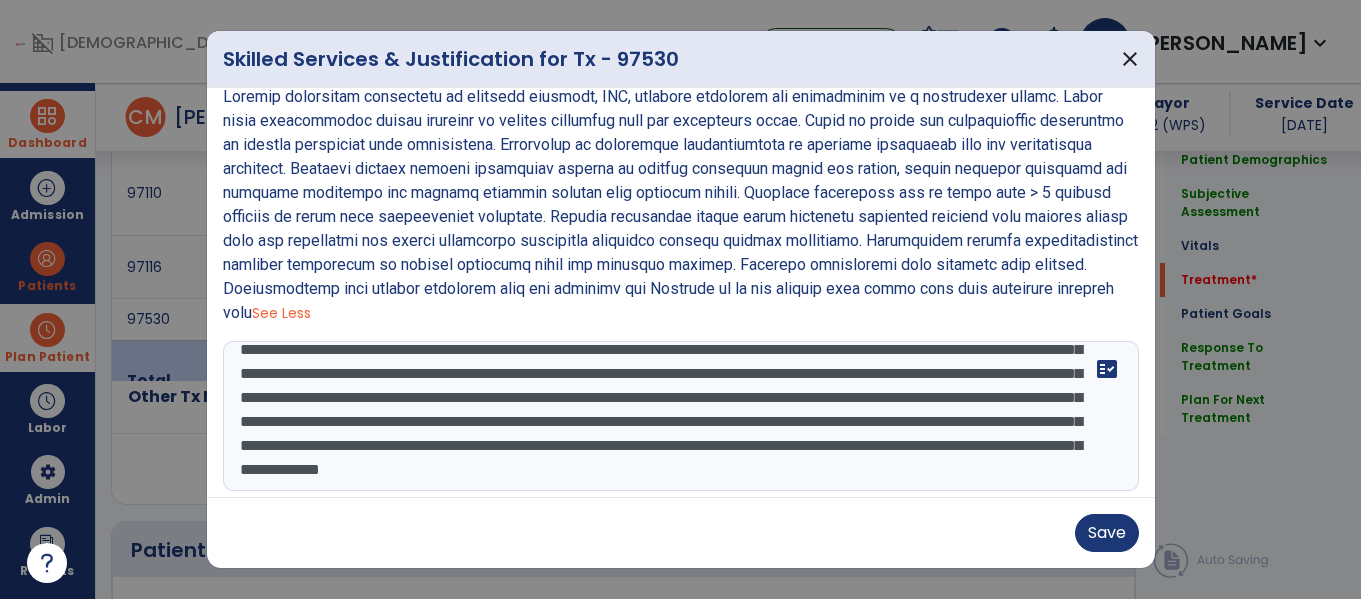 type on "**********" 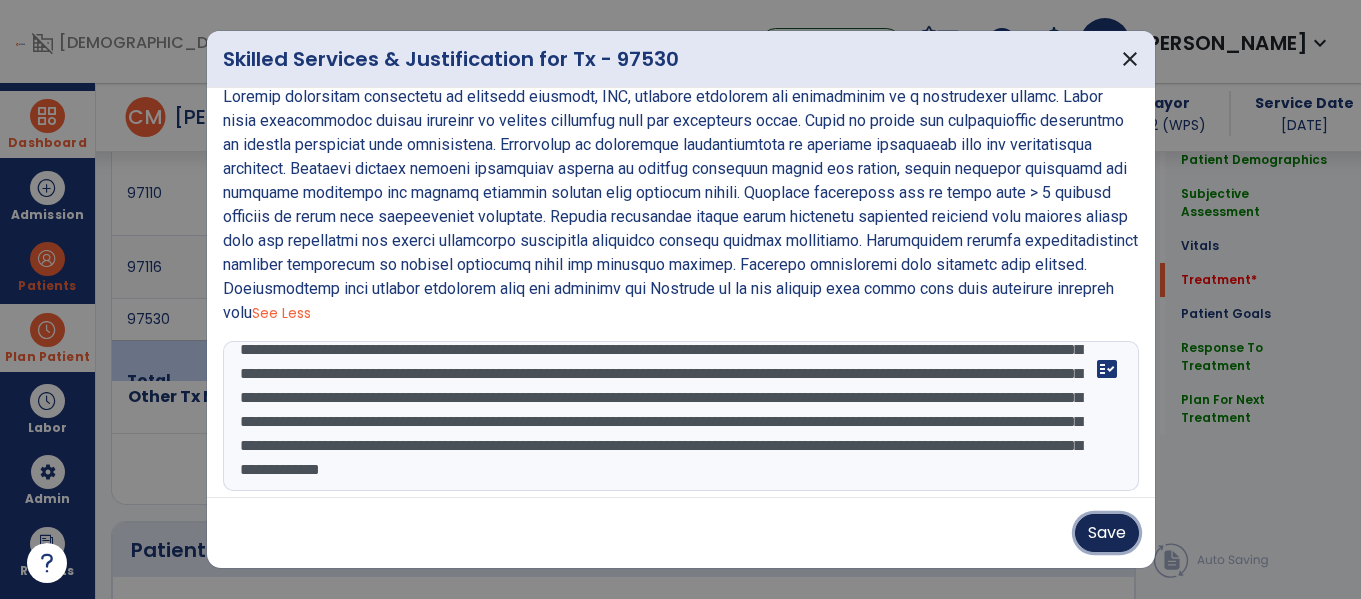 click on "Save" at bounding box center [1107, 533] 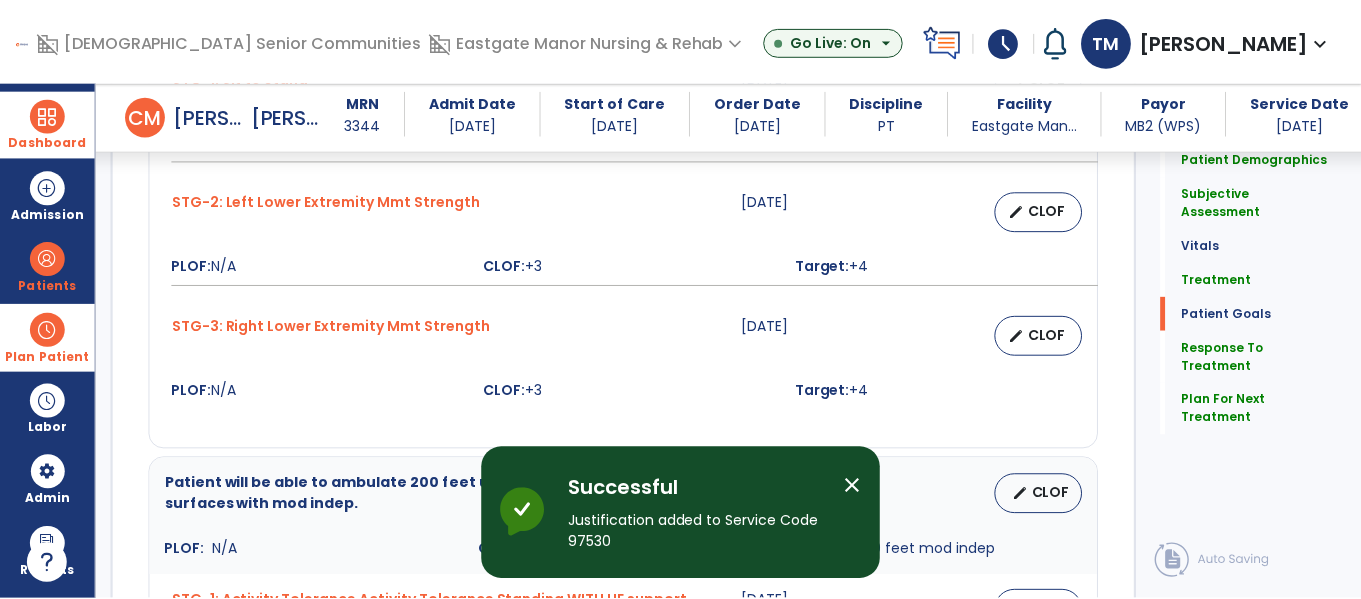 scroll, scrollTop: 2927, scrollLeft: 0, axis: vertical 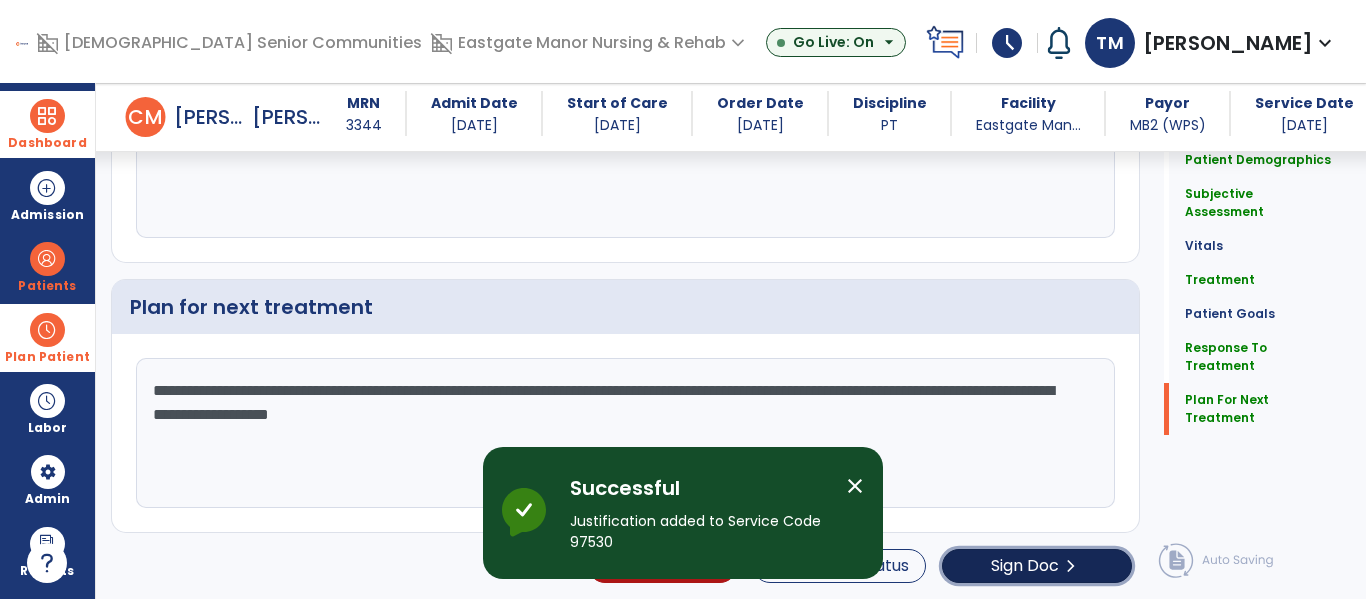 click on "Sign Doc  chevron_right" 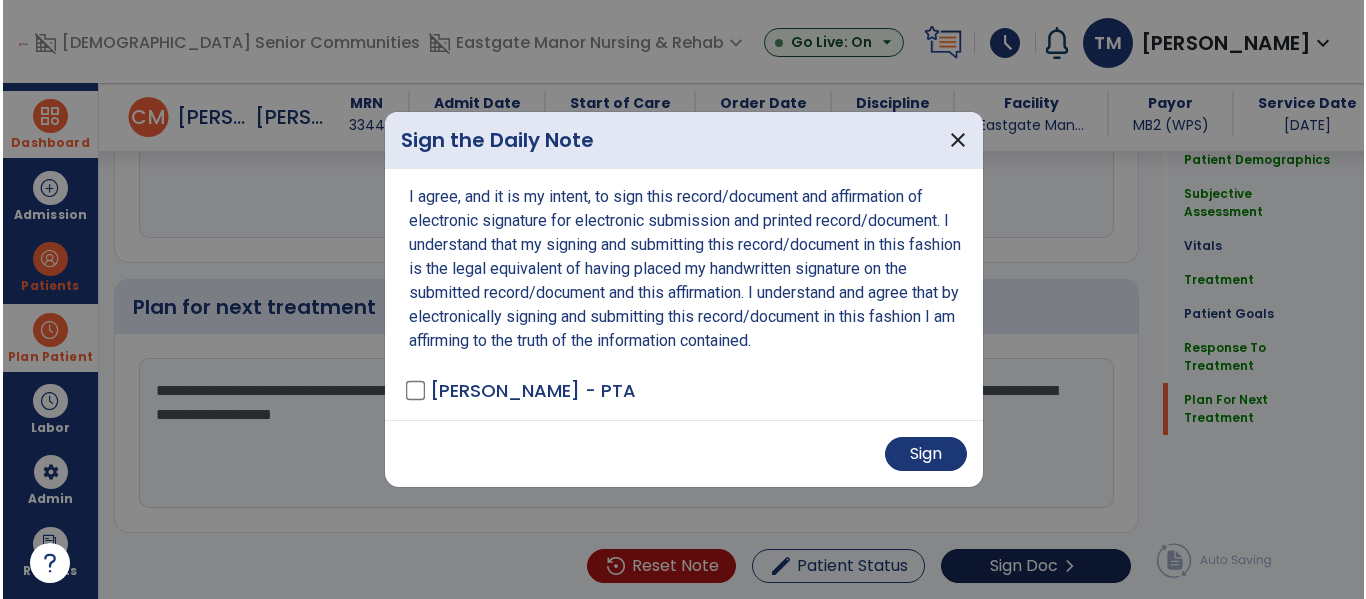scroll, scrollTop: 2927, scrollLeft: 0, axis: vertical 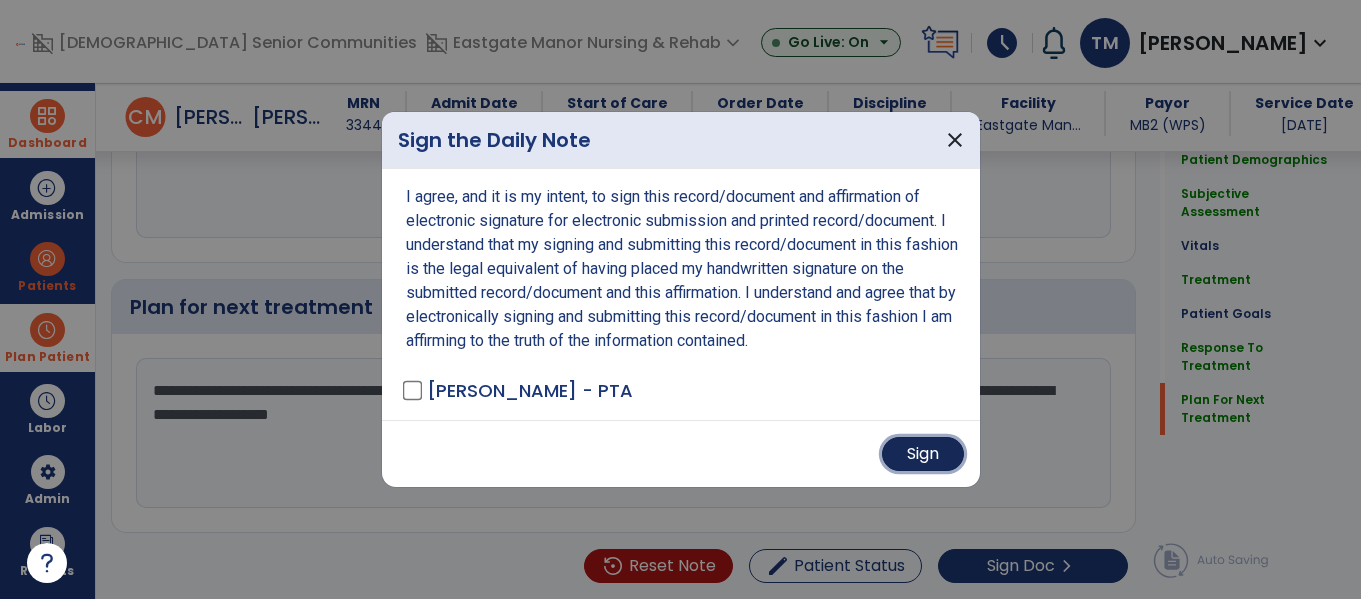 click on "Sign" at bounding box center [923, 454] 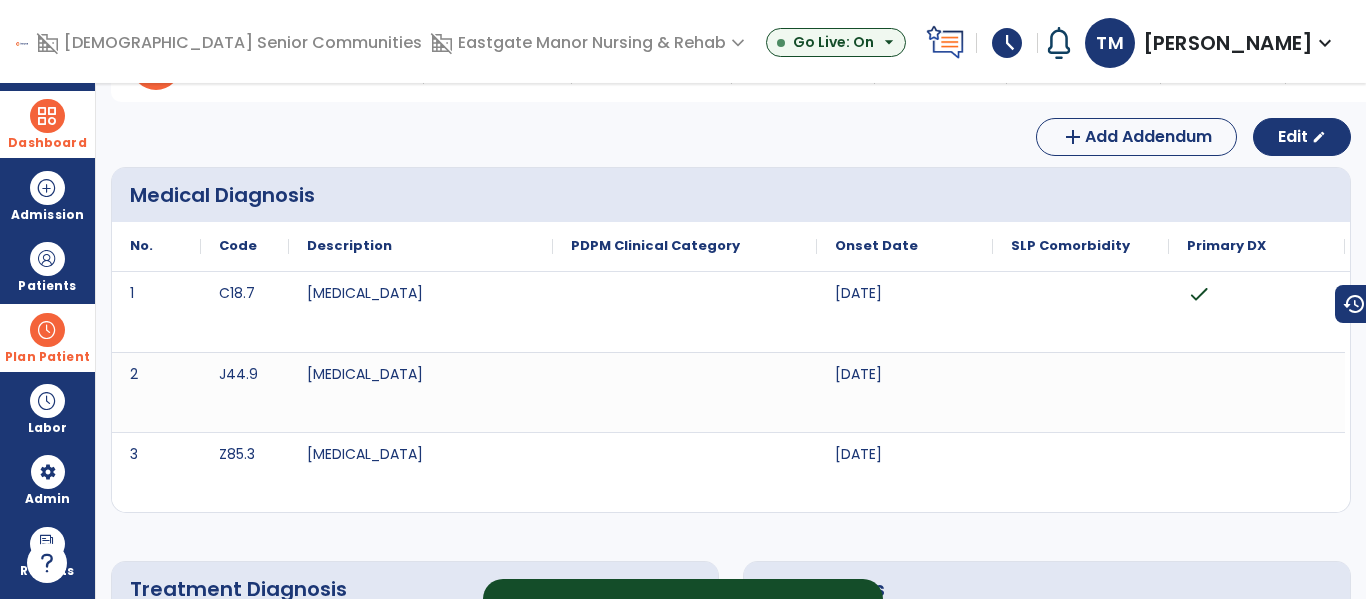 scroll, scrollTop: 0, scrollLeft: 0, axis: both 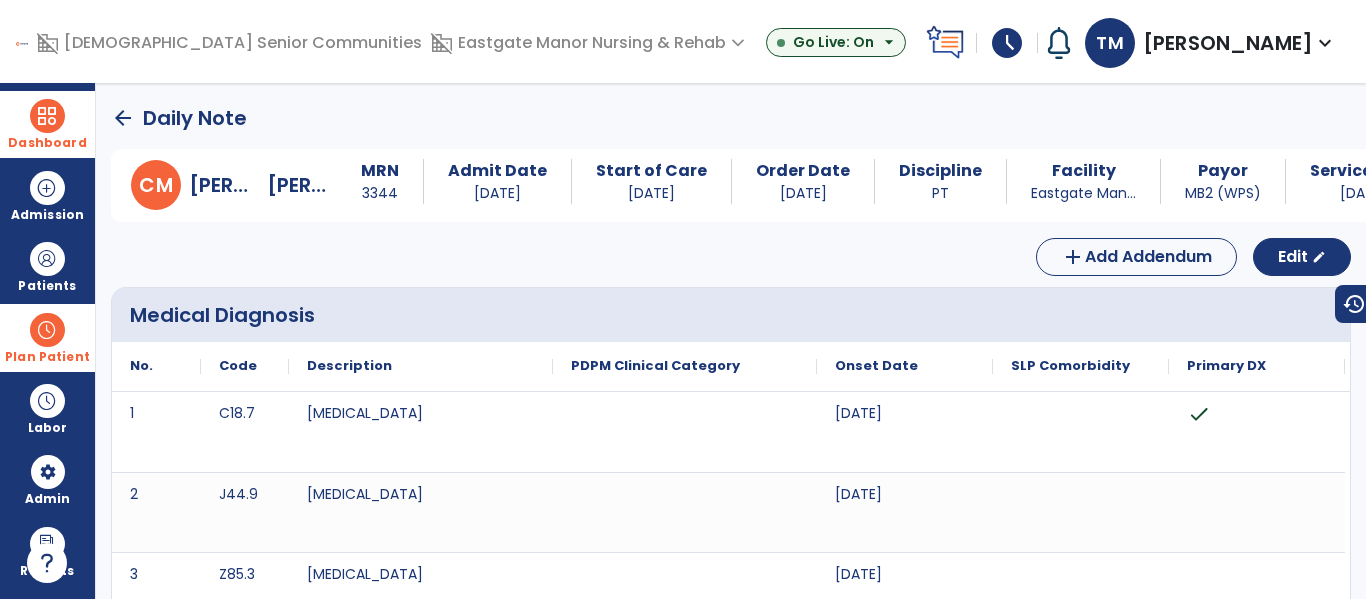 click on "arrow_back" 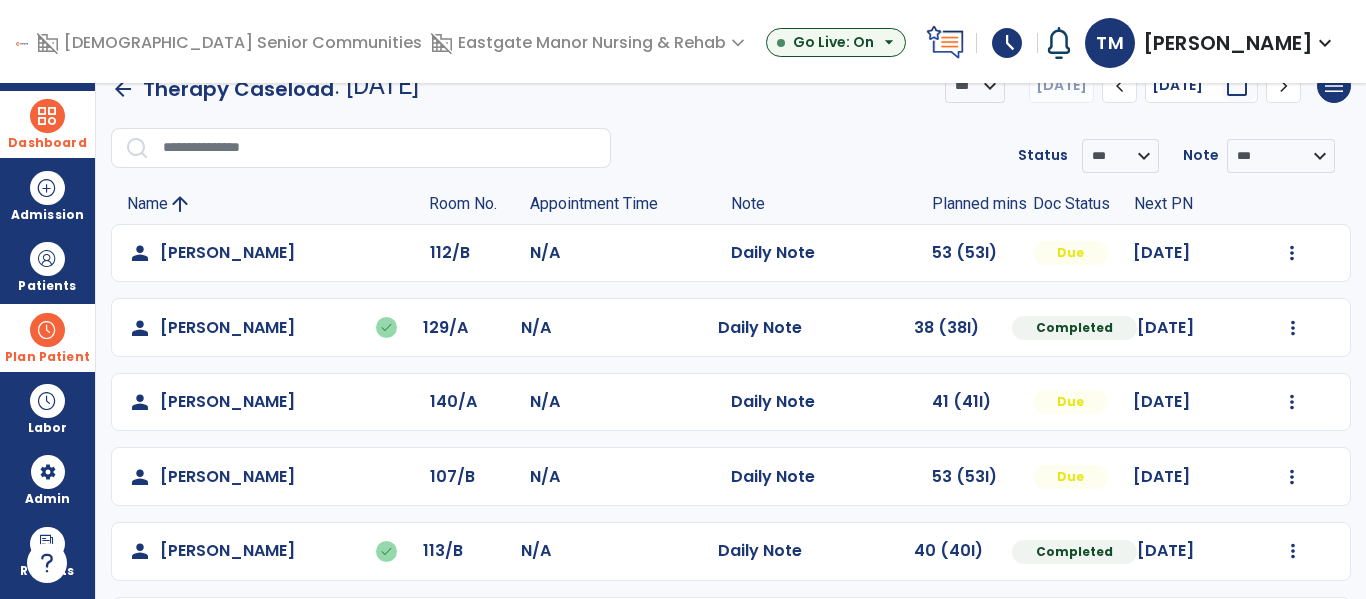 scroll, scrollTop: 0, scrollLeft: 0, axis: both 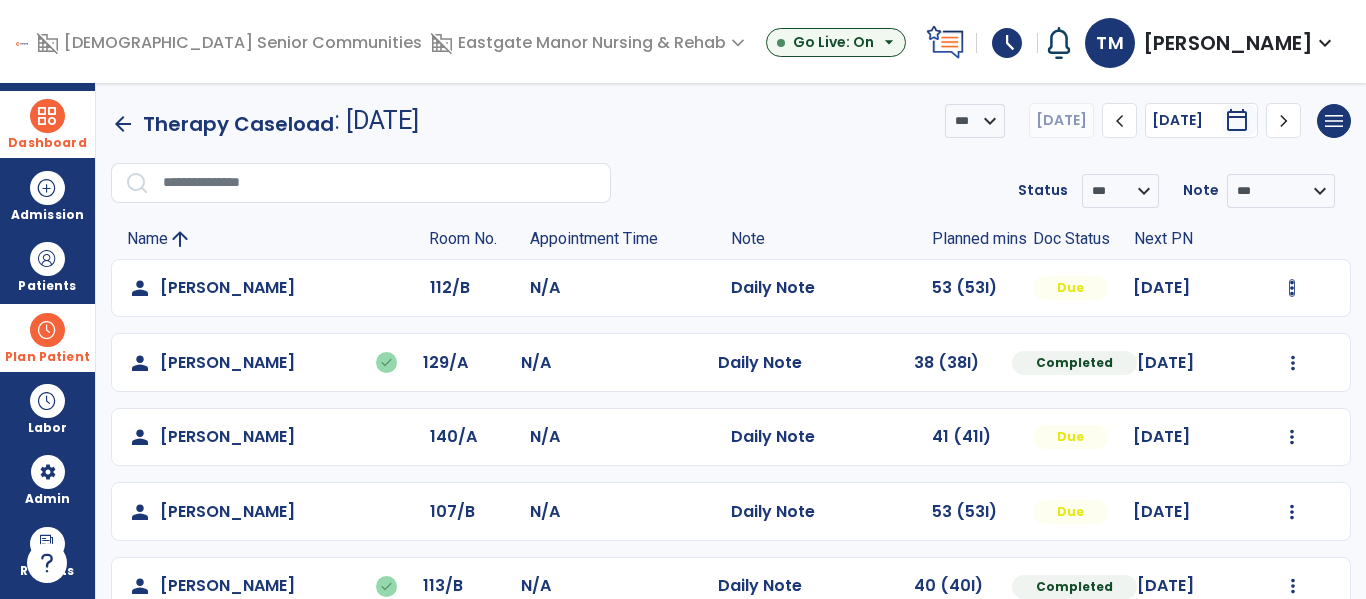 click at bounding box center (1292, 288) 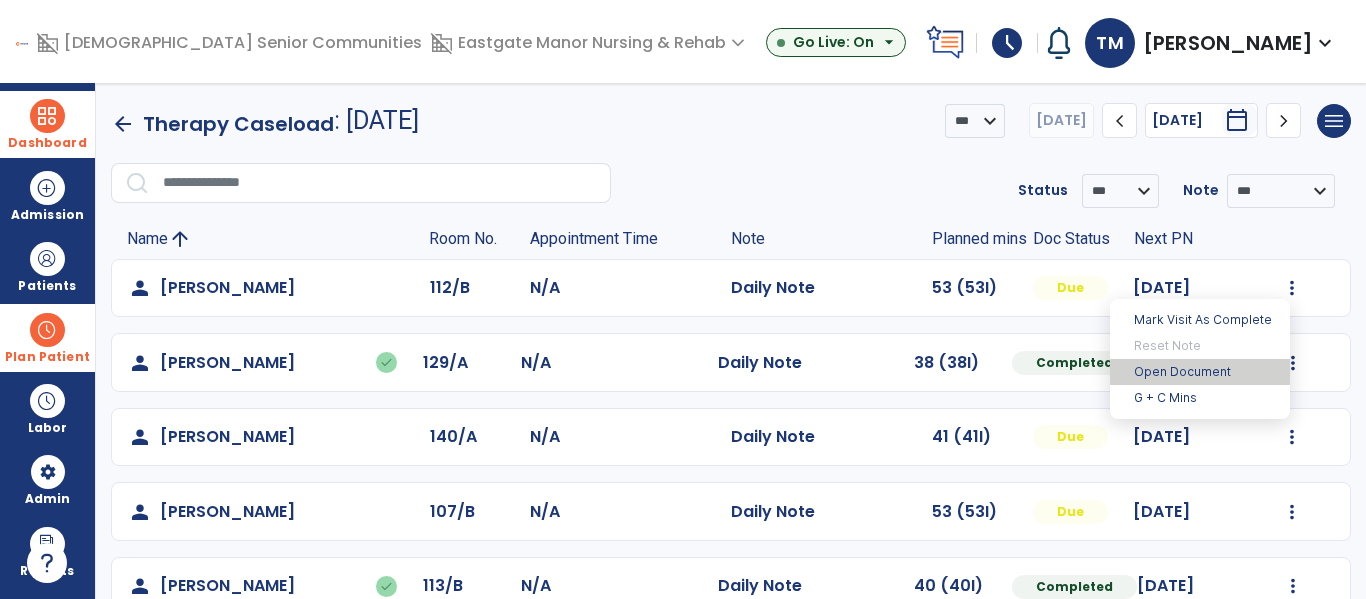 click on "Open Document" at bounding box center (1200, 372) 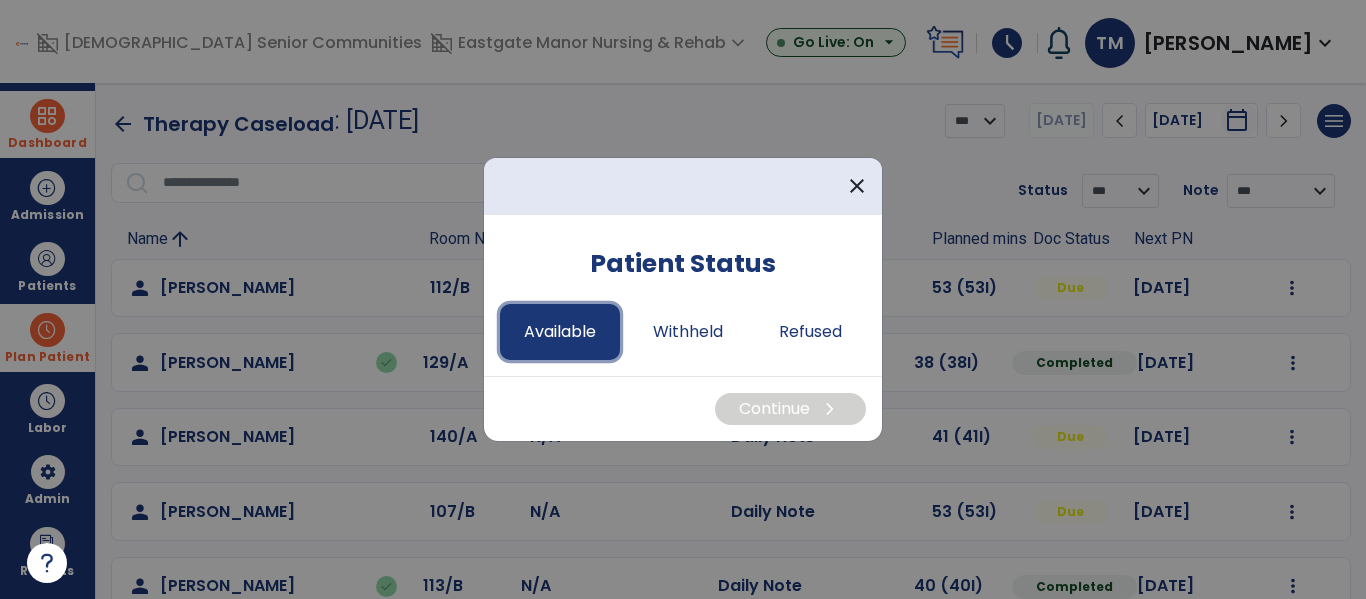 click on "Available" at bounding box center (560, 332) 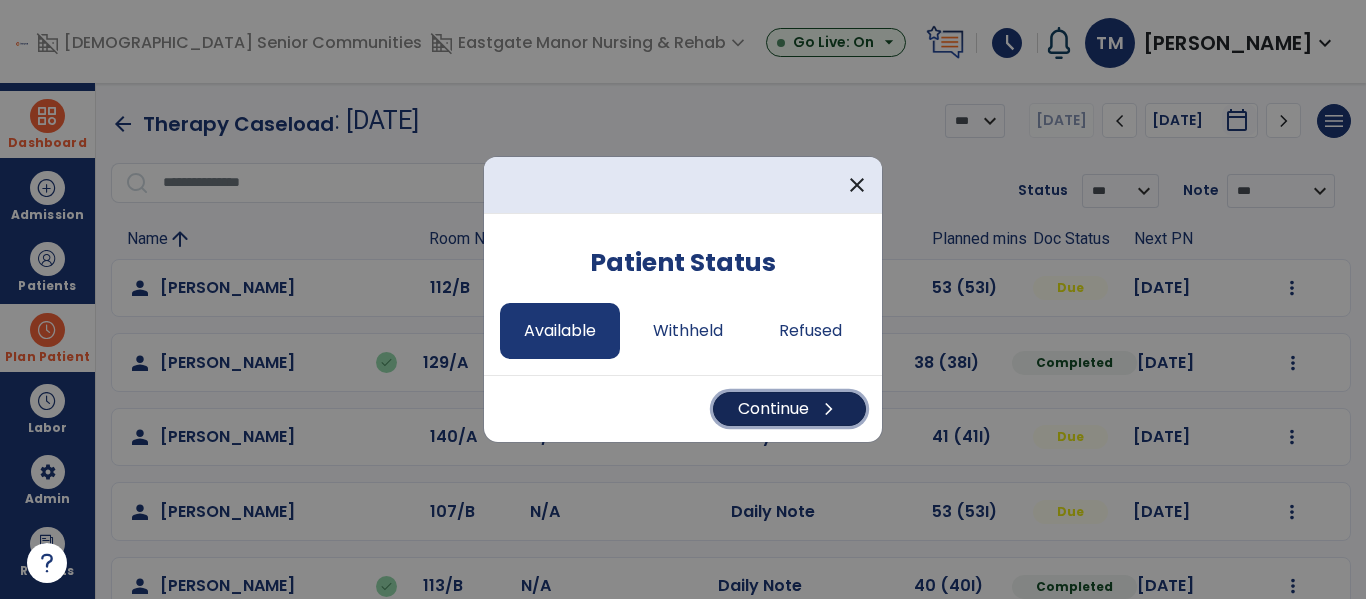 click on "Continue   chevron_right" at bounding box center (789, 409) 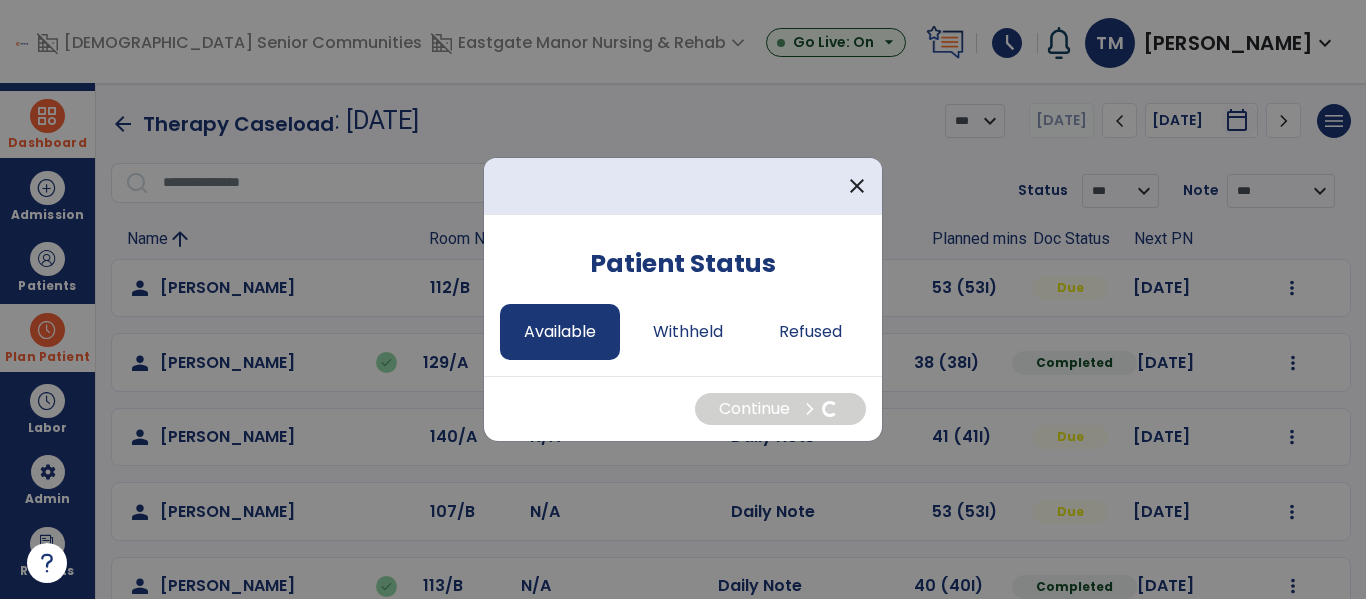 select on "*" 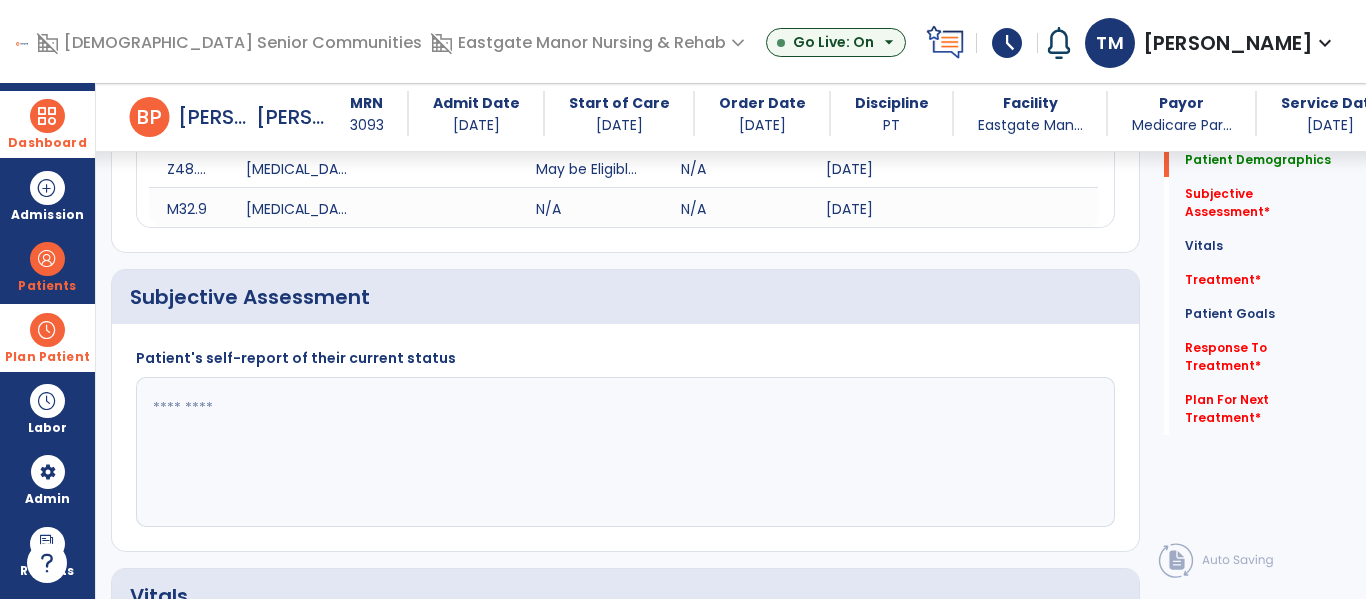 scroll, scrollTop: 421, scrollLeft: 0, axis: vertical 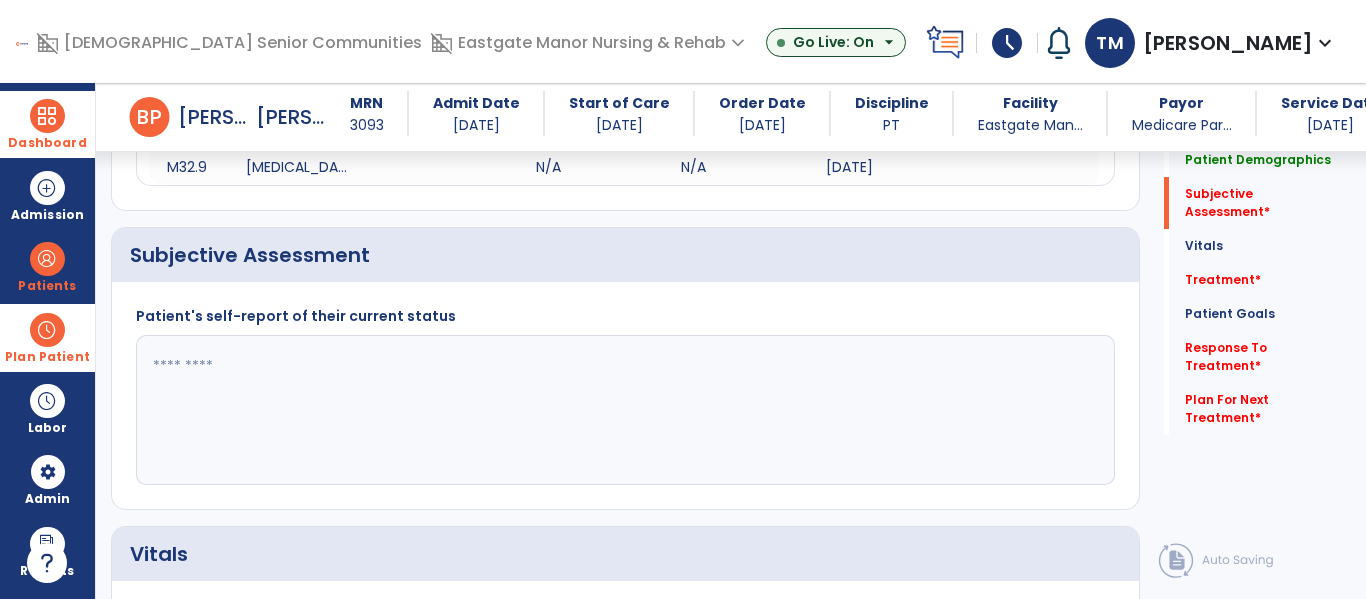click 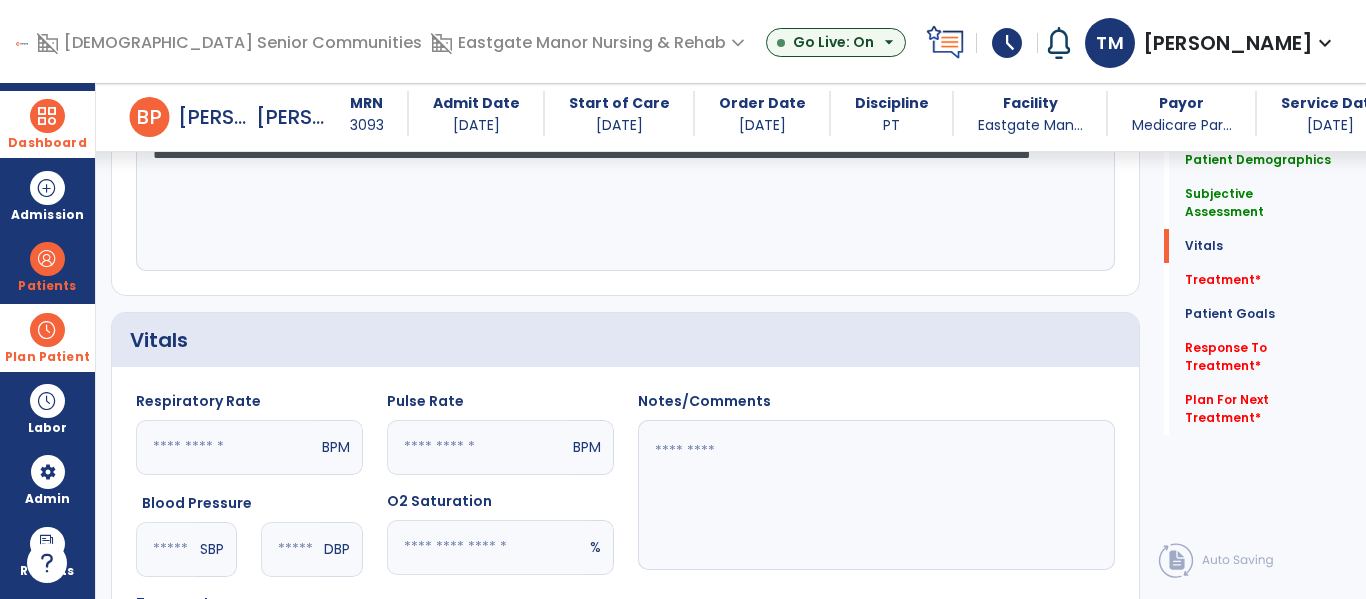 scroll, scrollTop: 702, scrollLeft: 0, axis: vertical 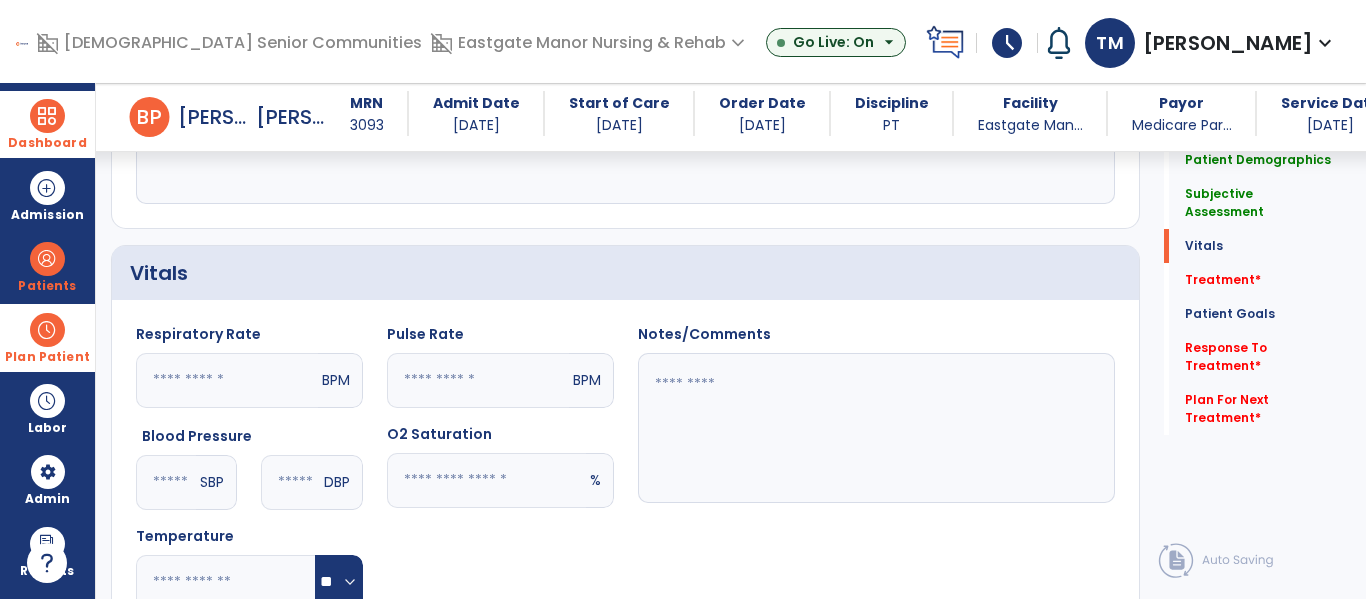 type on "**********" 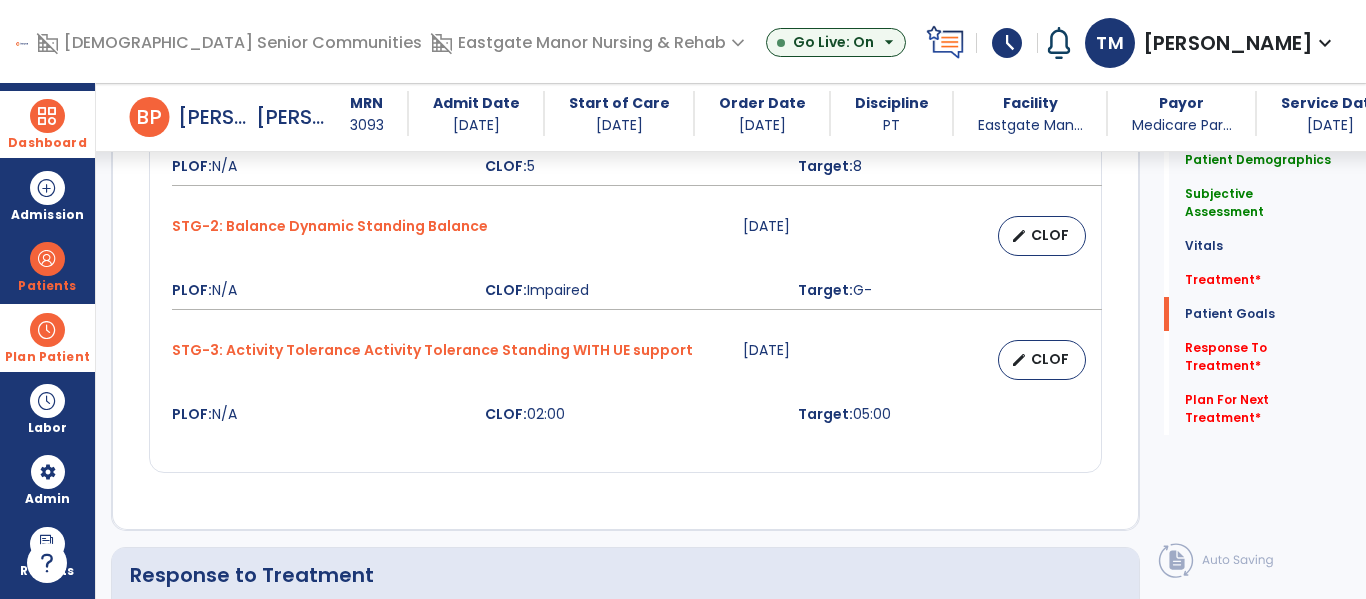 scroll, scrollTop: 2638, scrollLeft: 0, axis: vertical 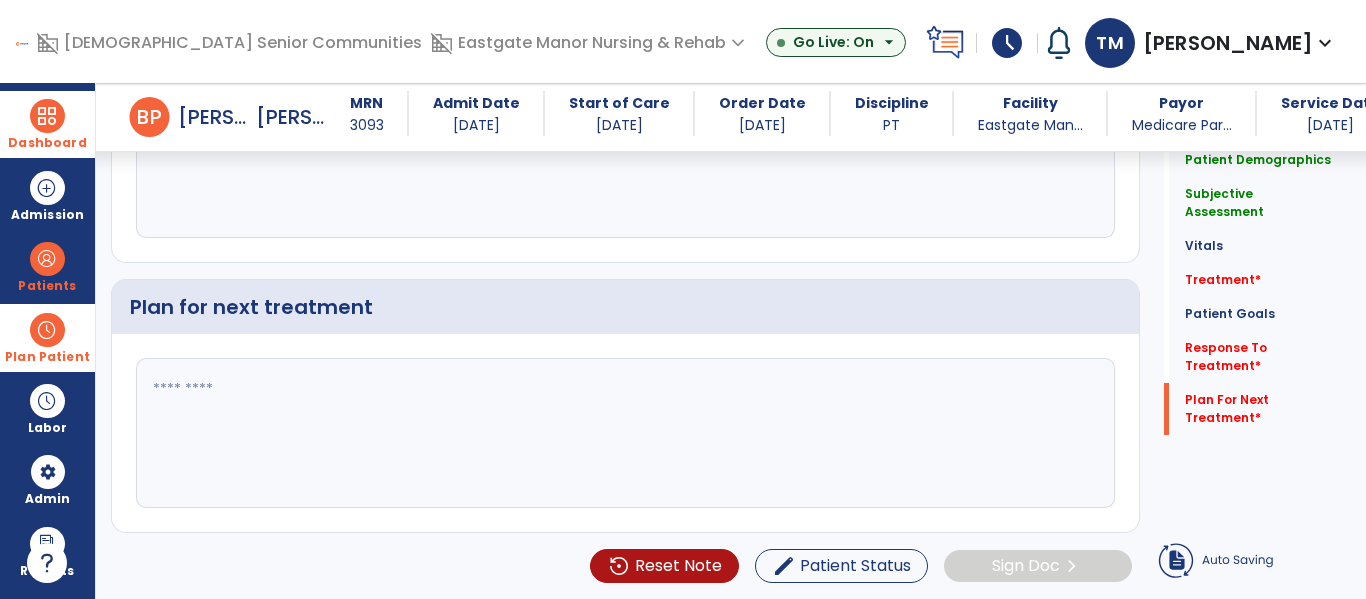 type on "**********" 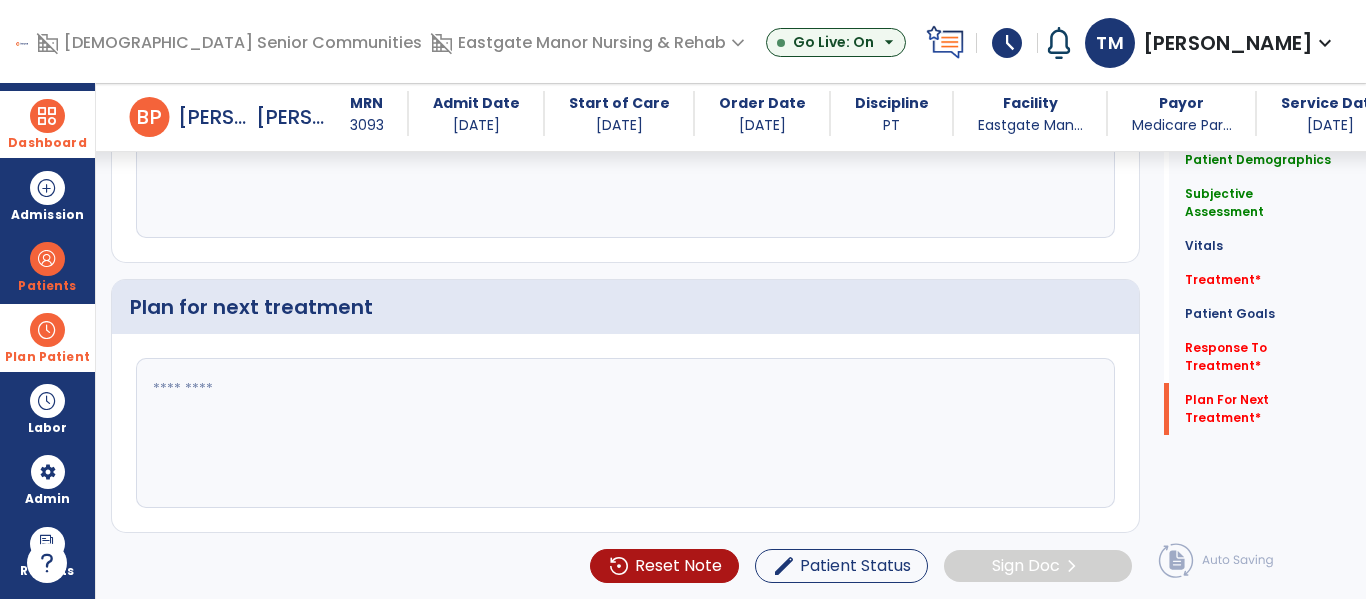 click 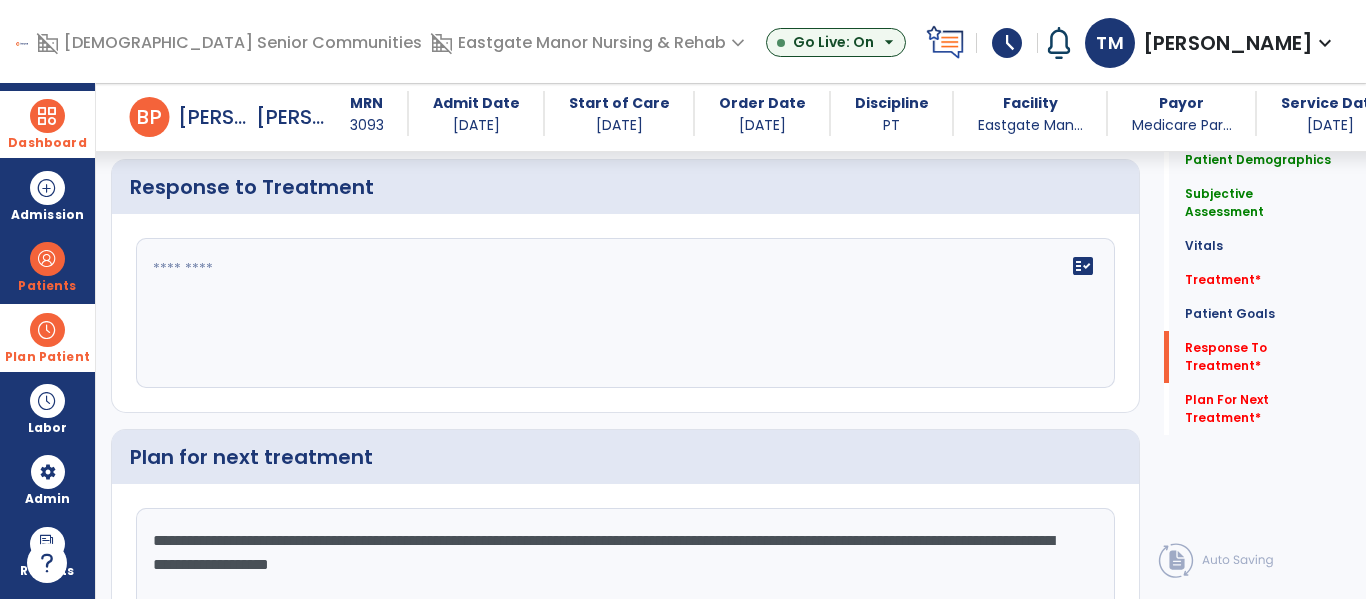 scroll, scrollTop: 2481, scrollLeft: 0, axis: vertical 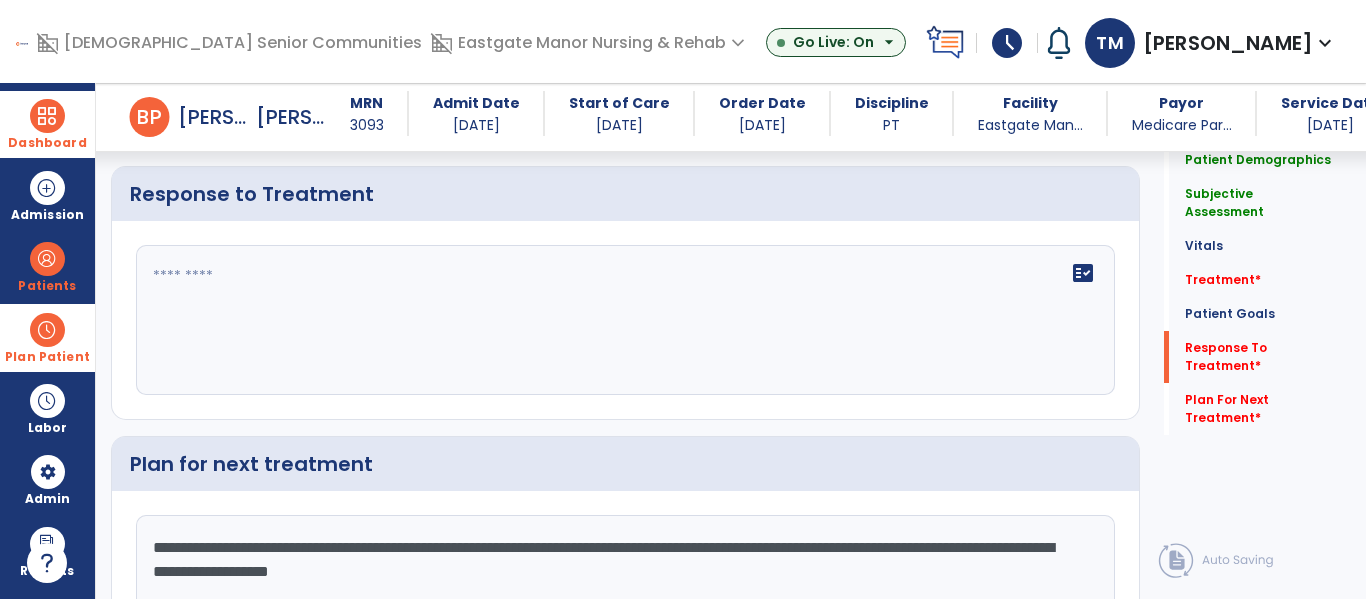 type on "**********" 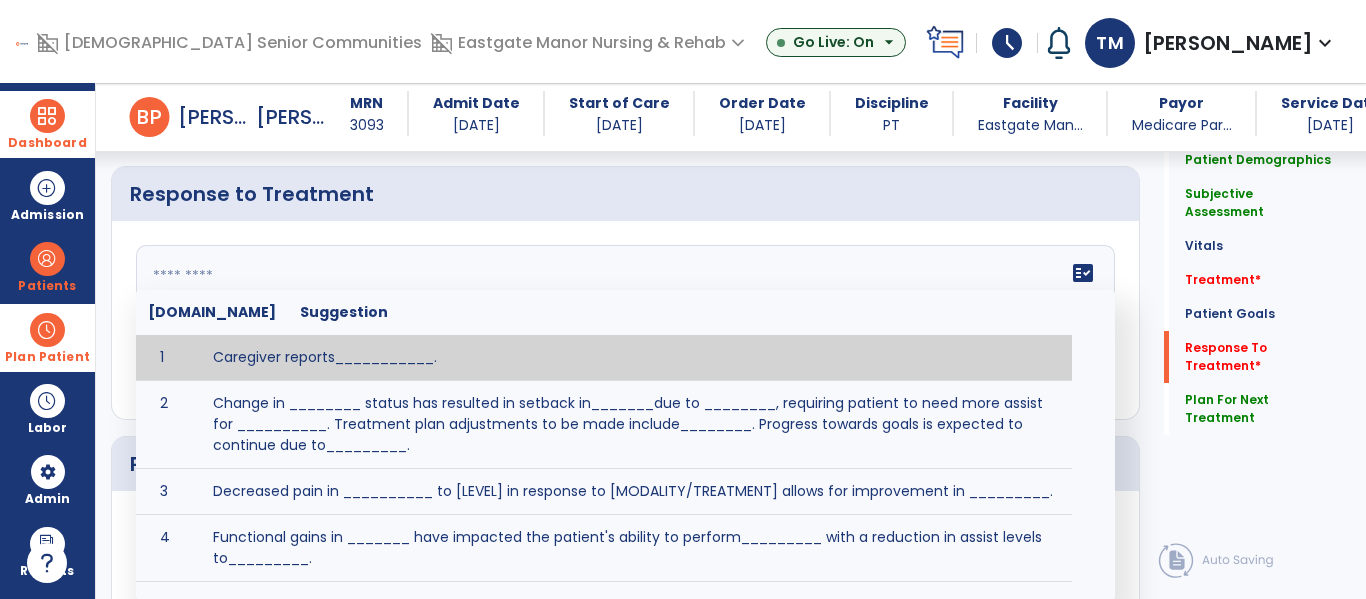 click 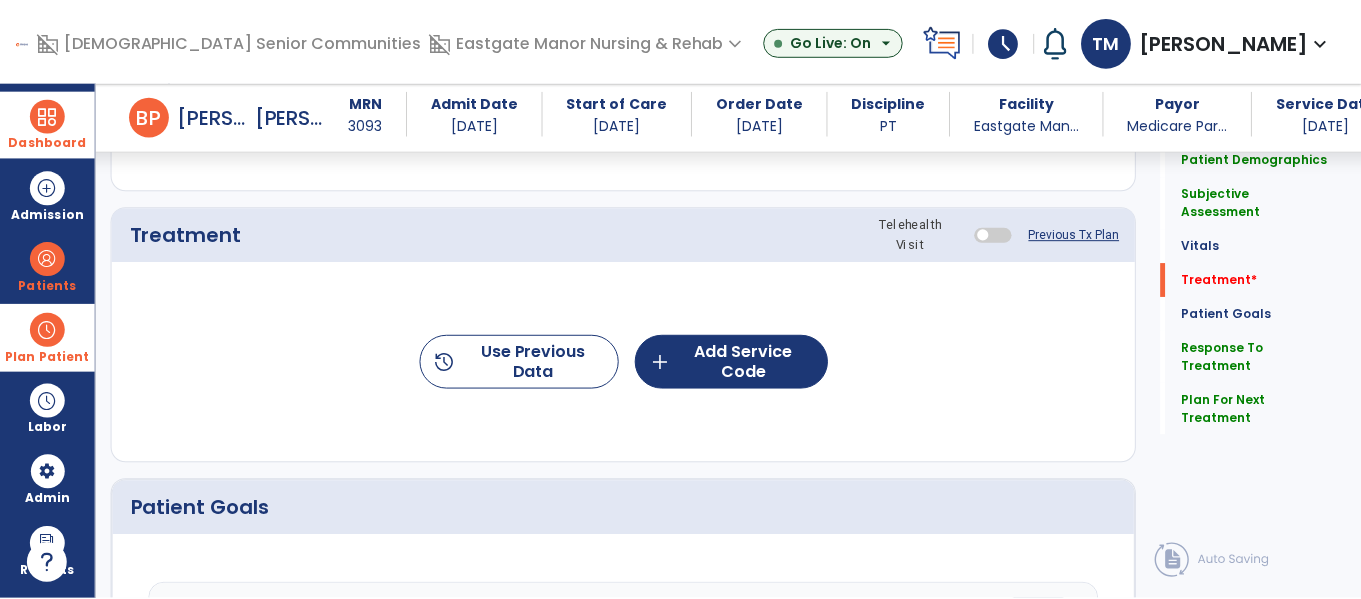 scroll, scrollTop: 1146, scrollLeft: 0, axis: vertical 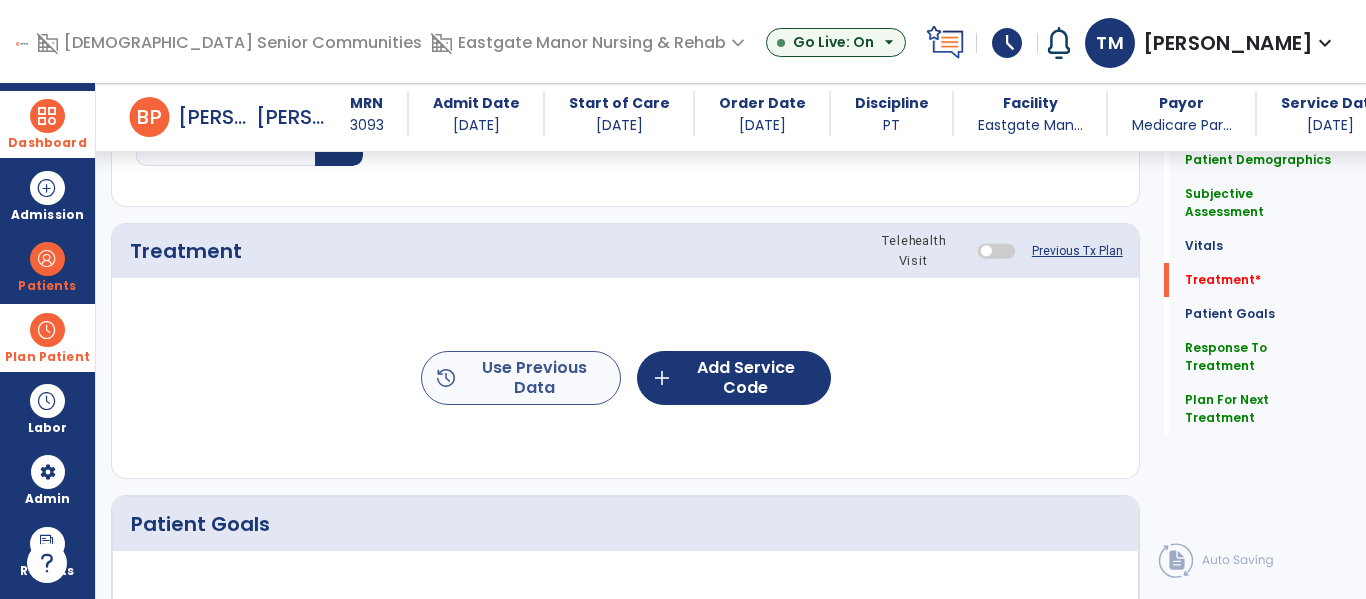 type on "**********" 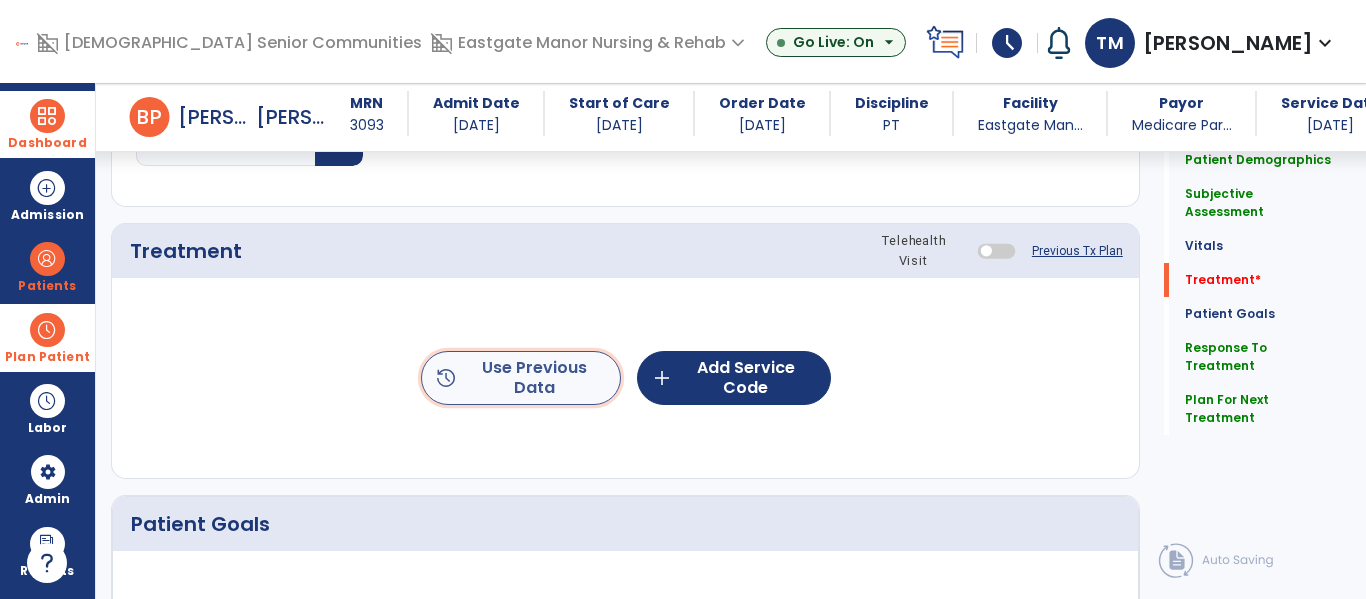 click on "history  Use Previous Data" 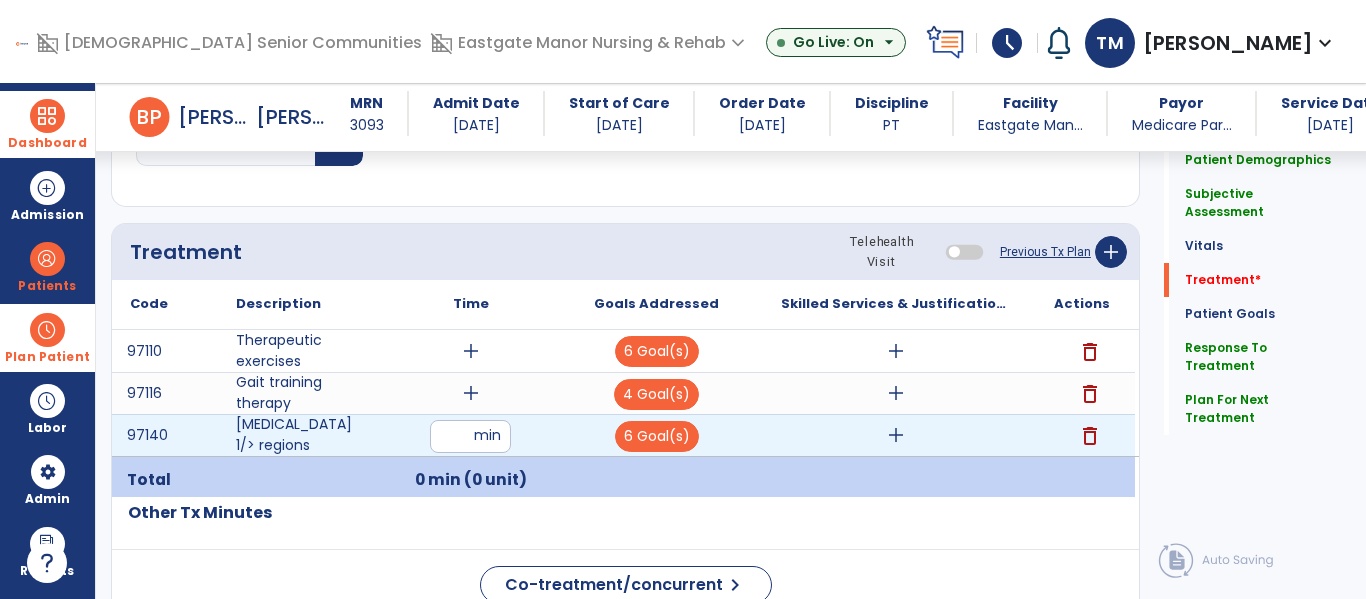 type on "**" 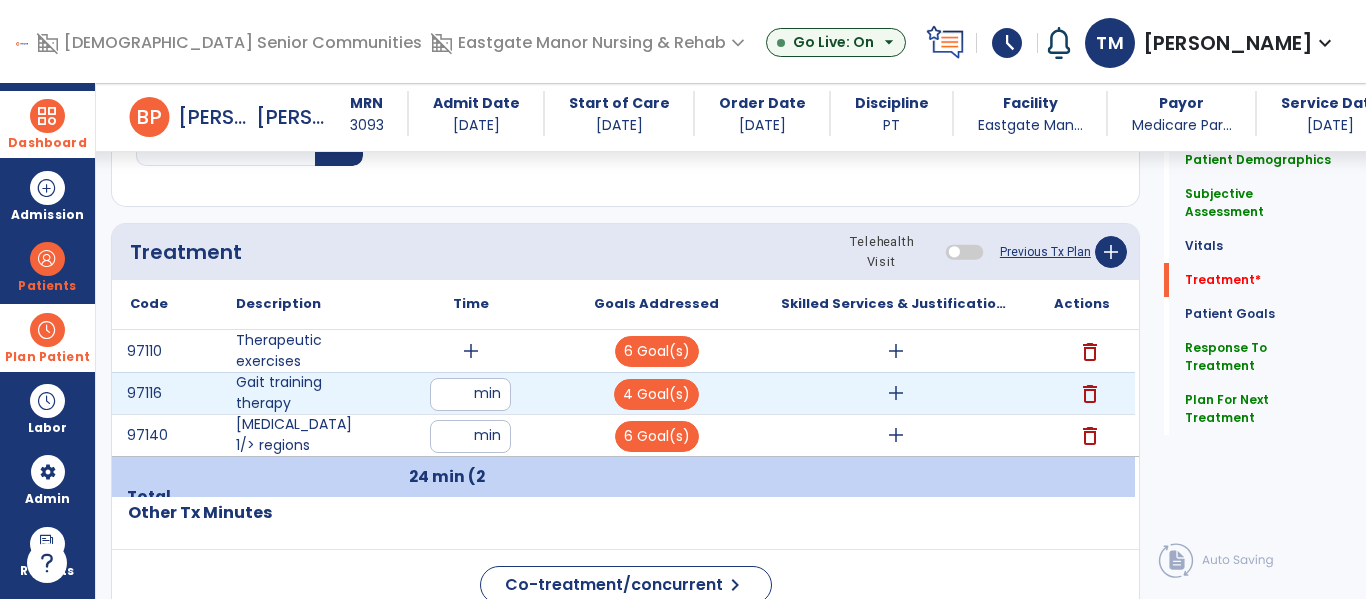 type on "**" 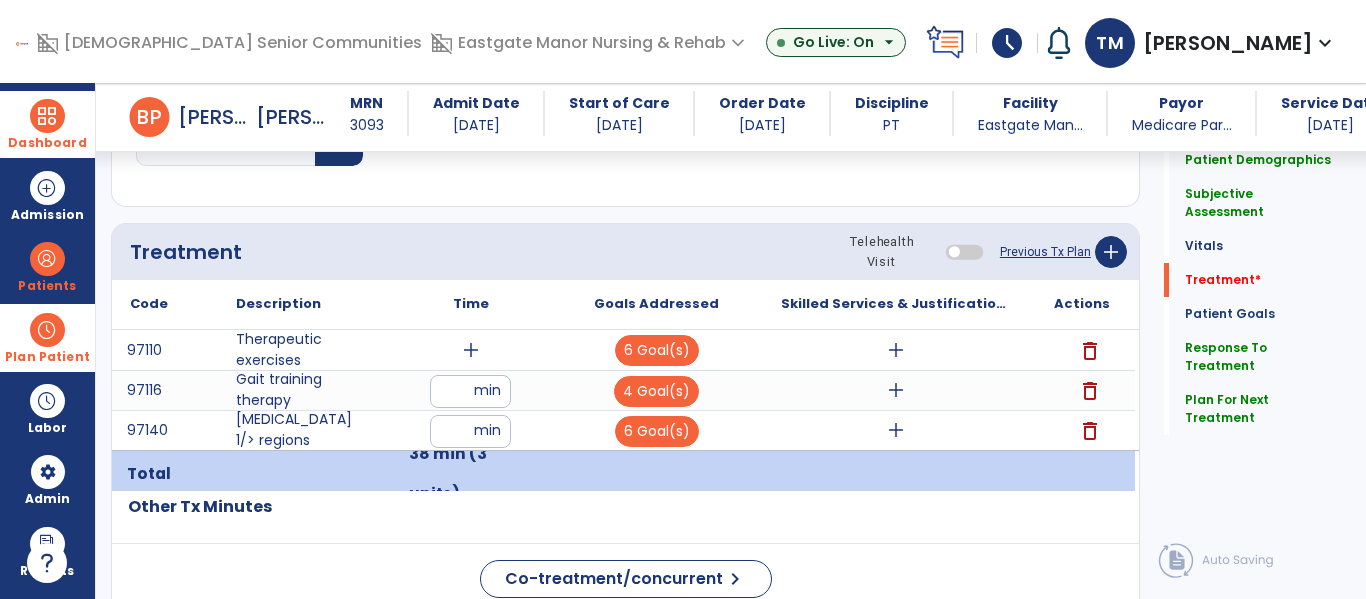 click on "add" at bounding box center [471, 350] 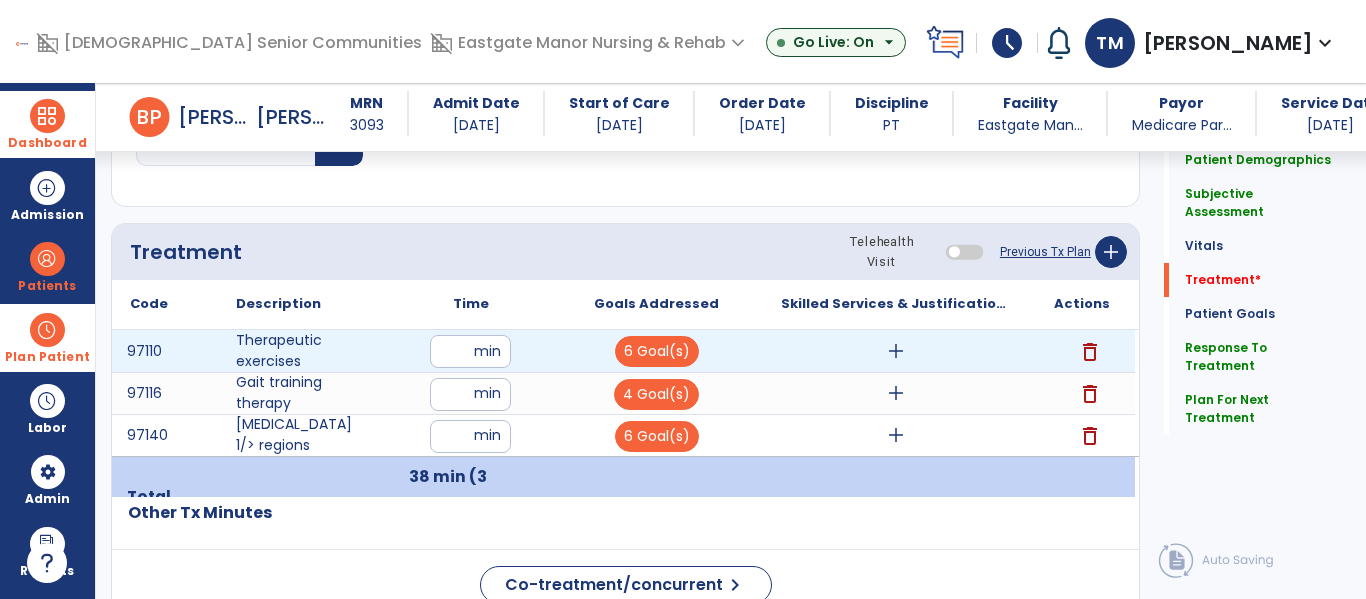 type on "**" 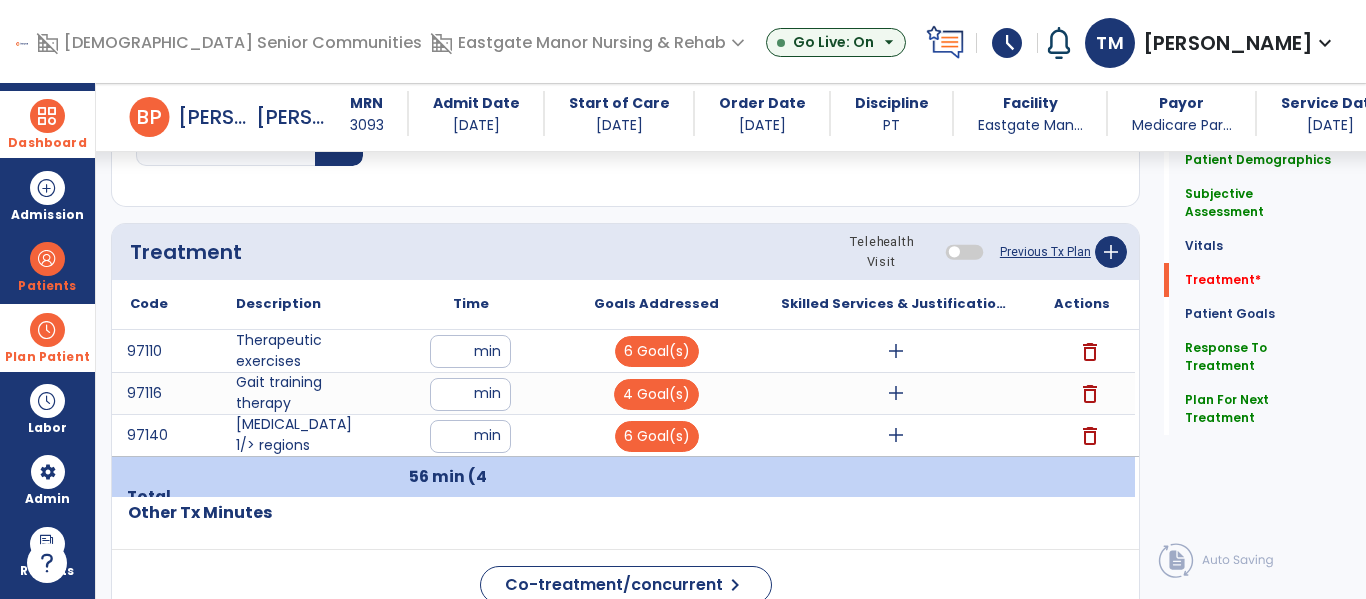 click on "add" at bounding box center (896, 351) 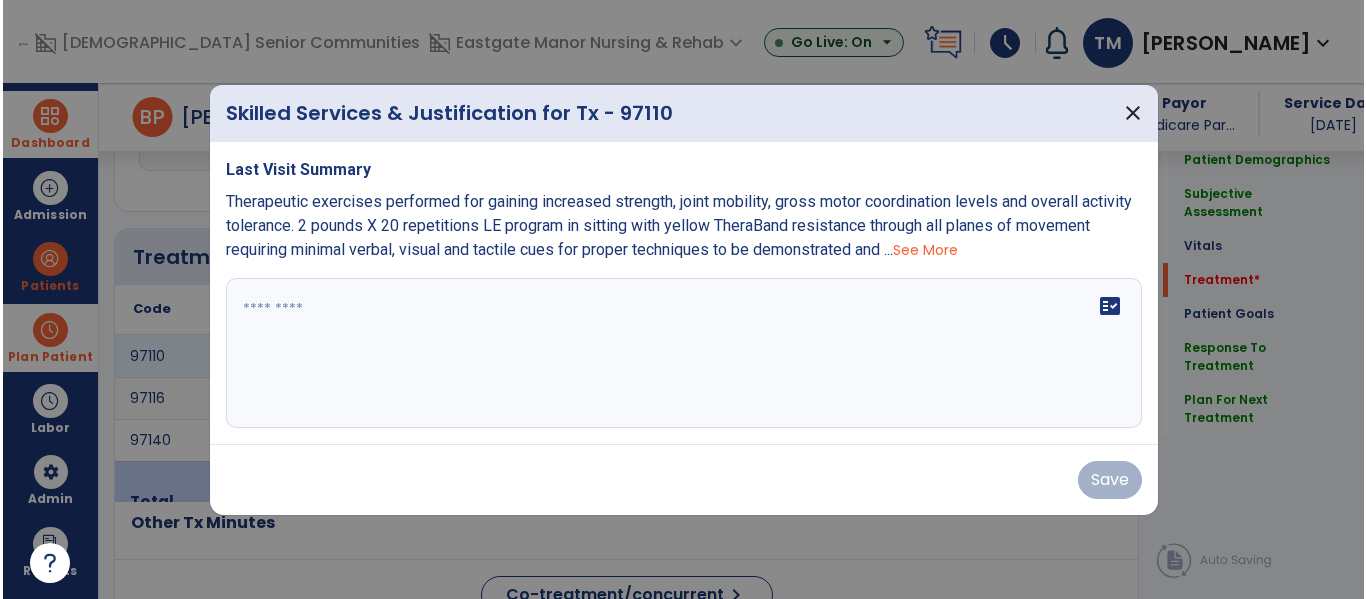 scroll, scrollTop: 1146, scrollLeft: 0, axis: vertical 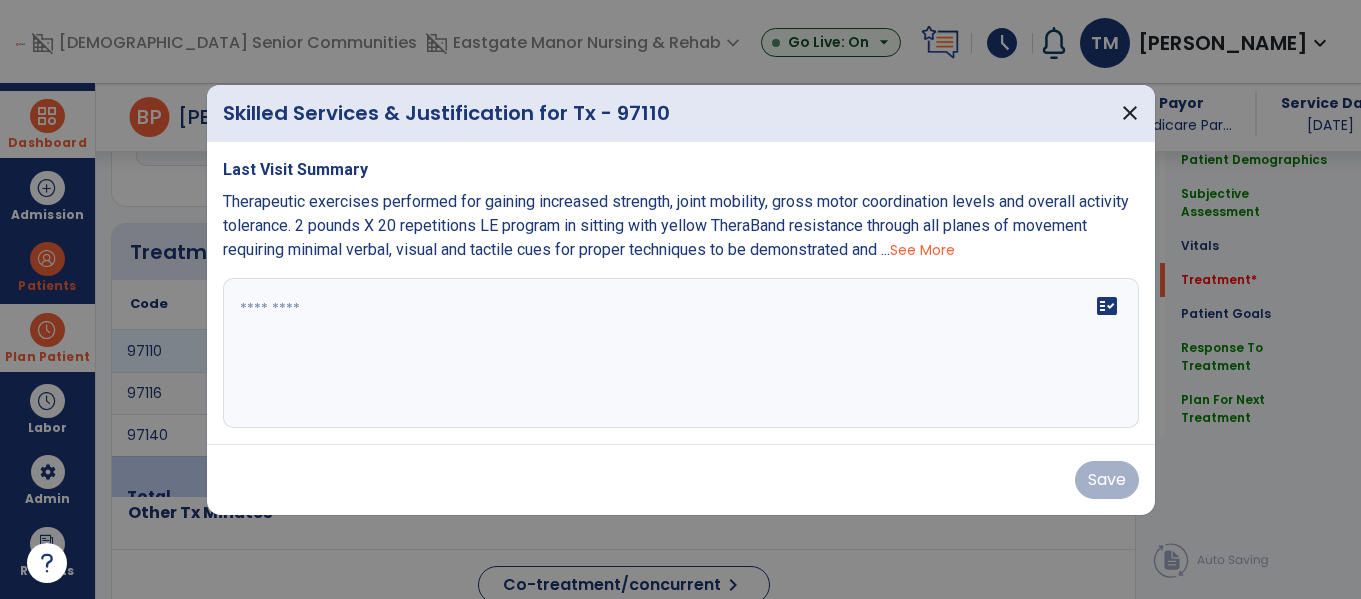 click on "See More" at bounding box center (922, 250) 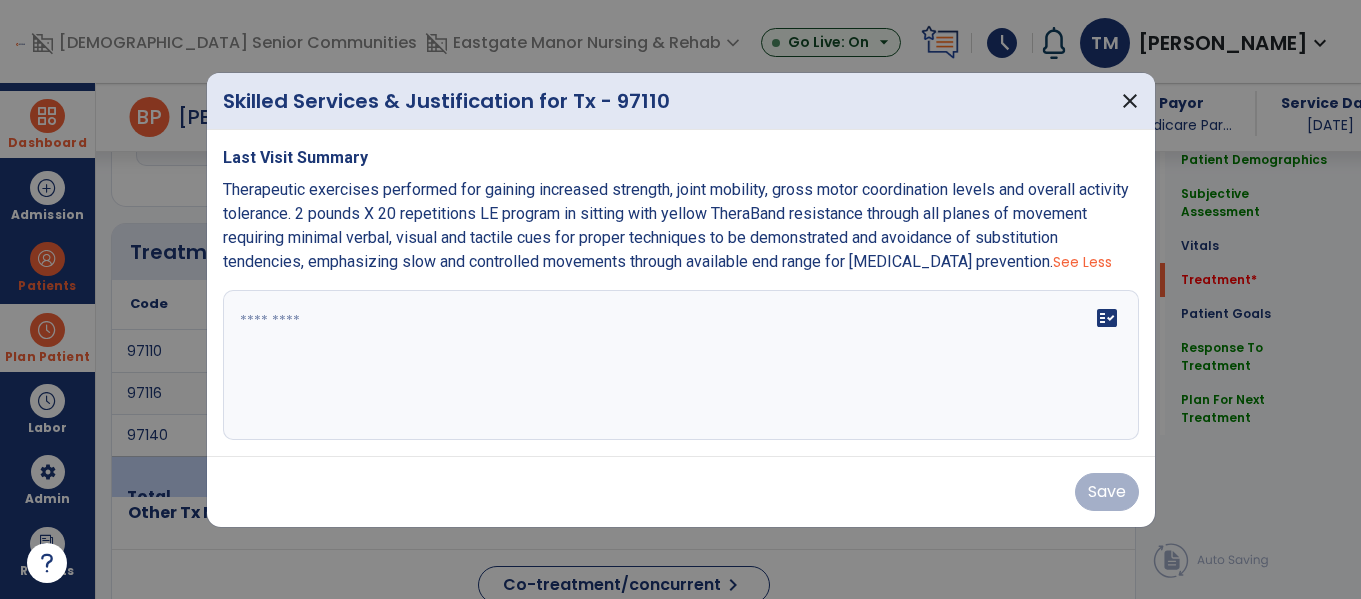 click on "Therapeutic exercises performed for gaining increased strength, joint mobility, gross motor coordination levels and overall activity tolerance. 2 pounds X 20 repetitions LE program in sitting with yellow TheraBand resistance through all planes of movement requiring minimal verbal, visual and tactile cues for proper techniques to be demonstrated and avoidance of substitution tendencies, emphasizing slow and controlled movements through available end range for [MEDICAL_DATA] prevention." at bounding box center (676, 225) 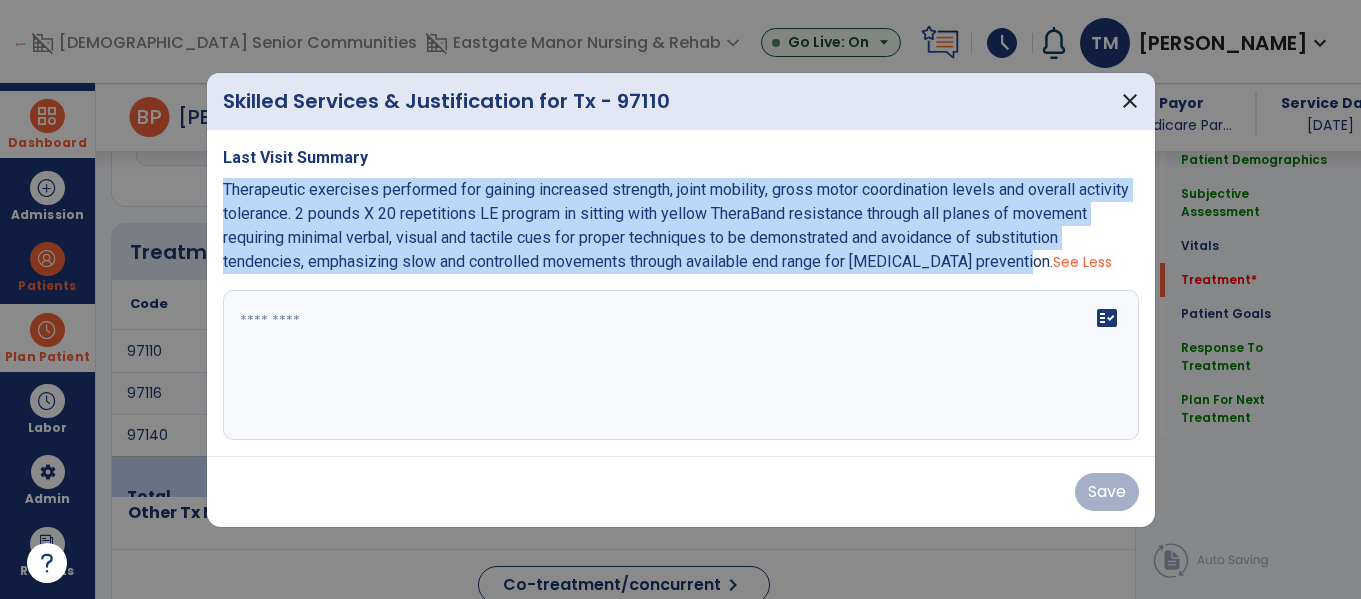 copy on "Therapeutic exercises performed for gaining increased strength, joint mobility, gross motor coordination levels and overall activity tolerance. 2 pounds X 20 repetitions LE program in sitting with yellow TheraBand resistance through all planes of movement requiring minimal verbal, visual and tactile cues for proper techniques to be demonstrated and avoidance of substitution tendencies, emphasizing slow and controlled movements through available end range for [MEDICAL_DATA] prevention." 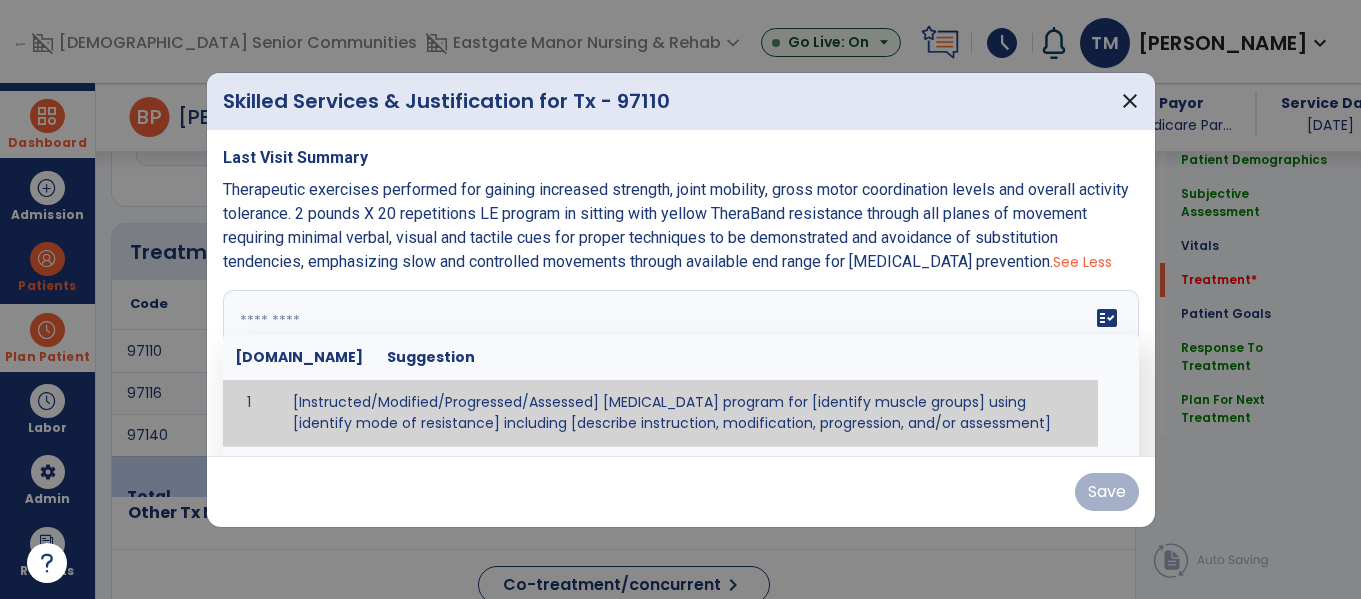 paste on "**********" 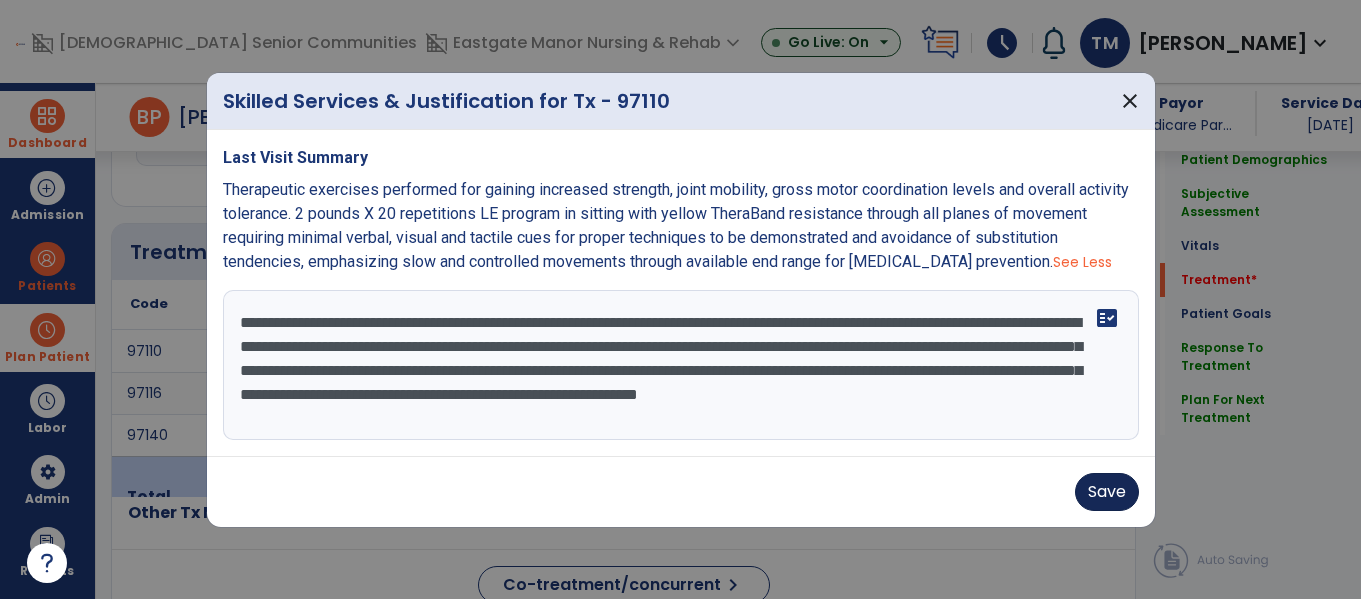 type on "**********" 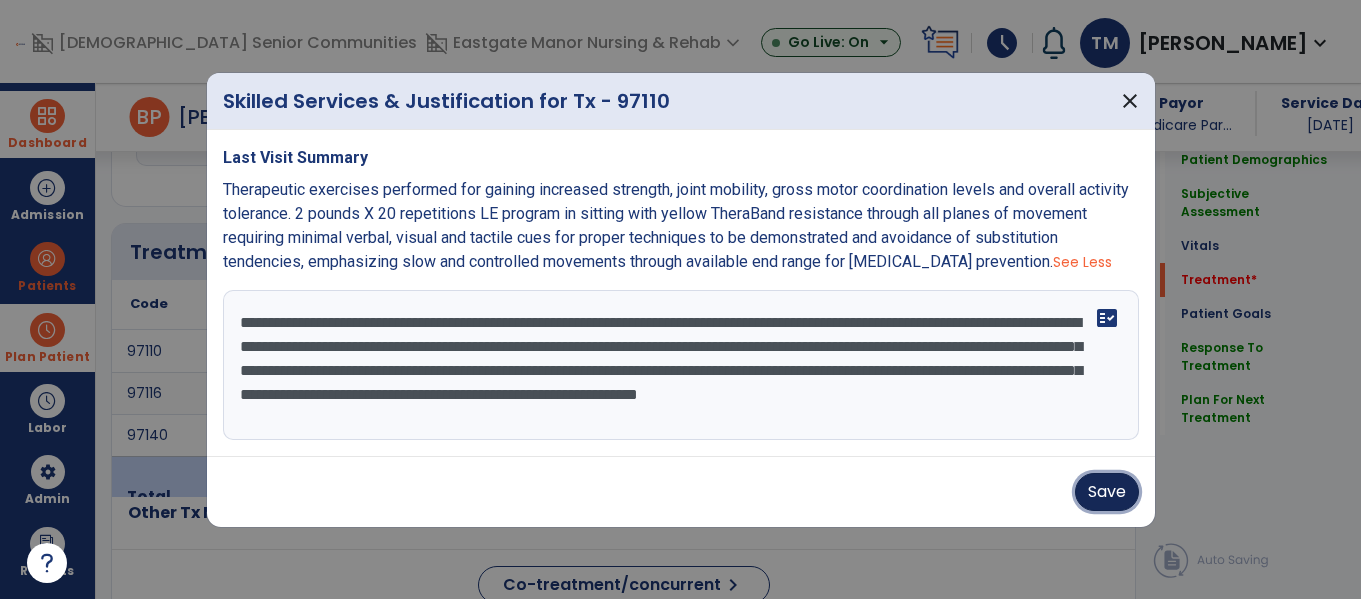 click on "Save" at bounding box center (1107, 492) 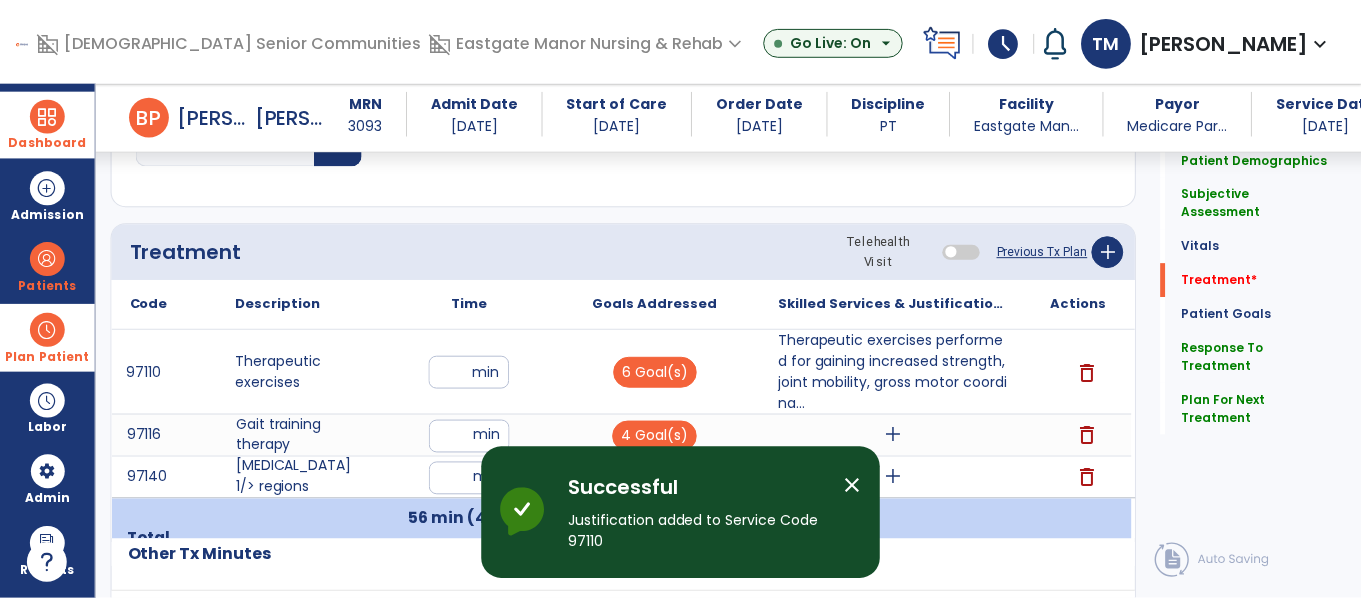 scroll, scrollTop: 1241, scrollLeft: 0, axis: vertical 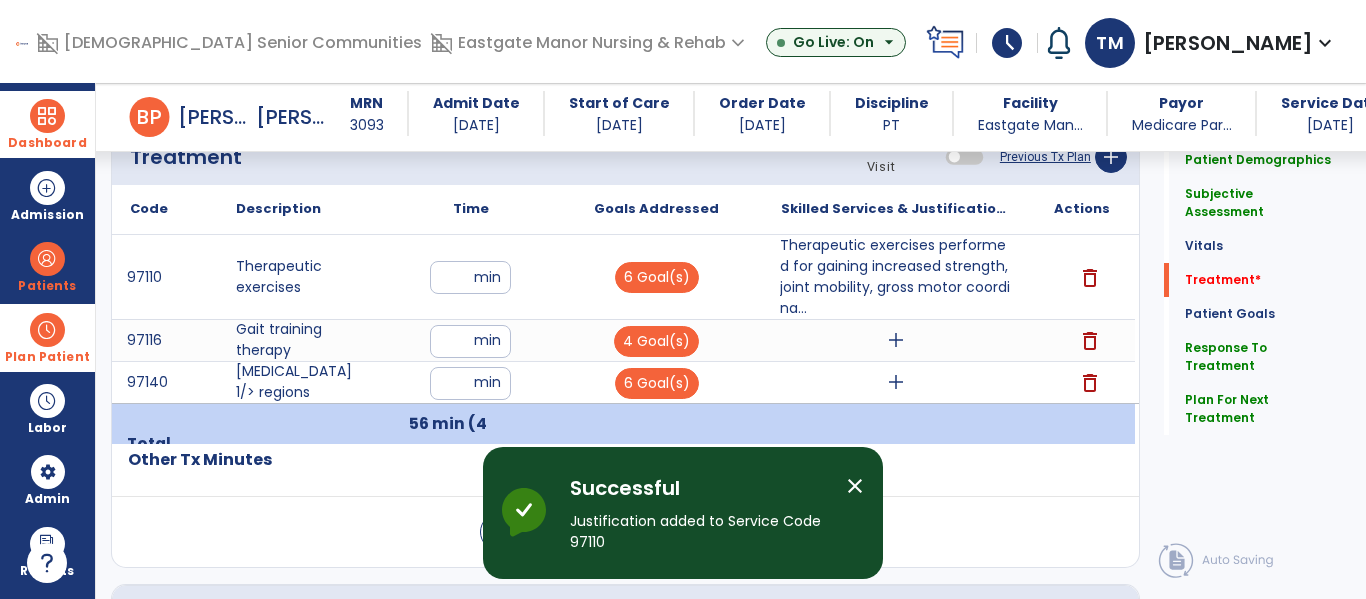 click on "add" at bounding box center (896, 340) 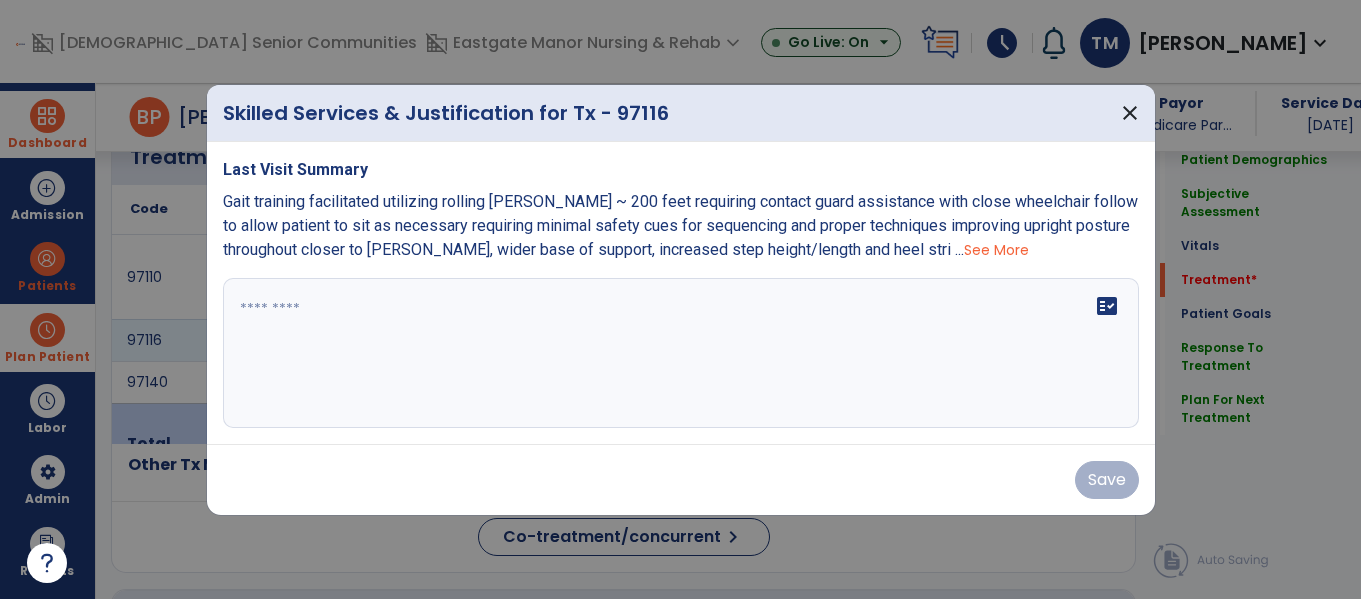 scroll, scrollTop: 1241, scrollLeft: 0, axis: vertical 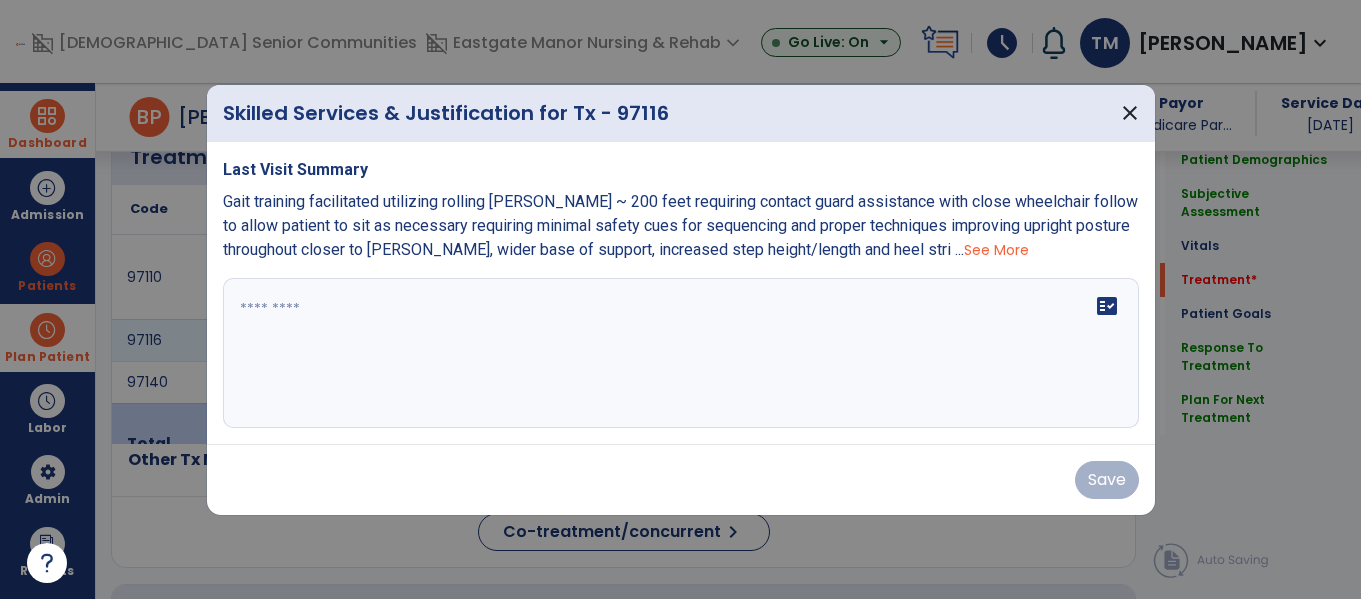 click on "See More" at bounding box center (996, 250) 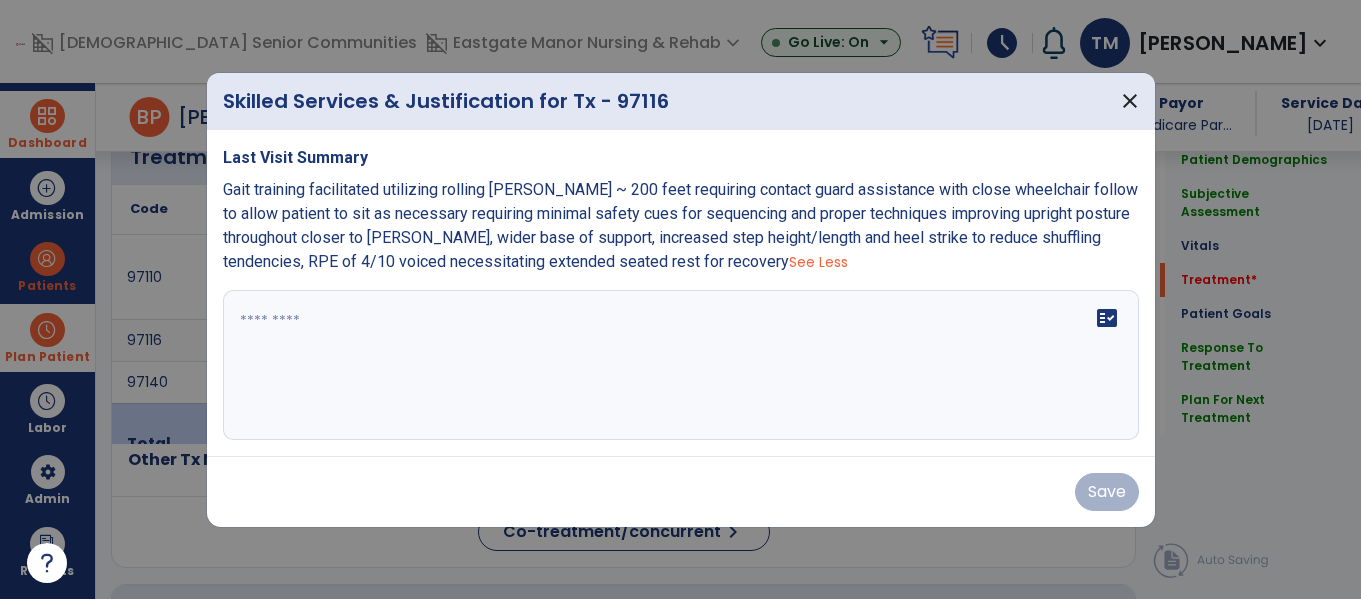 click on "Gait training facilitated utilizing rolling walker ~ 200 feet requiring contact guard assistance with close wheelchair follow to allow patient to sit as necessary requiring minimal safety cues for sequencing and proper techniques improving upright posture throughout closer to walker, wider base of support, increased step height/length and heel strike to reduce shuffling tendencies, RPE of 4/10 voiced necessitating extended seated rest for recovery" at bounding box center (680, 225) 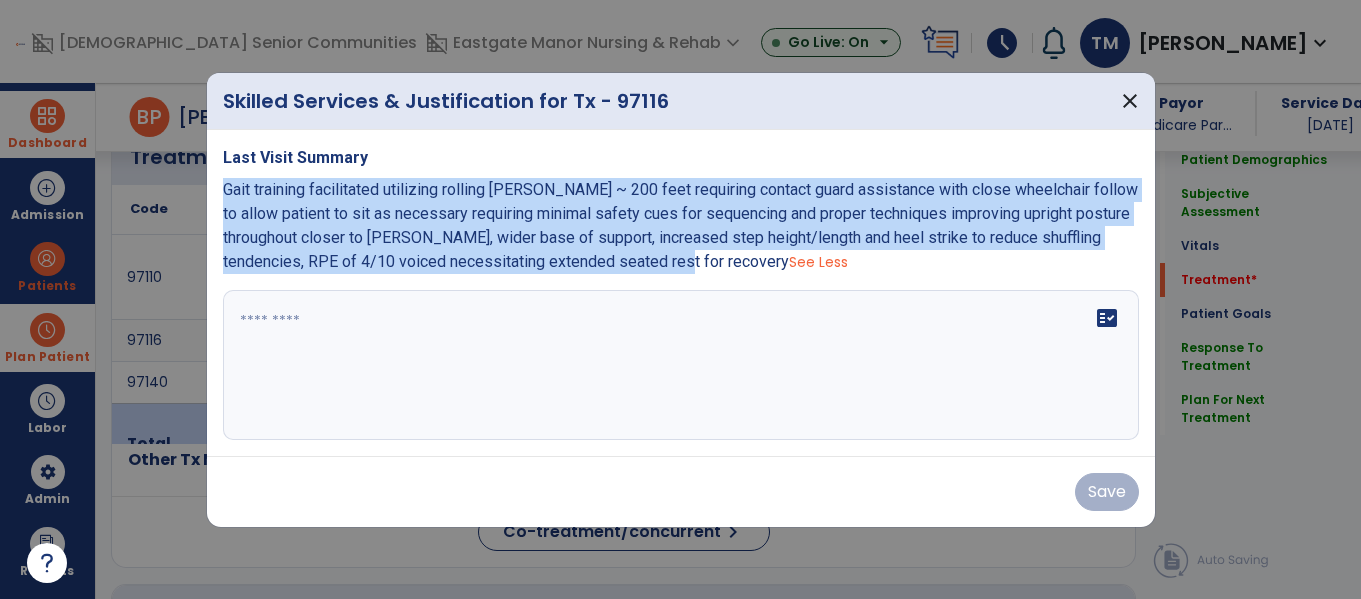 copy on "Gait training facilitated utilizing rolling walker ~ 200 feet requiring contact guard assistance with close wheelchair follow to allow patient to sit as necessary requiring minimal safety cues for sequencing and proper techniques improving upright posture throughout closer to walker, wider base of support, increased step height/length and heel strike to reduce shuffling tendencies, RPE of 4/10 voiced necessitating extended seated rest for recovery" 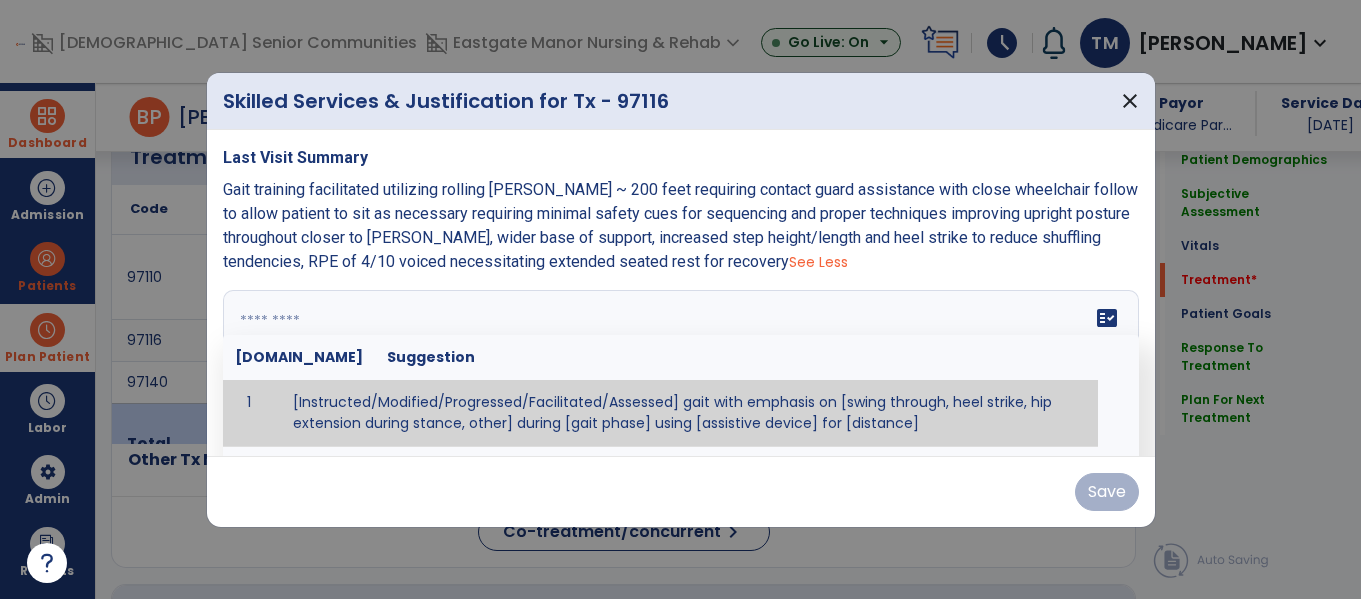 paste on "**********" 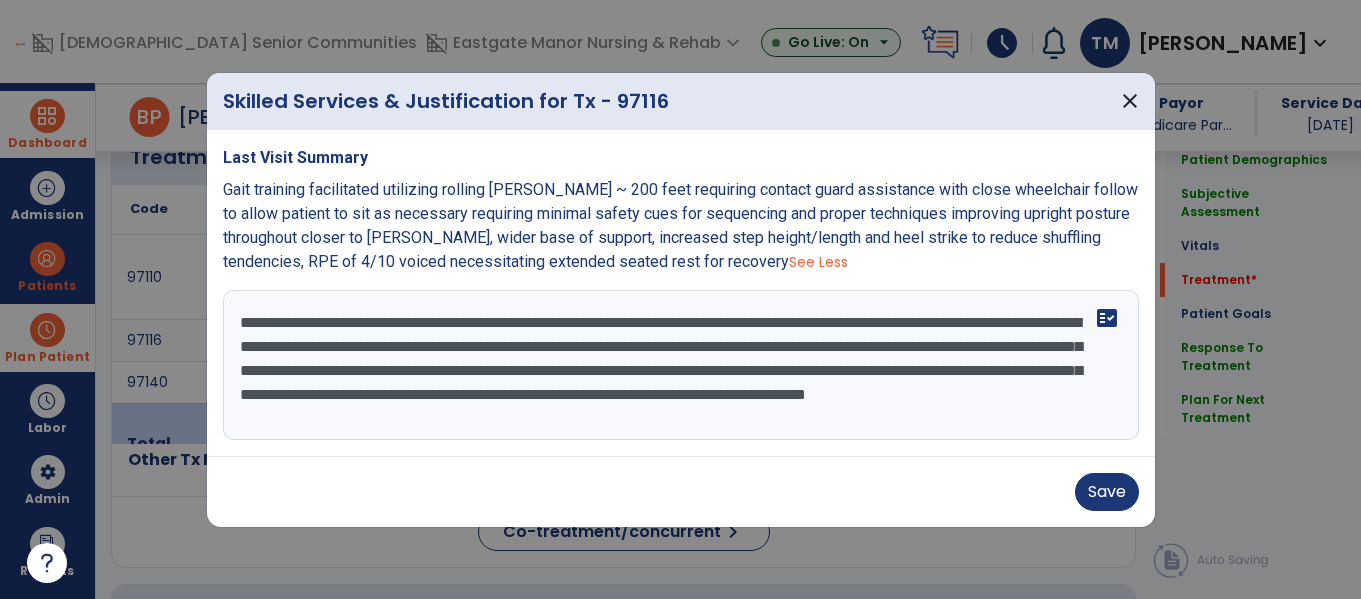 scroll, scrollTop: 16, scrollLeft: 0, axis: vertical 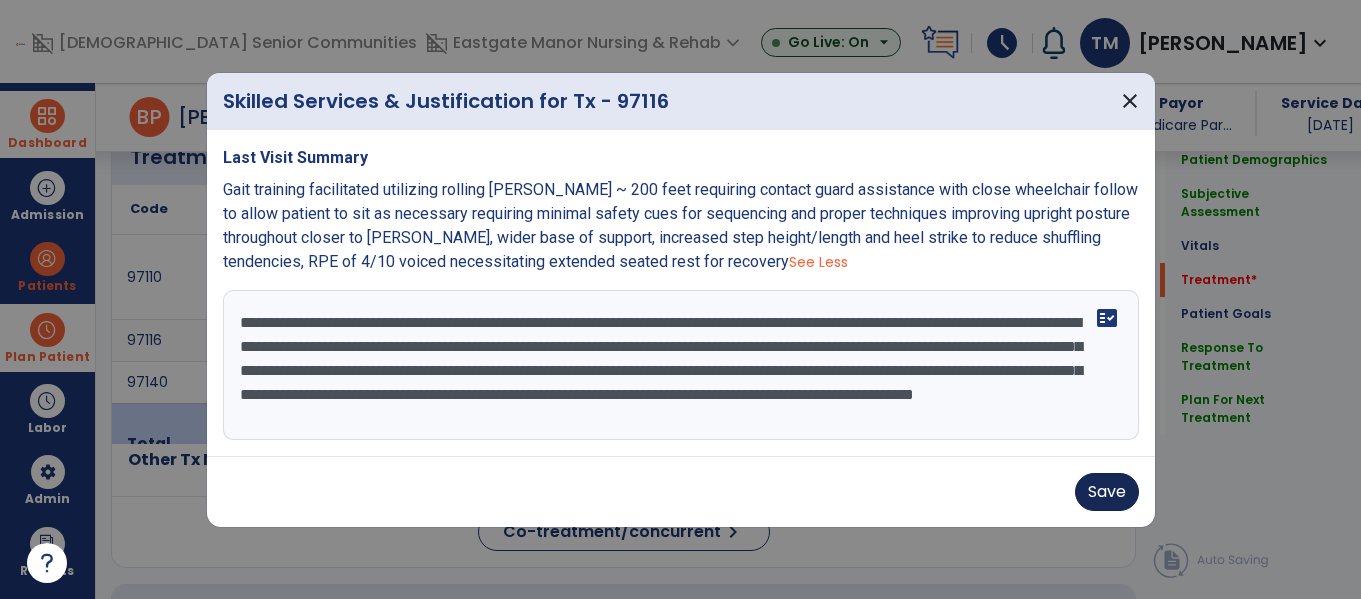 type on "**********" 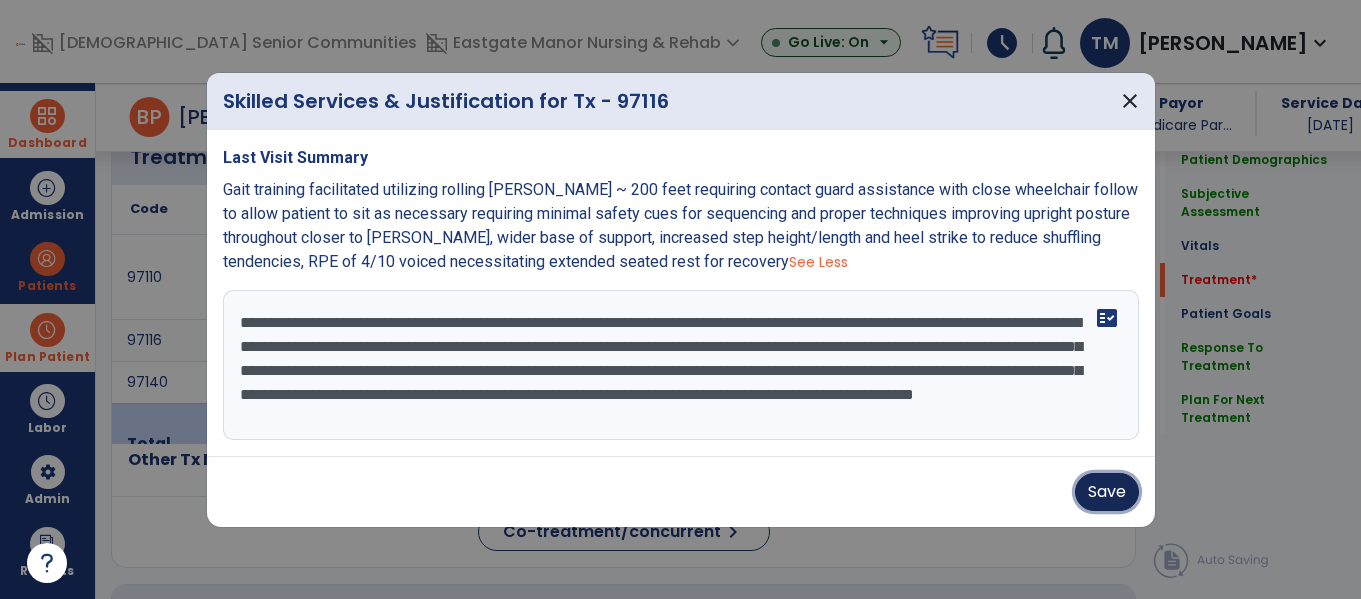 click on "Save" at bounding box center [1107, 492] 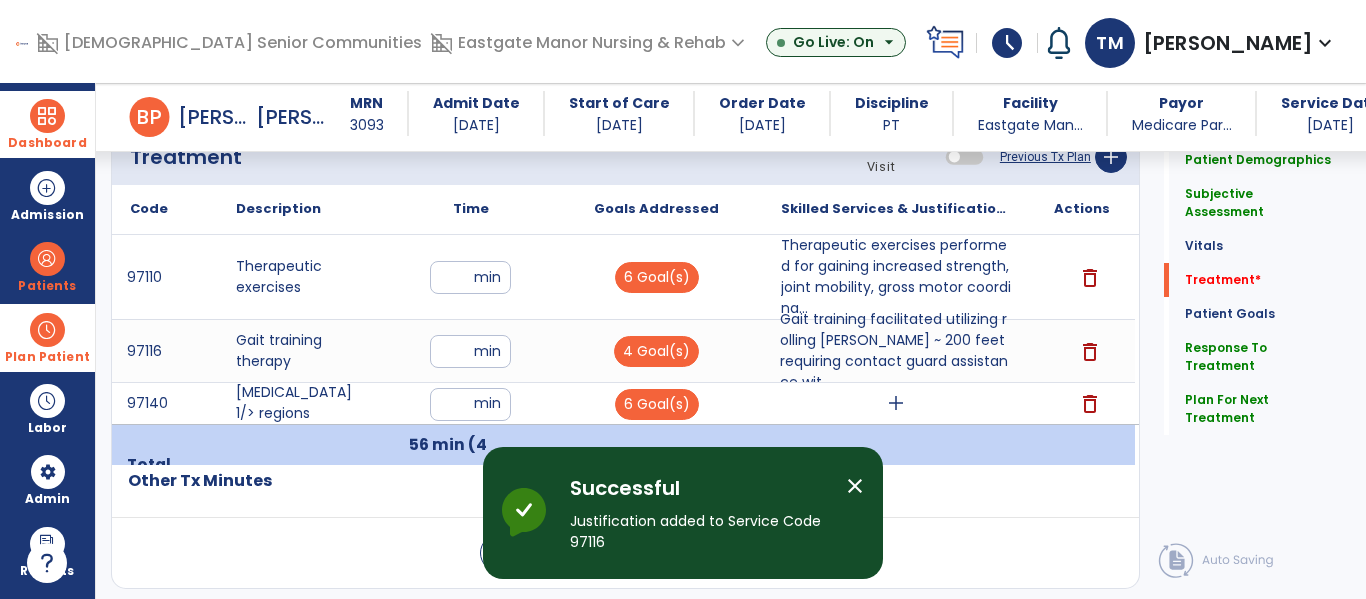 click on "add" at bounding box center (896, 403) 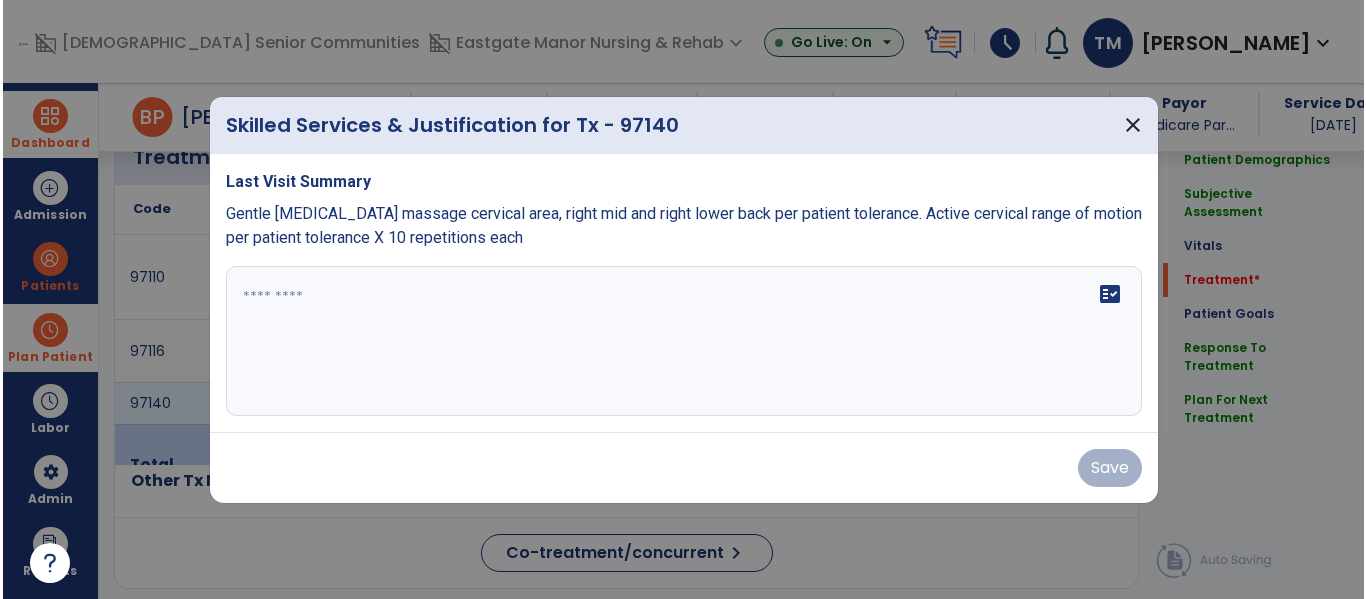 scroll, scrollTop: 1241, scrollLeft: 0, axis: vertical 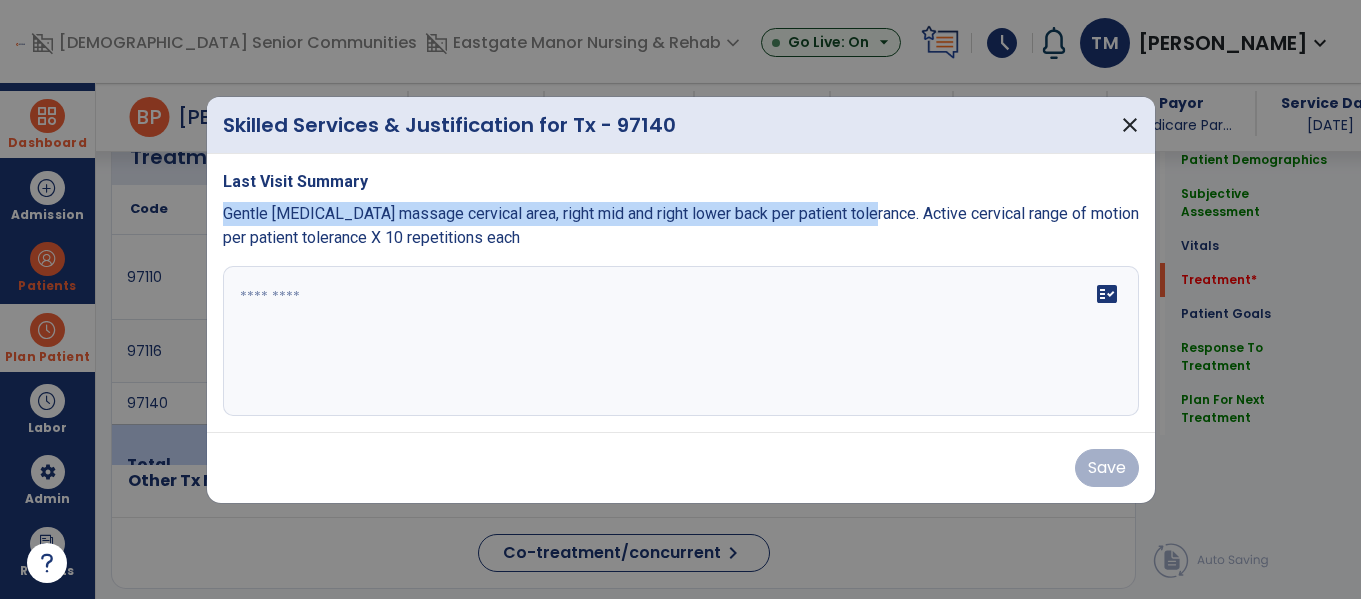 copy on "Gentle biofreeze massage cervical area, right mid and right lower back per patient tolerance" 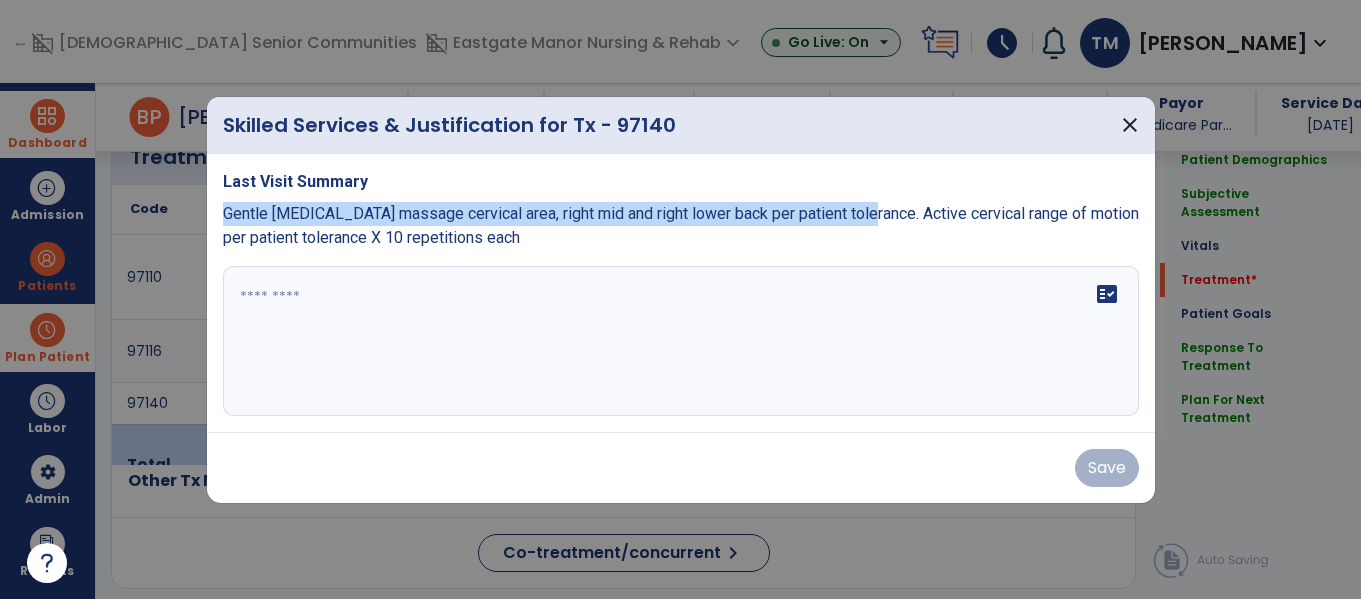 click on "fact_check" at bounding box center [681, 341] 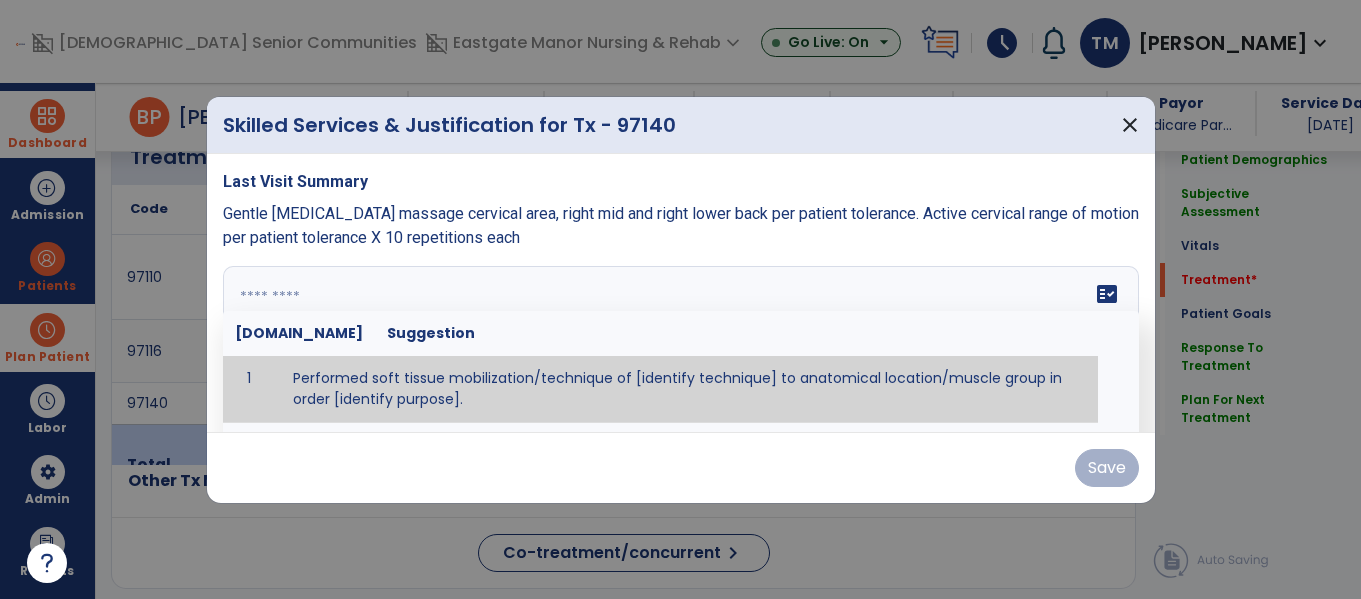 paste on "**********" 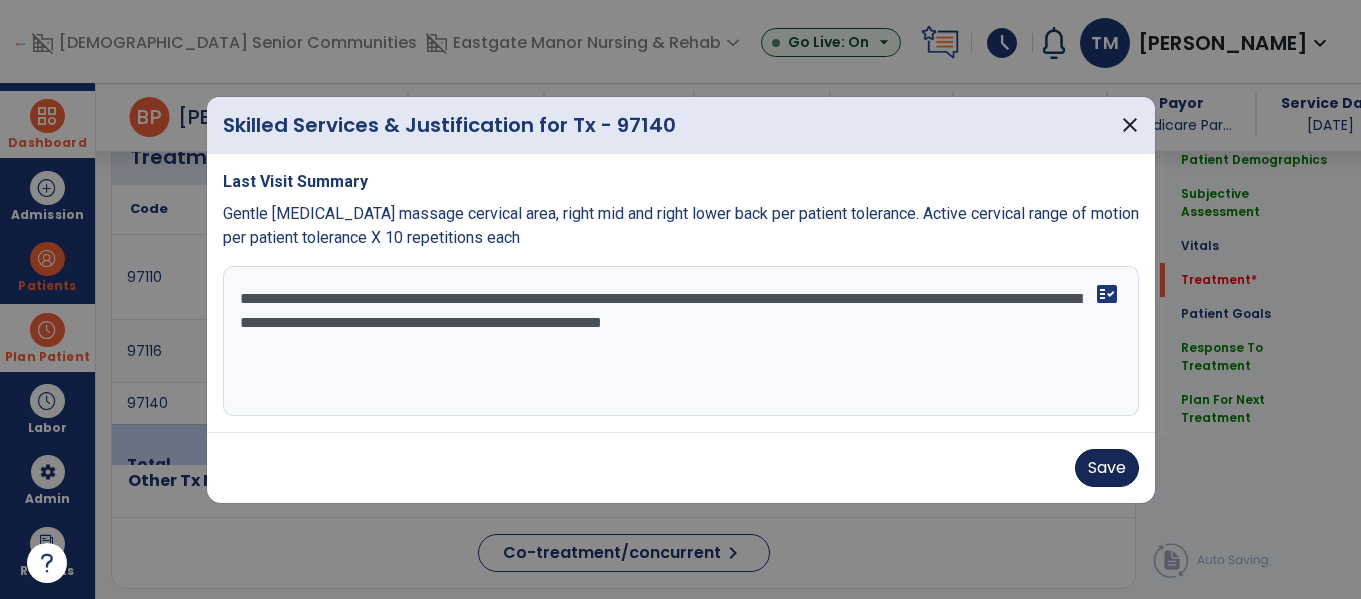 type on "**********" 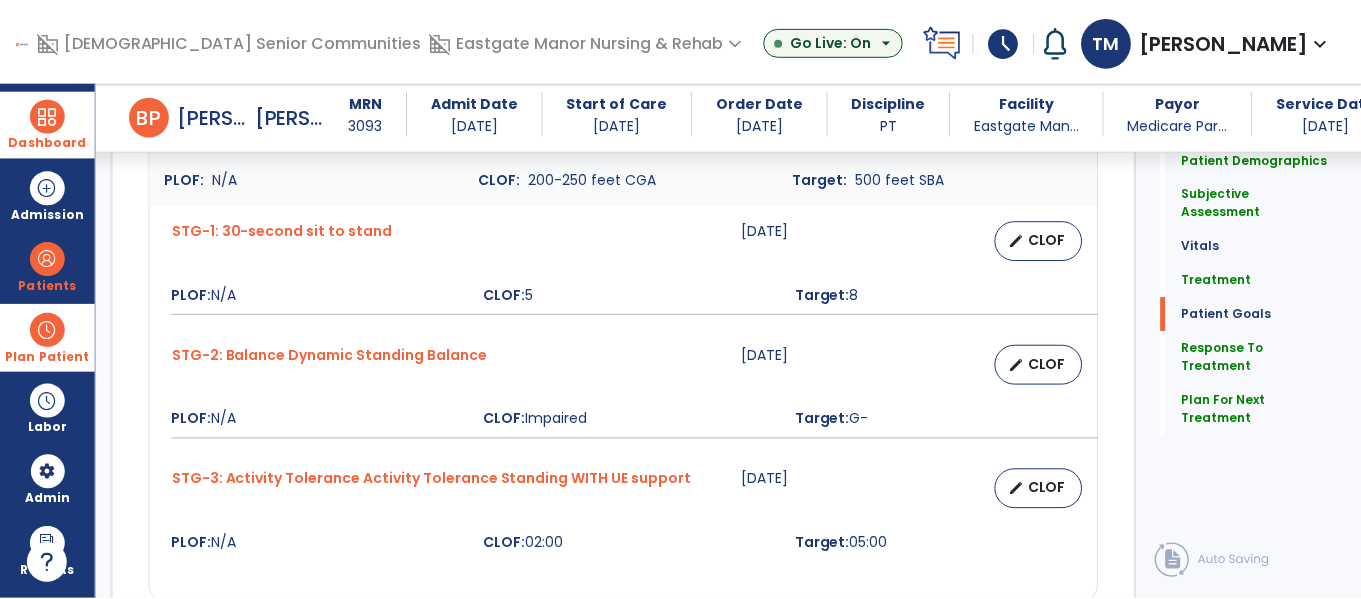 scroll, scrollTop: 2885, scrollLeft: 0, axis: vertical 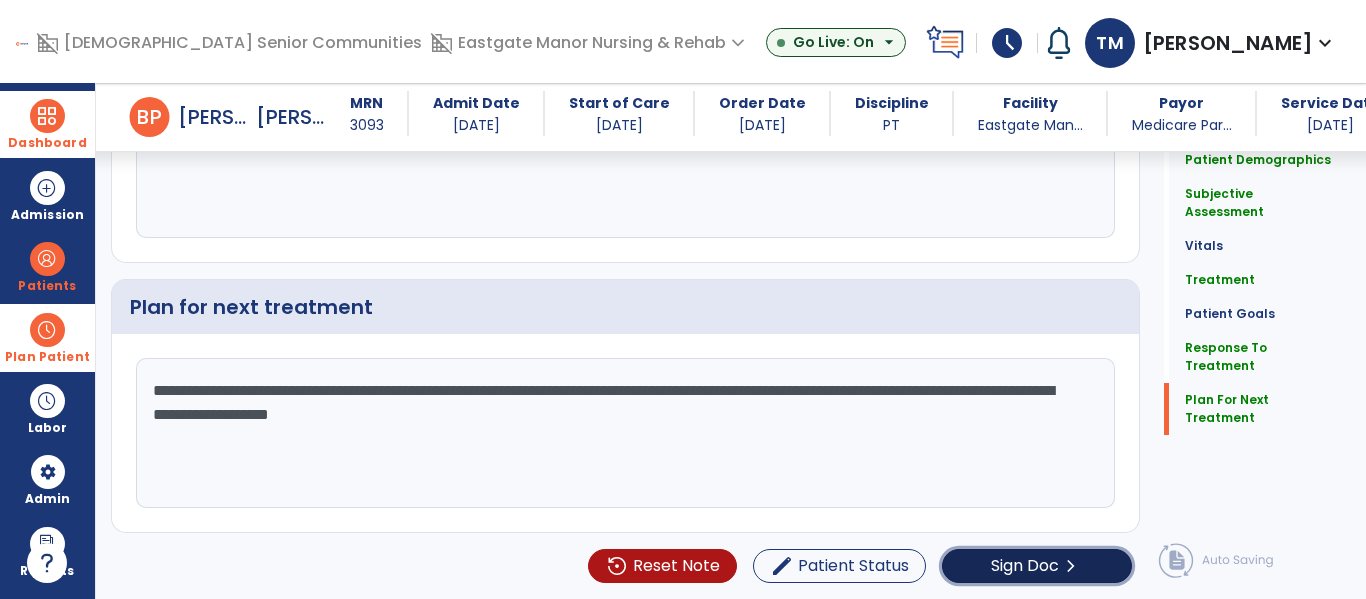 click on "Sign Doc" 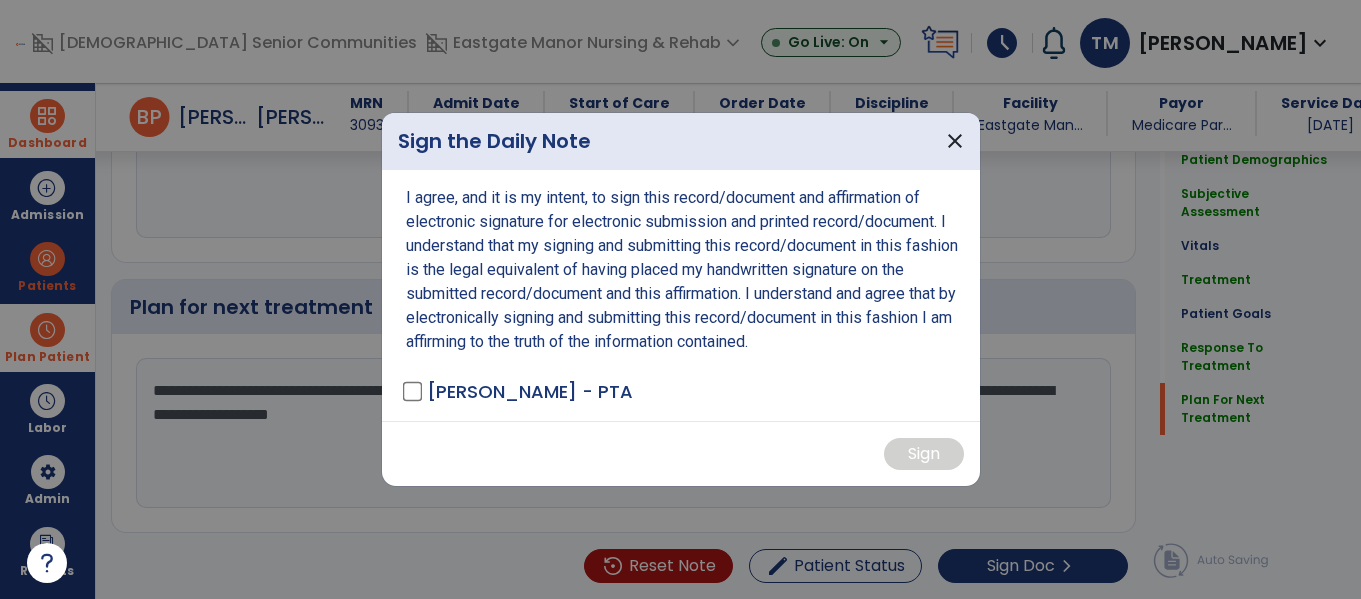 click on "[PERSON_NAME]  - PTA" at bounding box center (530, 391) 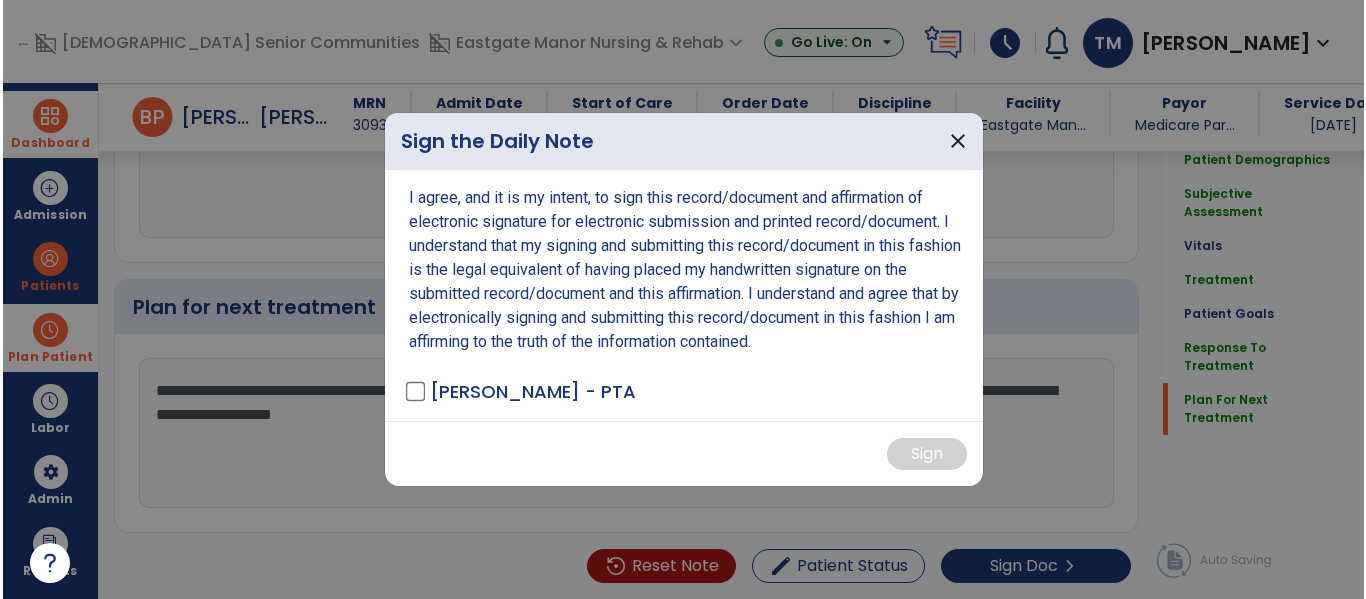 scroll, scrollTop: 2885, scrollLeft: 0, axis: vertical 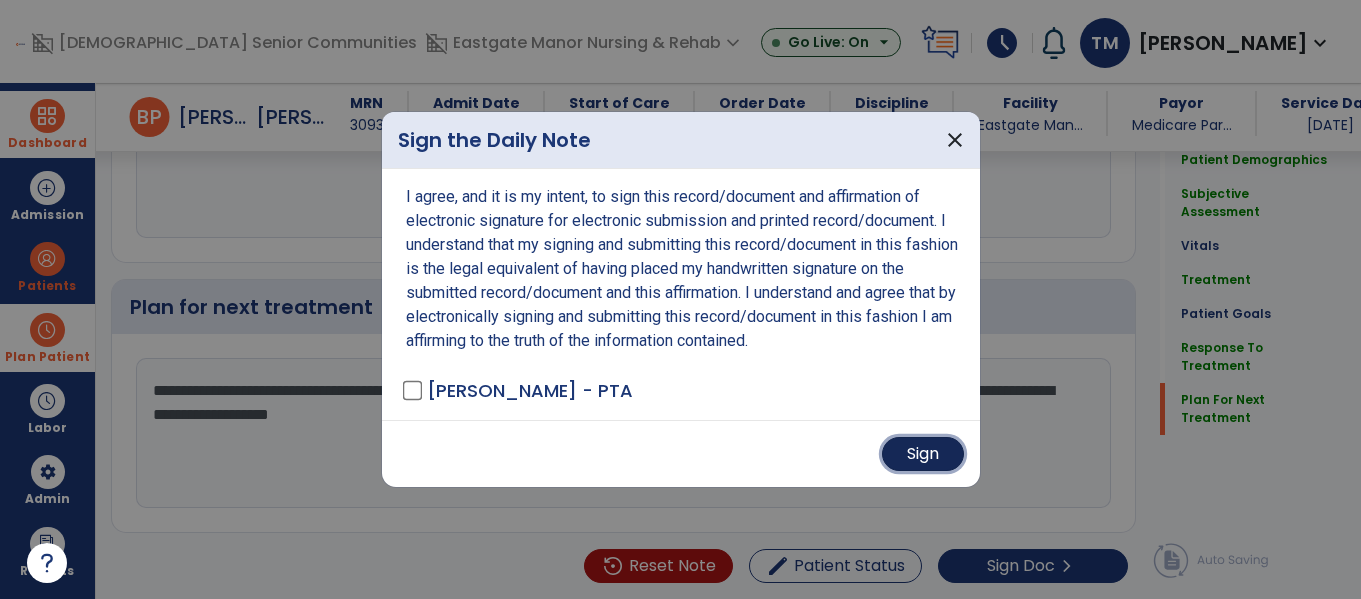 click on "Sign" at bounding box center [923, 454] 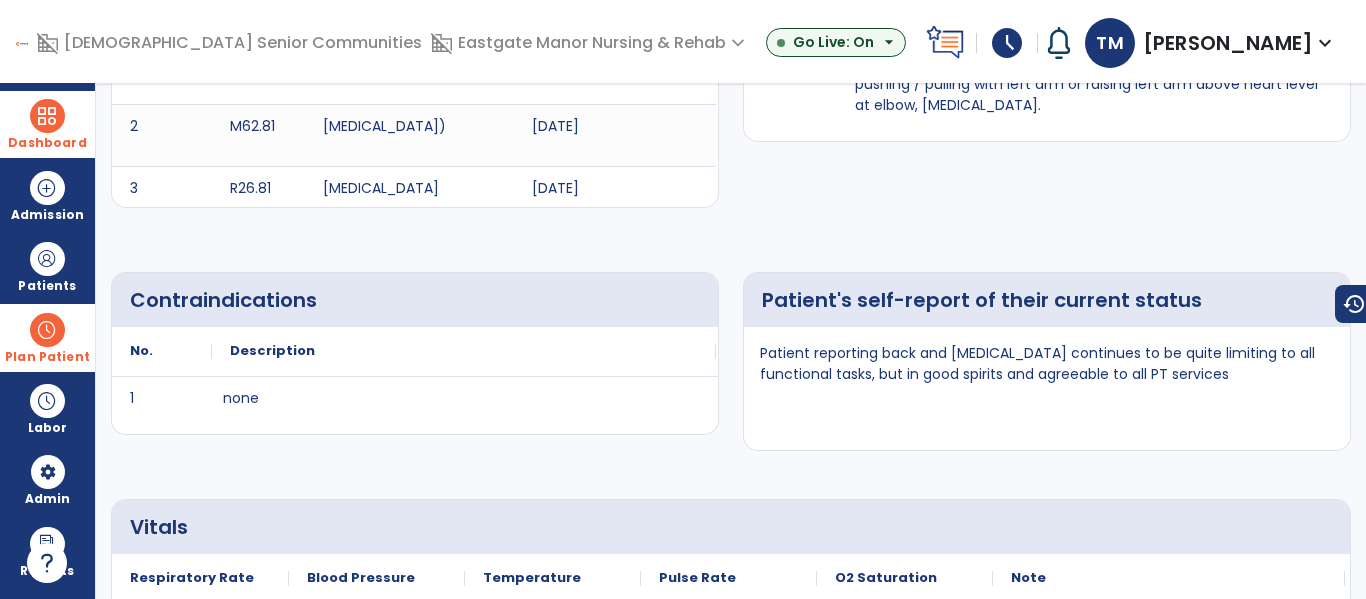 scroll, scrollTop: 0, scrollLeft: 0, axis: both 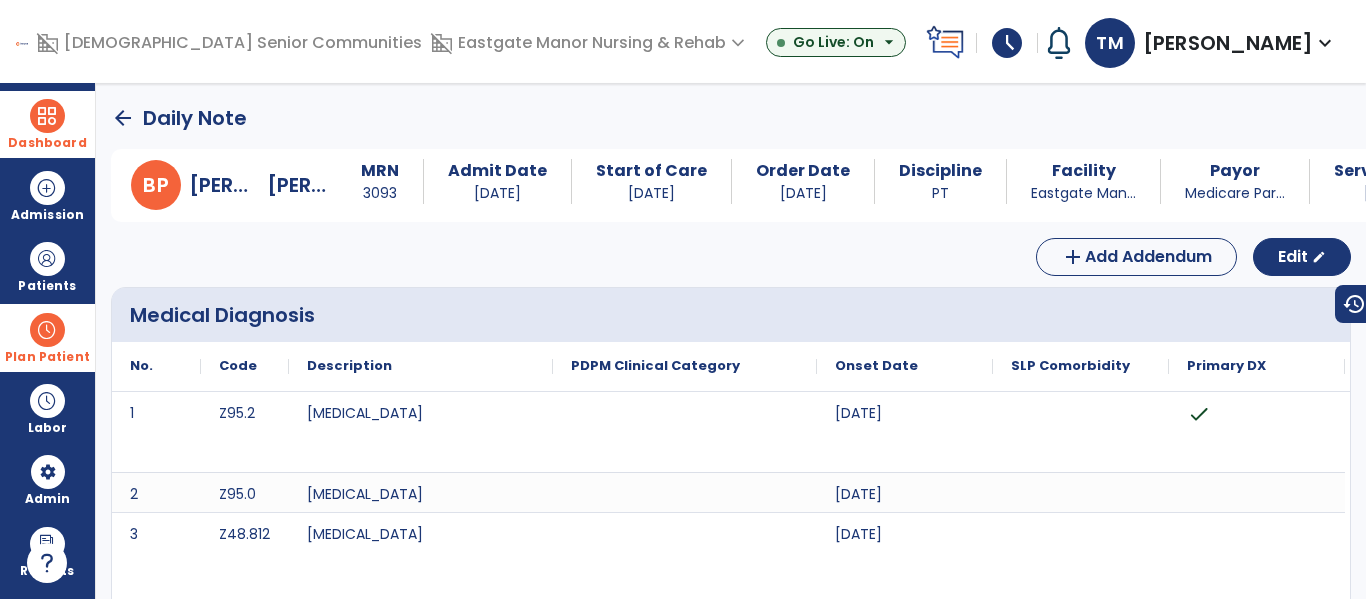 click on "arrow_back" 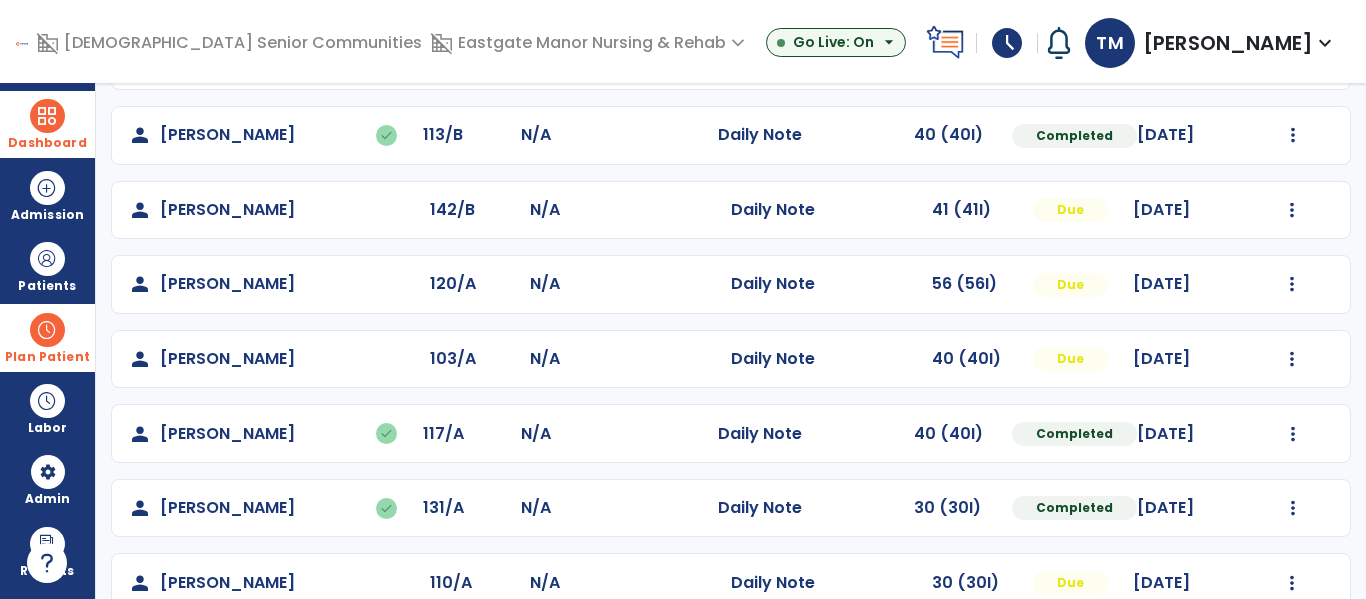 scroll, scrollTop: 488, scrollLeft: 0, axis: vertical 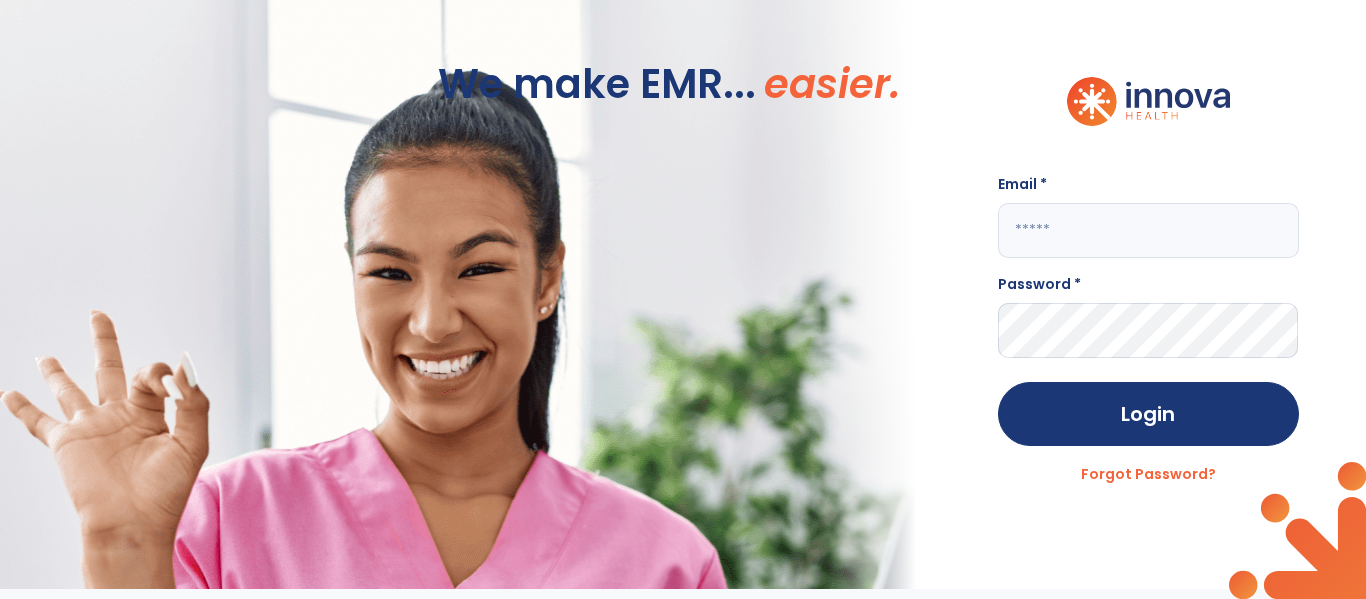 click 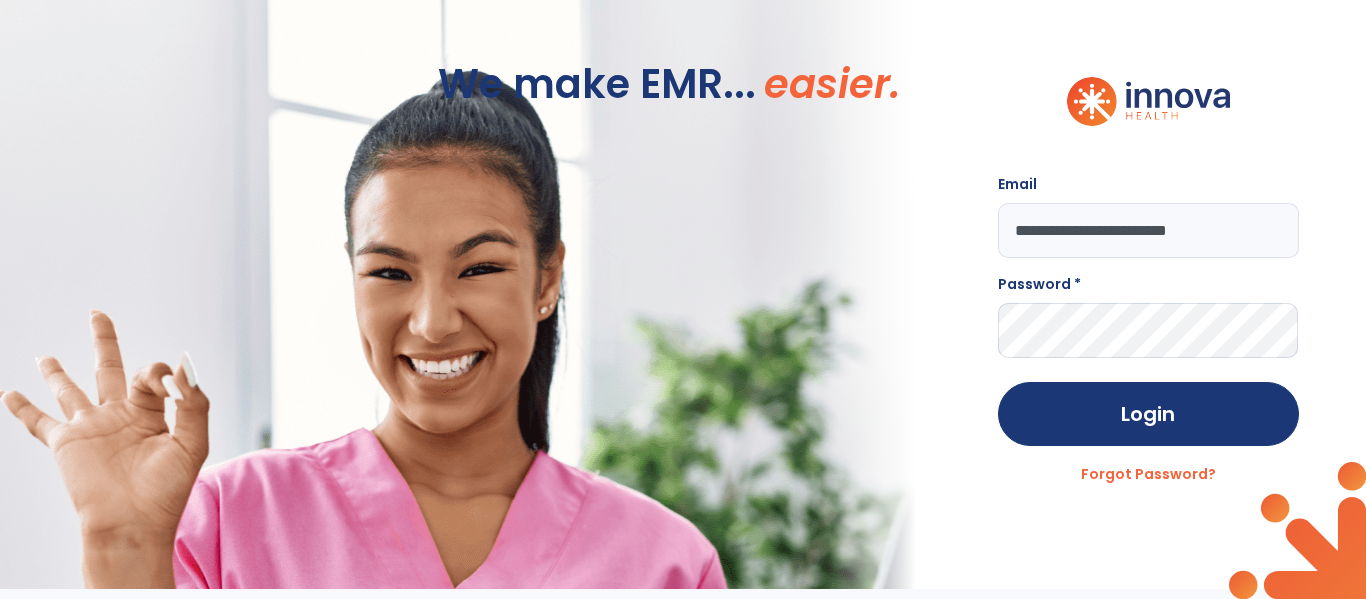 type on "**********" 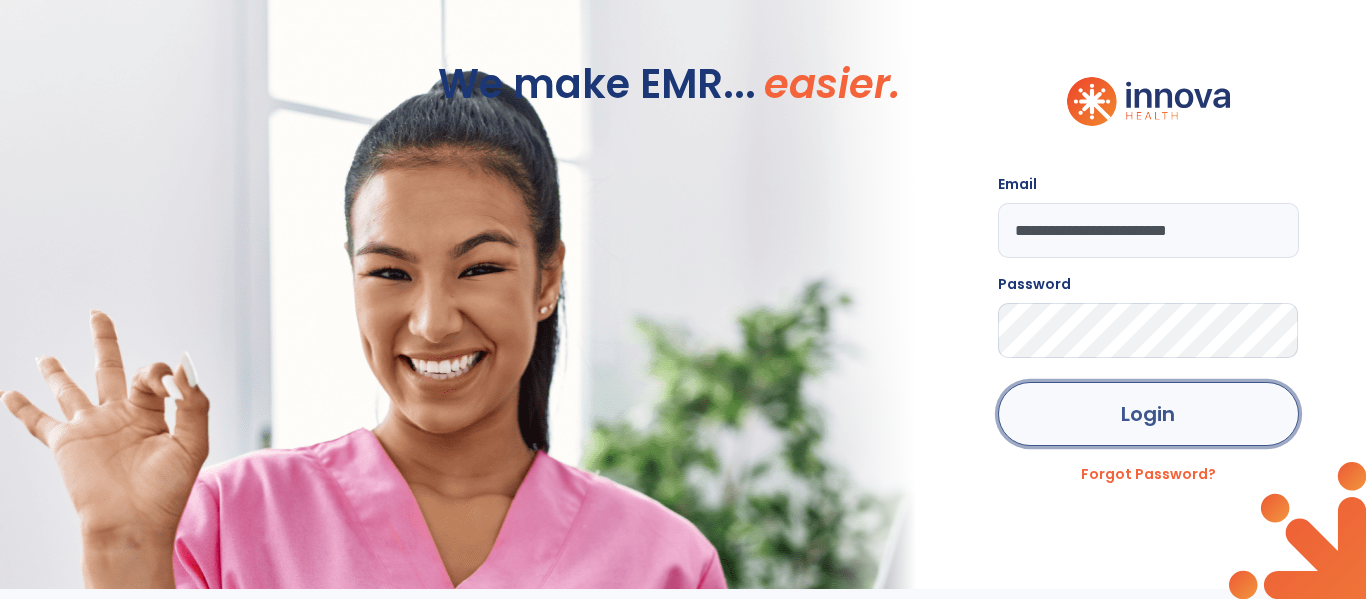 click on "Login" 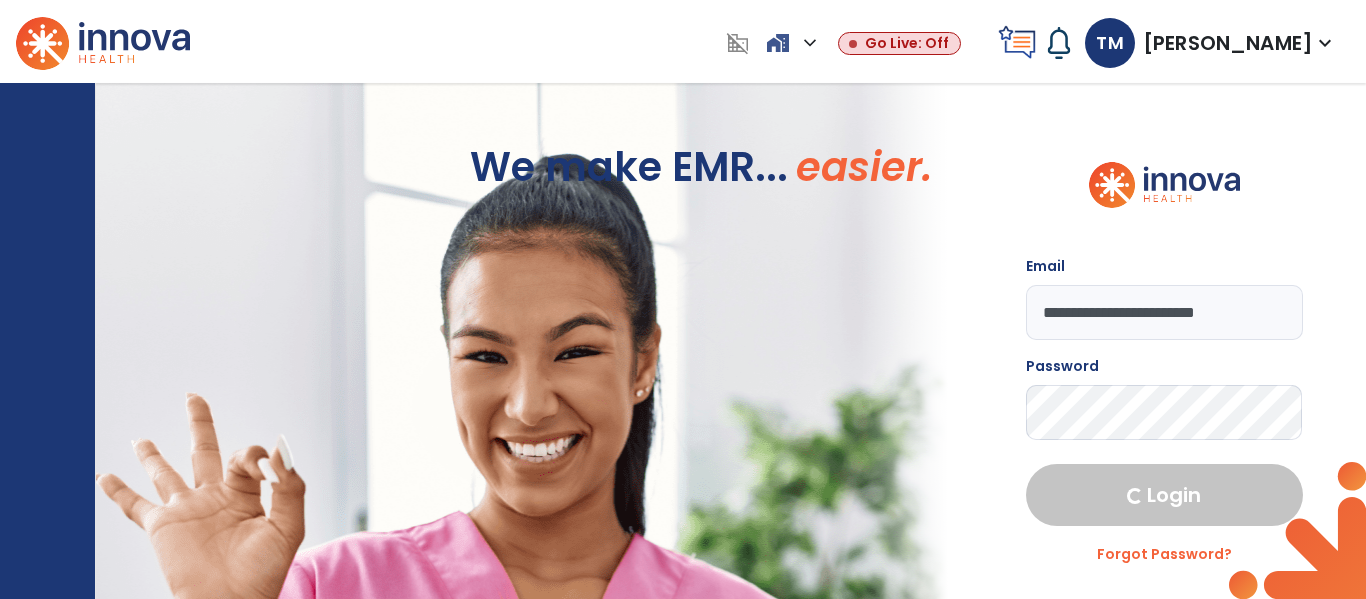 select on "***" 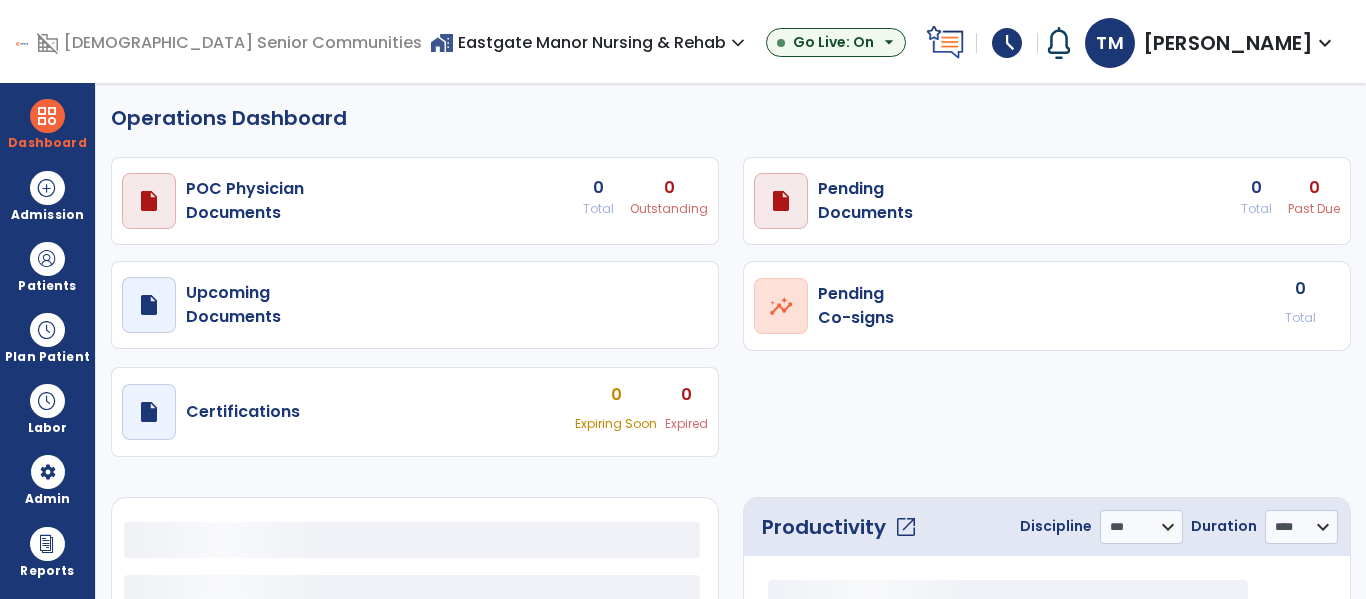 select on "***" 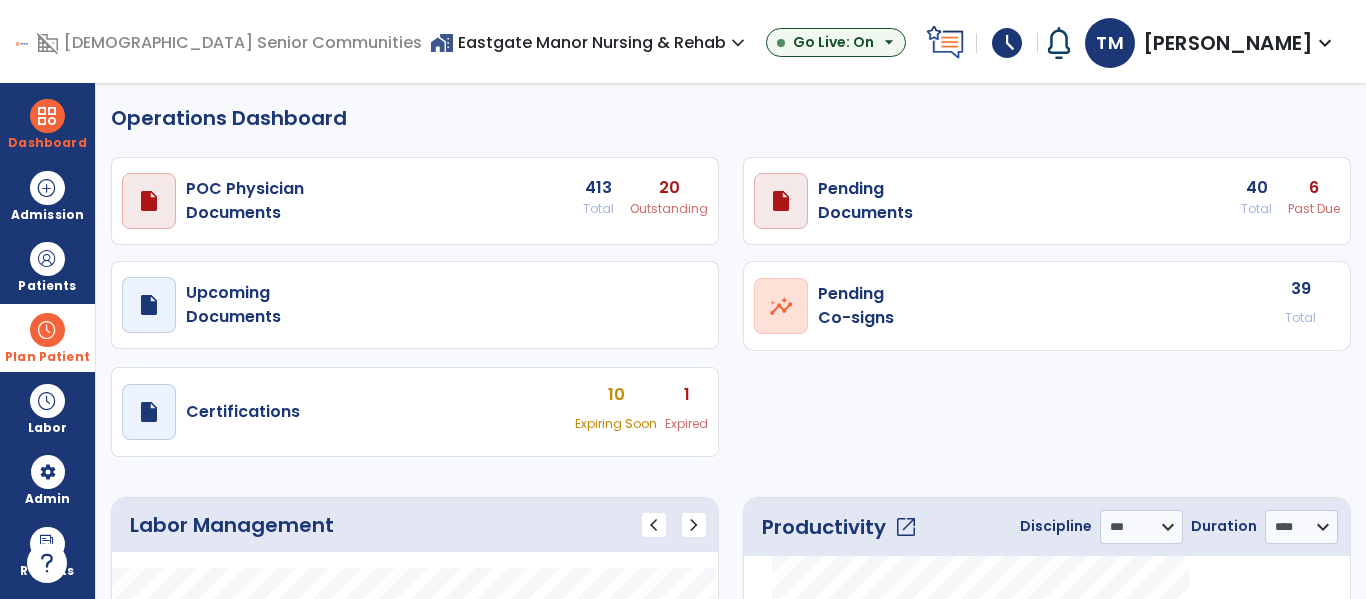 click at bounding box center (47, 330) 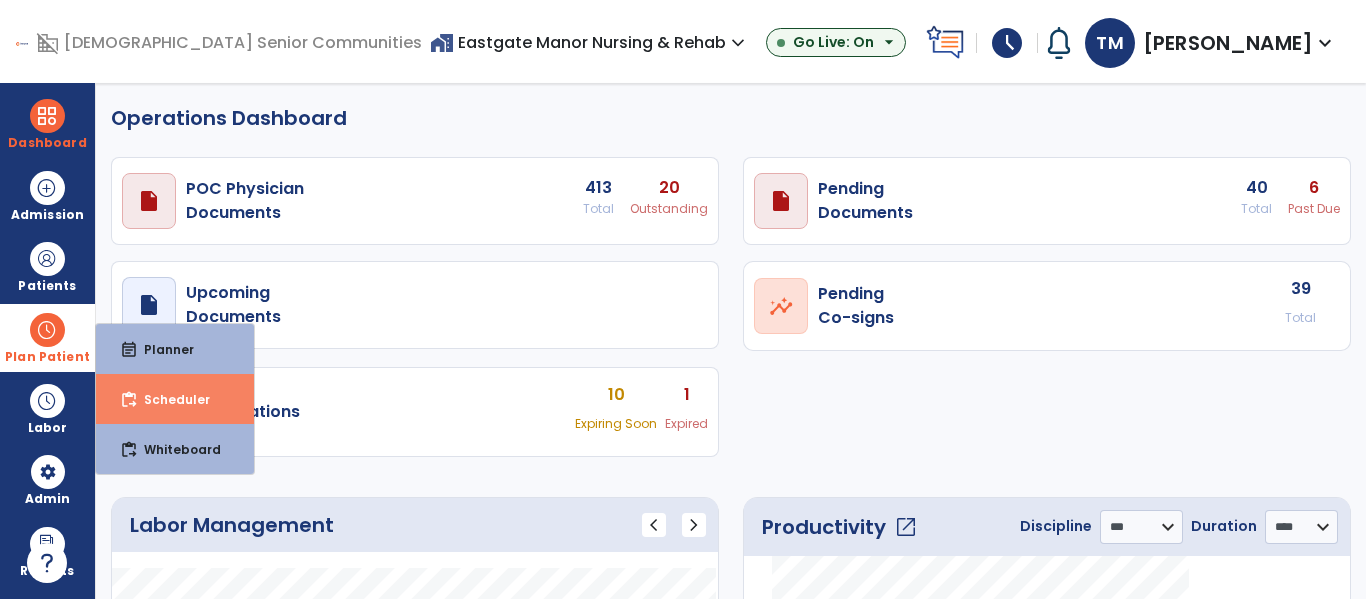 click on "Scheduler" at bounding box center [169, 399] 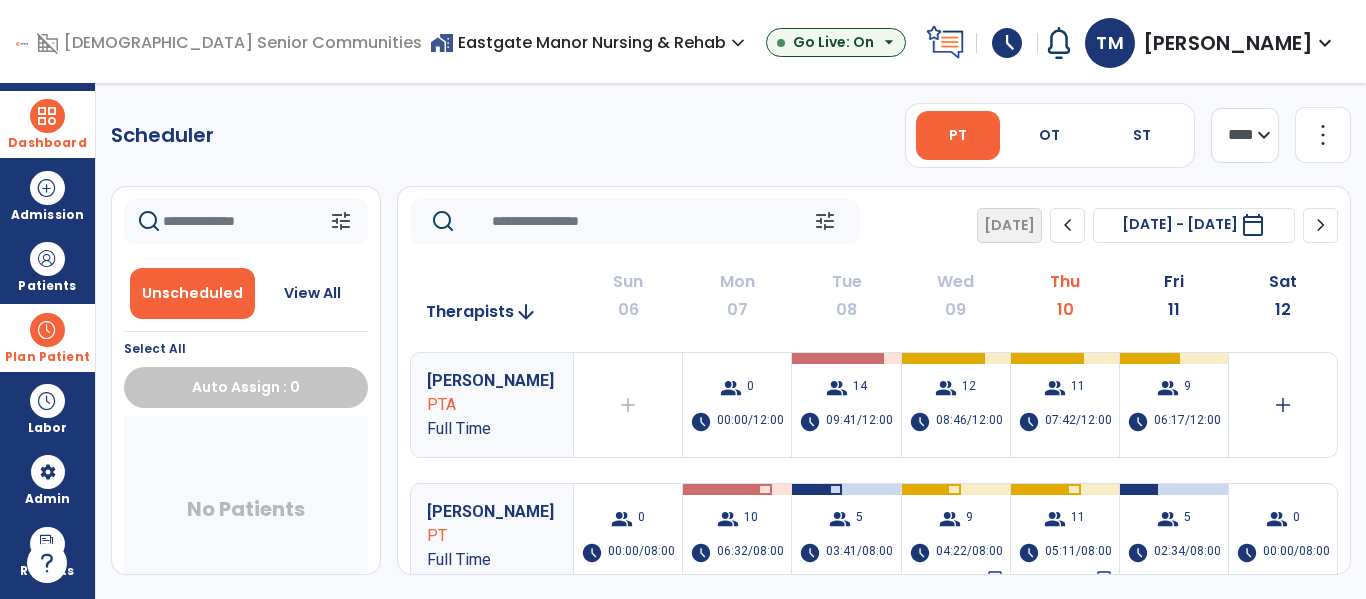 click on "Dashboard" at bounding box center [47, 124] 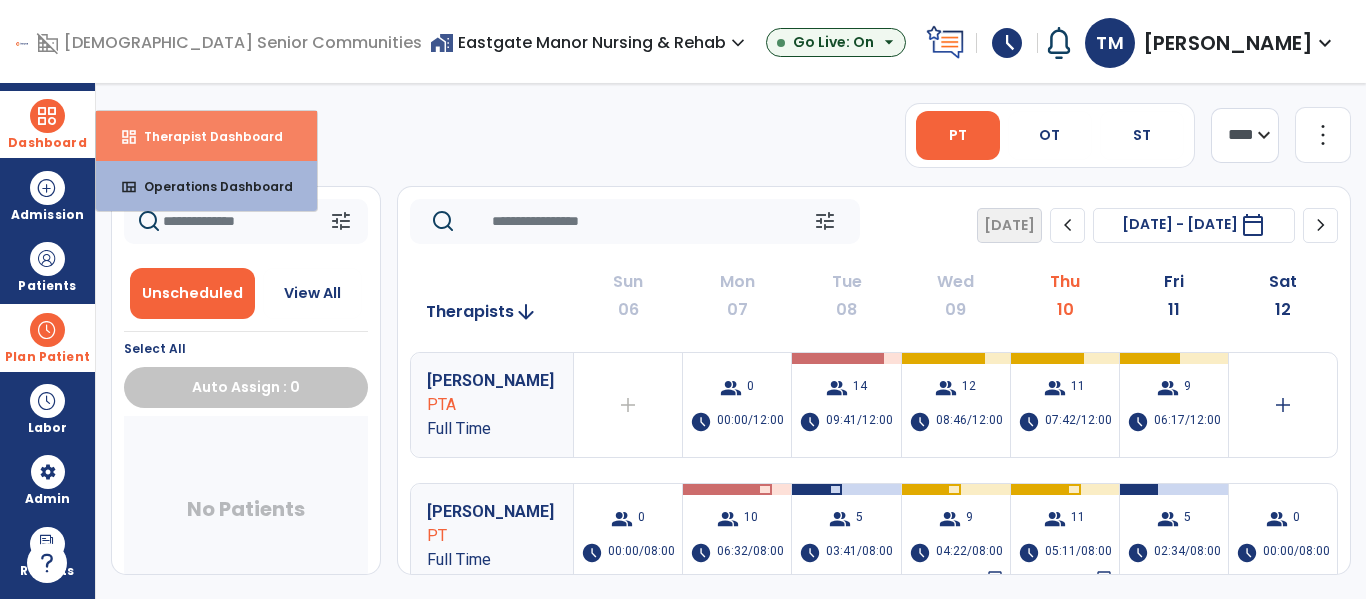click on "Therapist Dashboard" at bounding box center (205, 136) 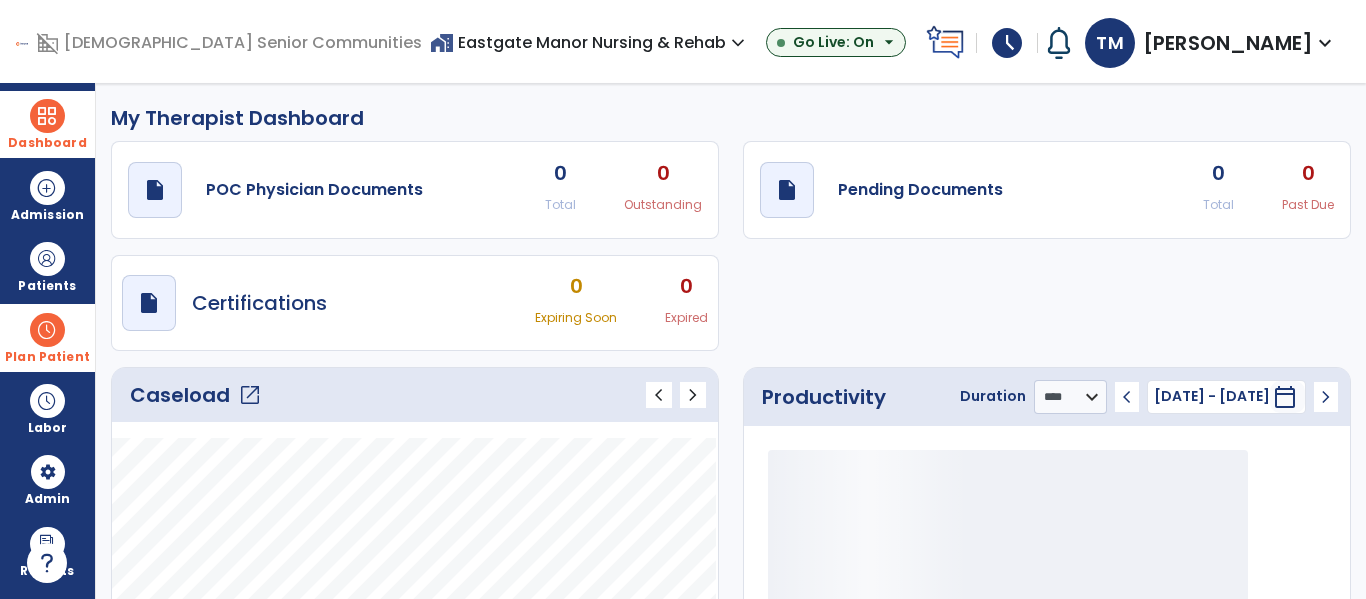 click on "open_in_new" 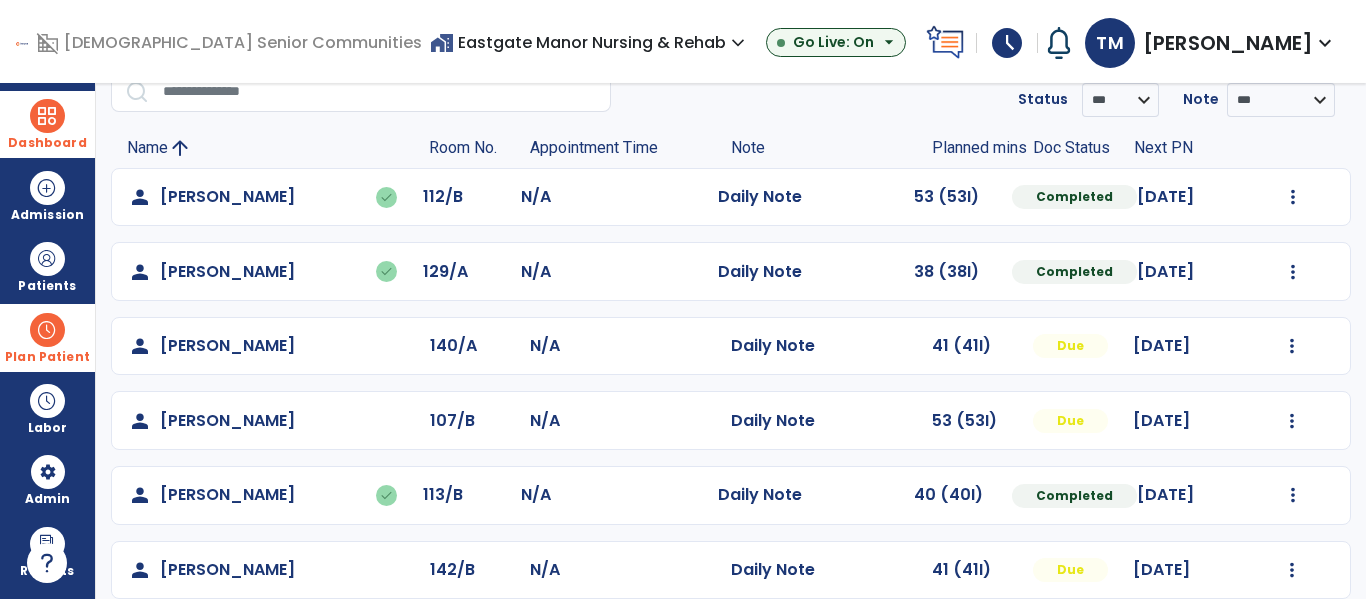 scroll, scrollTop: 87, scrollLeft: 0, axis: vertical 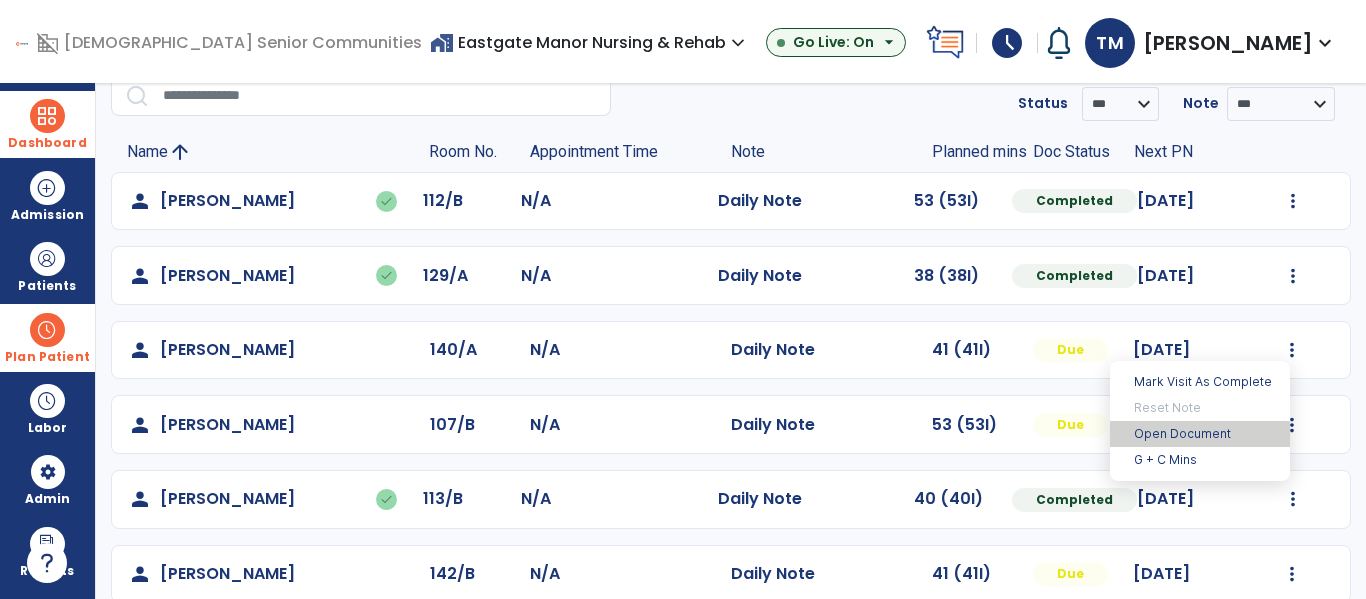 click on "Open Document" at bounding box center [1200, 434] 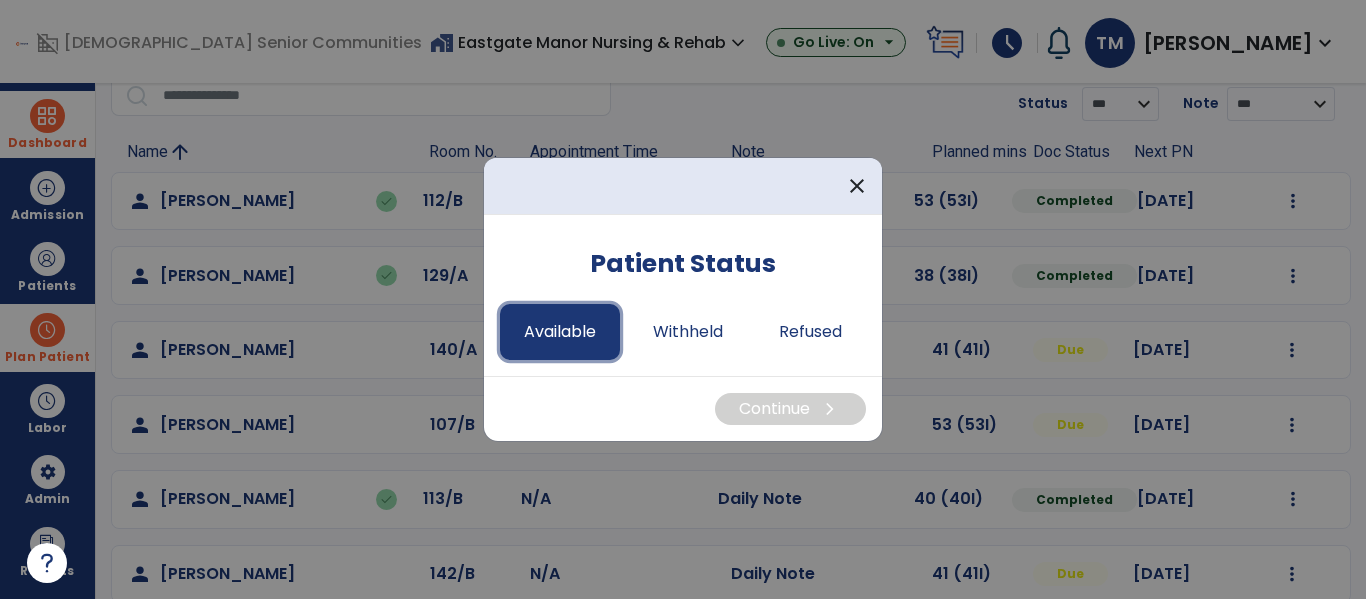 click on "Available" at bounding box center [560, 332] 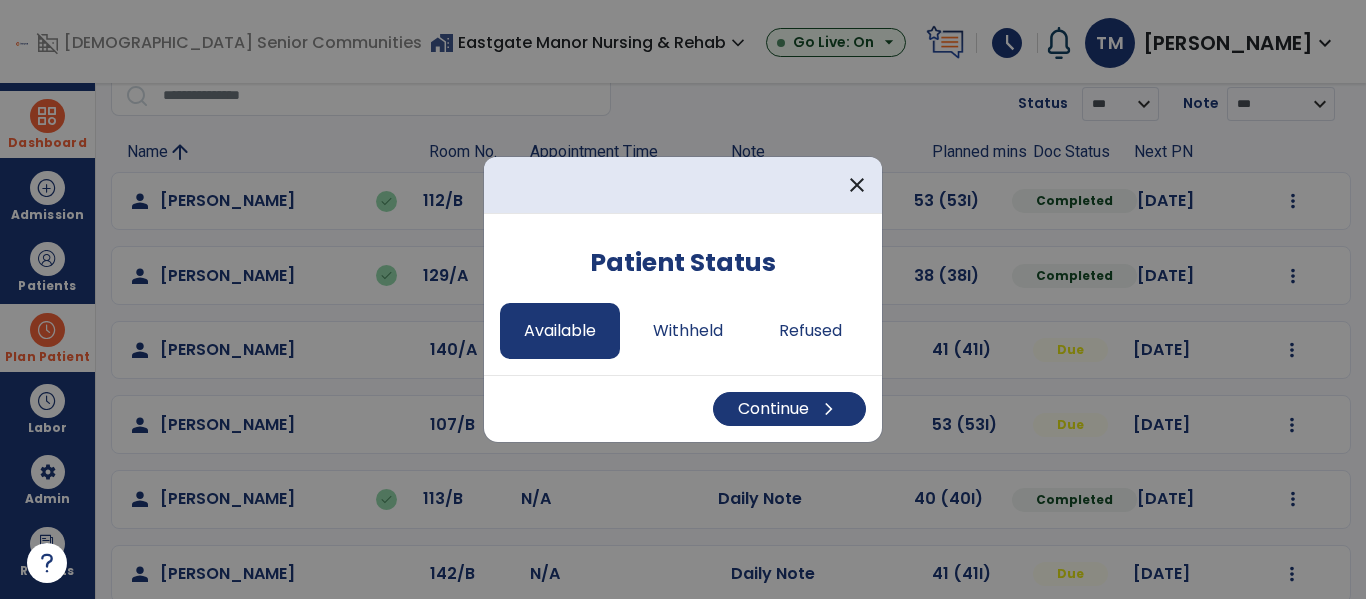 click on "Continue   chevron_right" at bounding box center (683, 408) 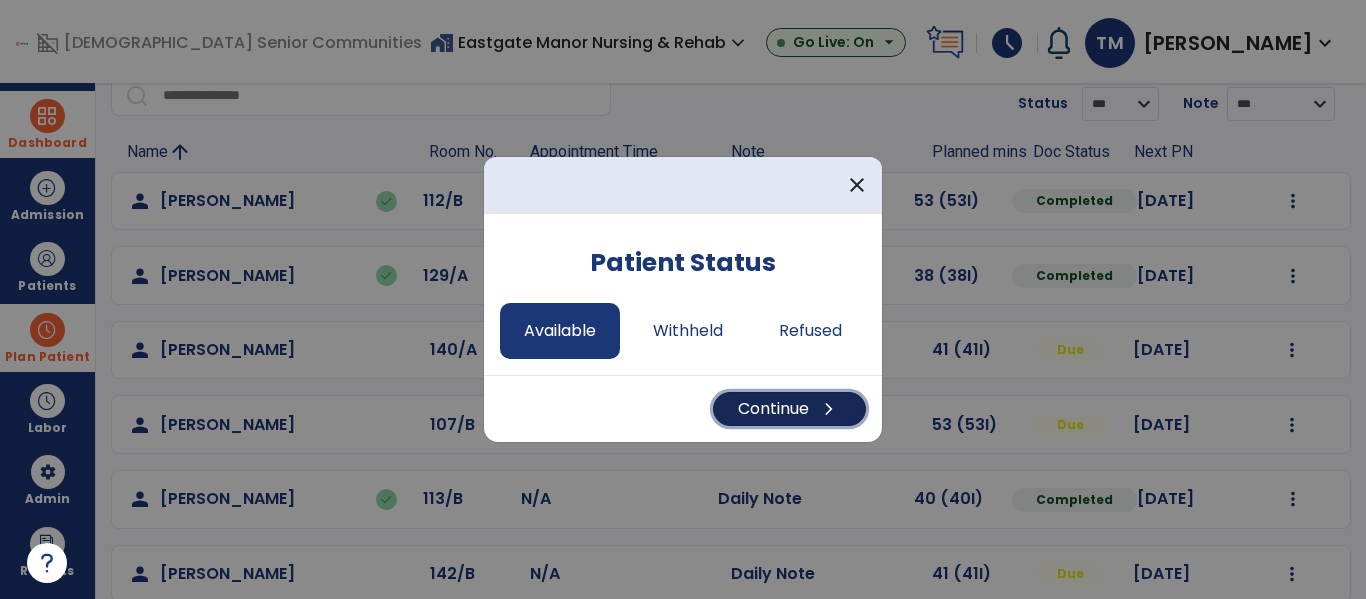 click on "Continue   chevron_right" at bounding box center [789, 409] 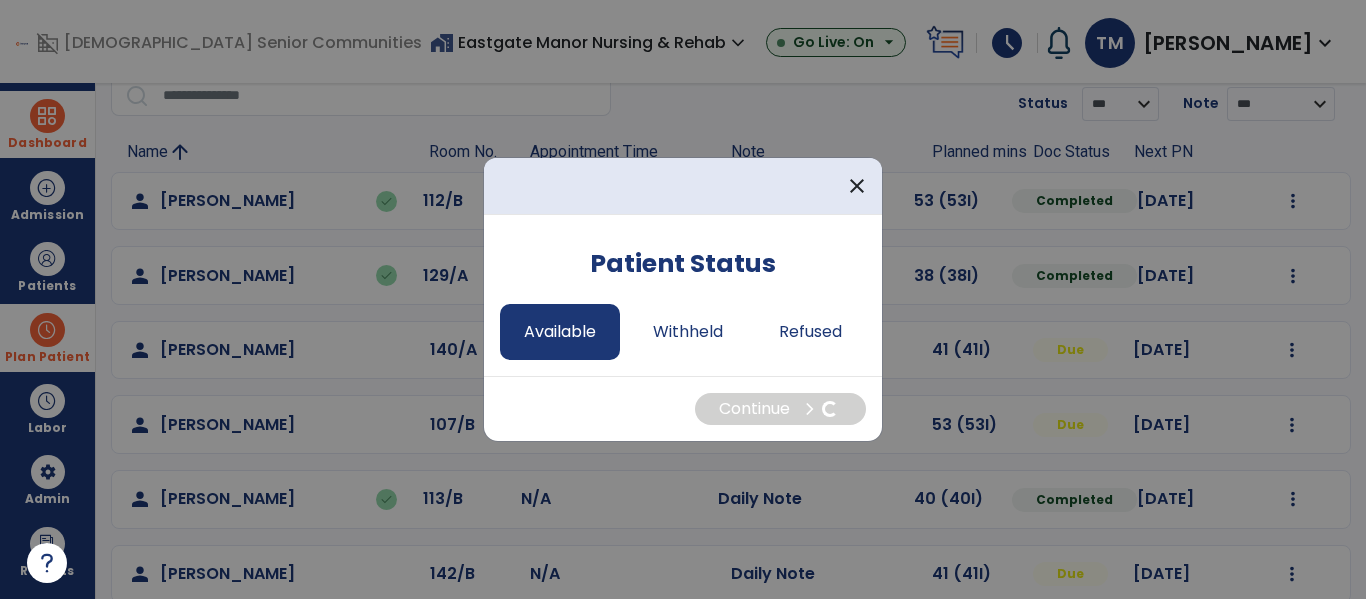 select on "*" 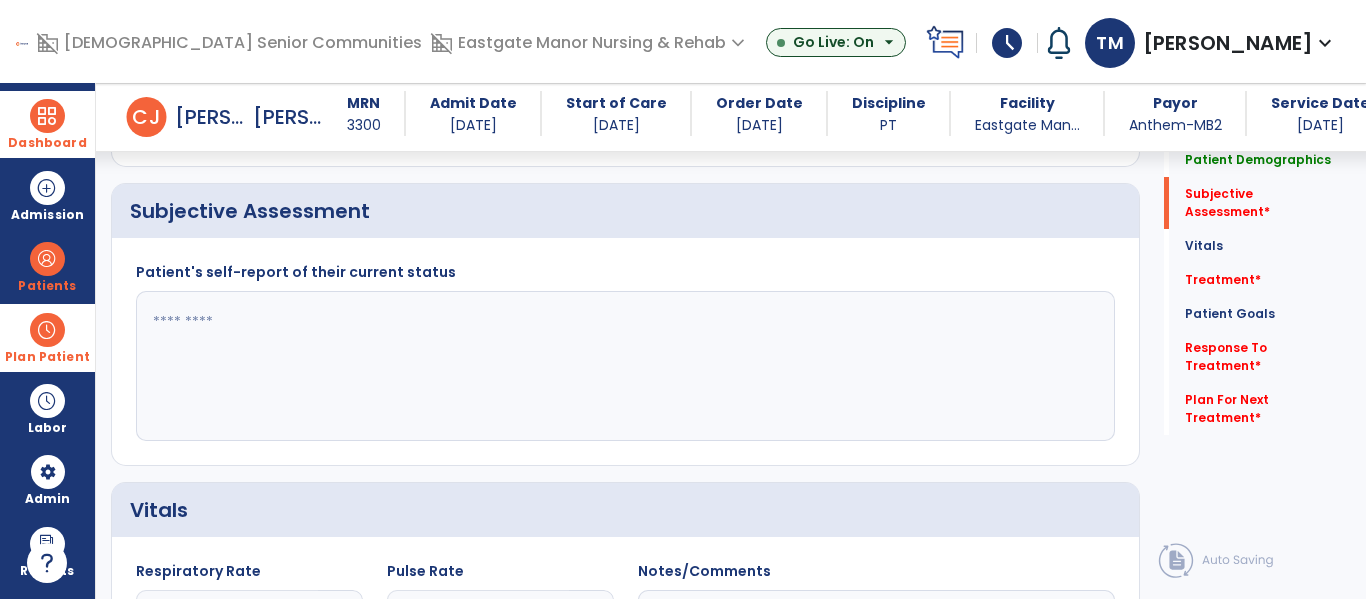 scroll, scrollTop: 430, scrollLeft: 0, axis: vertical 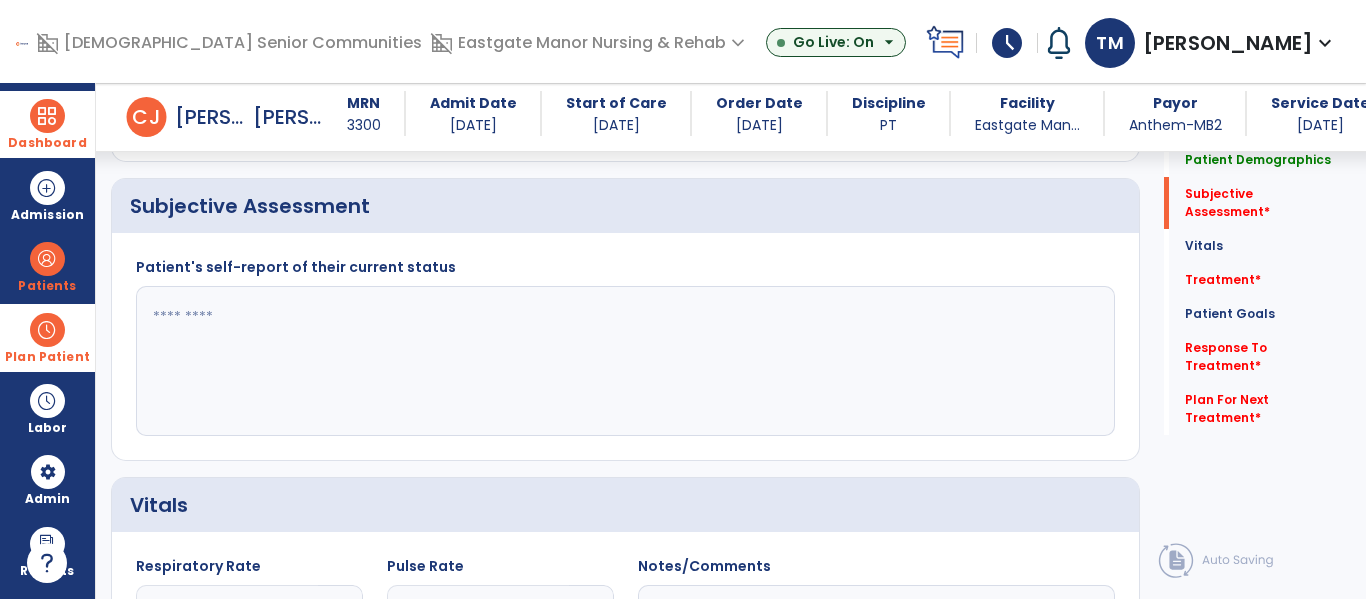 click 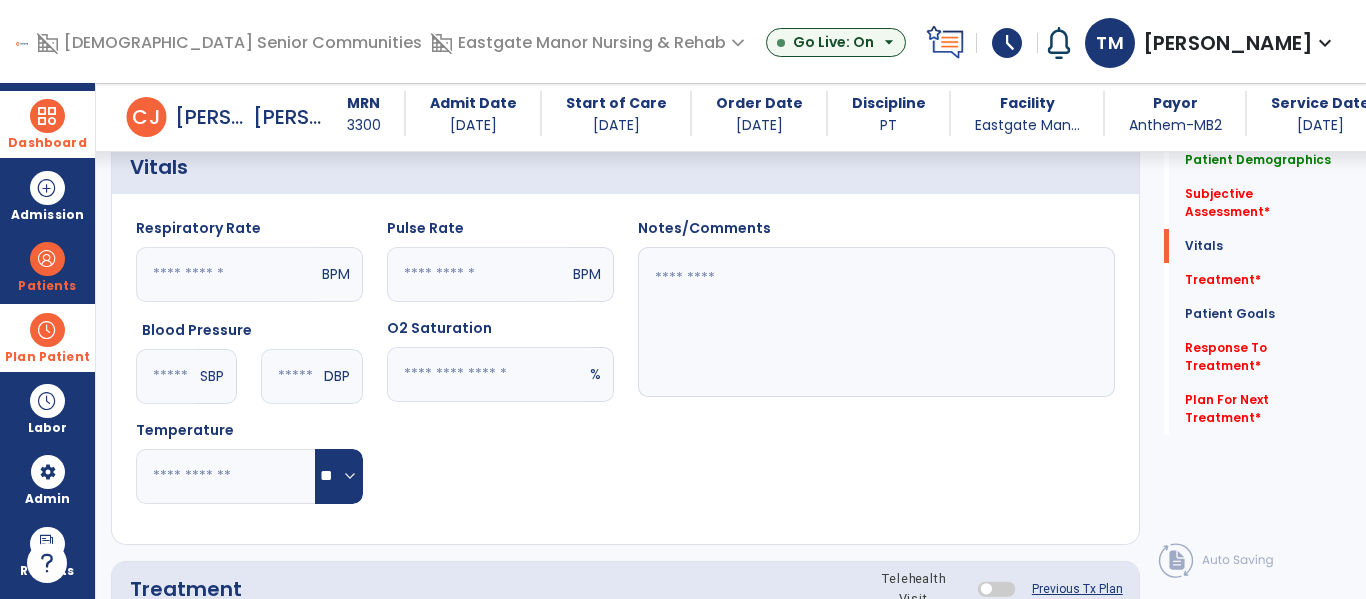 scroll, scrollTop: 796, scrollLeft: 0, axis: vertical 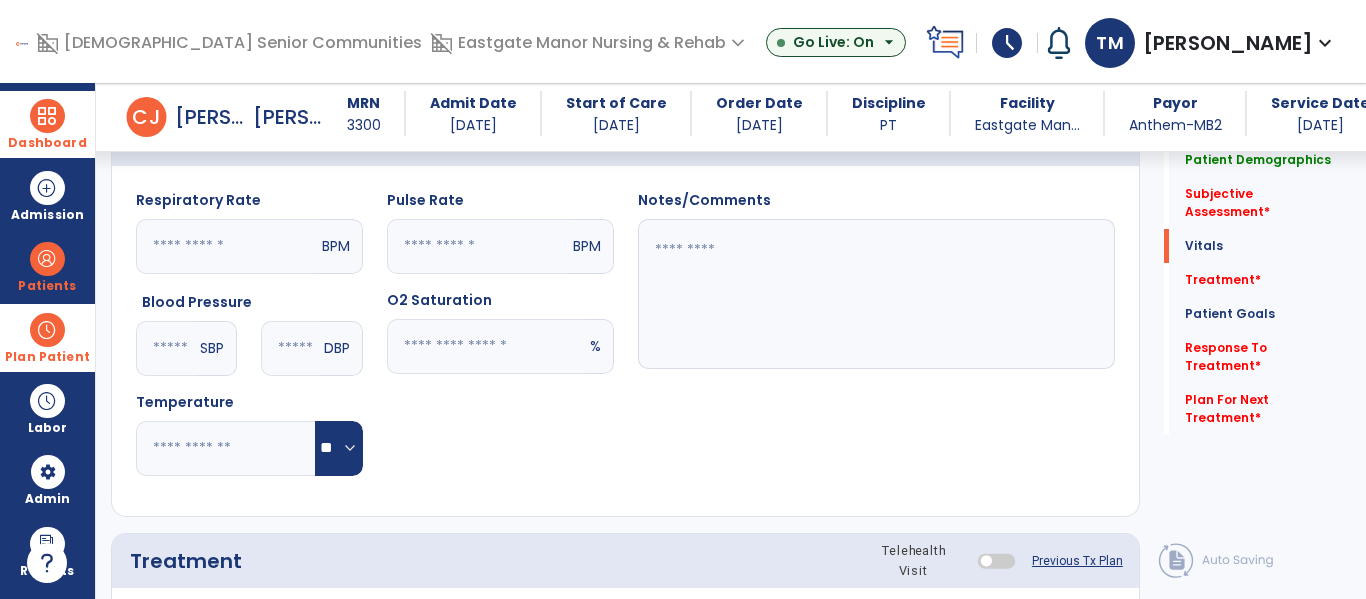 type on "**********" 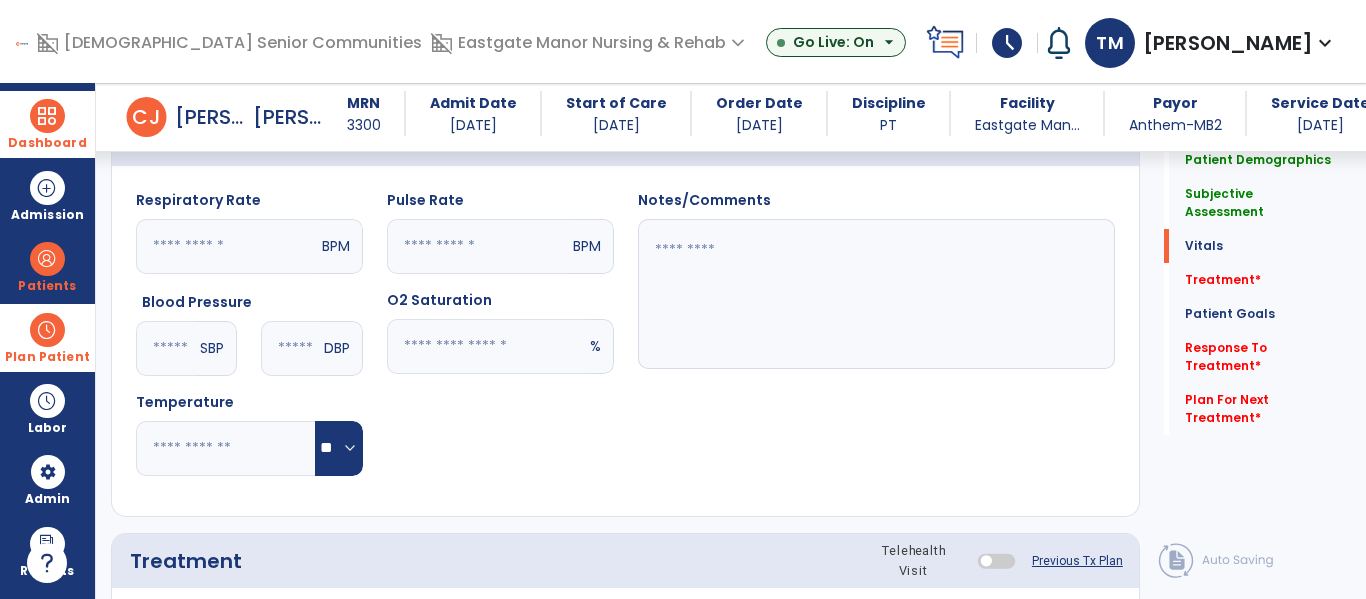 click 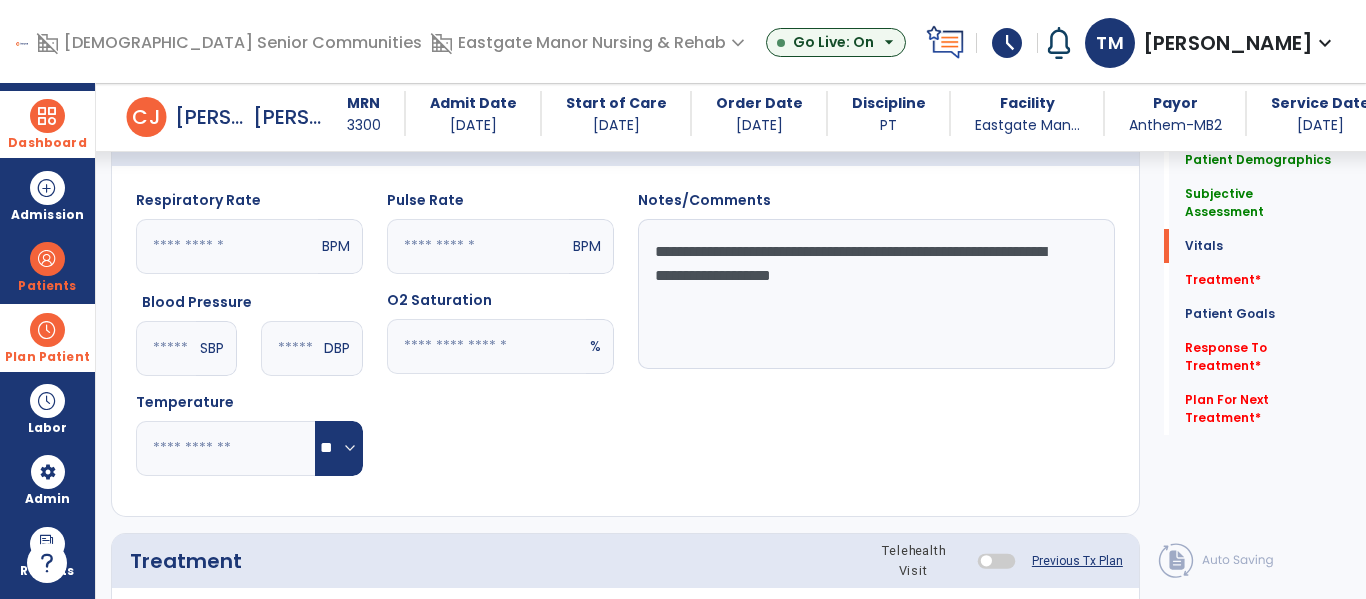 type on "**********" 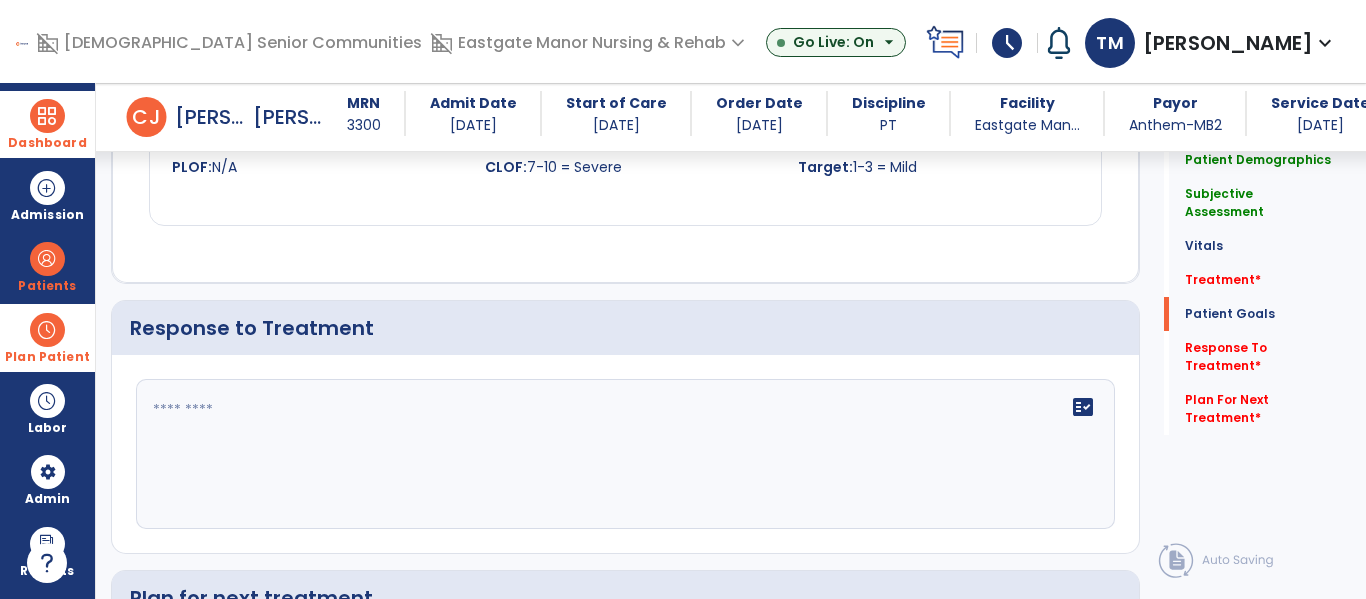 scroll, scrollTop: 2408, scrollLeft: 0, axis: vertical 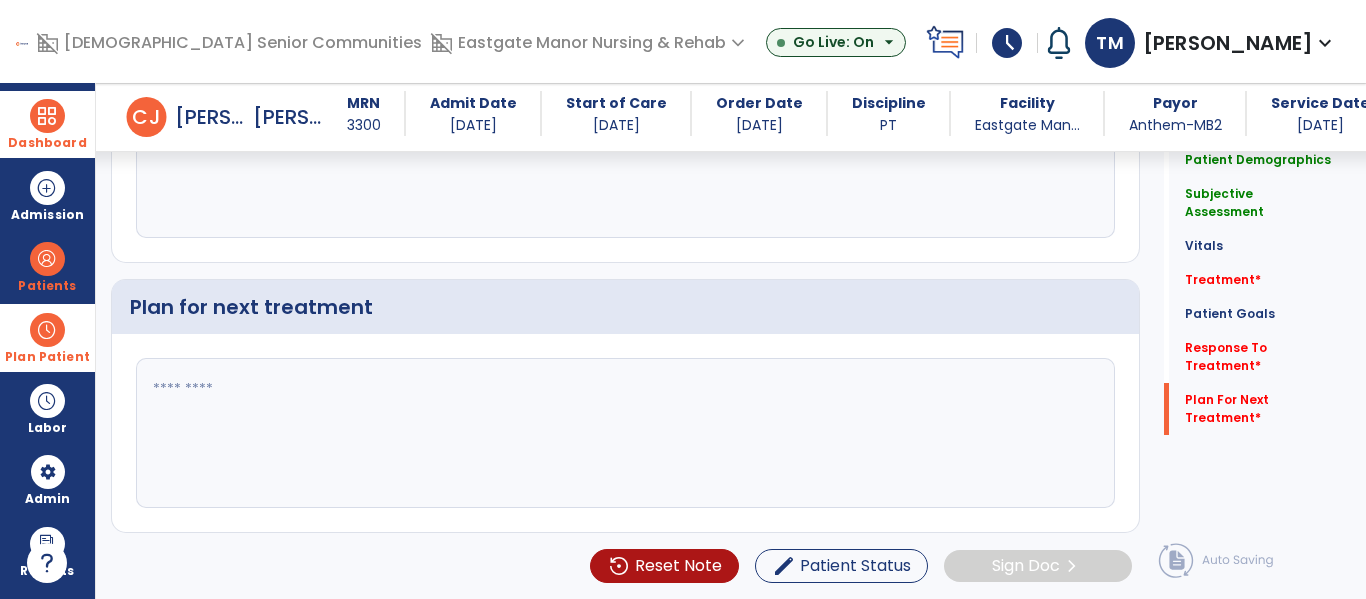 click 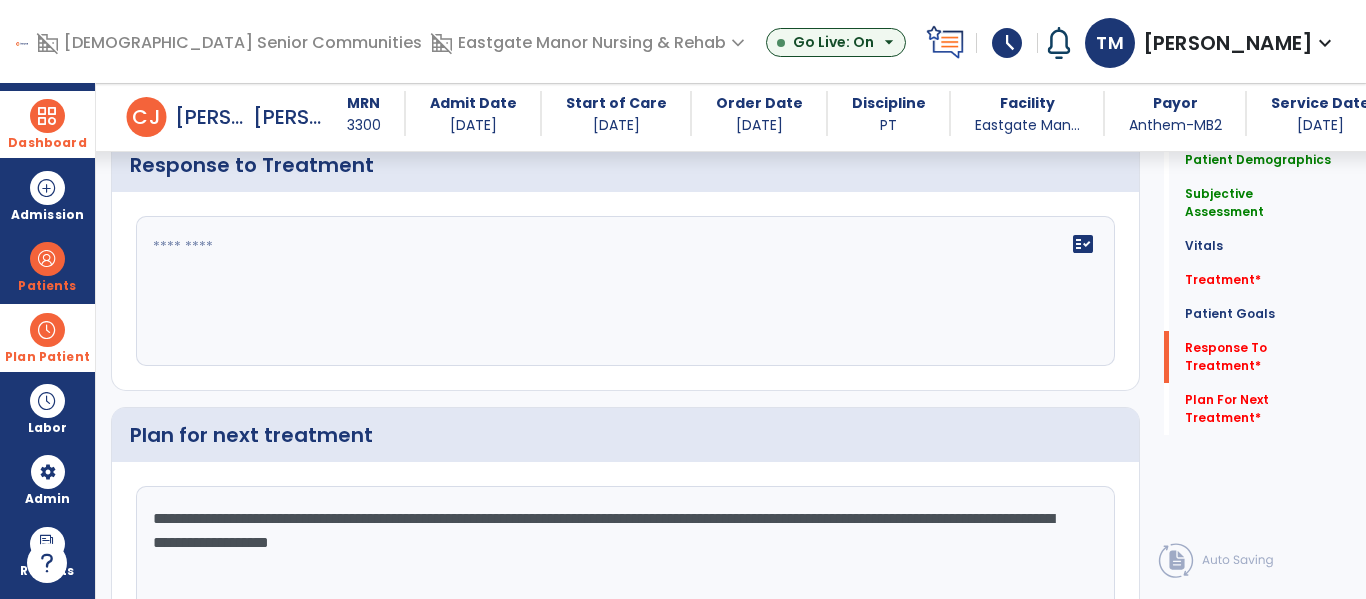 scroll, scrollTop: 2278, scrollLeft: 0, axis: vertical 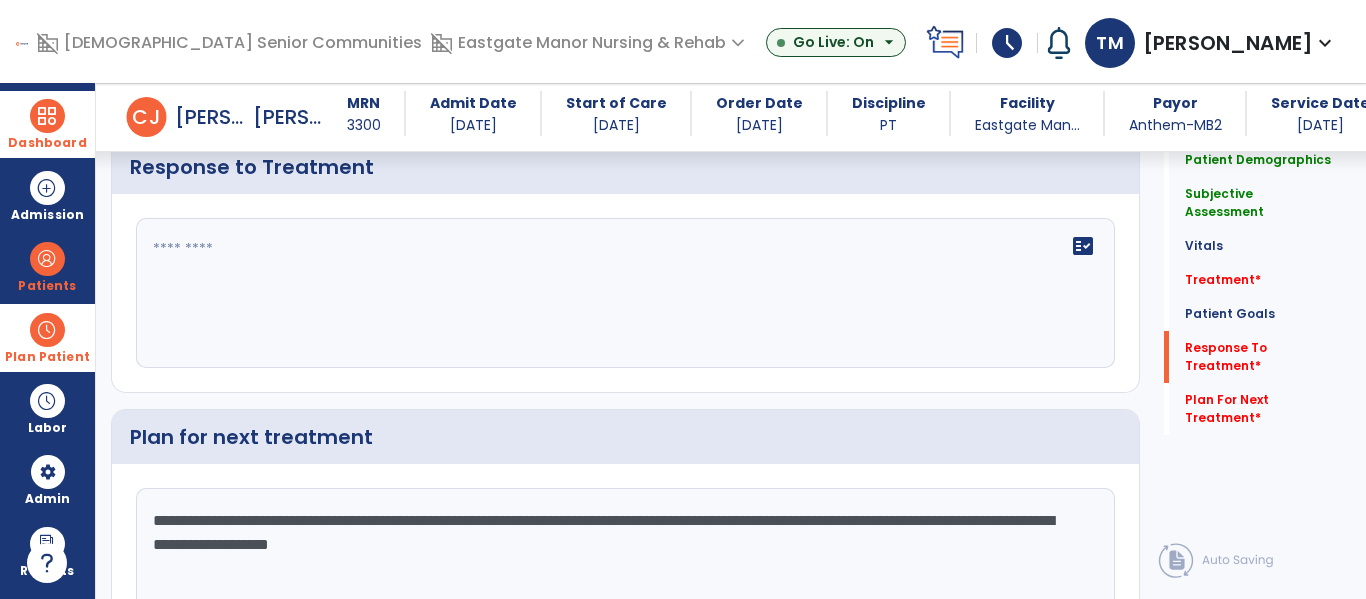 type on "**********" 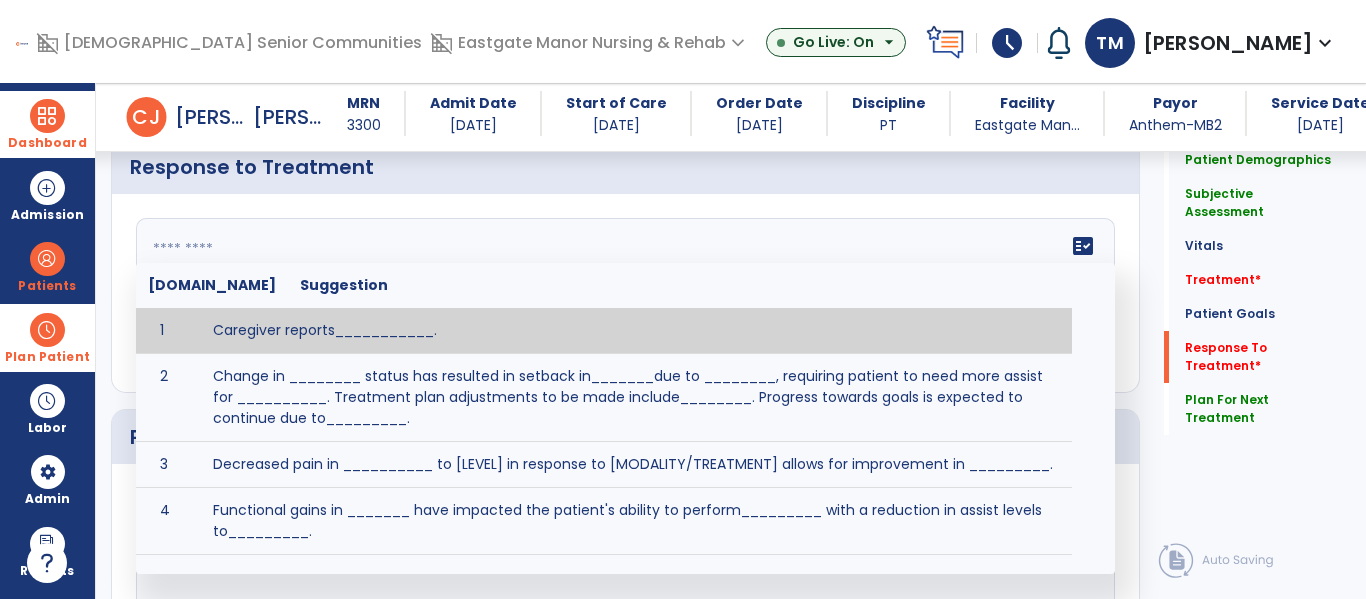 click 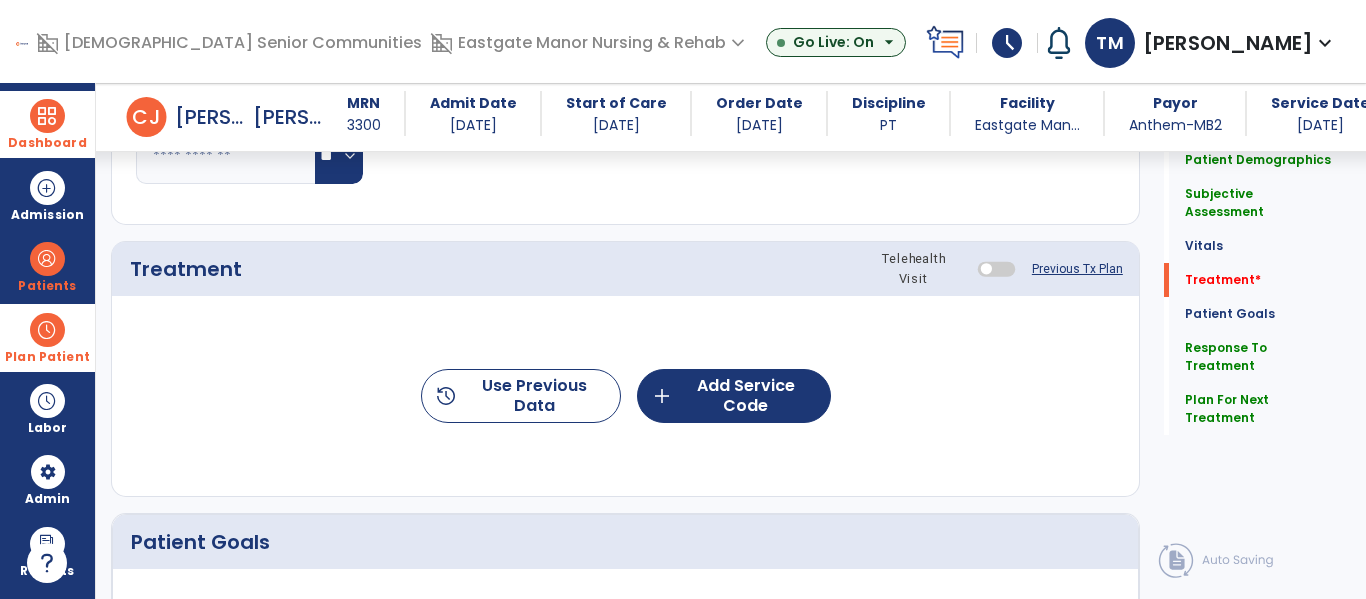 scroll, scrollTop: 1054, scrollLeft: 0, axis: vertical 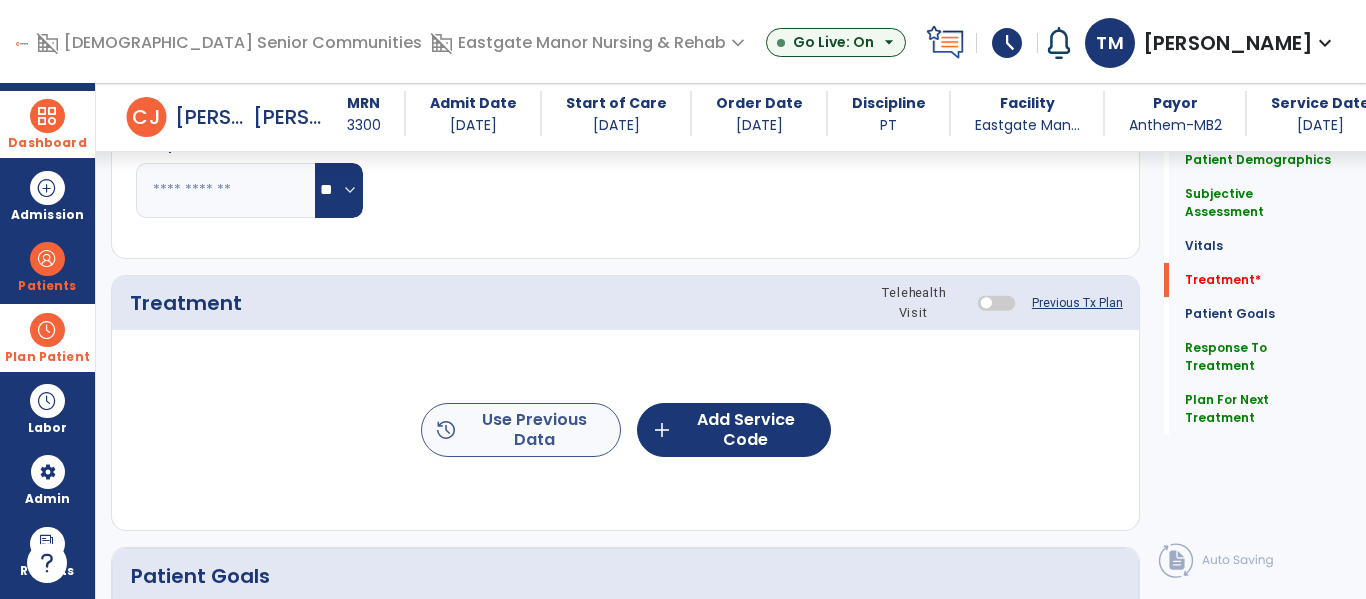 type on "**********" 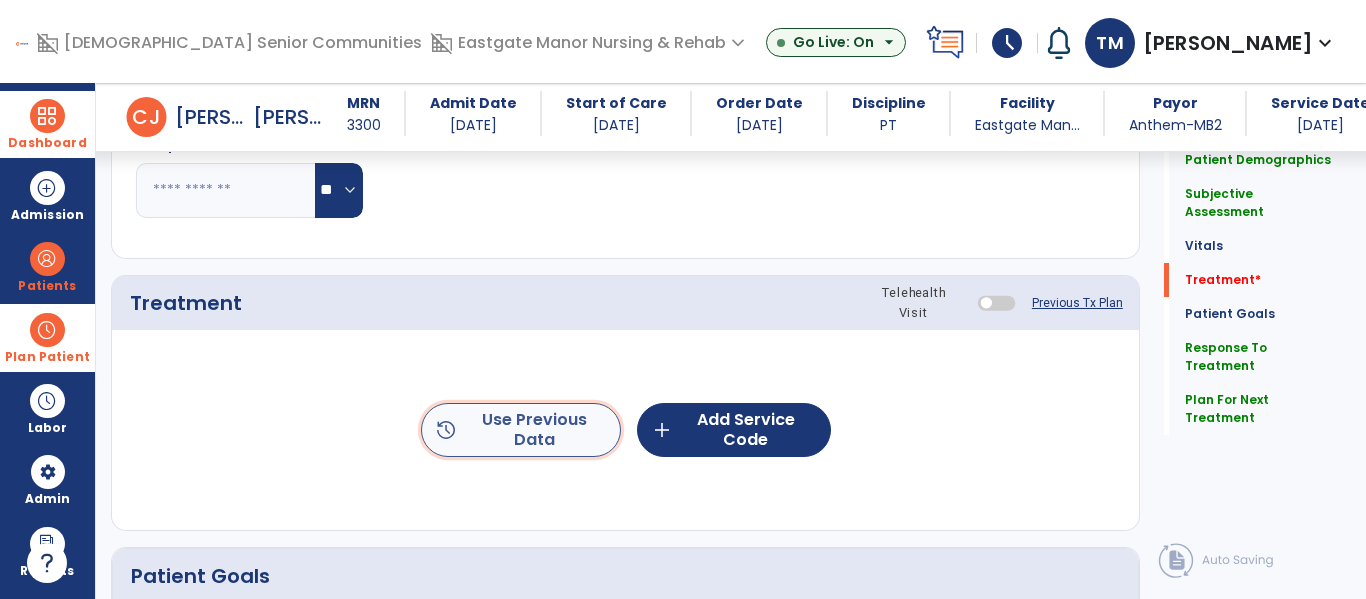 click on "history  Use Previous Data" 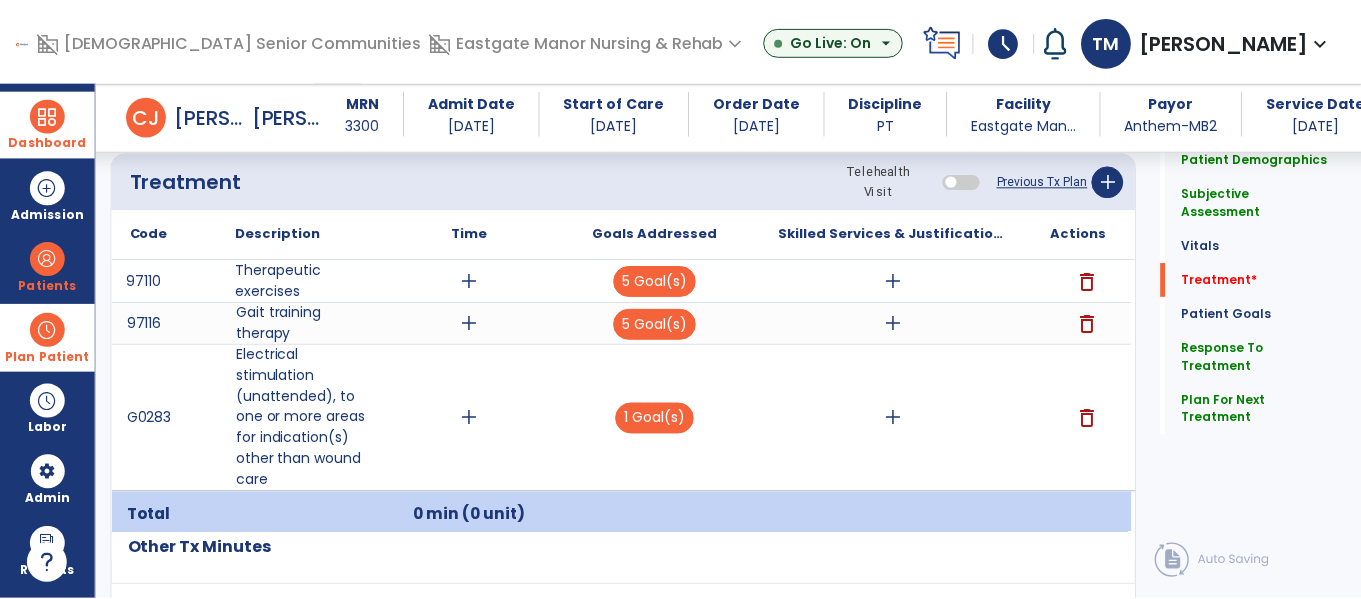 scroll, scrollTop: 1192, scrollLeft: 0, axis: vertical 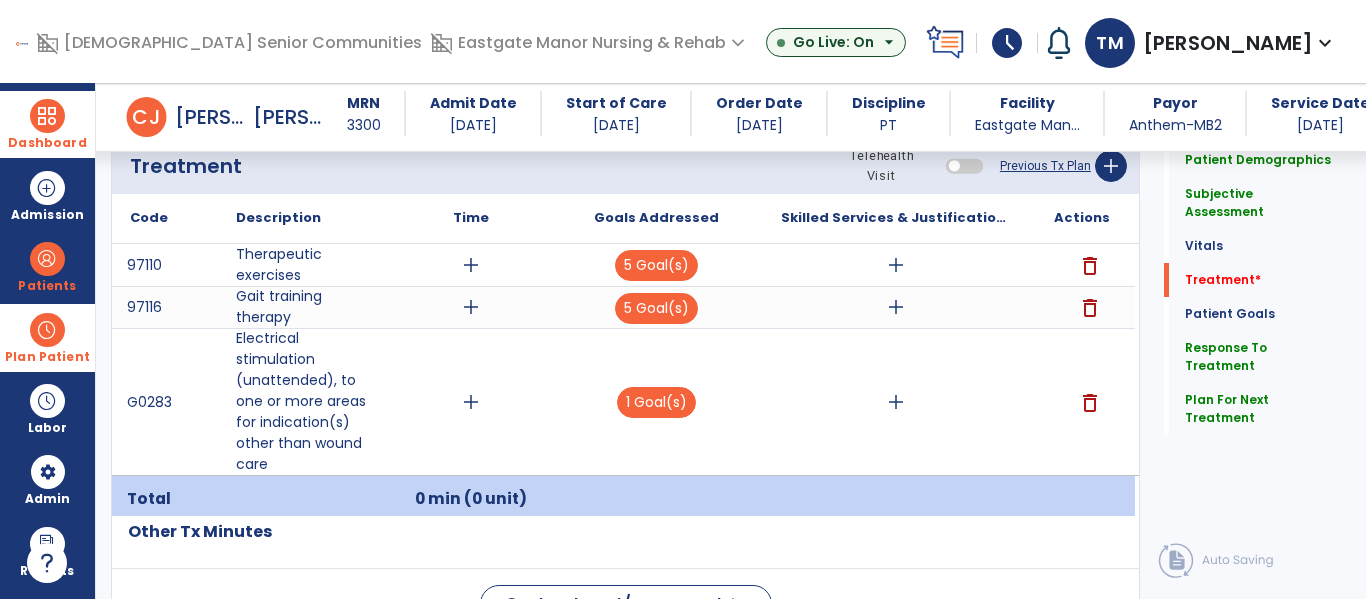 click on "add" at bounding box center (471, 402) 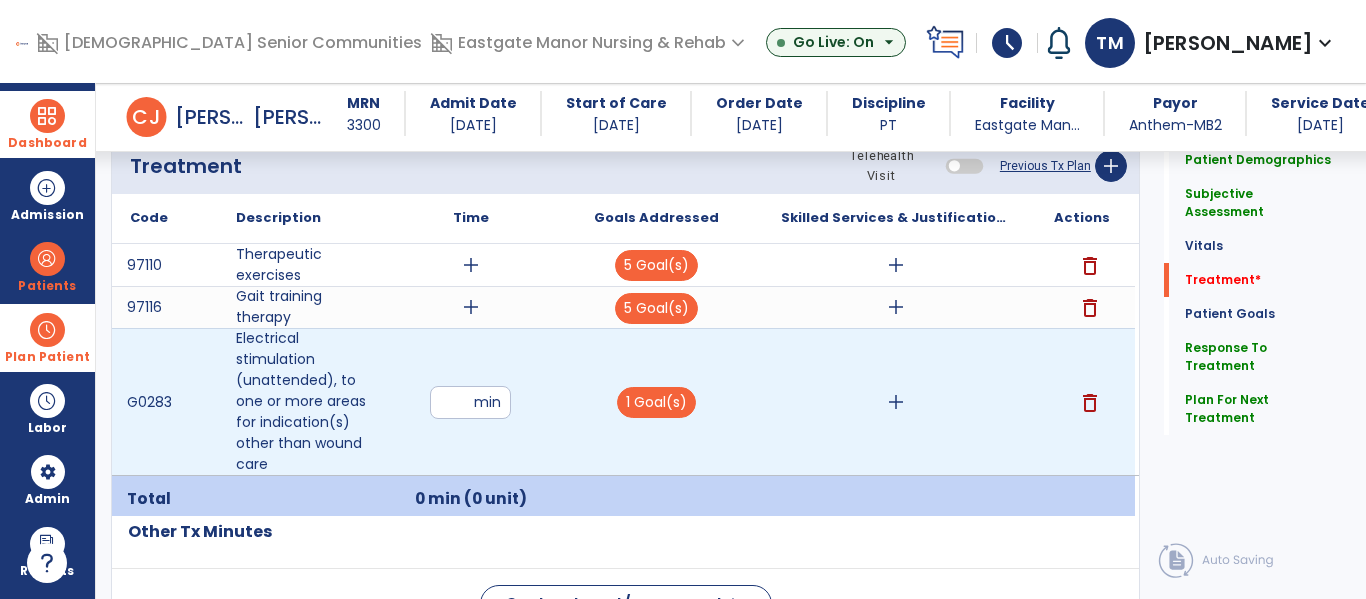 type on "**" 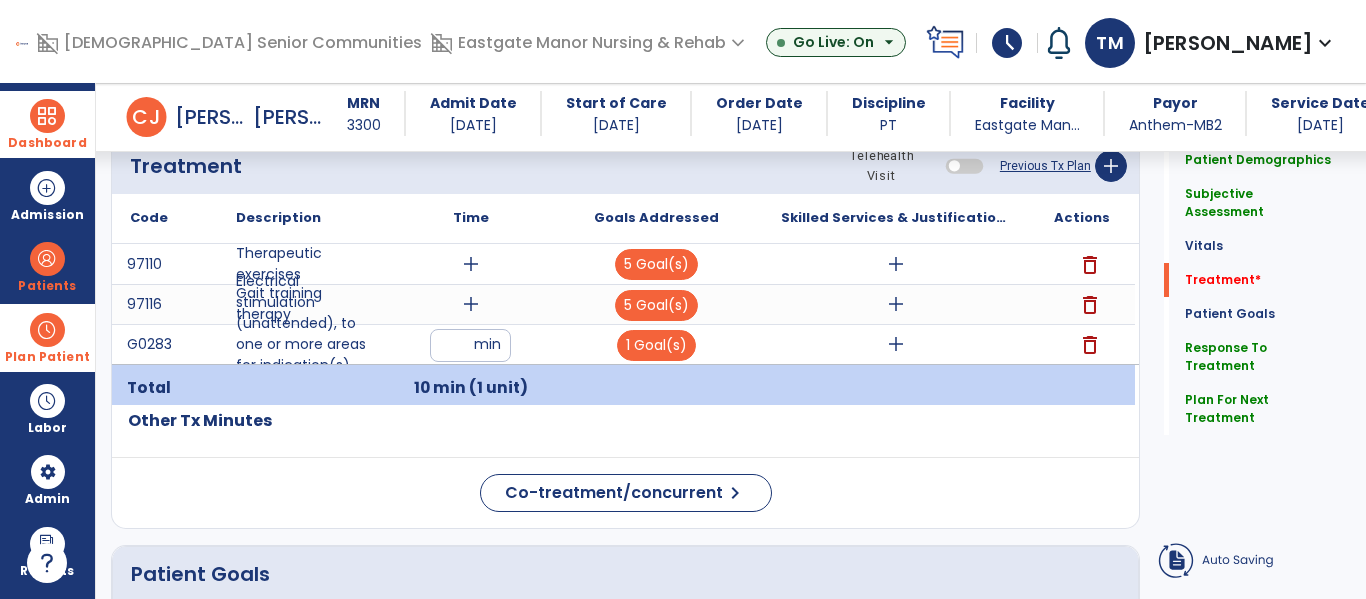 click on "Code
Description
Time" 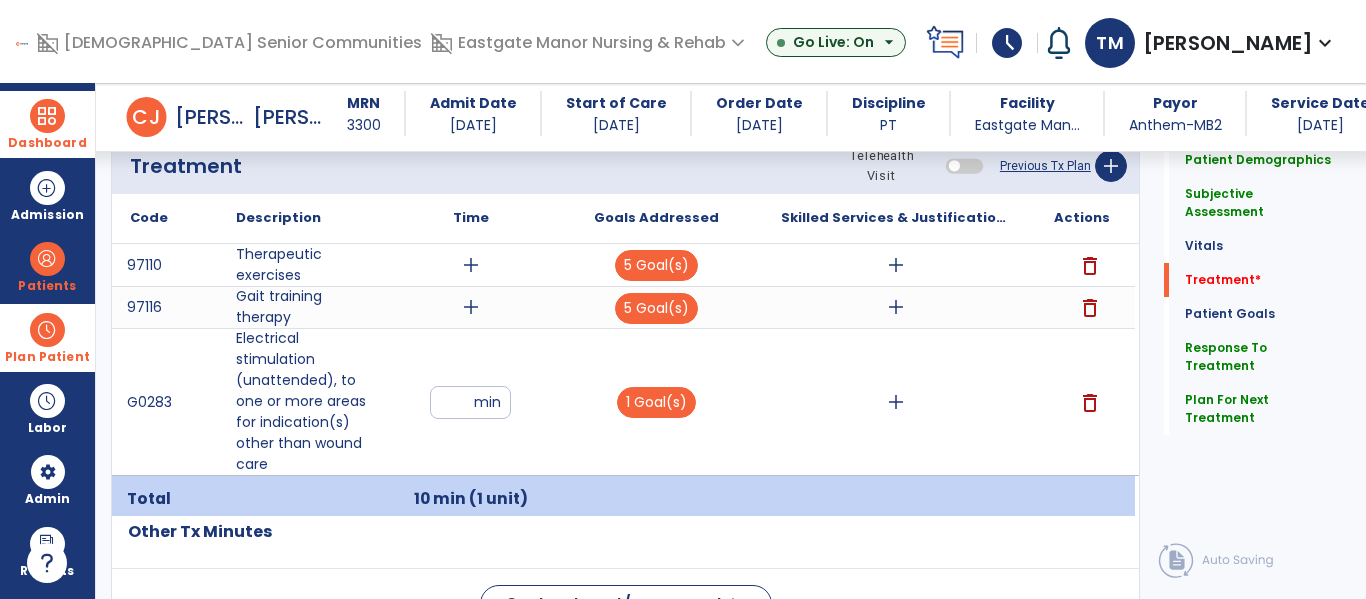 click on "add" at bounding box center (896, 402) 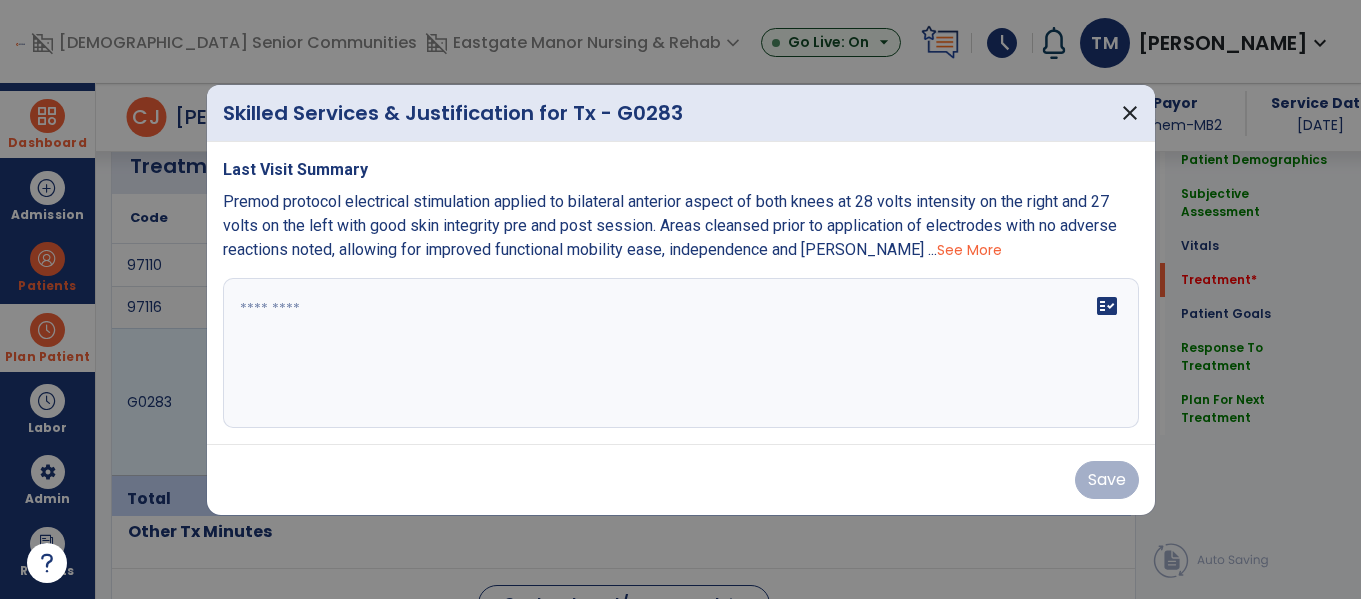 scroll, scrollTop: 1192, scrollLeft: 0, axis: vertical 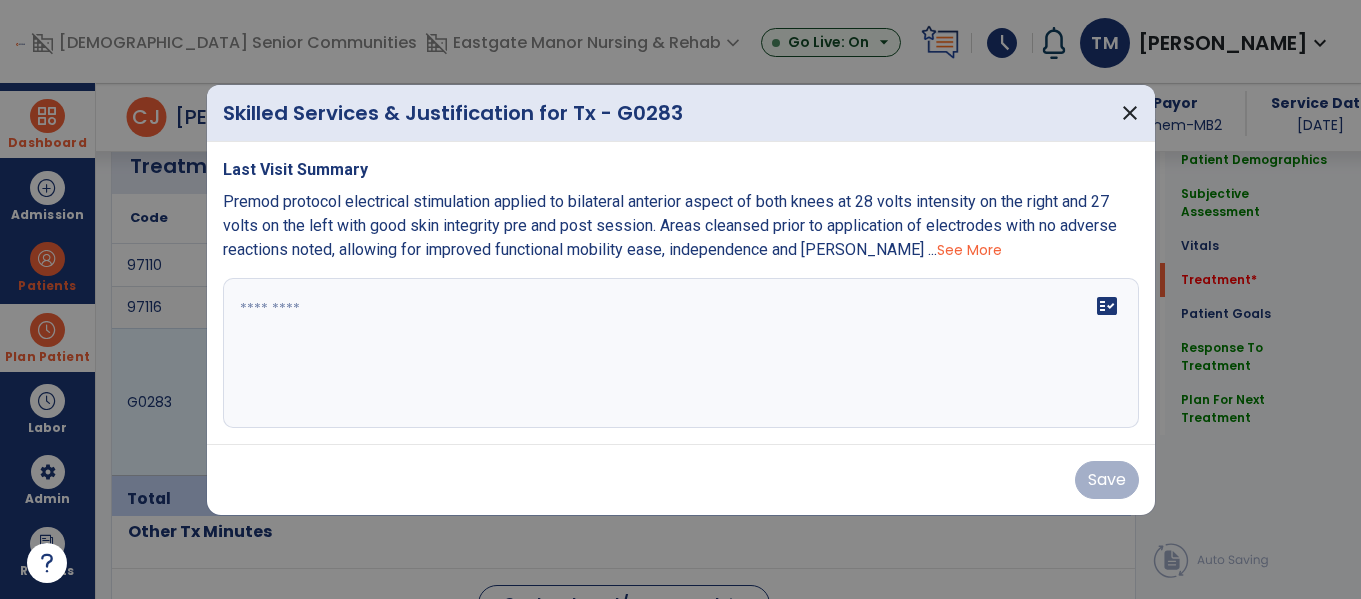 click on "See More" at bounding box center (969, 250) 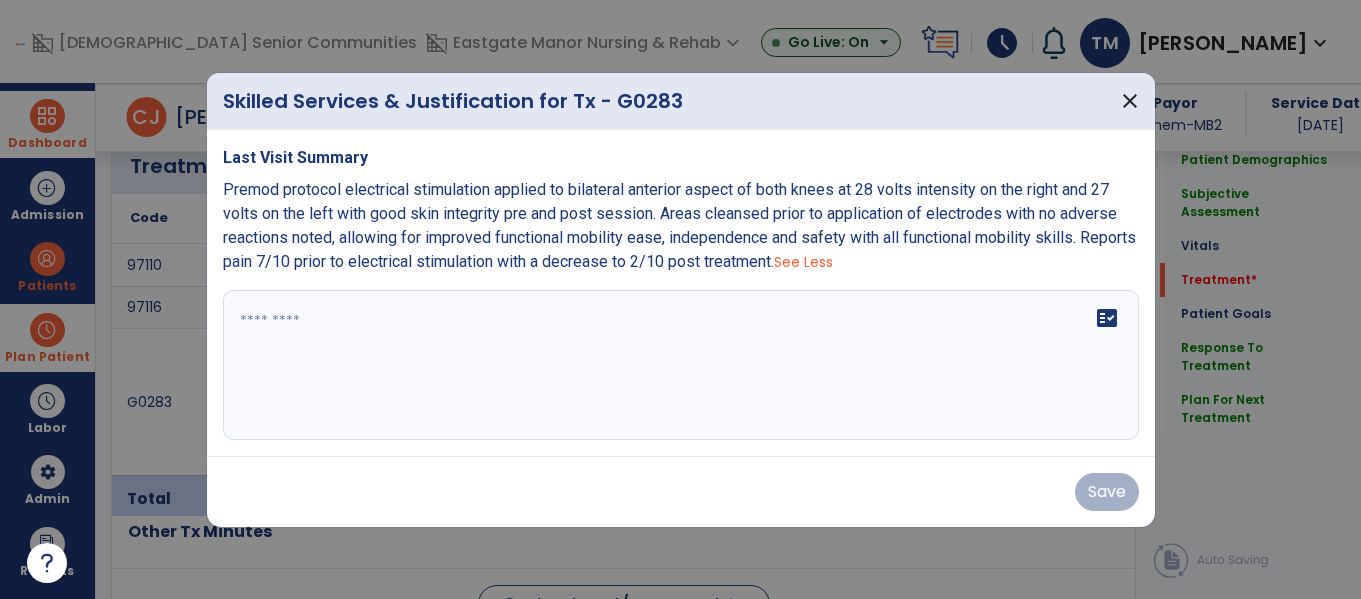 click on "Premod protocol electrical stimulation applied to bilateral anterior aspect of both knees at 28 volts intensity on the right and 27 volts on the left with good skin integrity pre and post session. Areas cleansed prior to application of electrodes with no adverse reactions noted, allowing for improved functional mobility ease, independence and safety with all functional mobility skills. Reports pain 7/10 prior to electrical stimulation with a decrease to 2/10 post treatment." at bounding box center [679, 225] 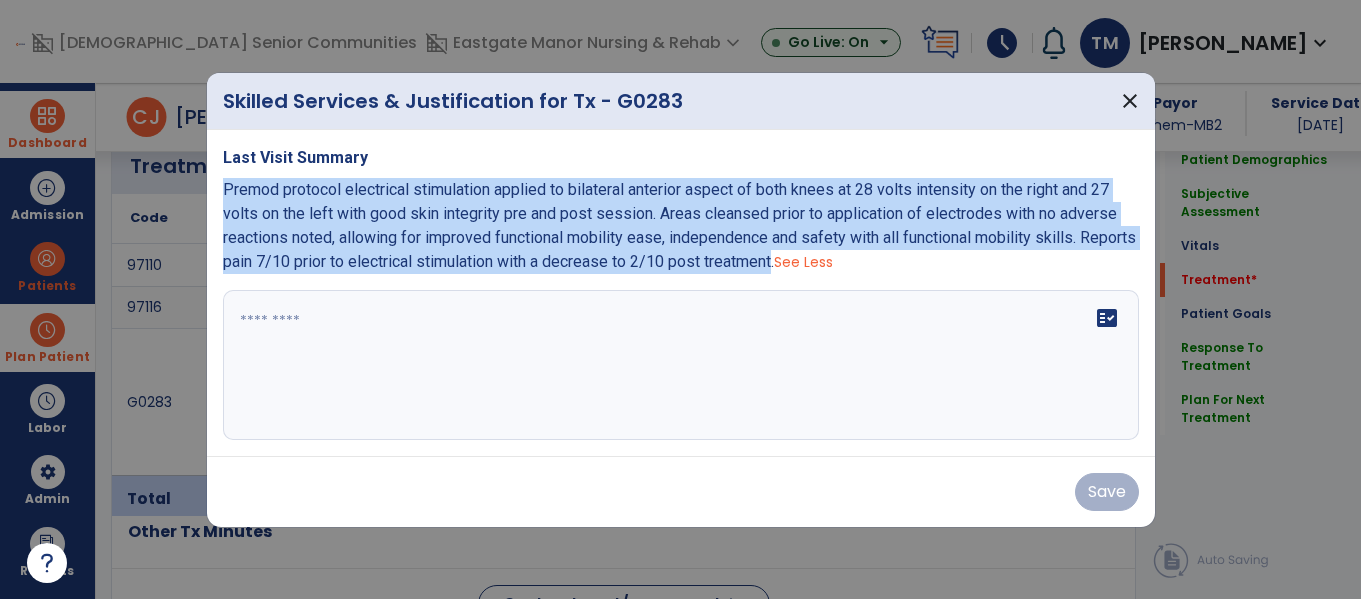 copy on "Premod protocol electrical stimulation applied to bilateral anterior aspect of both knees at 28 volts intensity on the right and 27 volts on the left with good skin integrity pre and post session. Areas cleansed prior to application of electrodes with no adverse reactions noted, allowing for improved functional mobility ease, independence and safety with all functional mobility skills. Reports pain 7/10 prior to electrical stimulation with a decrease to 2/10 post treatment" 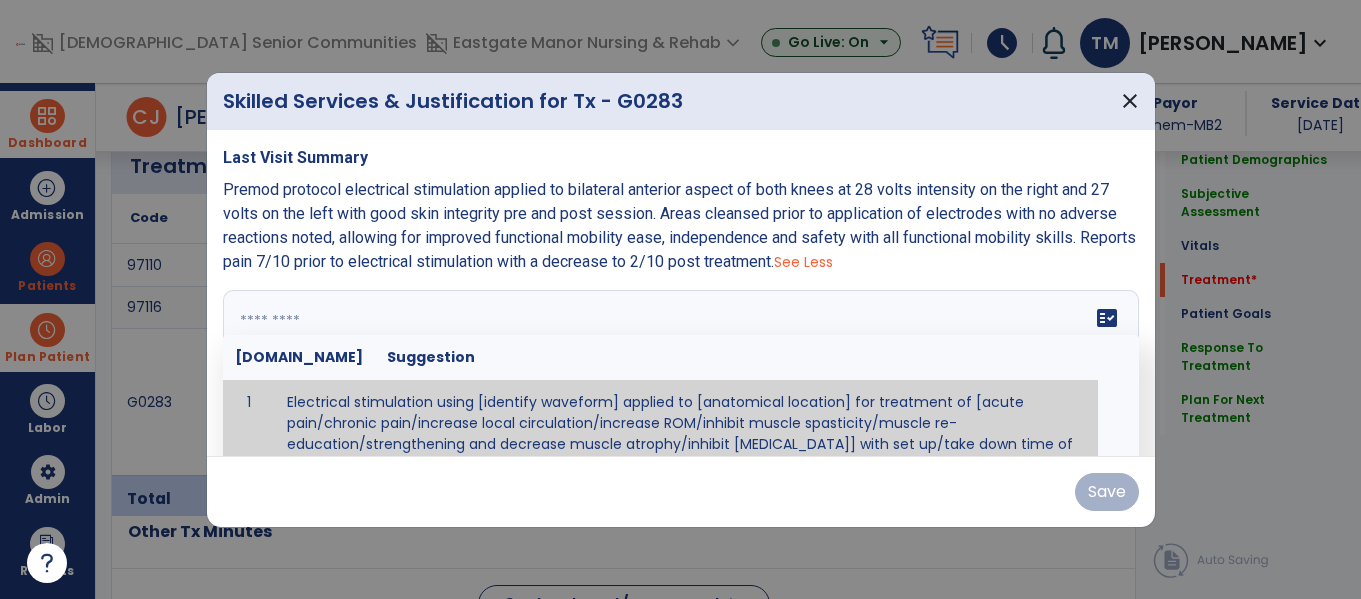 scroll, scrollTop: 69, scrollLeft: 0, axis: vertical 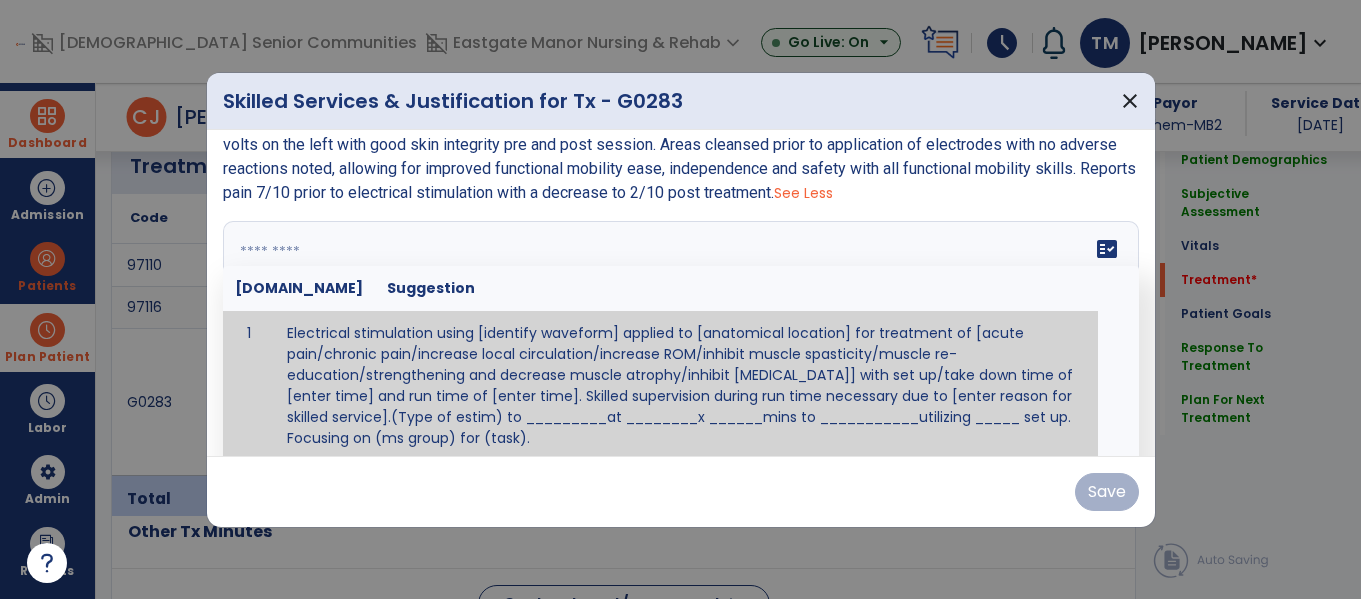 paste on "**********" 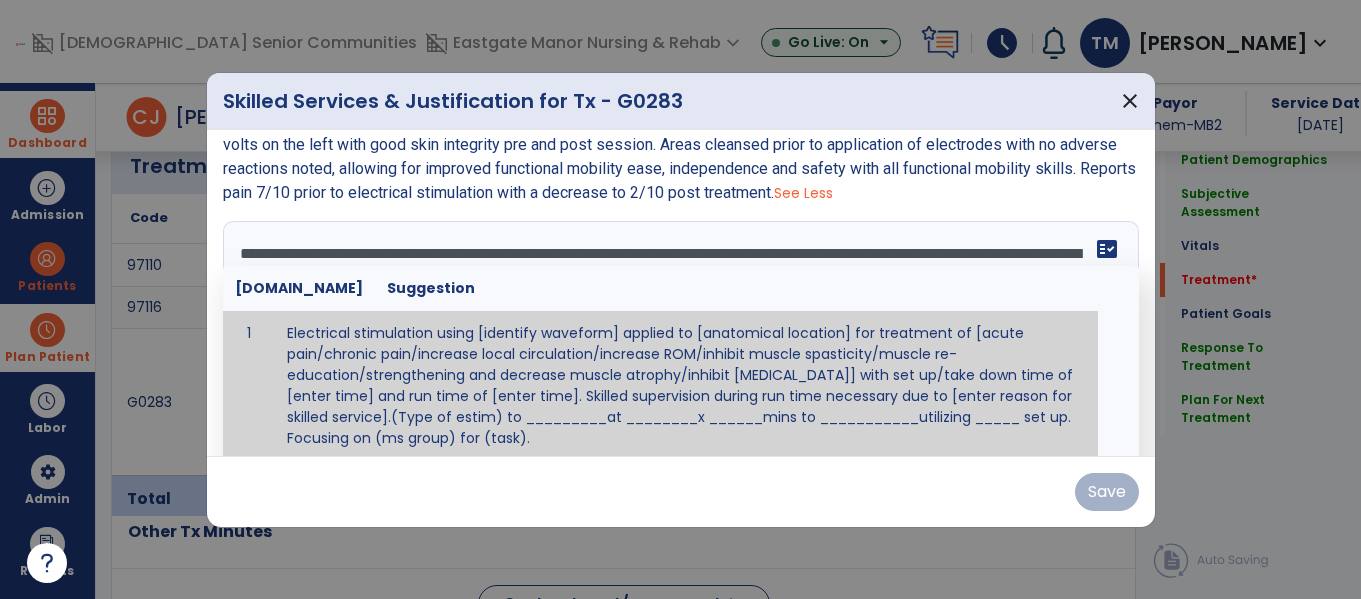 scroll, scrollTop: 0, scrollLeft: 0, axis: both 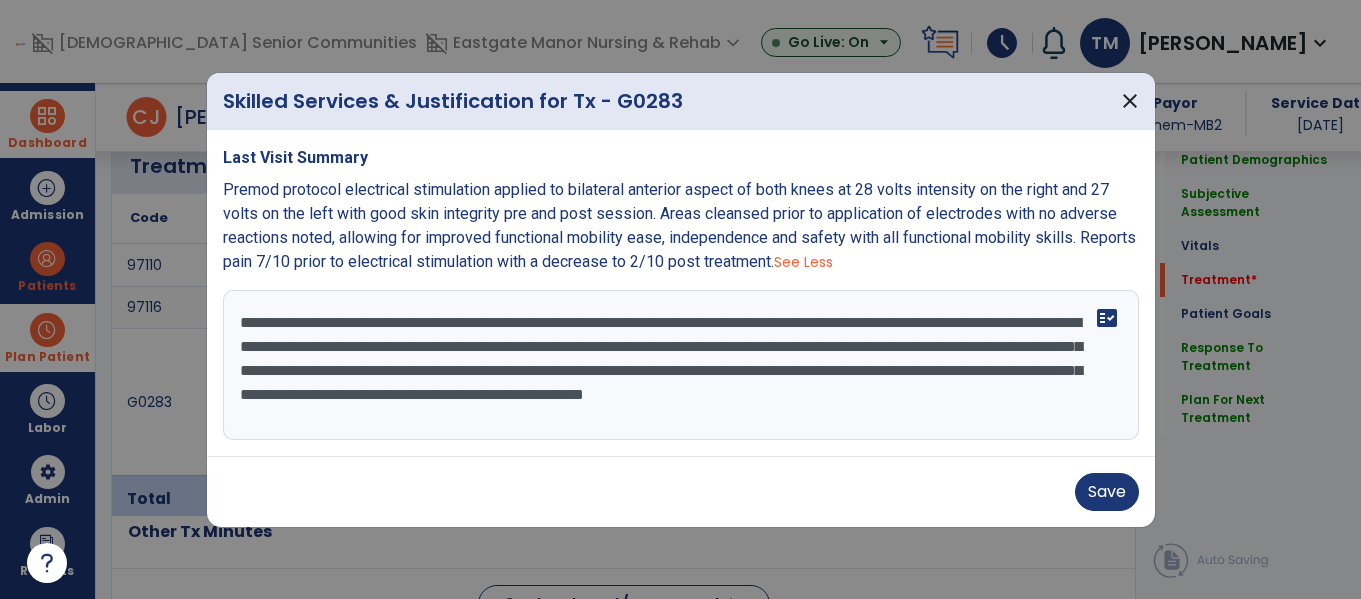 click on "**********" at bounding box center (681, 365) 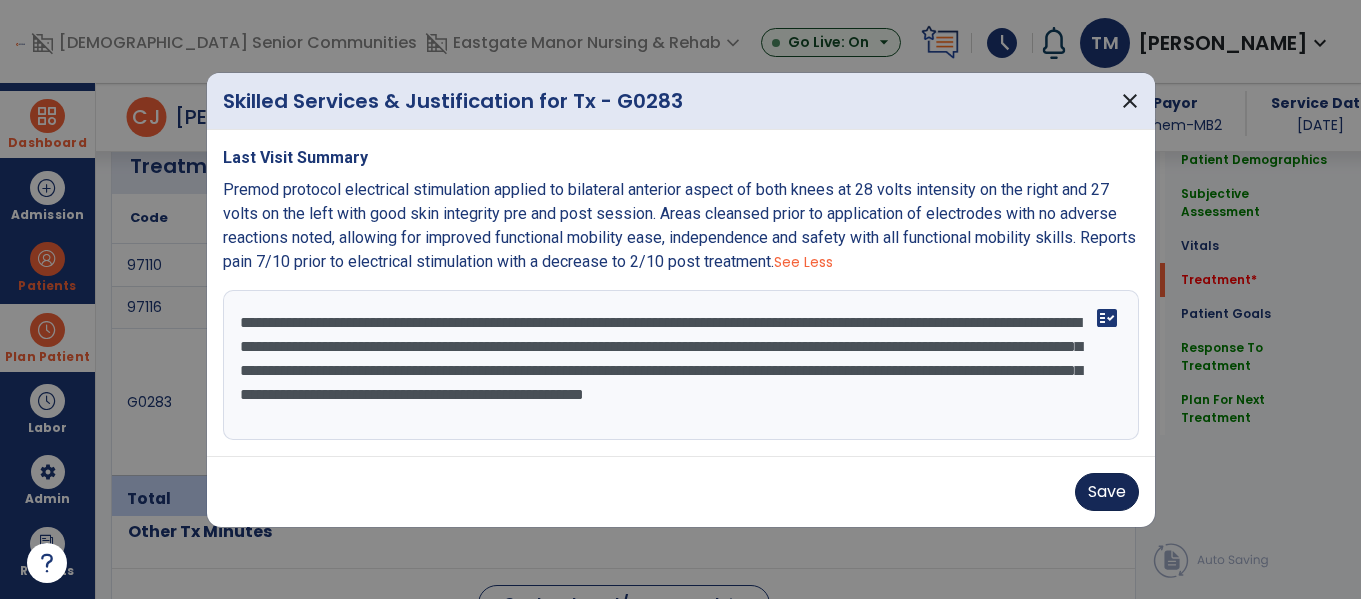 type on "**********" 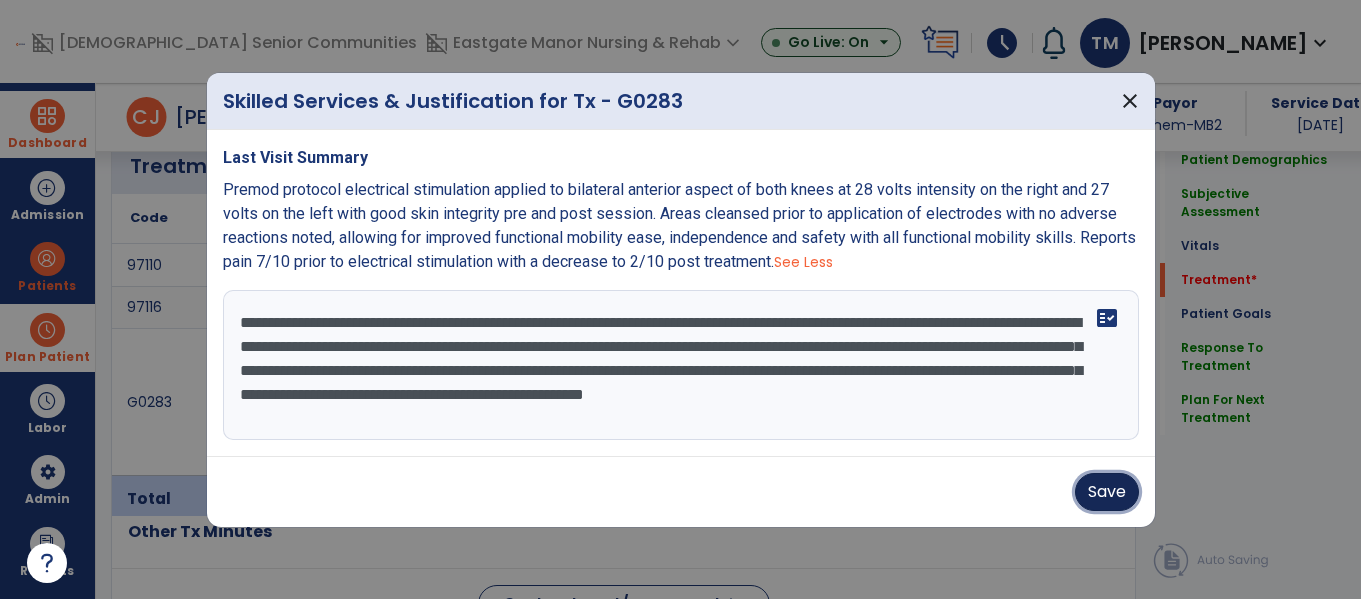 click on "Save" at bounding box center [1107, 492] 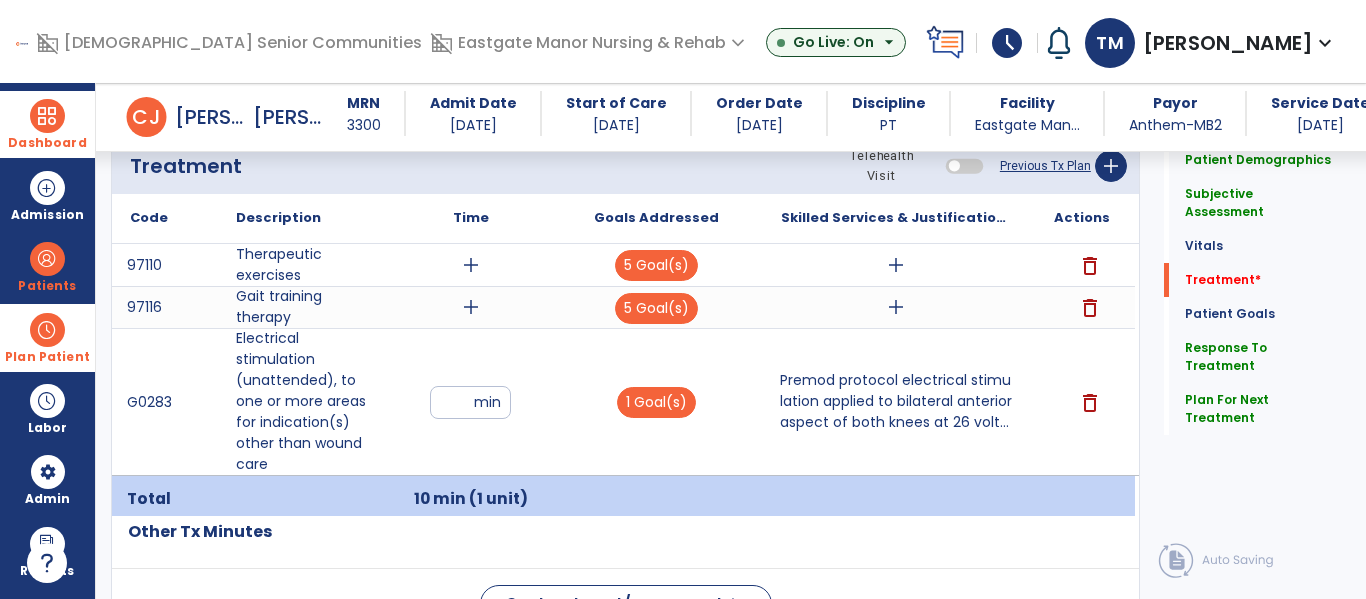click on "add" at bounding box center (471, 307) 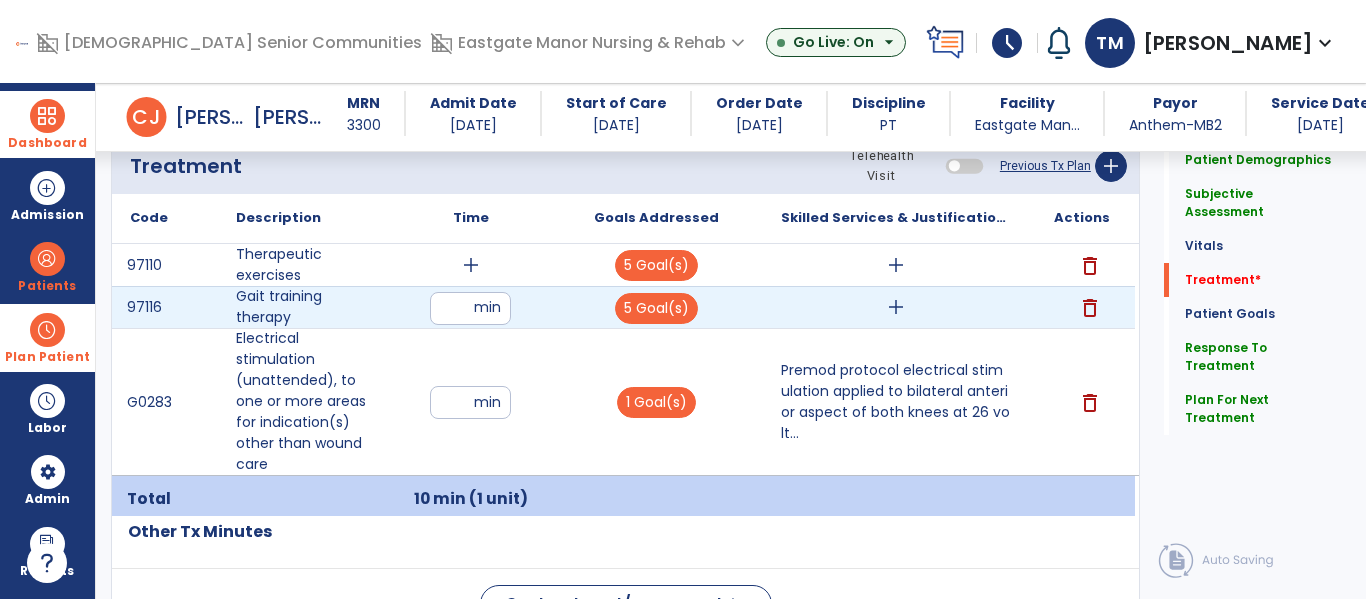 type on "**" 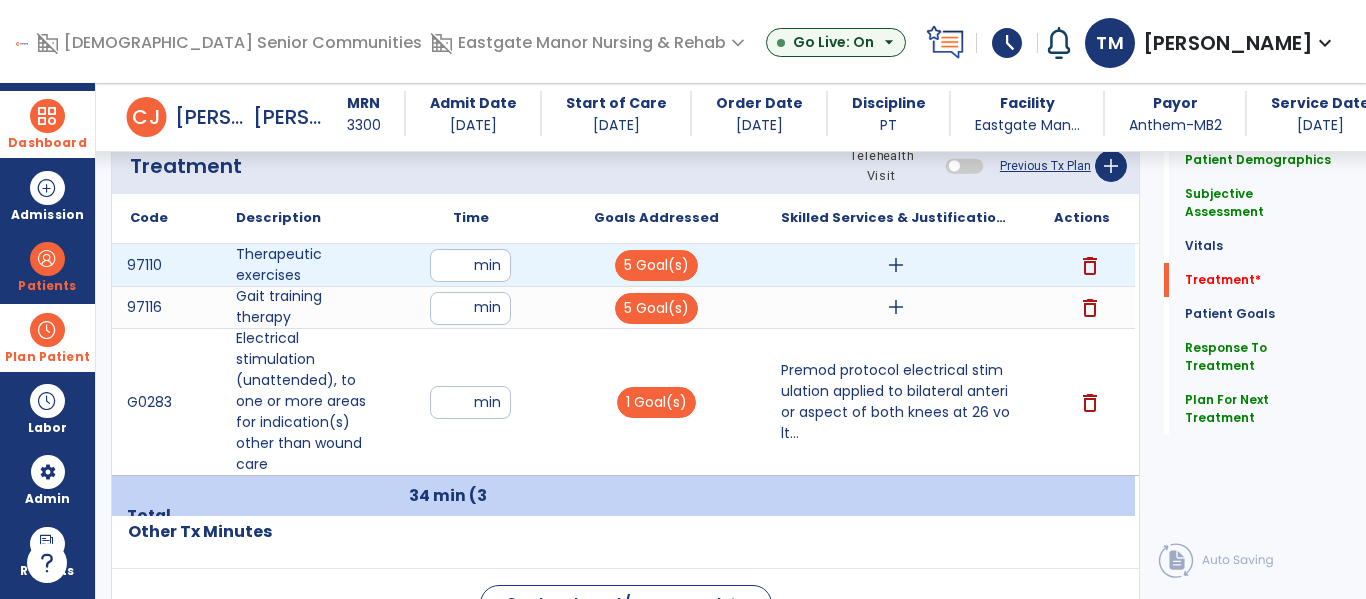 type on "**" 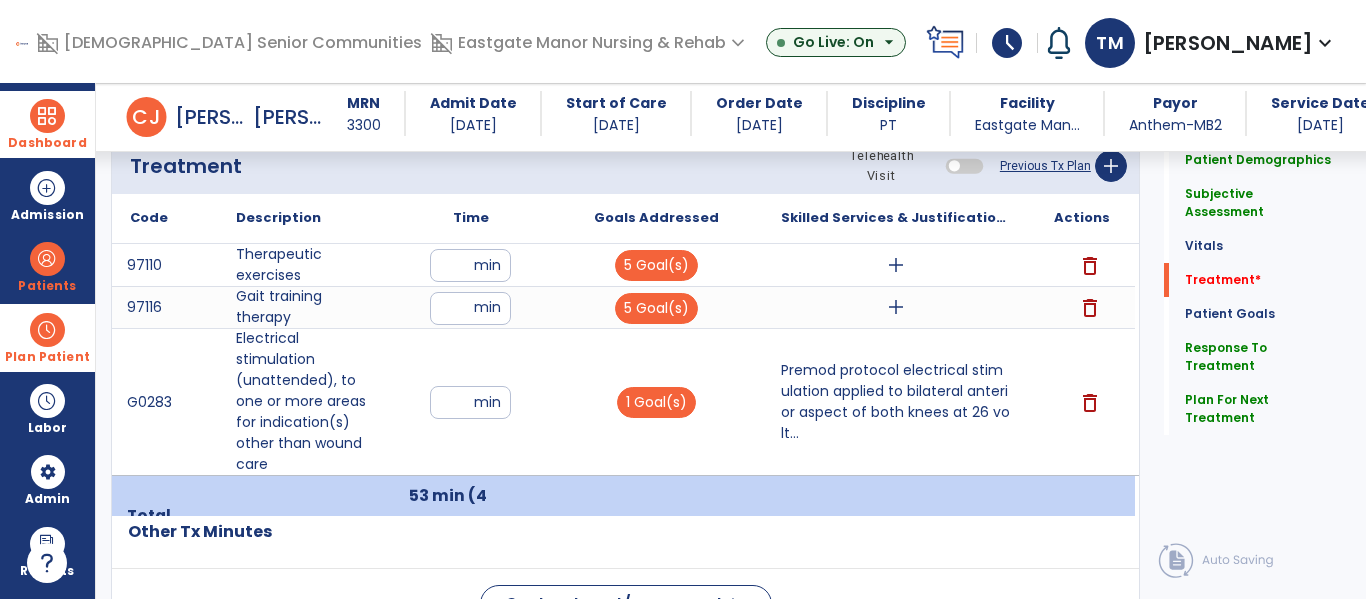 click on "**" at bounding box center [470, 308] 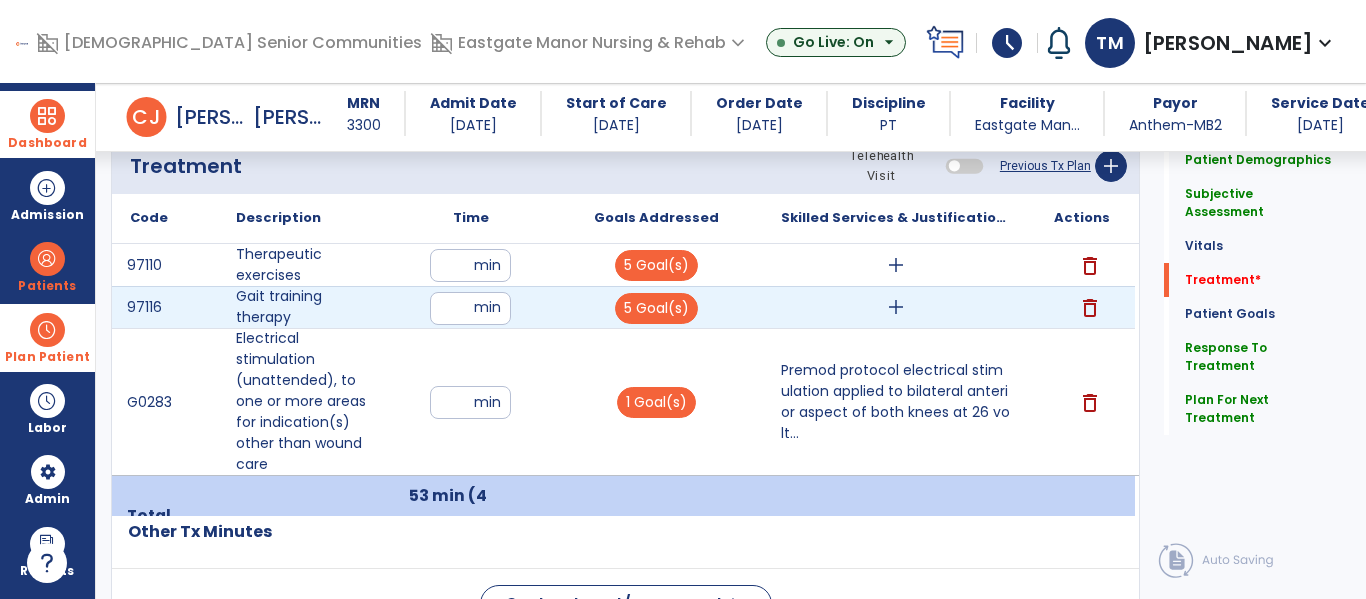 type on "**" 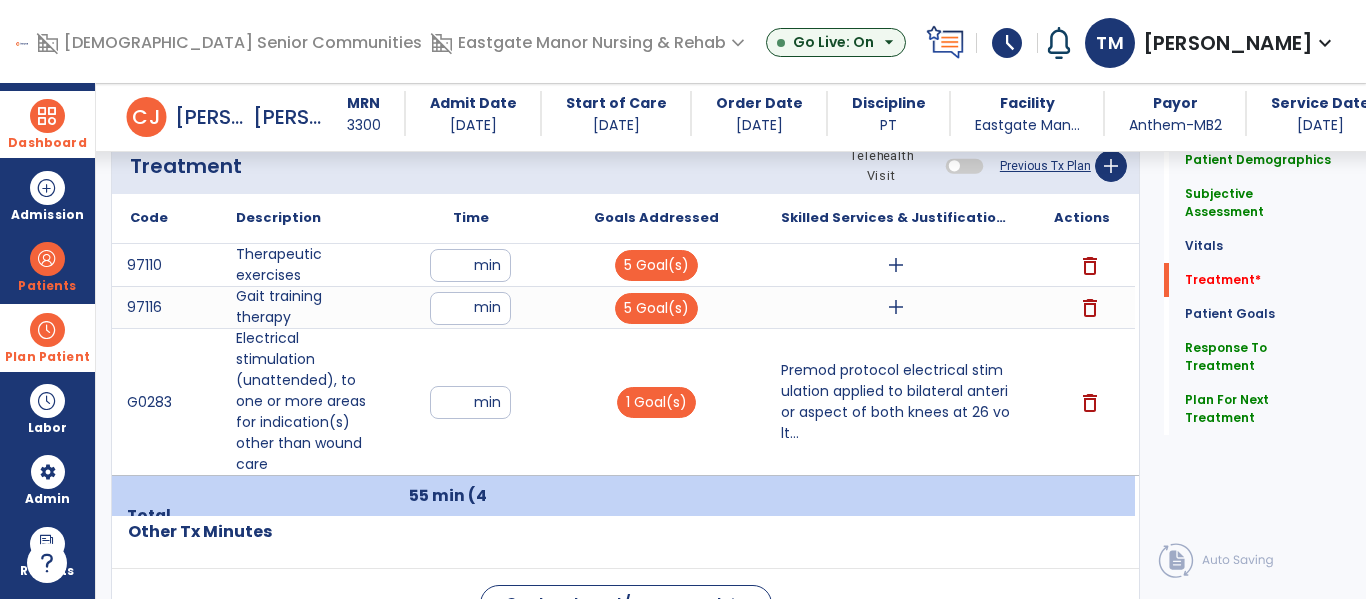 click on "**" at bounding box center (470, 308) 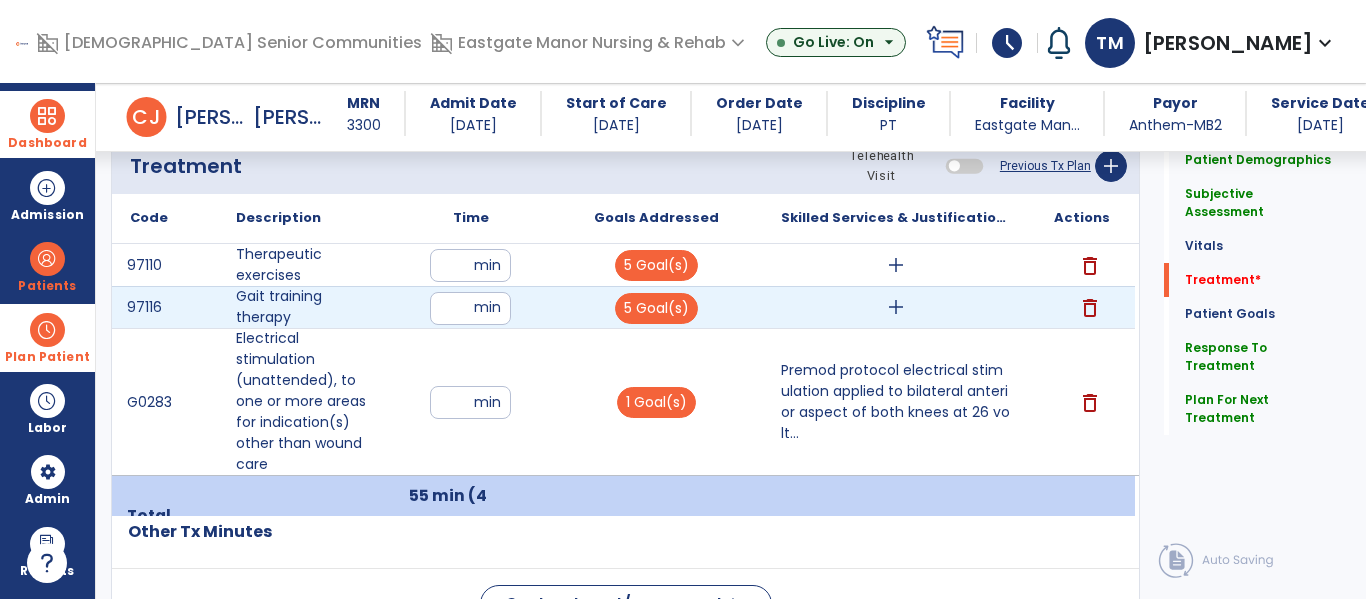 click on "**" at bounding box center (470, 308) 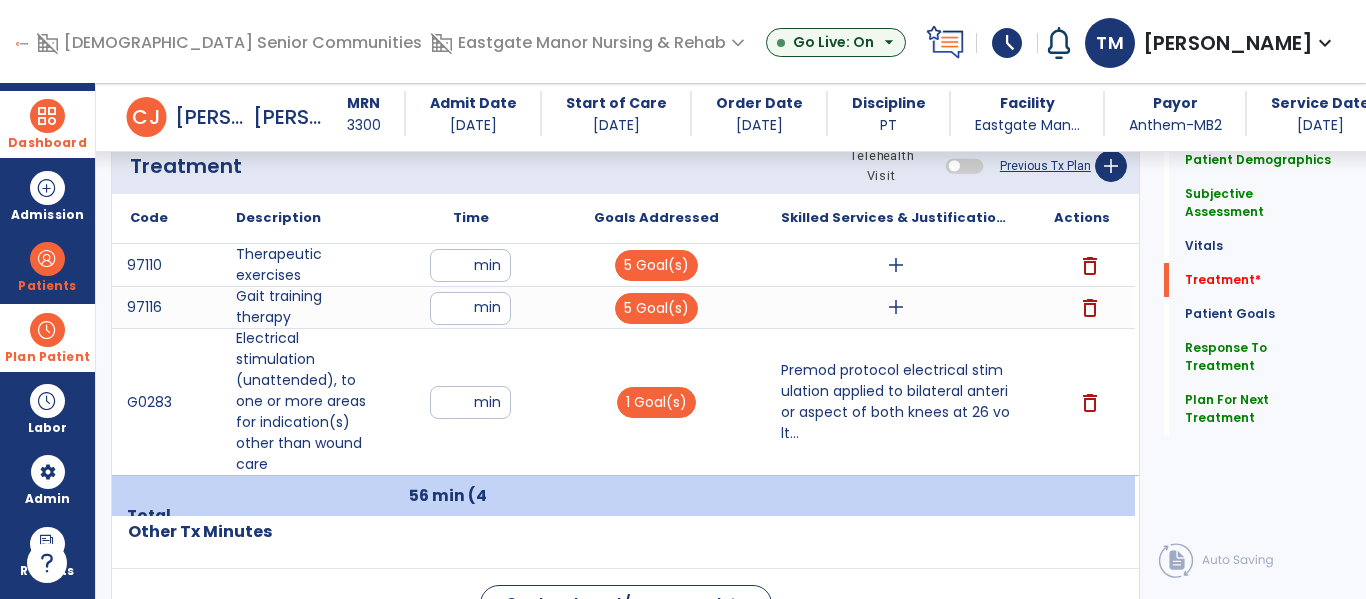 click on "add" at bounding box center [896, 265] 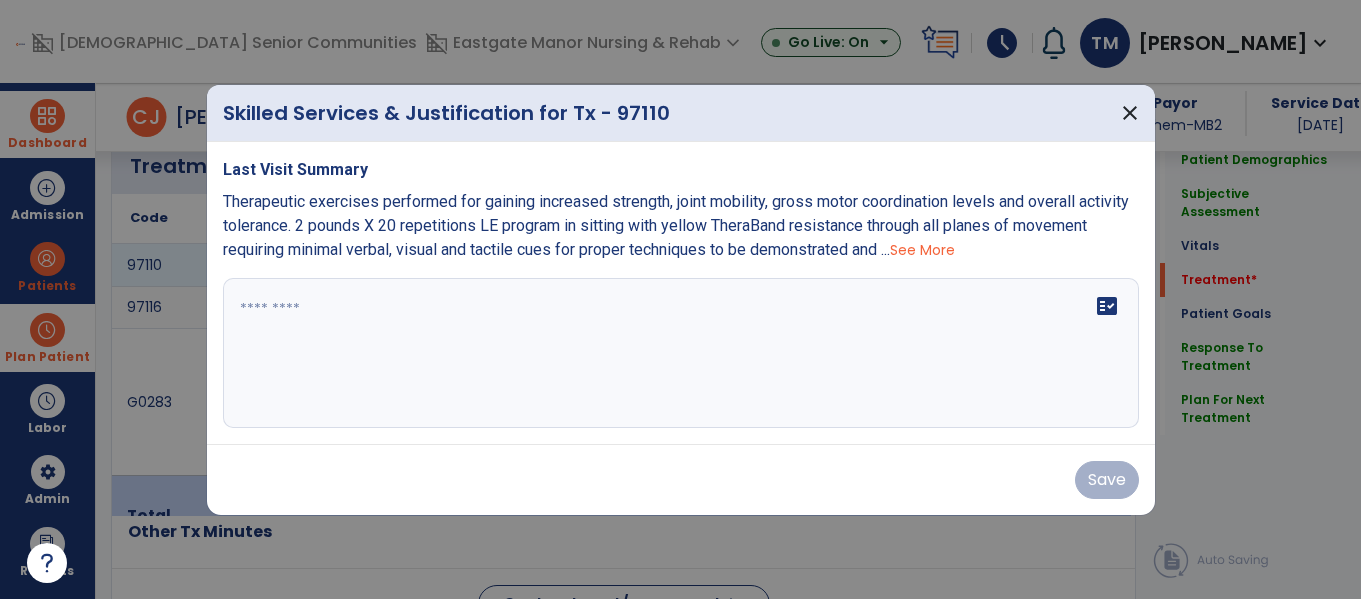 scroll, scrollTop: 1192, scrollLeft: 0, axis: vertical 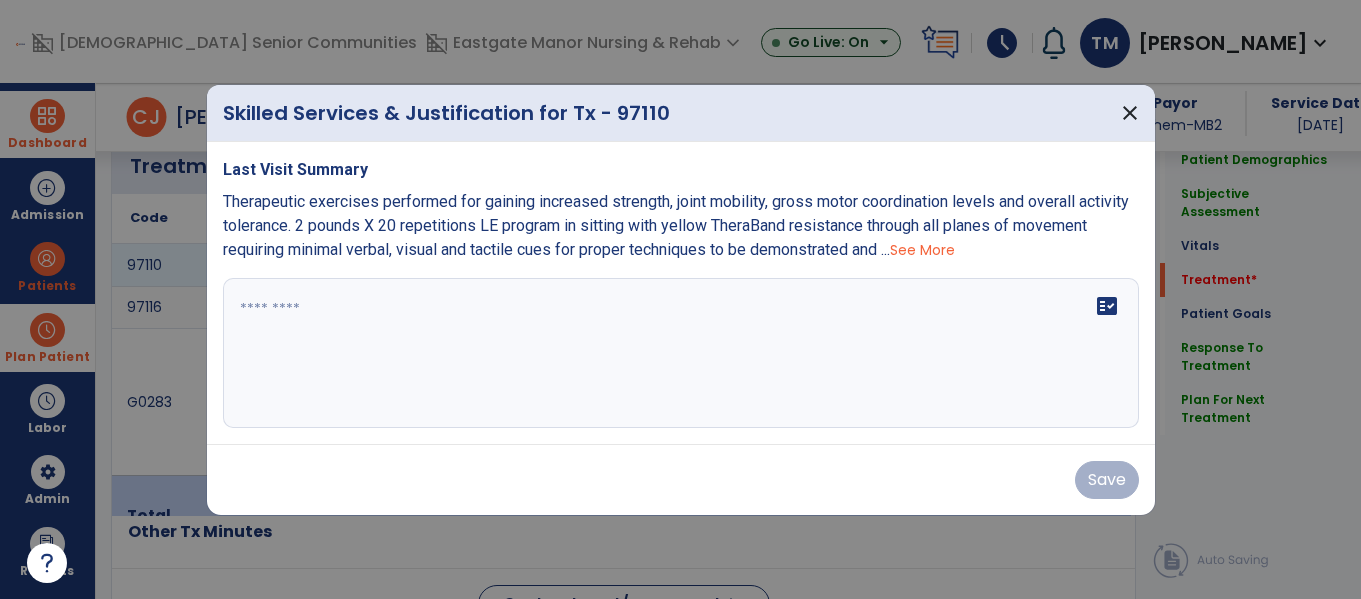 click on "See More" at bounding box center (922, 250) 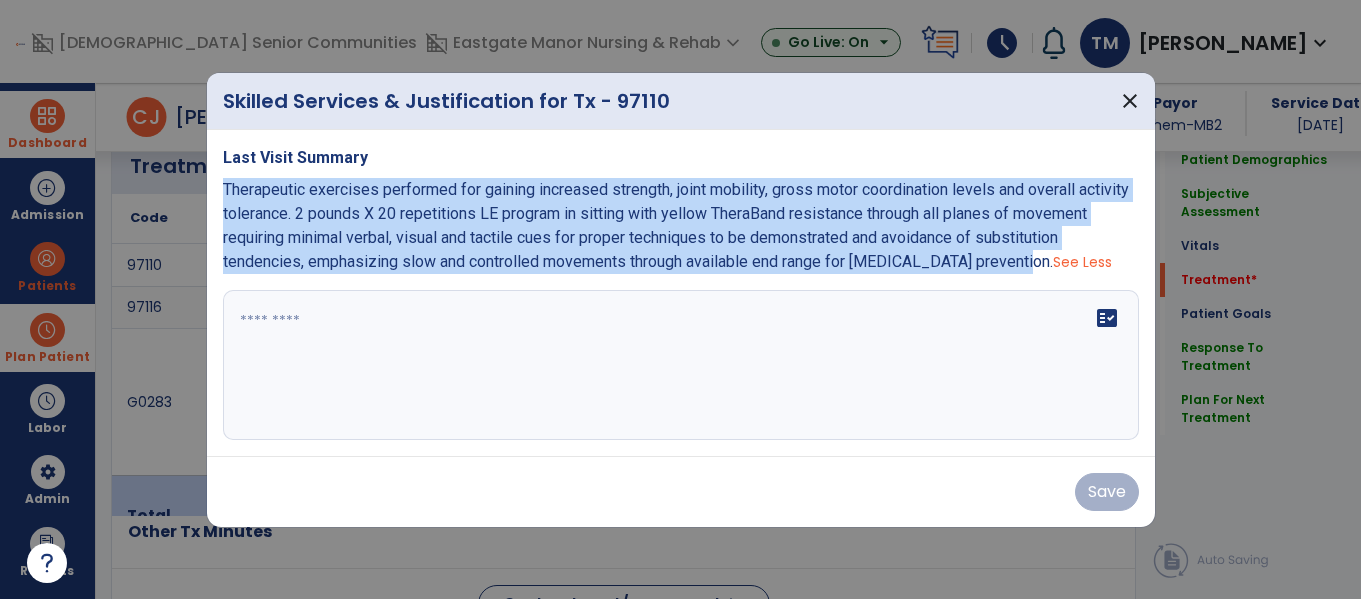 copy on "Therapeutic exercises performed for gaining increased strength, joint mobility, gross motor coordination levels and overall activity tolerance. 2 pounds X 20 repetitions LE program in sitting with yellow TheraBand resistance through all planes of movement requiring minimal verbal, visual and tactile cues for proper techniques to be demonstrated and avoidance of substitution tendencies, emphasizing slow and controlled movements through available end range for [MEDICAL_DATA] prevention." 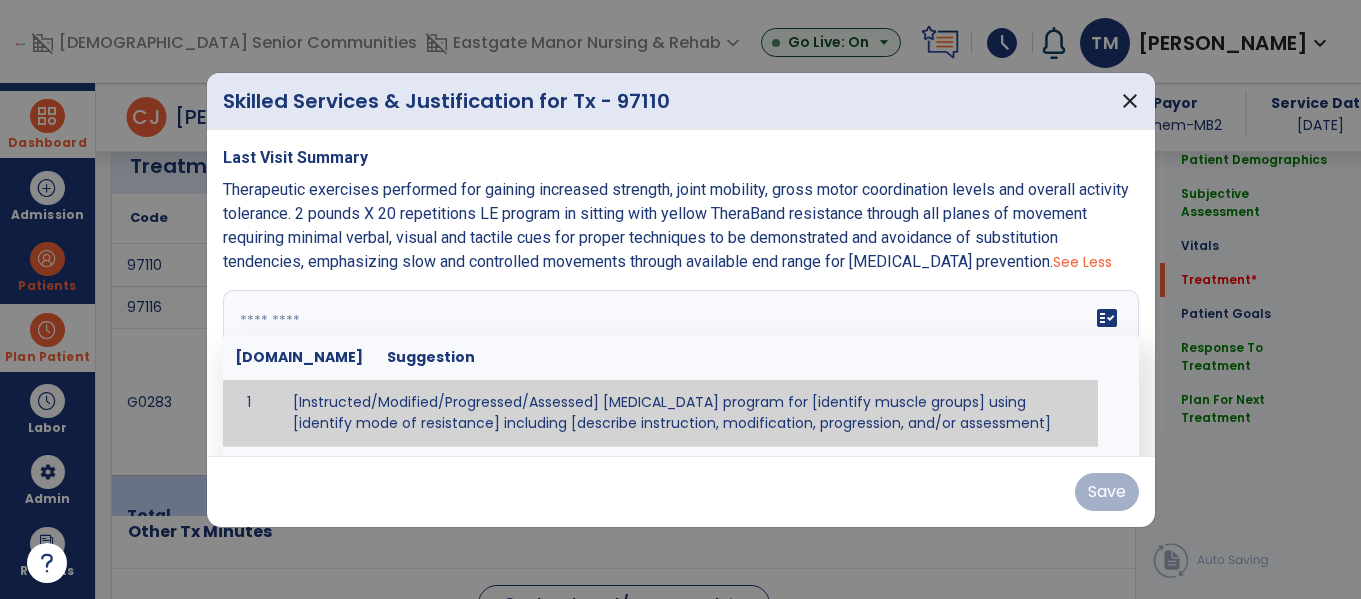 paste on "**********" 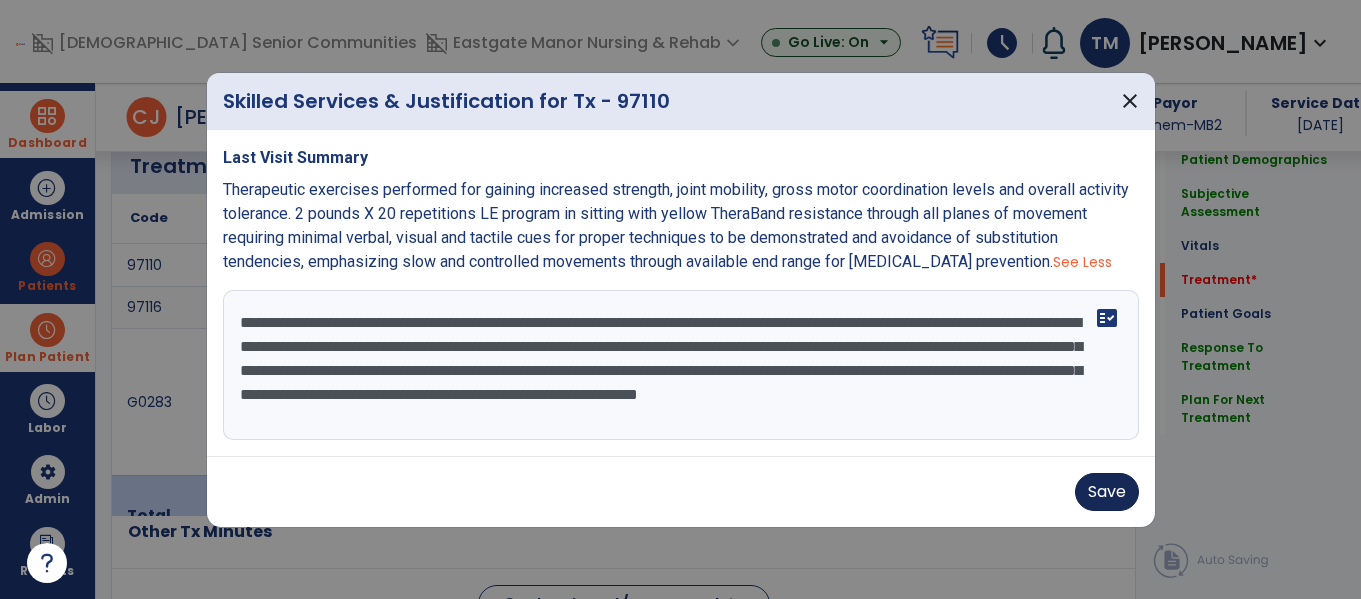 type on "**********" 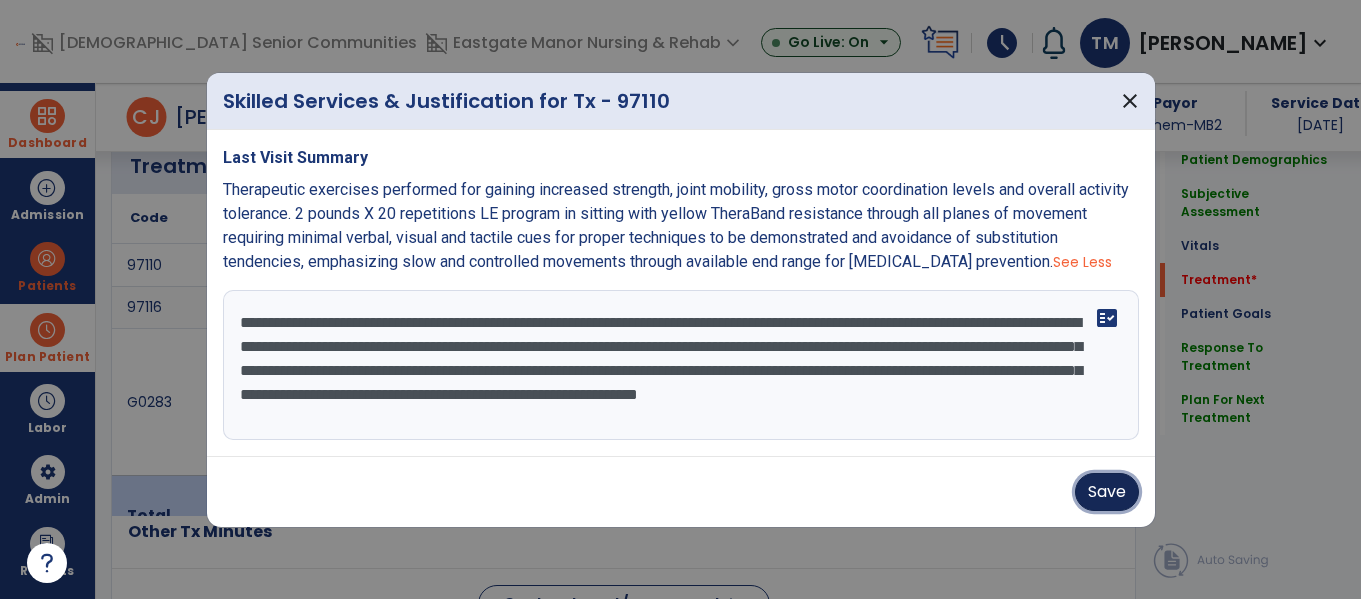 click on "Save" at bounding box center (1107, 492) 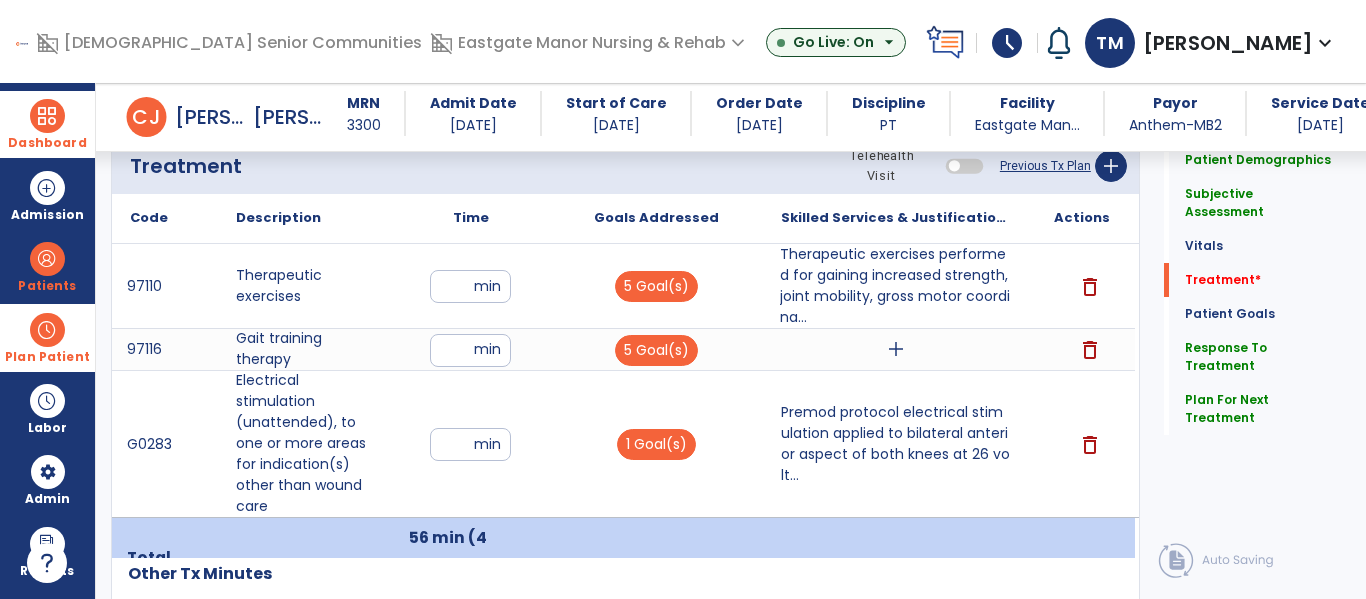 click on "add" at bounding box center [896, 349] 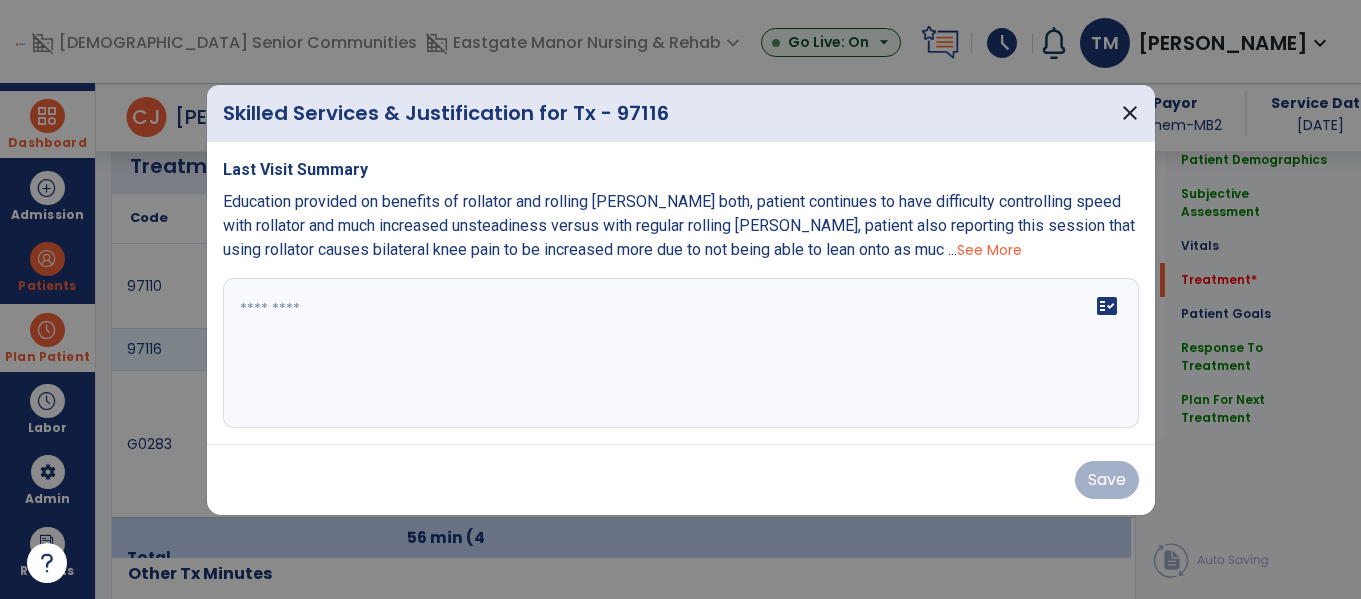 scroll, scrollTop: 1192, scrollLeft: 0, axis: vertical 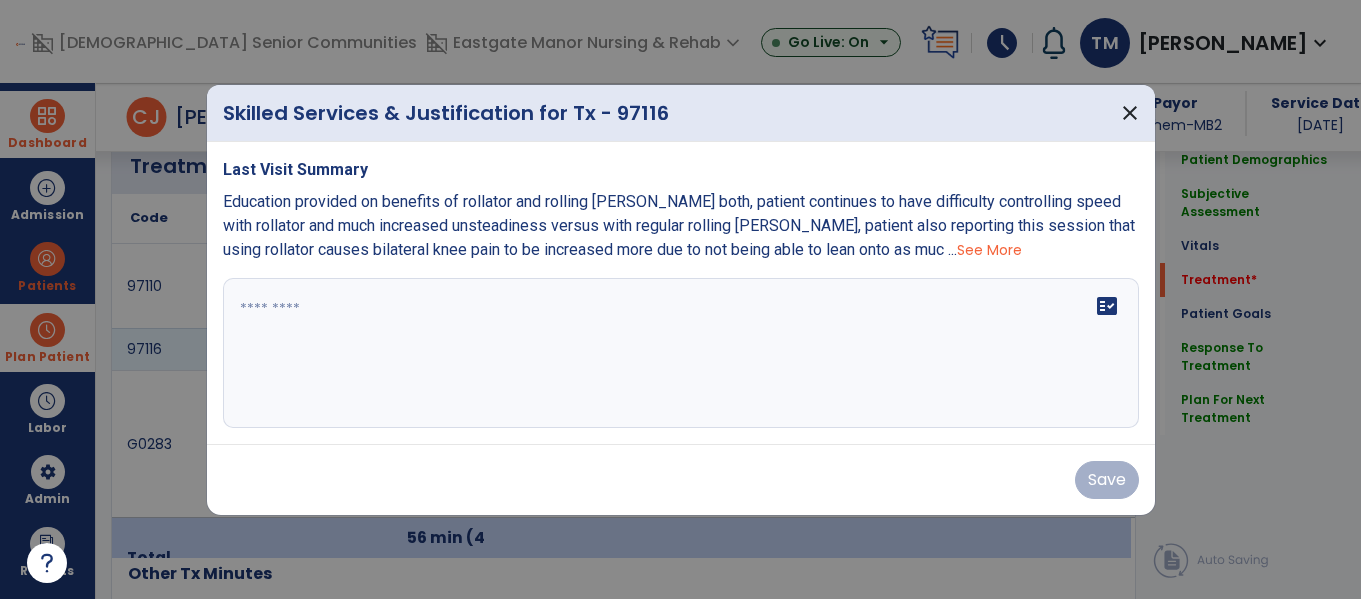 click on "See More" at bounding box center [989, 250] 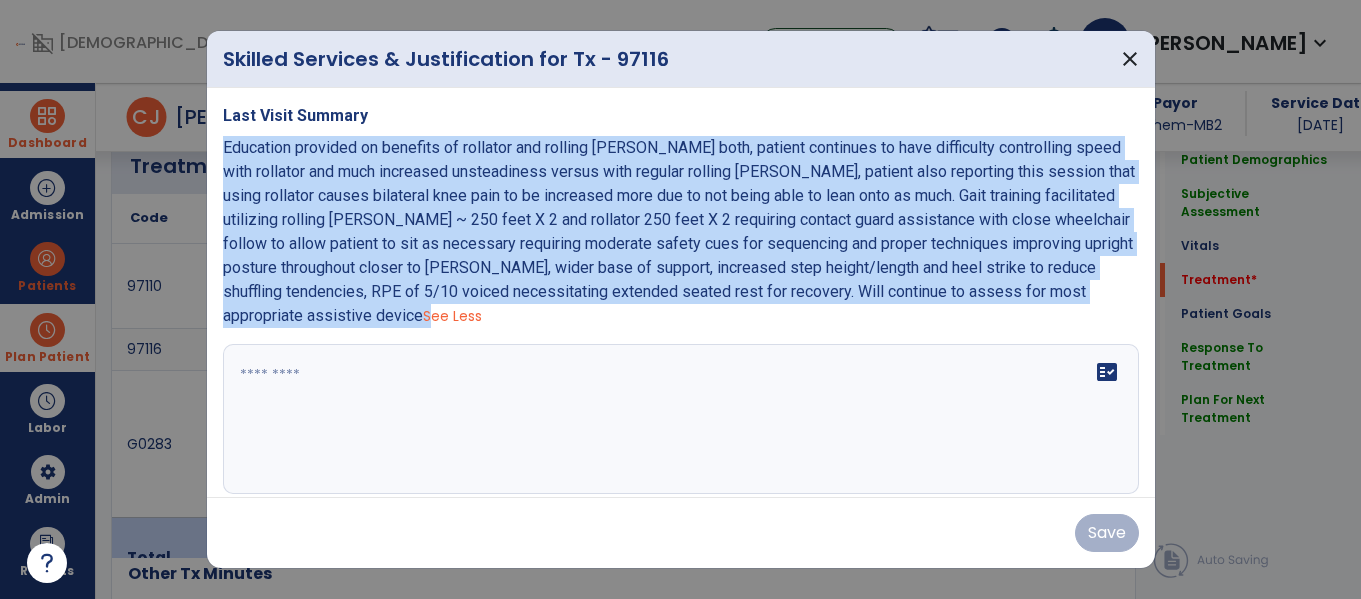 click on "fact_check" at bounding box center [681, 419] 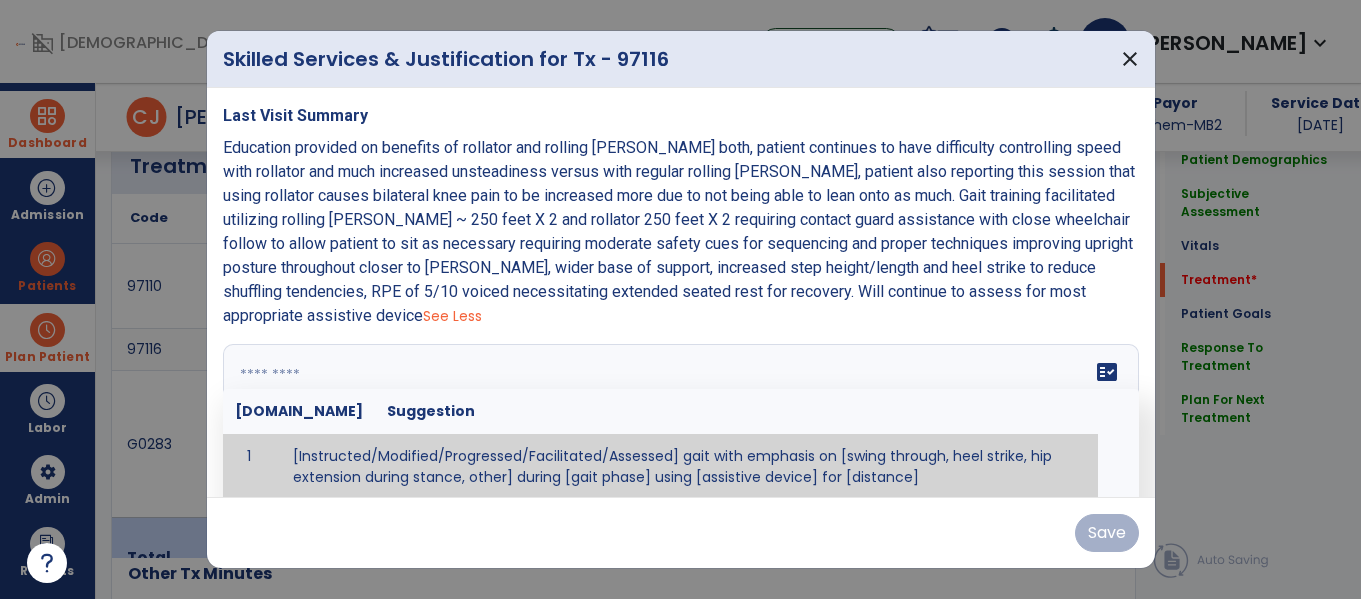 scroll, scrollTop: 3, scrollLeft: 0, axis: vertical 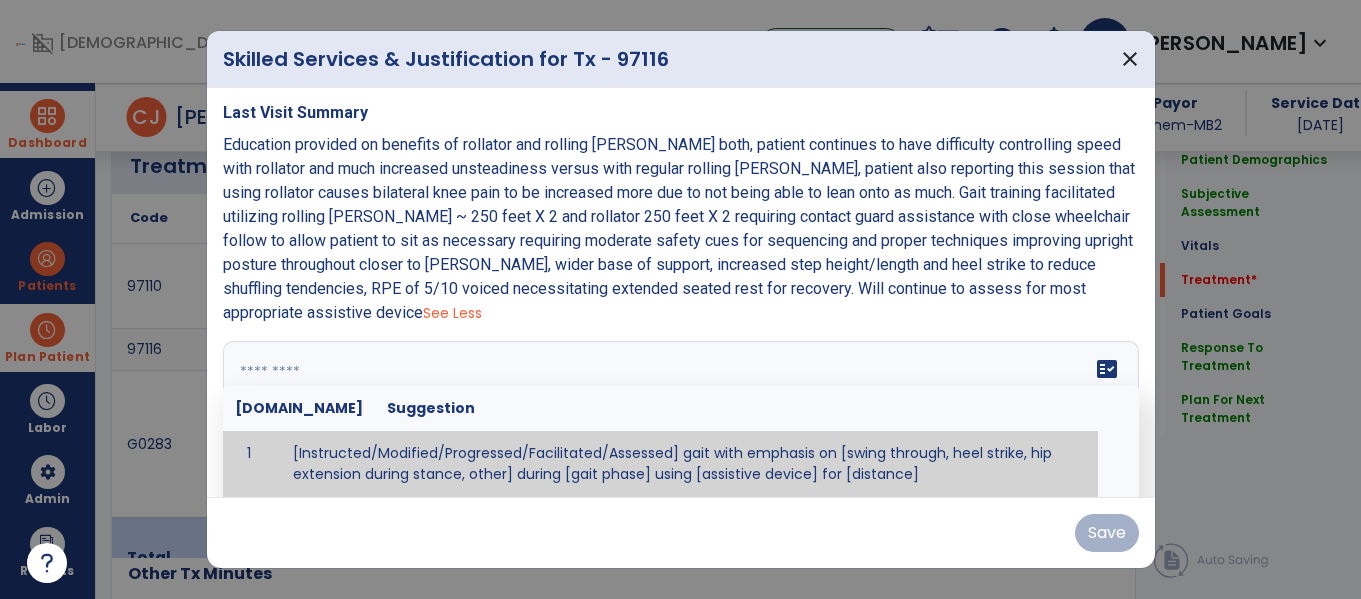paste on "**********" 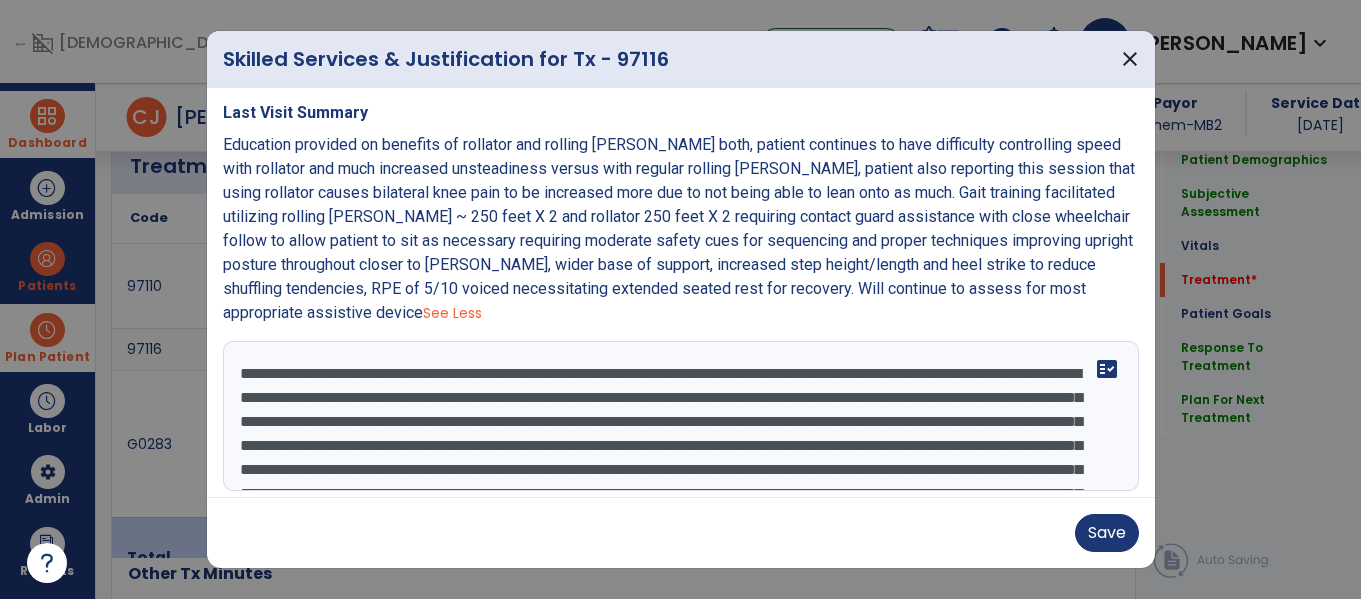 scroll, scrollTop: 87, scrollLeft: 0, axis: vertical 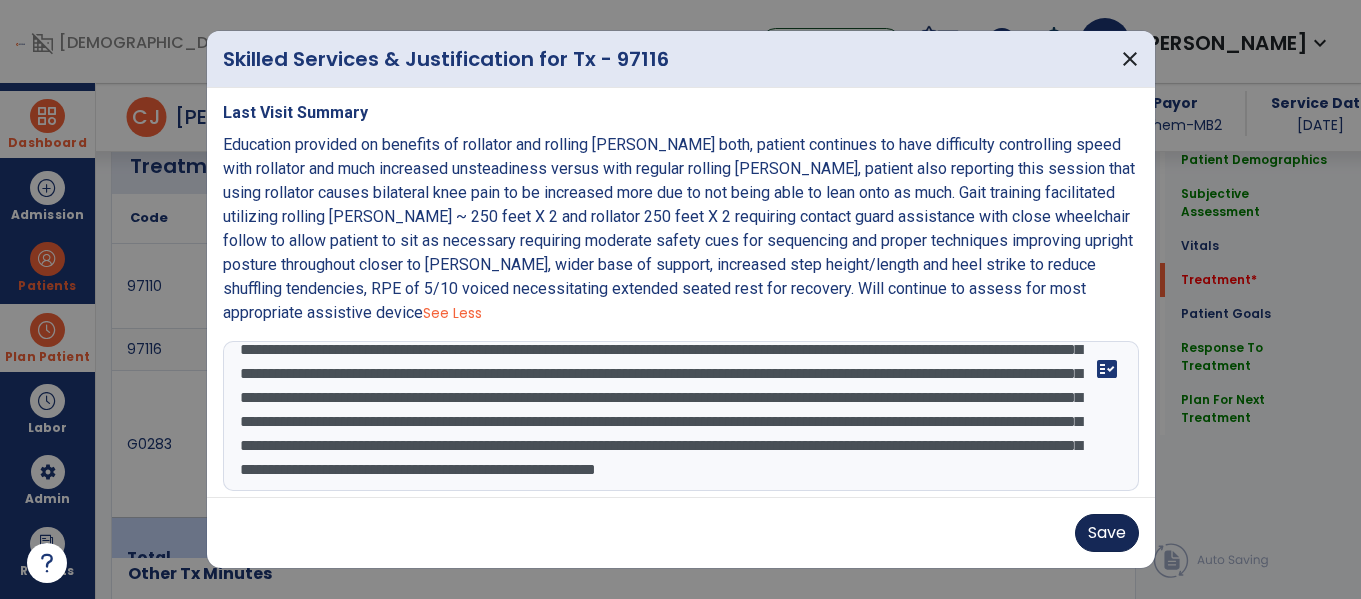 type on "**********" 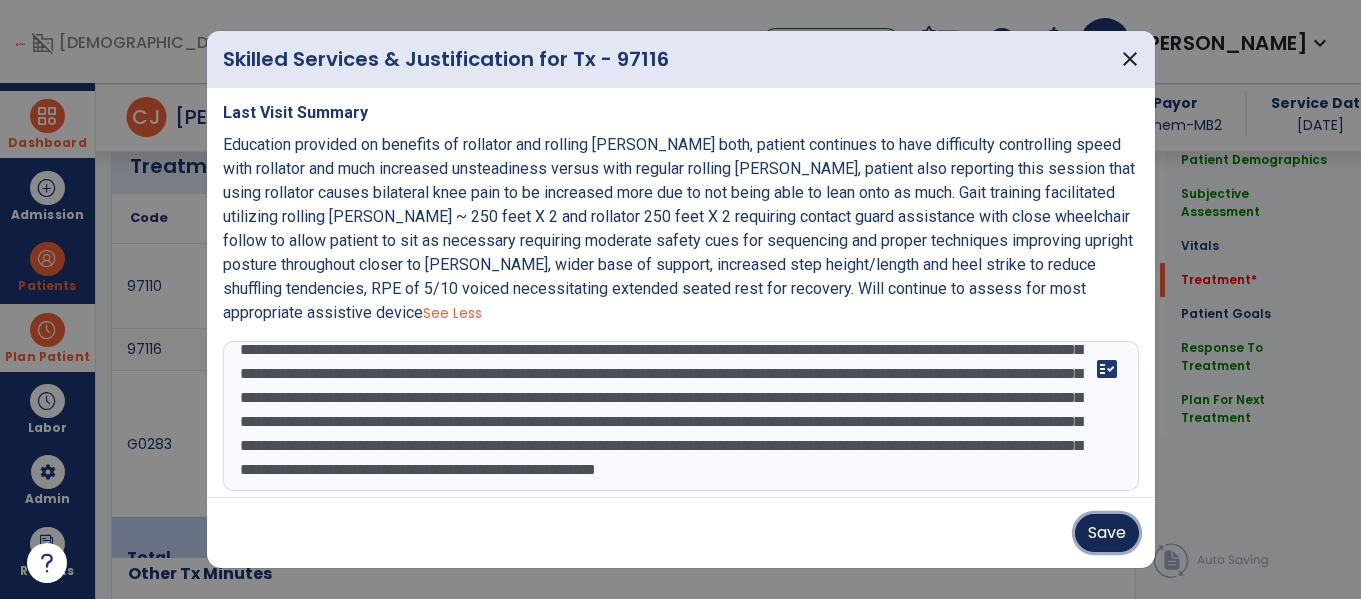 click on "Save" at bounding box center [1107, 533] 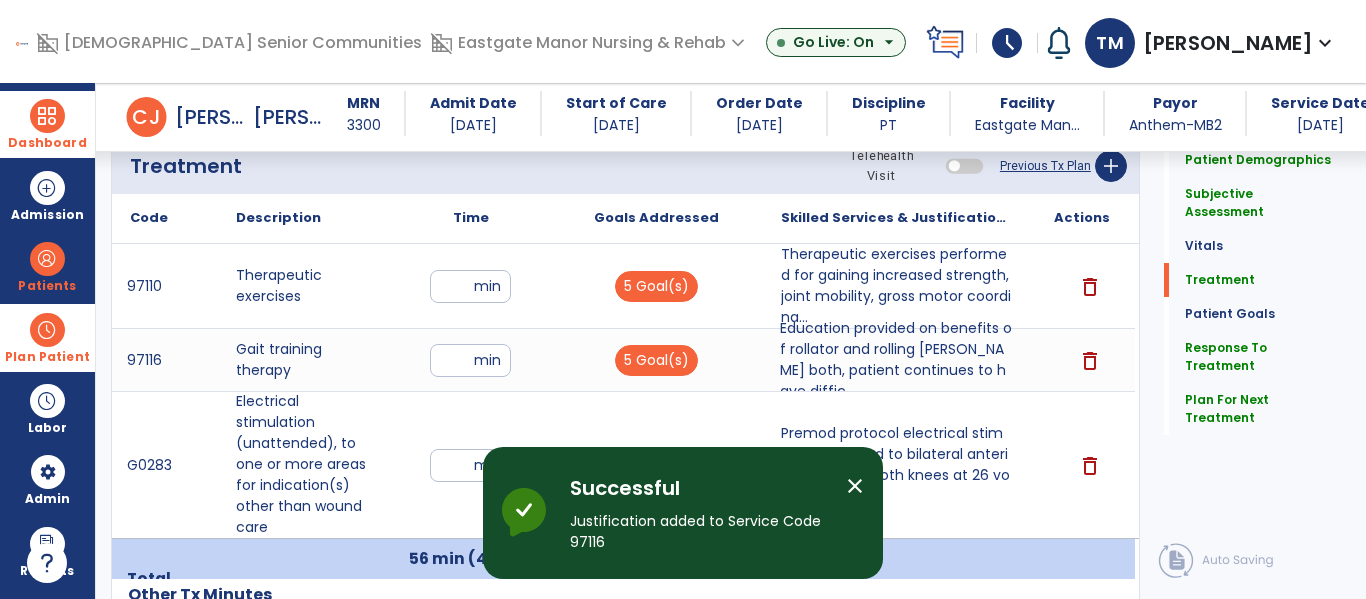 click on "Education provided on benefits of rollator and rolling walker both, patient continues to have diffic..." at bounding box center (896, 360) 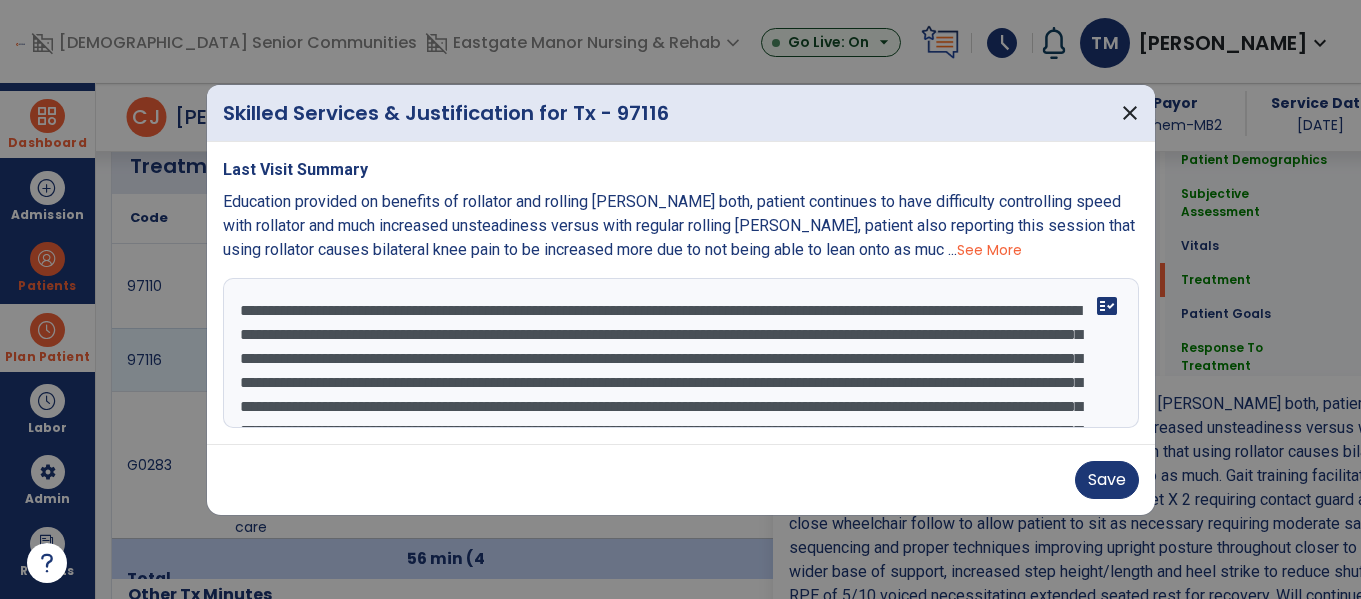 scroll, scrollTop: 1192, scrollLeft: 0, axis: vertical 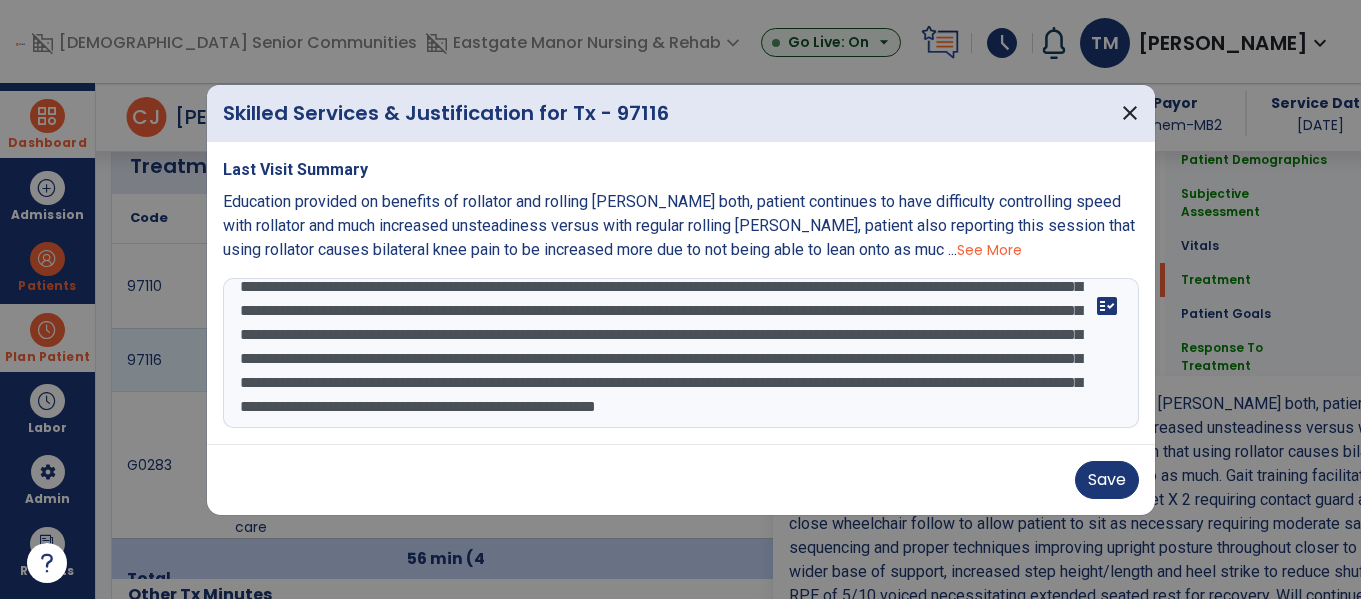 click on "**********" at bounding box center (681, 353) 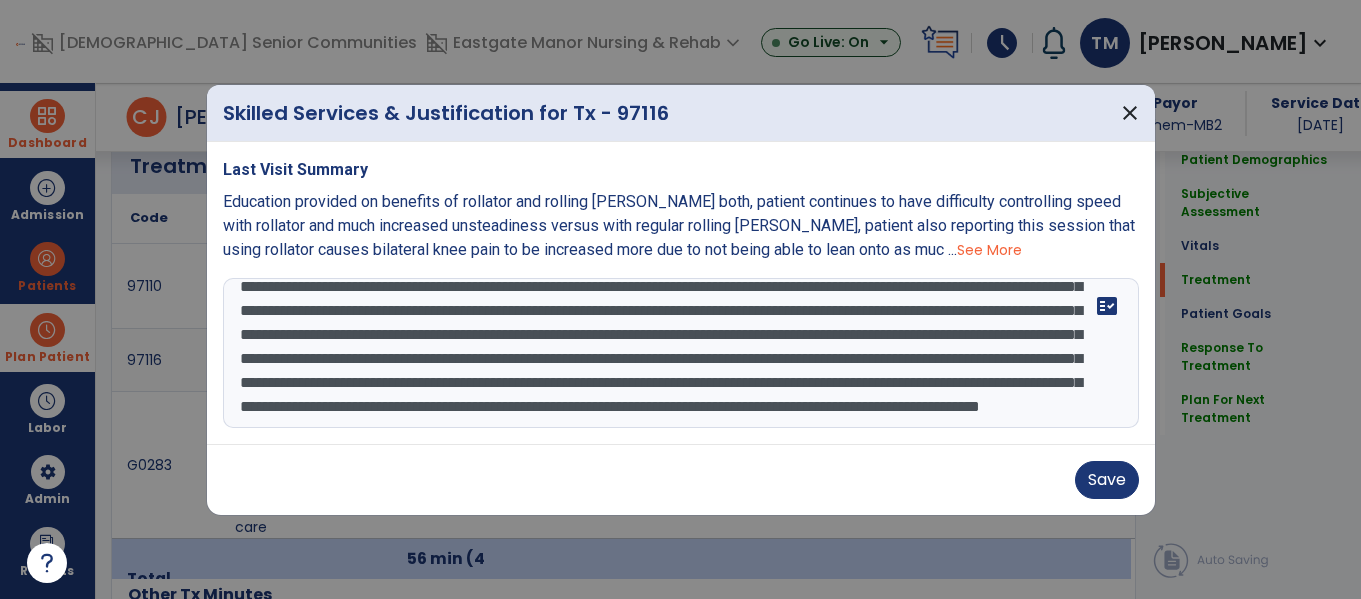 scroll, scrollTop: 112, scrollLeft: 0, axis: vertical 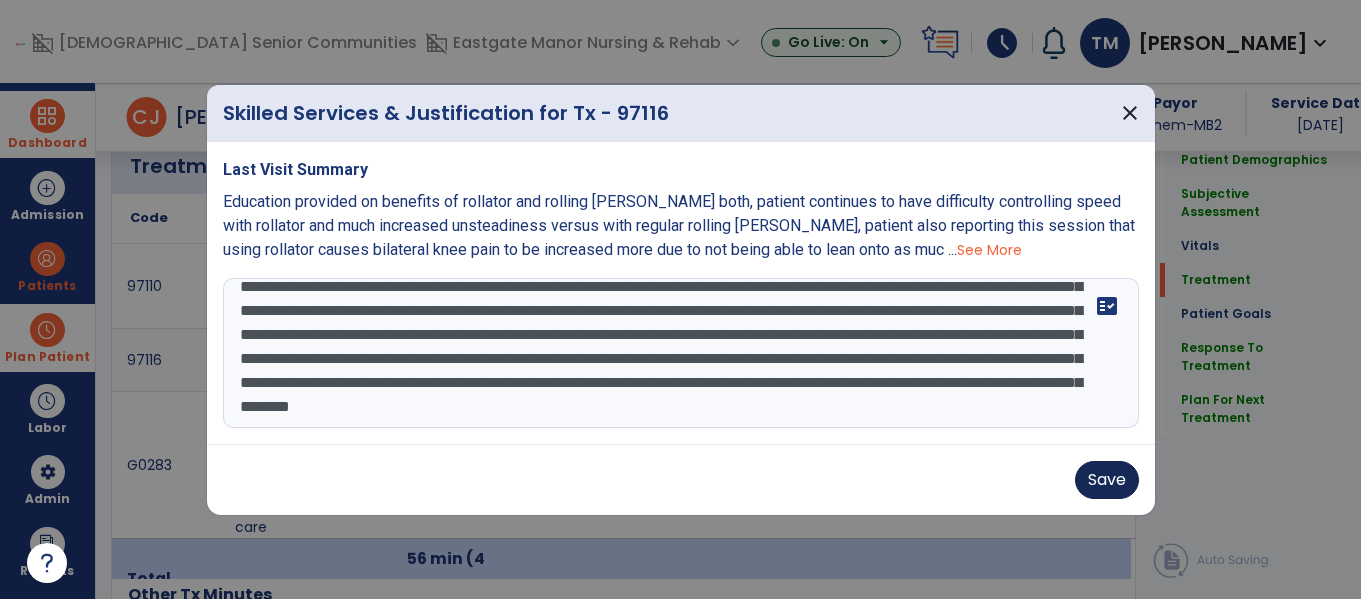 type on "**********" 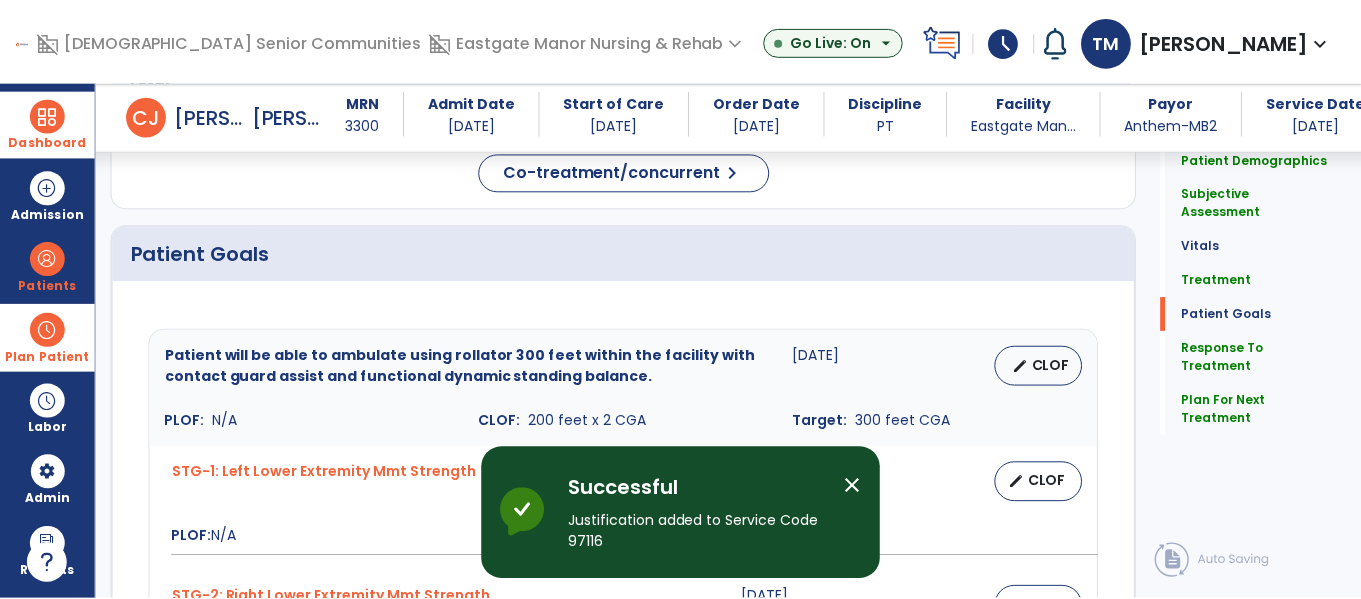 scroll, scrollTop: 2718, scrollLeft: 0, axis: vertical 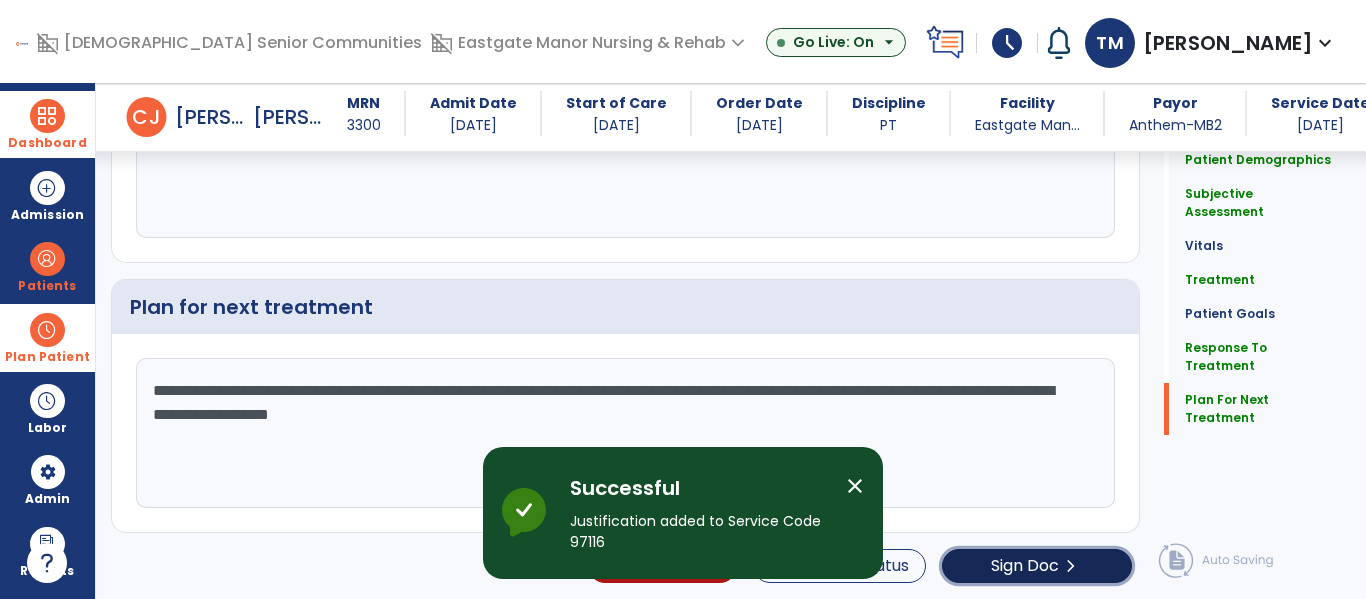 click on "Sign Doc" 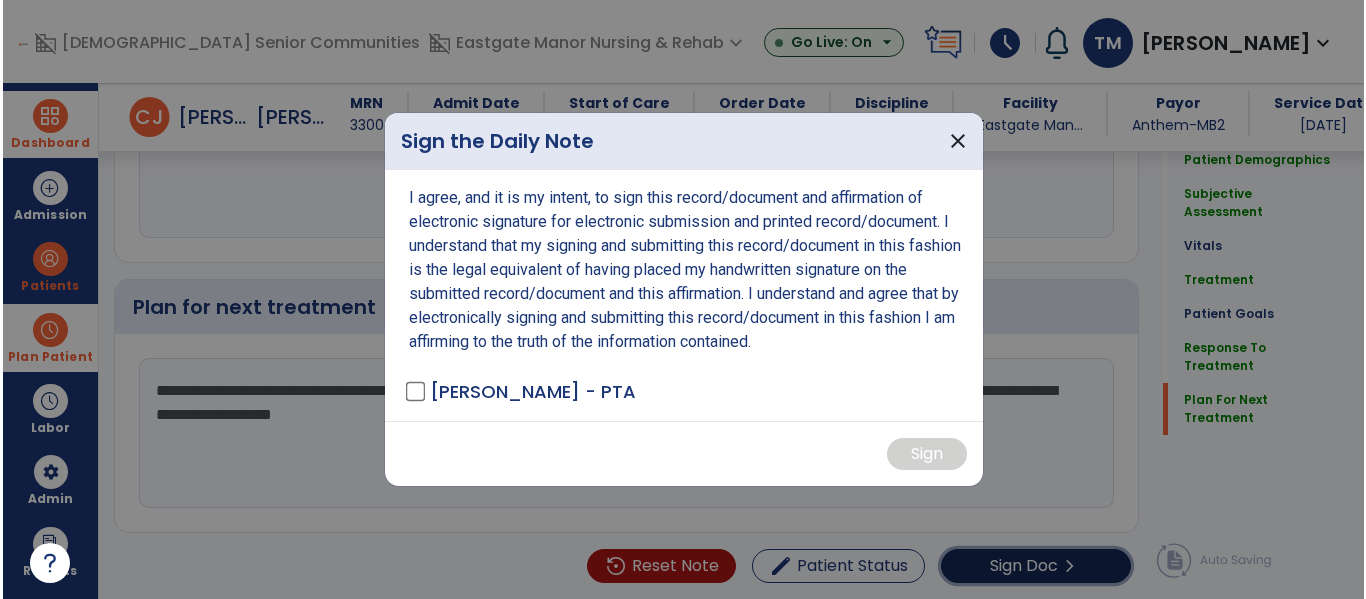scroll, scrollTop: 2718, scrollLeft: 0, axis: vertical 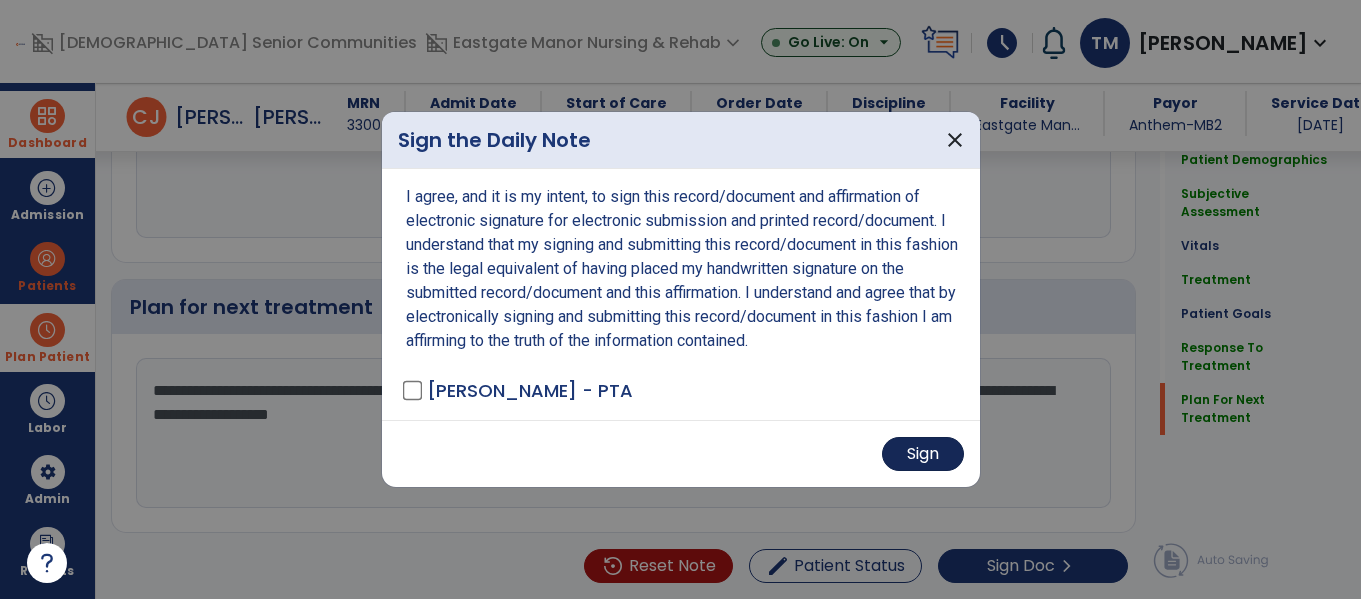 click on "Sign" at bounding box center [923, 454] 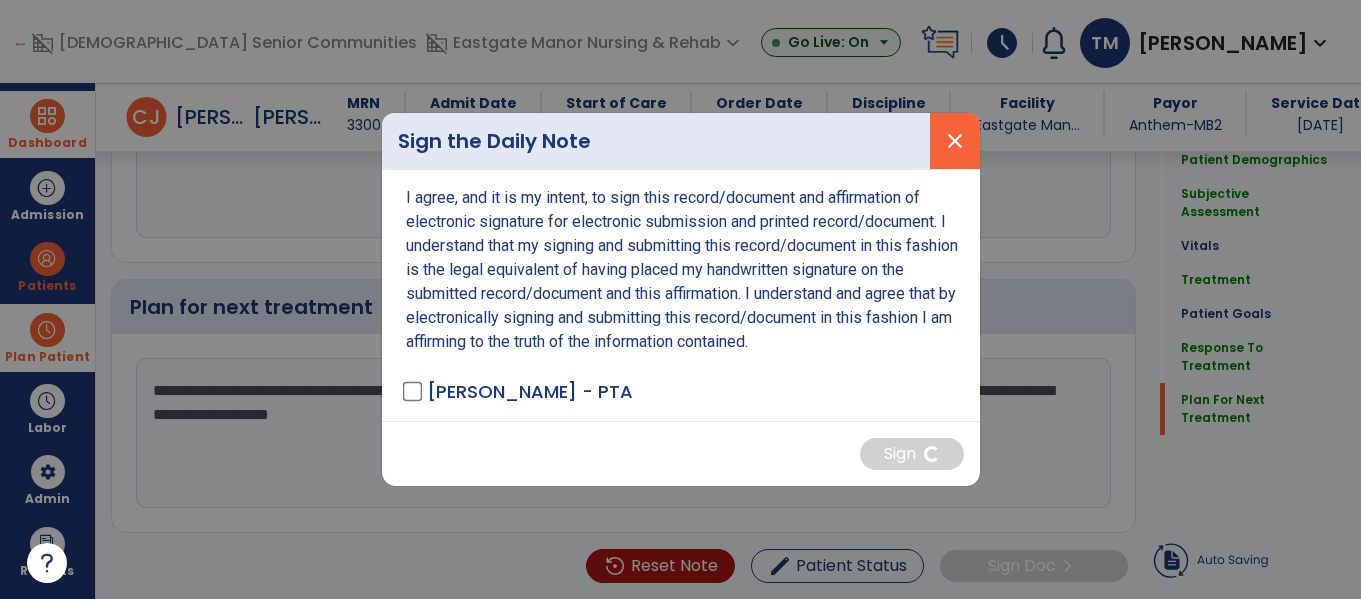 click on "close" at bounding box center (955, 141) 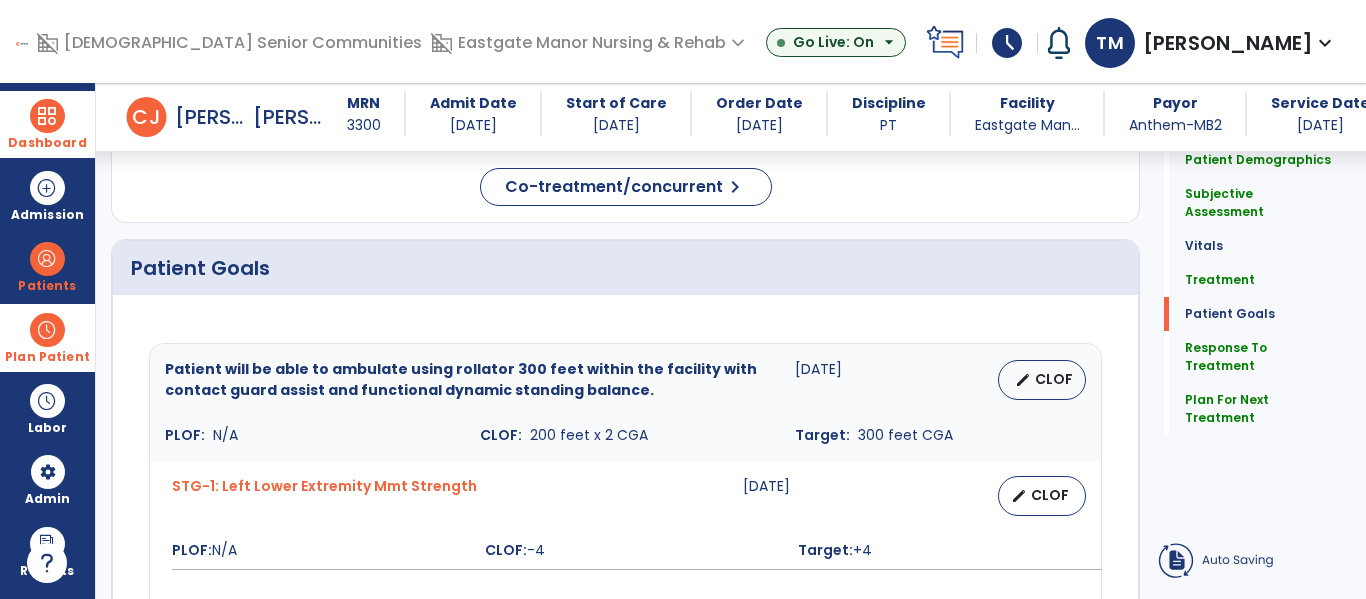 scroll, scrollTop: 0, scrollLeft: 0, axis: both 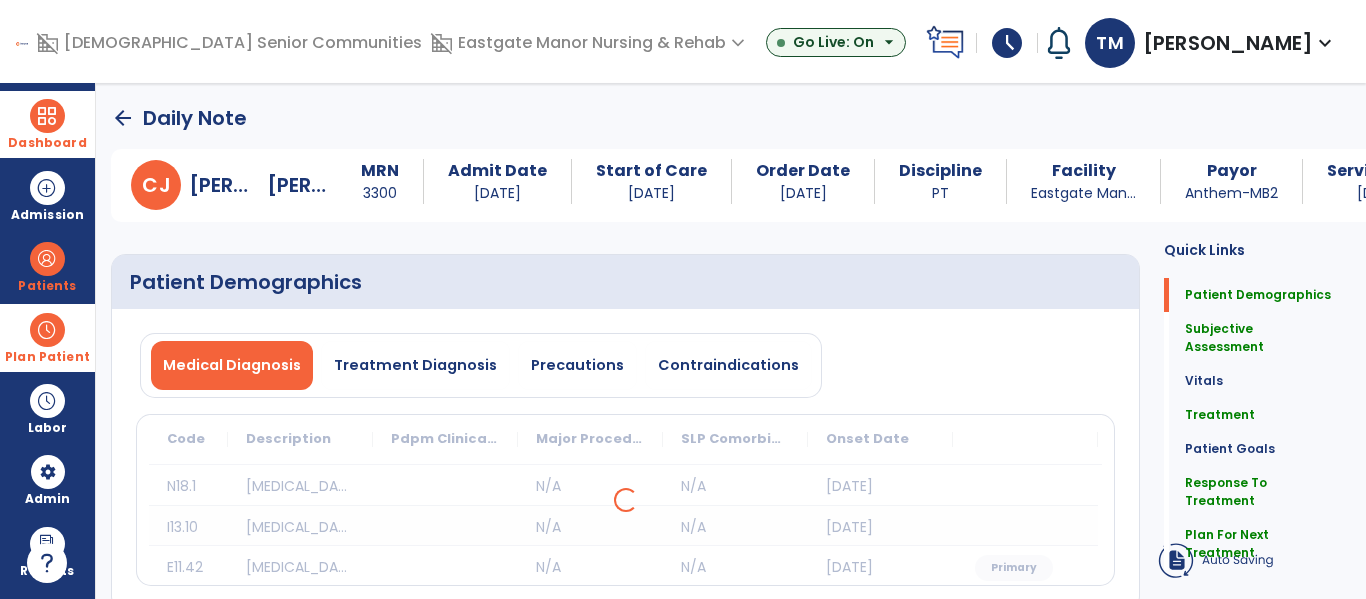 click on "arrow_back" 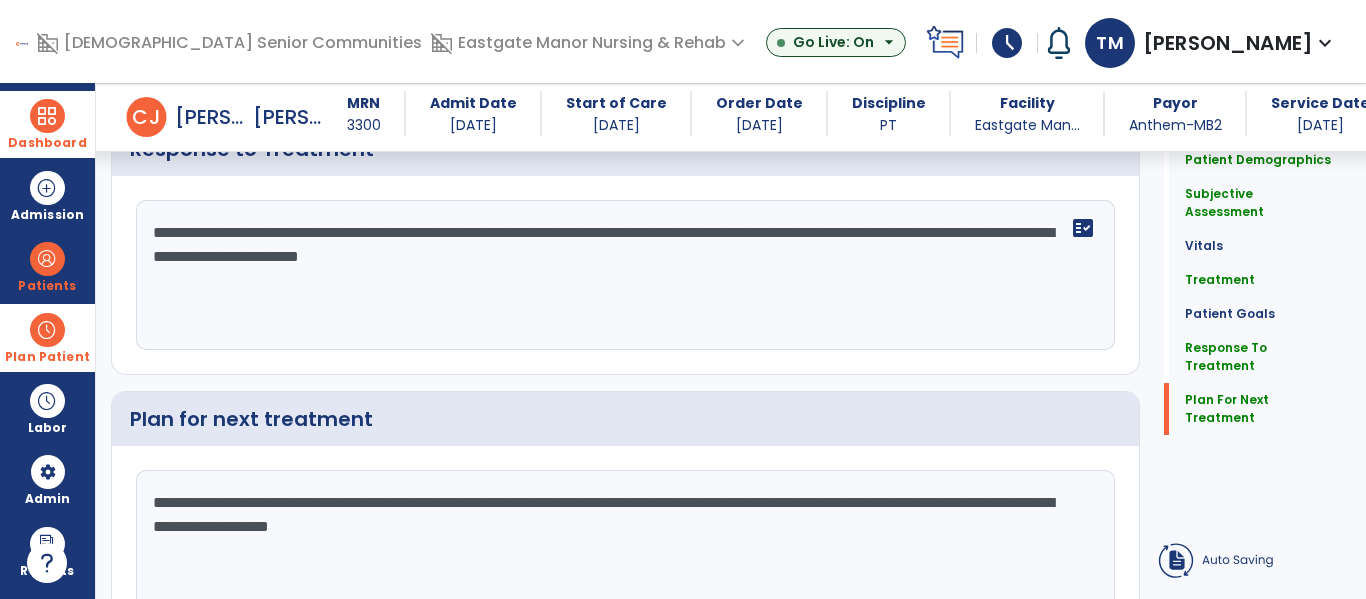 scroll, scrollTop: 2718, scrollLeft: 0, axis: vertical 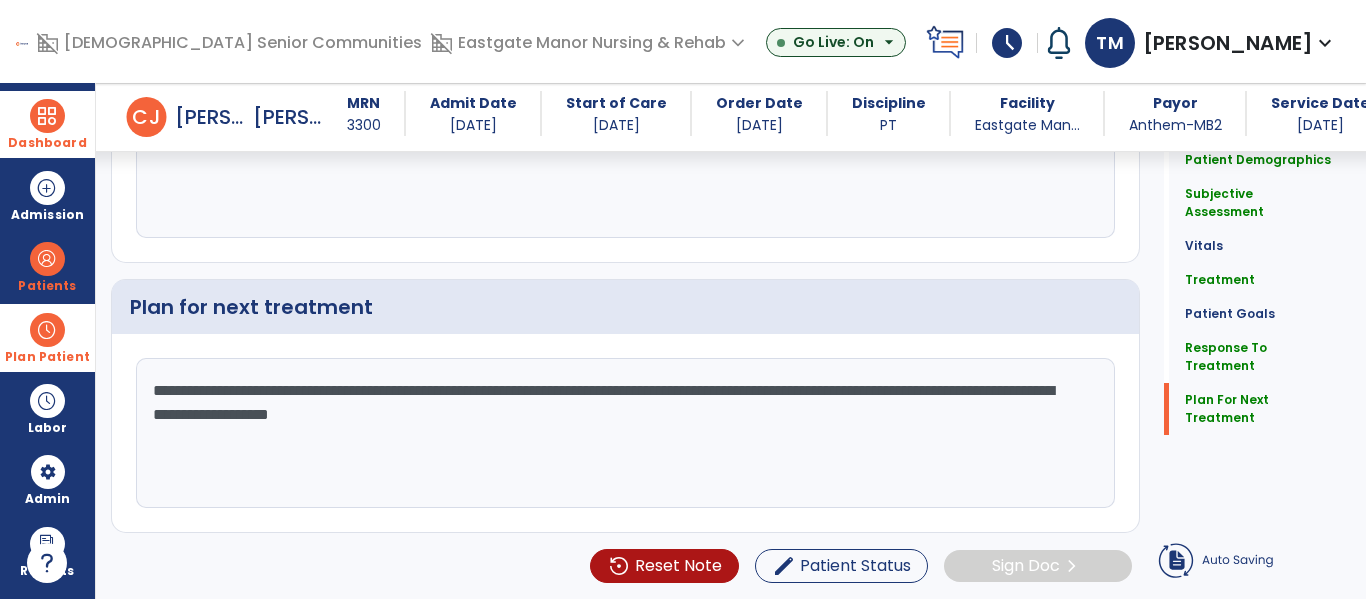 click on "**********" 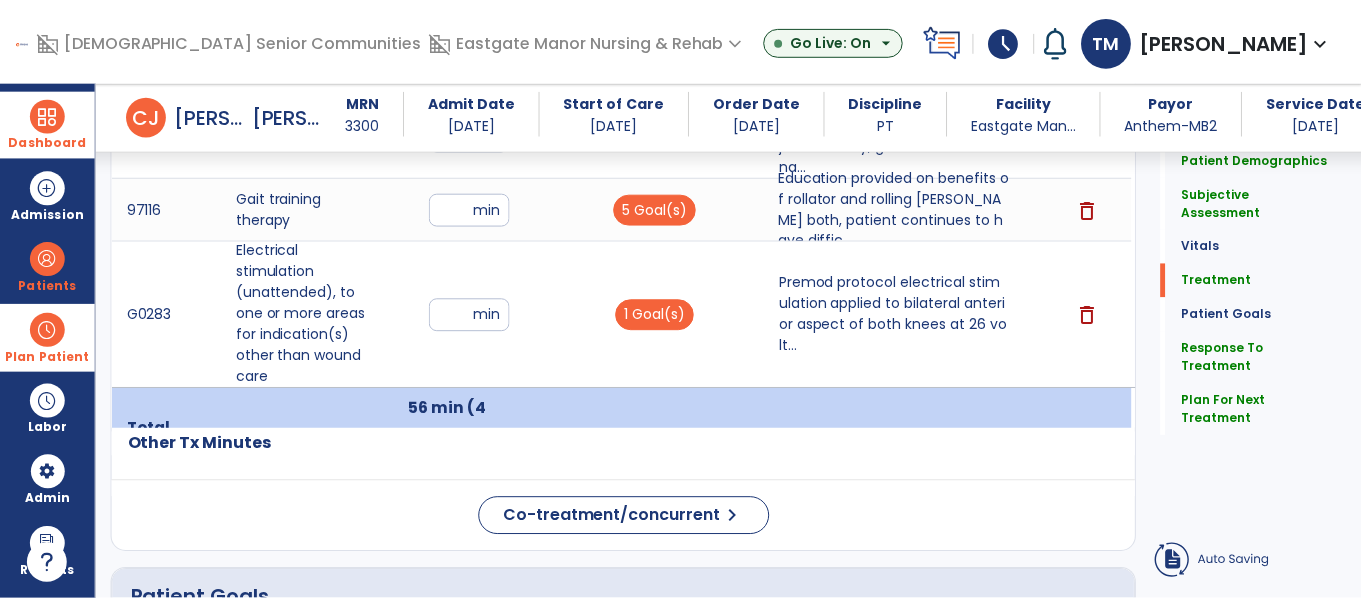 scroll, scrollTop: 1341, scrollLeft: 0, axis: vertical 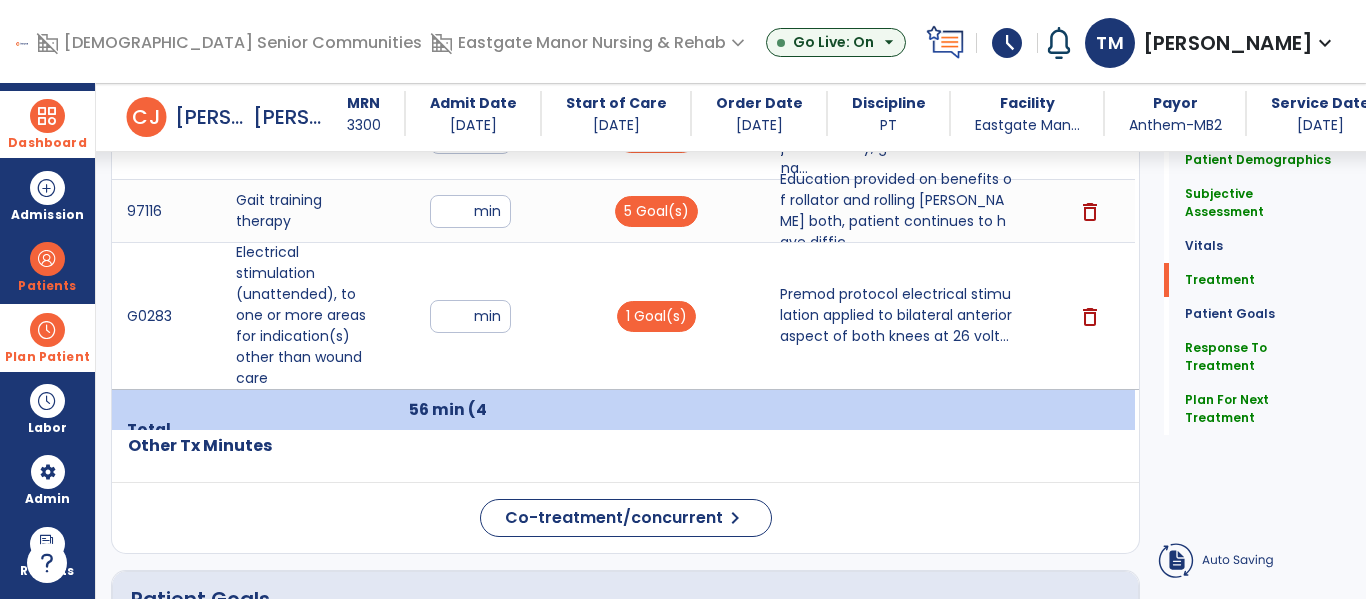 click on "Premod protocol electrical stimulation applied to bilateral anterior aspect of both knees at 26 volt..." at bounding box center [896, 315] 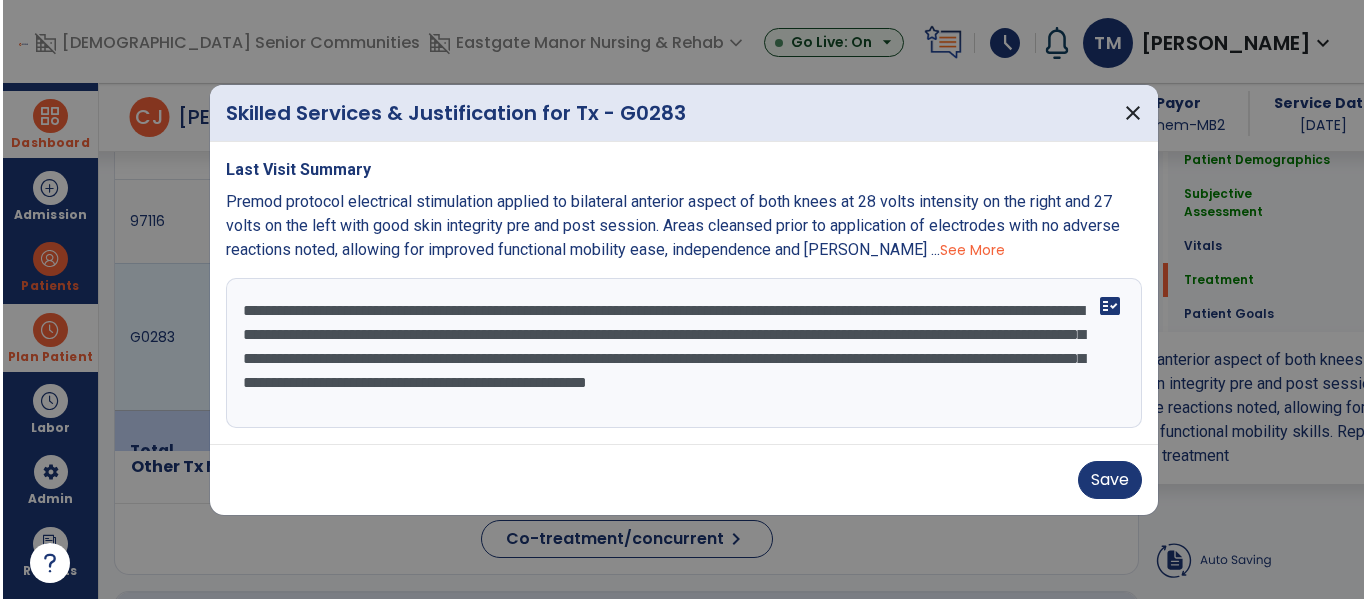 scroll, scrollTop: 1341, scrollLeft: 0, axis: vertical 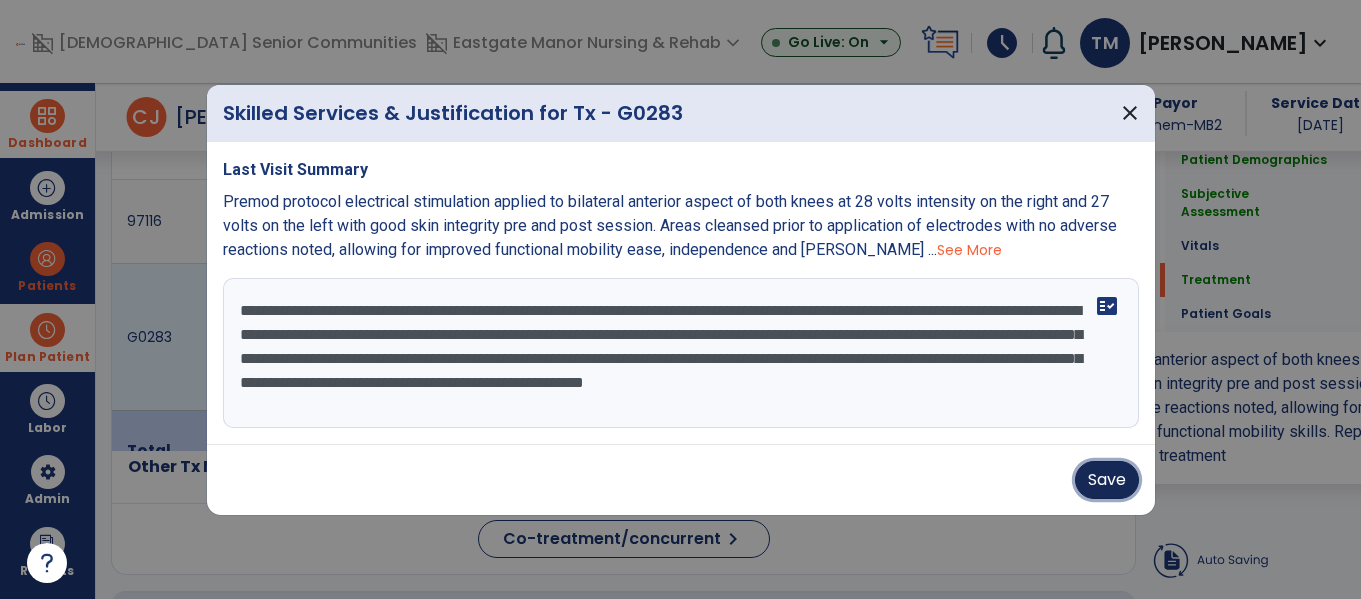 click on "Save" at bounding box center [1107, 480] 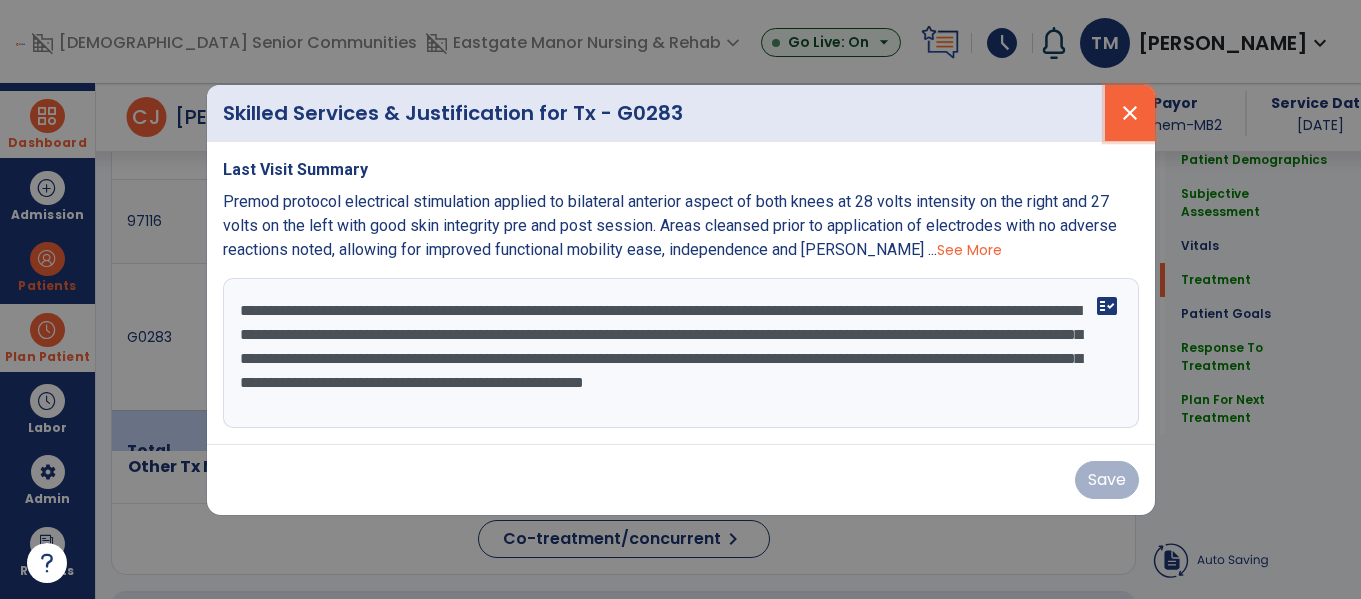 click on "close" at bounding box center [1130, 113] 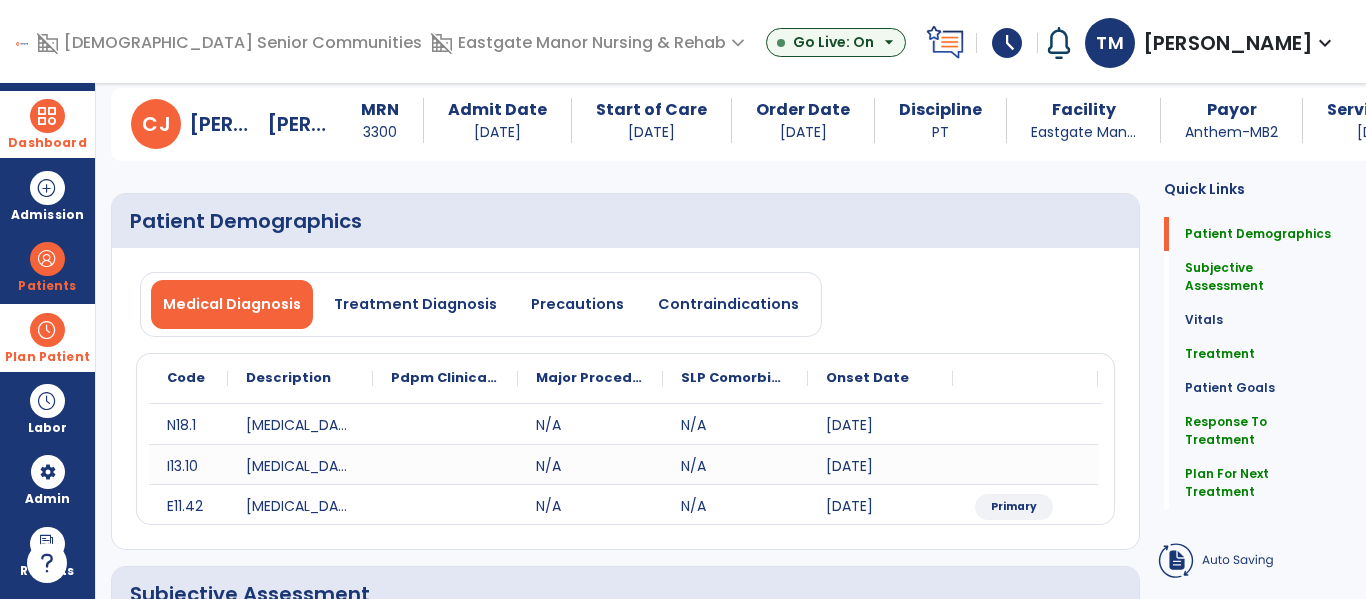 scroll, scrollTop: 0, scrollLeft: 0, axis: both 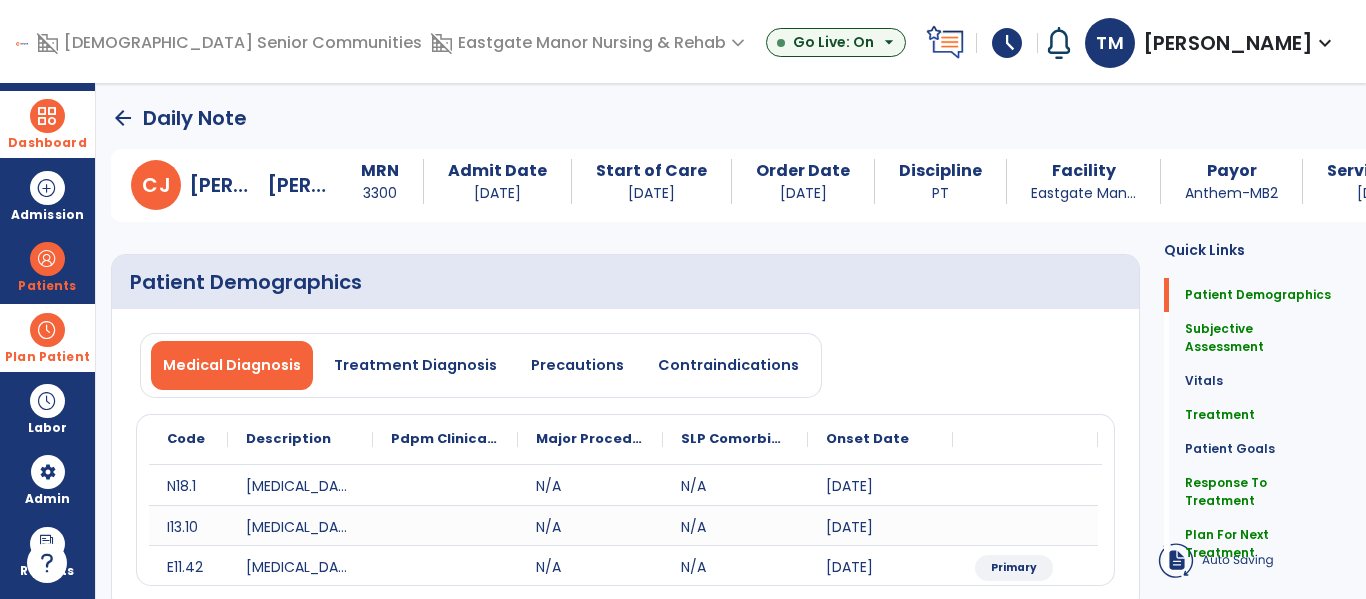 click on "Quick Links  Patient Demographics   Patient Demographics   Subjective Assessment   Subjective Assessment   Vitals   Vitals   Treatment   Treatment   Patient Goals   Patient Goals   Response To Treatment   Response To Treatment   Plan For Next Treatment   Plan For Next Treatment" 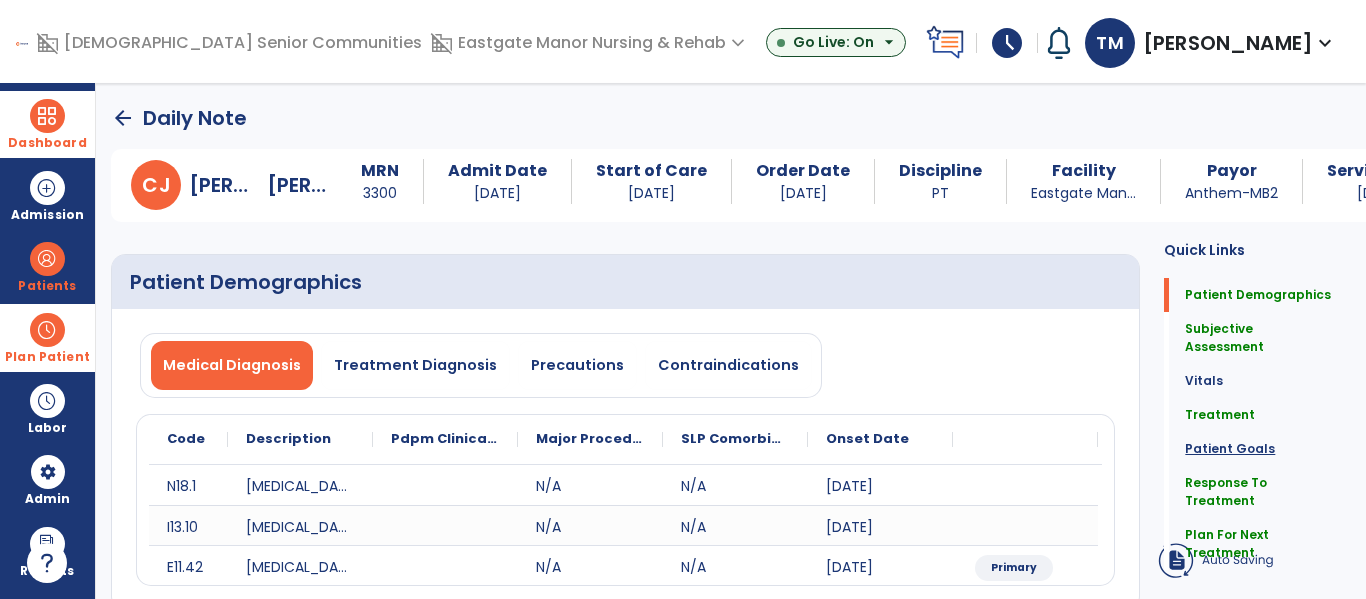 click on "Patient Goals" 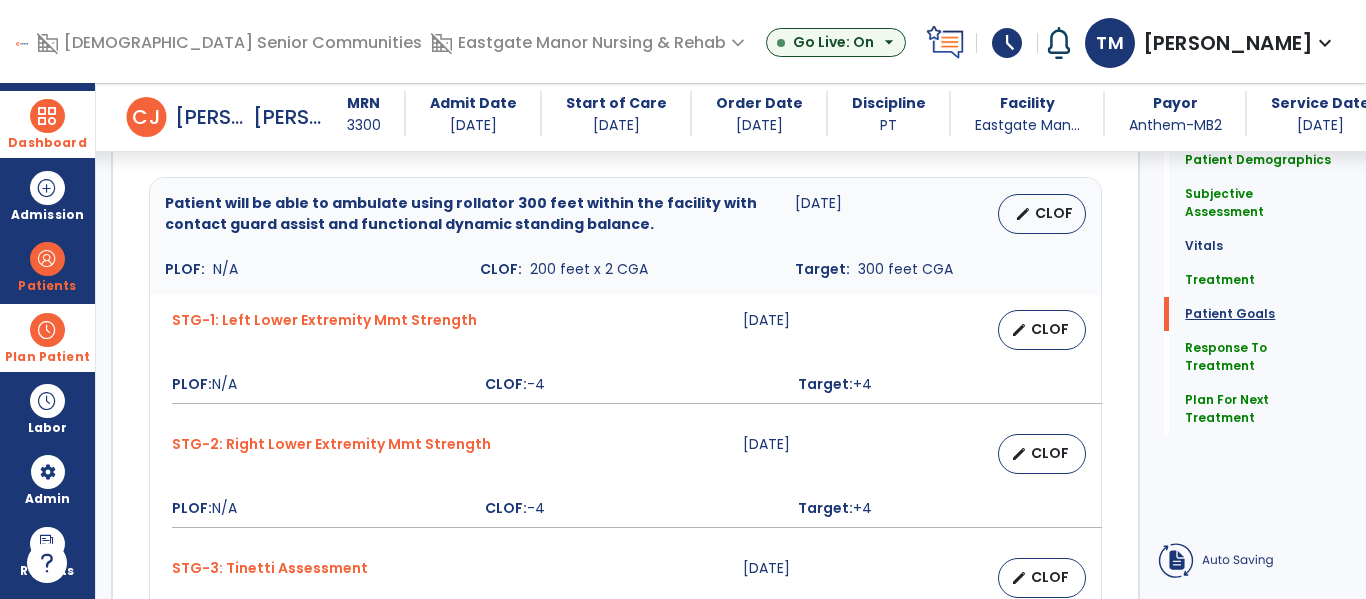 scroll, scrollTop: 2010, scrollLeft: 0, axis: vertical 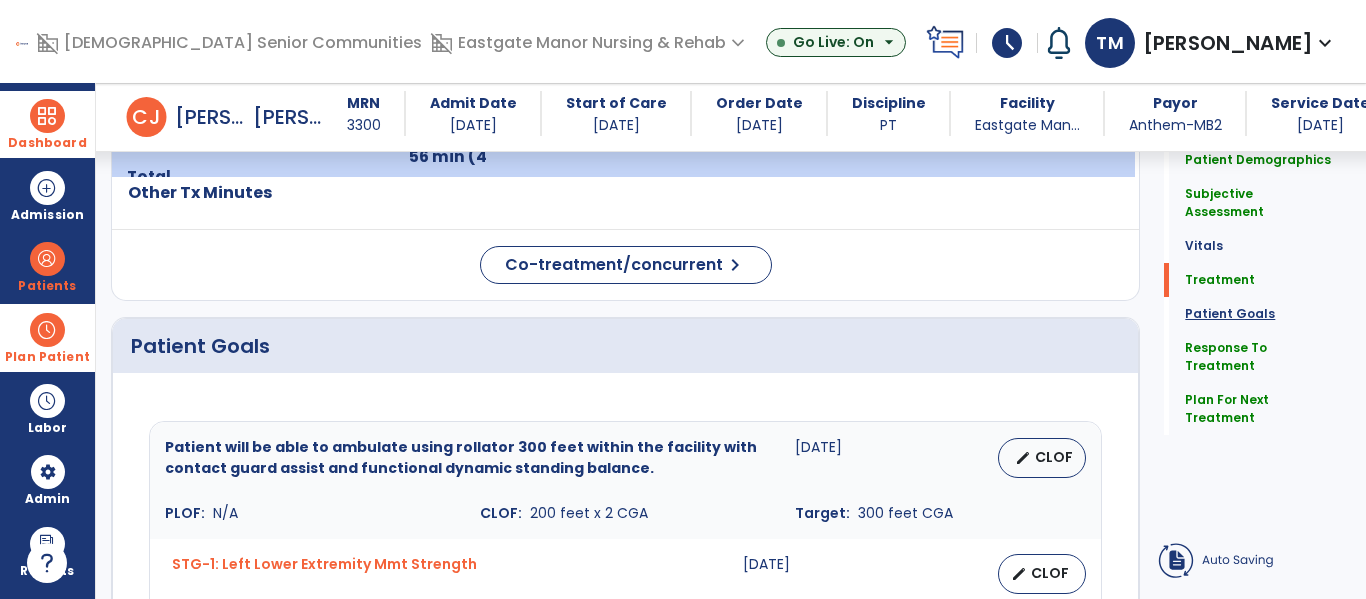 click on "Patient Goals" 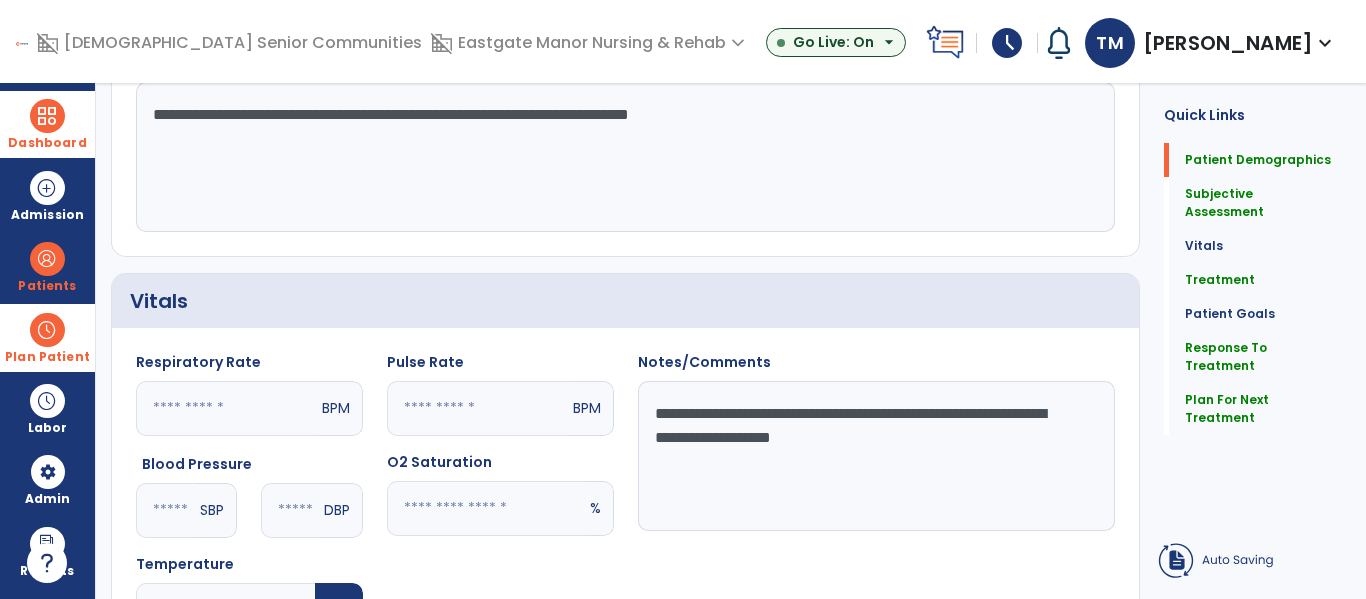 scroll, scrollTop: 0, scrollLeft: 0, axis: both 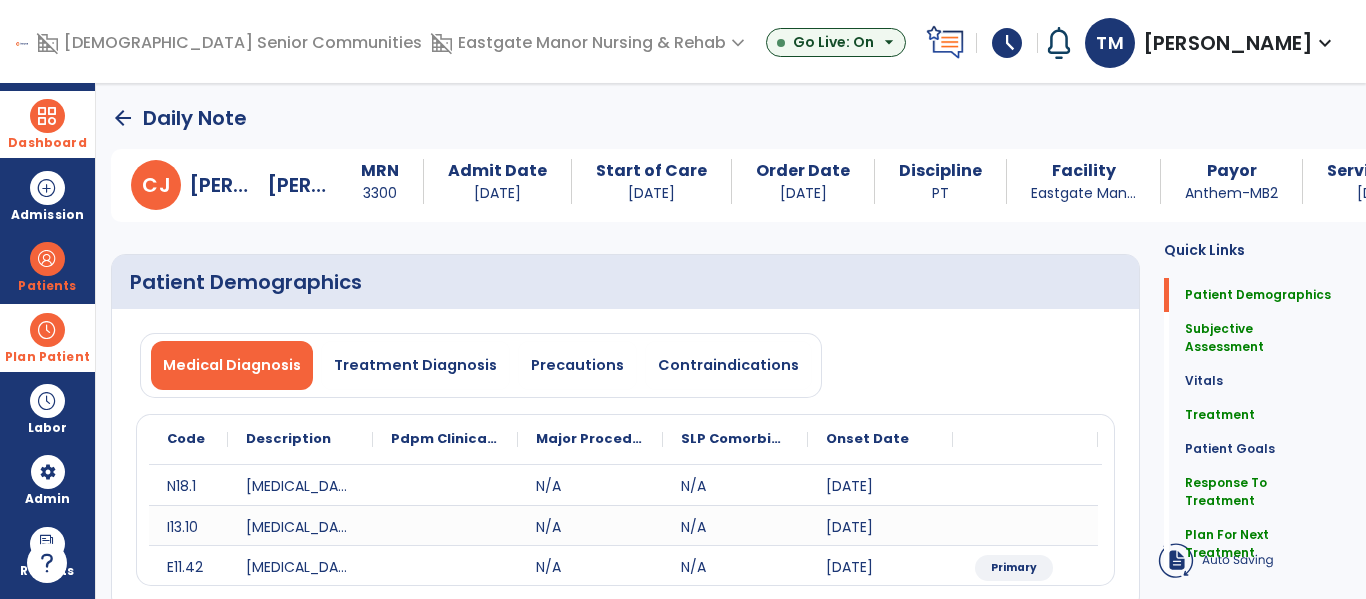 click on "arrow_back" 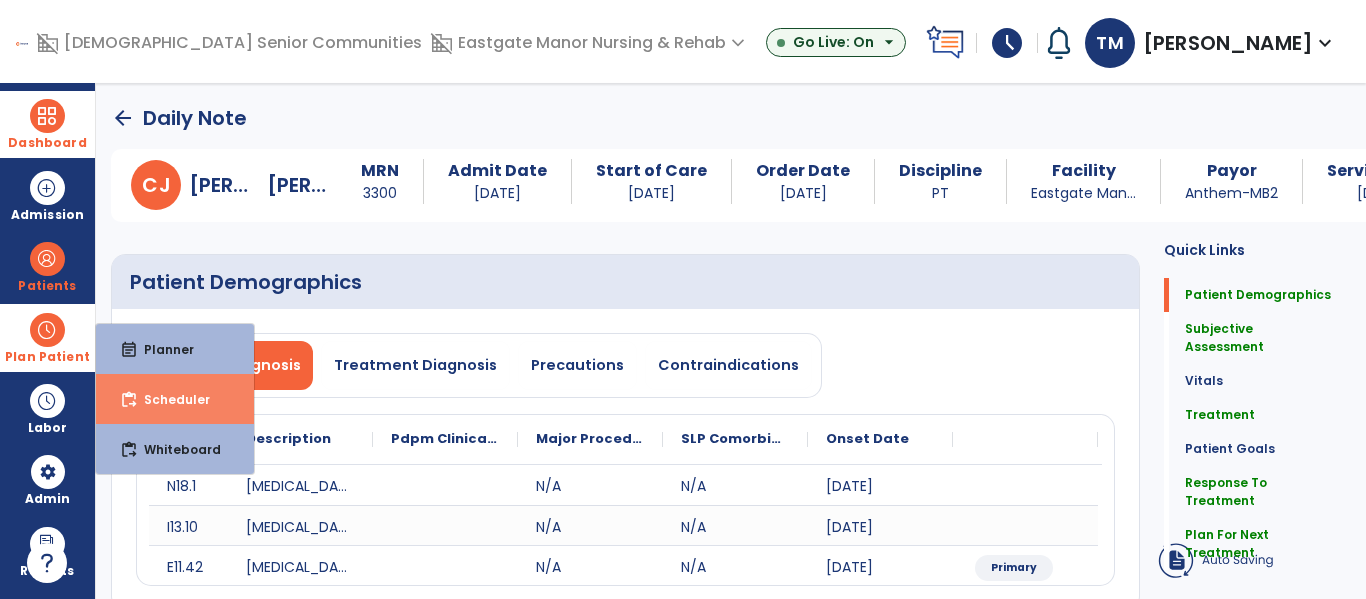 click on "Scheduler" at bounding box center (169, 399) 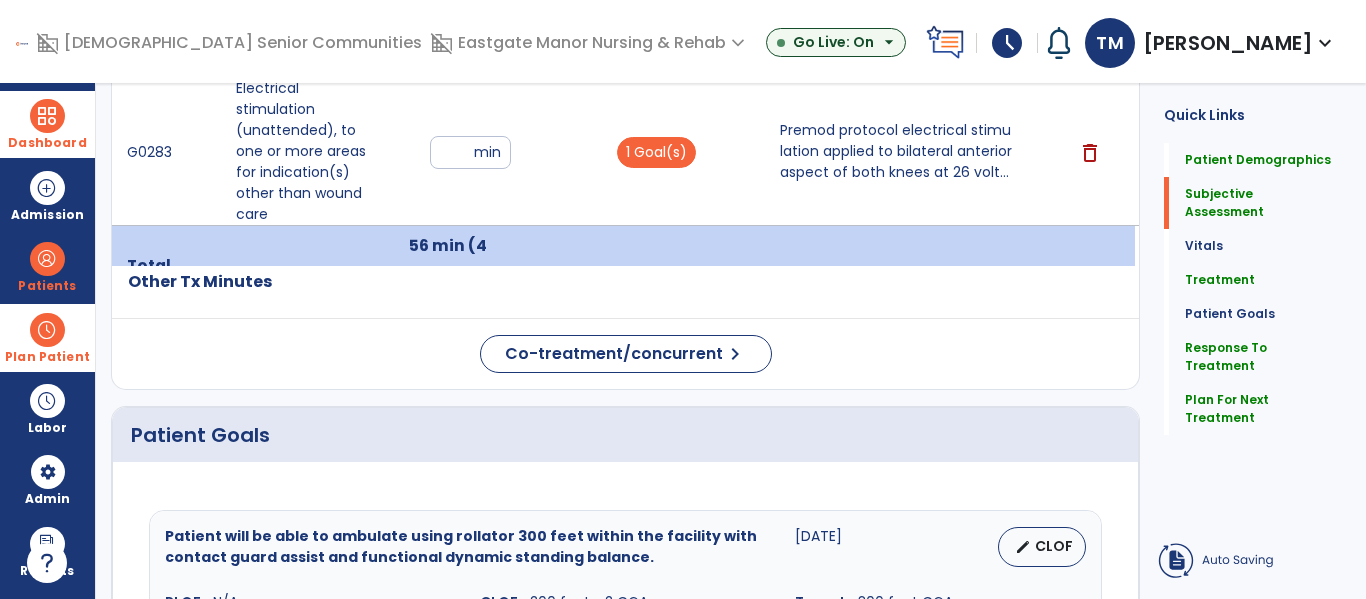 scroll, scrollTop: 0, scrollLeft: 0, axis: both 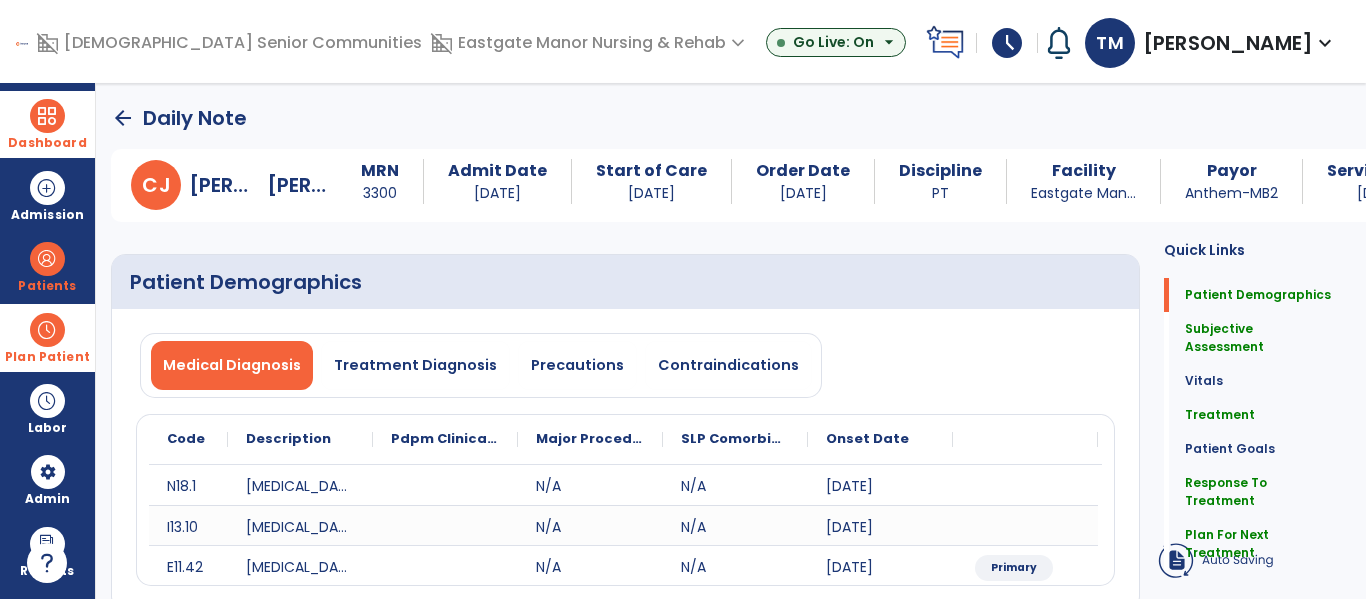 click on "arrow_back" 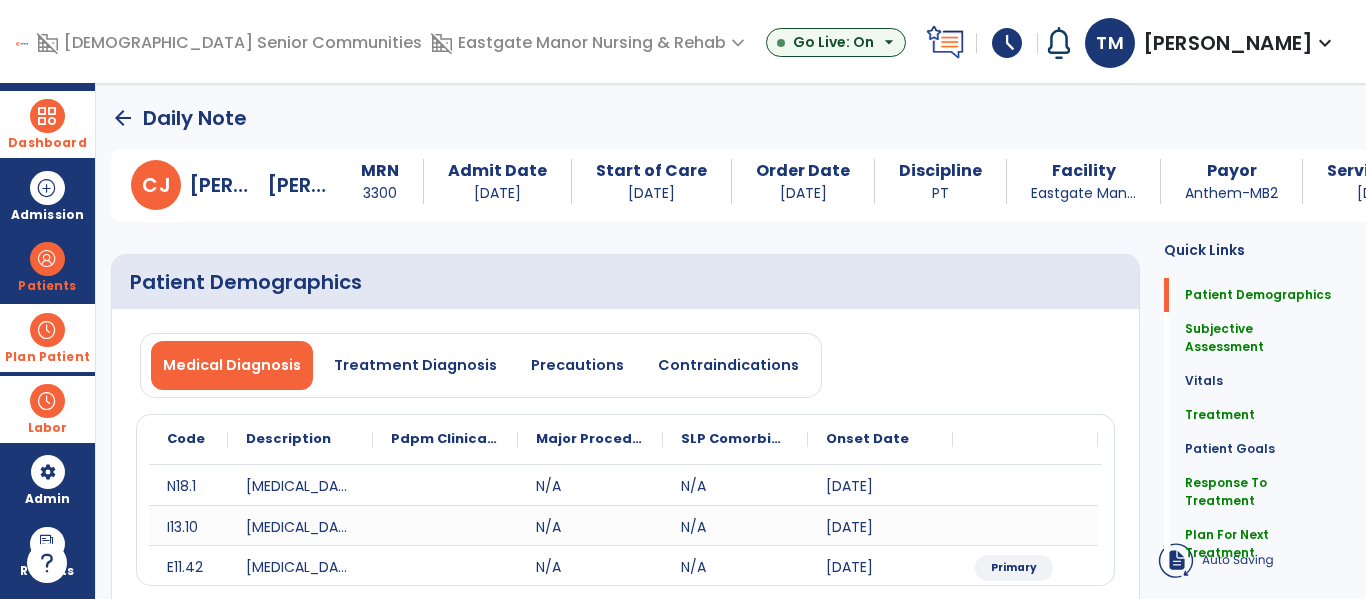 click at bounding box center [47, 401] 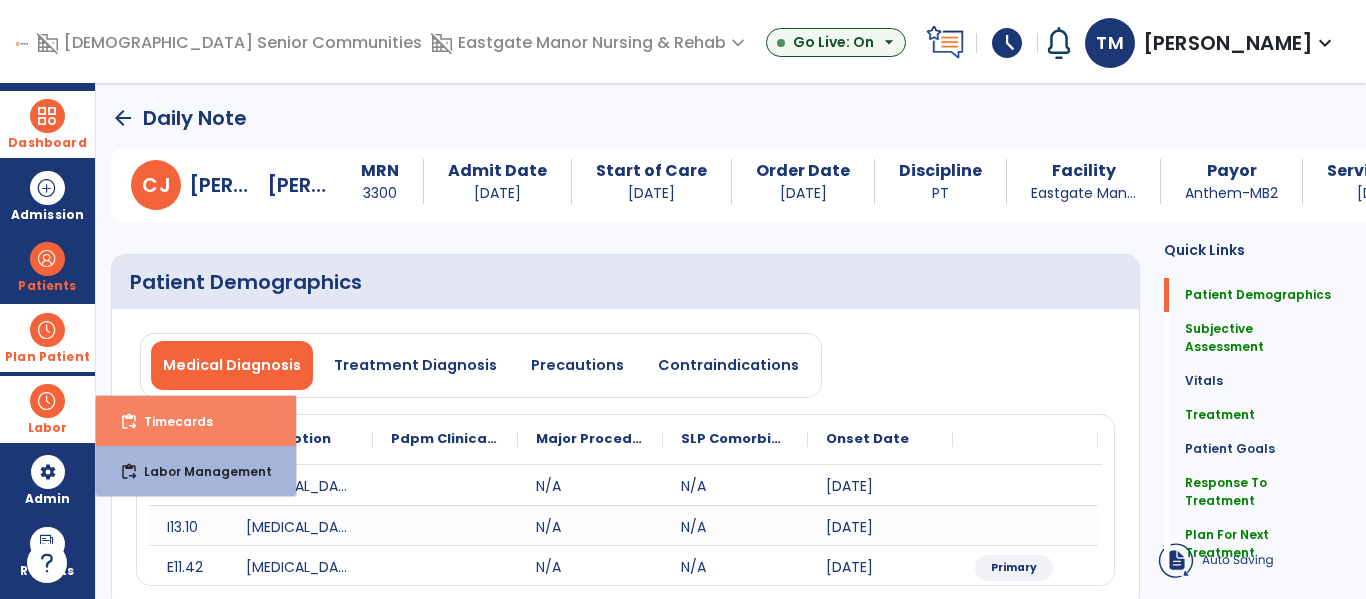 click on "Timecards" at bounding box center [170, 421] 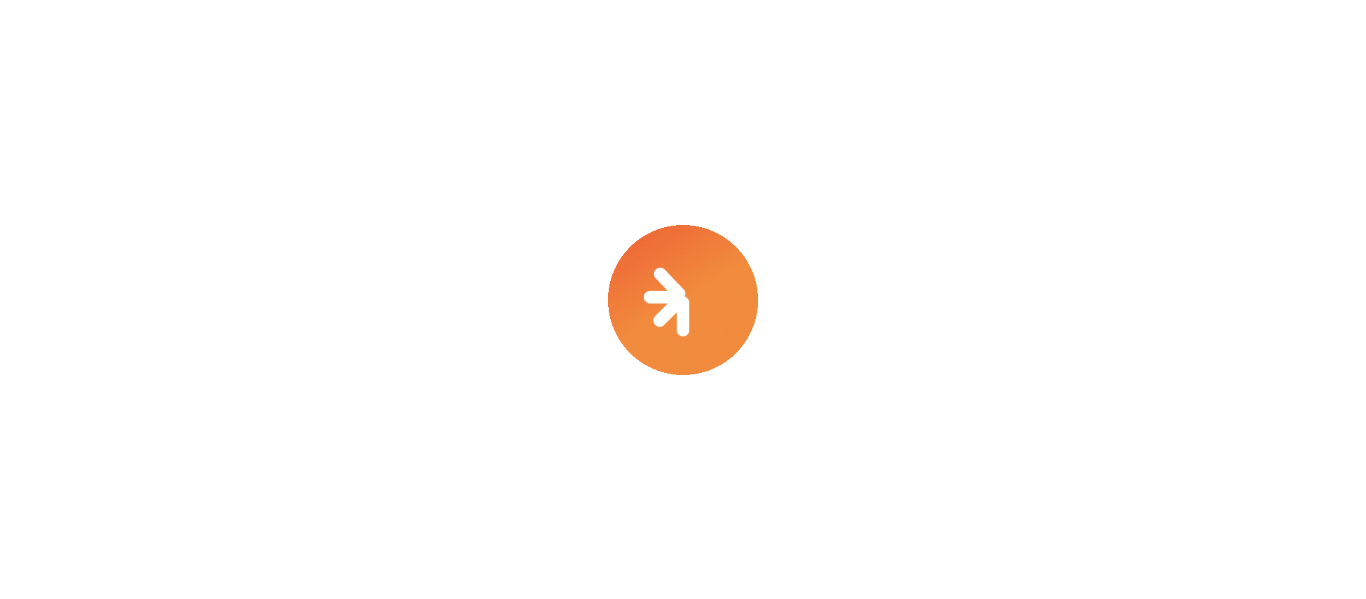 scroll, scrollTop: 0, scrollLeft: 0, axis: both 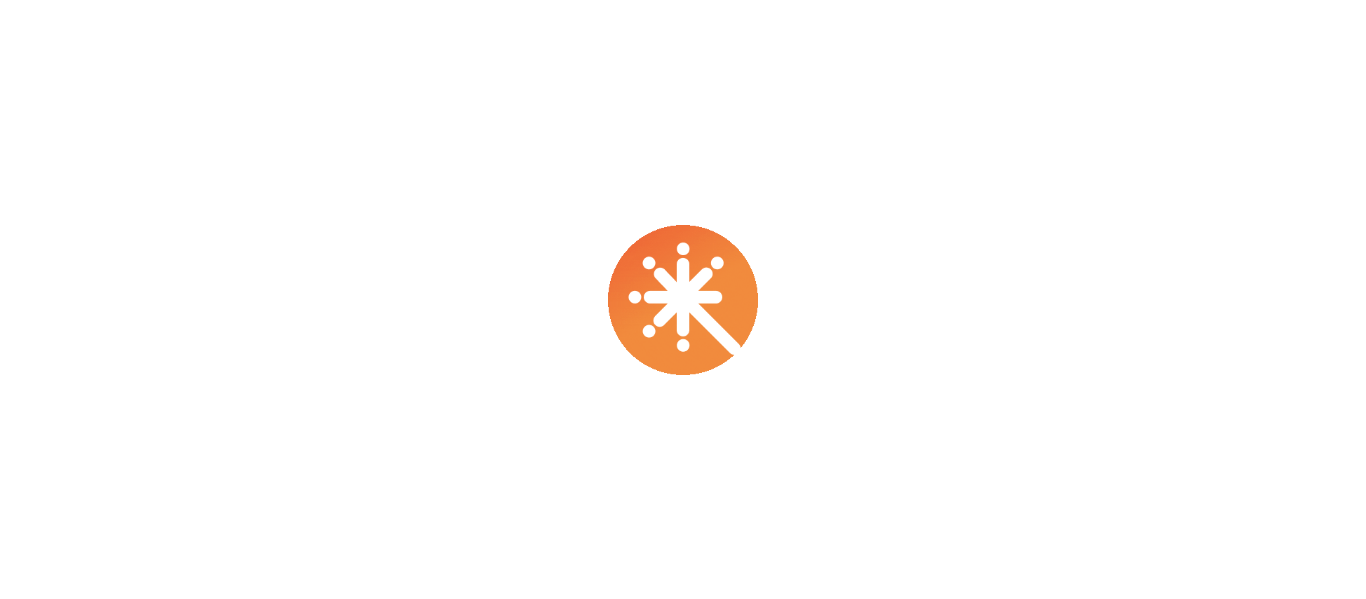 select on "***" 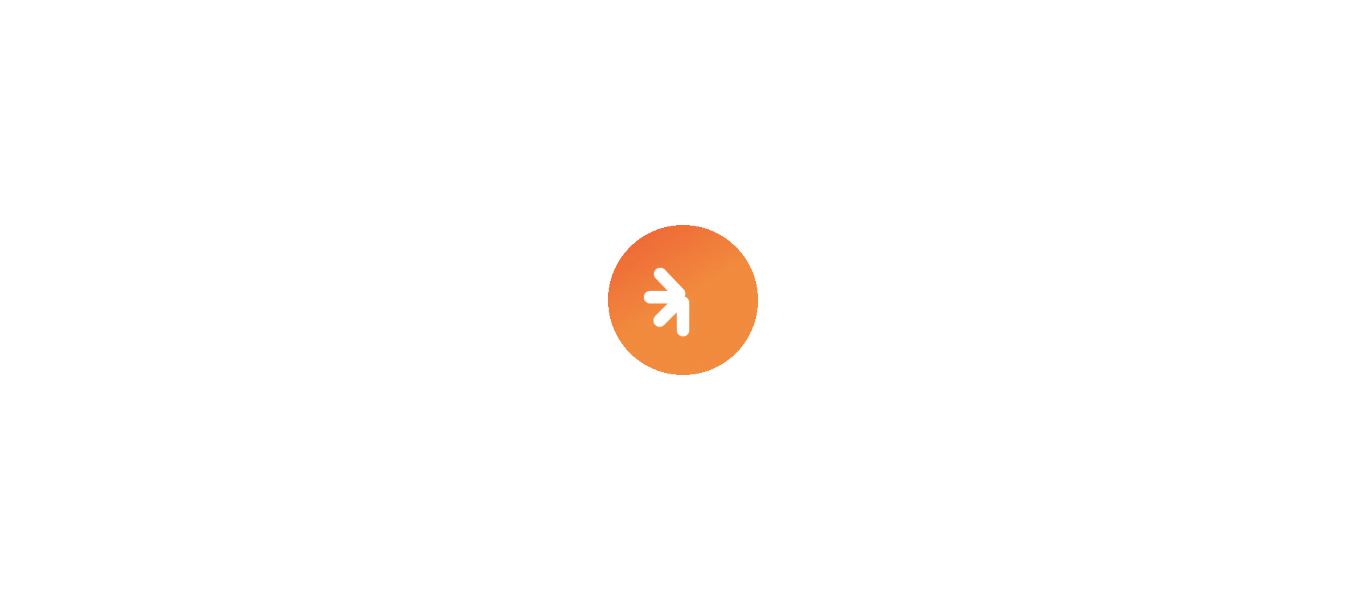 select on "****" 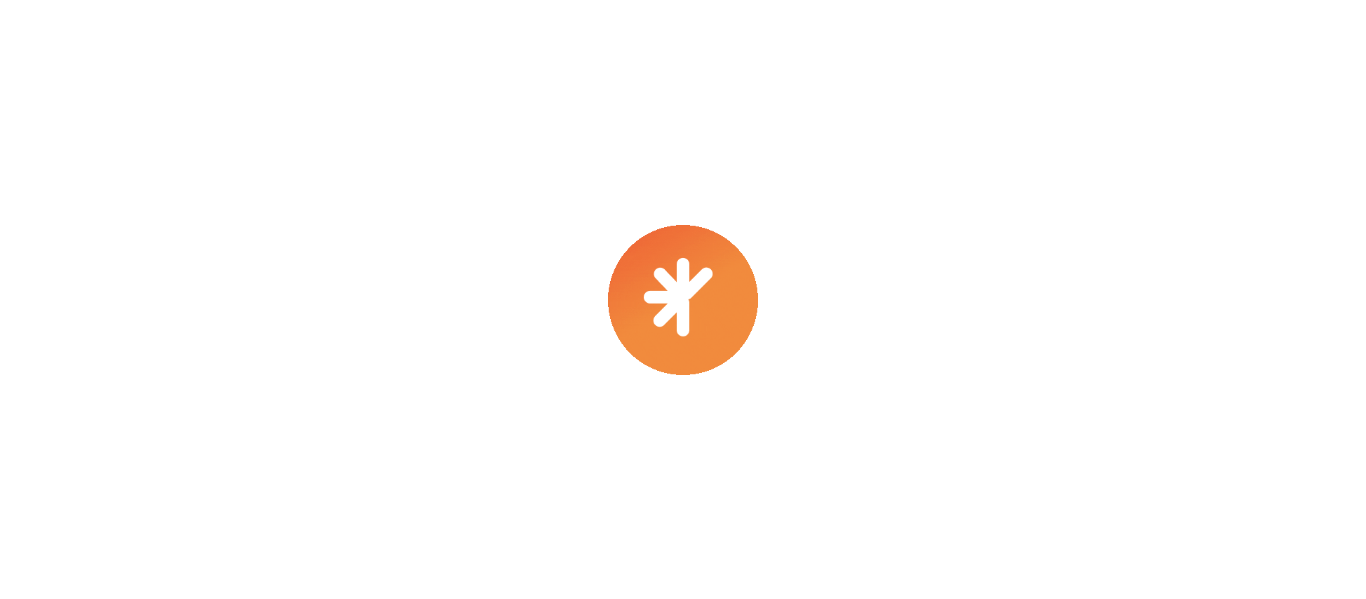 select on "***" 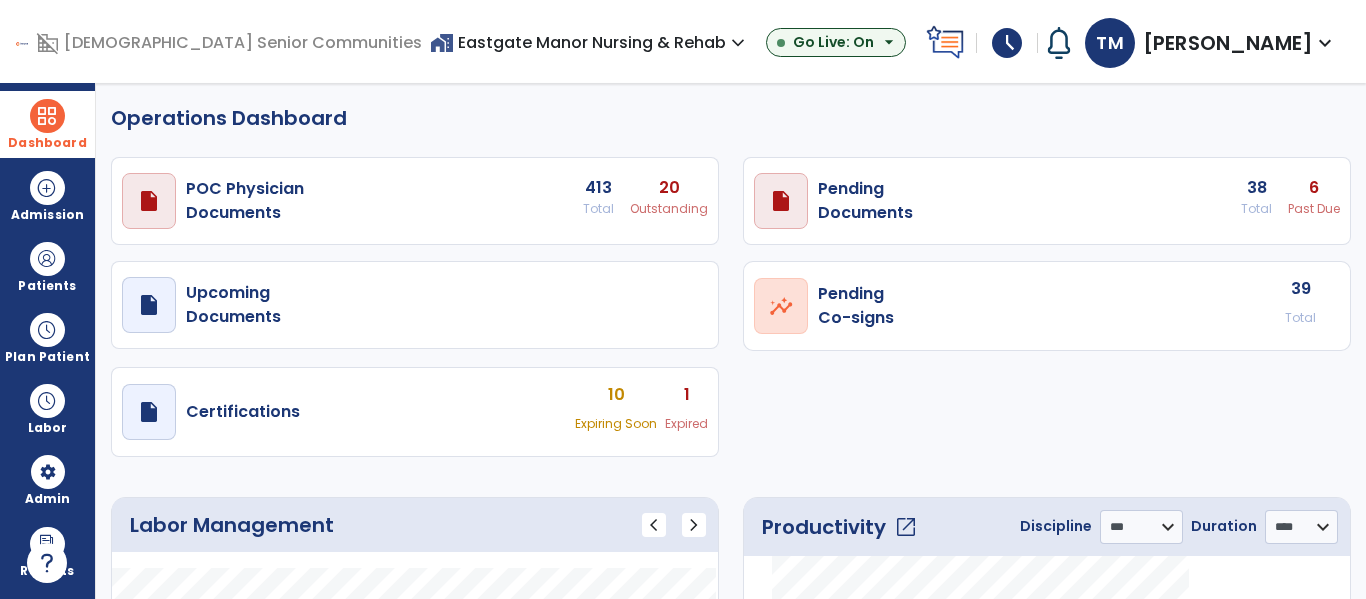 click on "Dashboard" at bounding box center [47, 124] 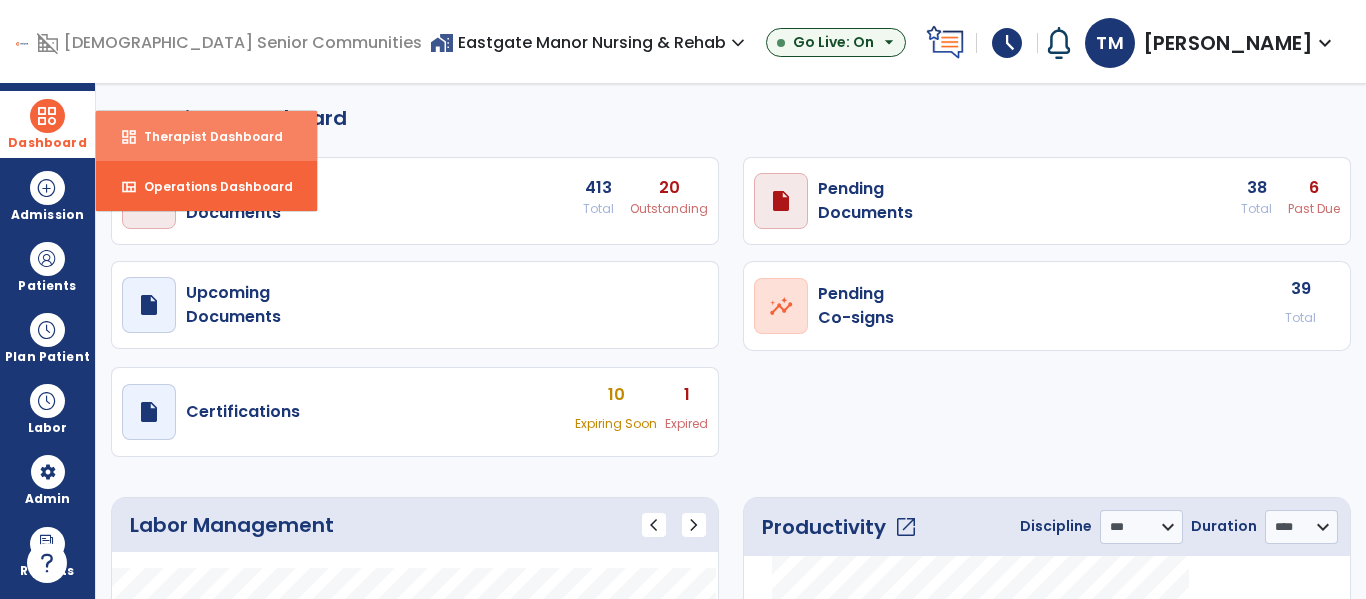 click on "Therapist Dashboard" at bounding box center [205, 136] 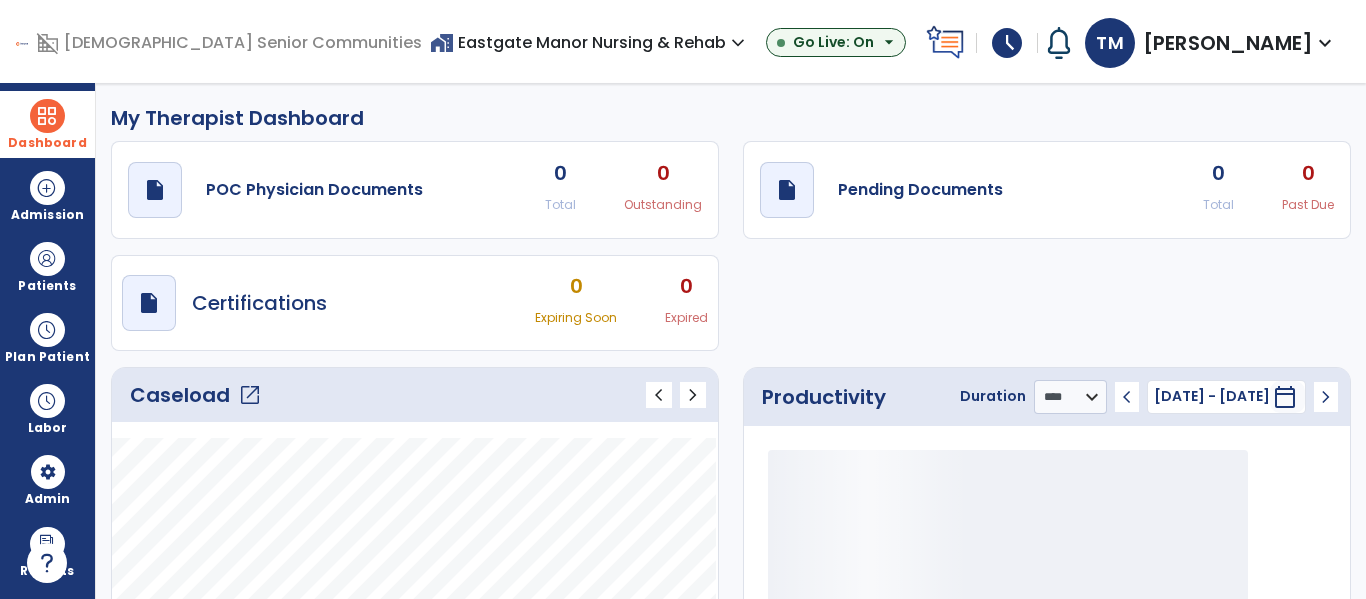 click on "open_in_new" 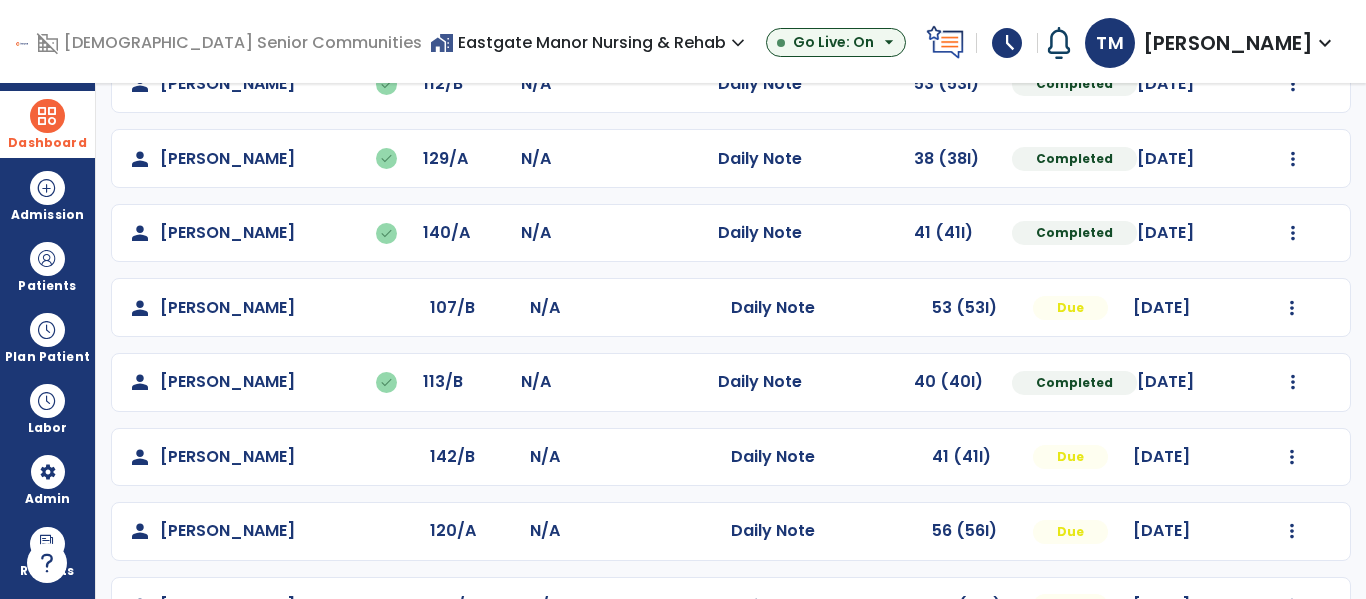 scroll, scrollTop: 190, scrollLeft: 0, axis: vertical 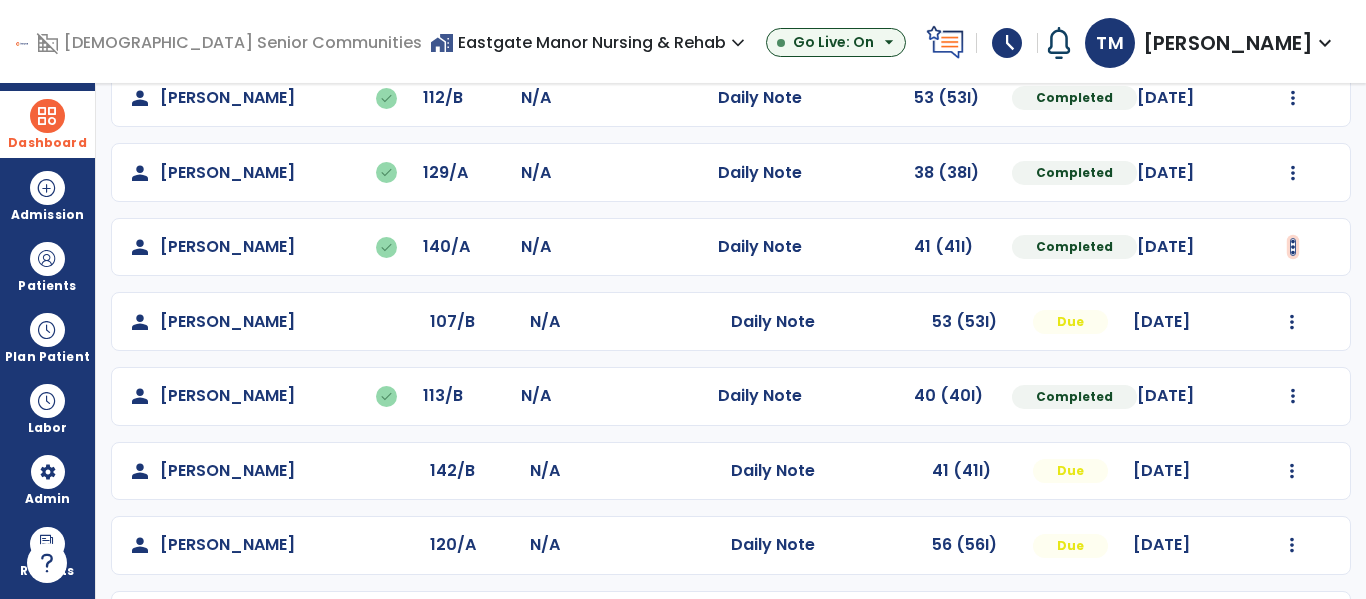 click at bounding box center (1293, 98) 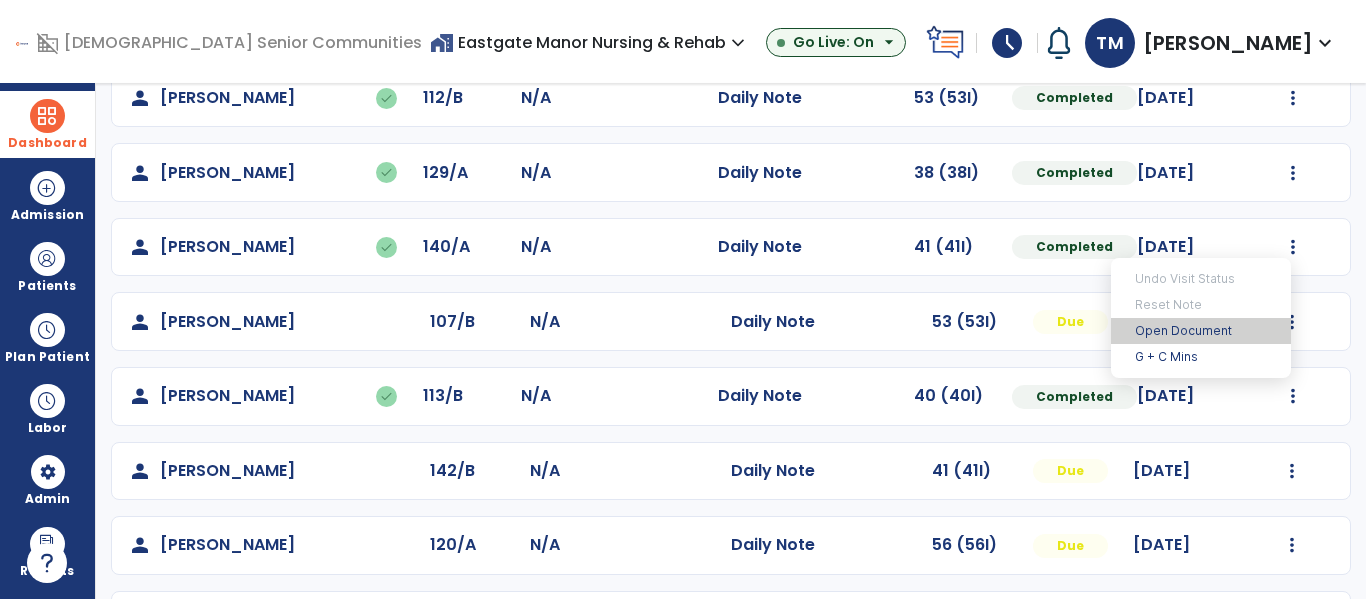 click on "Open Document" at bounding box center (1201, 331) 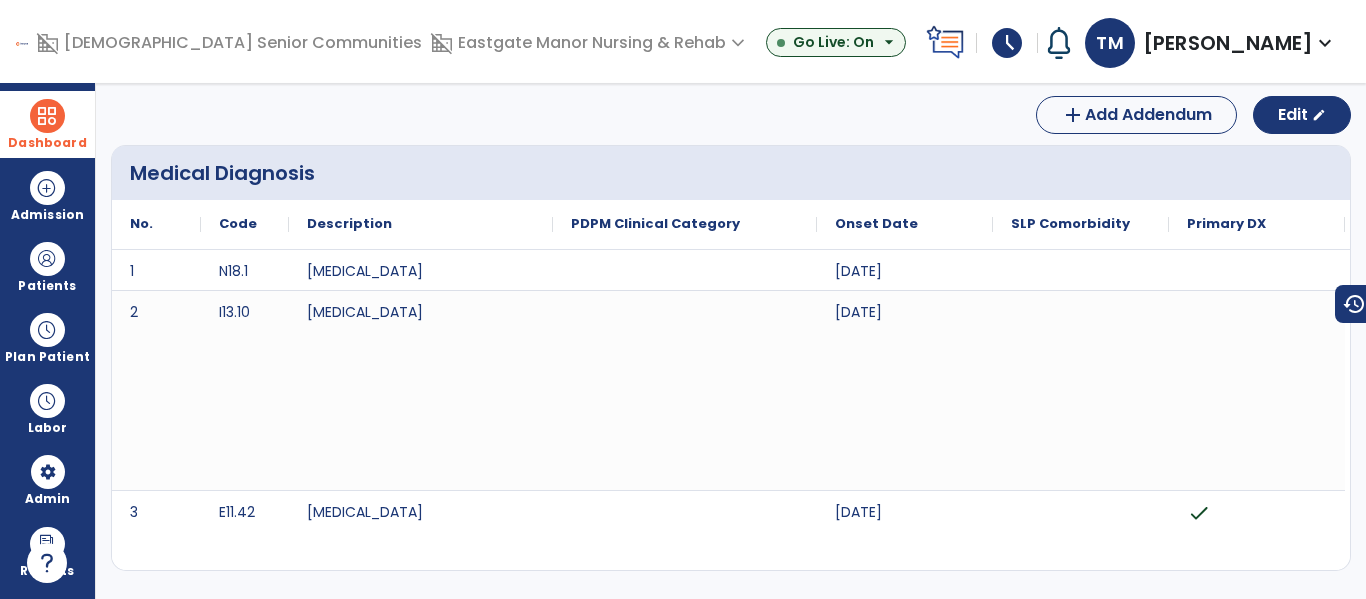 scroll, scrollTop: 0, scrollLeft: 0, axis: both 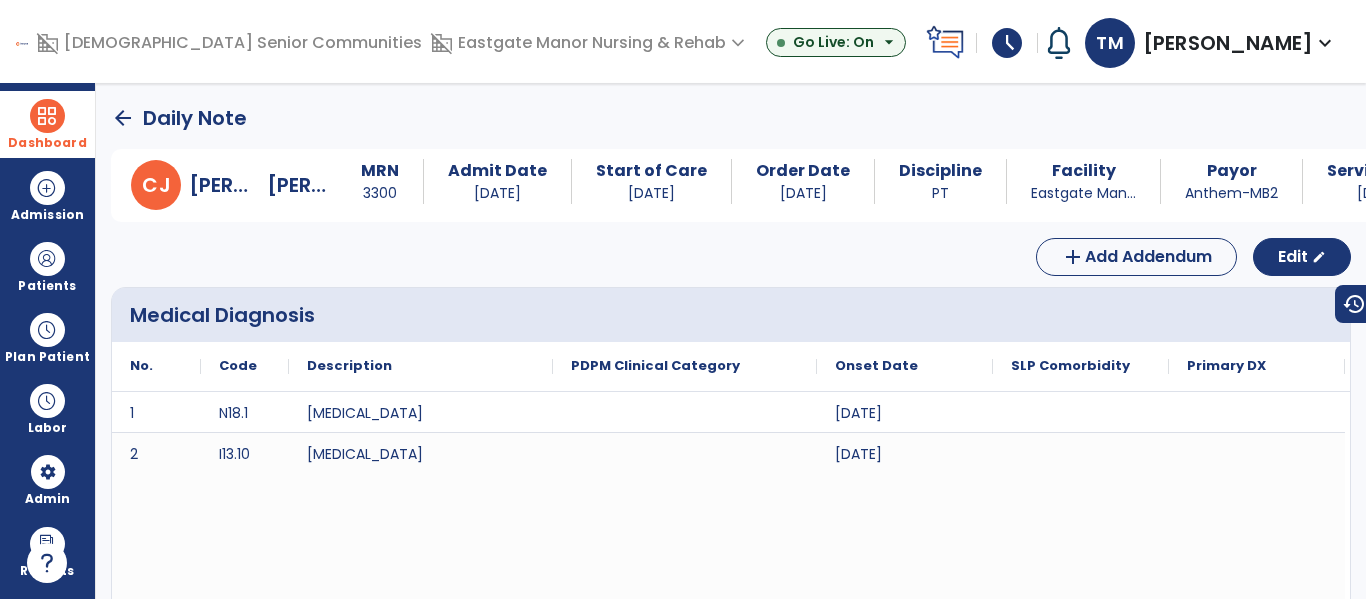 click on "arrow_back" 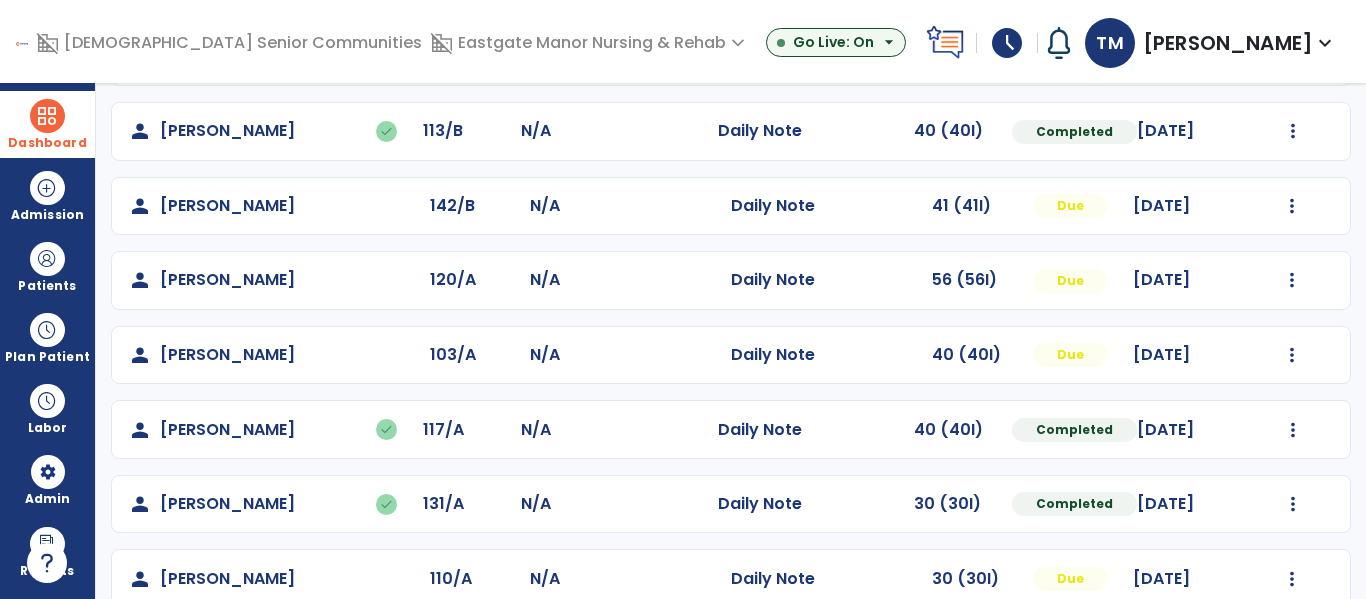 scroll, scrollTop: 488, scrollLeft: 0, axis: vertical 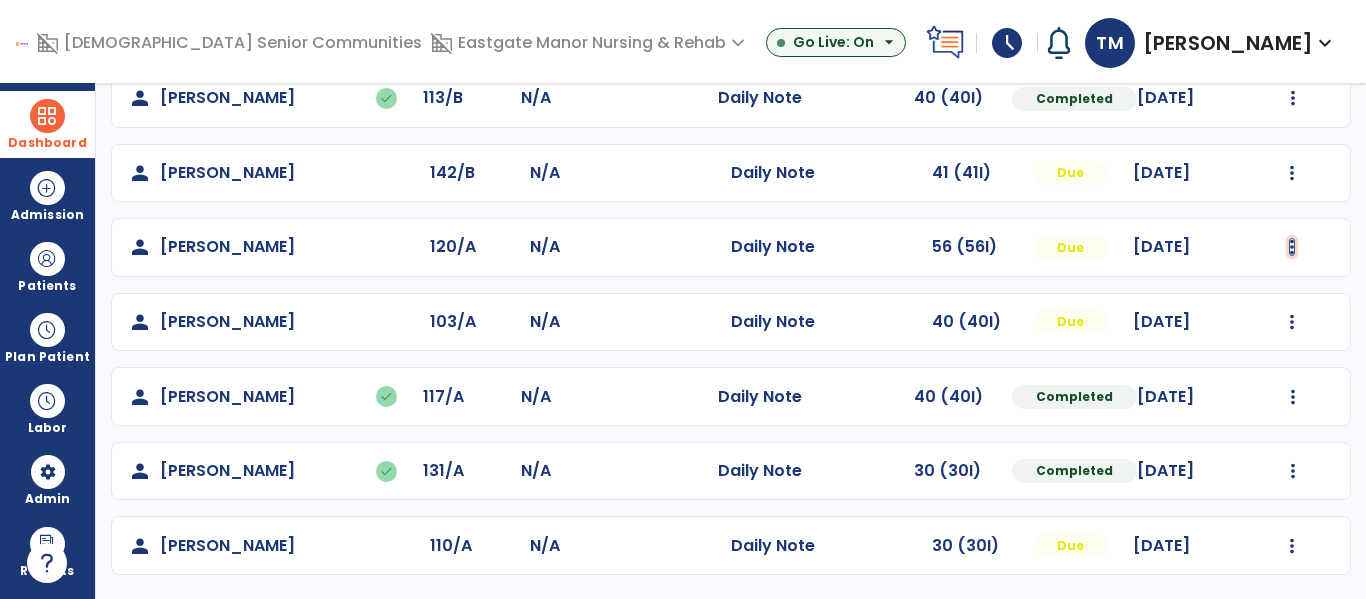click at bounding box center (1293, -200) 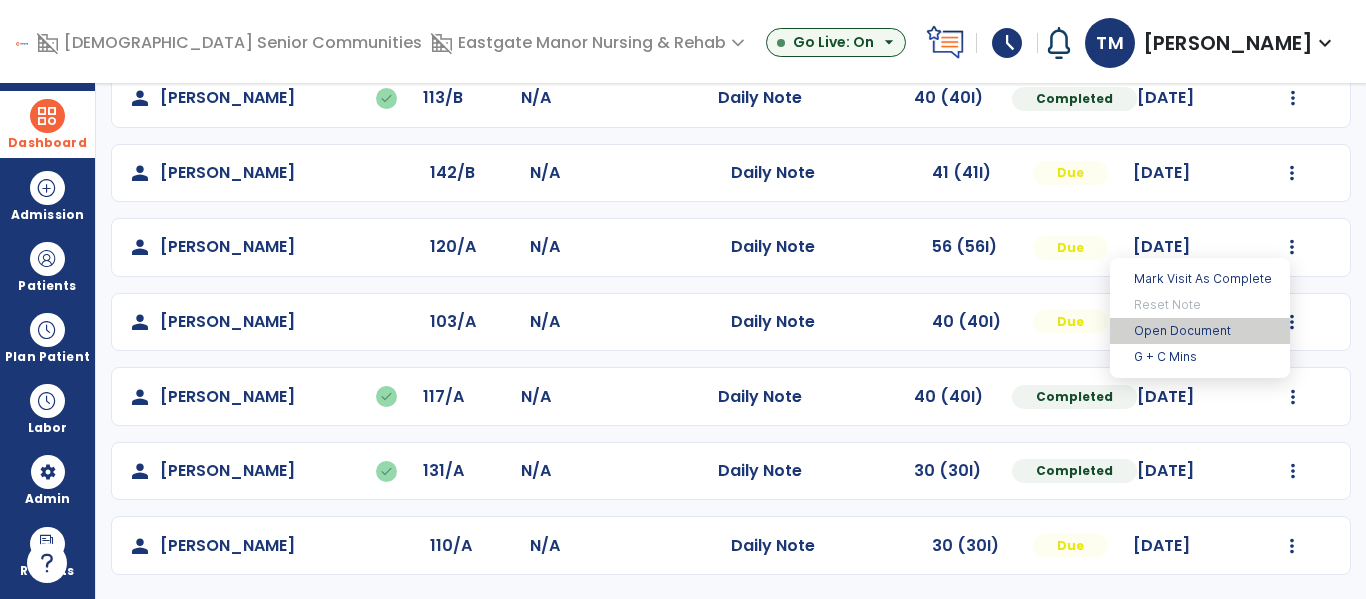 click on "Open Document" at bounding box center (1200, 331) 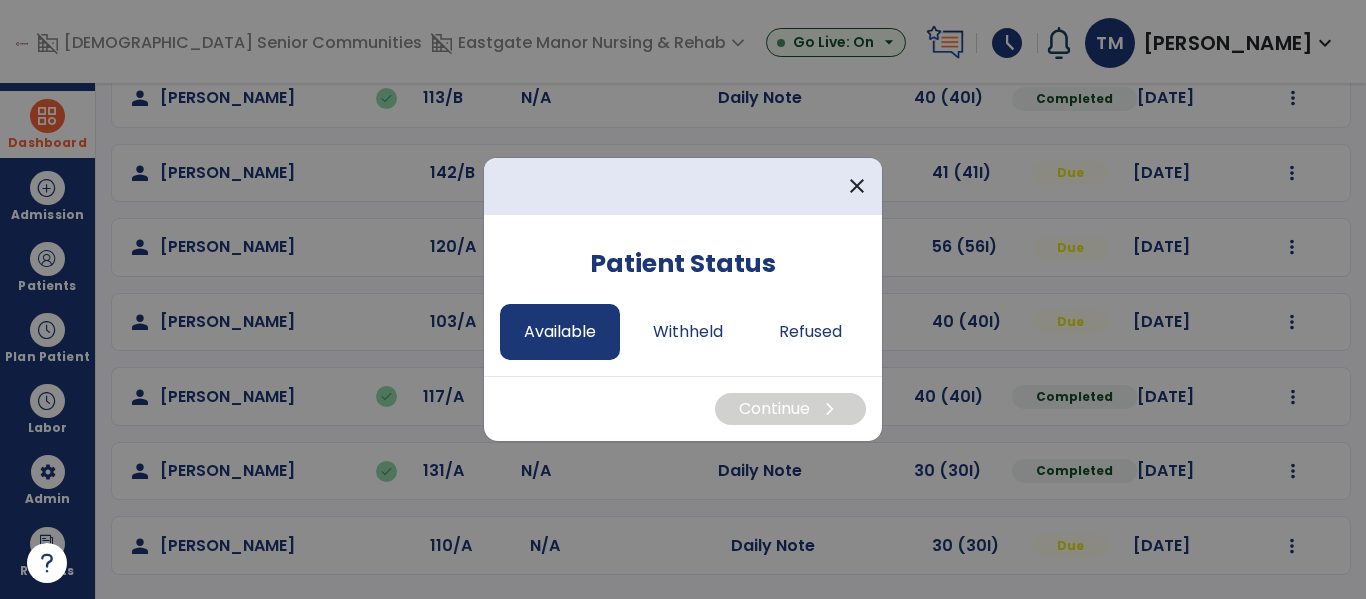 click on "Available" at bounding box center (560, 332) 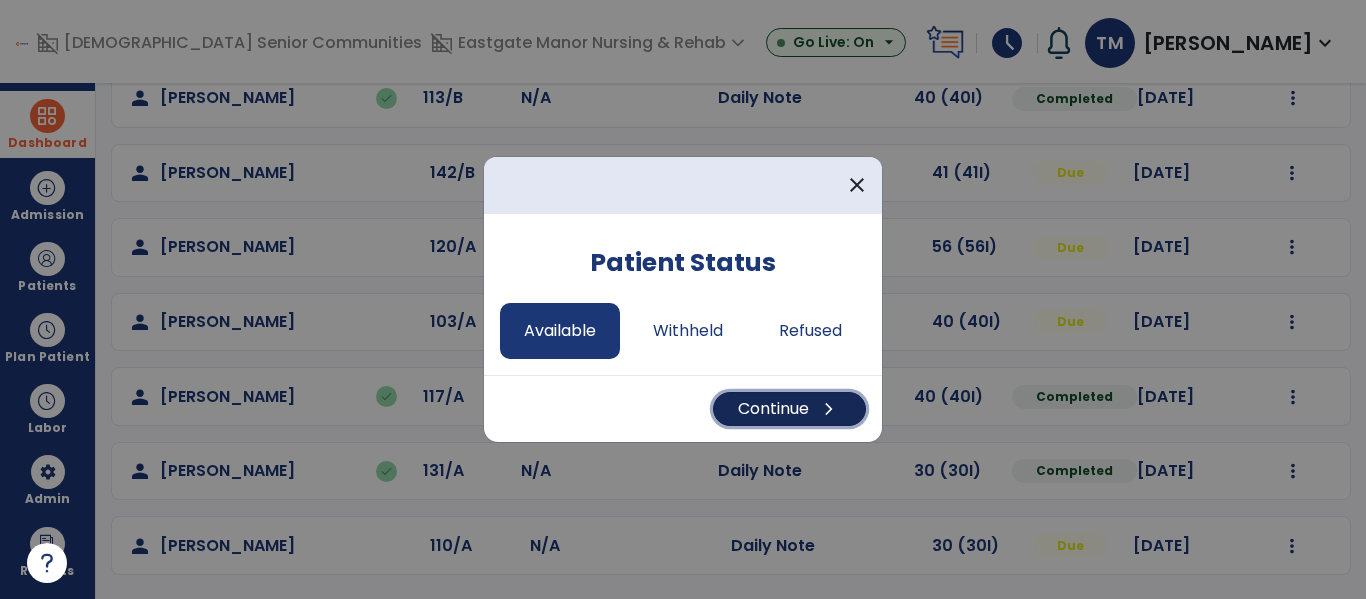 click on "Continue   chevron_right" at bounding box center [789, 409] 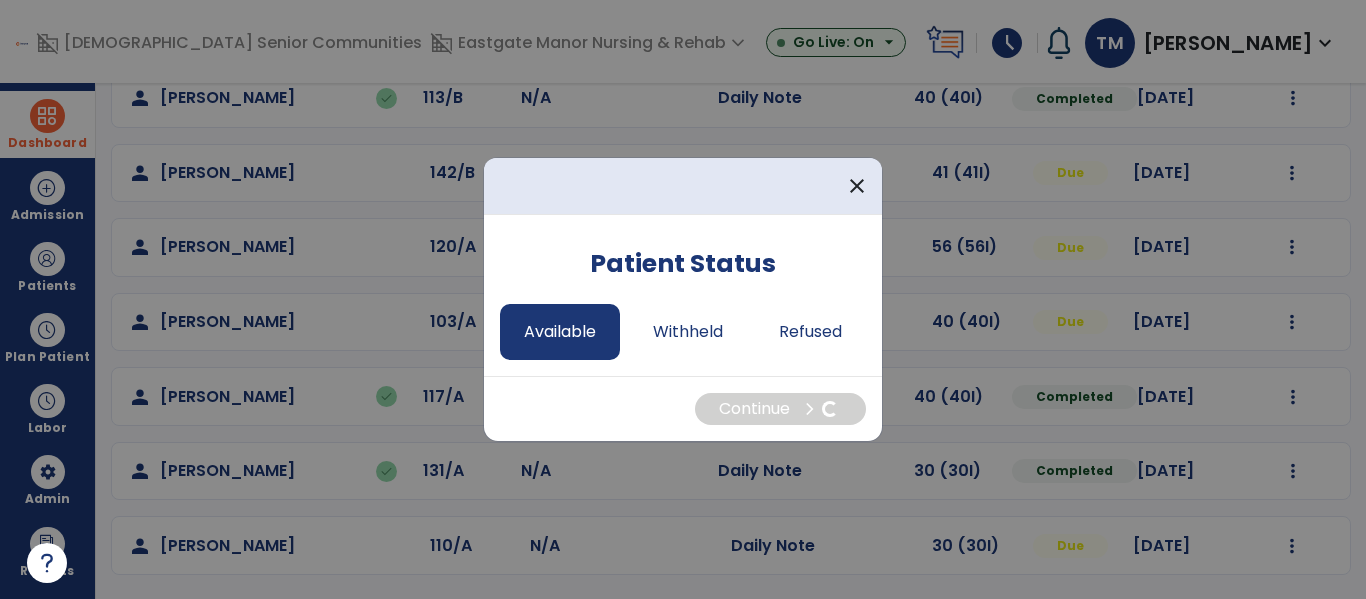 select on "*" 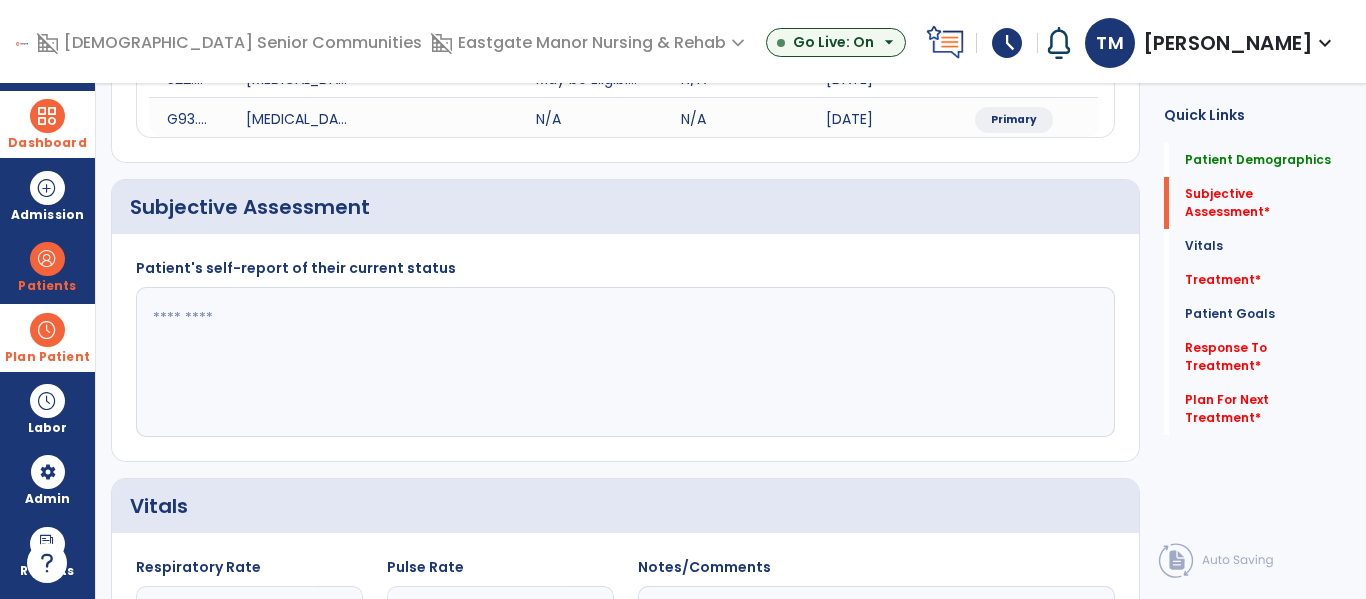 click at bounding box center [47, 330] 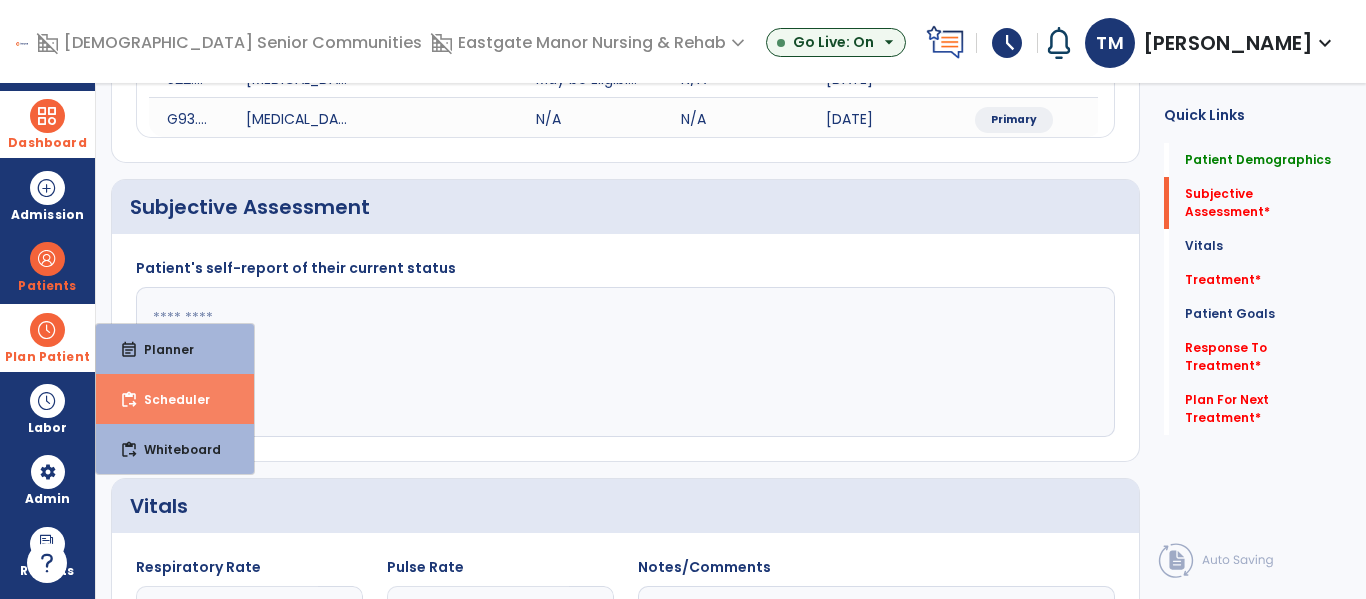 click on "Scheduler" at bounding box center [169, 399] 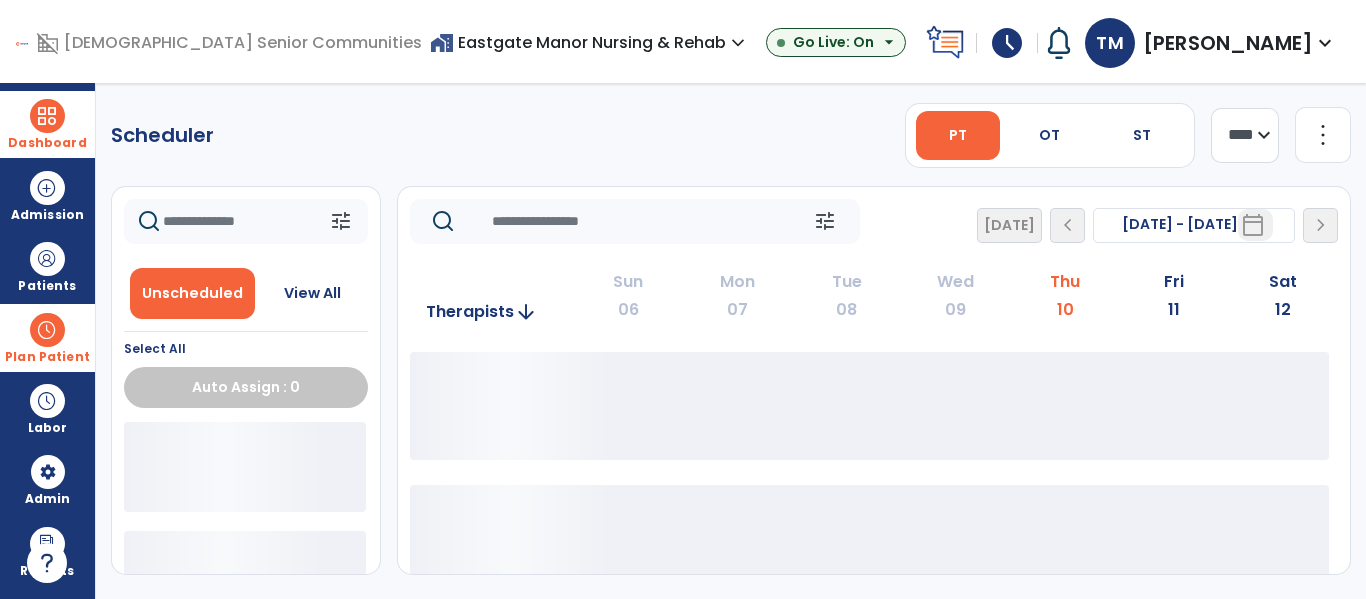 scroll, scrollTop: 0, scrollLeft: 0, axis: both 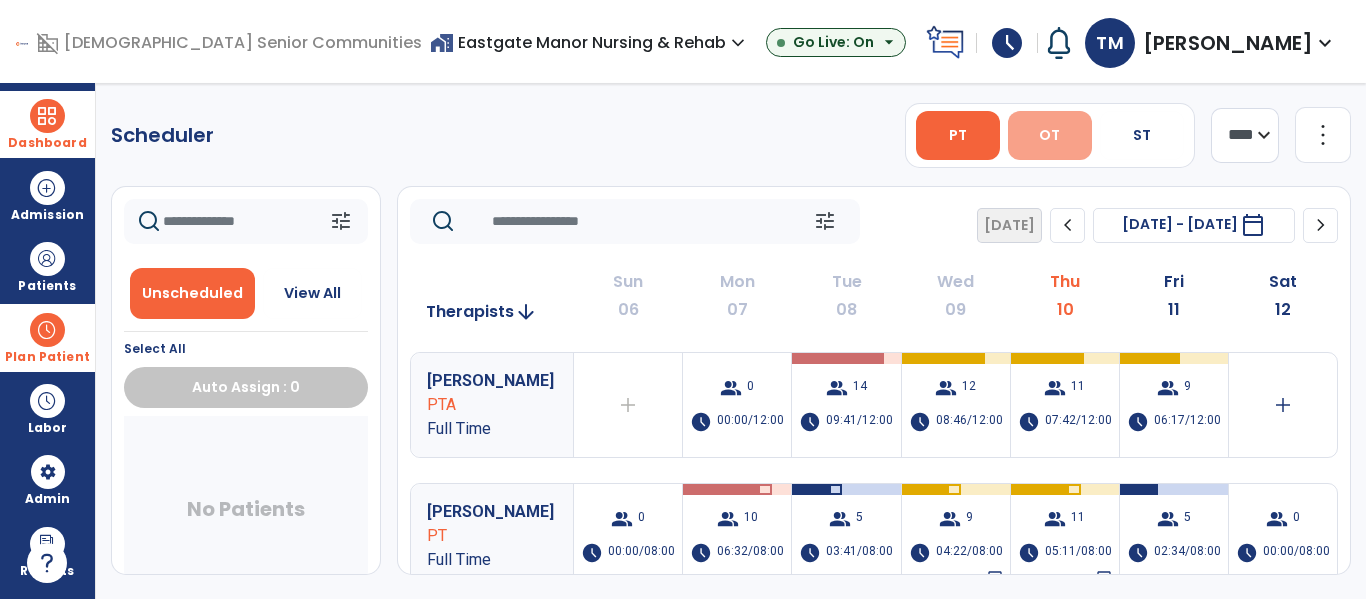 click on "OT" at bounding box center [1050, 135] 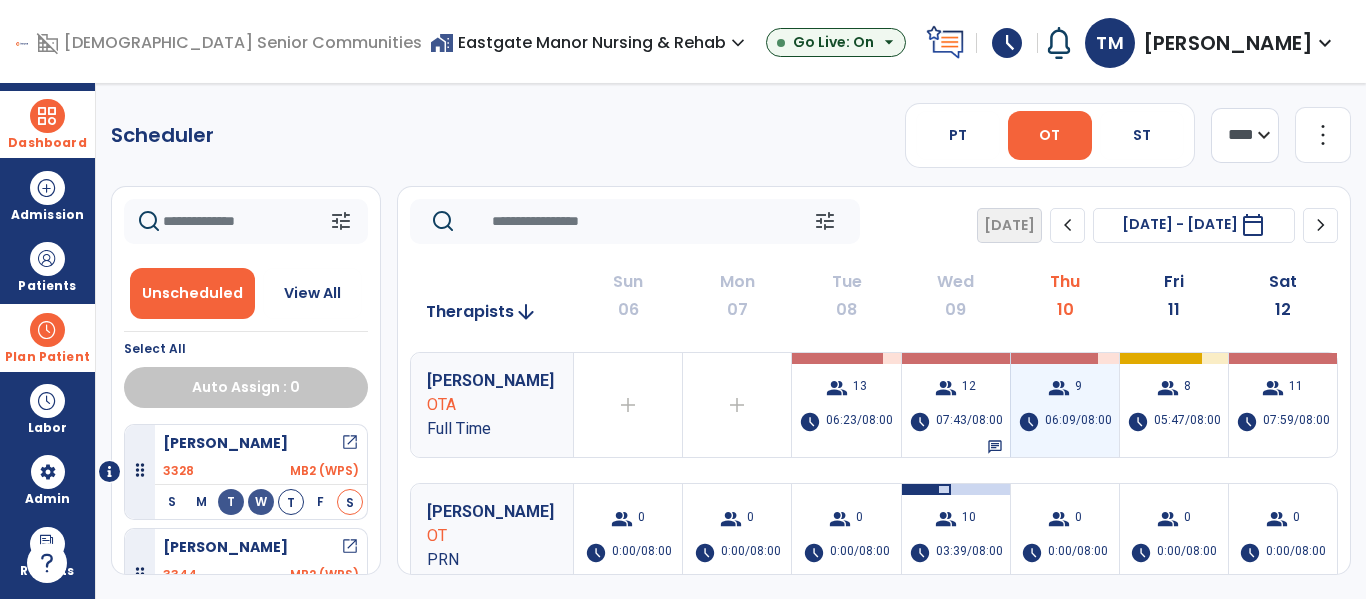click on "06:09/08:00" at bounding box center [1078, 422] 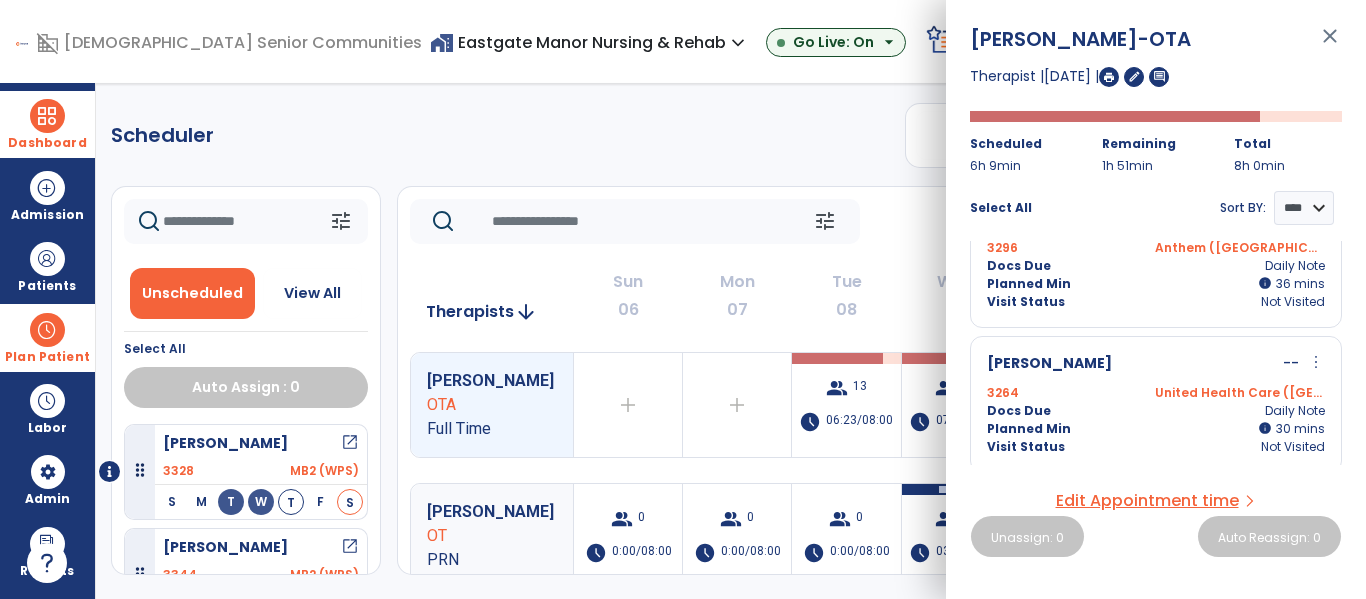 scroll, scrollTop: 1081, scrollLeft: 0, axis: vertical 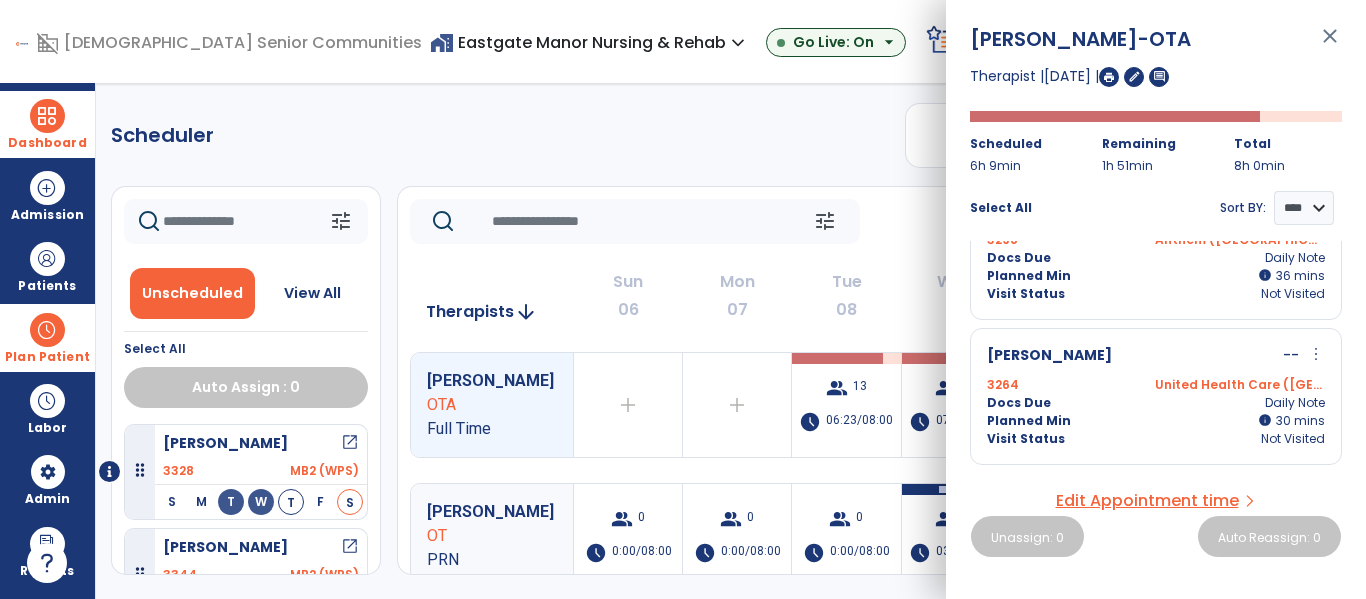 click on "Scheduler   PT   OT   ST  **** *** more_vert  Manage Labor   View All Therapists   Print" 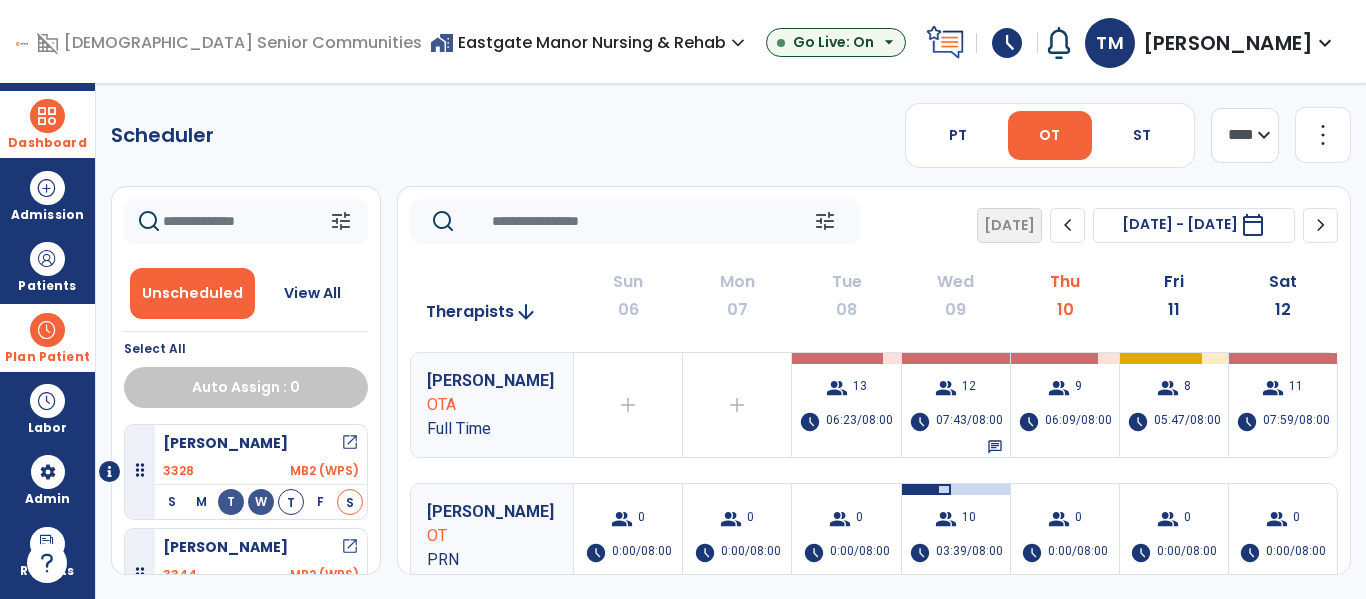 click at bounding box center (47, 330) 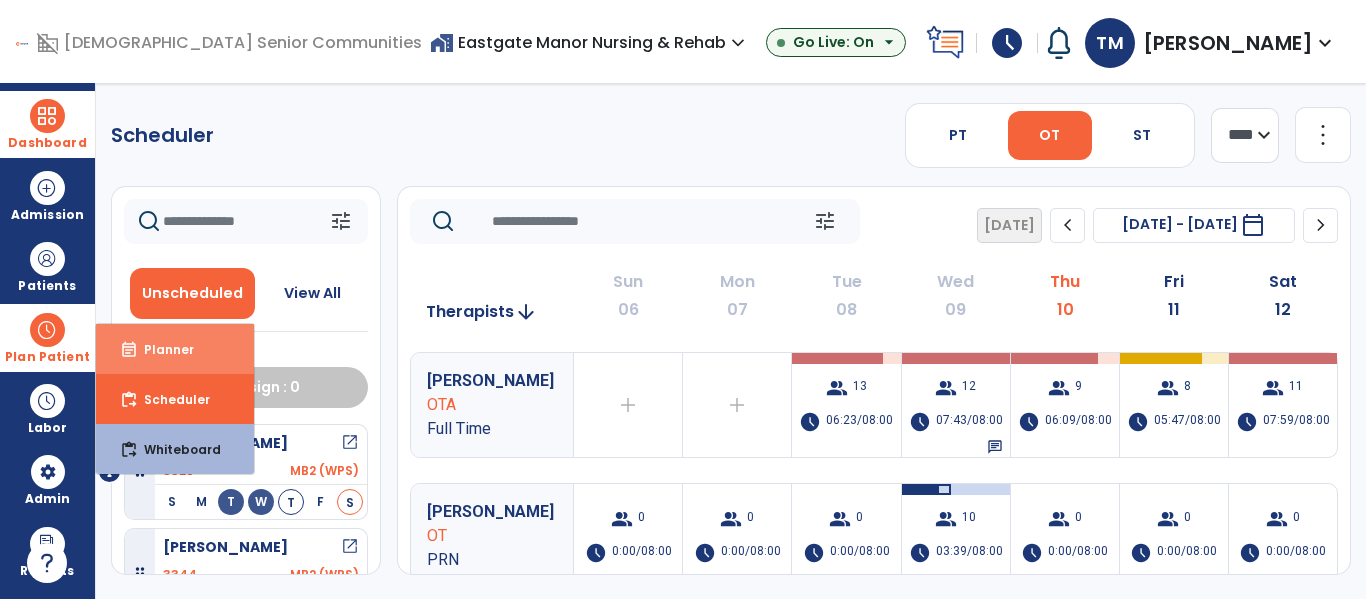 click on "event_note  Planner" at bounding box center (175, 349) 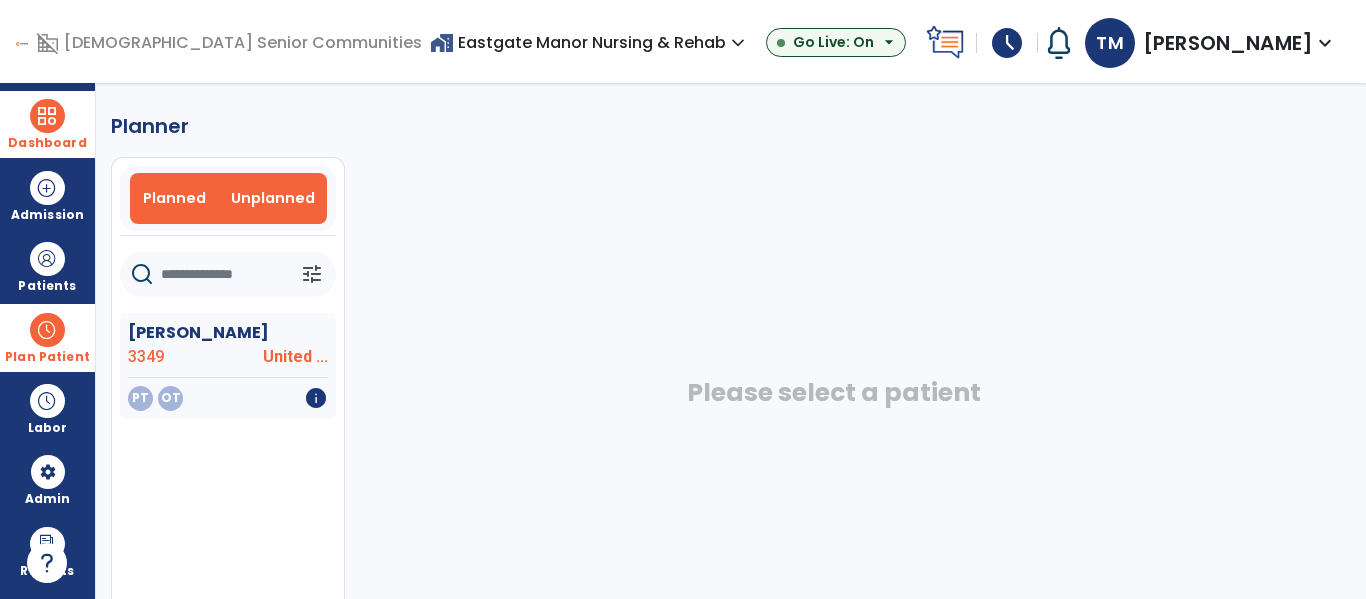 click on "Planned" at bounding box center (174, 198) 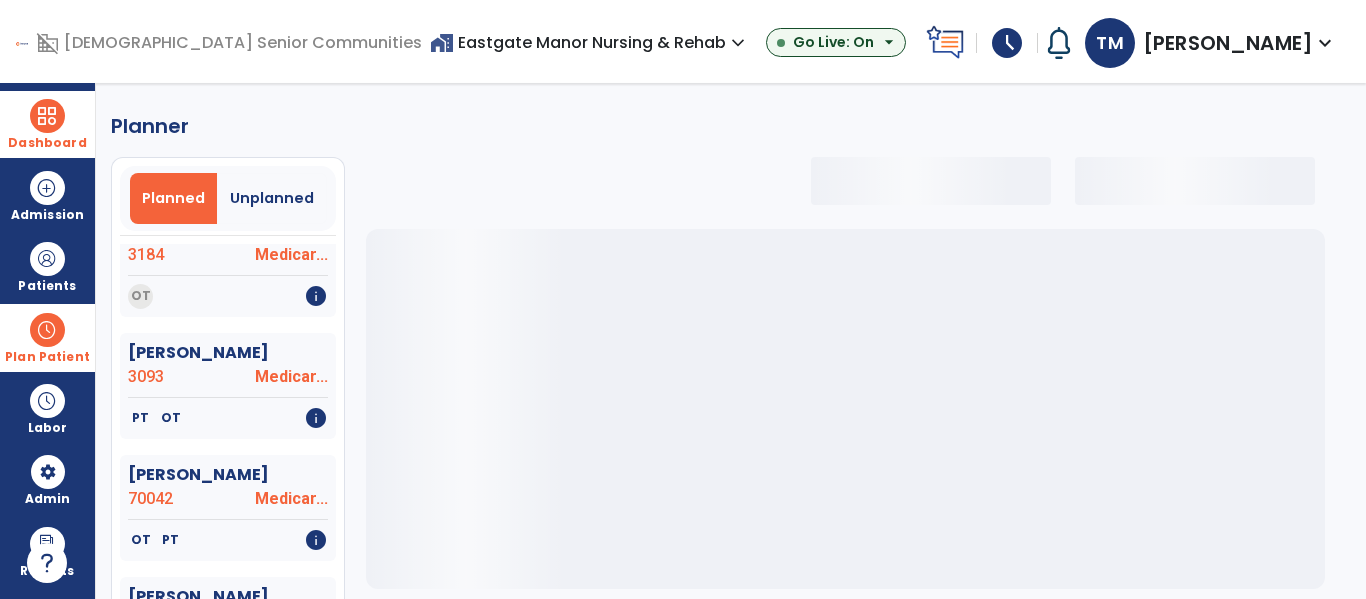 select on "***" 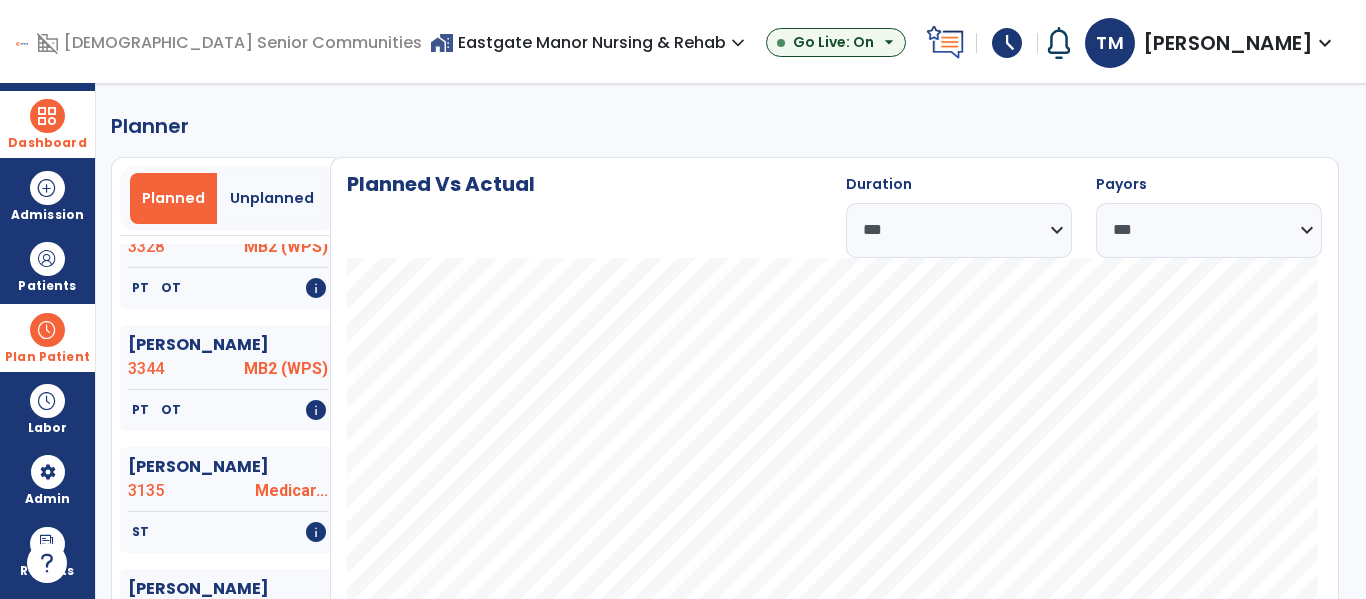 scroll, scrollTop: 760, scrollLeft: 0, axis: vertical 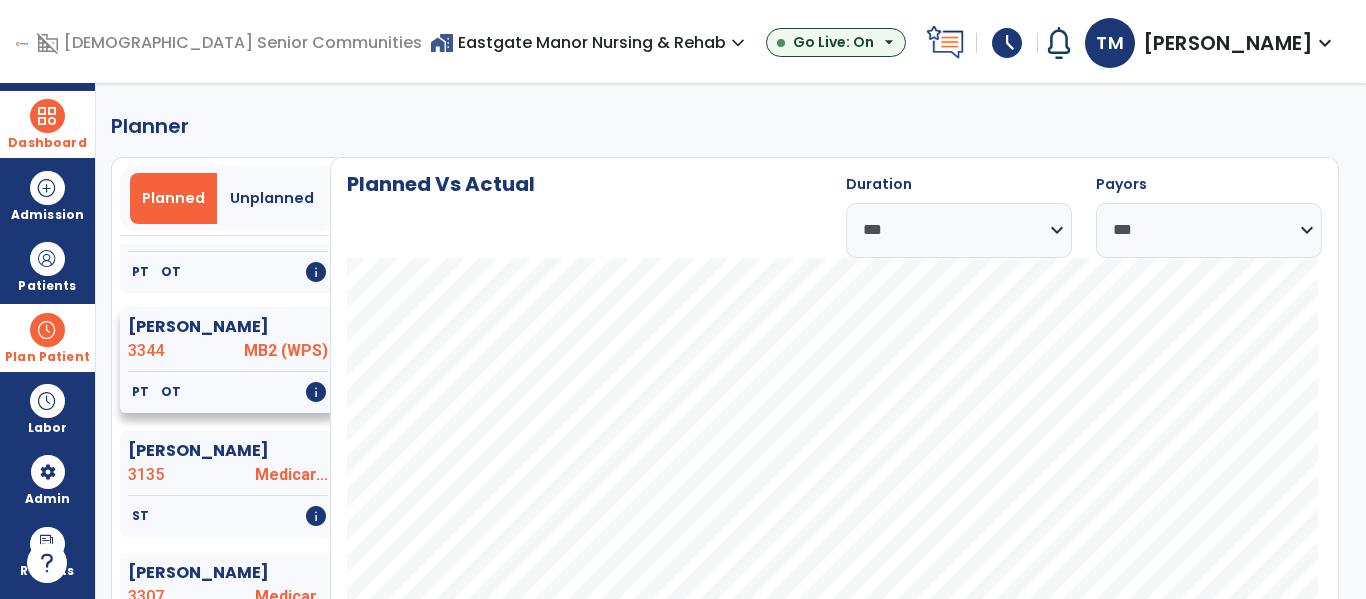 click on "Chapman, Marian  3344 MB2 (WPS)" 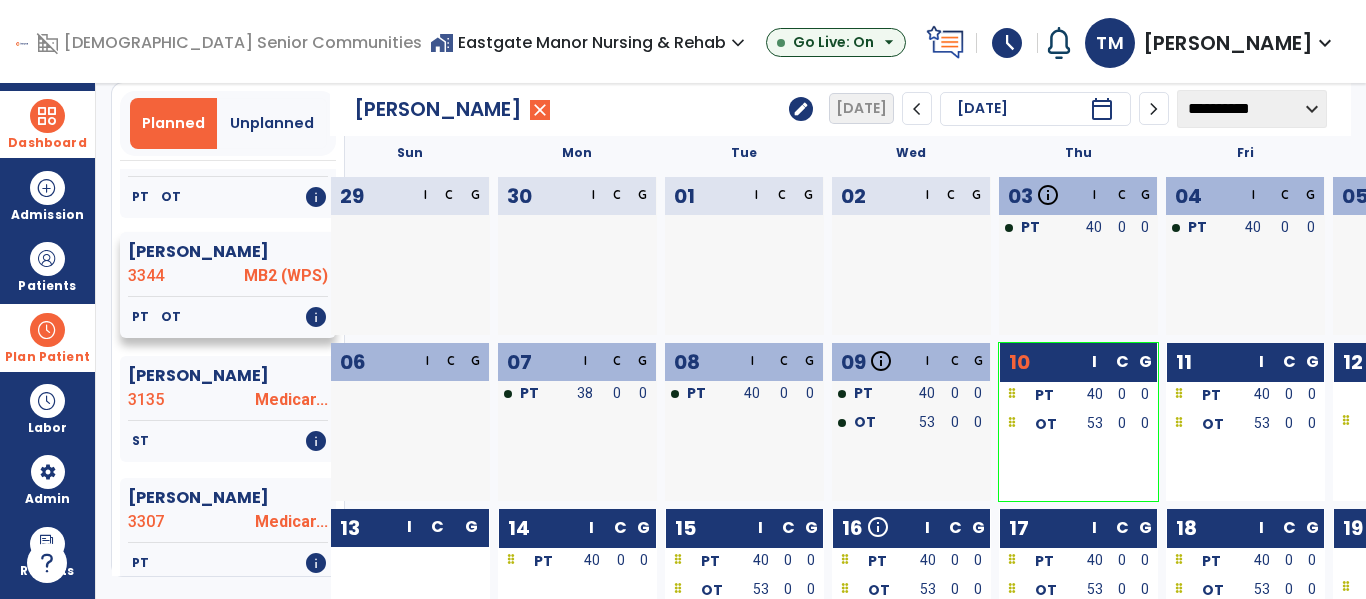 scroll, scrollTop: 44, scrollLeft: 0, axis: vertical 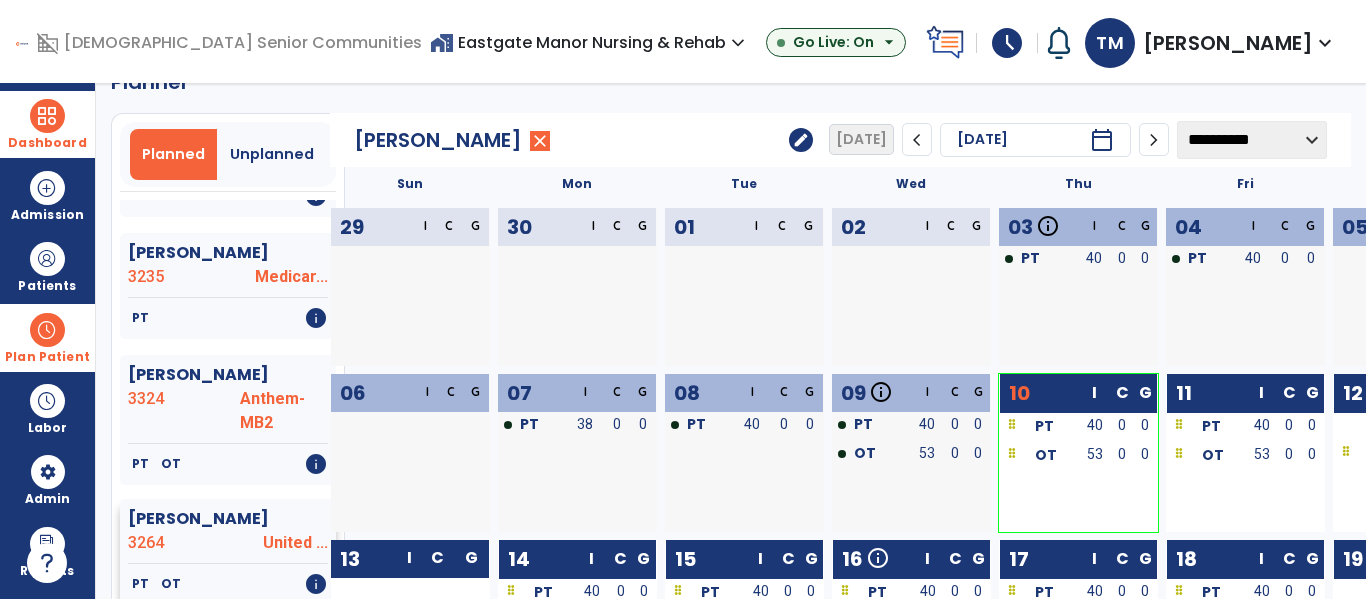 click 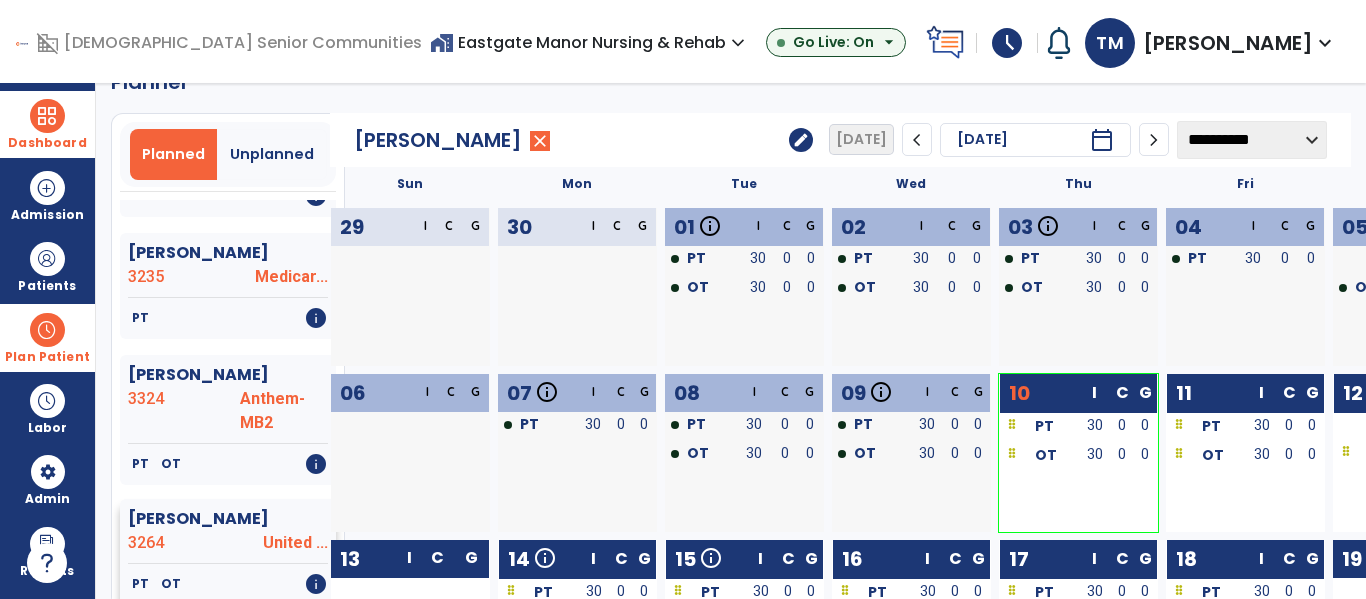 scroll, scrollTop: 0, scrollLeft: 0, axis: both 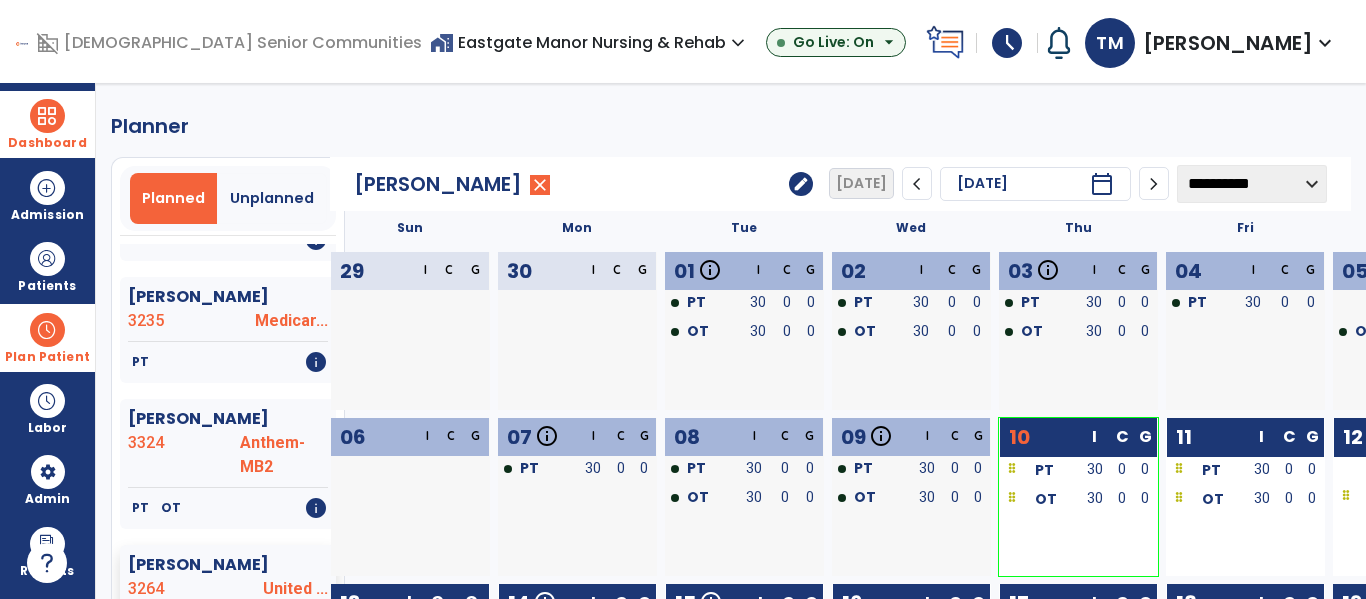 click at bounding box center (47, 330) 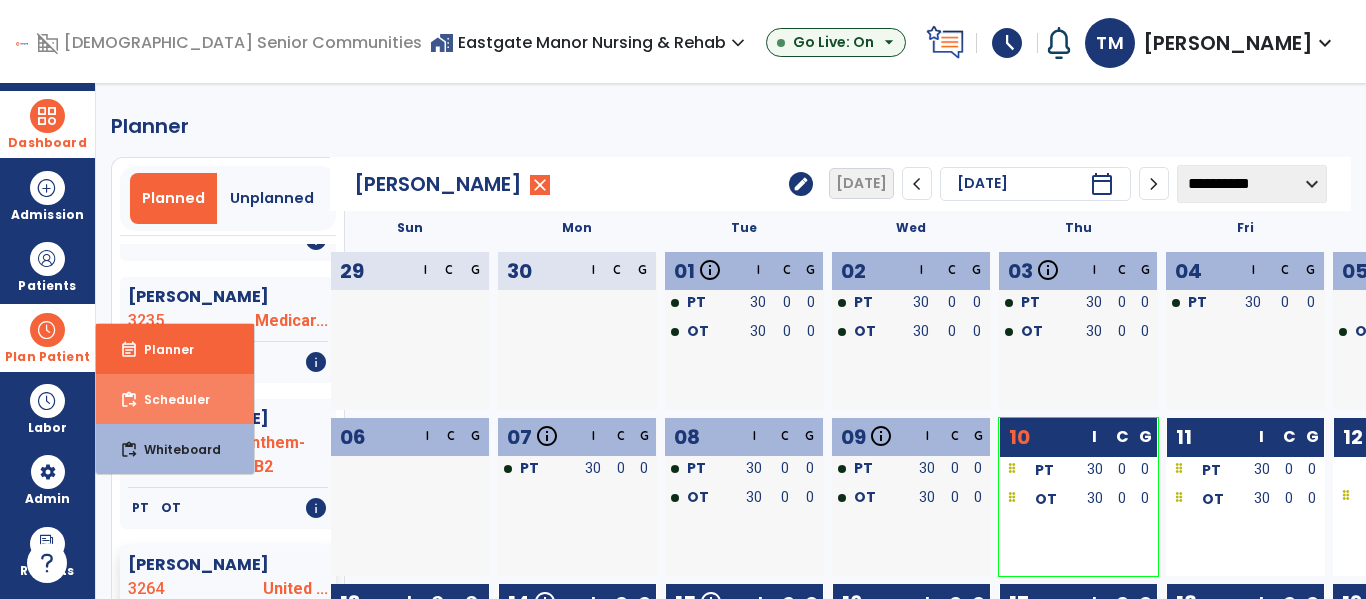 click on "Scheduler" at bounding box center [169, 399] 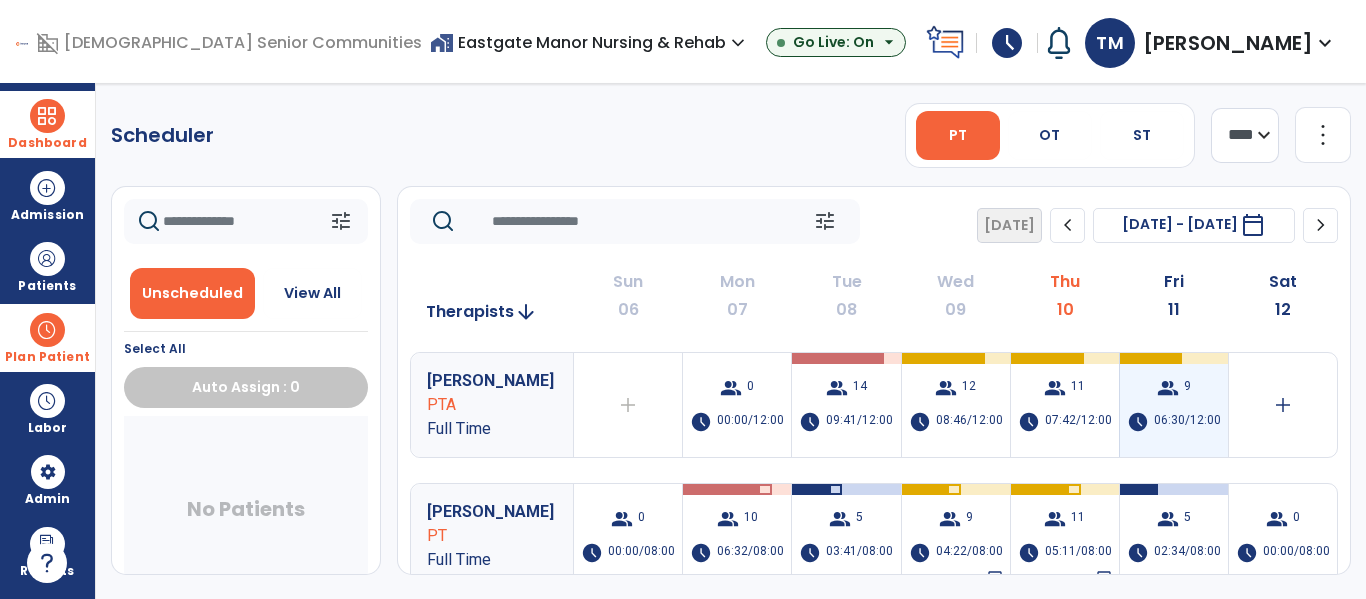 click on "06:30/12:00" at bounding box center (1187, 422) 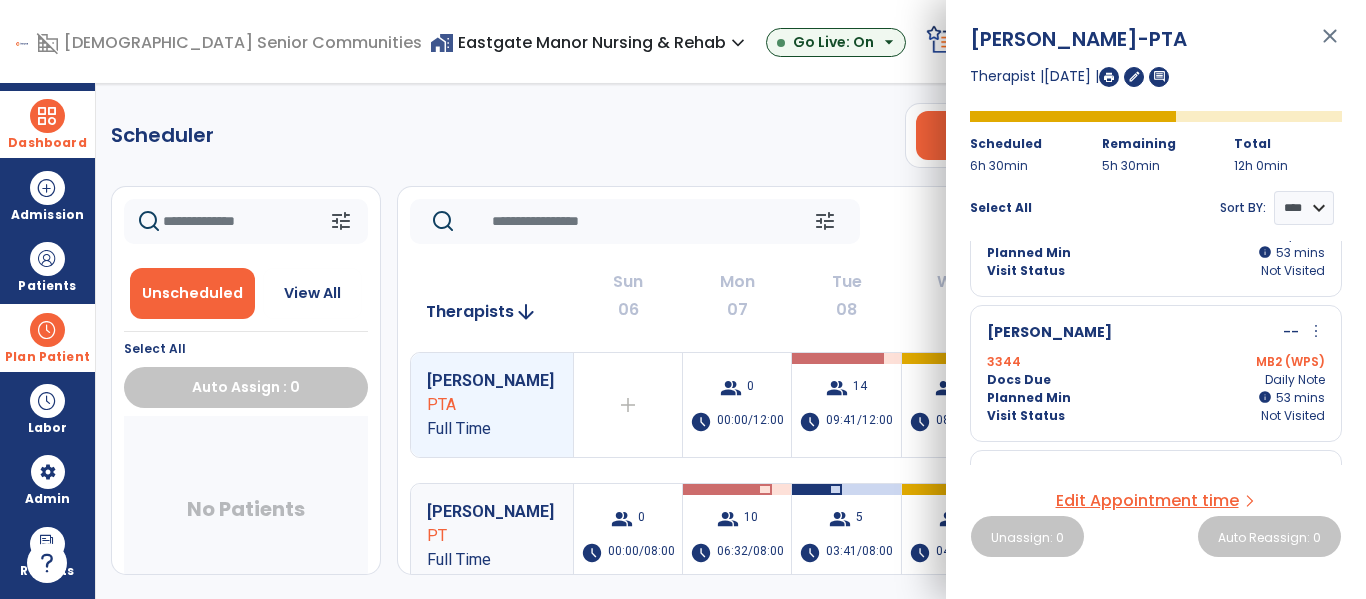 scroll, scrollTop: 382, scrollLeft: 0, axis: vertical 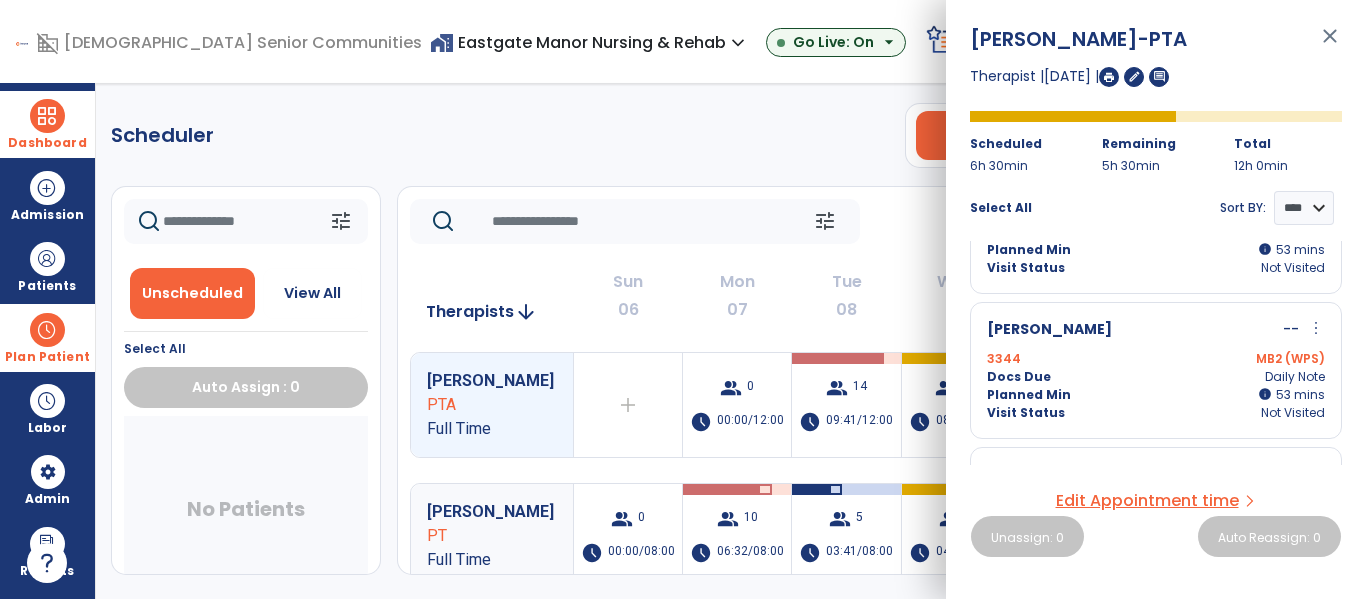 click on "Scheduler   PT   OT   ST  **** *** more_vert  Manage Labor   View All Therapists   Print" 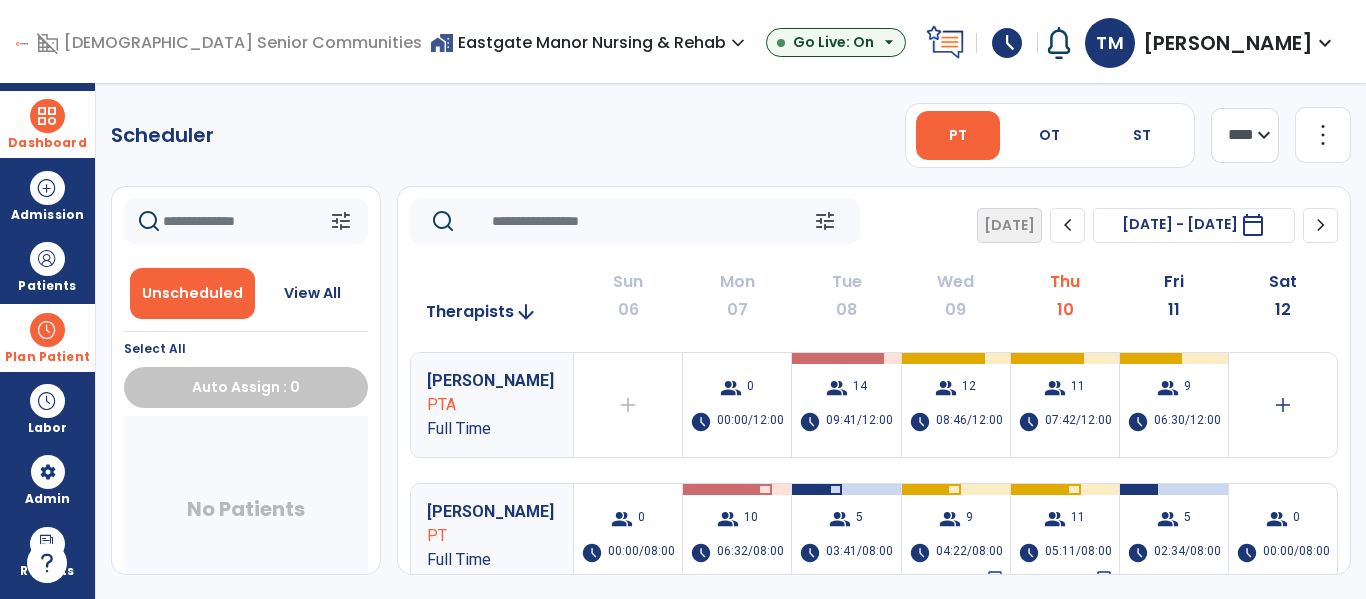 click on "home_work   Eastgate Manor Nursing & Rehab   expand_more" at bounding box center [590, 42] 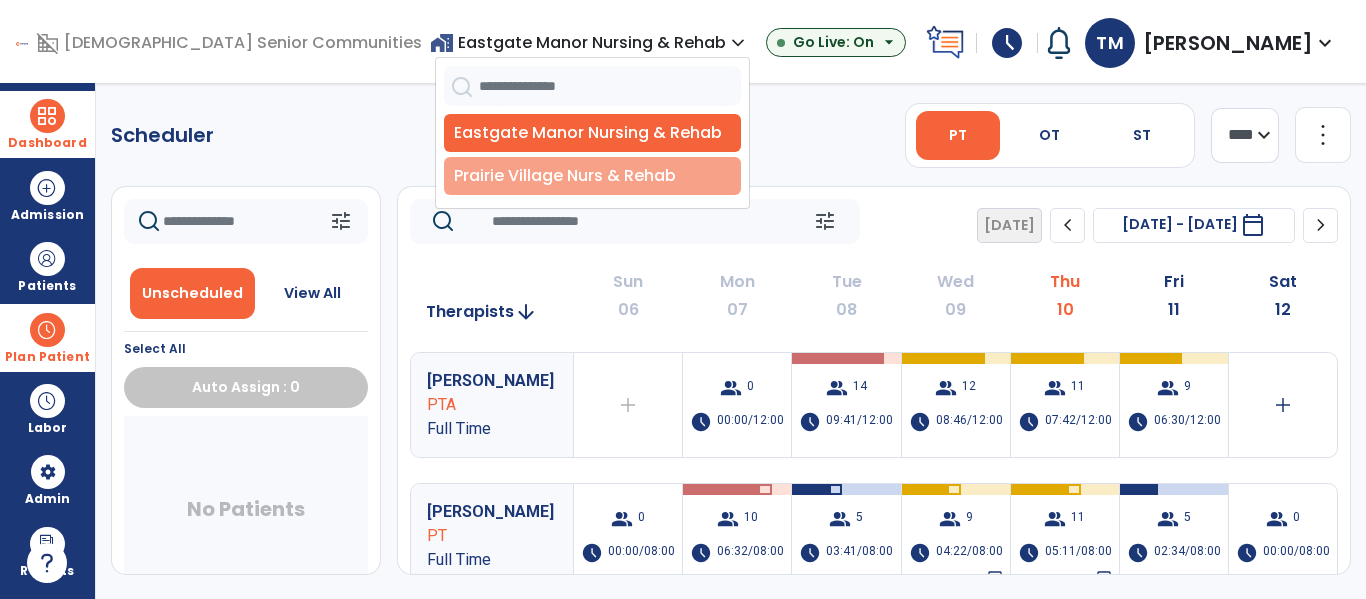 click on "Prairie Village Nurs & Rehab" at bounding box center [592, 176] 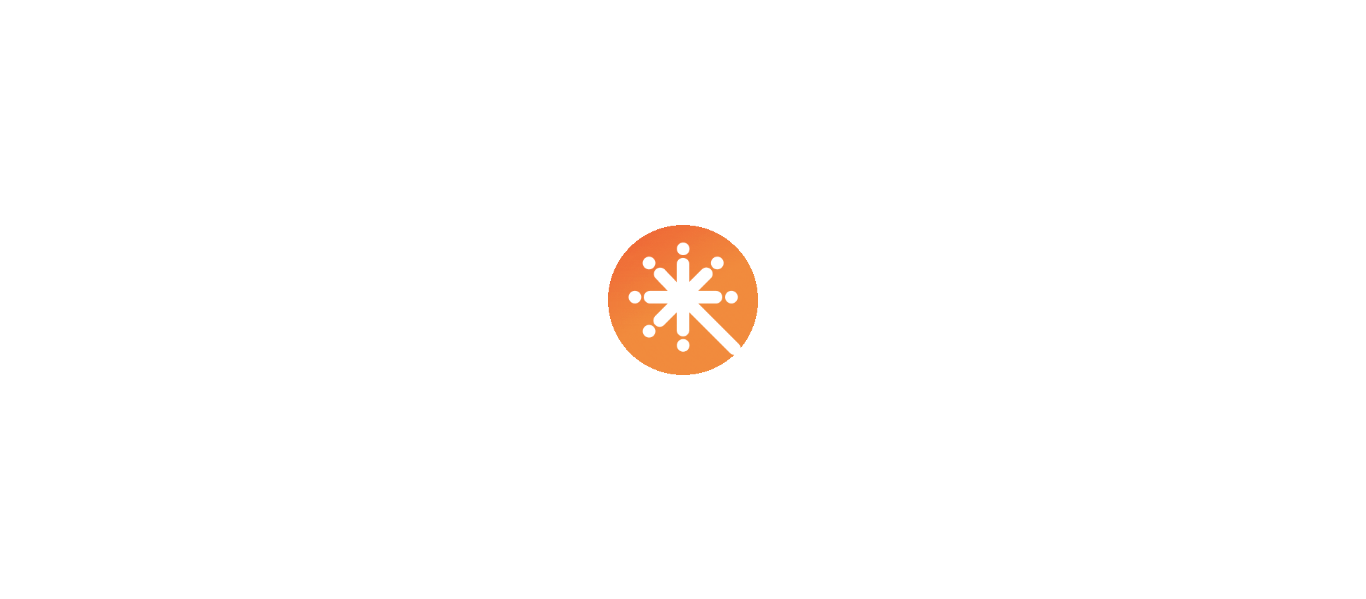 scroll, scrollTop: 0, scrollLeft: 0, axis: both 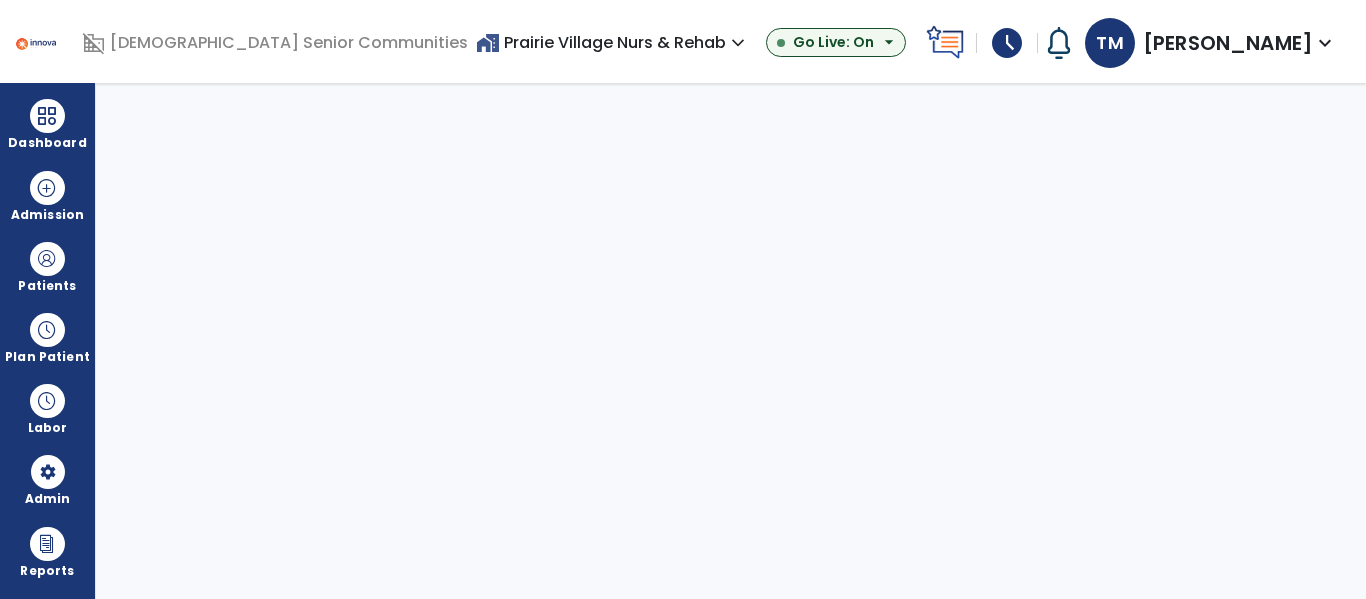 select on "***" 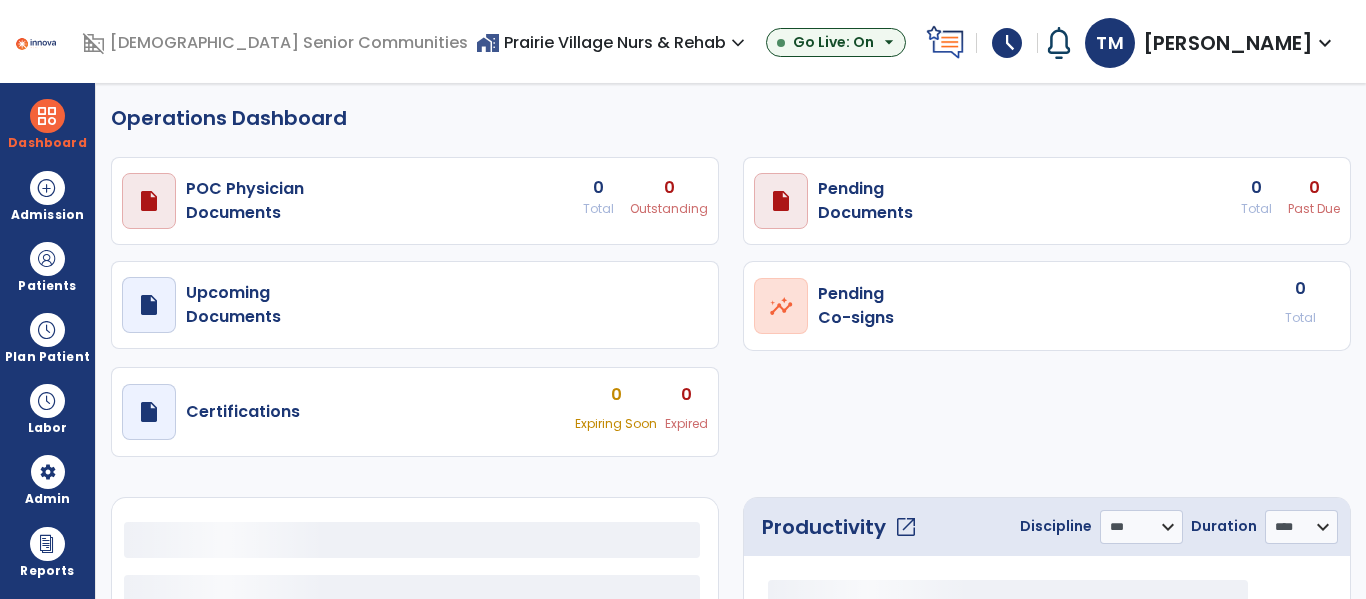 select on "***" 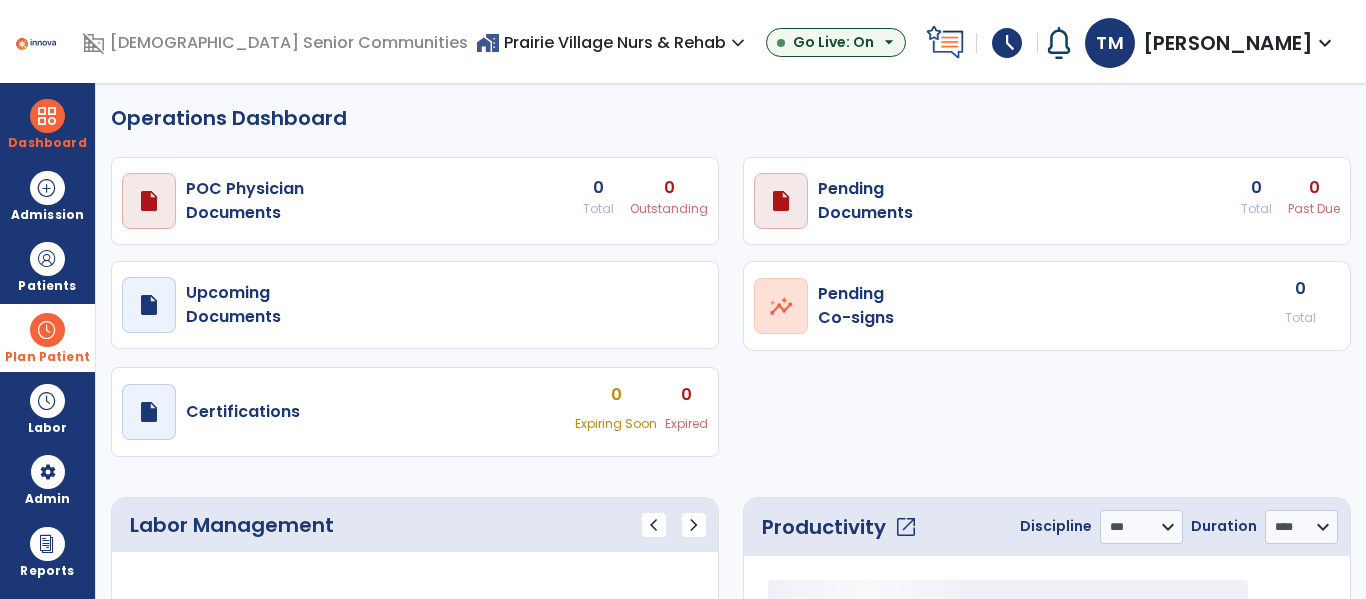click at bounding box center [47, 330] 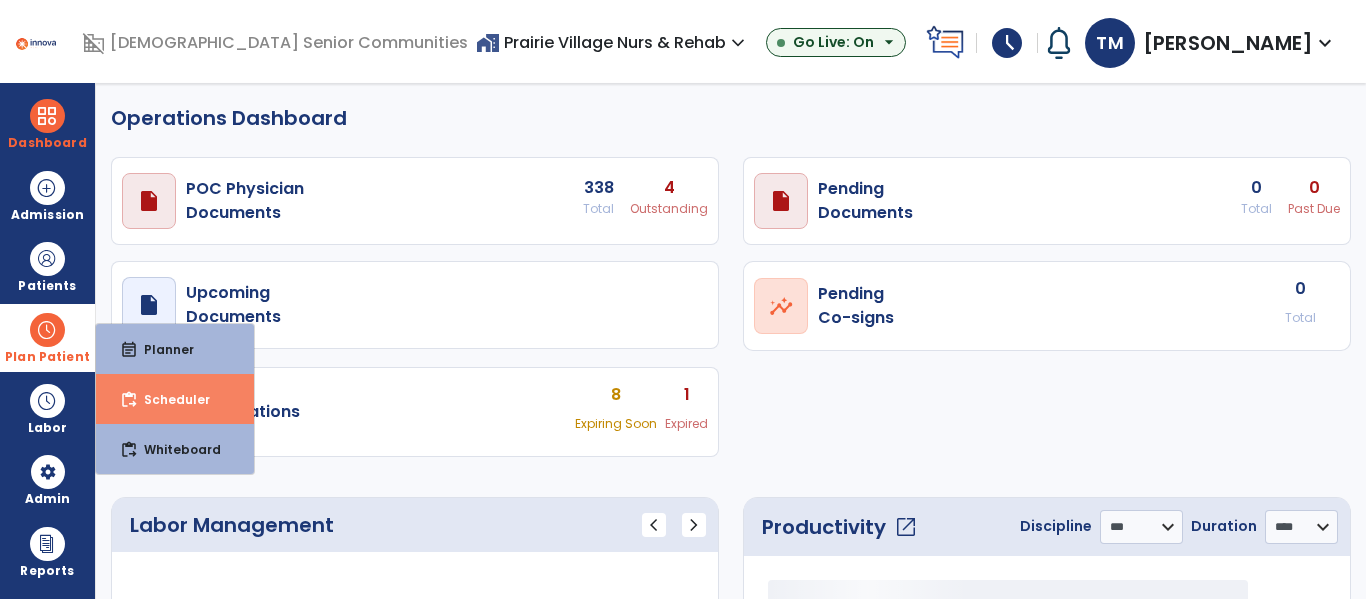 click on "Scheduler" at bounding box center [169, 399] 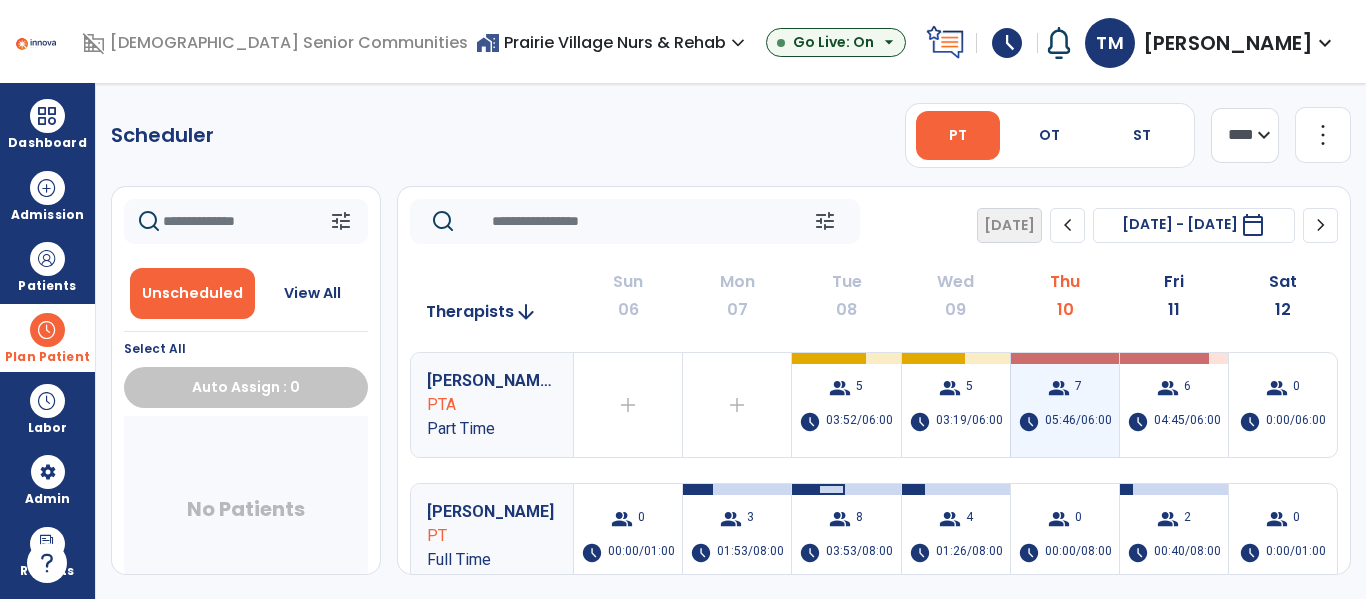 click on "05:46/06:00" at bounding box center (1078, 422) 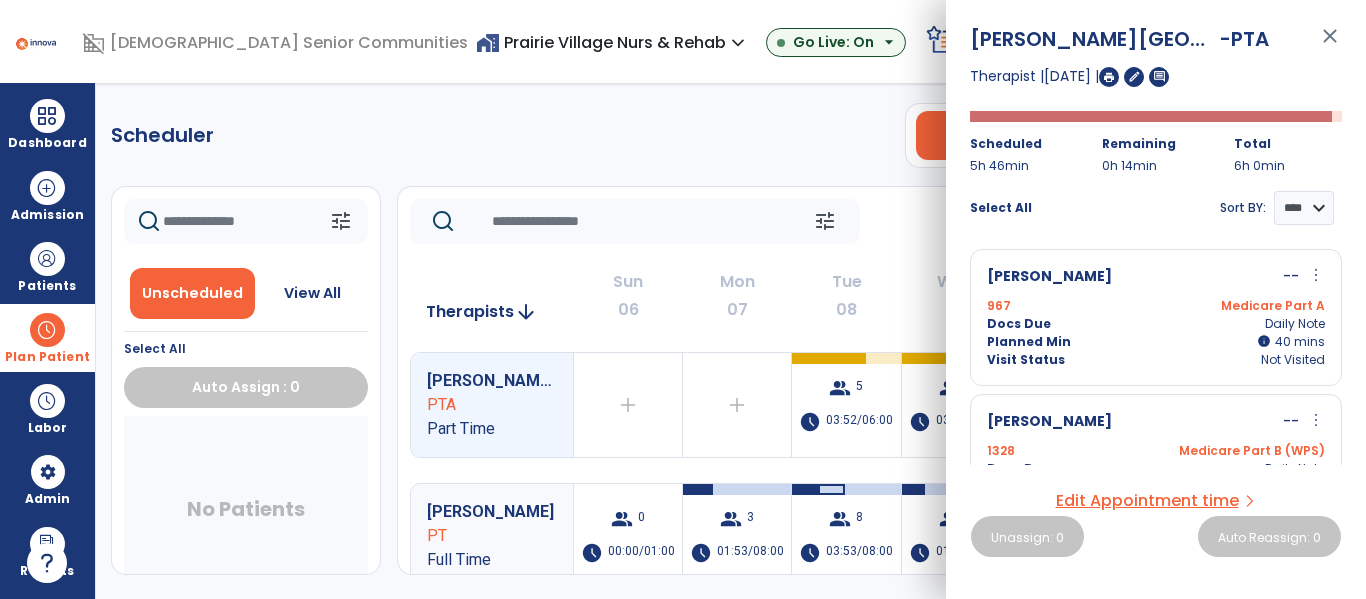 scroll, scrollTop: 792, scrollLeft: 0, axis: vertical 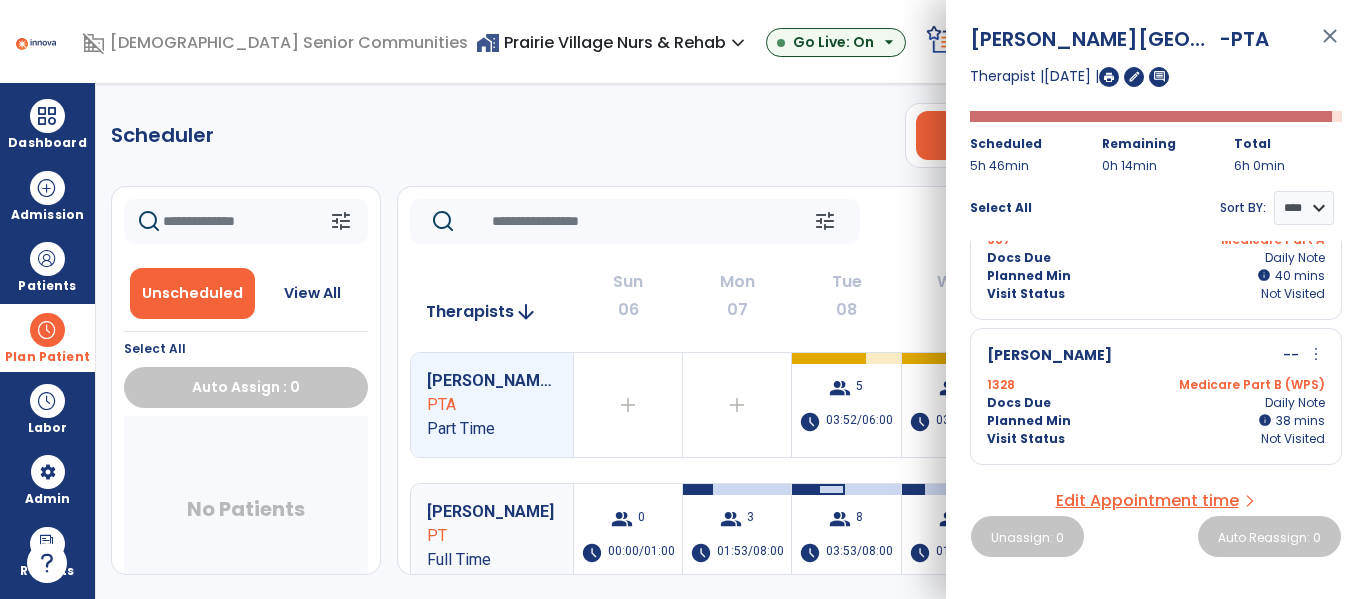 click on "Scheduler   PT   OT   ST  **** *** more_vert  Manage Labor   View All Therapists   Print" 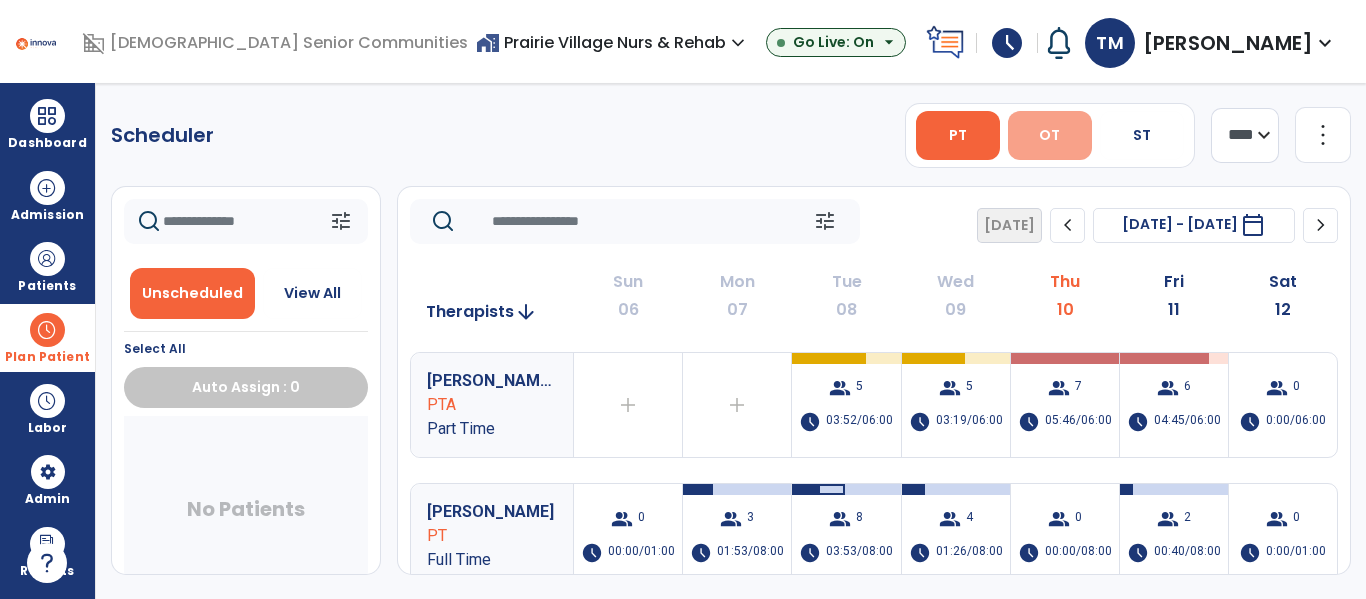 click on "OT" at bounding box center [1049, 135] 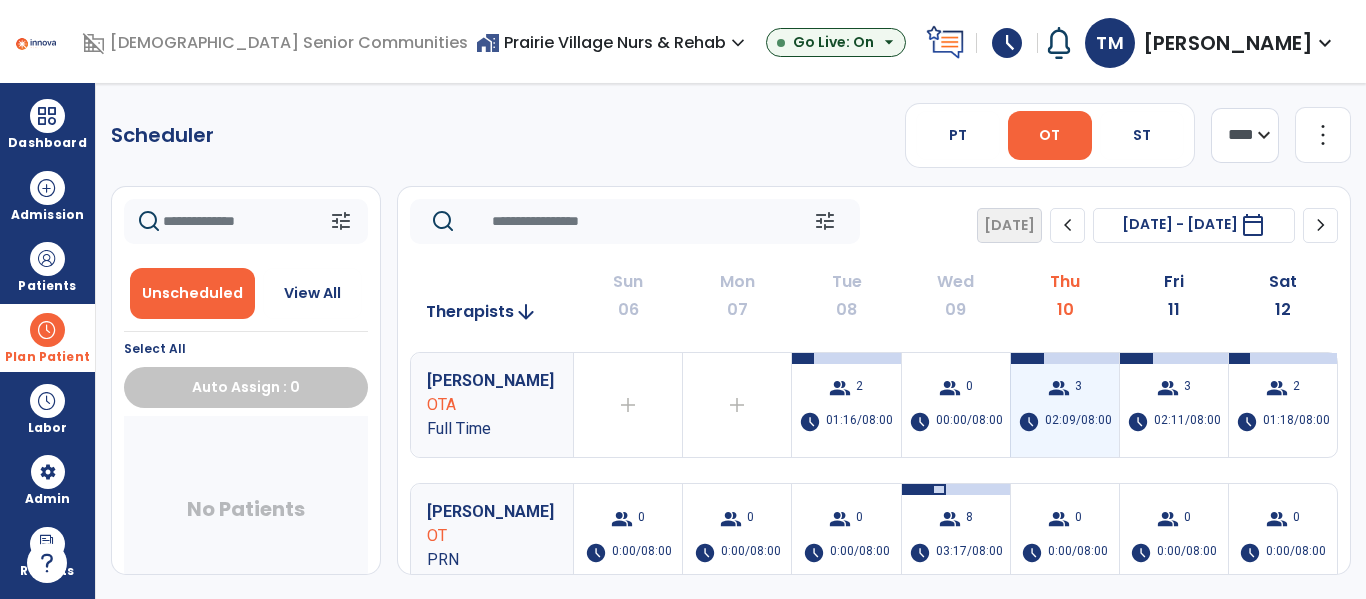 click on "group  3  schedule  02:09/08:00" at bounding box center (1065, 405) 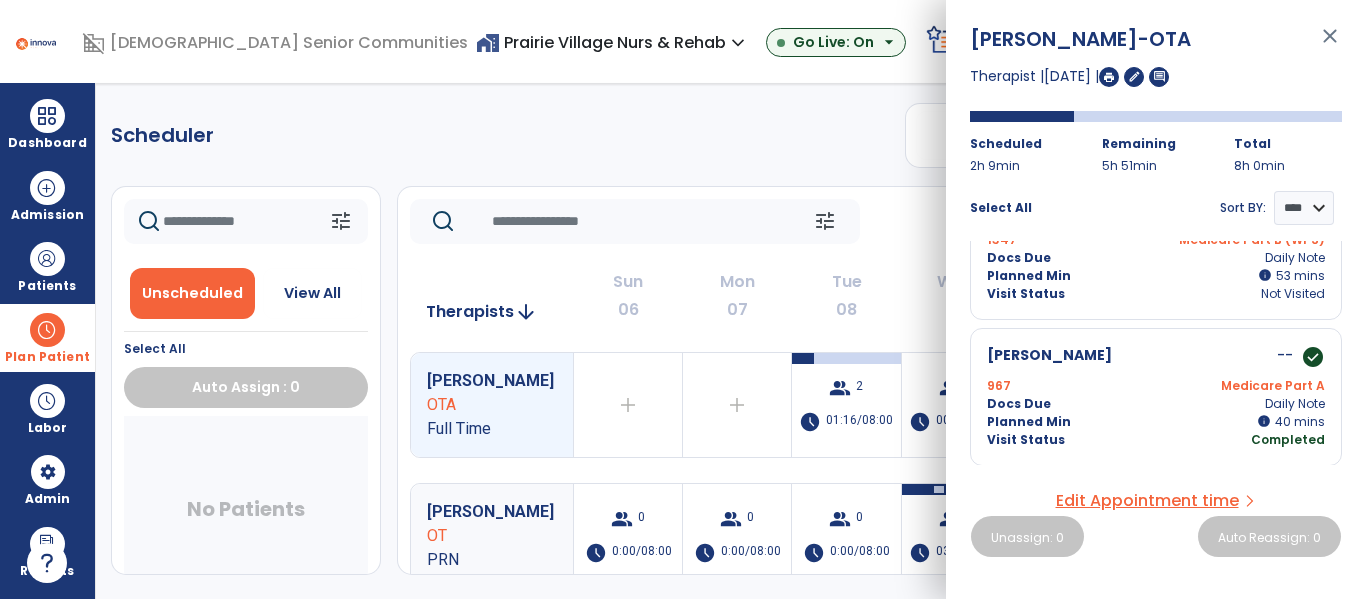 scroll, scrollTop: 0, scrollLeft: 0, axis: both 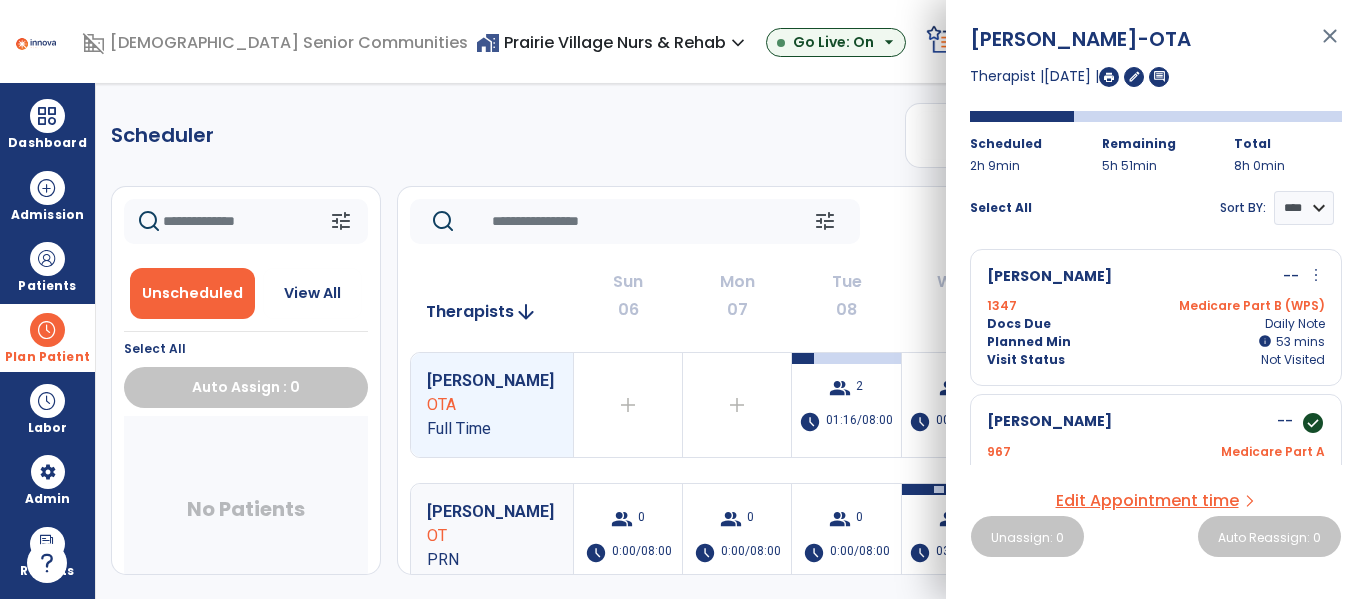 click on "Scheduler   PT   OT   ST  **** *** more_vert  Manage Labor   View All Therapists   Print" 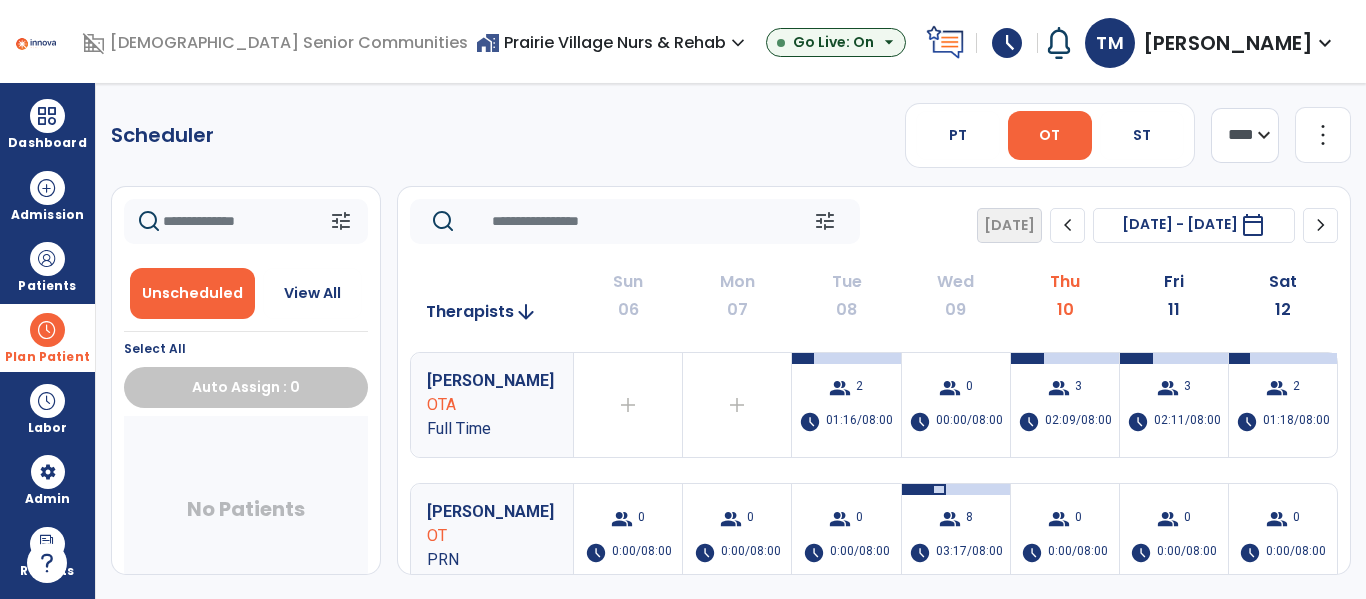 click on "home_work   Prairie Village Nurs & Rehab   expand_more" at bounding box center (613, 42) 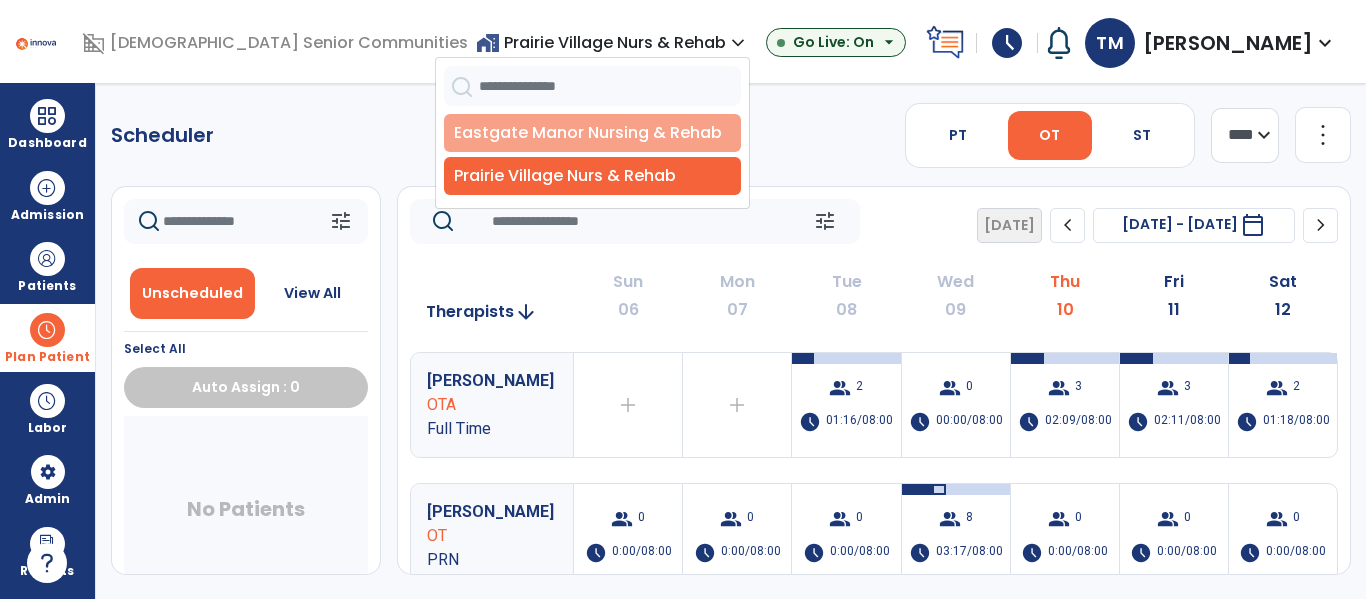 click on "Eastgate Manor Nursing & Rehab" at bounding box center (592, 133) 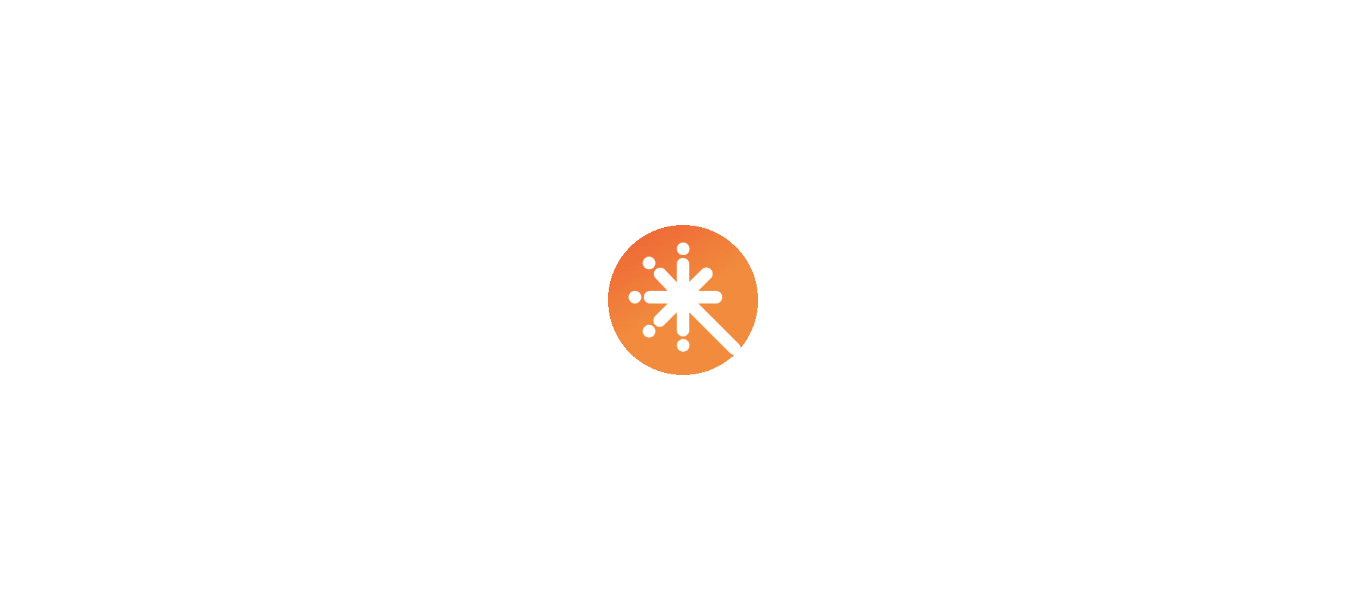 scroll, scrollTop: 0, scrollLeft: 0, axis: both 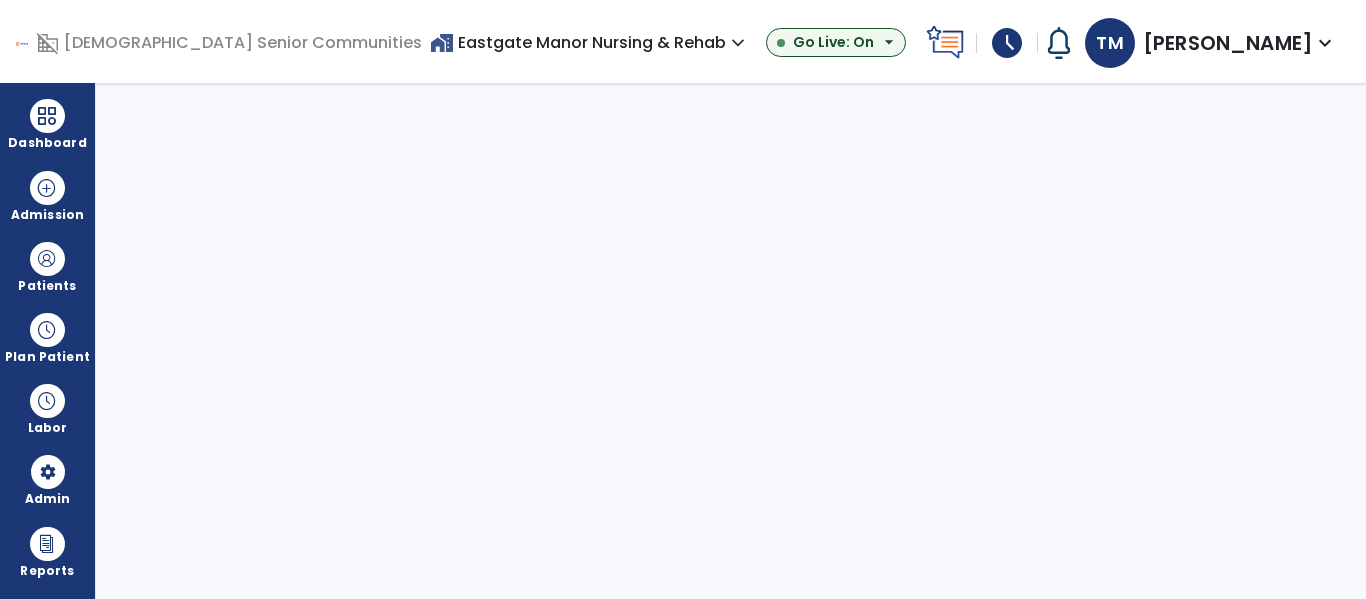 select on "***" 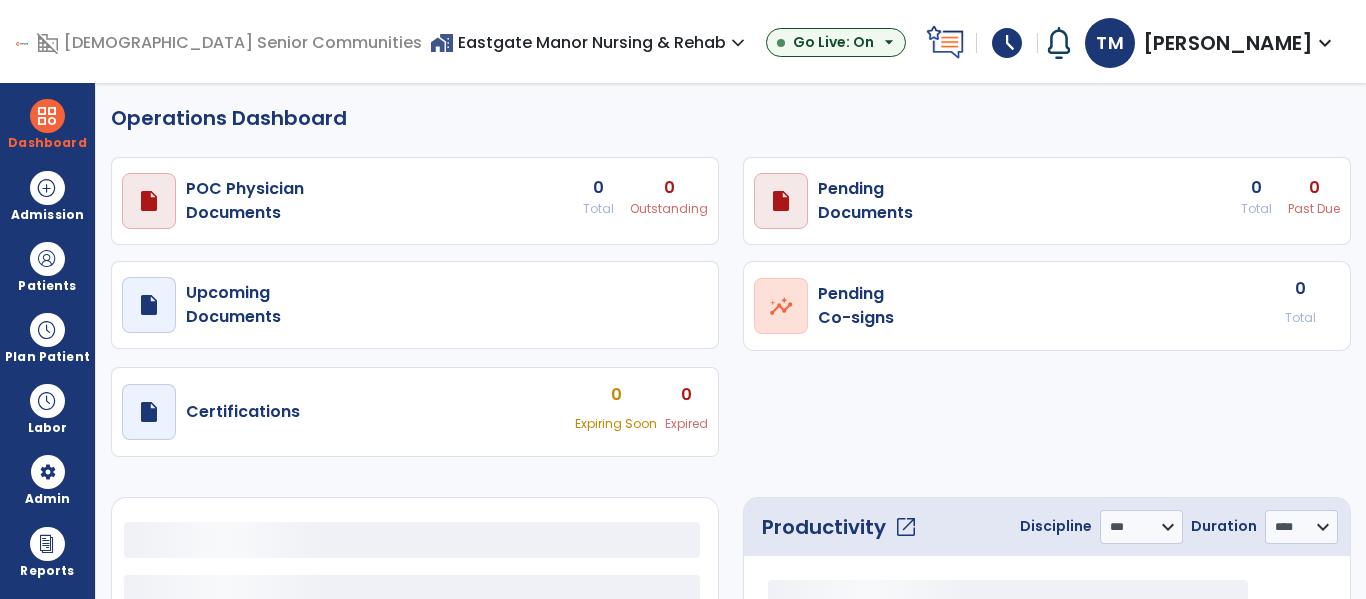 select on "***" 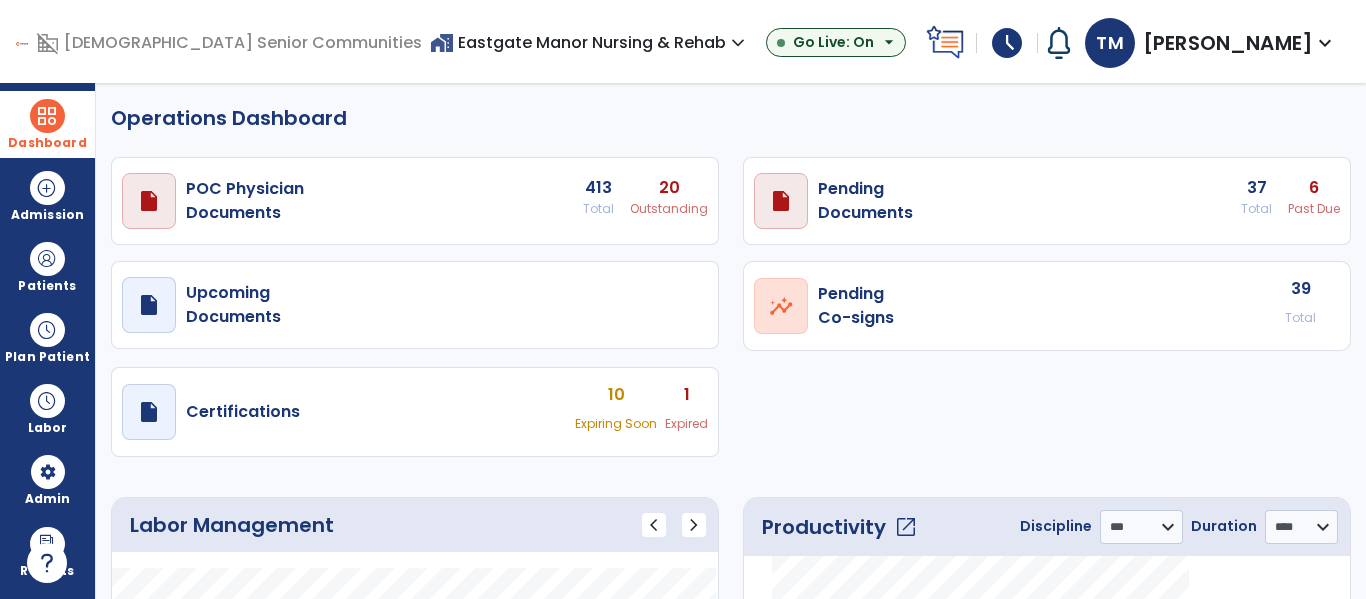 click at bounding box center (47, 116) 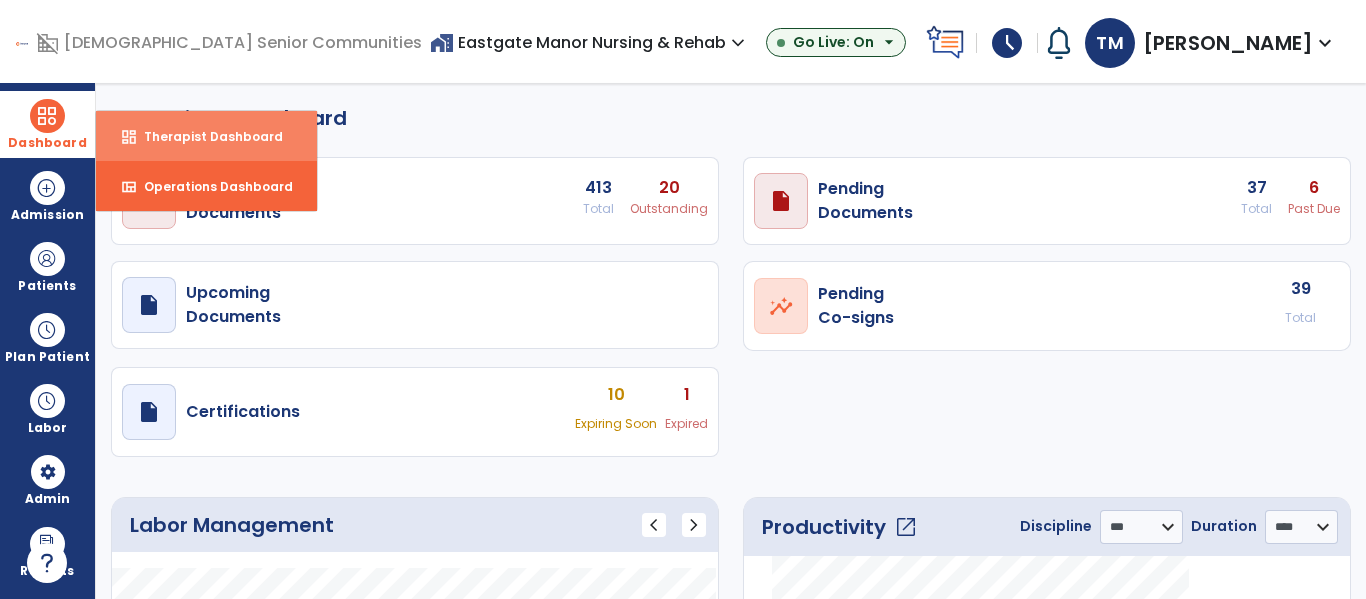 click on "Therapist Dashboard" at bounding box center (205, 136) 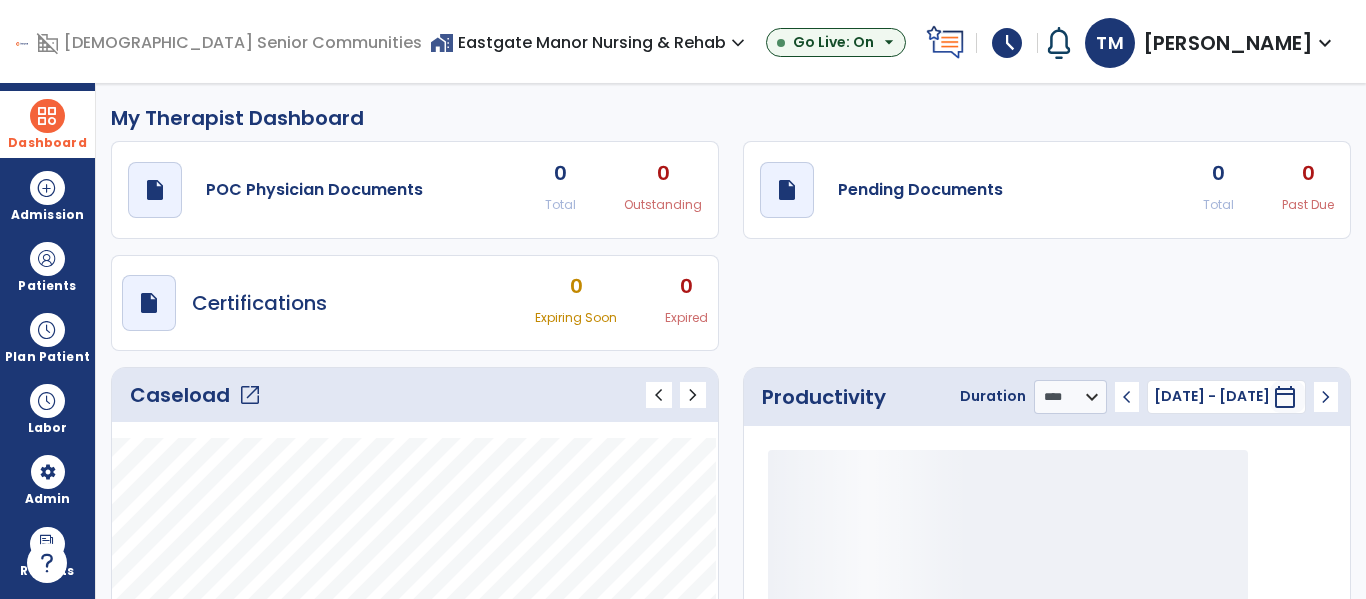 click on "open_in_new" 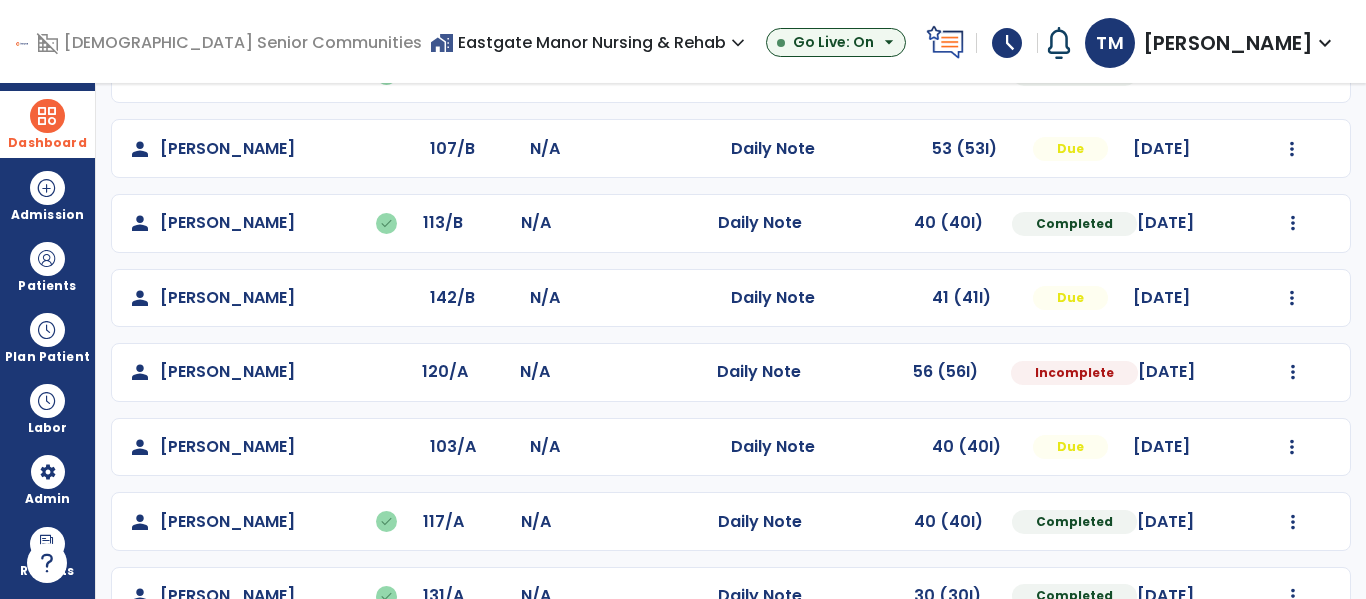 scroll, scrollTop: 369, scrollLeft: 0, axis: vertical 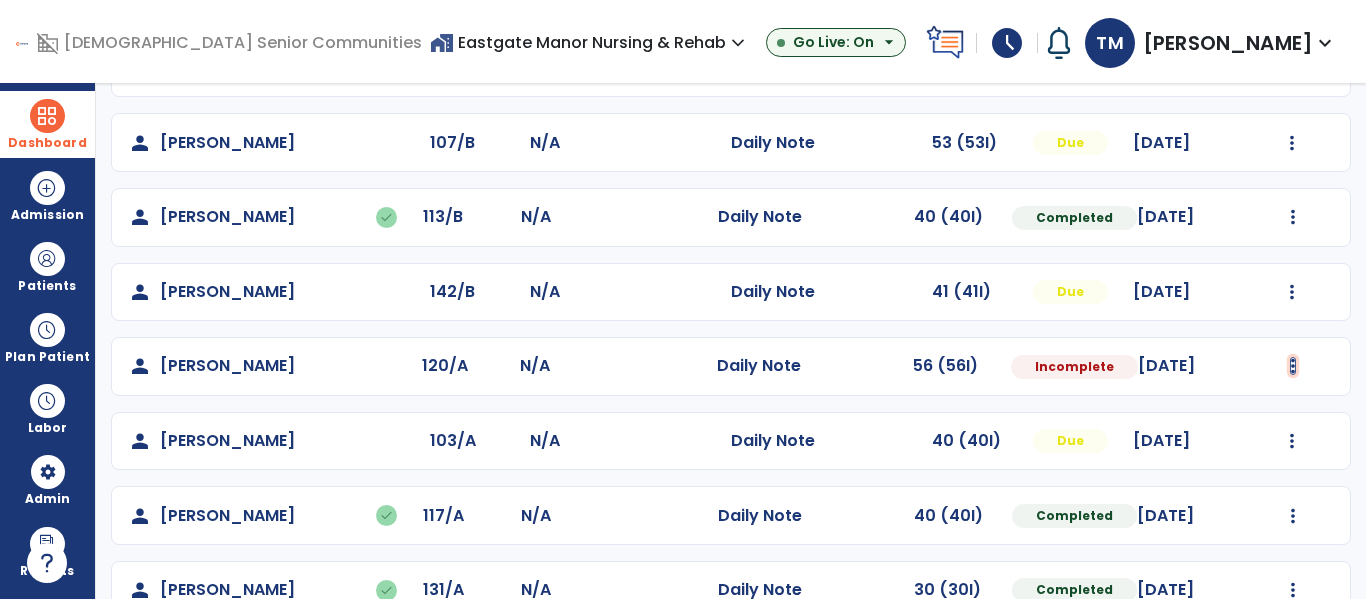 click at bounding box center (1293, -81) 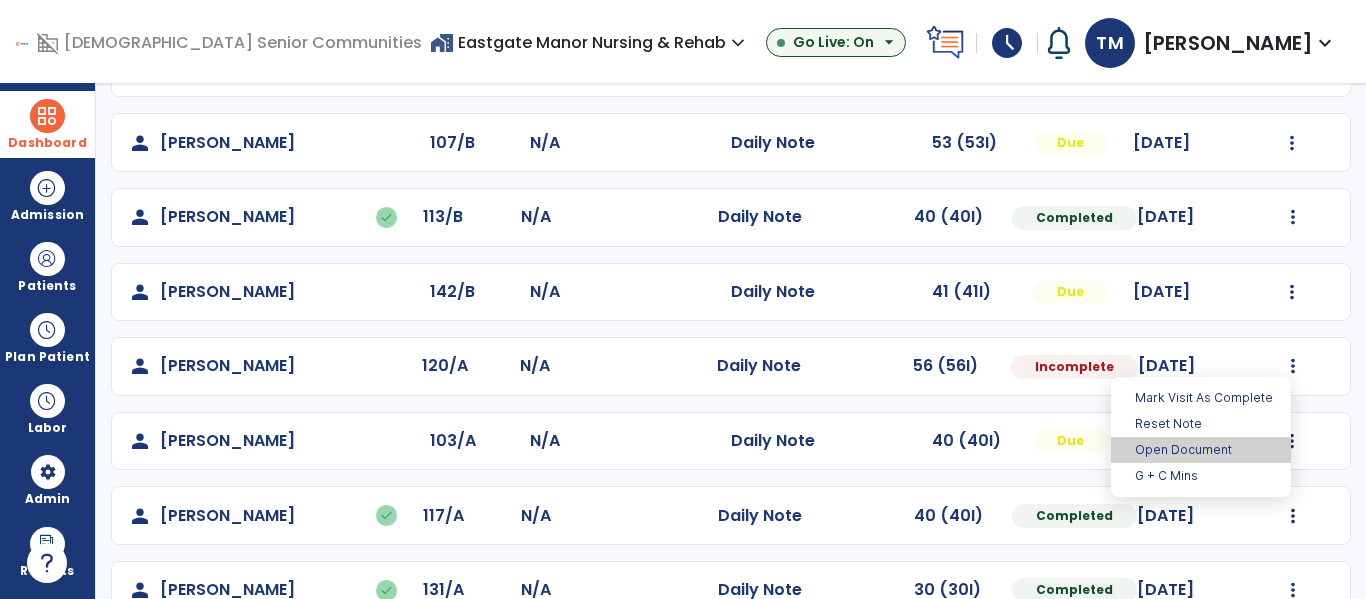 click on "Open Document" at bounding box center [1201, 450] 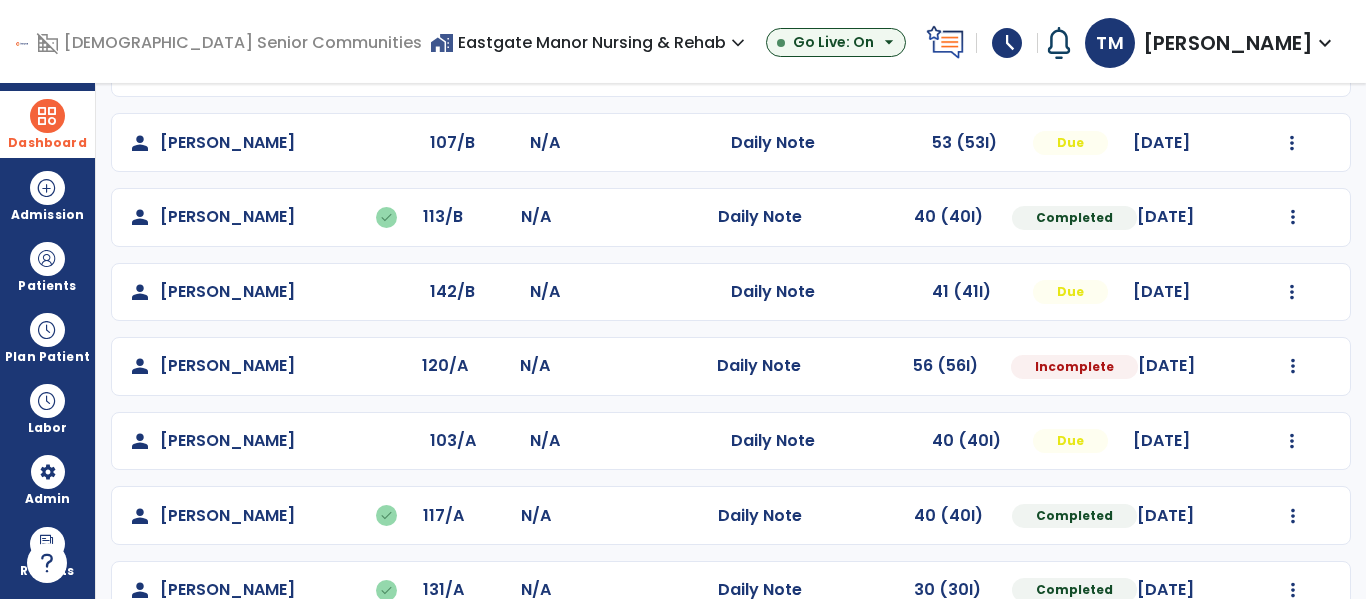 select on "*" 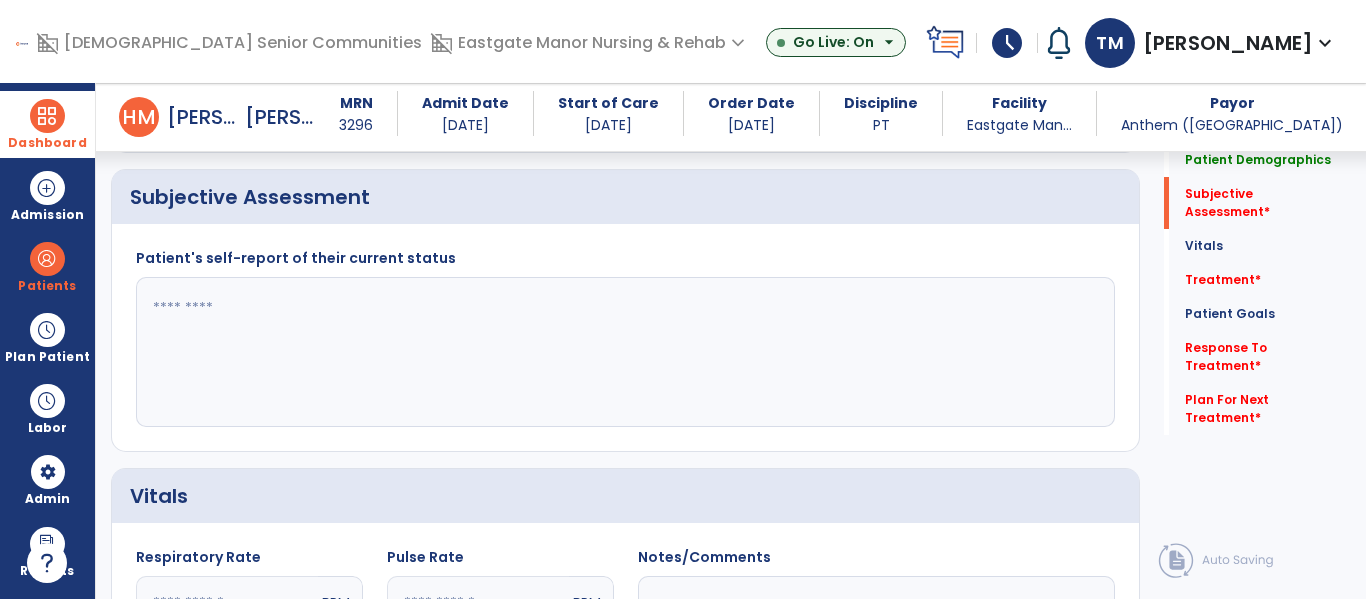 scroll, scrollTop: 477, scrollLeft: 0, axis: vertical 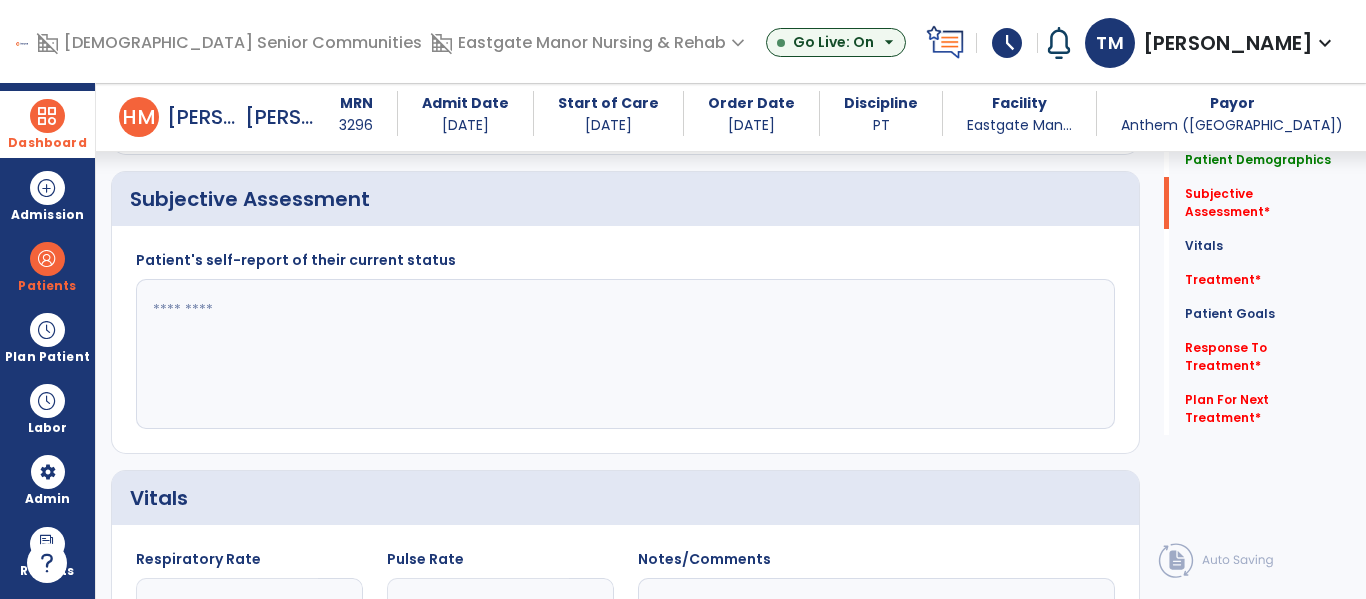 click 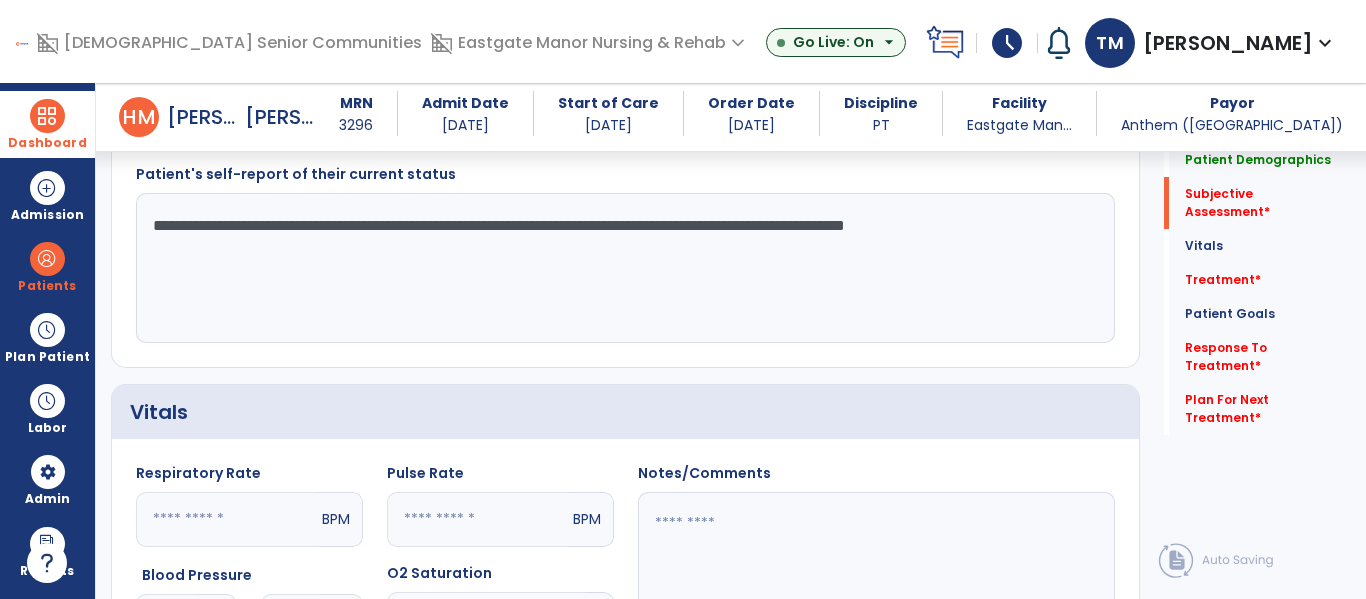 scroll, scrollTop: 573, scrollLeft: 0, axis: vertical 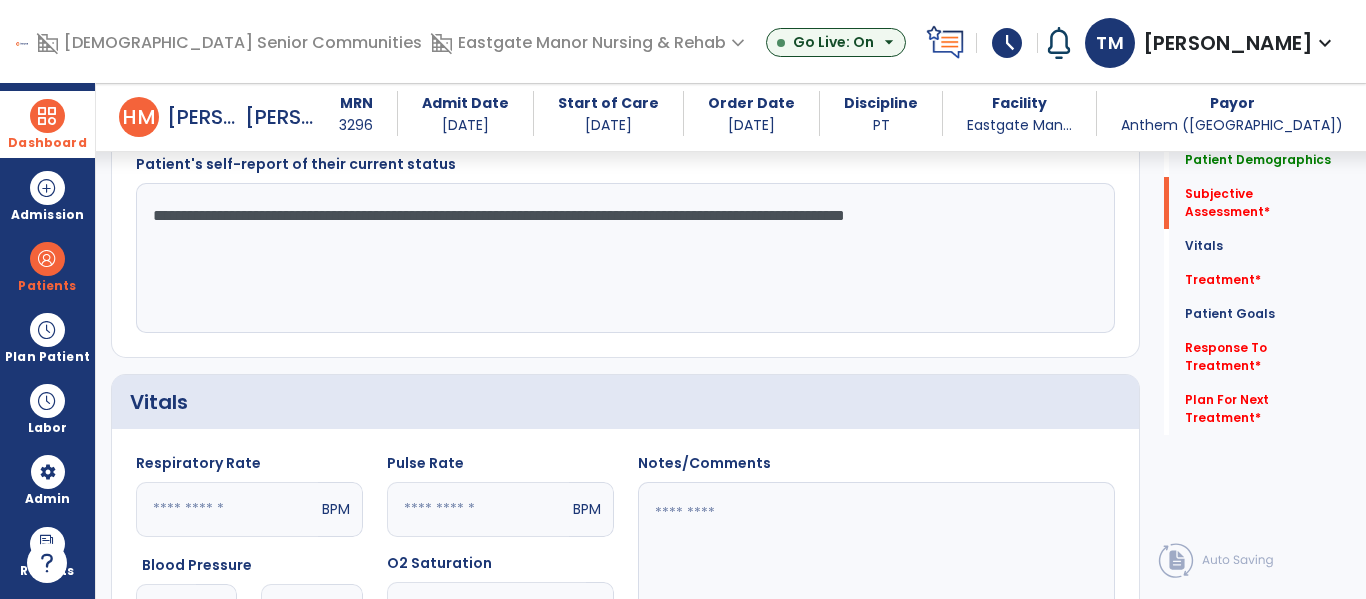 type on "**********" 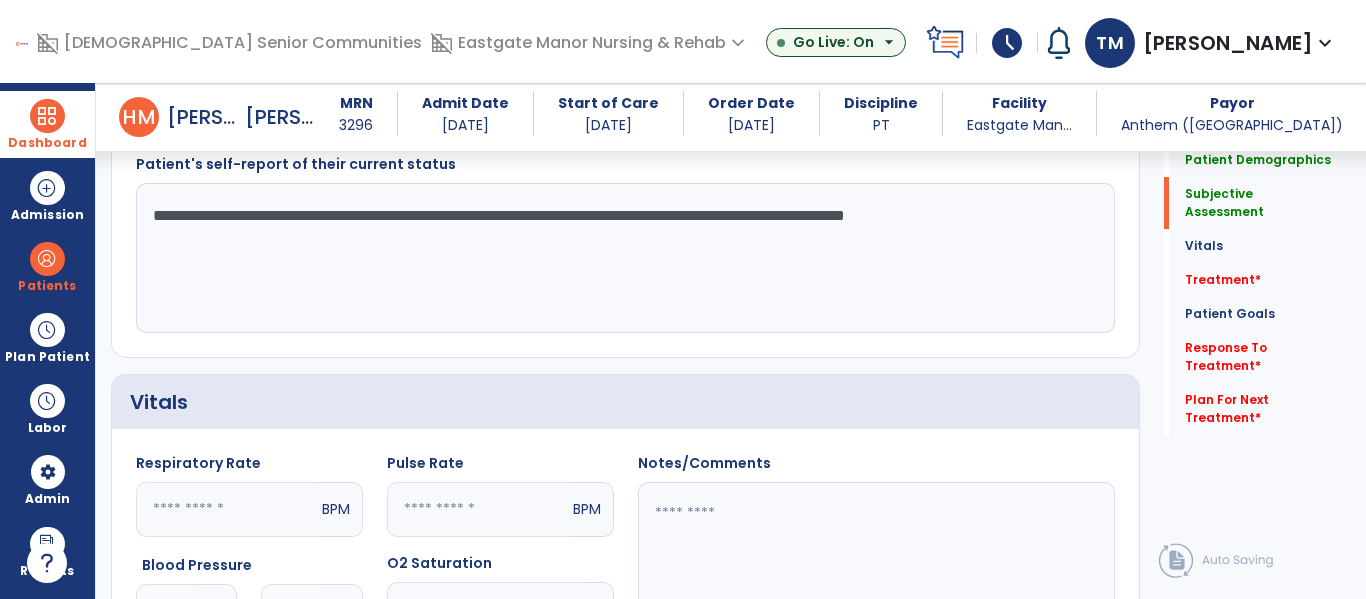 click 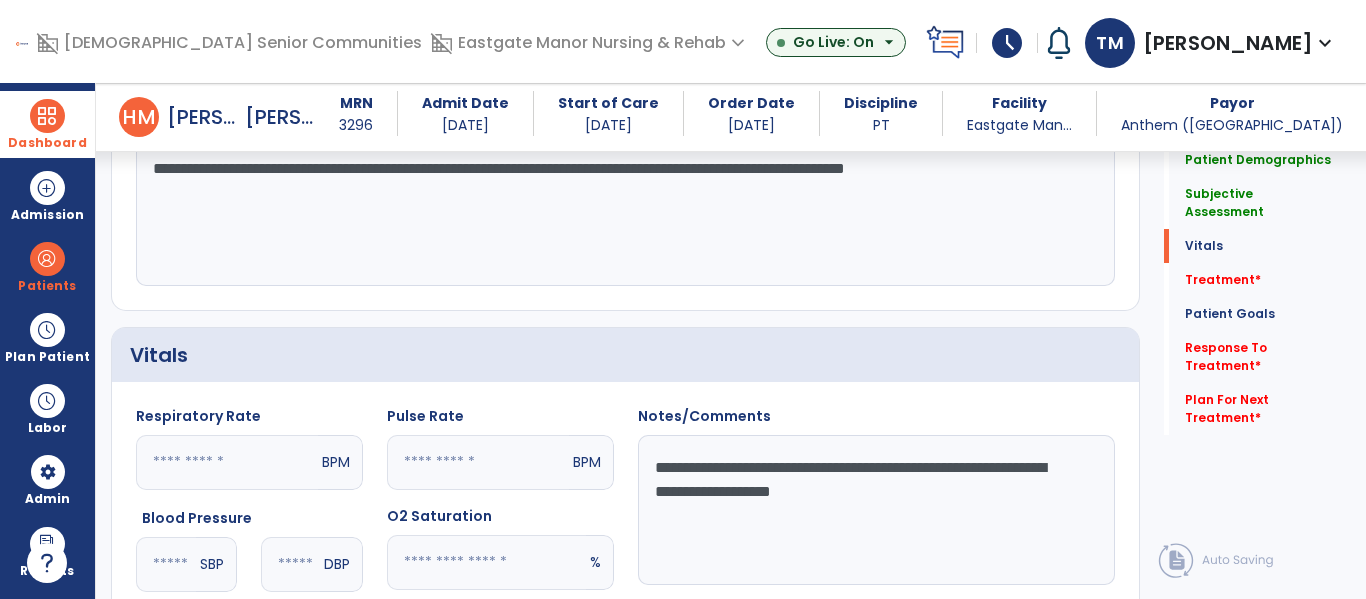 scroll, scrollTop: 585, scrollLeft: 0, axis: vertical 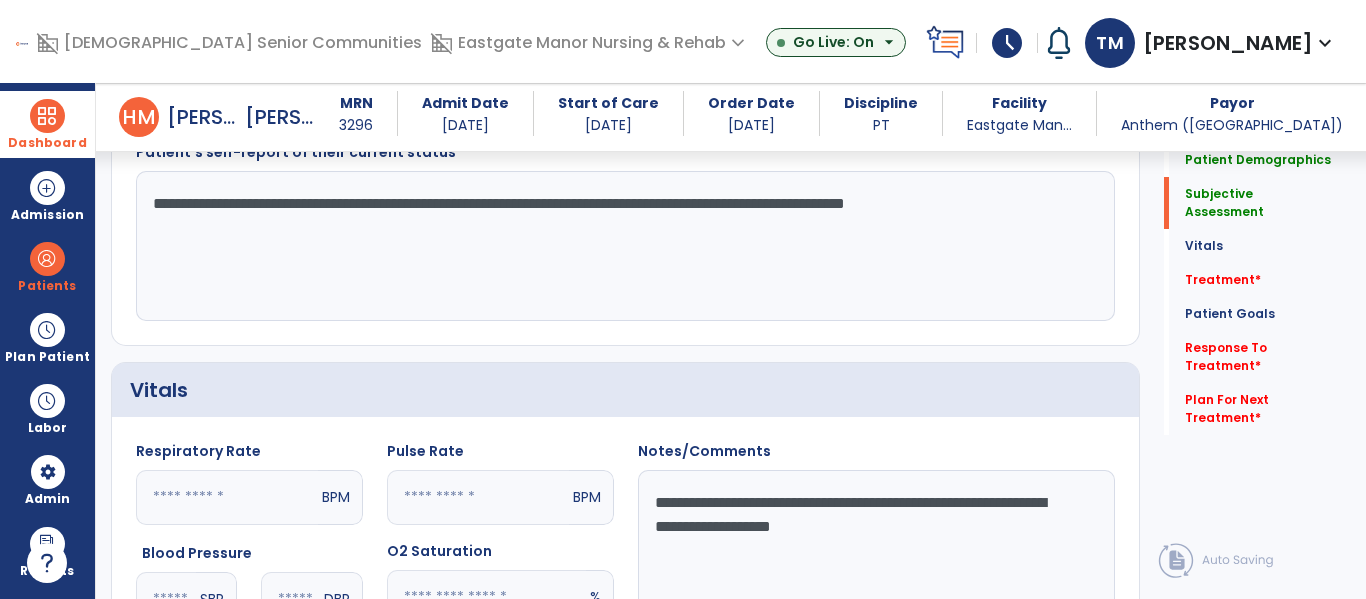 type on "**********" 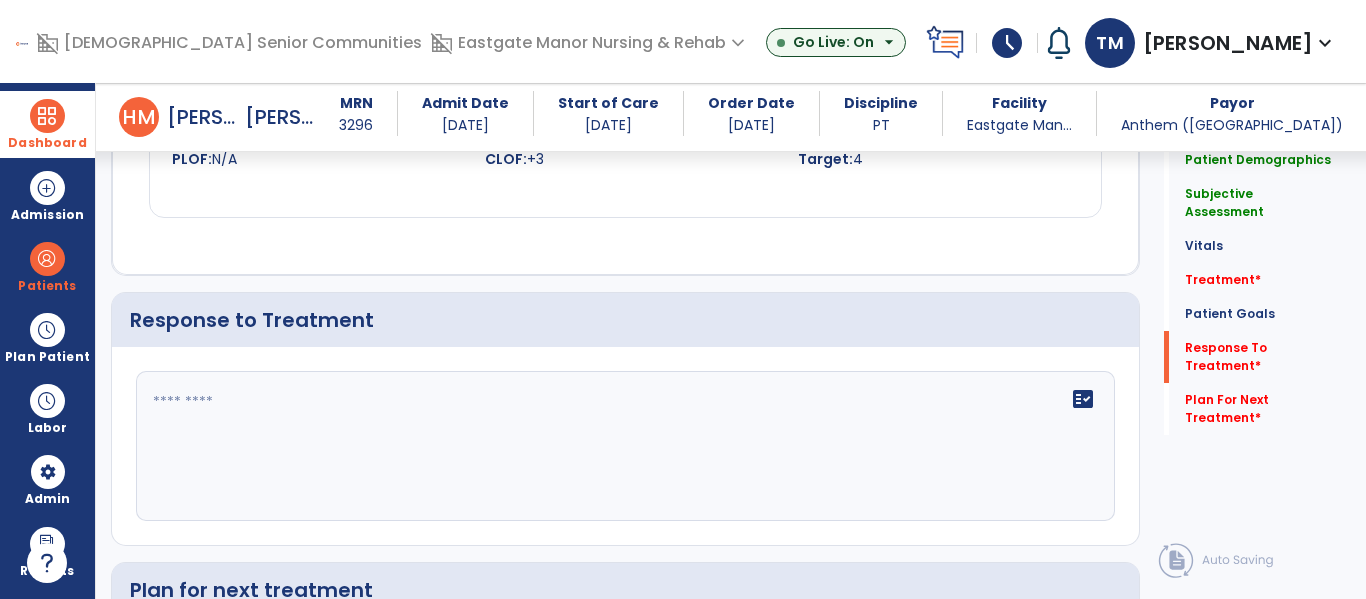 scroll, scrollTop: 2657, scrollLeft: 0, axis: vertical 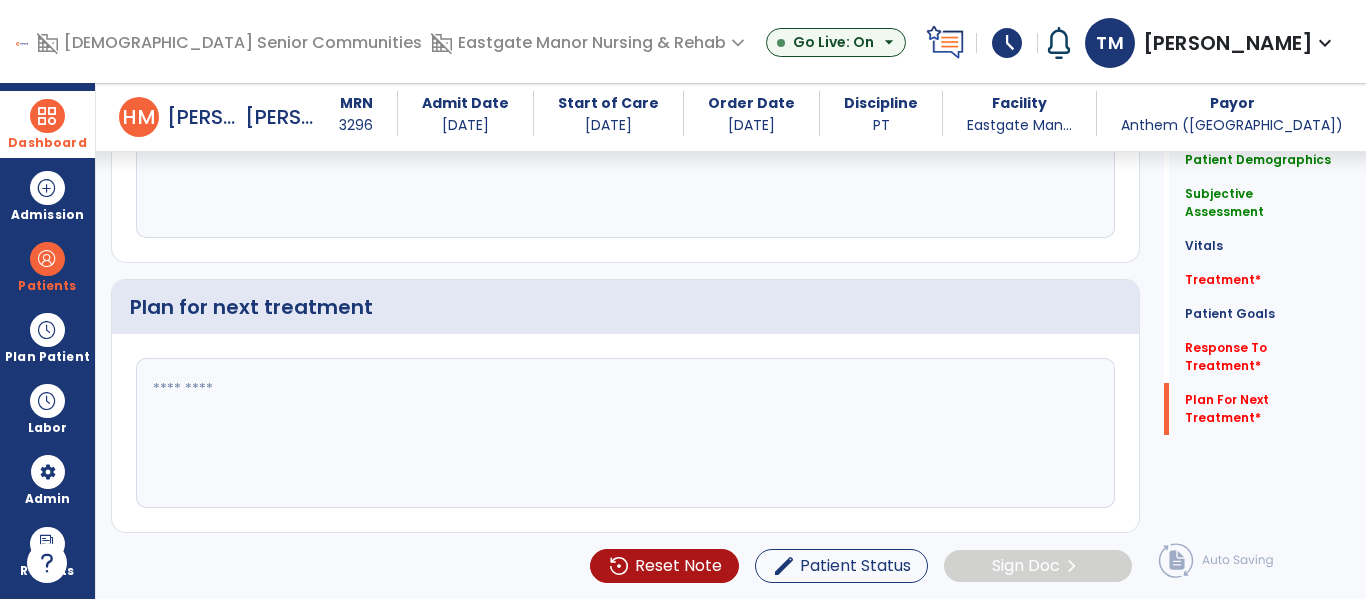 click 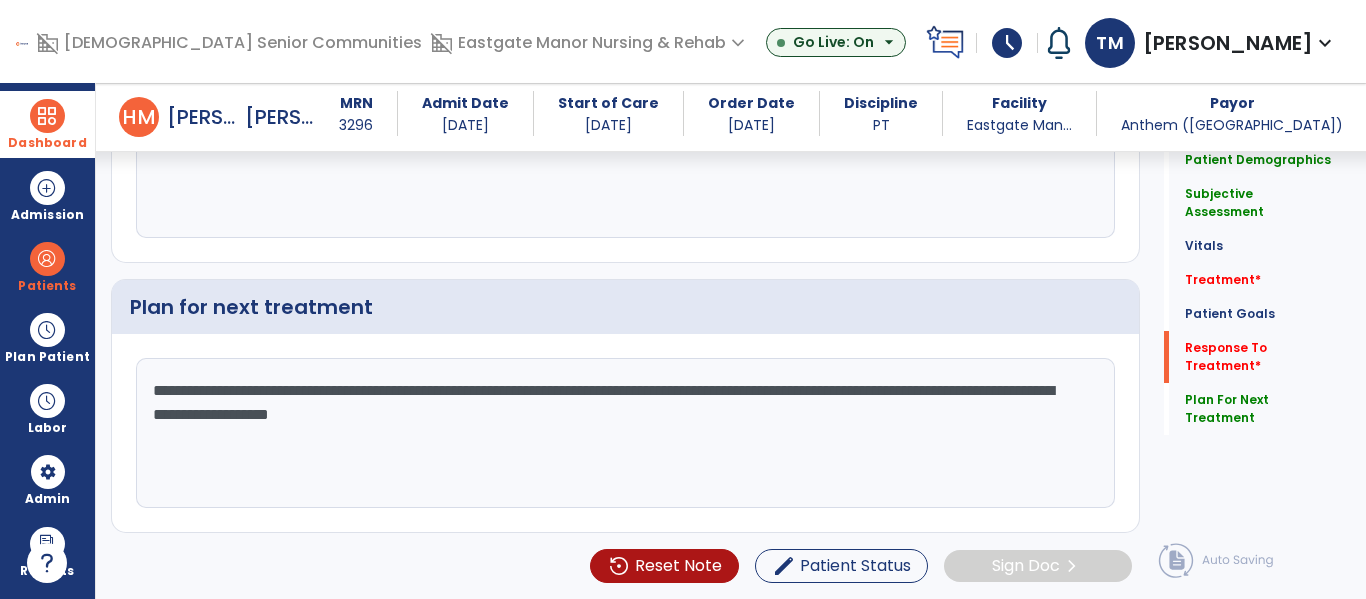 scroll, scrollTop: 2466, scrollLeft: 0, axis: vertical 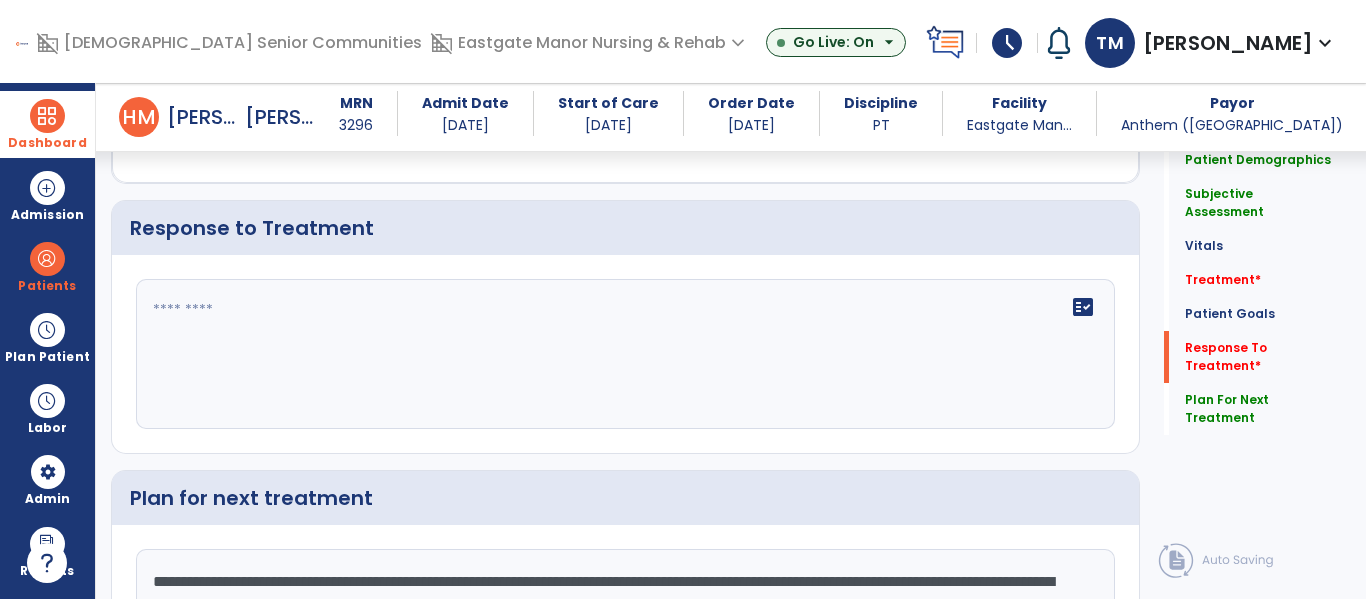 type on "**********" 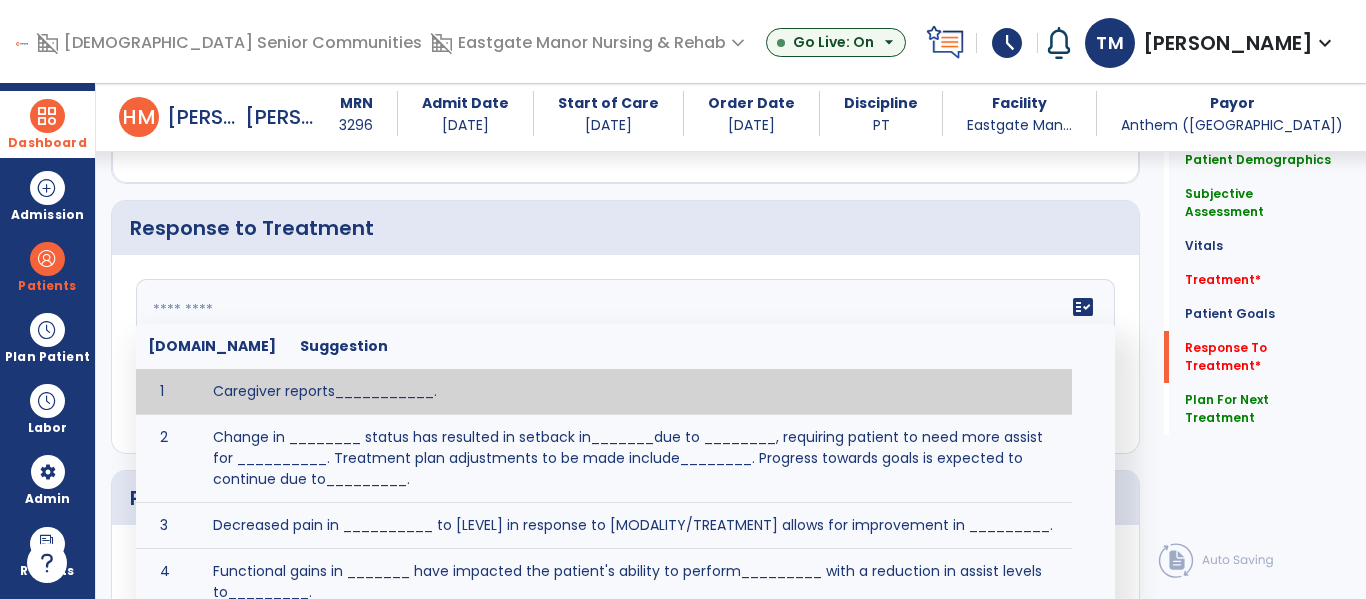 paste on "**********" 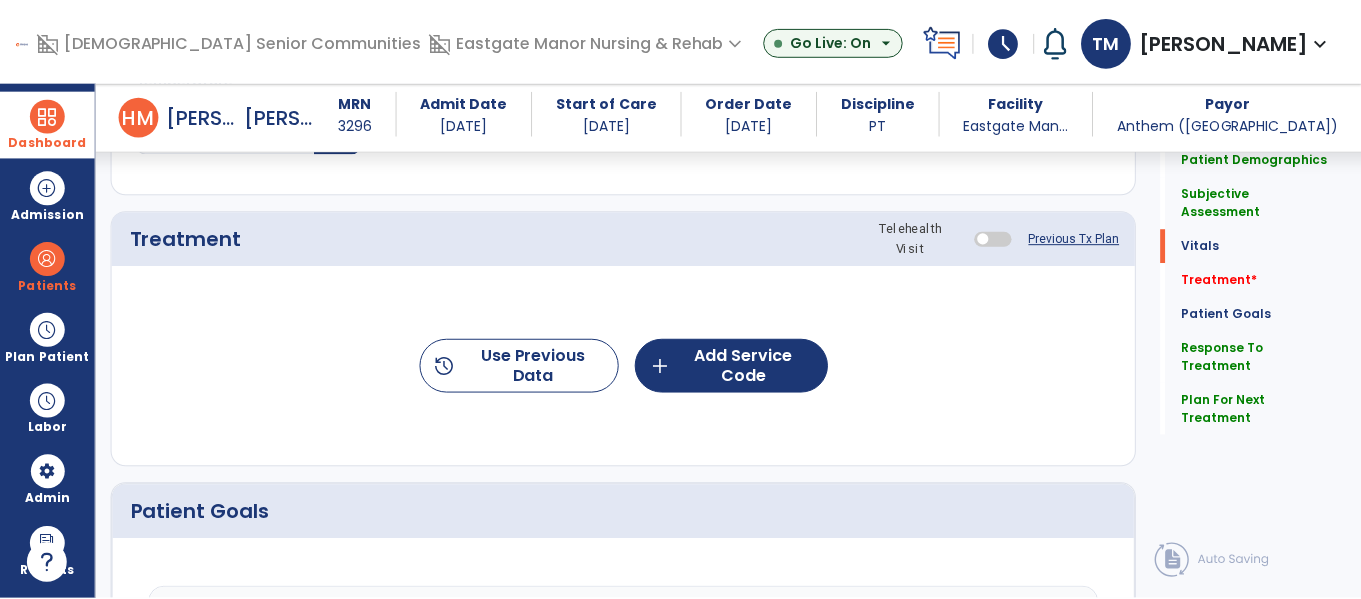scroll, scrollTop: 1014, scrollLeft: 0, axis: vertical 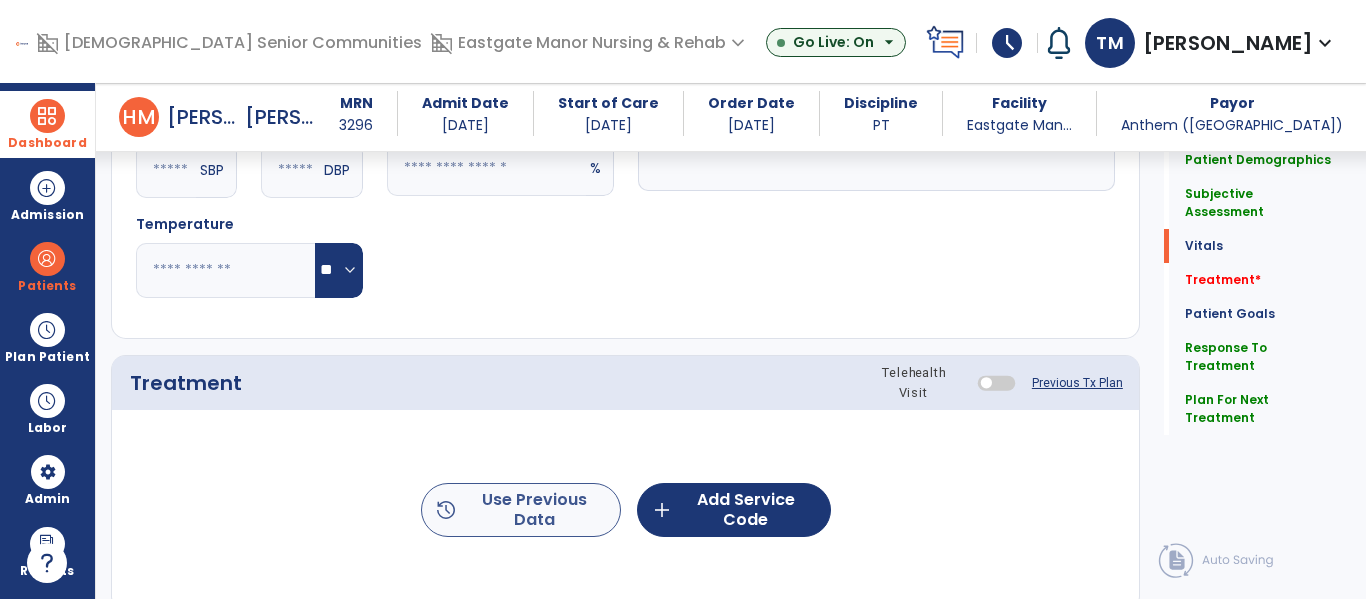 type on "**********" 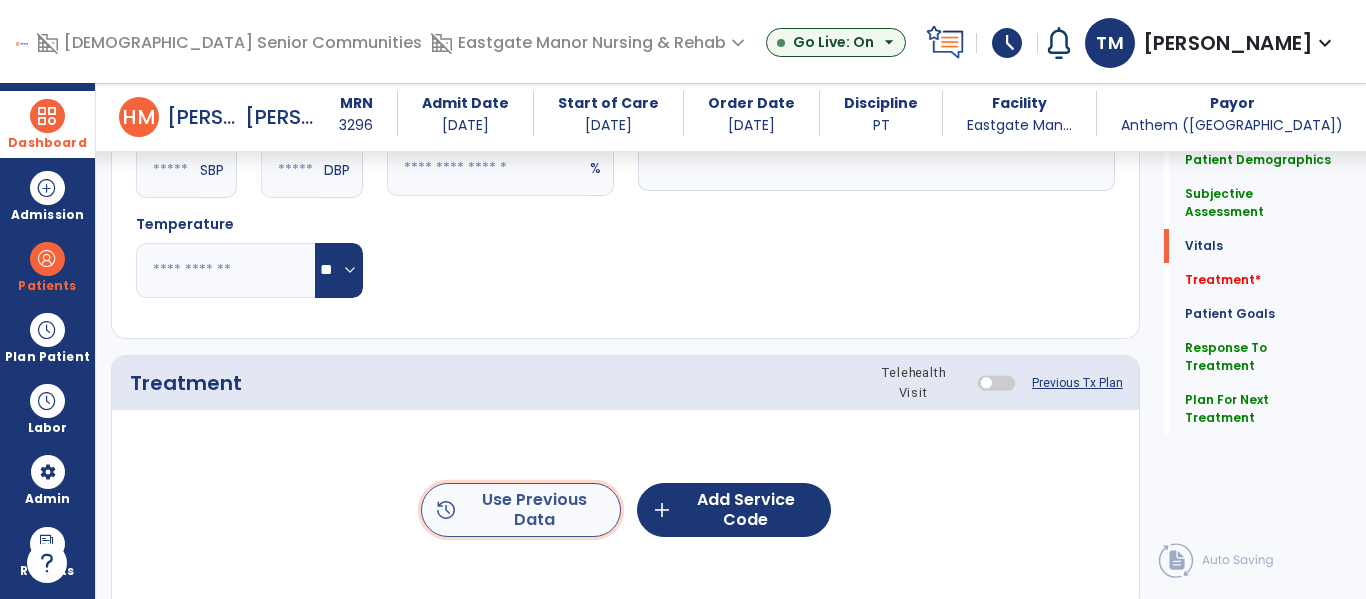 click on "history  Use Previous Data" 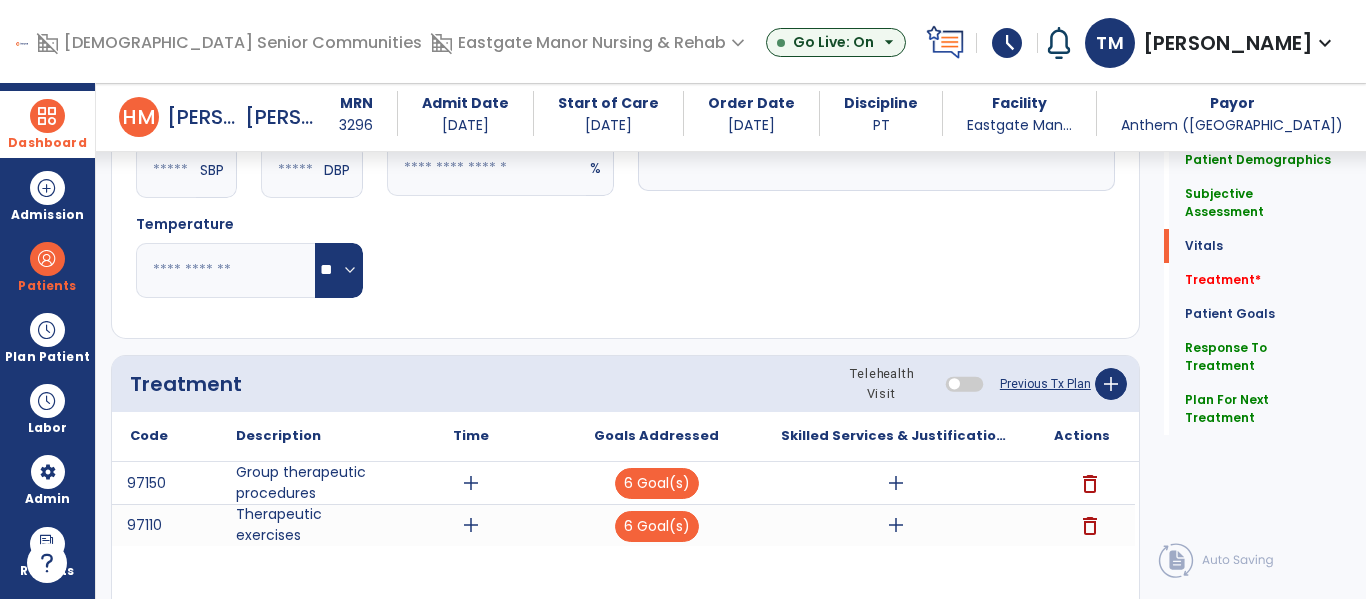 click on "delete" at bounding box center (1090, 484) 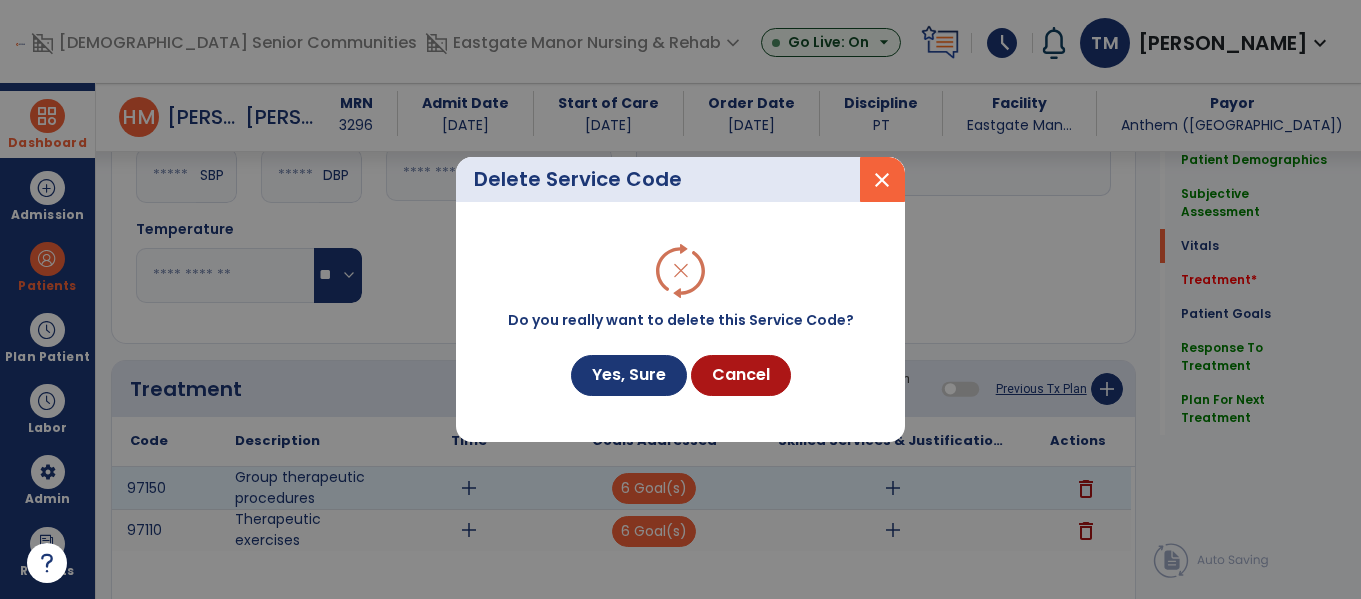scroll, scrollTop: 1014, scrollLeft: 0, axis: vertical 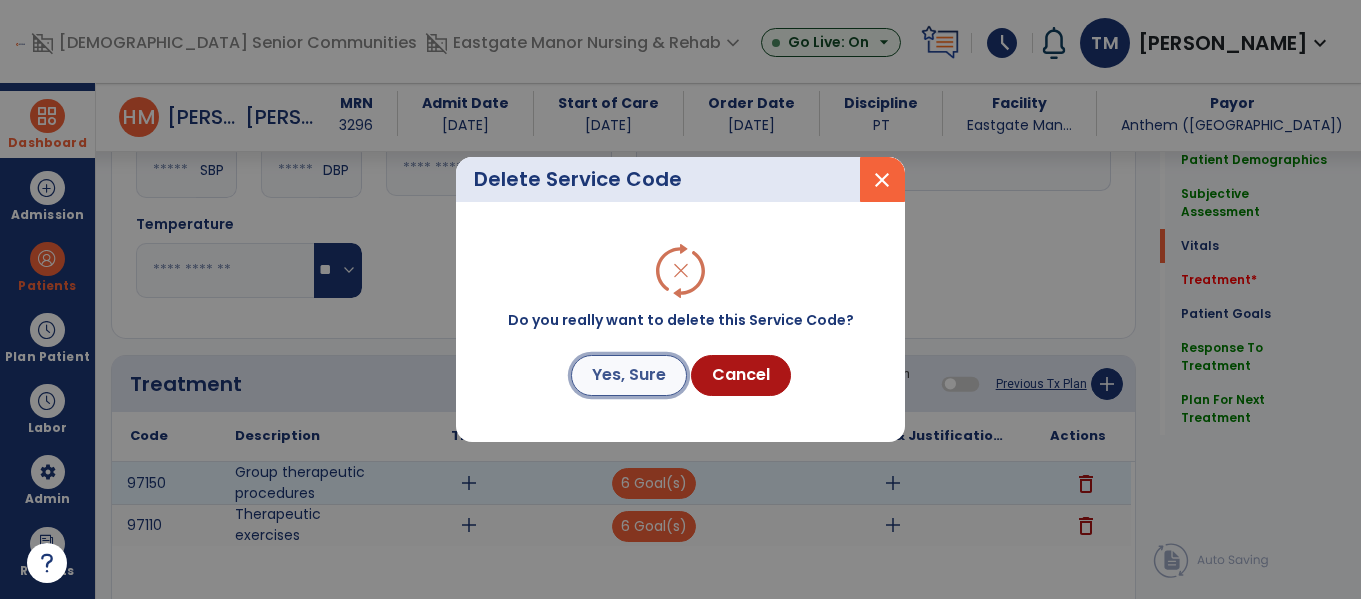 click on "Yes, Sure" at bounding box center (629, 375) 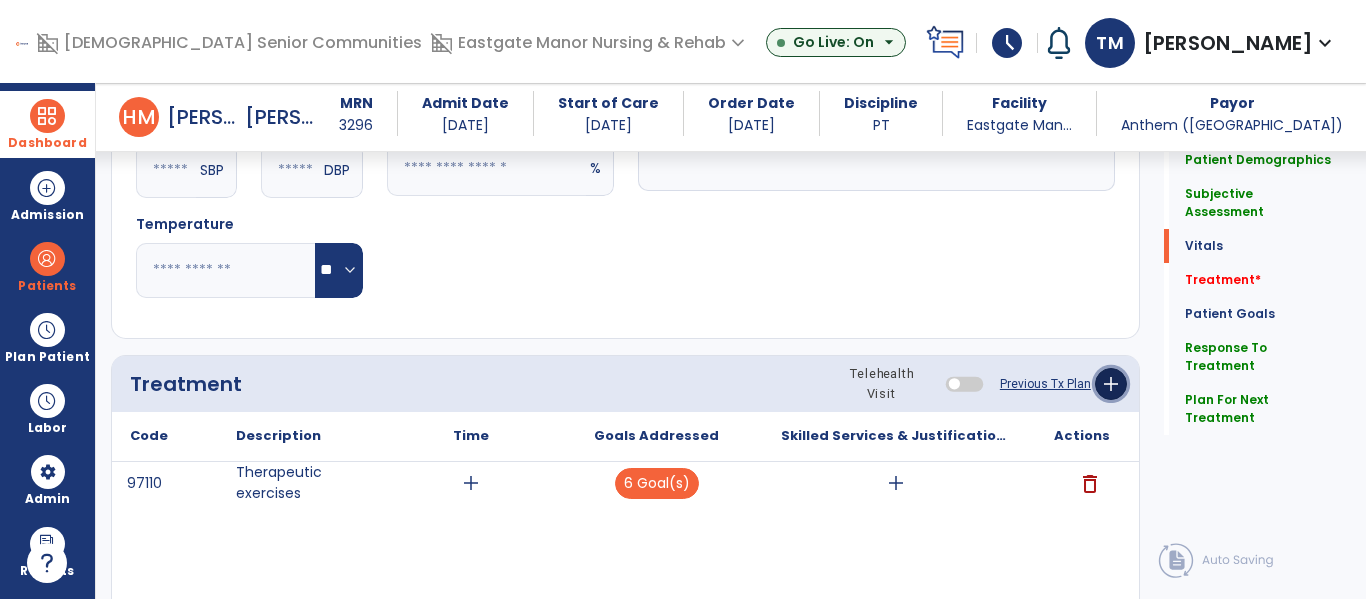 click on "add" 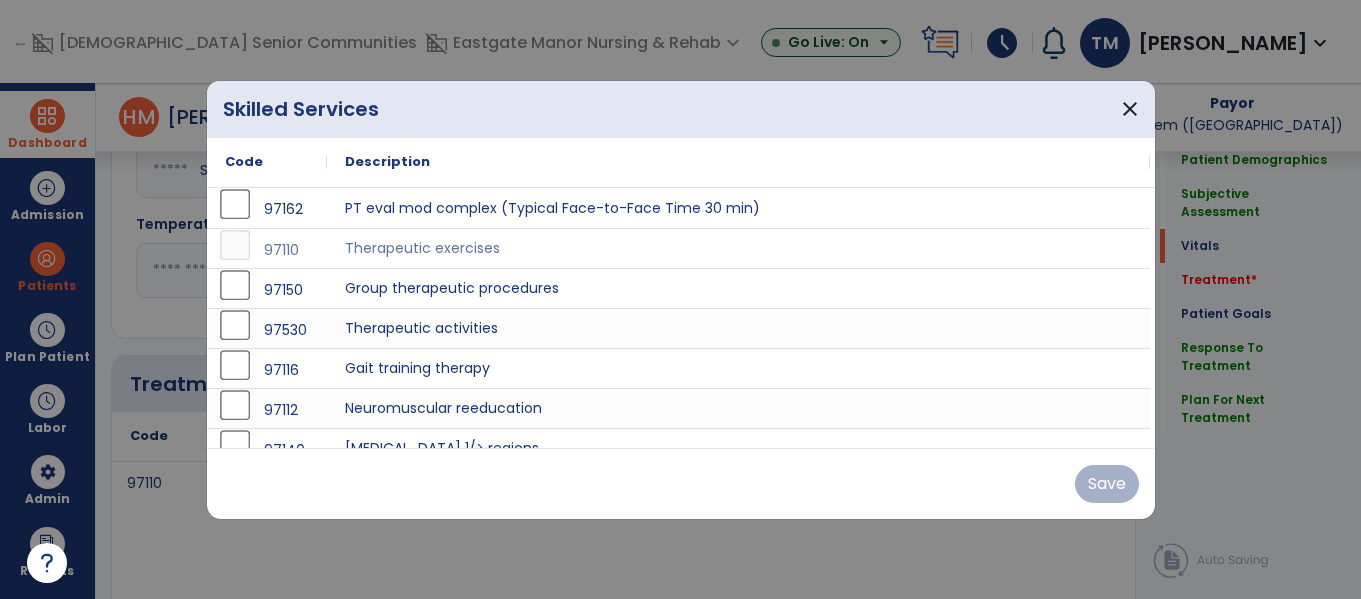 scroll, scrollTop: 1014, scrollLeft: 0, axis: vertical 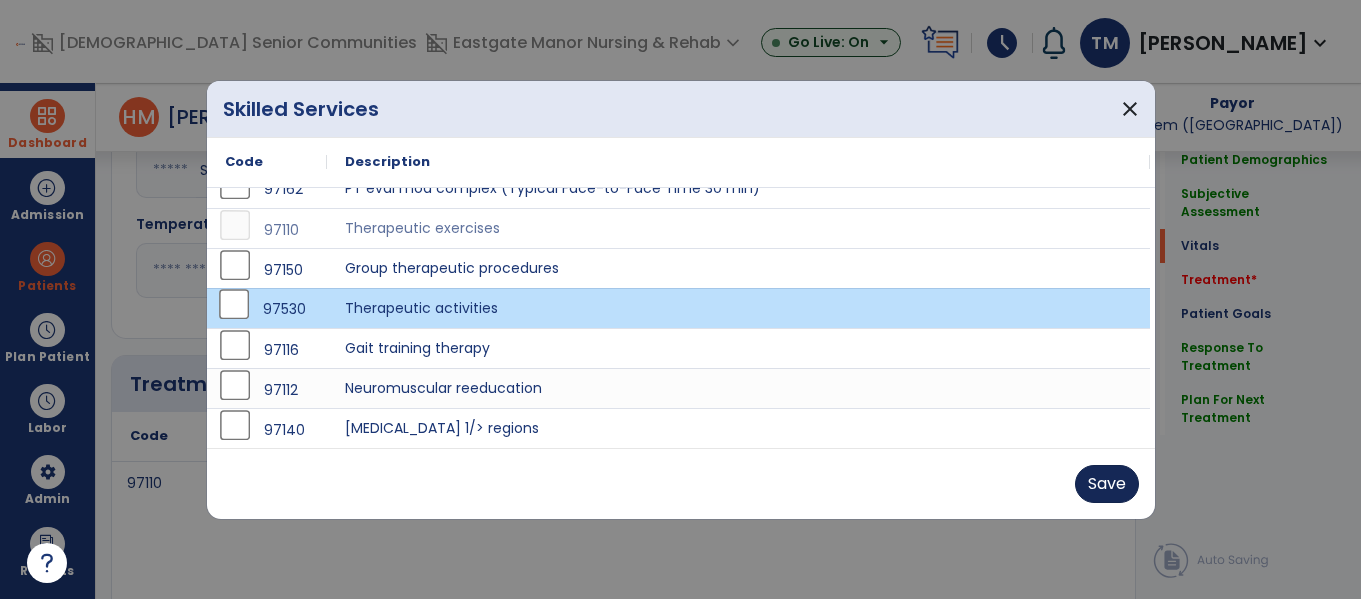 click on "Save" at bounding box center [1107, 484] 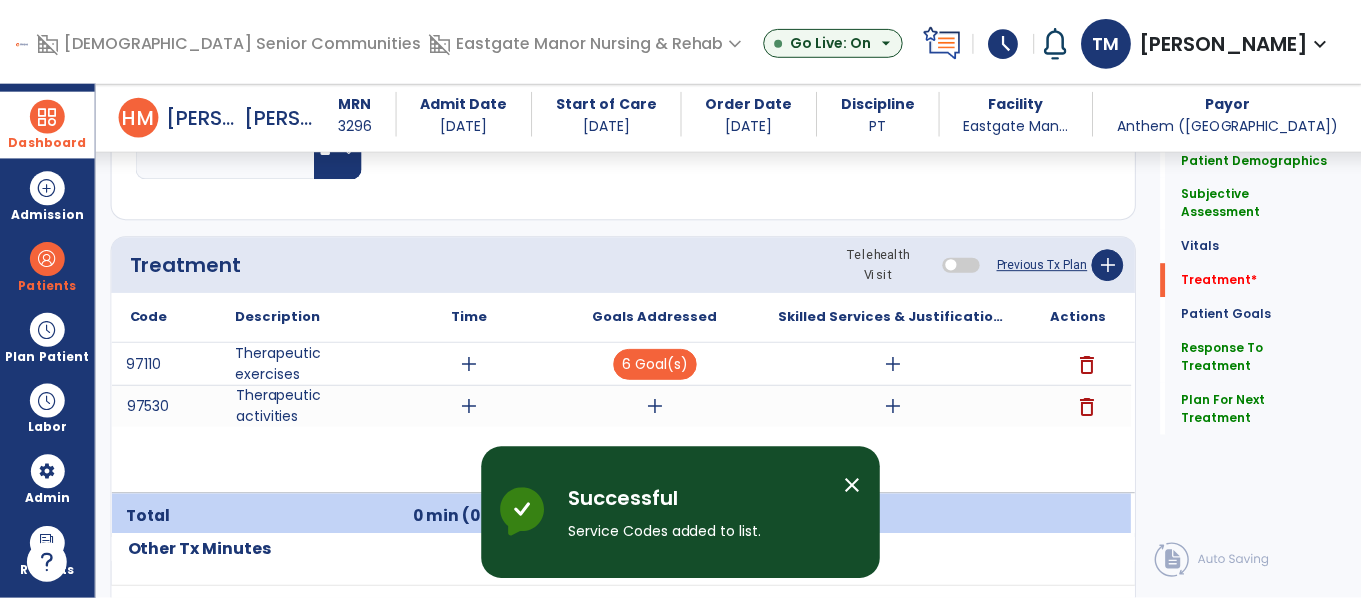 scroll, scrollTop: 1134, scrollLeft: 0, axis: vertical 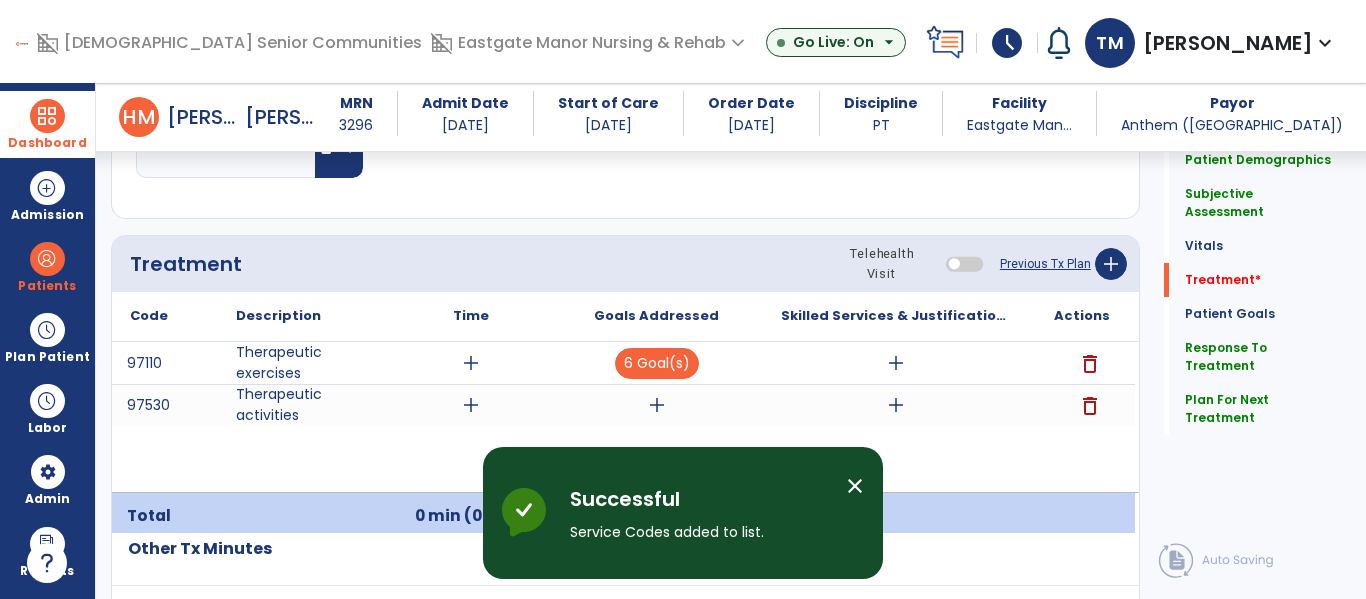 click on "add" at bounding box center [657, 405] 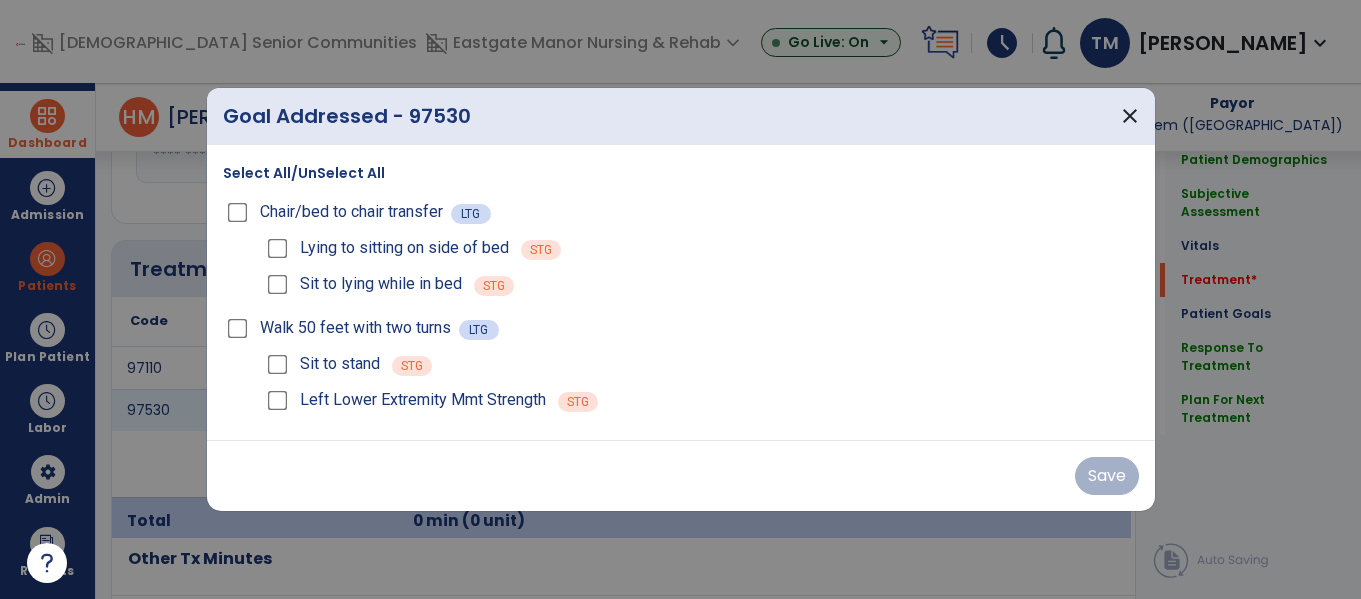 scroll, scrollTop: 1134, scrollLeft: 0, axis: vertical 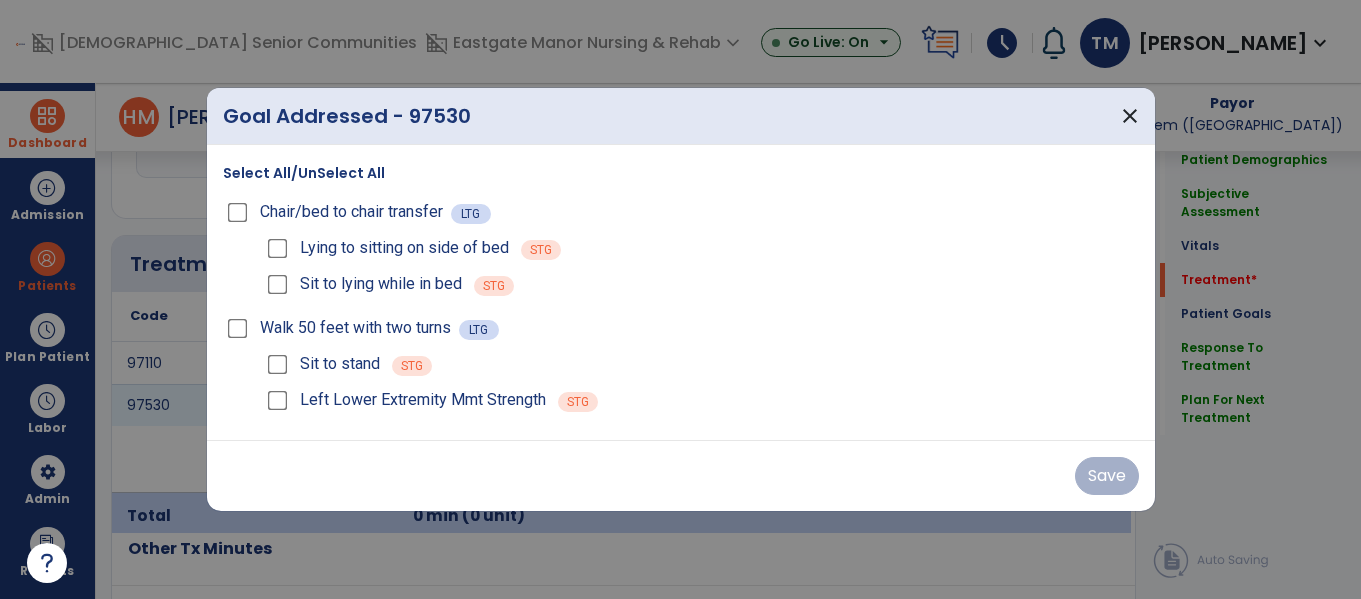 click on "Select All/UnSelect All" at bounding box center [304, 173] 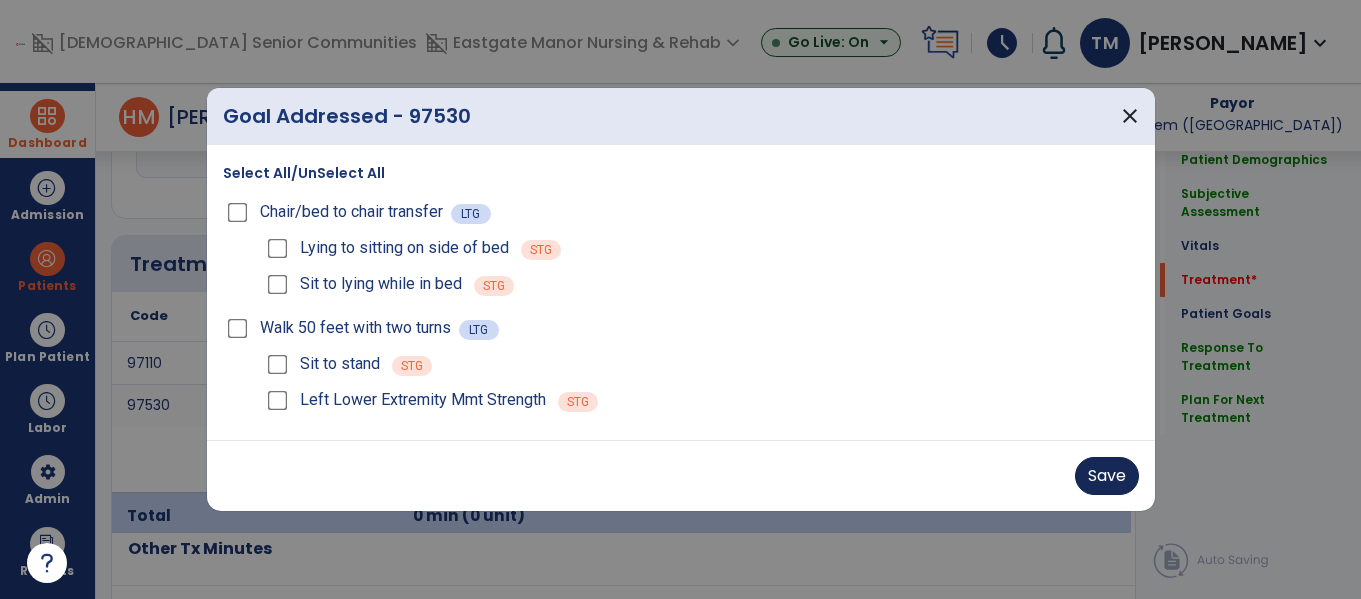 click on "Save" at bounding box center (1107, 476) 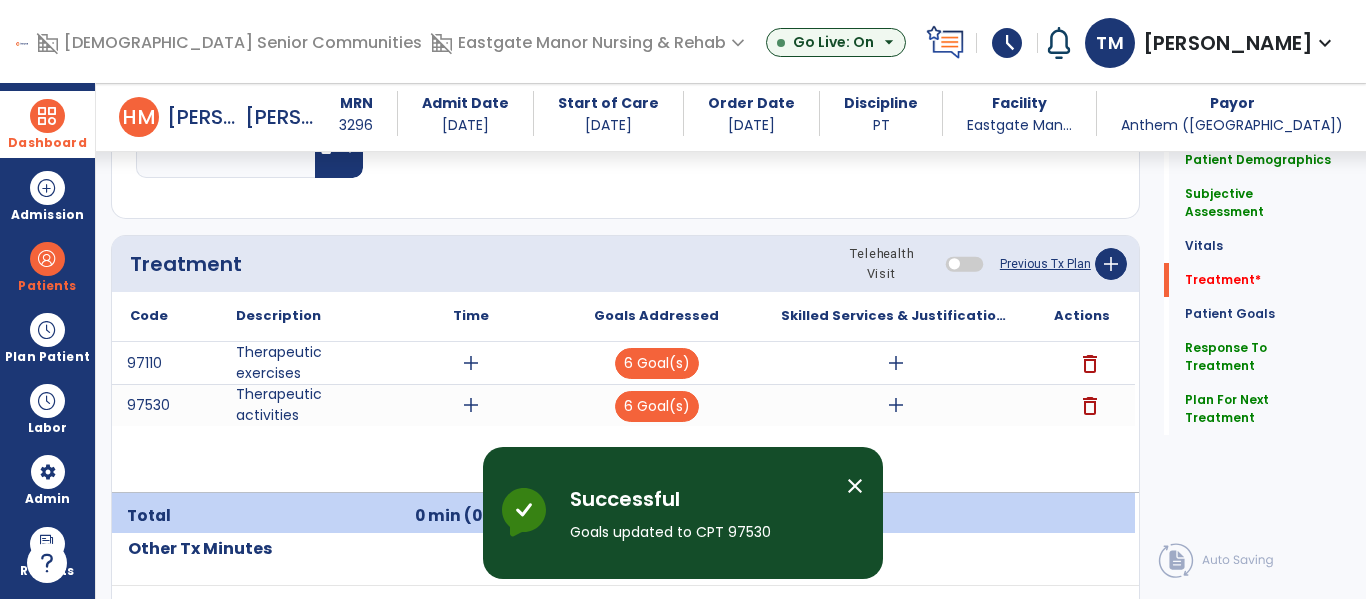 click on "add" at bounding box center (471, 363) 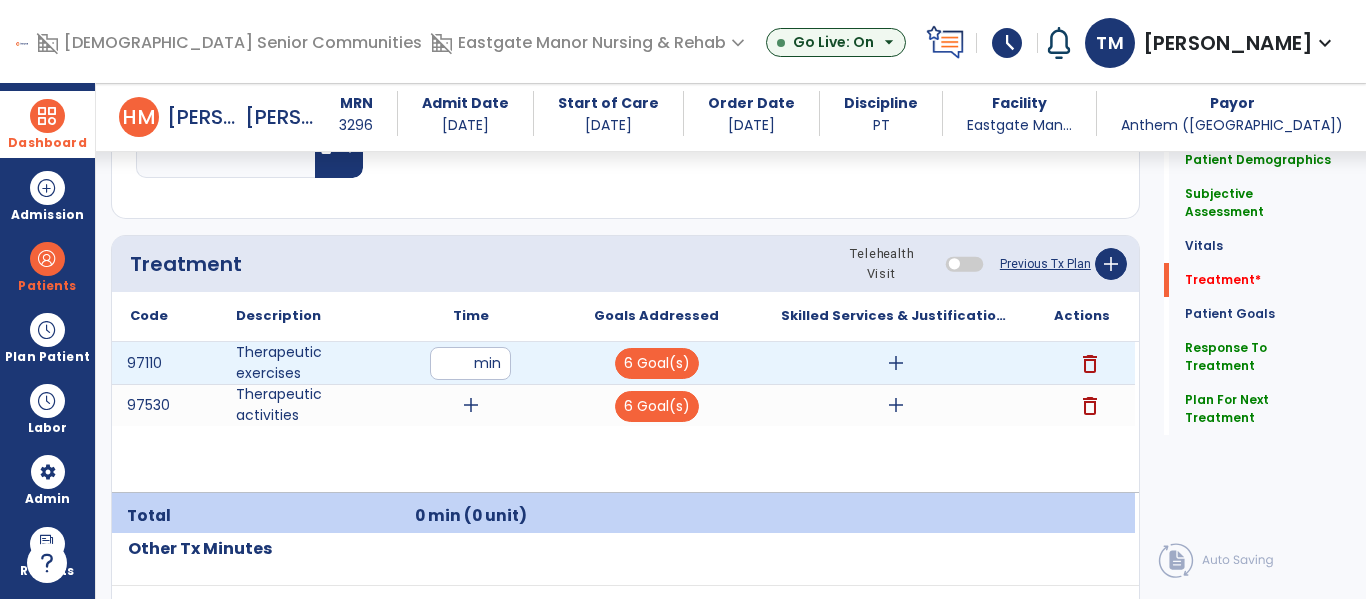 type on "**" 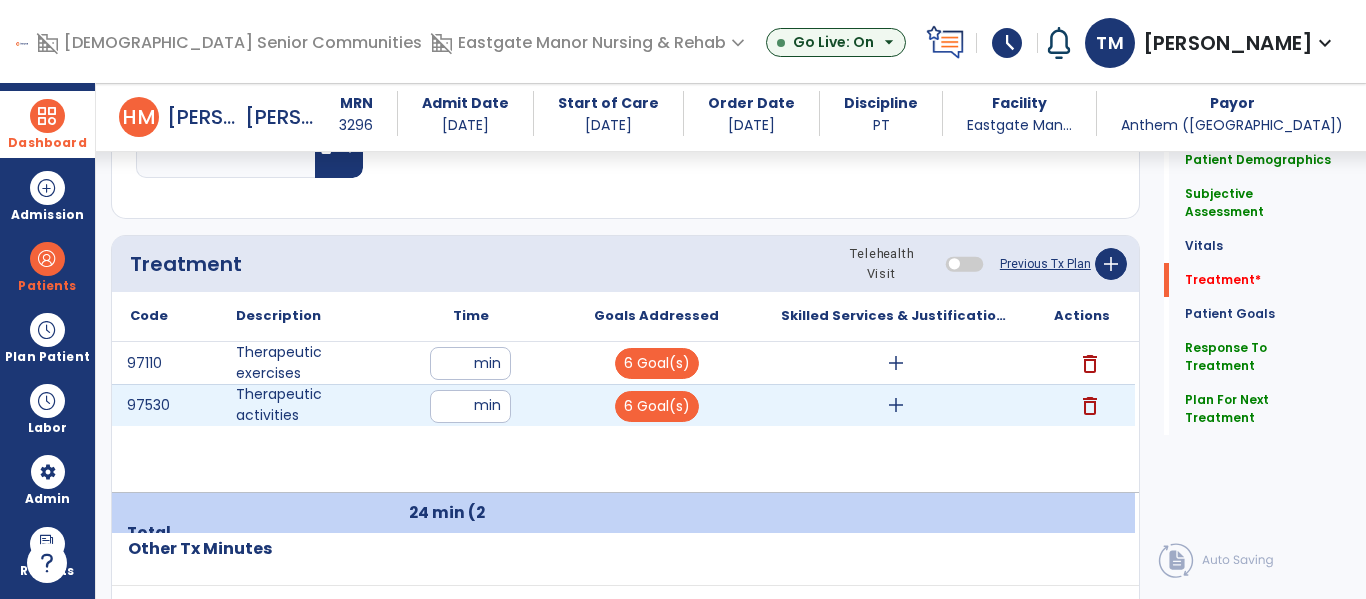 type on "**" 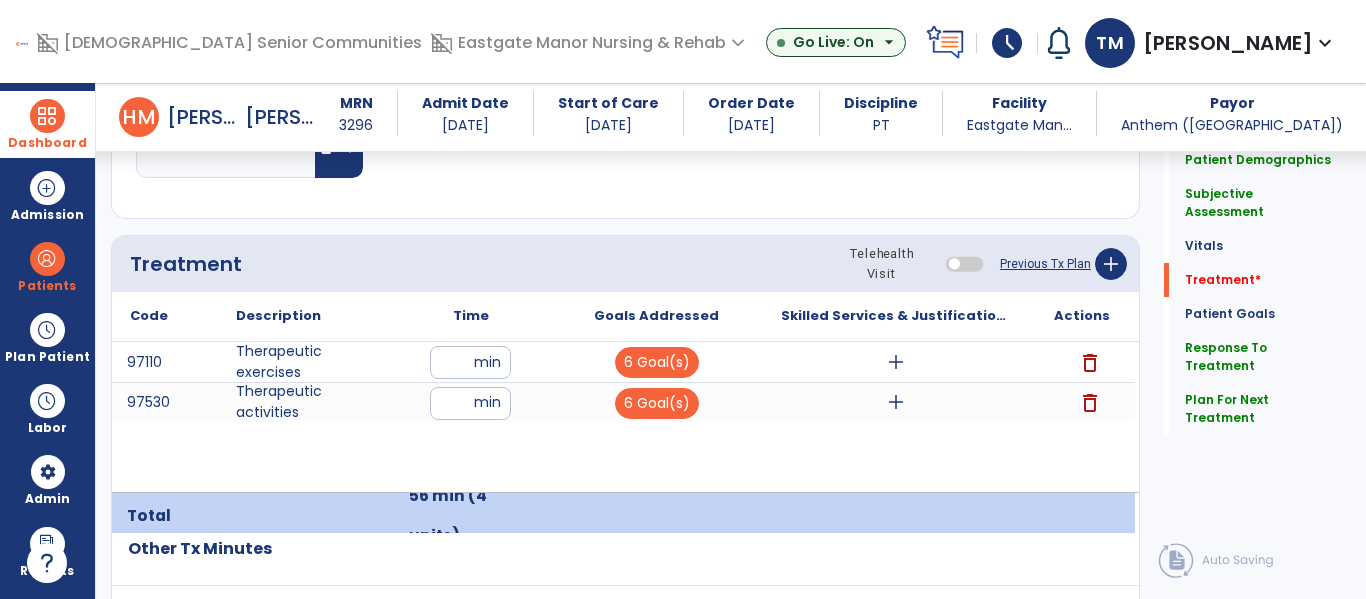 click on "add" at bounding box center [896, 362] 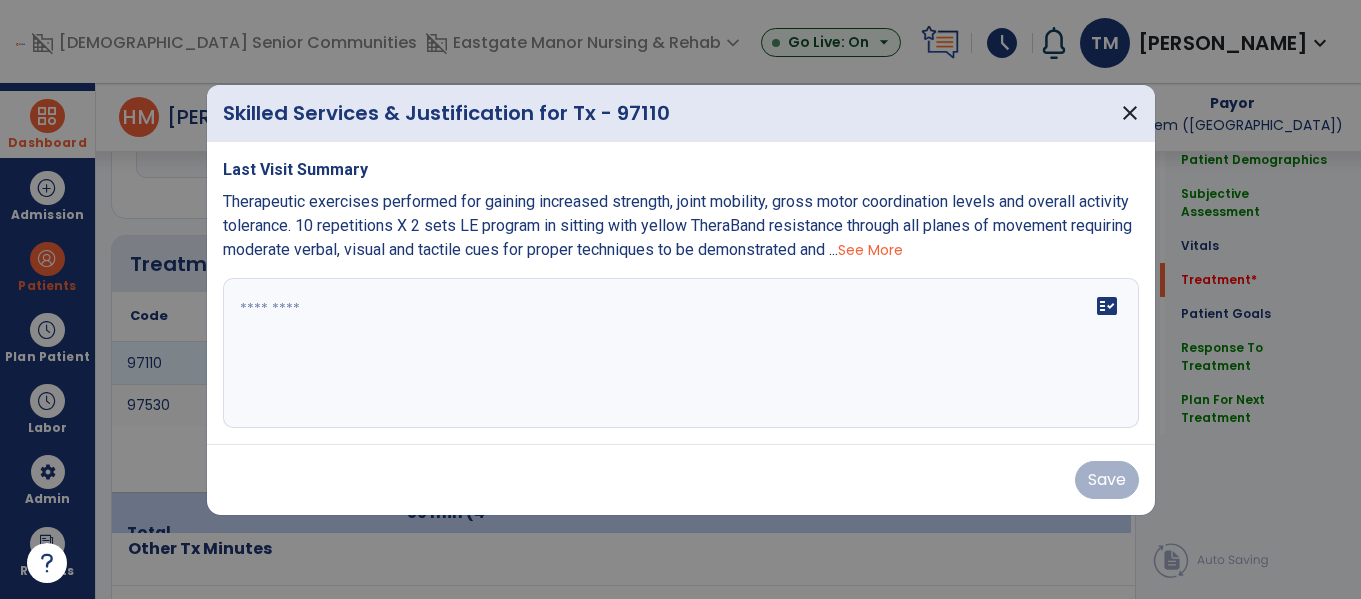 scroll, scrollTop: 1134, scrollLeft: 0, axis: vertical 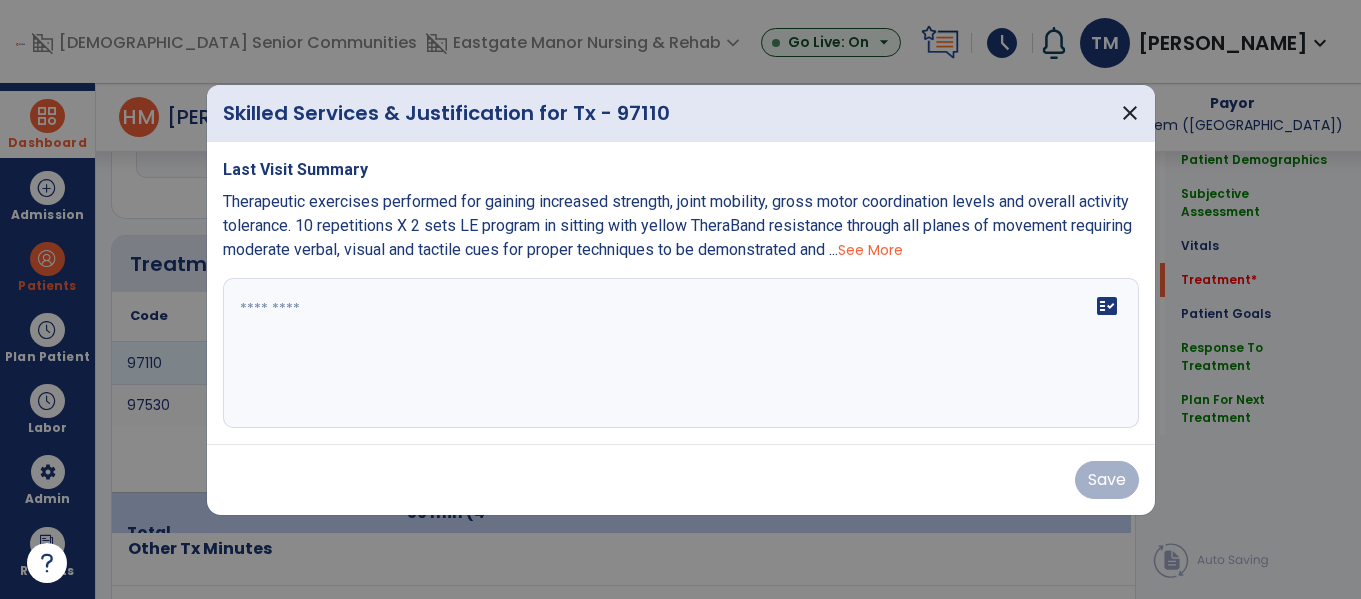 click on "See More" at bounding box center [870, 250] 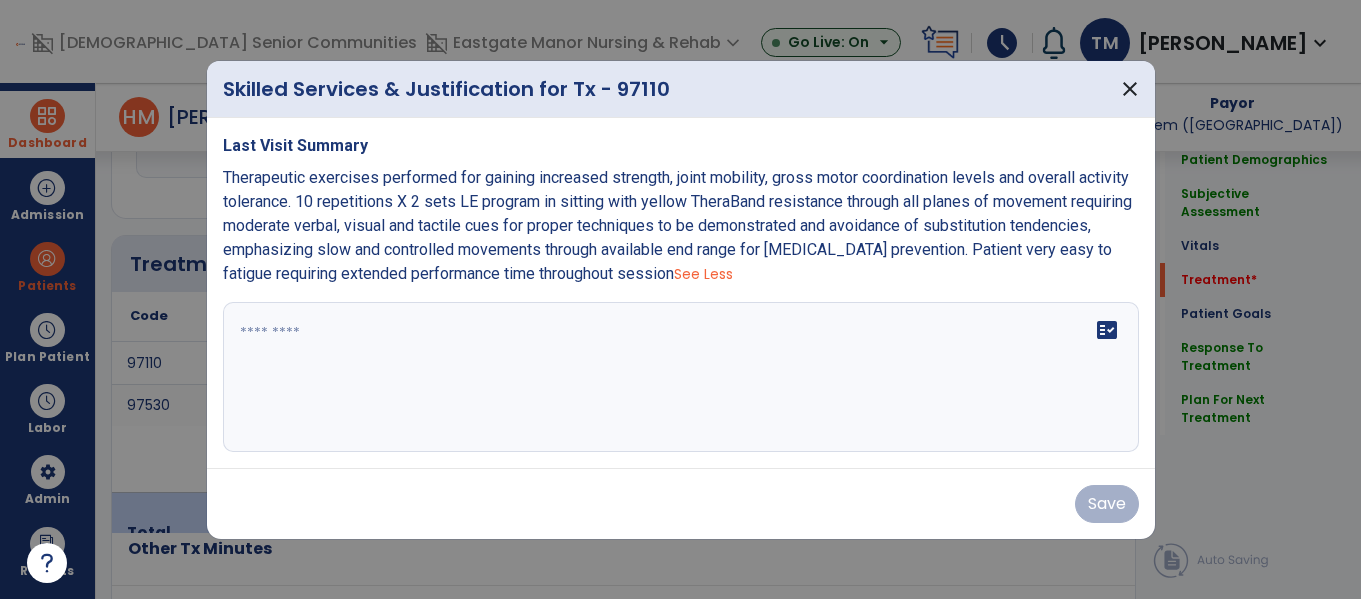 click on "Therapeutic exercises performed for gaining increased strength, joint mobility, gross motor coordination levels and overall activity tolerance. 10 repetitions X 2 sets LE program in sitting with yellow TheraBand resistance through all planes of movement requiring moderate verbal, visual and tactile cues for proper techniques to be demonstrated and avoidance of substitution tendencies, emphasizing slow and controlled movements through available end range for contracture prevention. Patient very easy to fatigue requiring extended performance time throughout session" at bounding box center [677, 225] 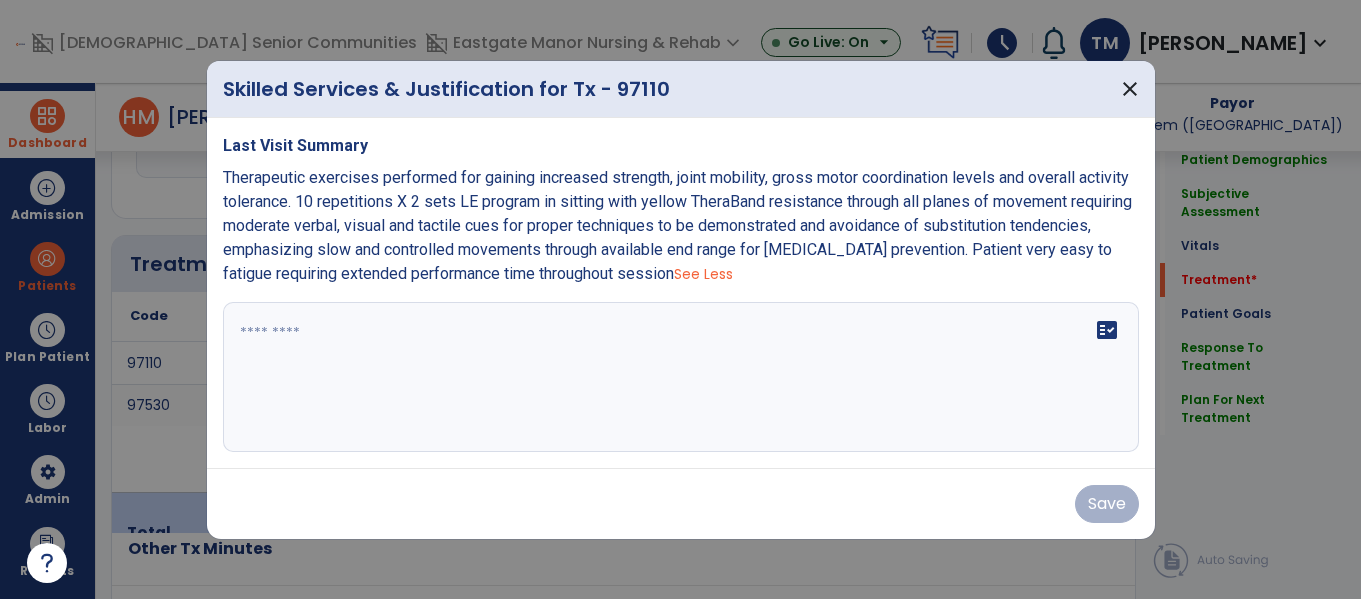 click on "Therapeutic exercises performed for gaining increased strength, joint mobility, gross motor coordination levels and overall activity tolerance. 10 repetitions X 2 sets LE program in sitting with yellow TheraBand resistance through all planes of movement requiring moderate verbal, visual and tactile cues for proper techniques to be demonstrated and avoidance of substitution tendencies, emphasizing slow and controlled movements through available end range for contracture prevention. Patient very easy to fatigue requiring extended performance time throughout session" at bounding box center [677, 225] 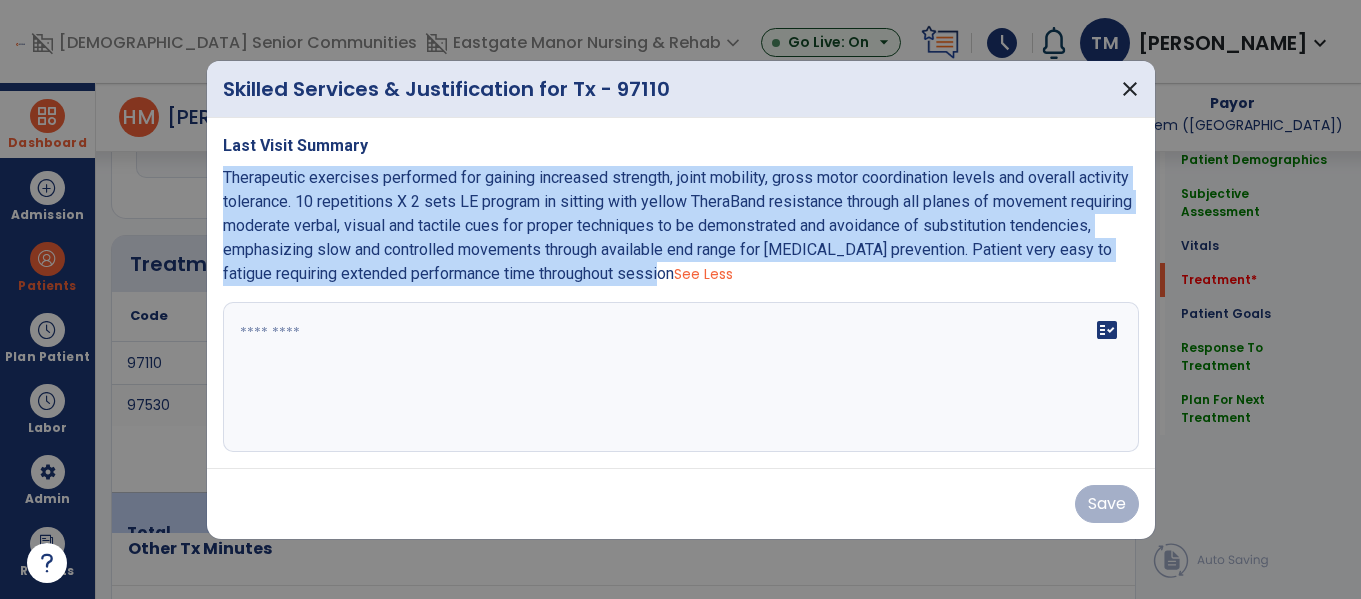 copy on "Therapeutic exercises performed for gaining increased strength, joint mobility, gross motor coordination levels and overall activity tolerance. 10 repetitions X 2 sets LE program in sitting with yellow TheraBand resistance through all planes of movement requiring moderate verbal, visual and tactile cues for proper techniques to be demonstrated and avoidance of substitution tendencies, emphasizing slow and controlled movements through available end range for contracture prevention. Patient very easy to fatigue requiring extended performance time throughout session" 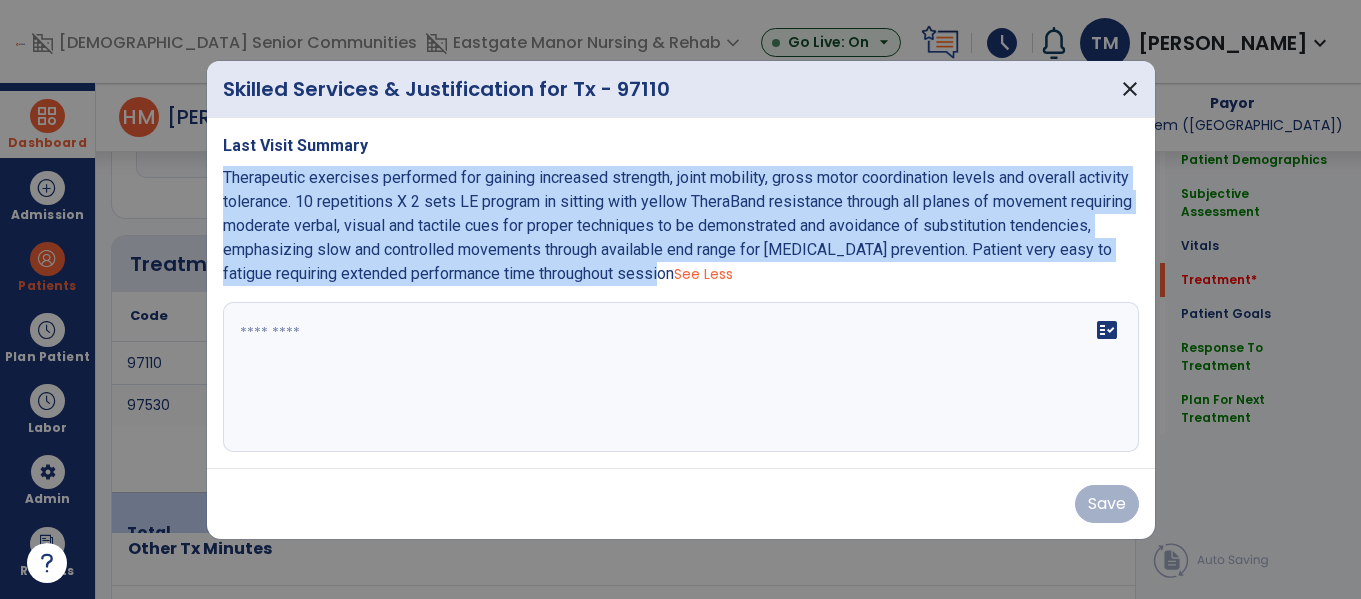 click on "fact_check" at bounding box center (681, 377) 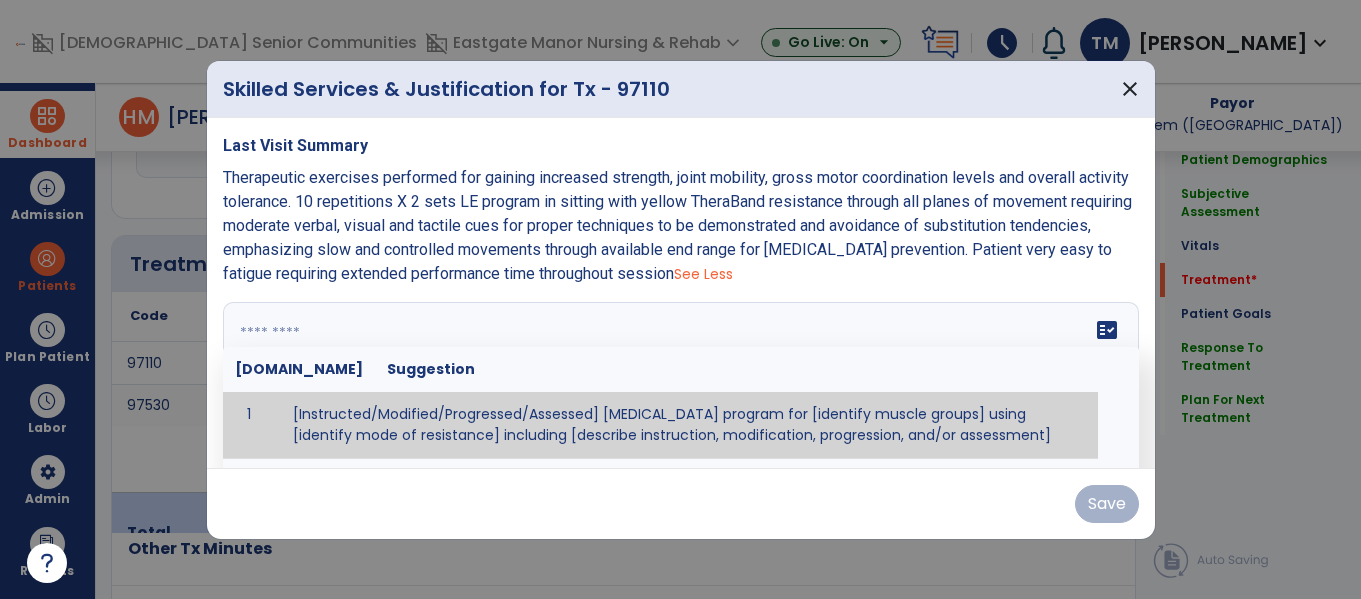 paste on "**********" 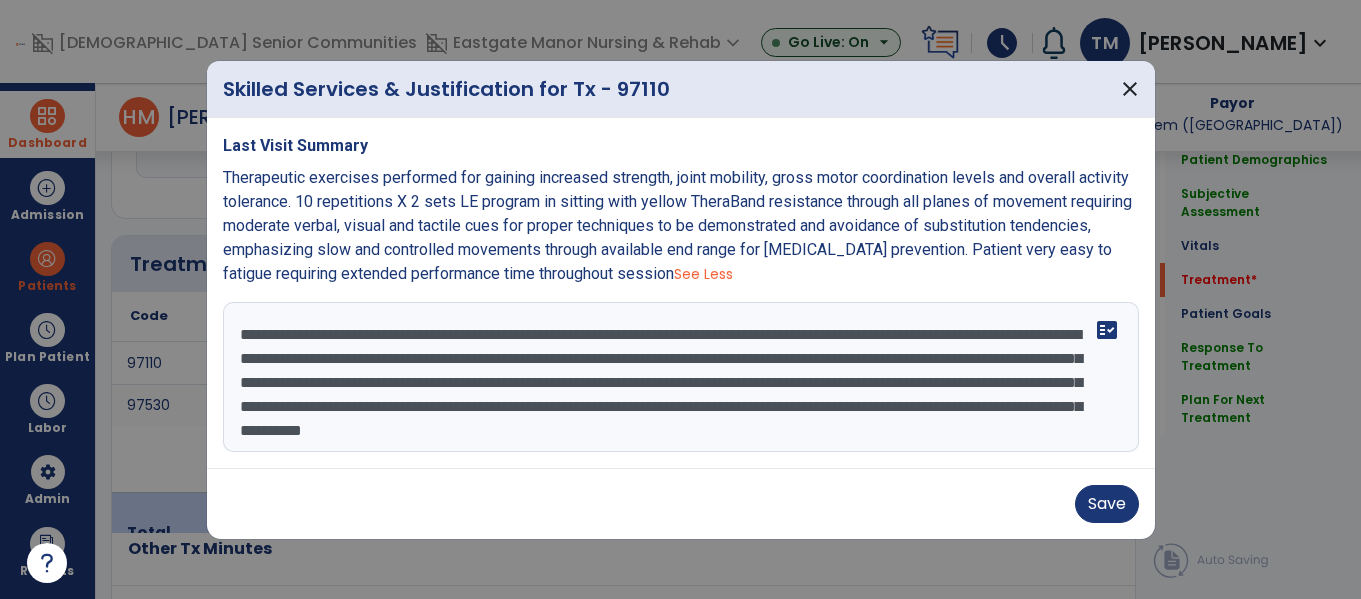 scroll, scrollTop: 16, scrollLeft: 0, axis: vertical 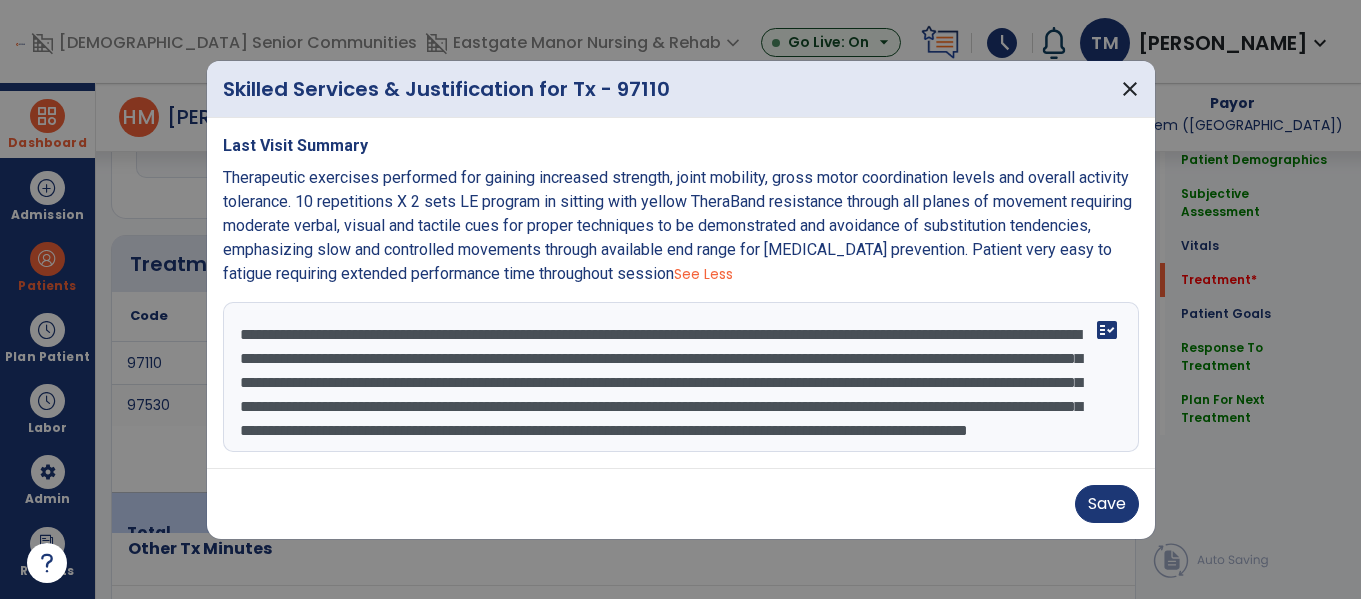 type on "**********" 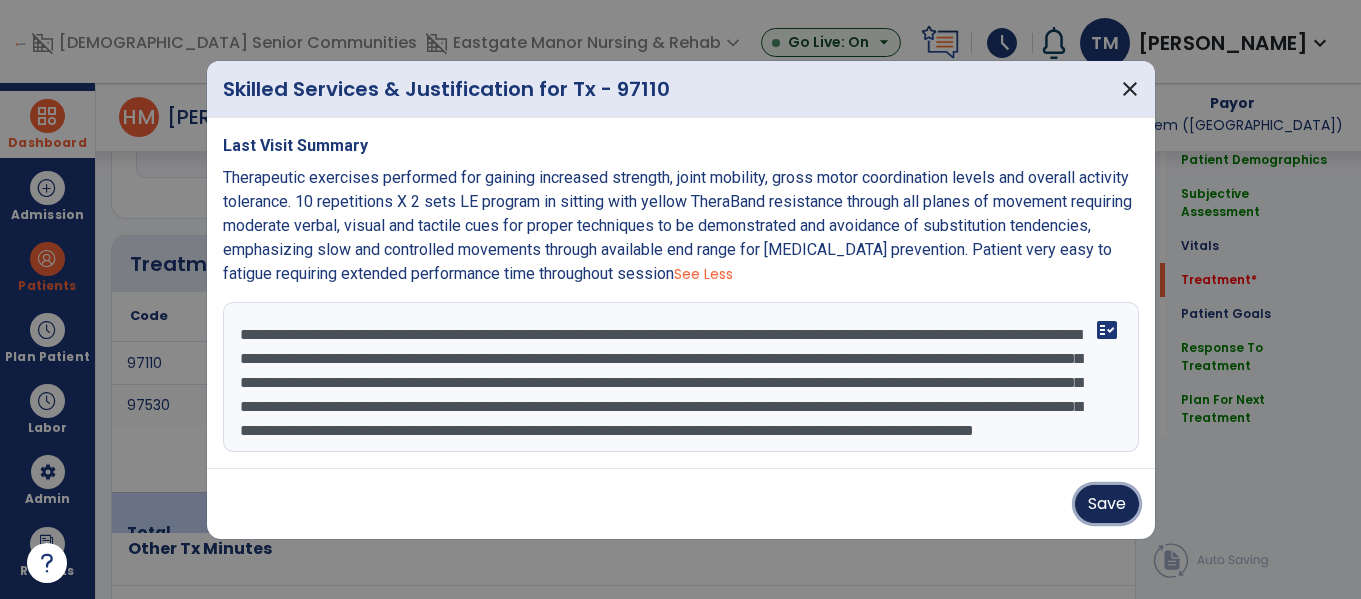 click on "Save" at bounding box center (1107, 504) 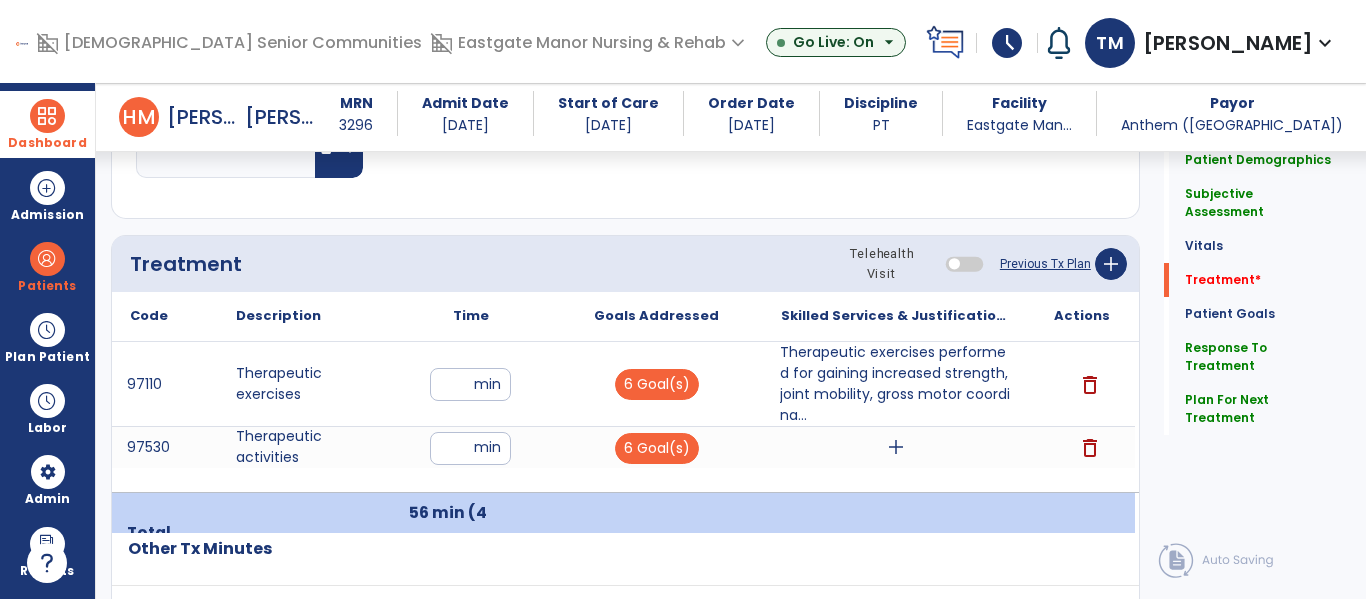 click on "add" at bounding box center [896, 447] 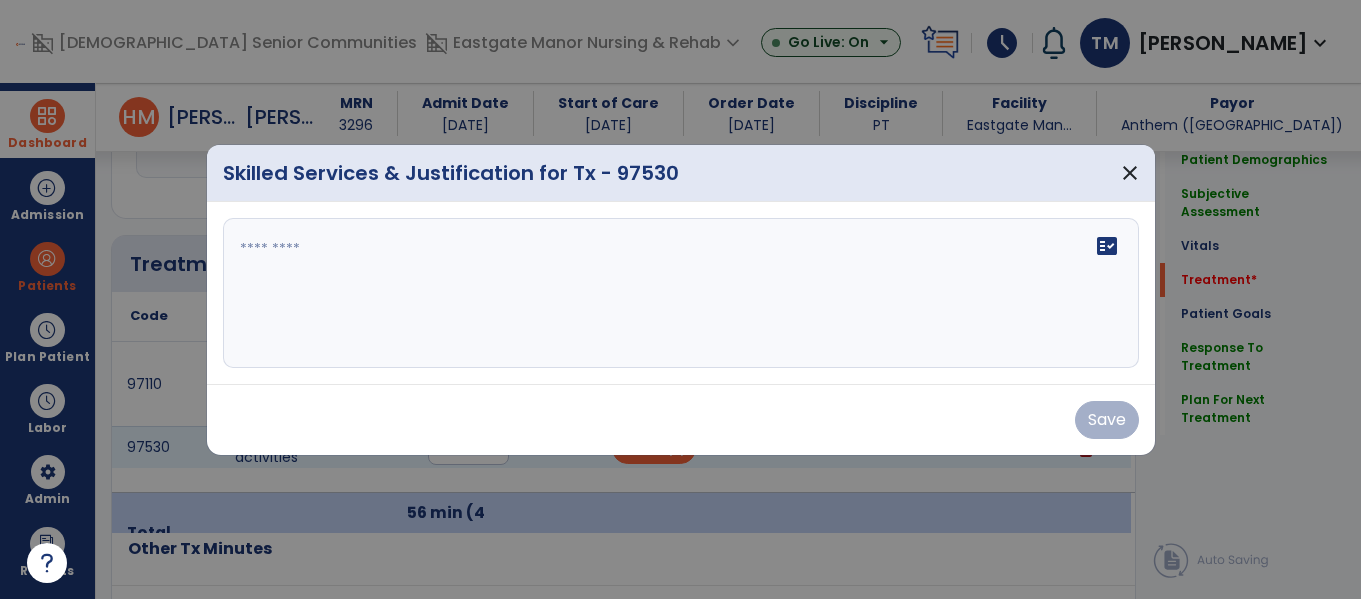 click on "fact_check" at bounding box center (681, 293) 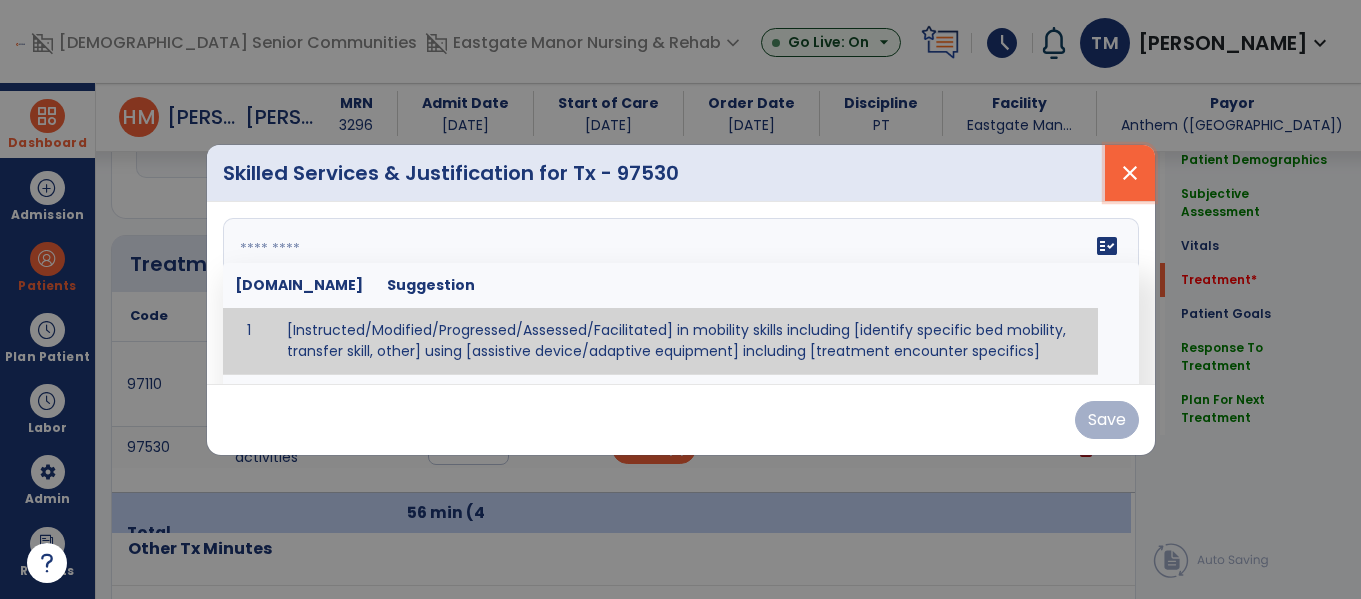 click on "close" at bounding box center (1130, 173) 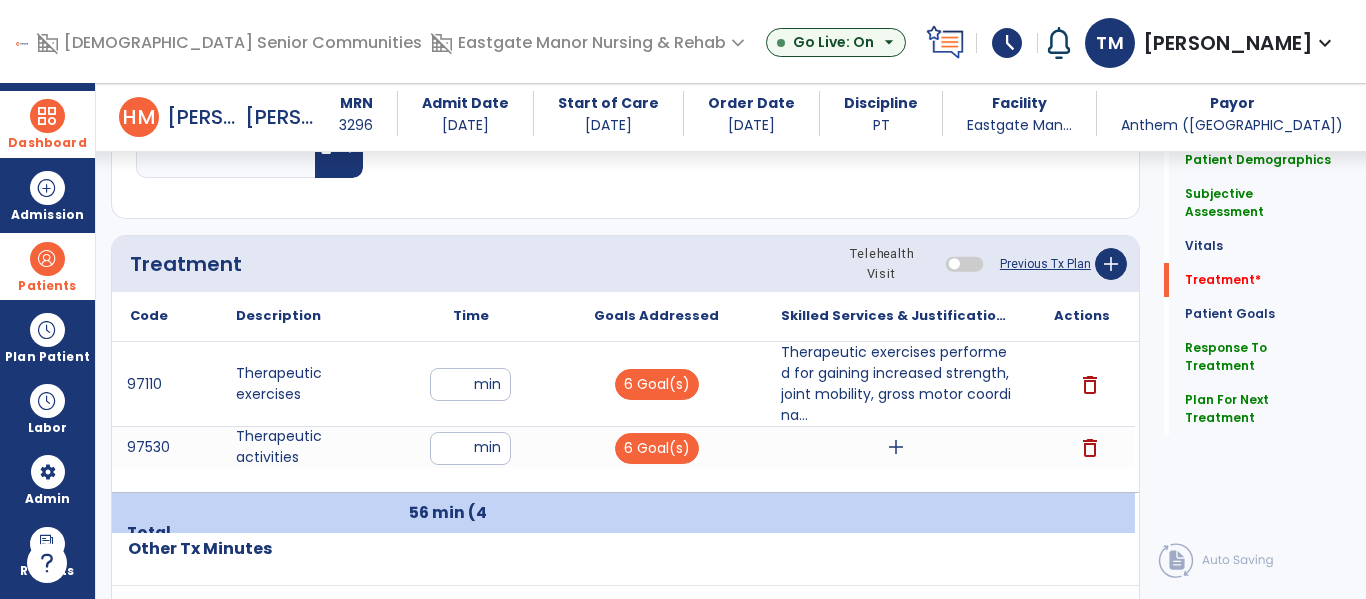 click at bounding box center [47, 259] 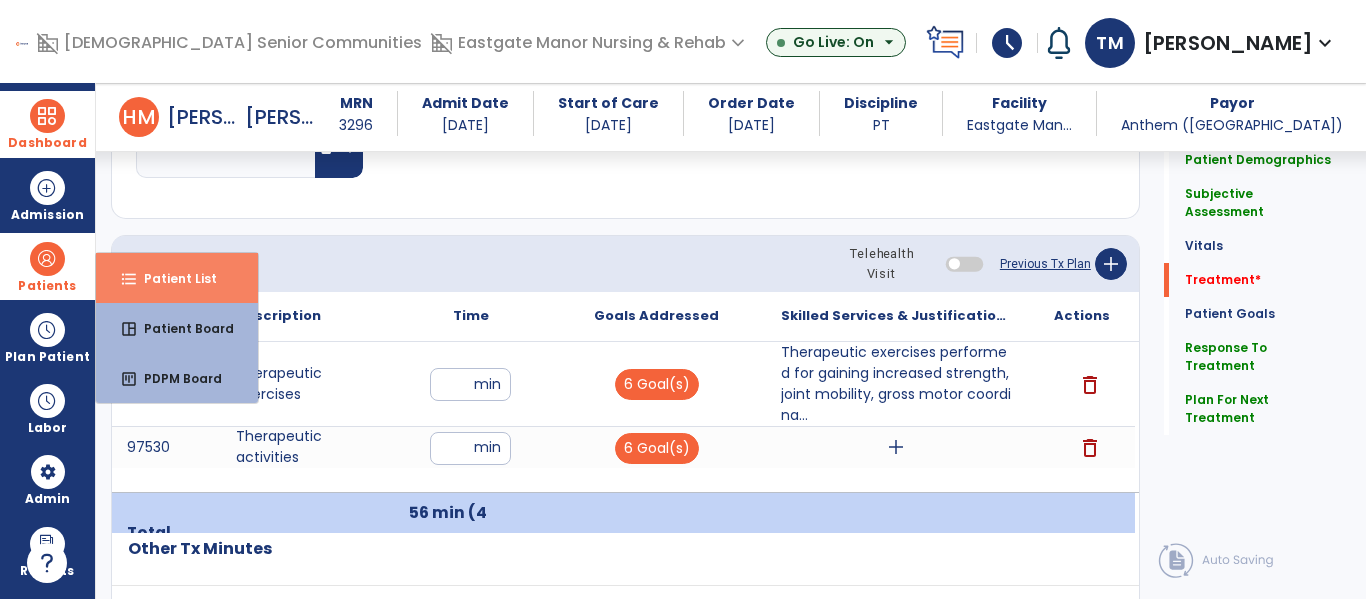 click on "Patient List" at bounding box center [172, 278] 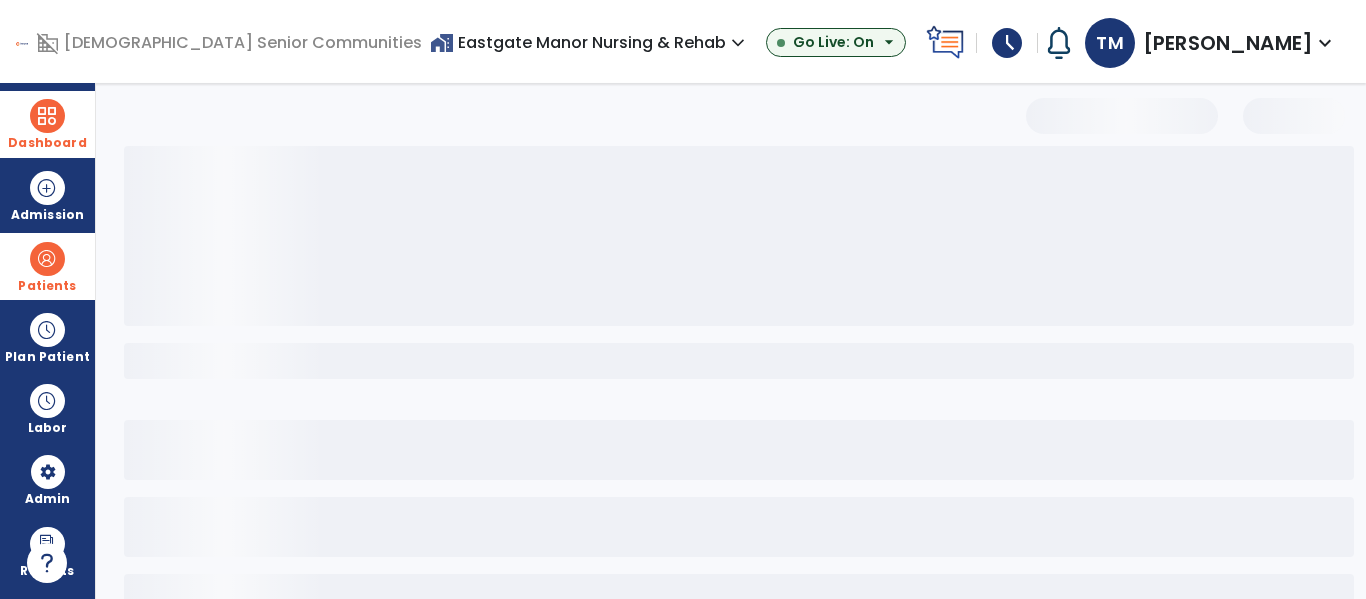scroll, scrollTop: 144, scrollLeft: 0, axis: vertical 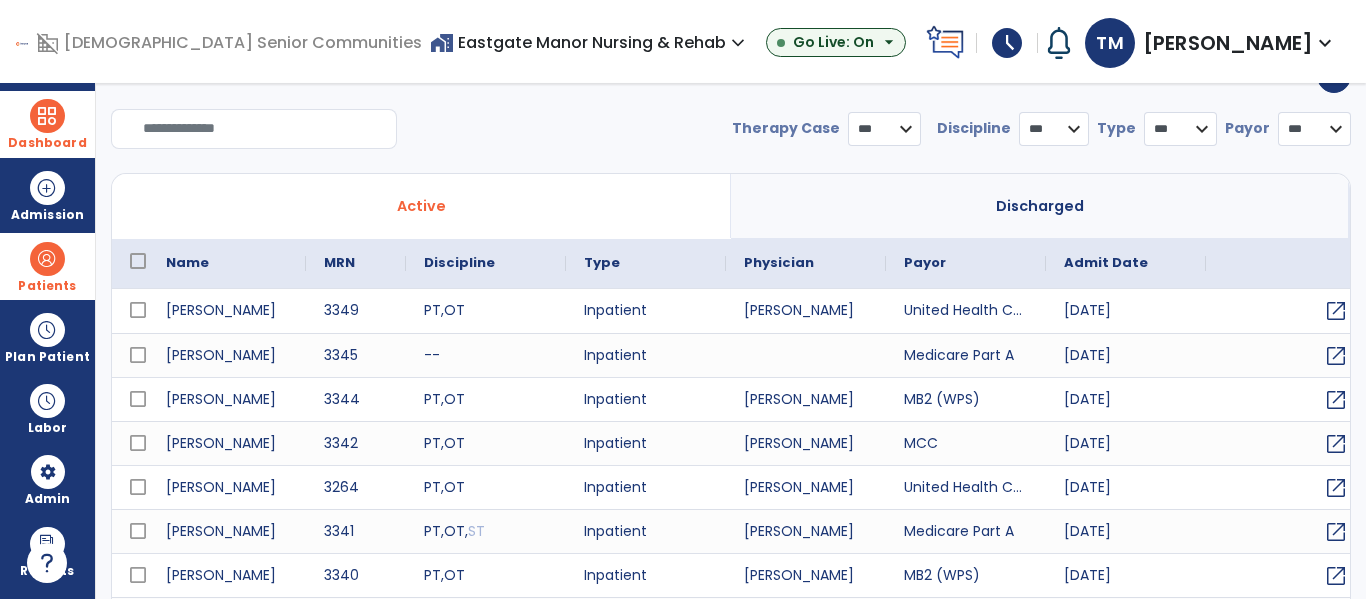 select on "***" 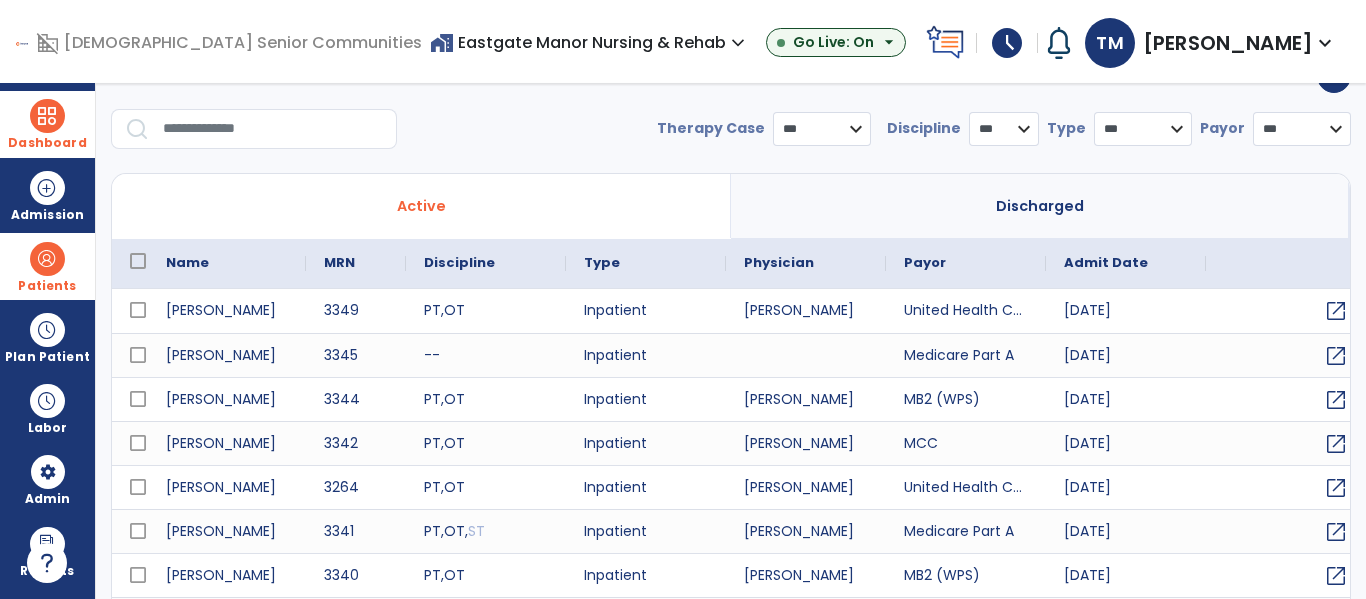 scroll, scrollTop: 17, scrollLeft: 0, axis: vertical 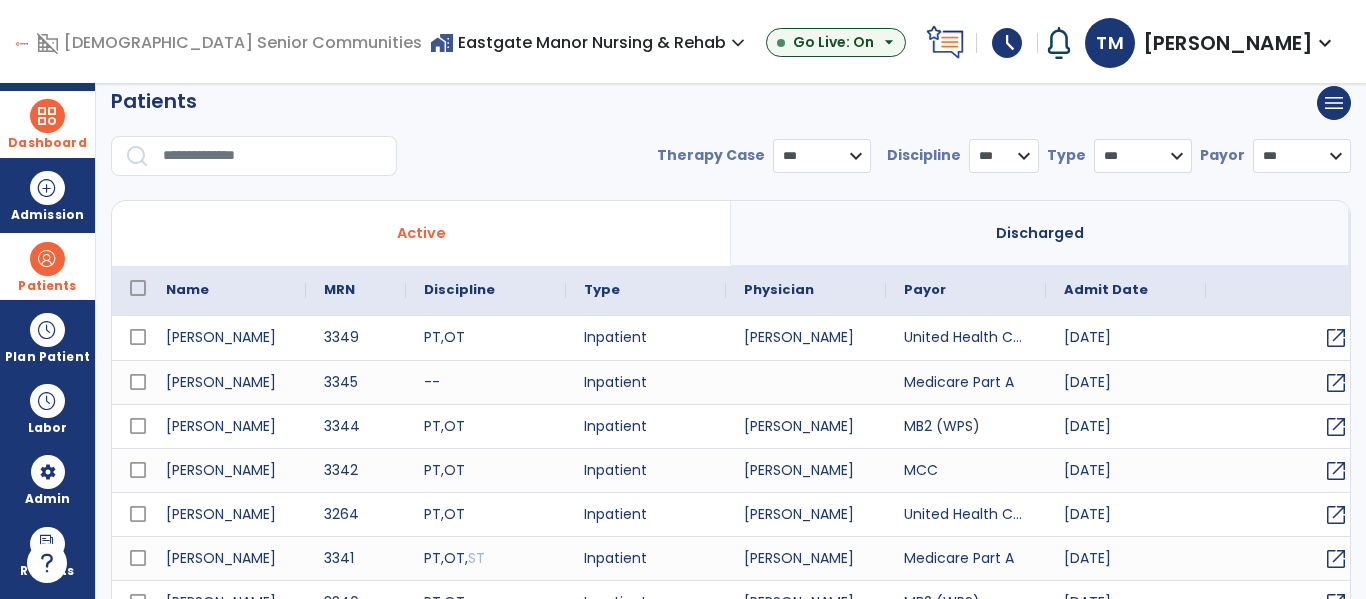 click at bounding box center (273, 156) 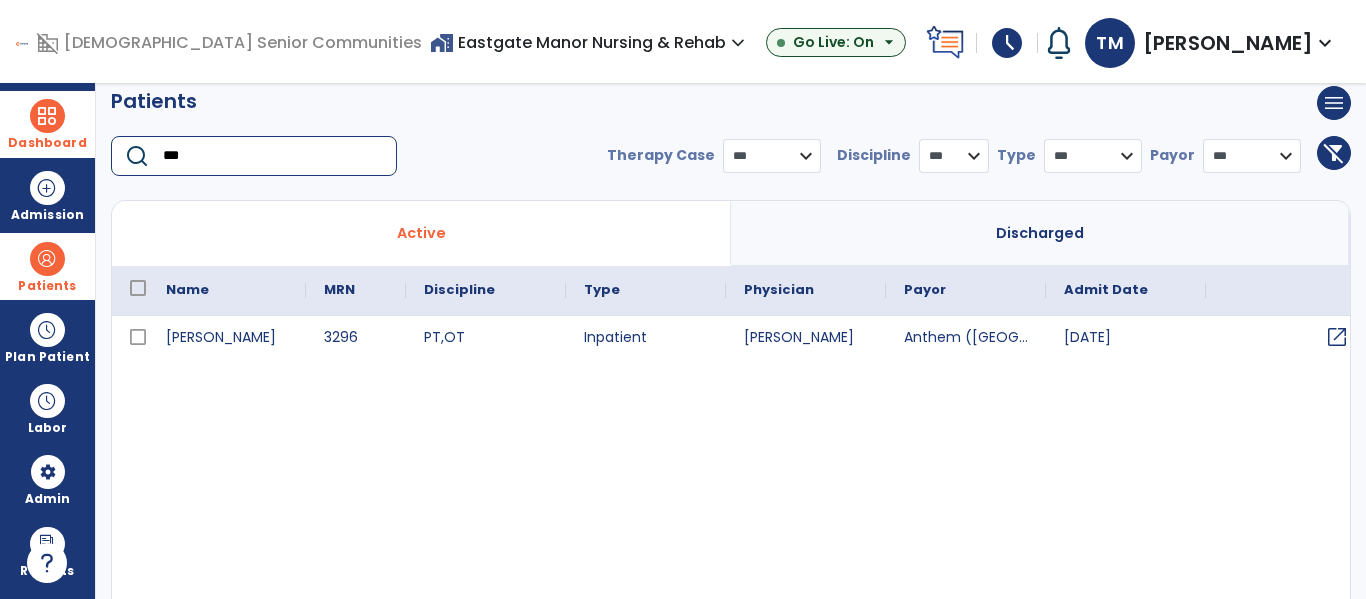 click on "open_in_new" at bounding box center (1337, 337) 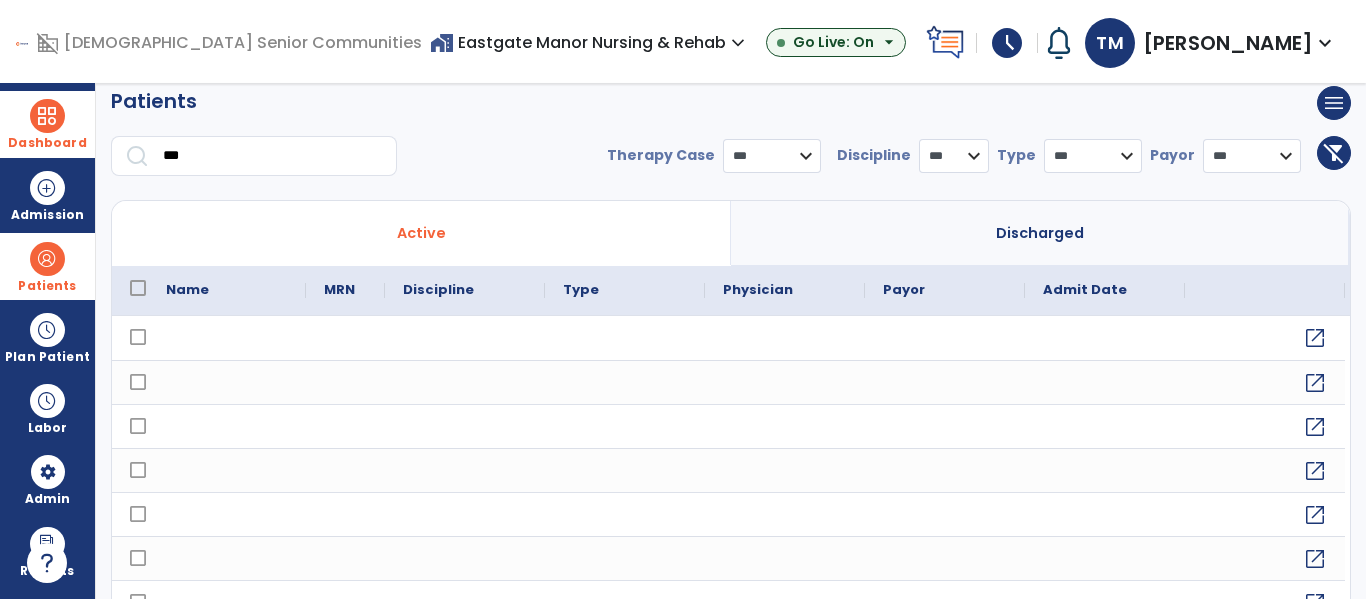 scroll, scrollTop: 0, scrollLeft: 0, axis: both 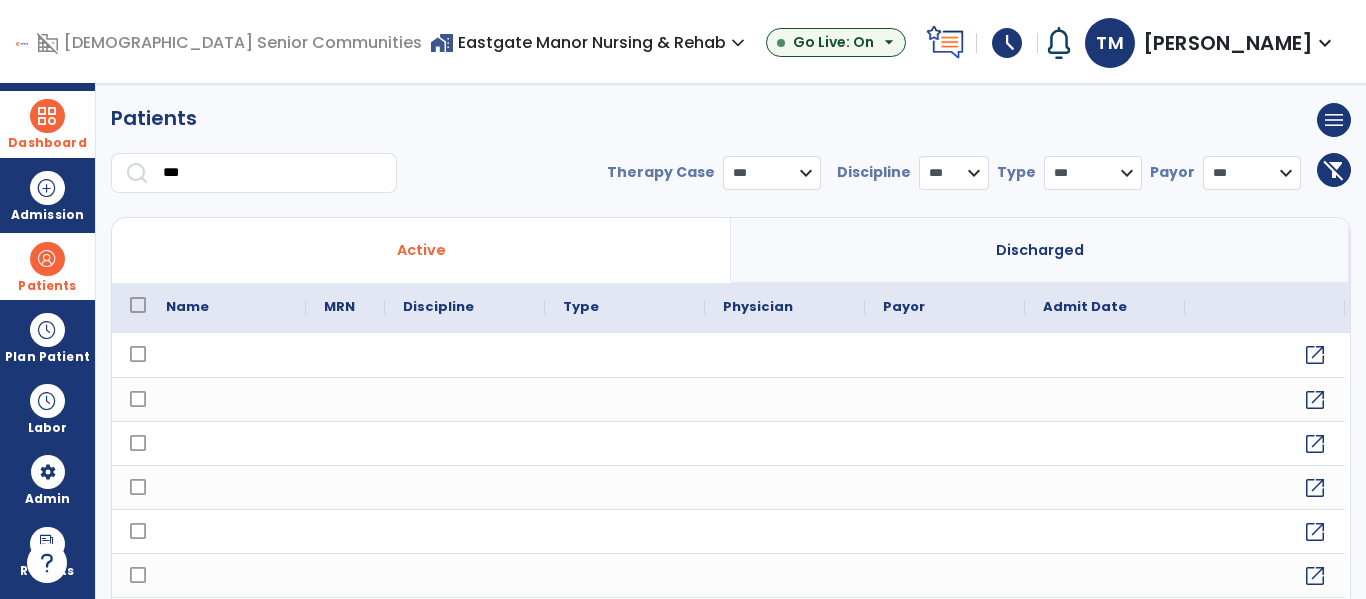 click on "***" at bounding box center (273, 173) 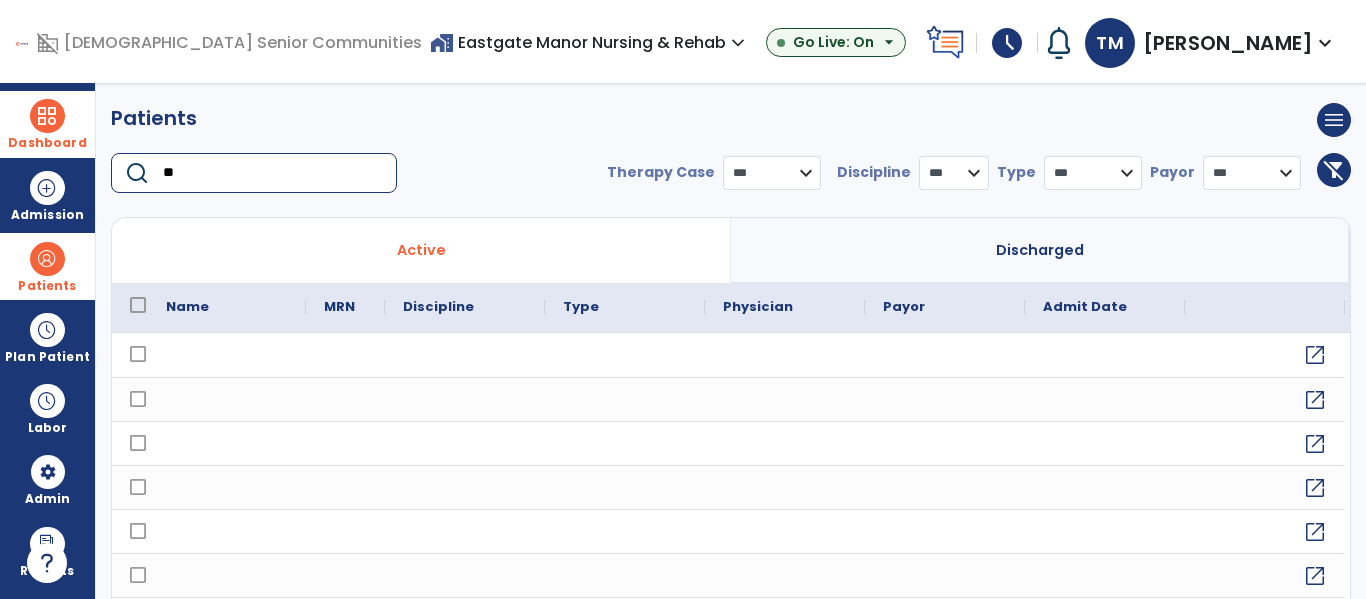 type on "*" 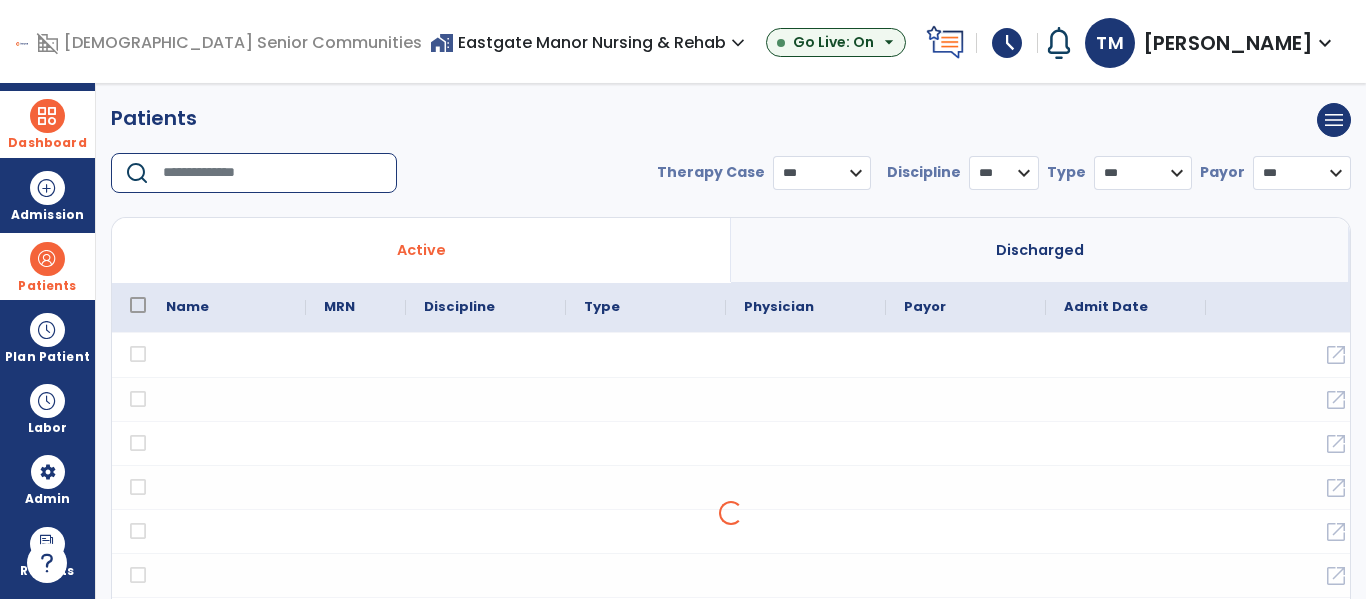 click at bounding box center [47, 259] 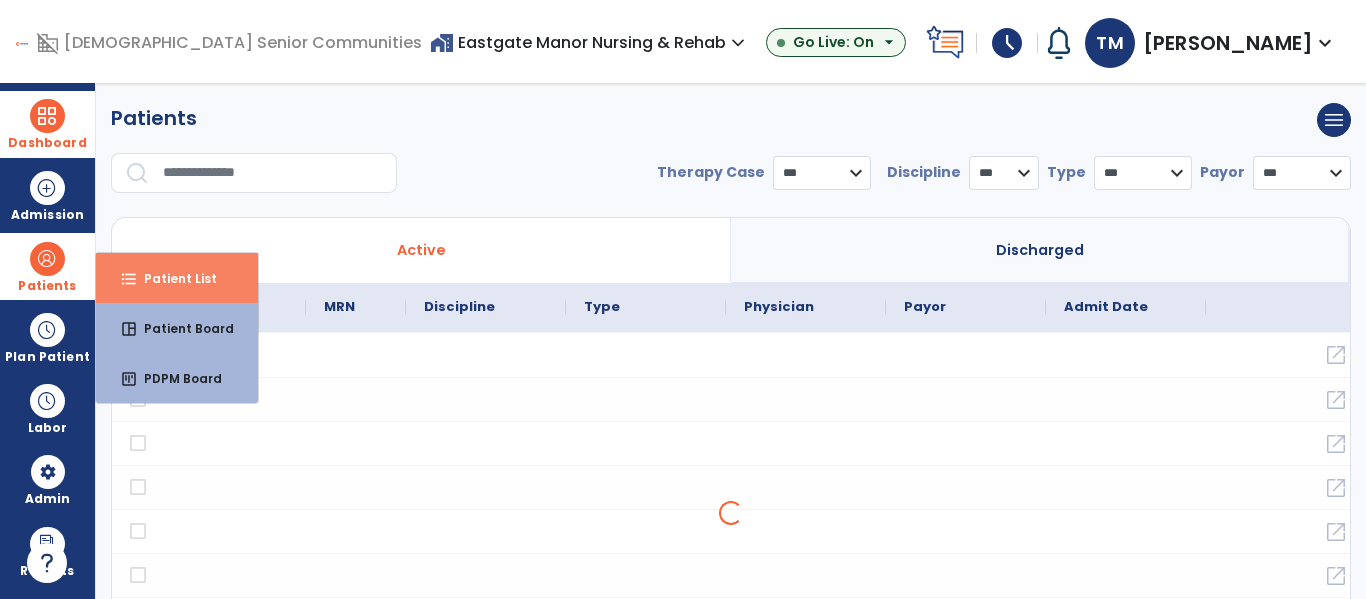 click on "format_list_bulleted  Patient List" at bounding box center (177, 278) 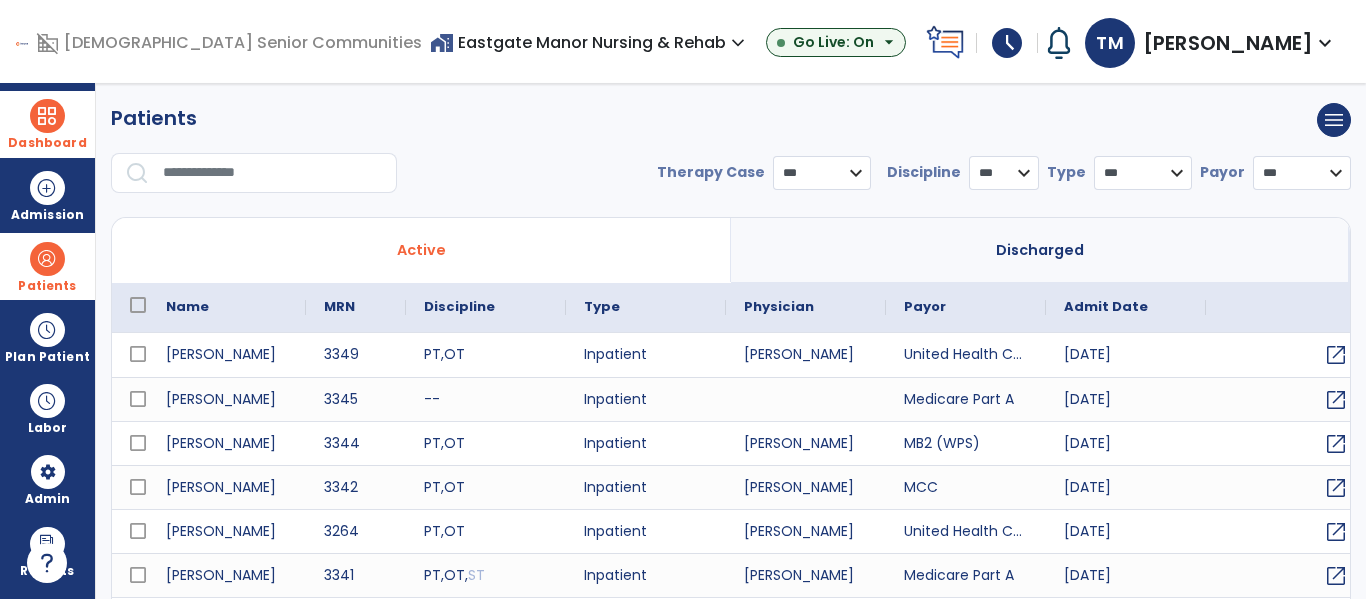 click at bounding box center (273, 173) 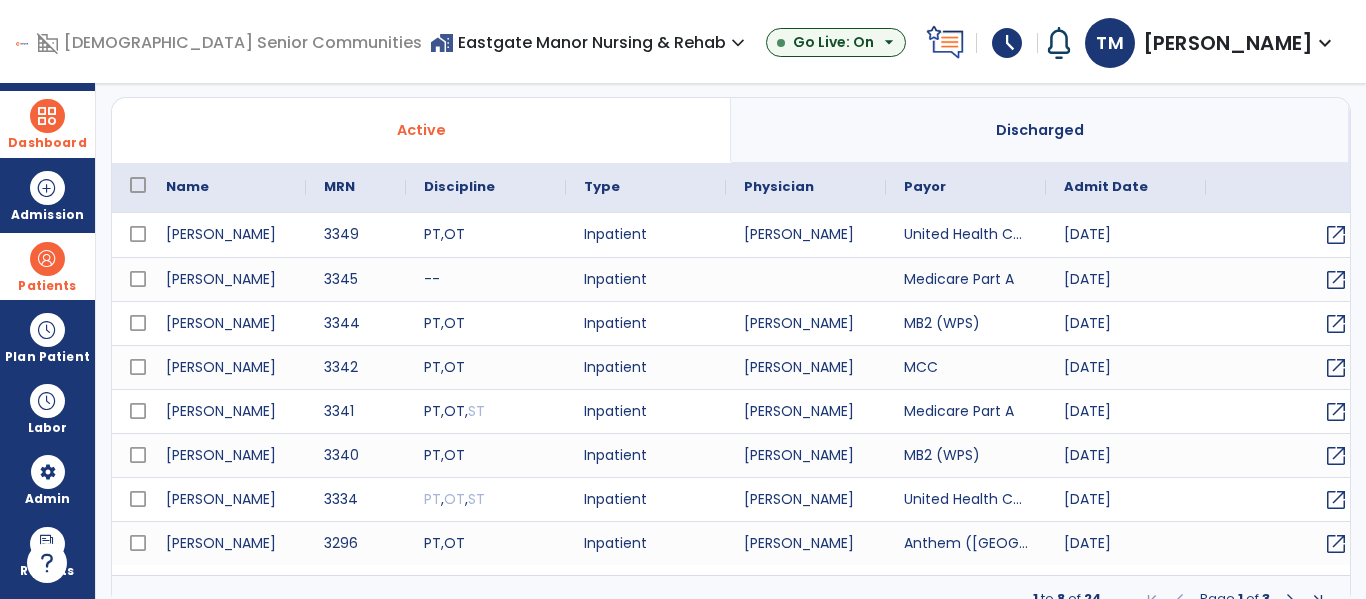 scroll, scrollTop: 144, scrollLeft: 0, axis: vertical 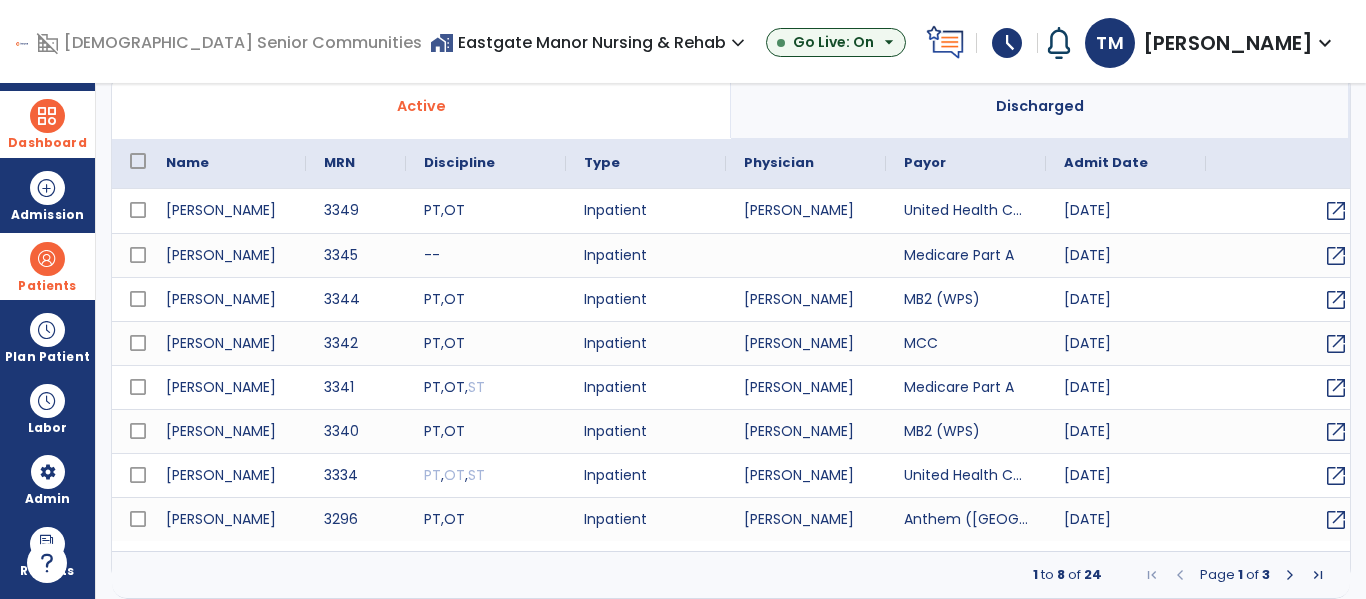 type on "*" 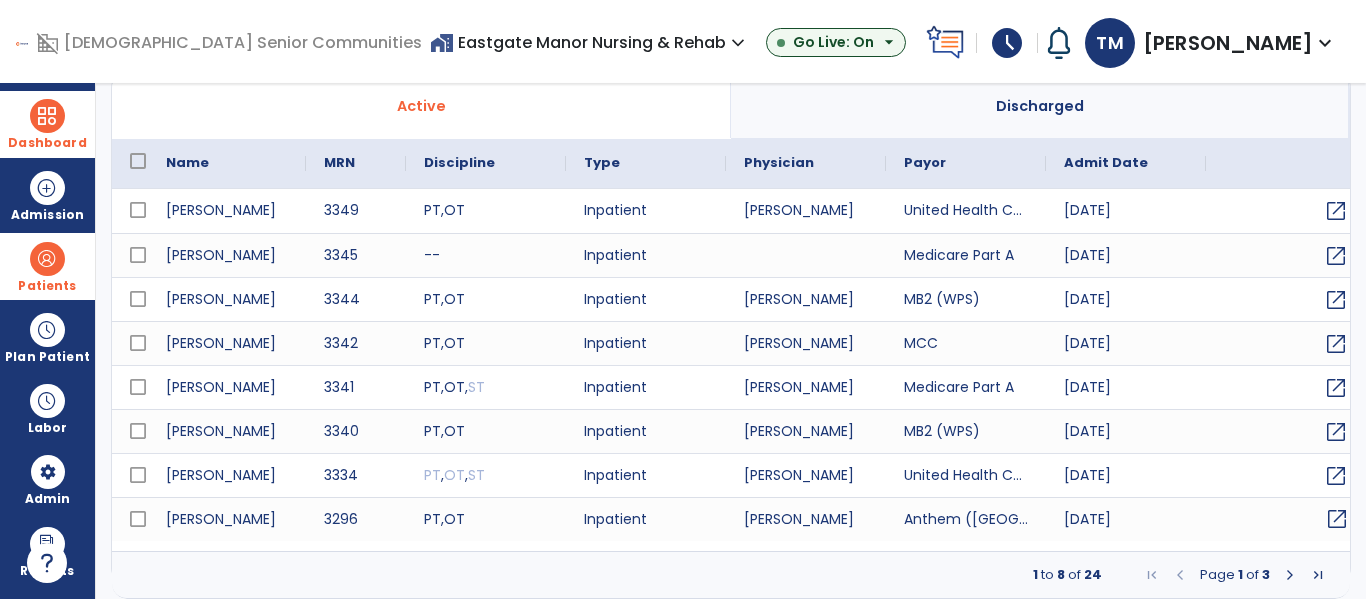 click on "open_in_new" at bounding box center [1337, 519] 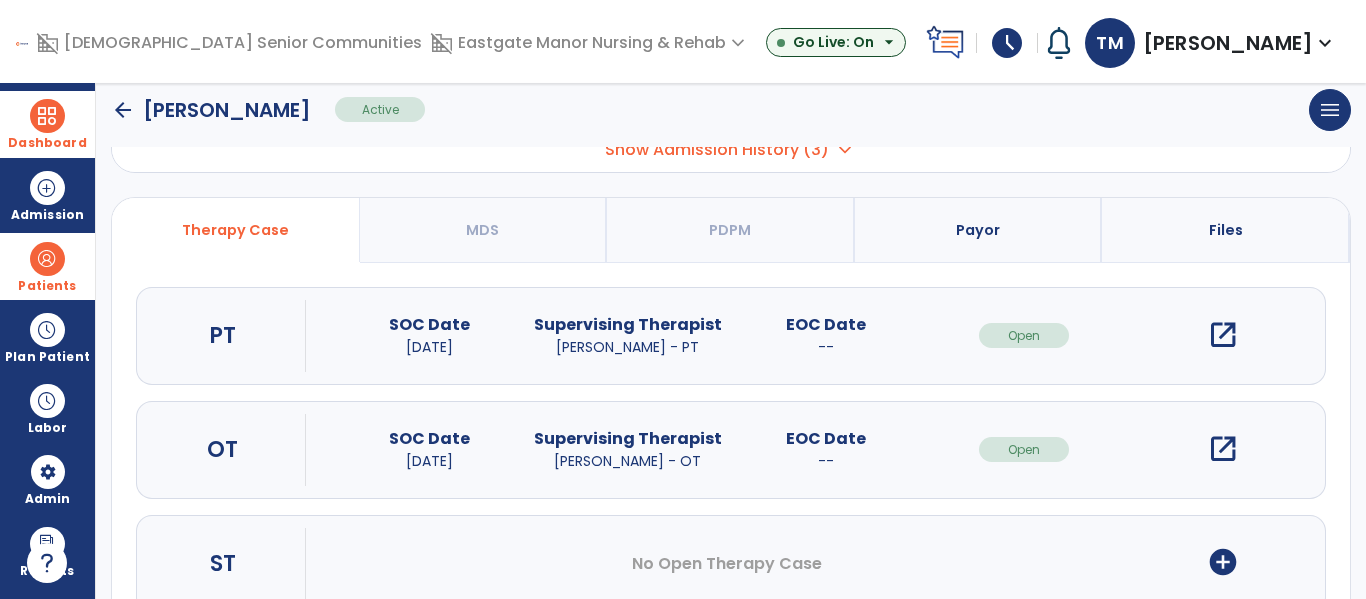 scroll, scrollTop: 0, scrollLeft: 0, axis: both 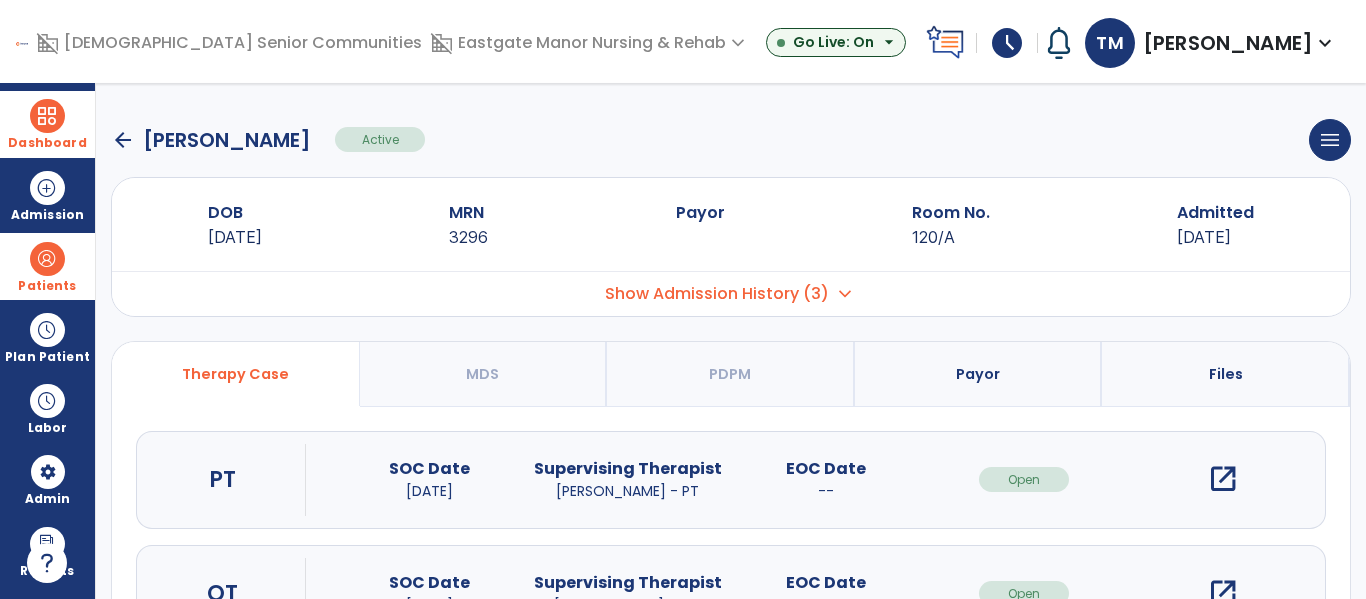 click on "open_in_new" at bounding box center (1223, 479) 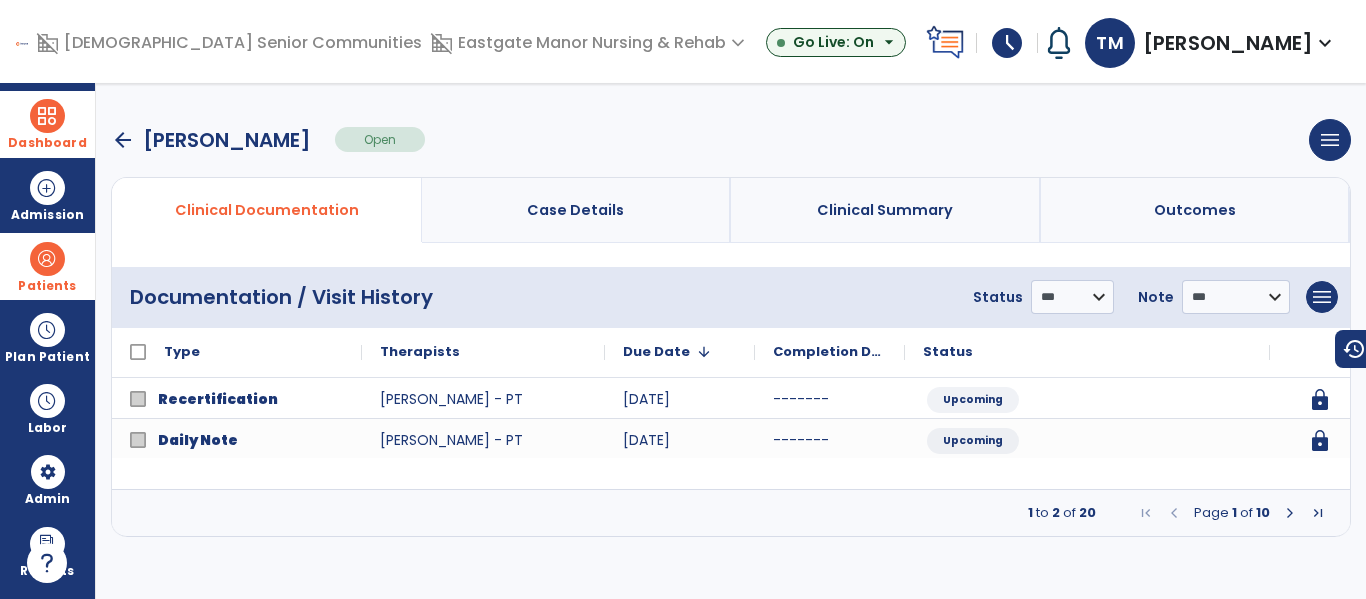 click at bounding box center [1290, 513] 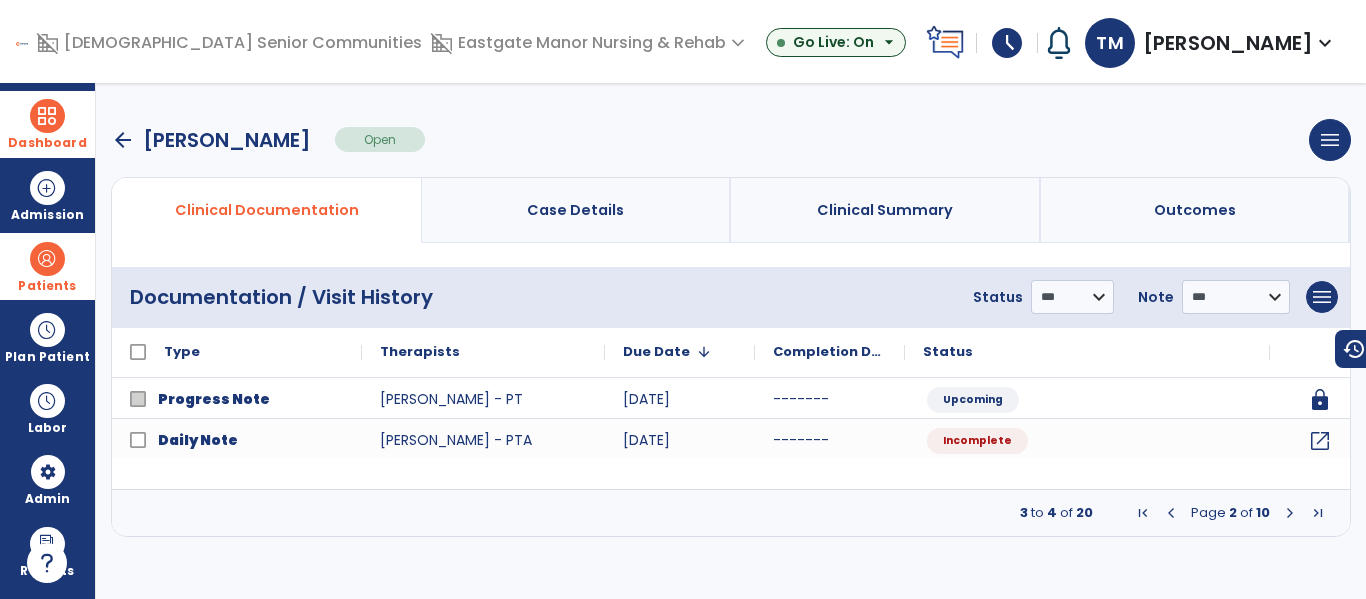 click at bounding box center (1290, 513) 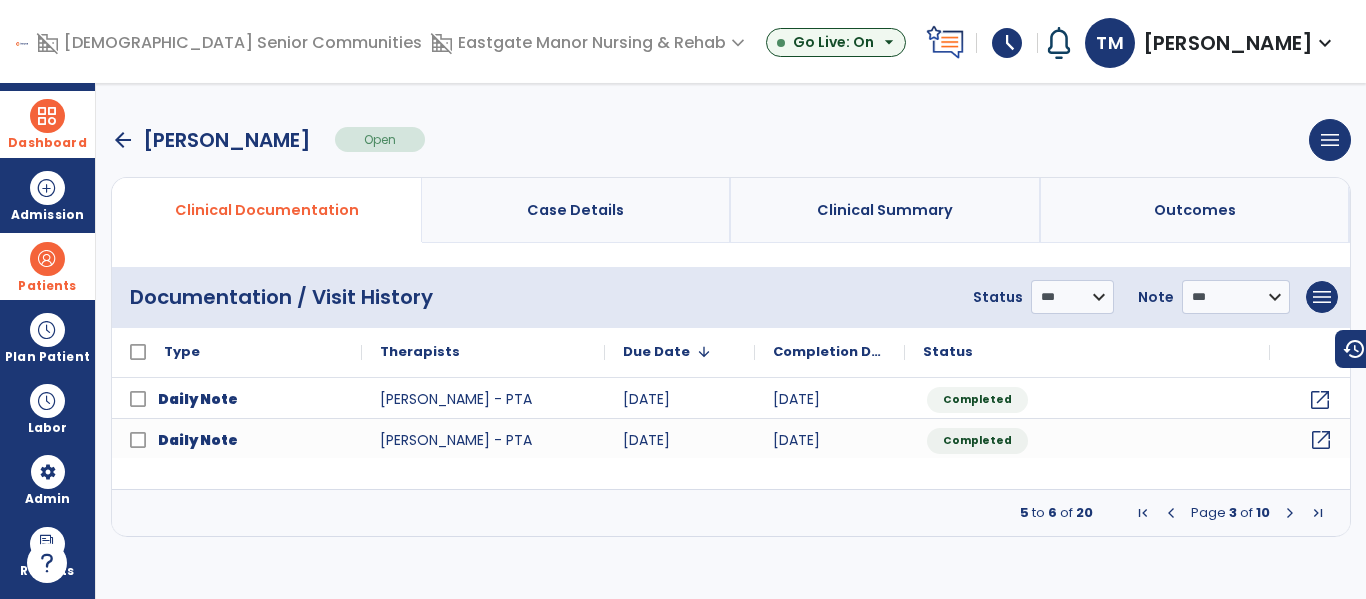 click on "open_in_new" 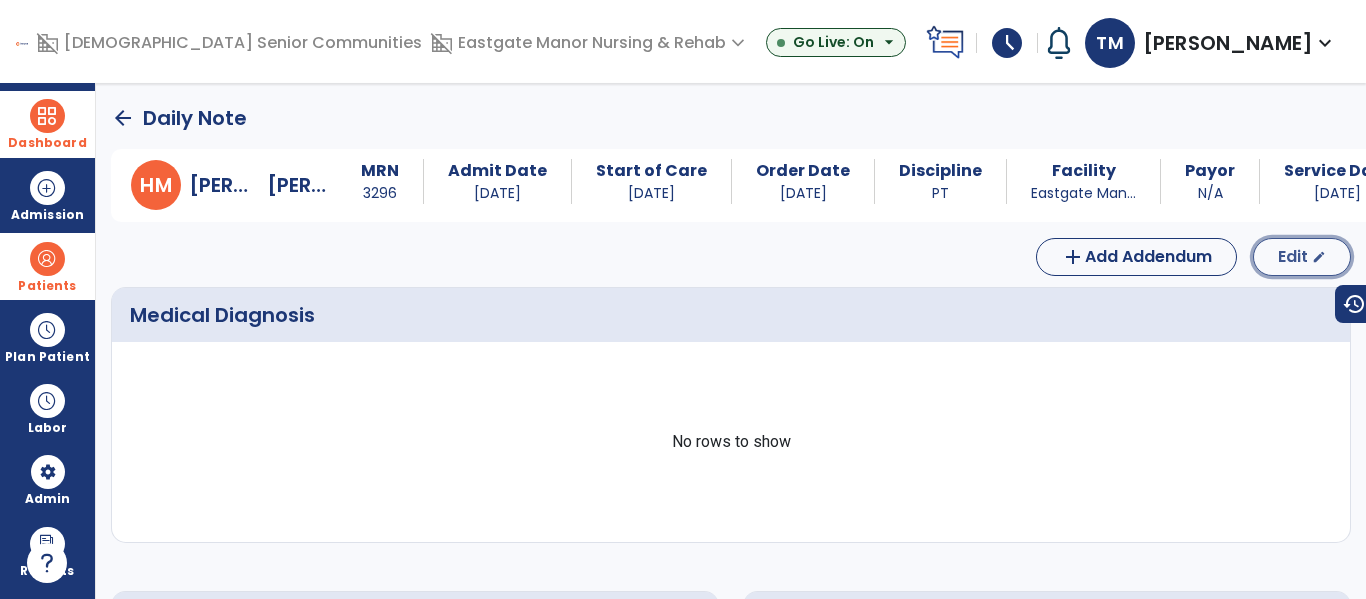 click on "Edit  edit" 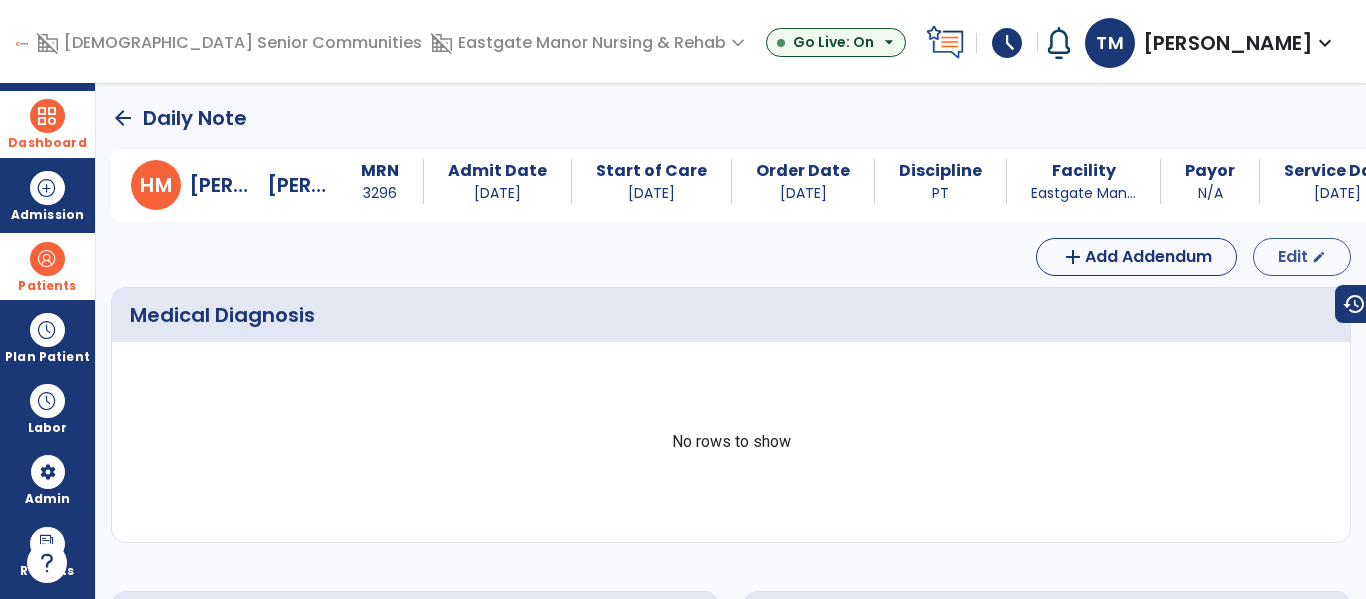 select on "*" 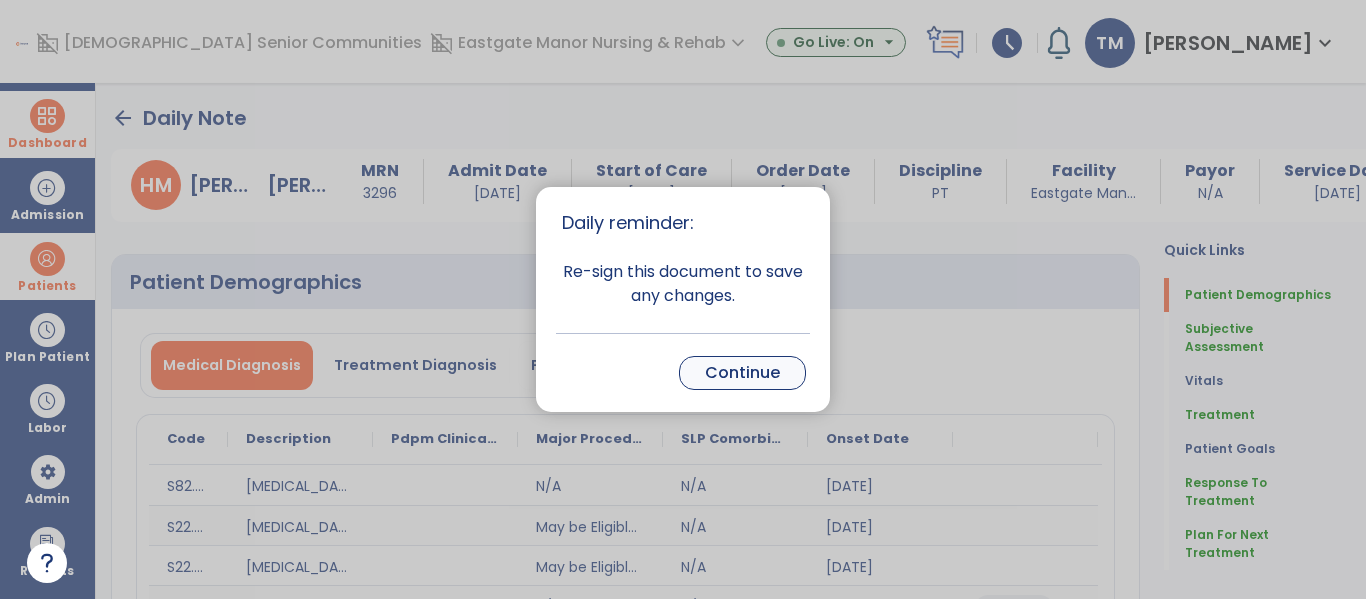 click on "Continue" at bounding box center [742, 373] 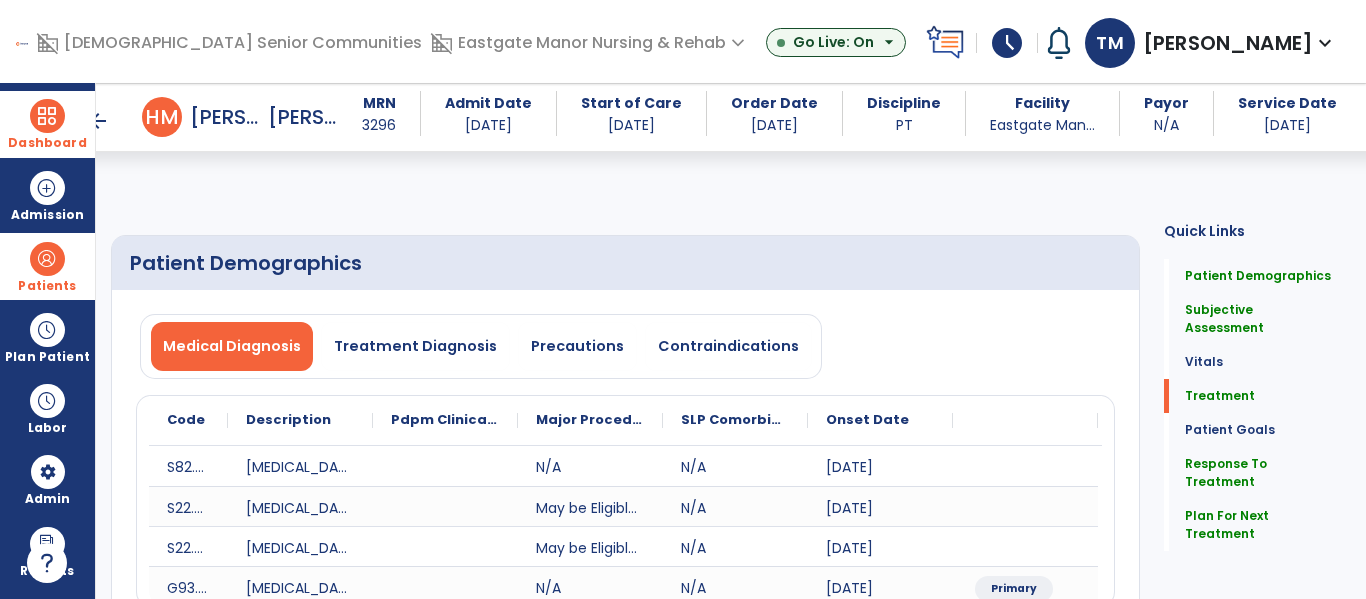scroll, scrollTop: 1258, scrollLeft: 0, axis: vertical 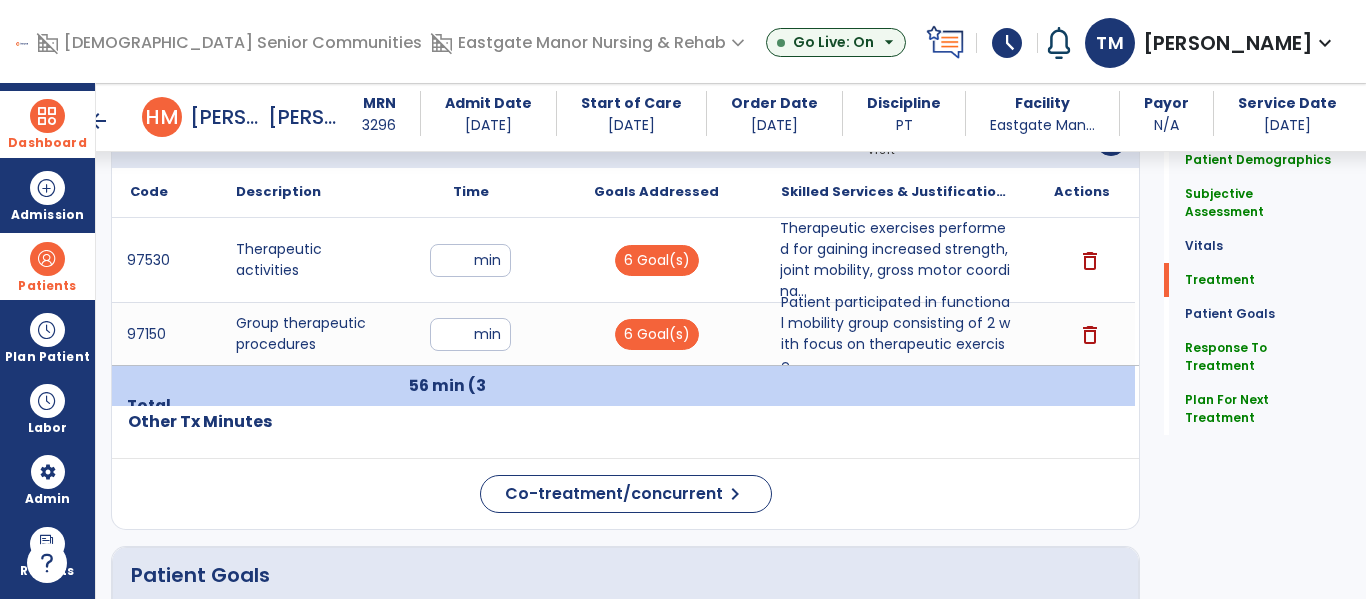 click on "Therapeutic exercises performed for gaining increased strength, joint mobility, gross motor coordina..." at bounding box center (896, 260) 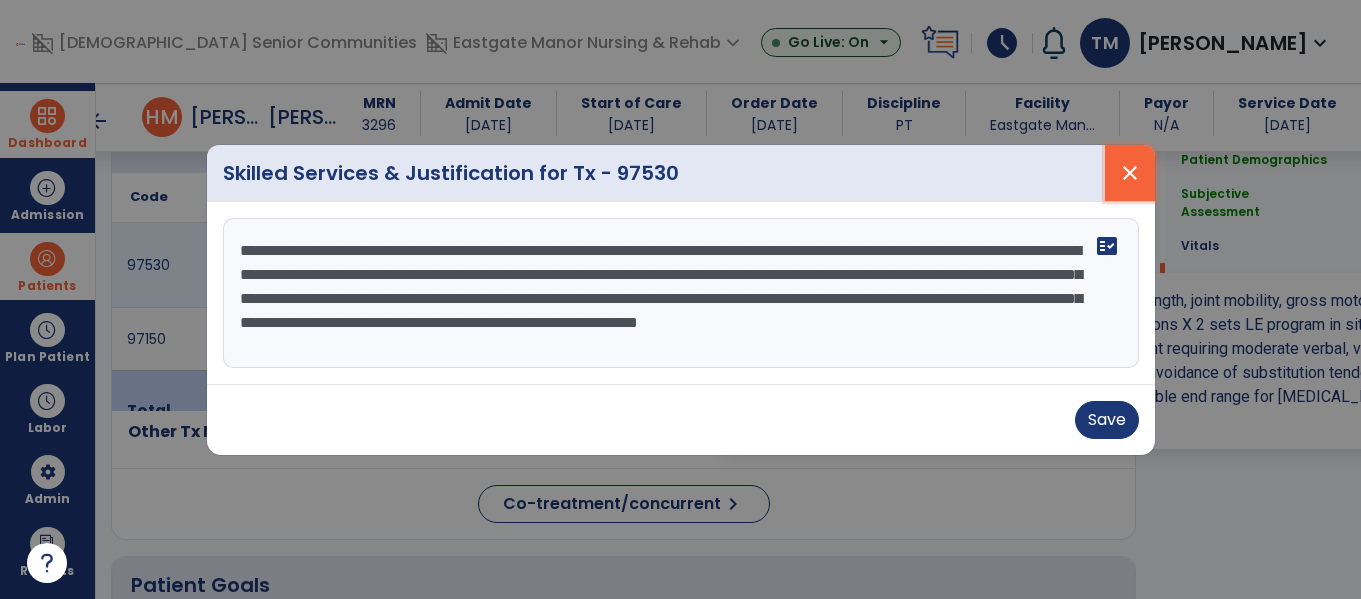 click on "close" at bounding box center [1130, 173] 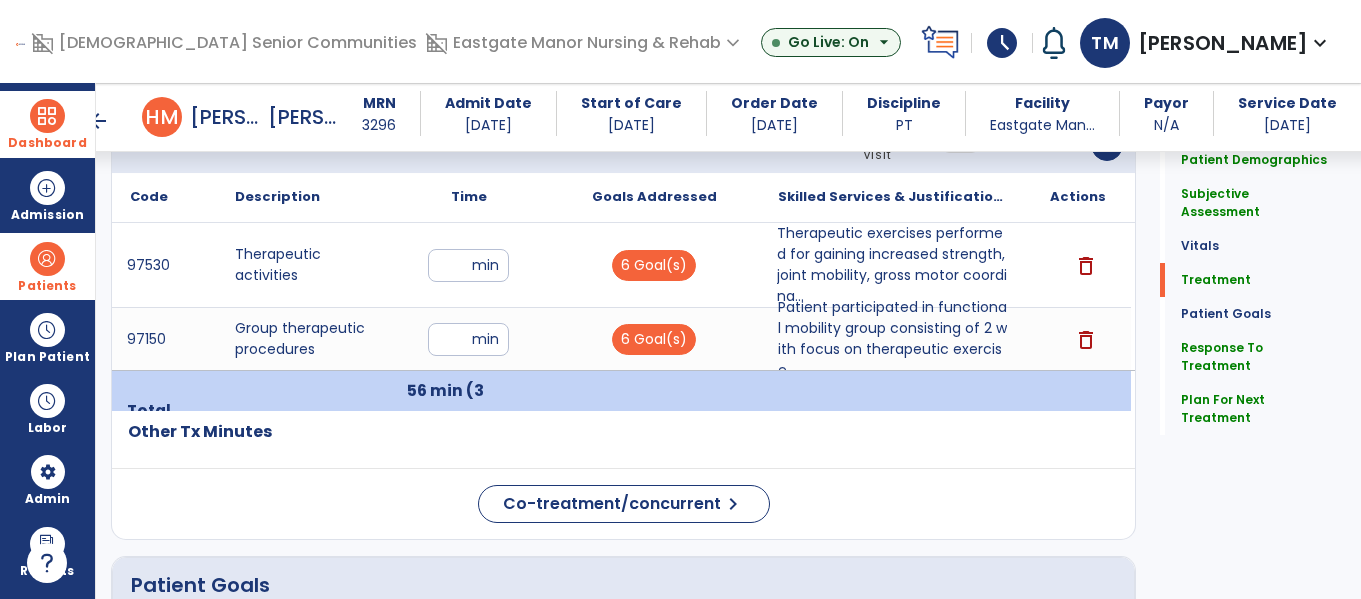 scroll, scrollTop: 1258, scrollLeft: 0, axis: vertical 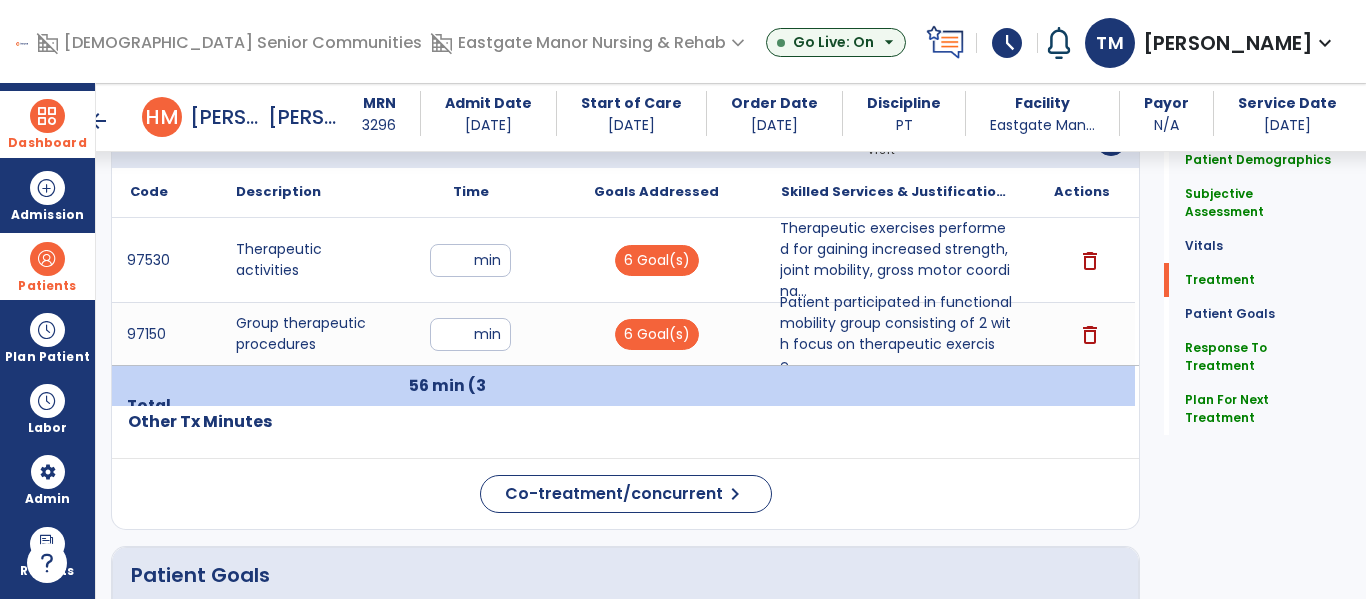 click on "Patient participated in functional mobility group consisting of 2 with focus on therapeutic exercise..." at bounding box center [896, 334] 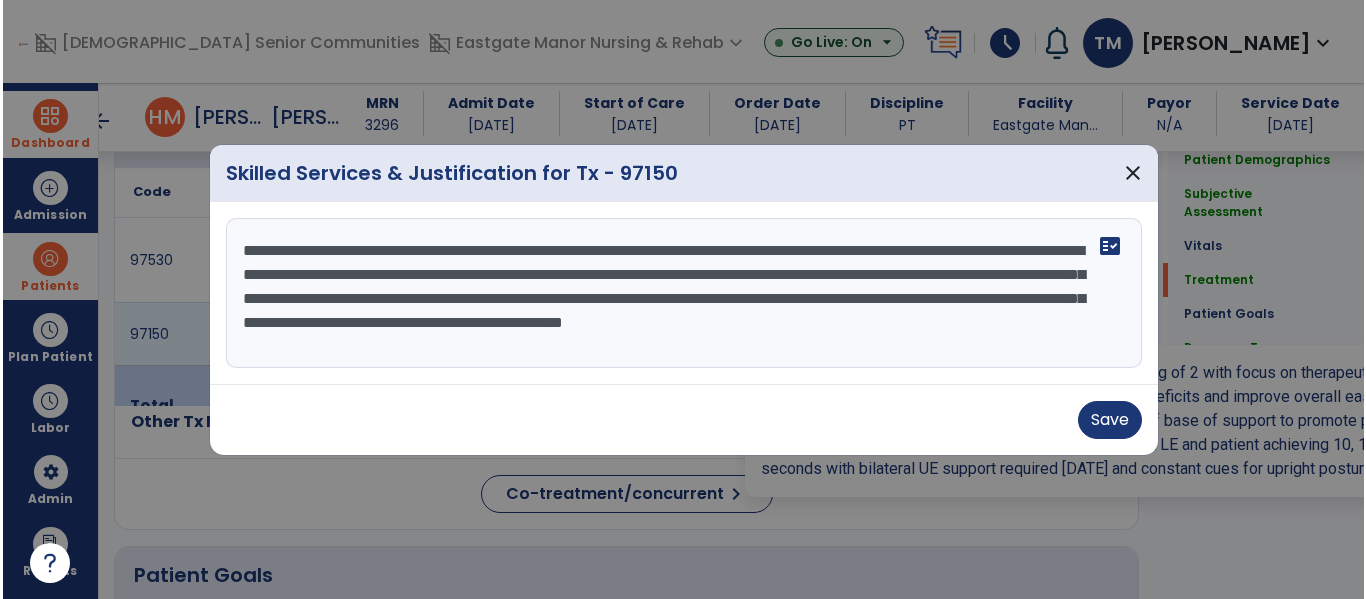 scroll, scrollTop: 1258, scrollLeft: 0, axis: vertical 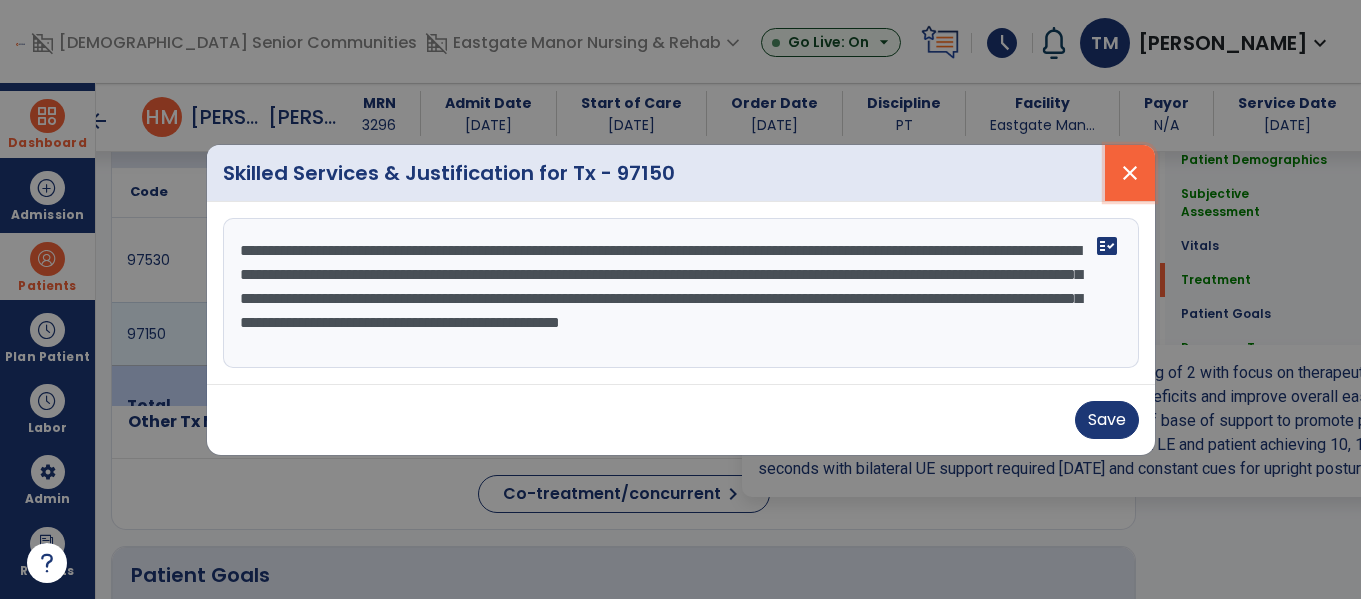 click on "close" at bounding box center [1130, 173] 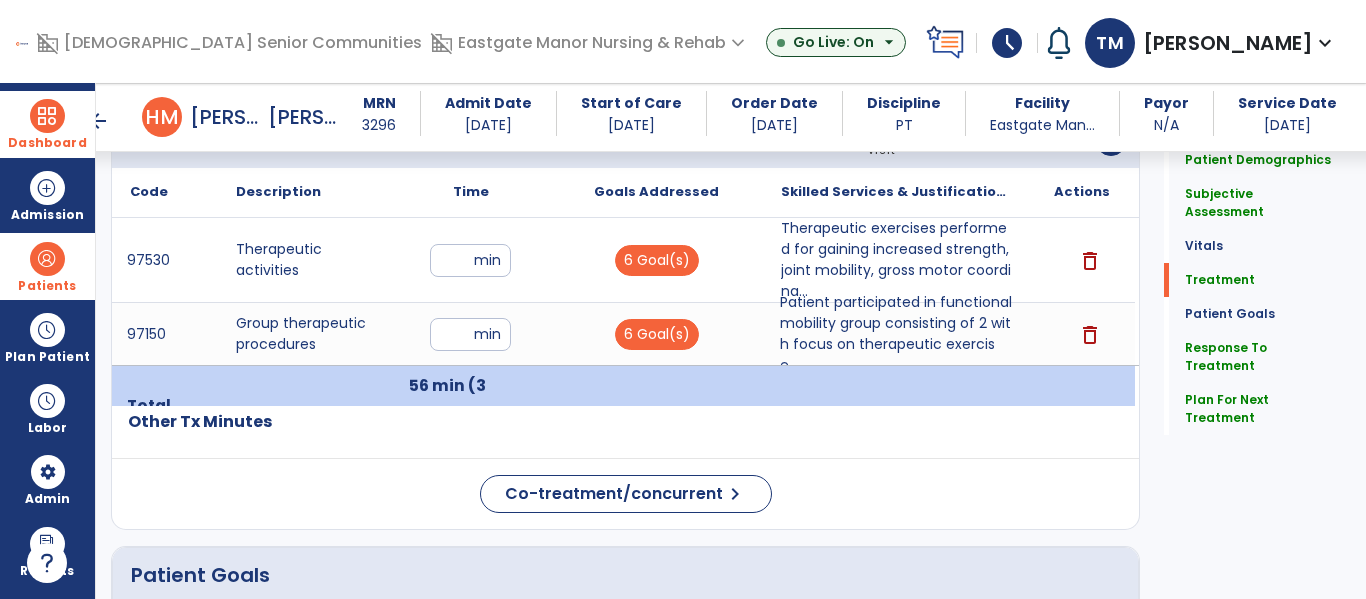 click at bounding box center [47, 116] 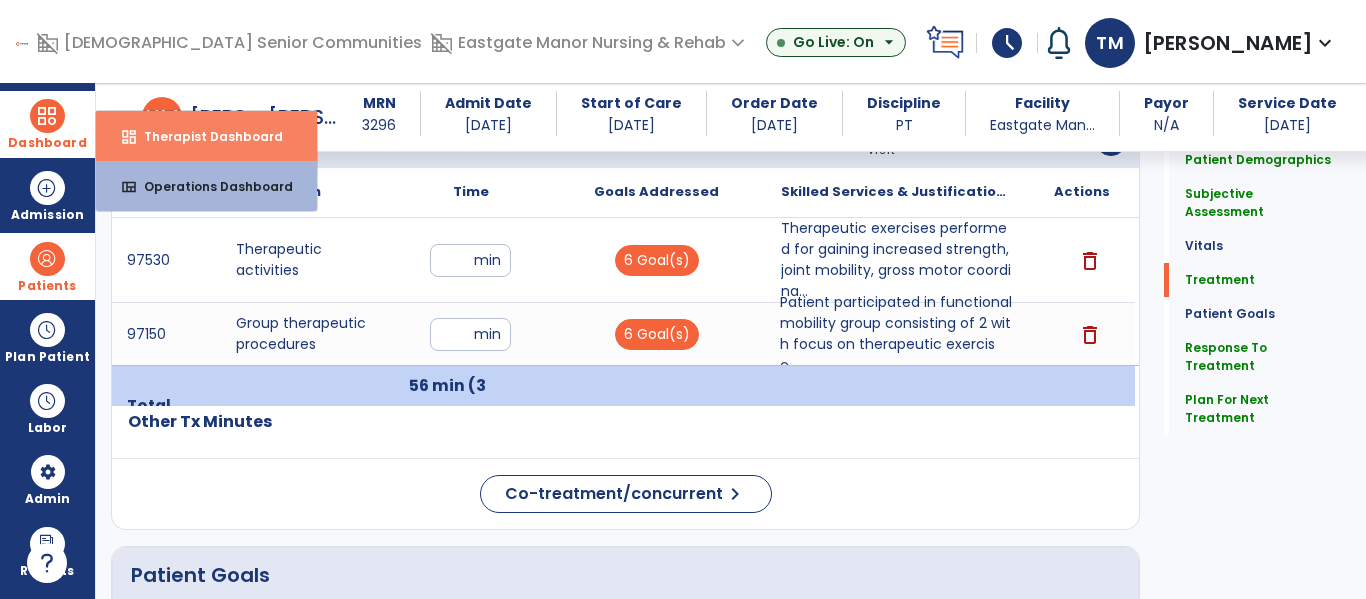 click on "Therapist Dashboard" at bounding box center (205, 136) 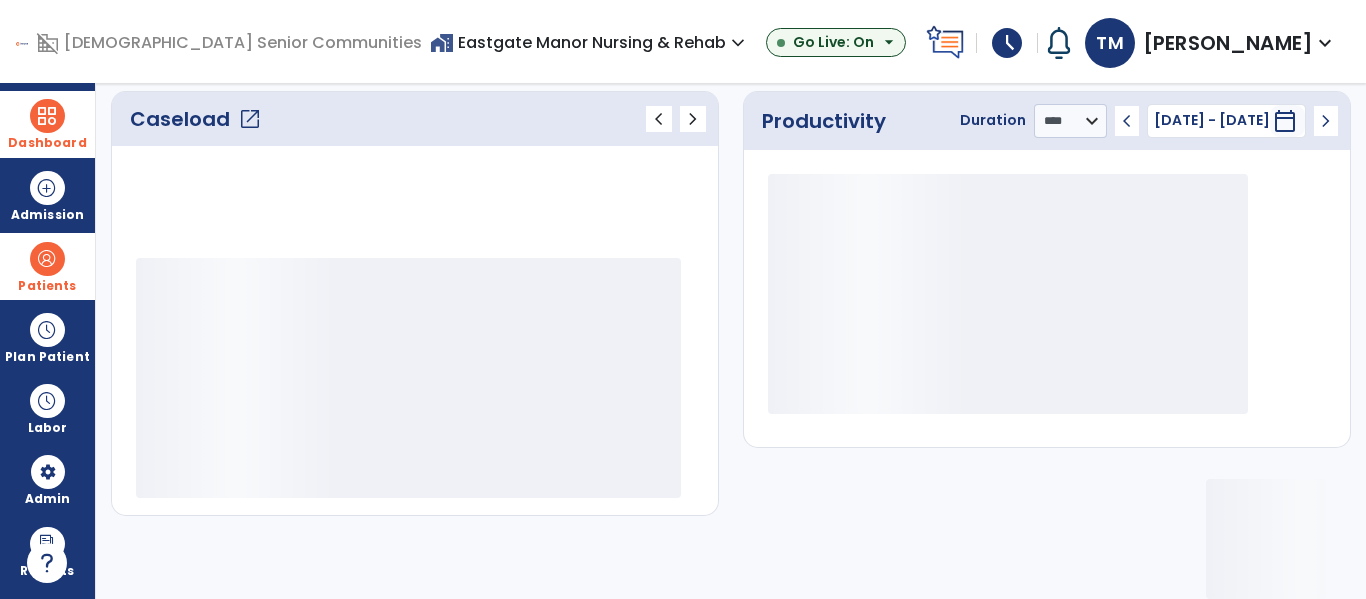 scroll, scrollTop: 276, scrollLeft: 0, axis: vertical 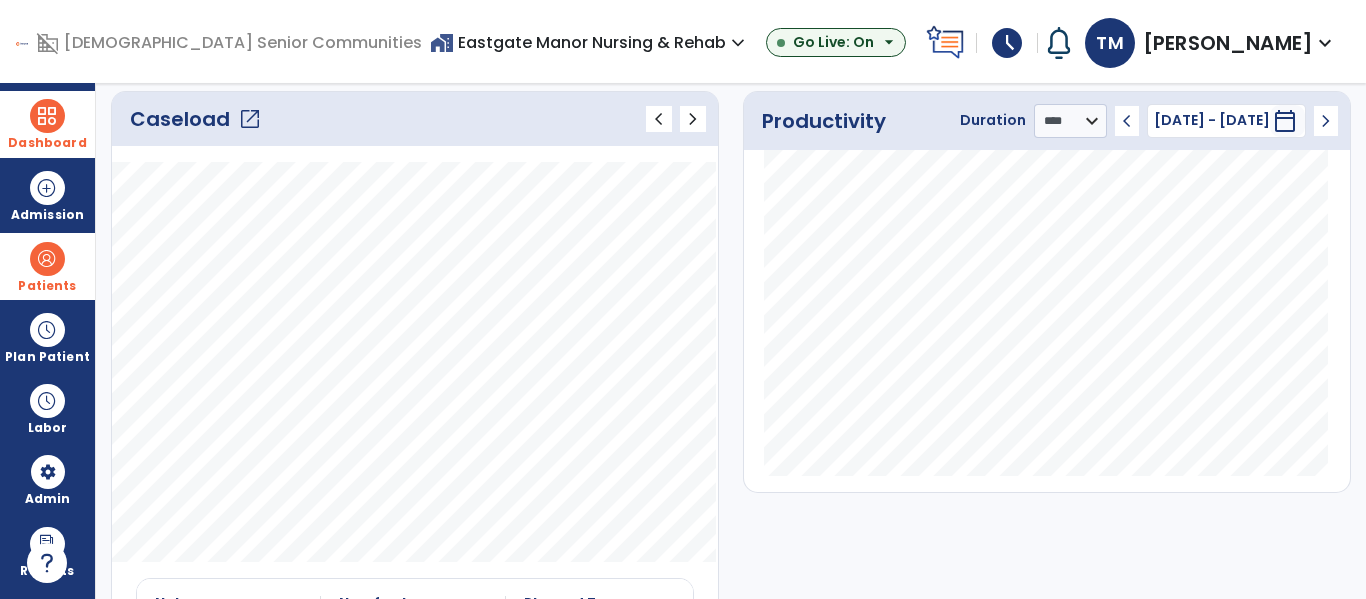 click on "open_in_new" 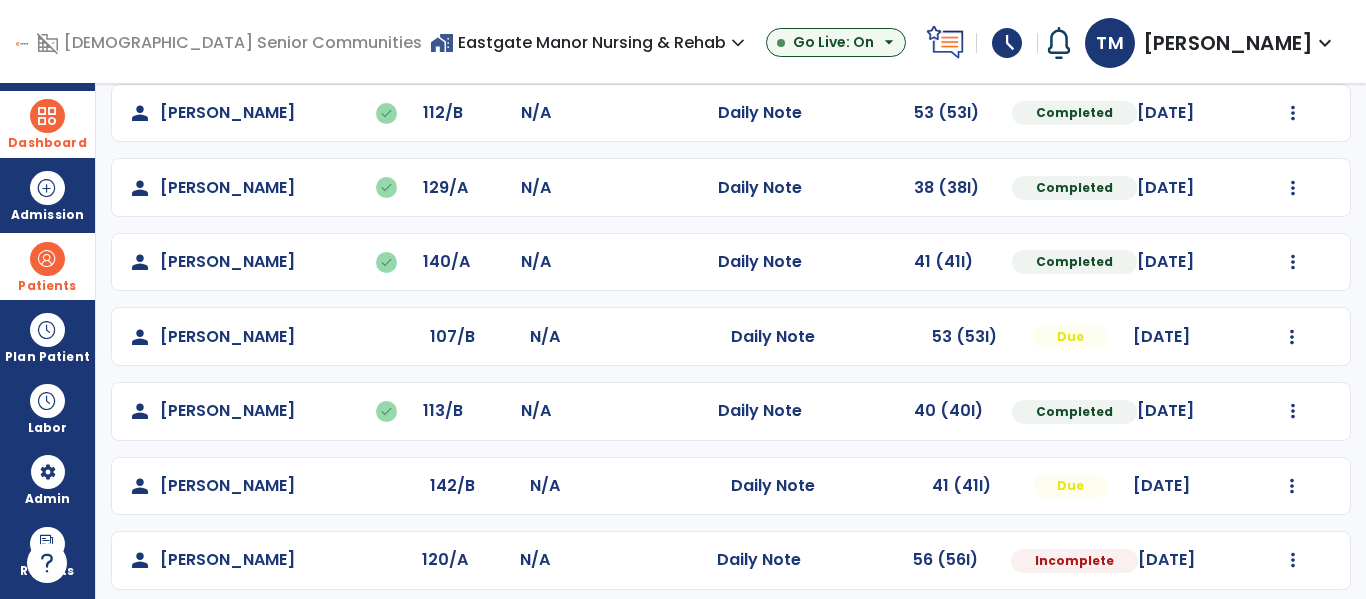 scroll, scrollTop: 488, scrollLeft: 0, axis: vertical 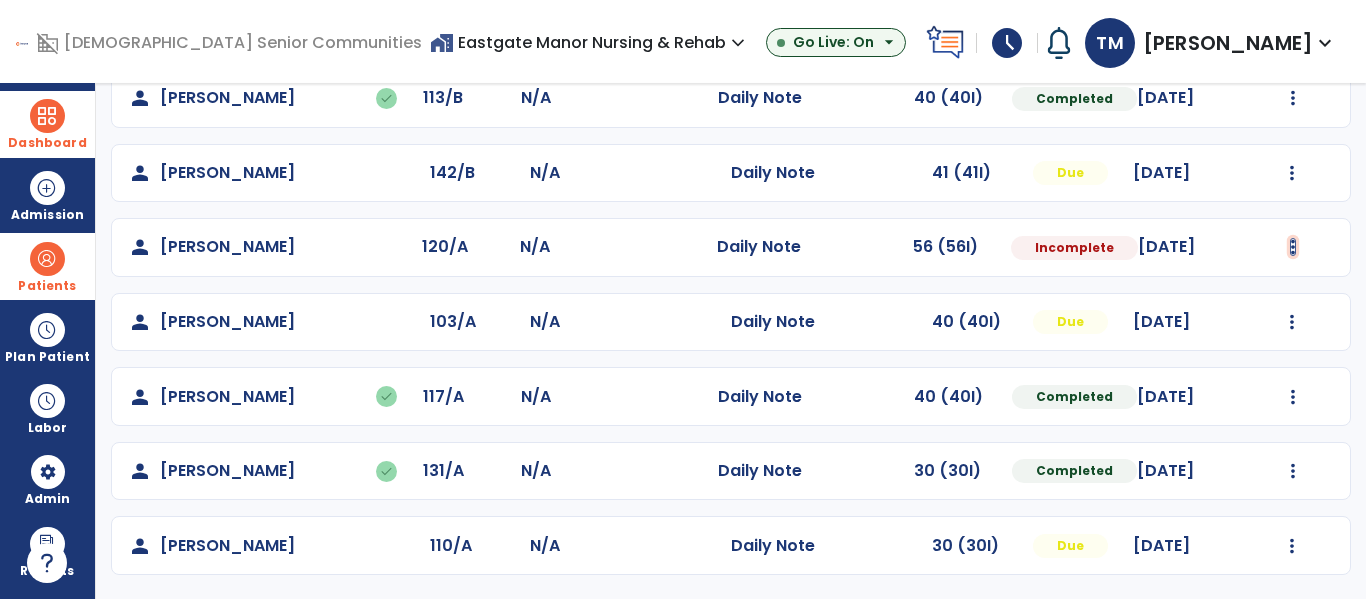 click at bounding box center [1293, -200] 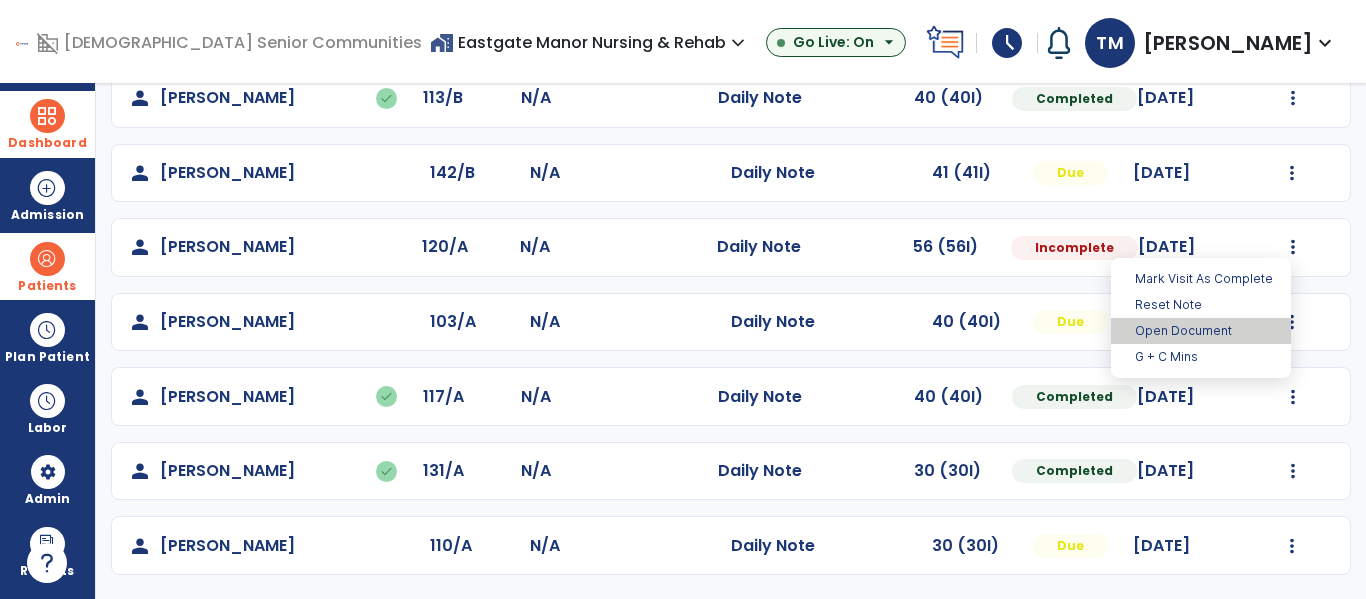 click on "Open Document" at bounding box center (1201, 331) 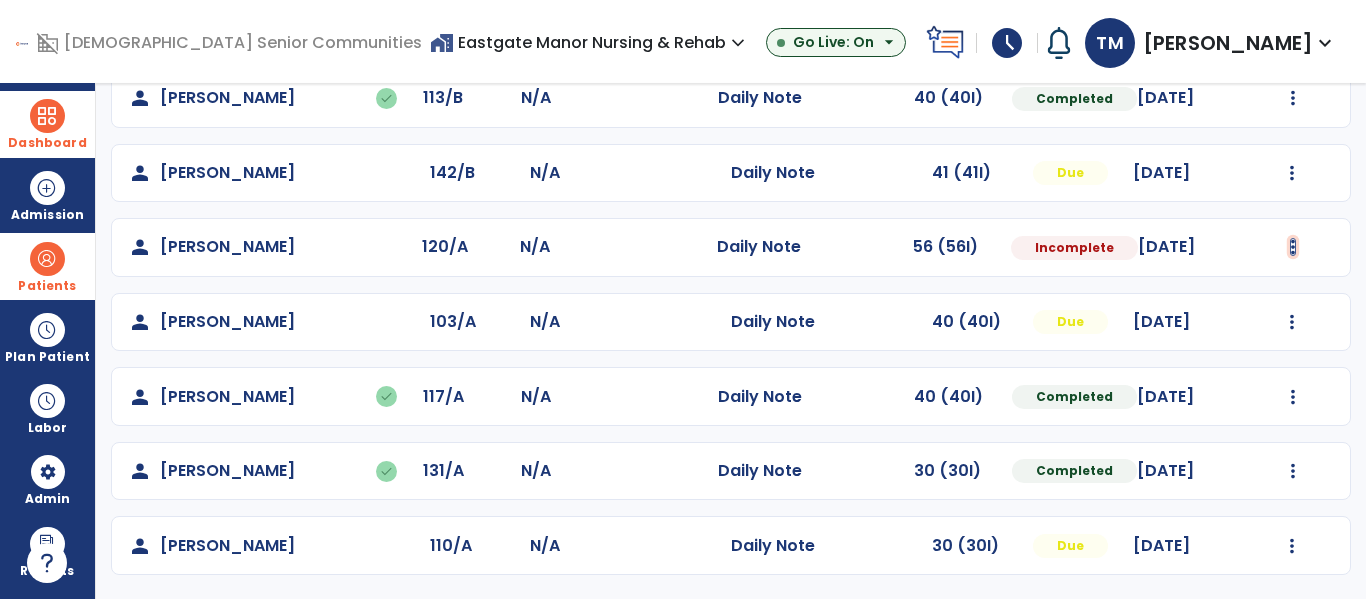 click at bounding box center (1293, -200) 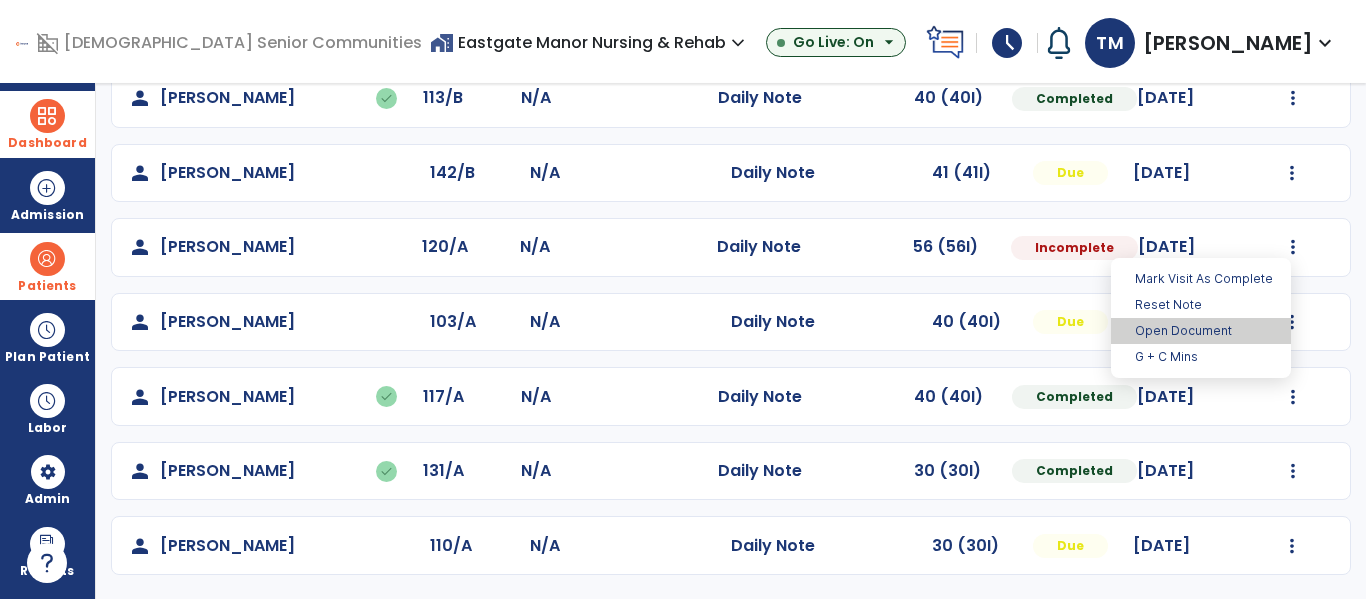 click on "Open Document" at bounding box center (1201, 331) 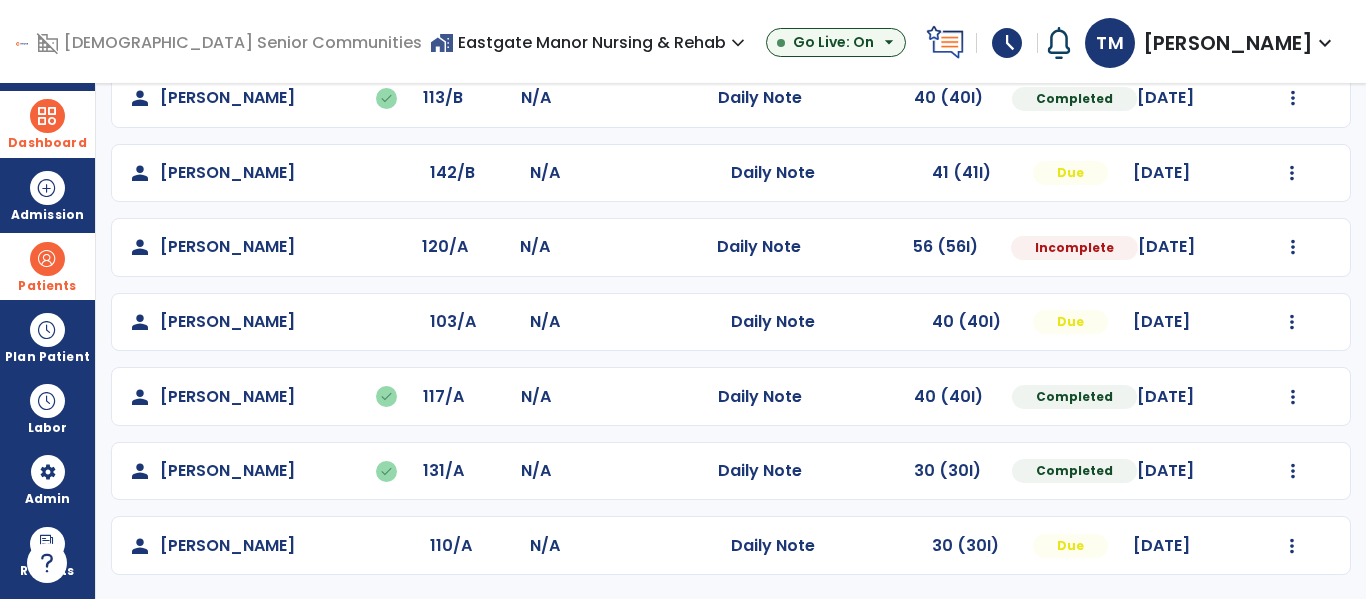 select on "*" 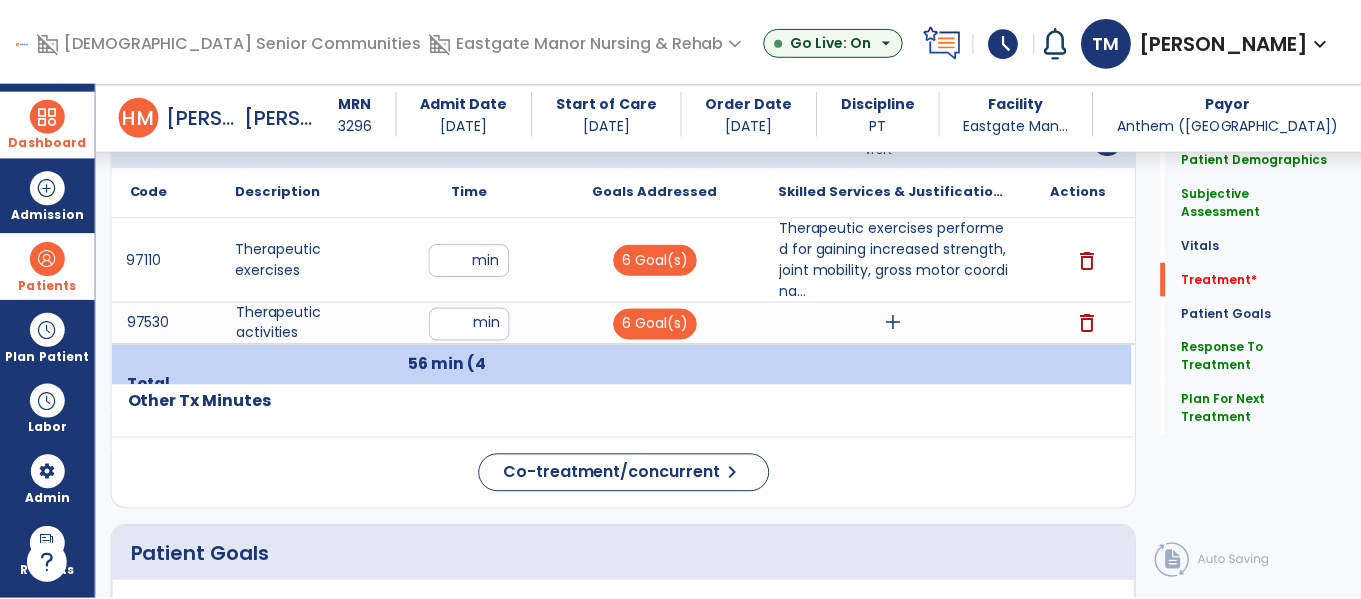 scroll, scrollTop: 1261, scrollLeft: 0, axis: vertical 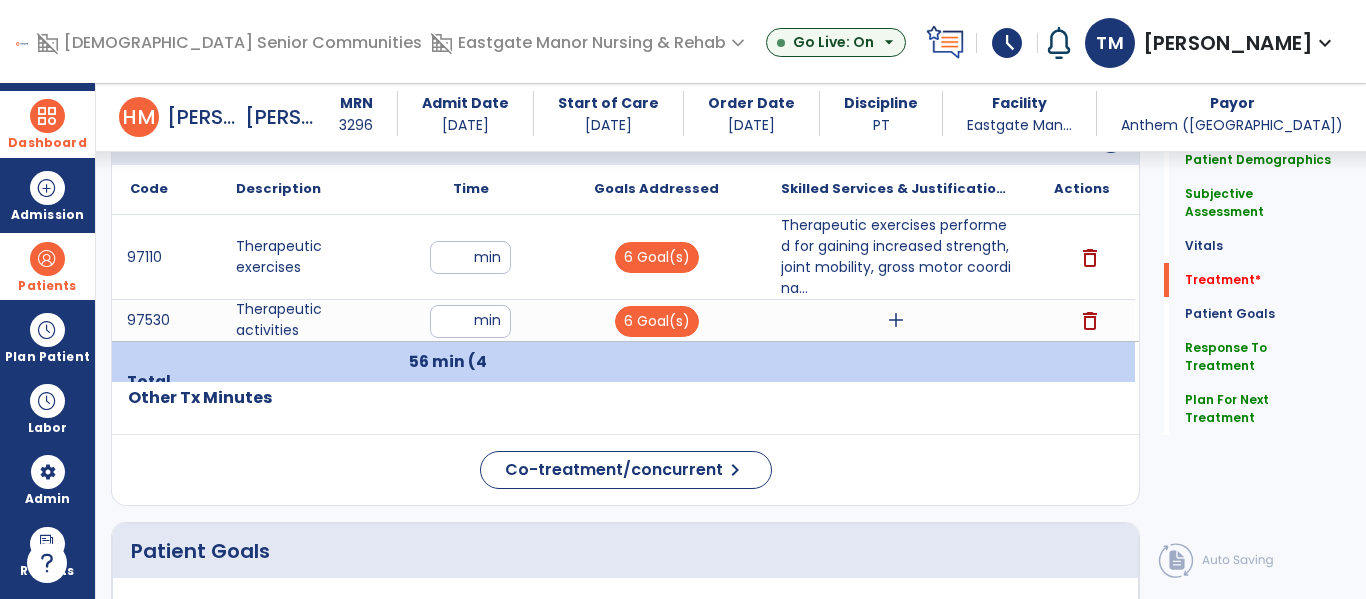 click on "add" at bounding box center (896, 320) 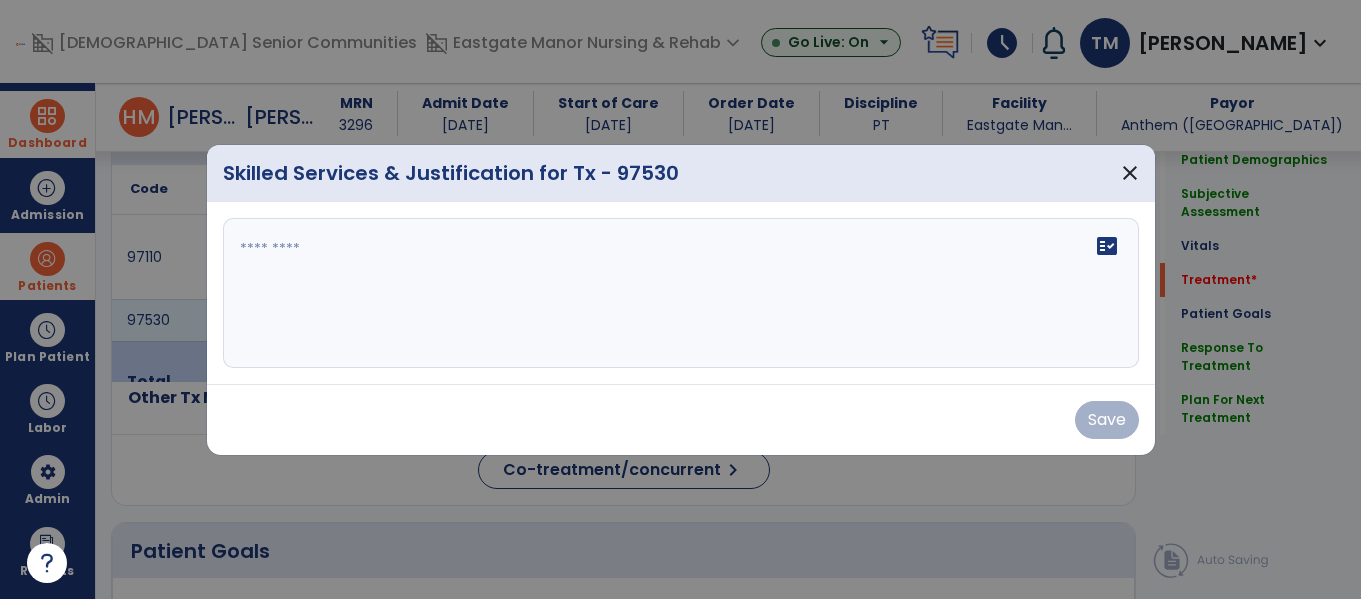 click on "fact_check" at bounding box center (681, 293) 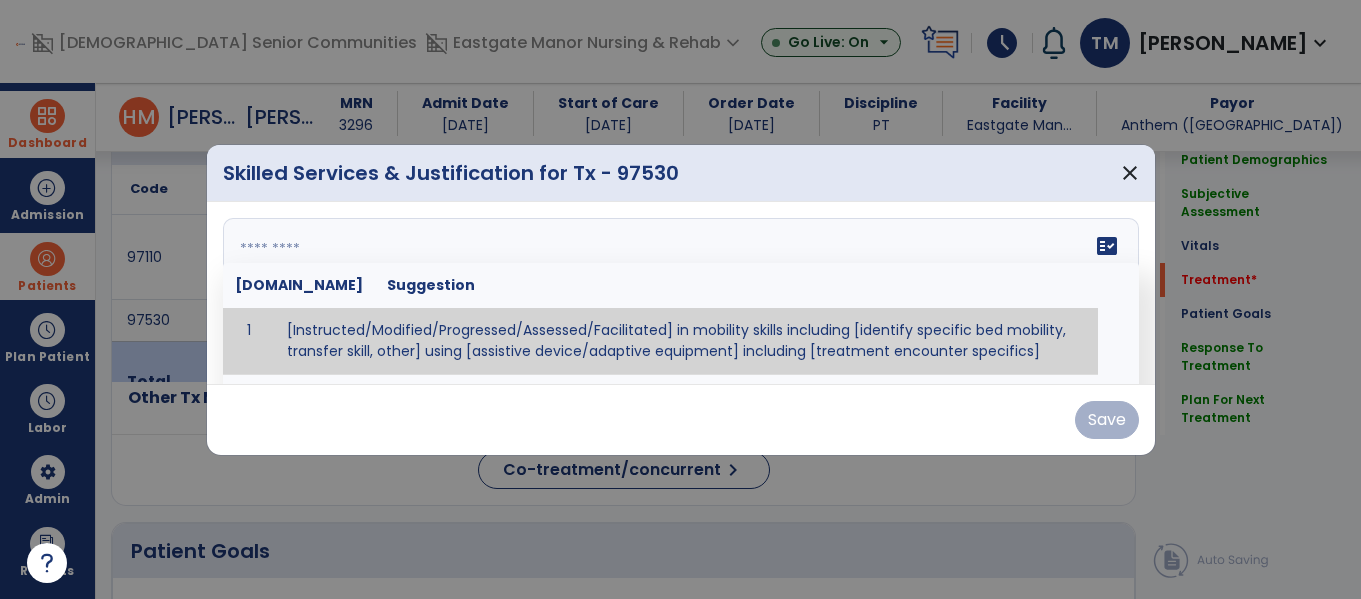 paste on "**********" 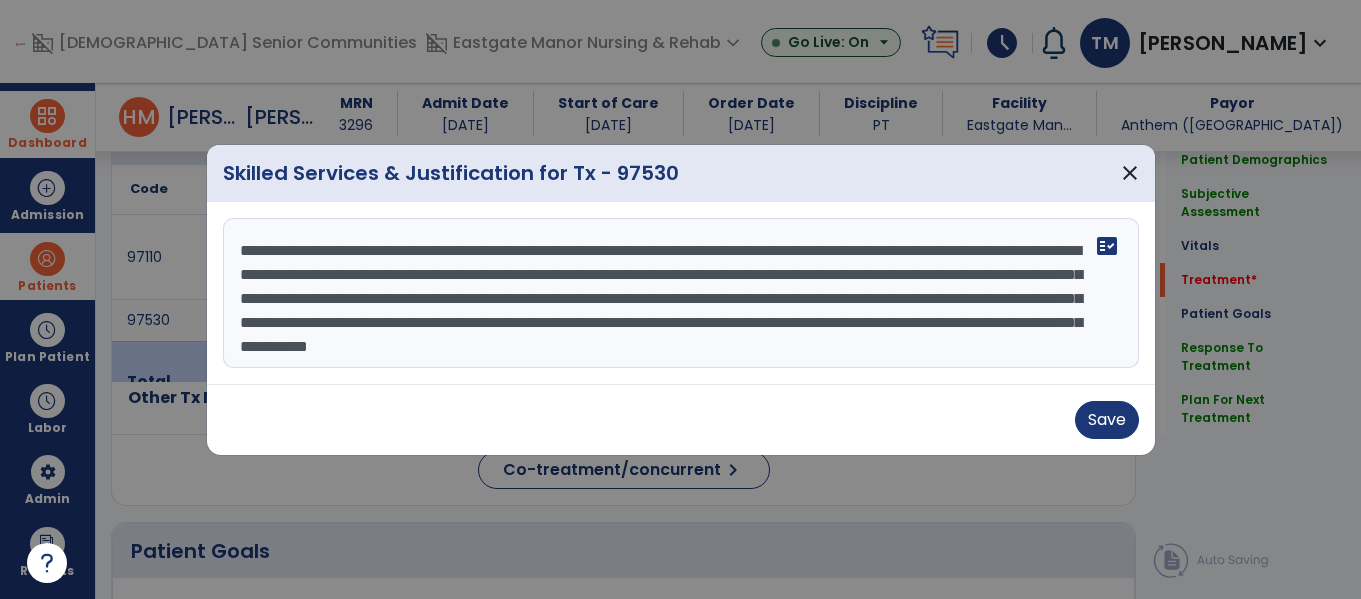 scroll, scrollTop: 16, scrollLeft: 0, axis: vertical 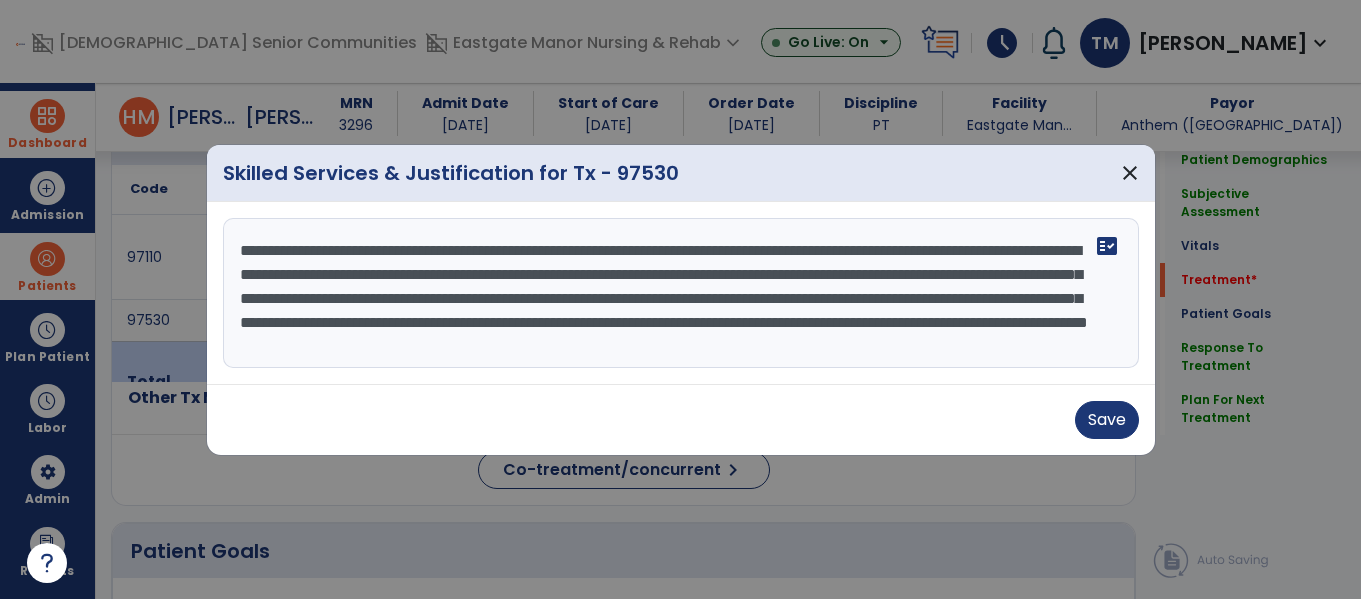 click on "**********" at bounding box center (678, 293) 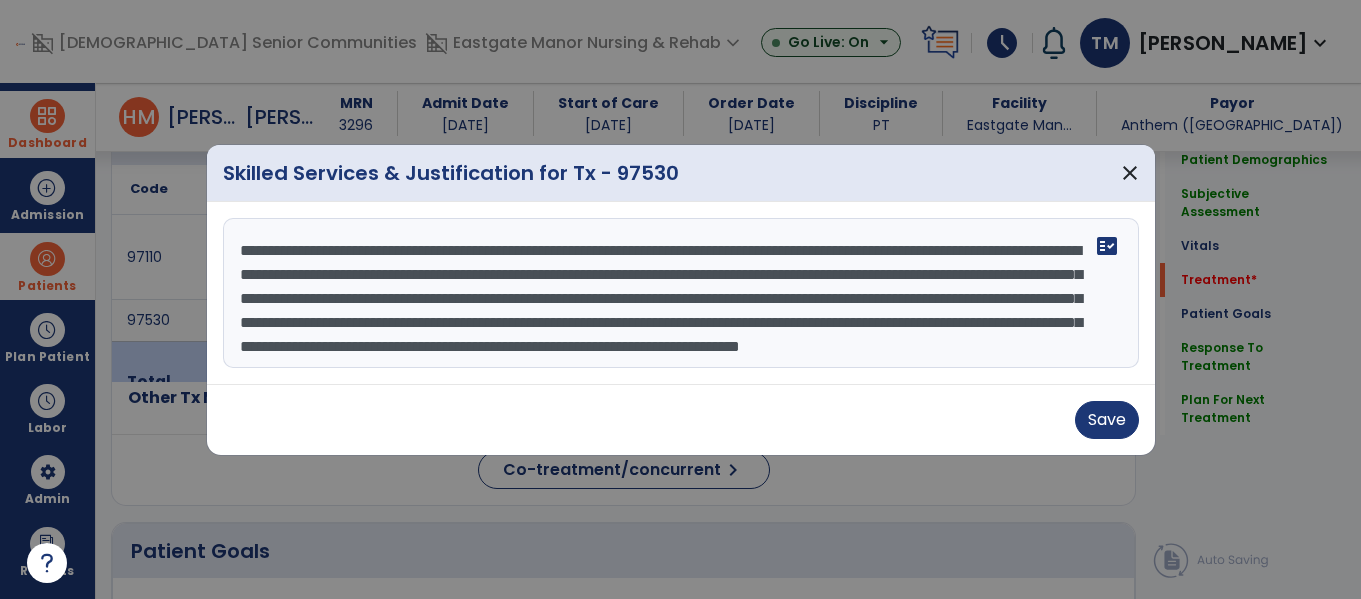 scroll, scrollTop: 40, scrollLeft: 0, axis: vertical 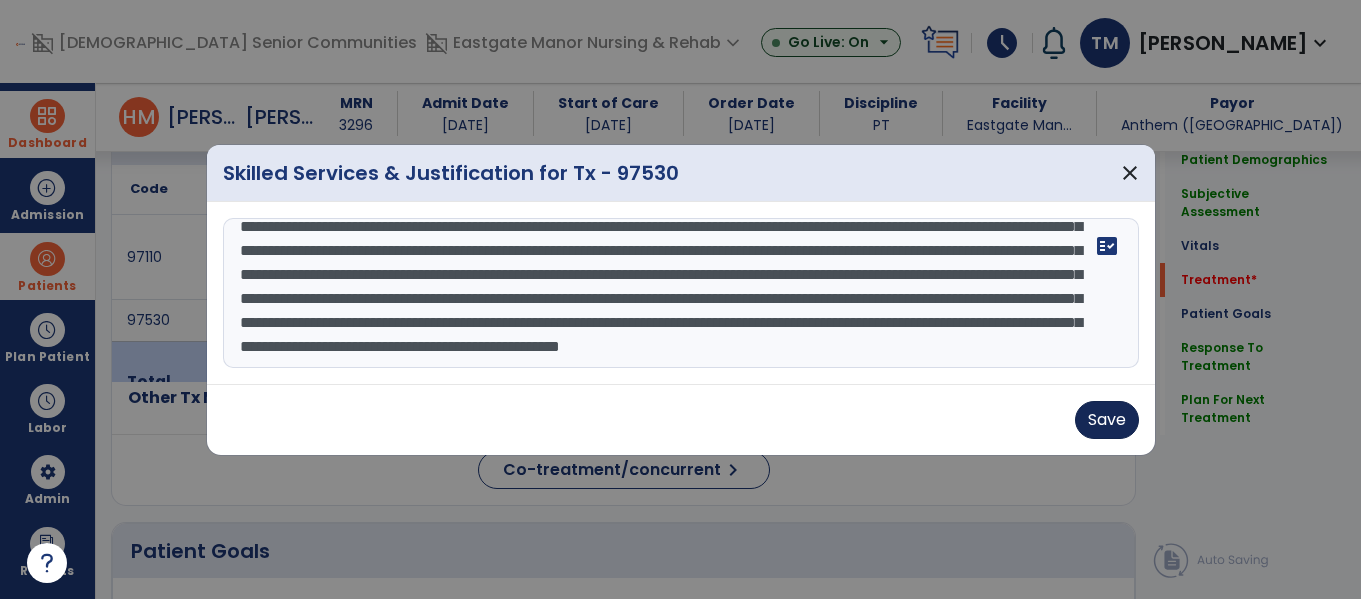 type on "**********" 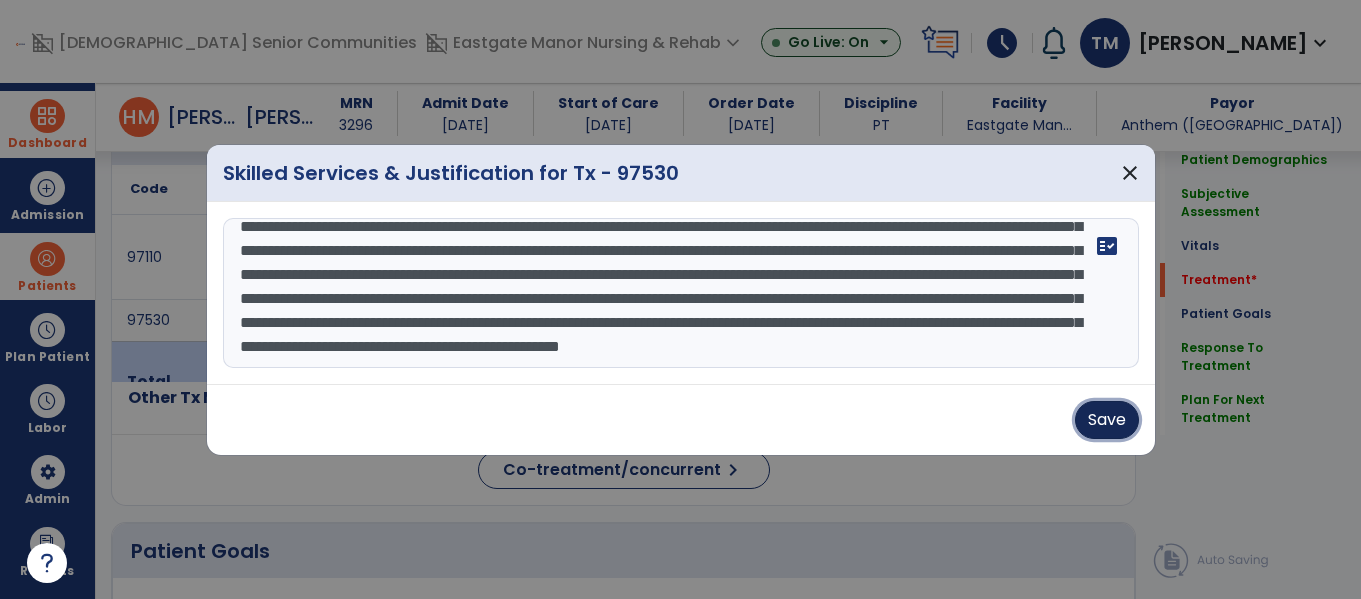click on "Save" at bounding box center (1107, 420) 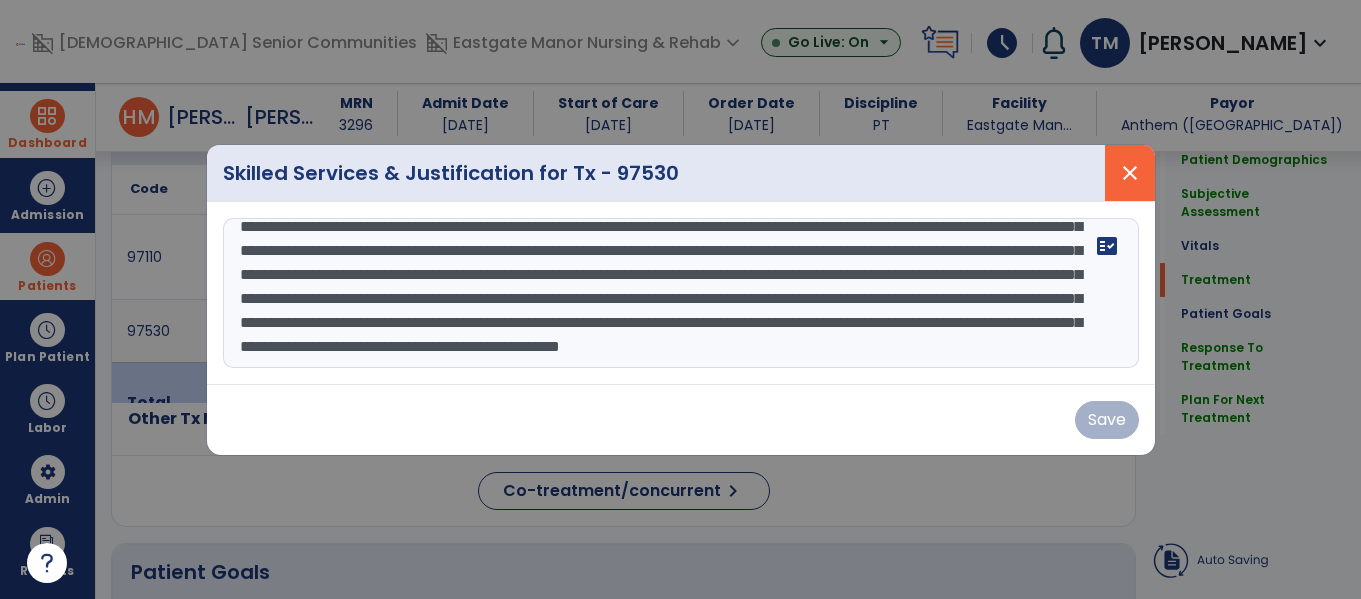 click on "close" at bounding box center [1130, 173] 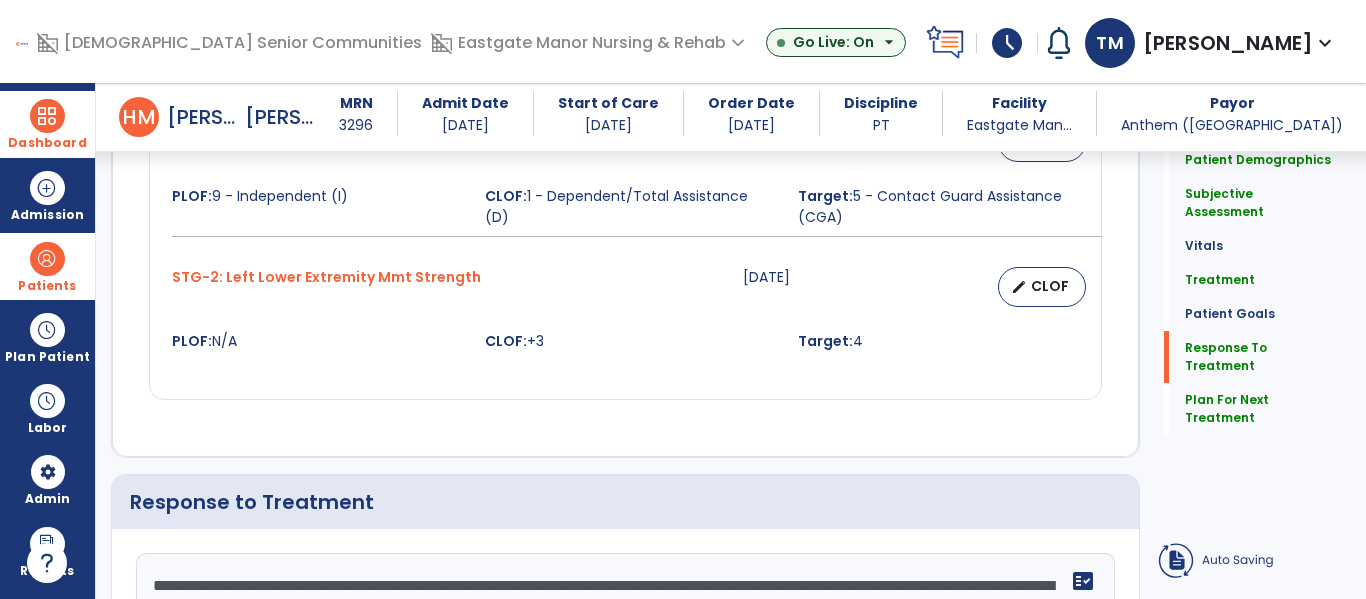 scroll, scrollTop: 2820, scrollLeft: 0, axis: vertical 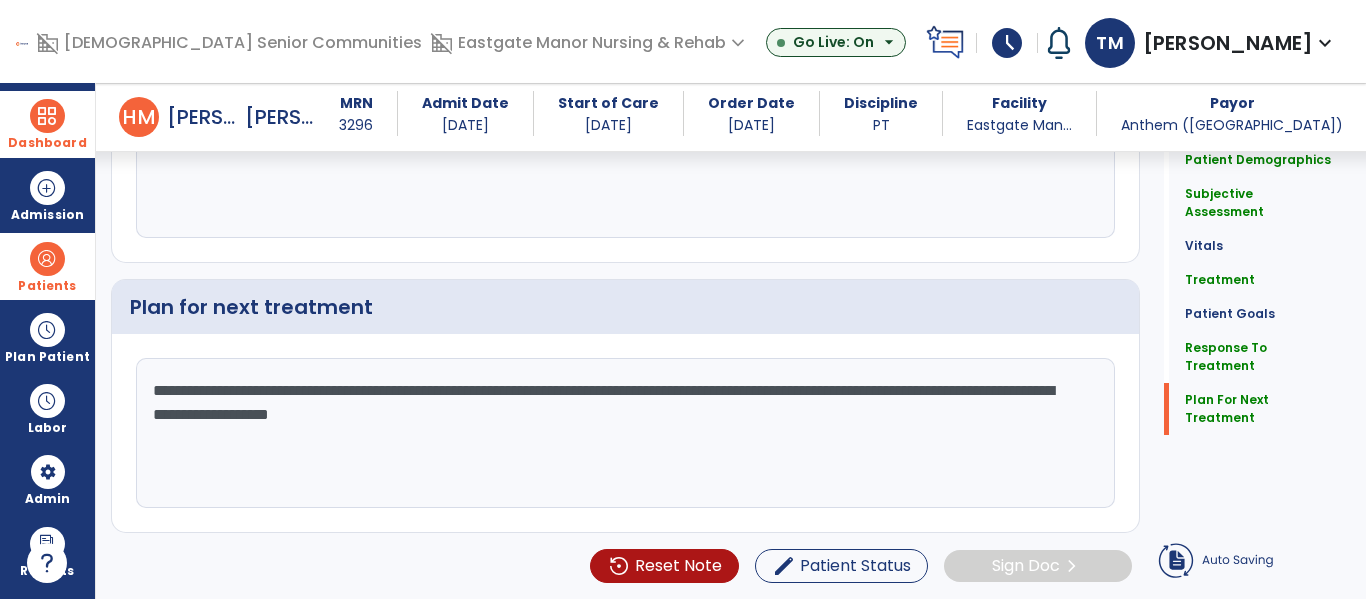 click on "**********" 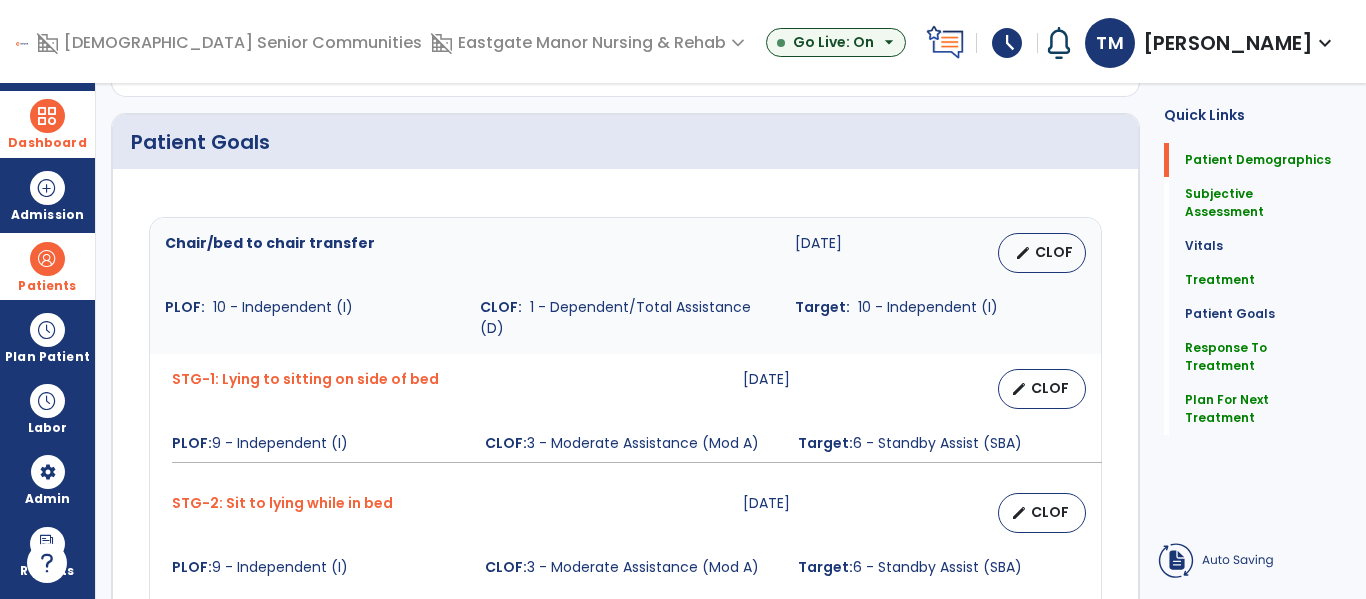 scroll, scrollTop: 0, scrollLeft: 0, axis: both 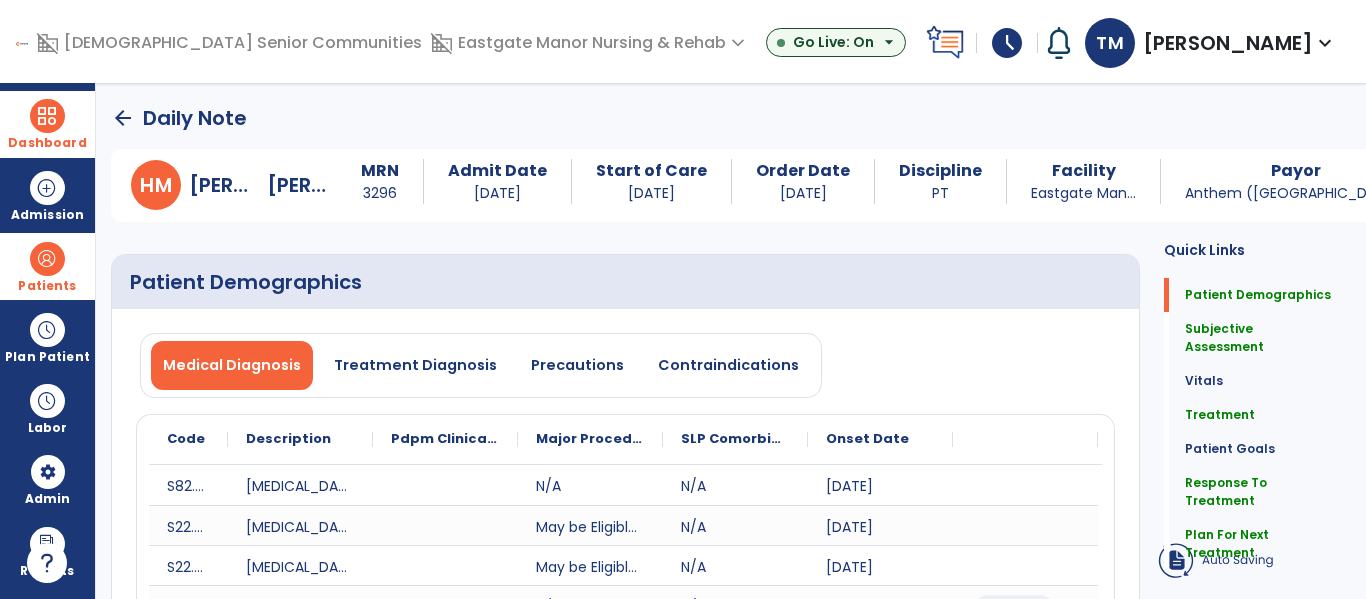 click on "arrow_back" 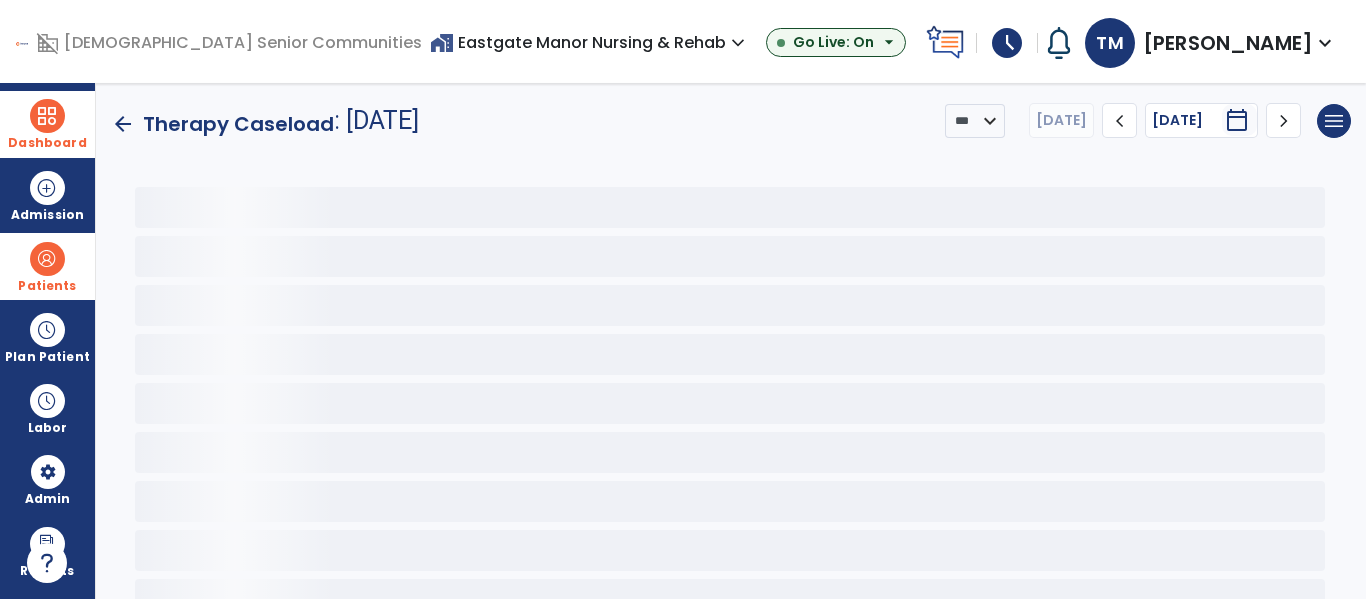 click on "arrow_back" 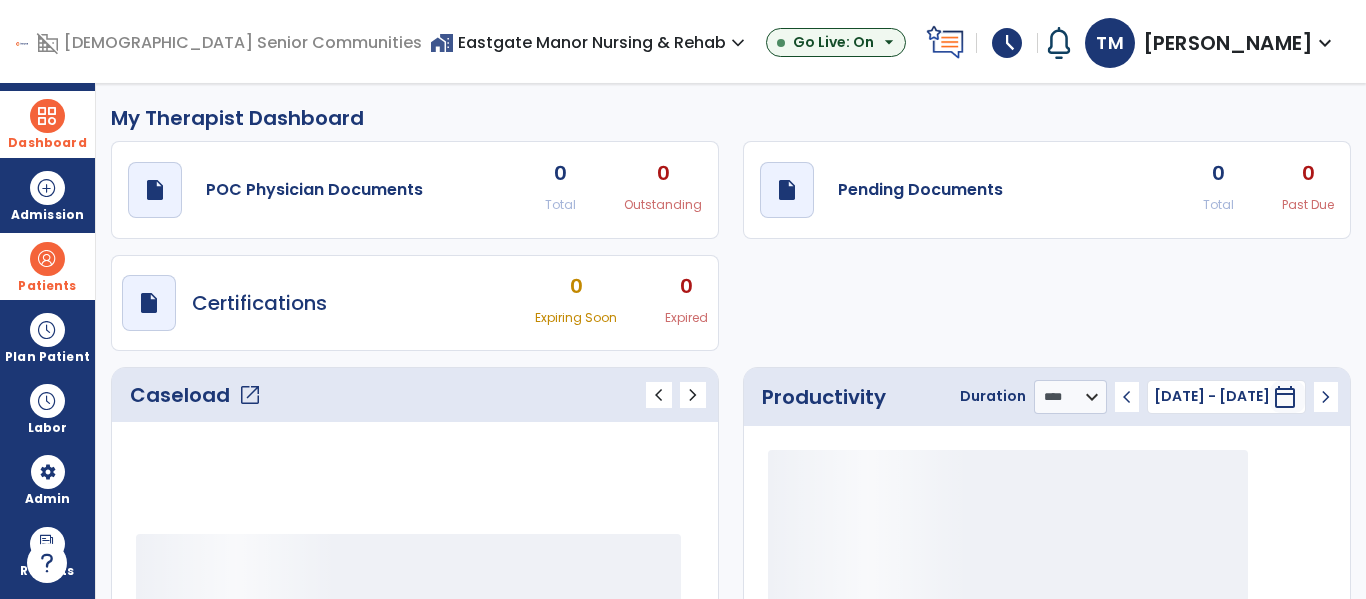 click on "open_in_new" 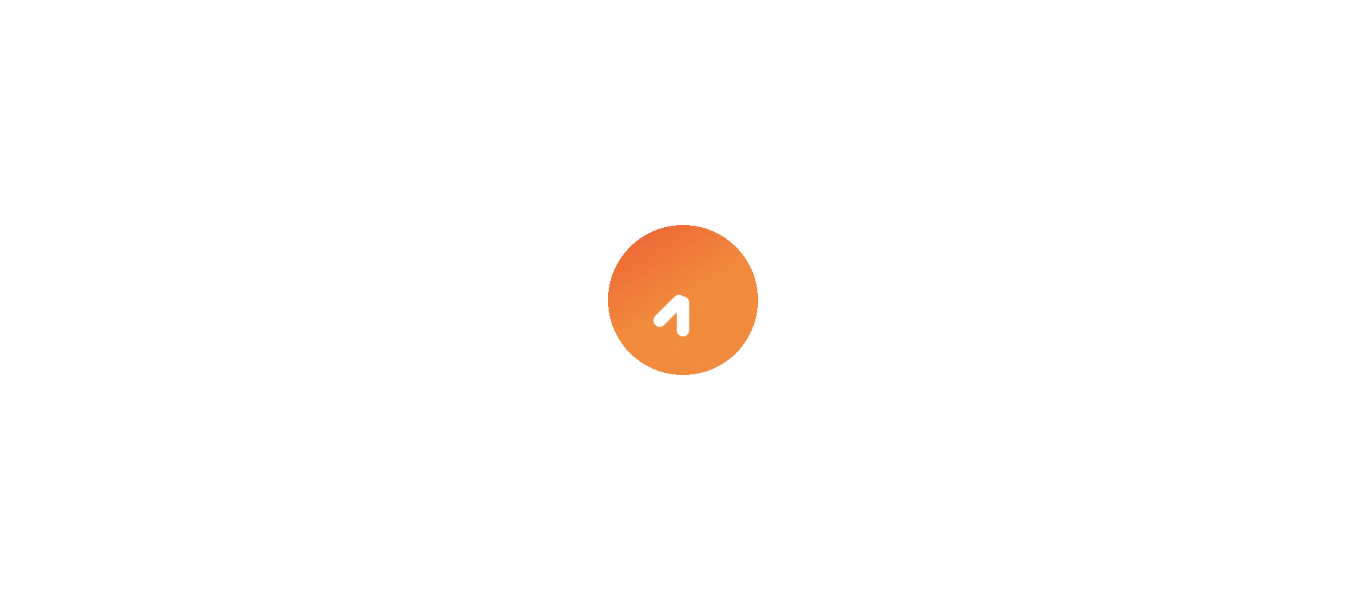 scroll, scrollTop: 0, scrollLeft: 0, axis: both 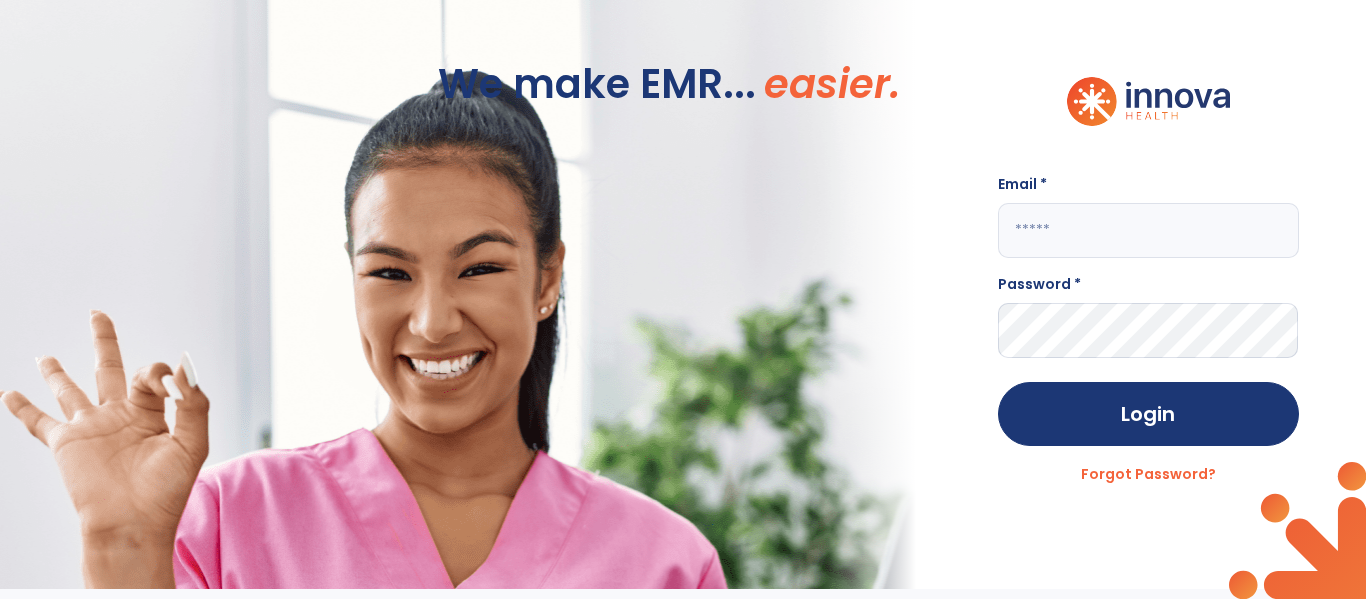 click 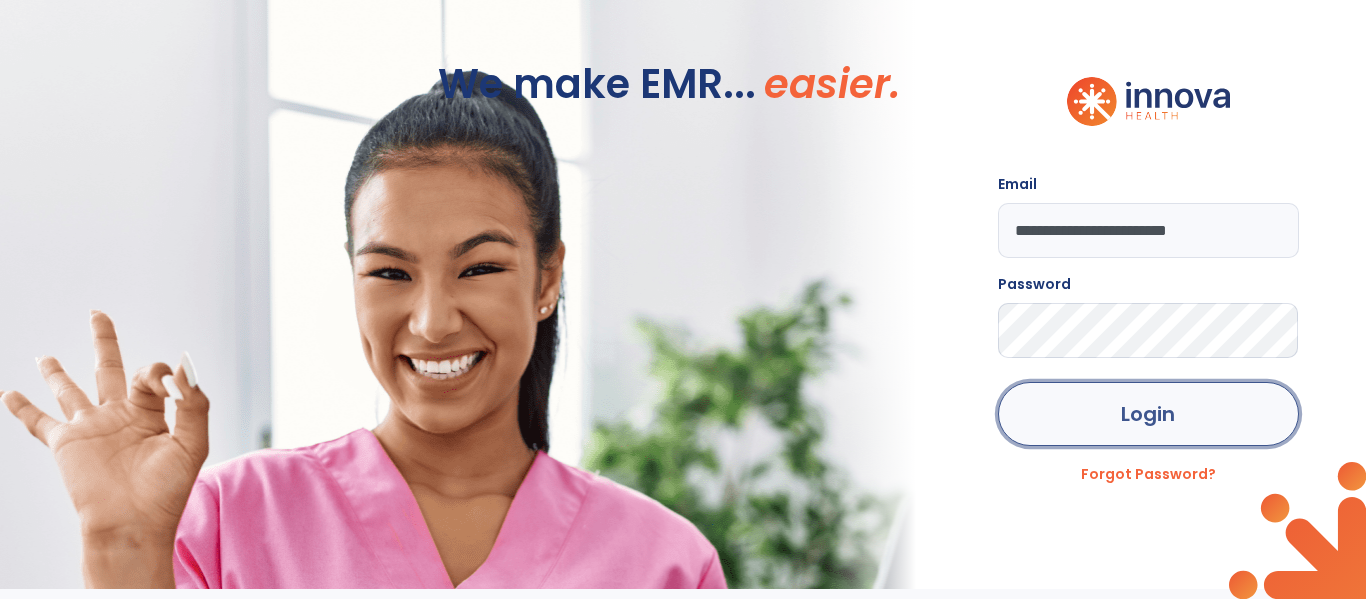 click on "Login" 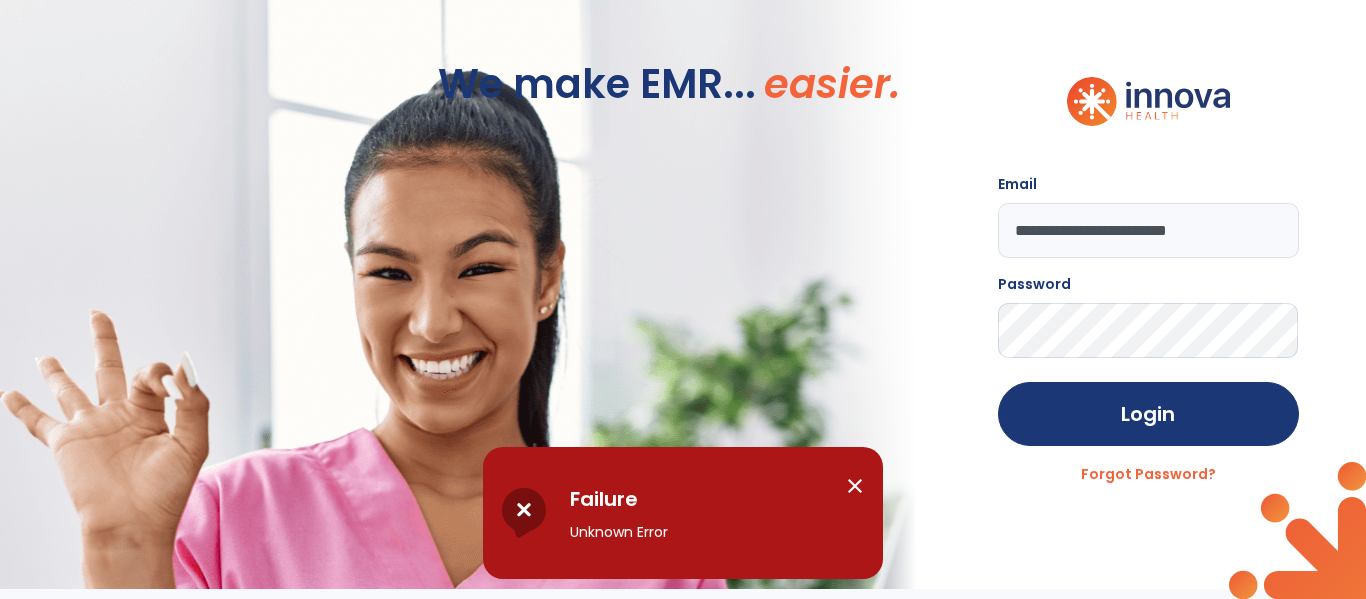 click on "**********" 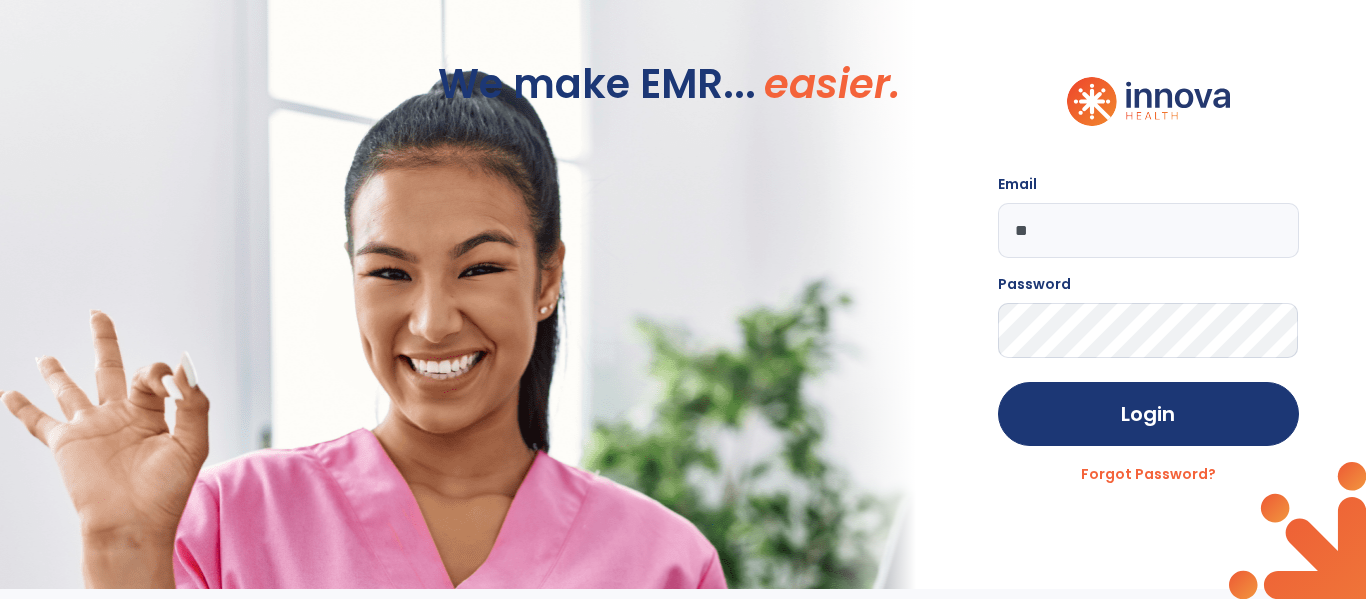 type on "*" 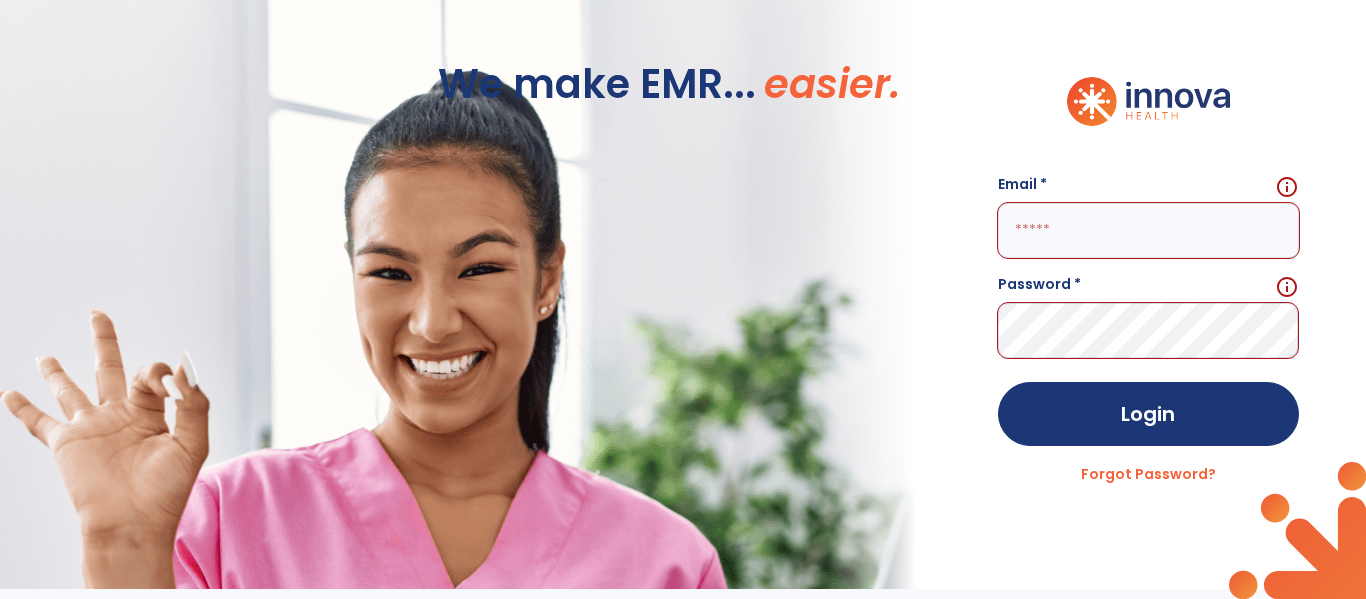 click 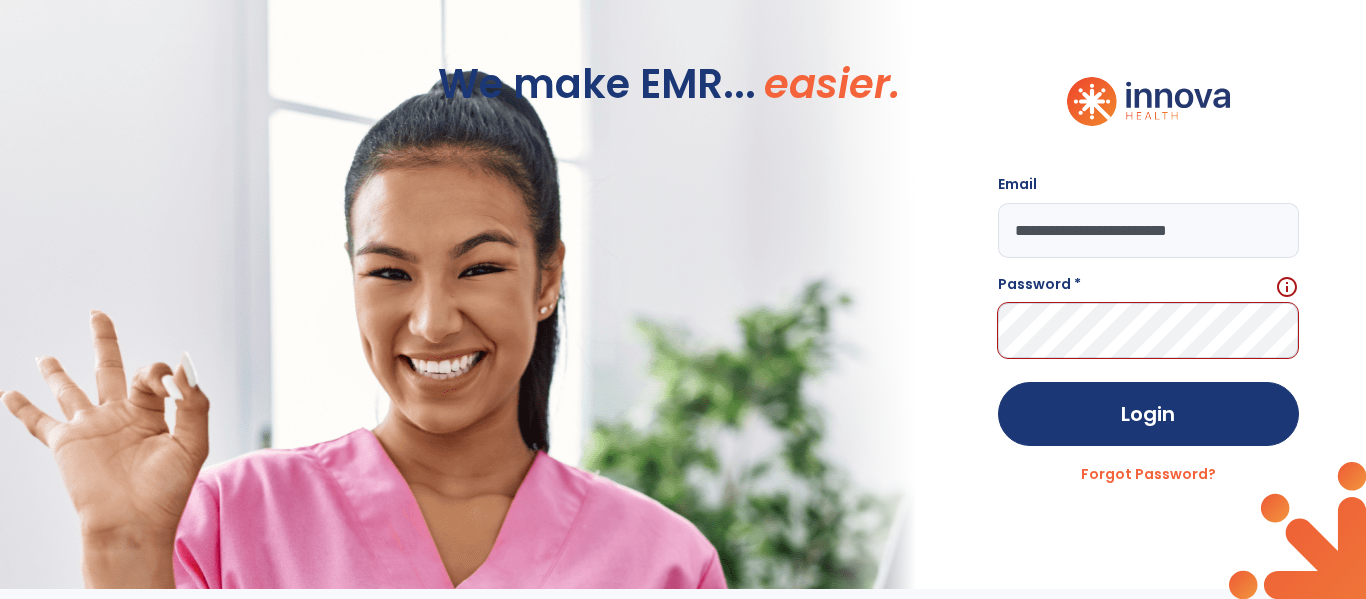 type on "**********" 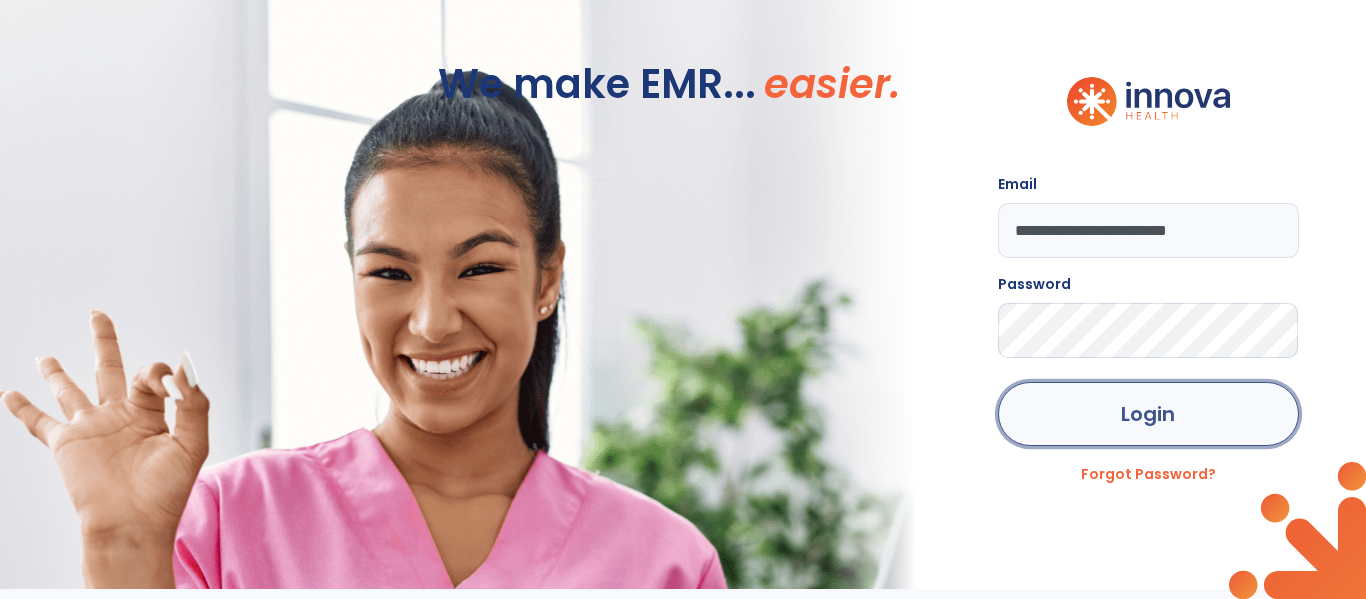 click on "Login" 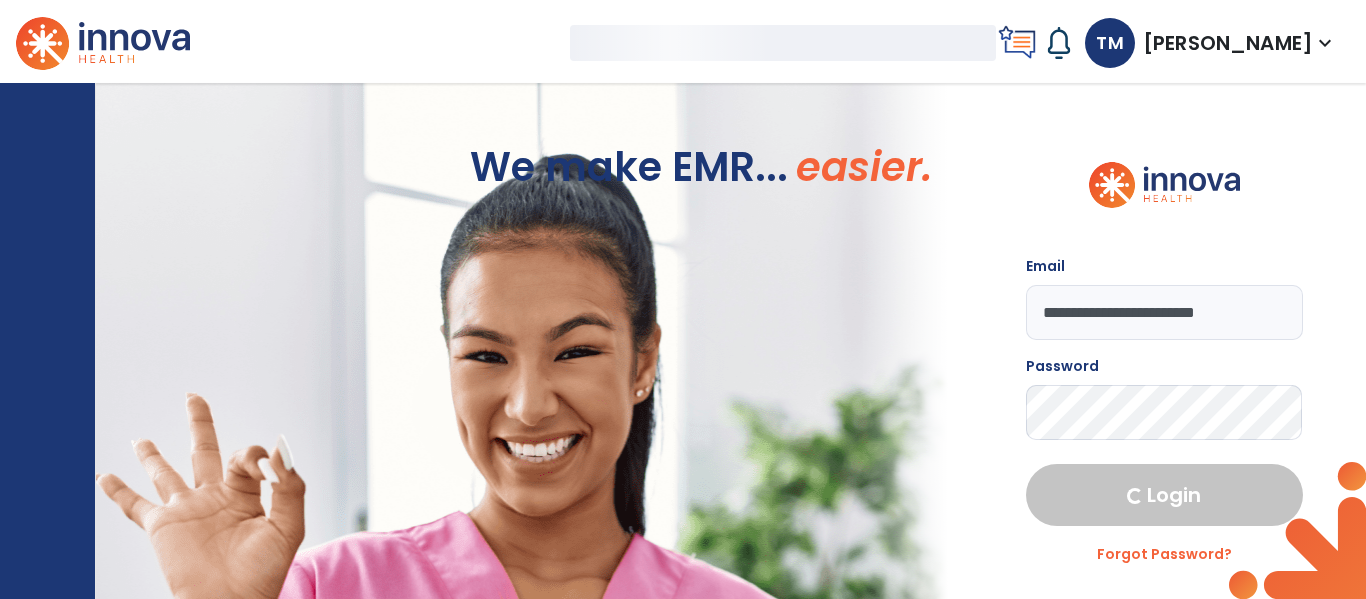 select on "***" 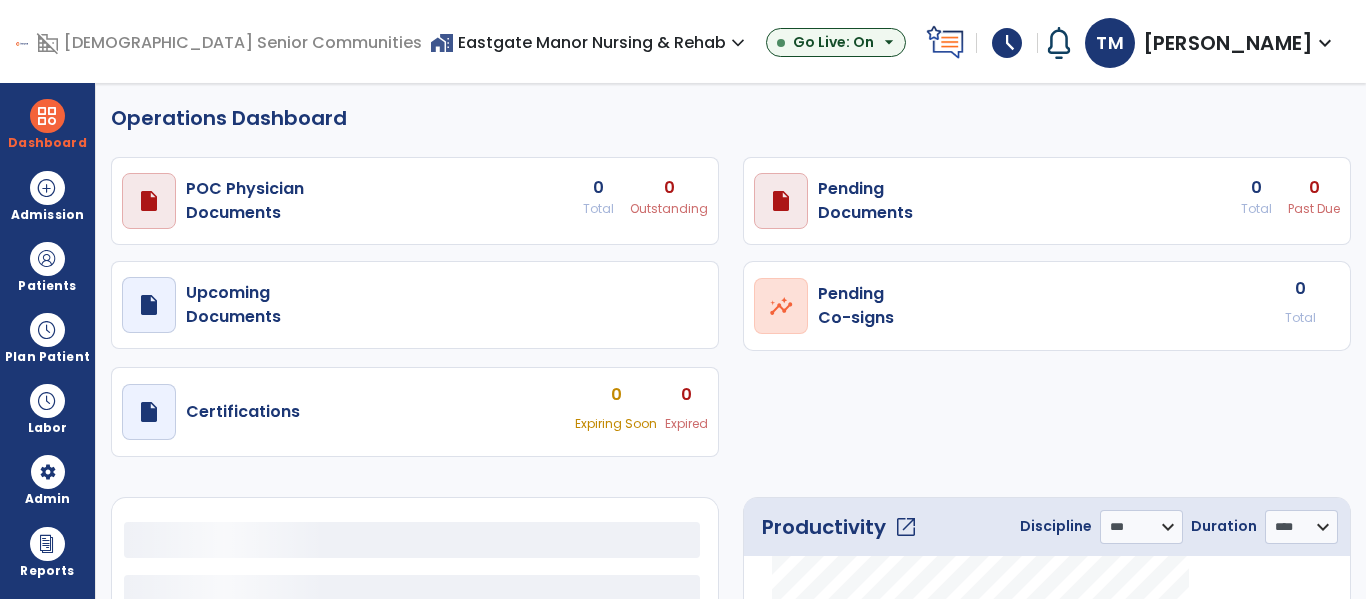 select on "***" 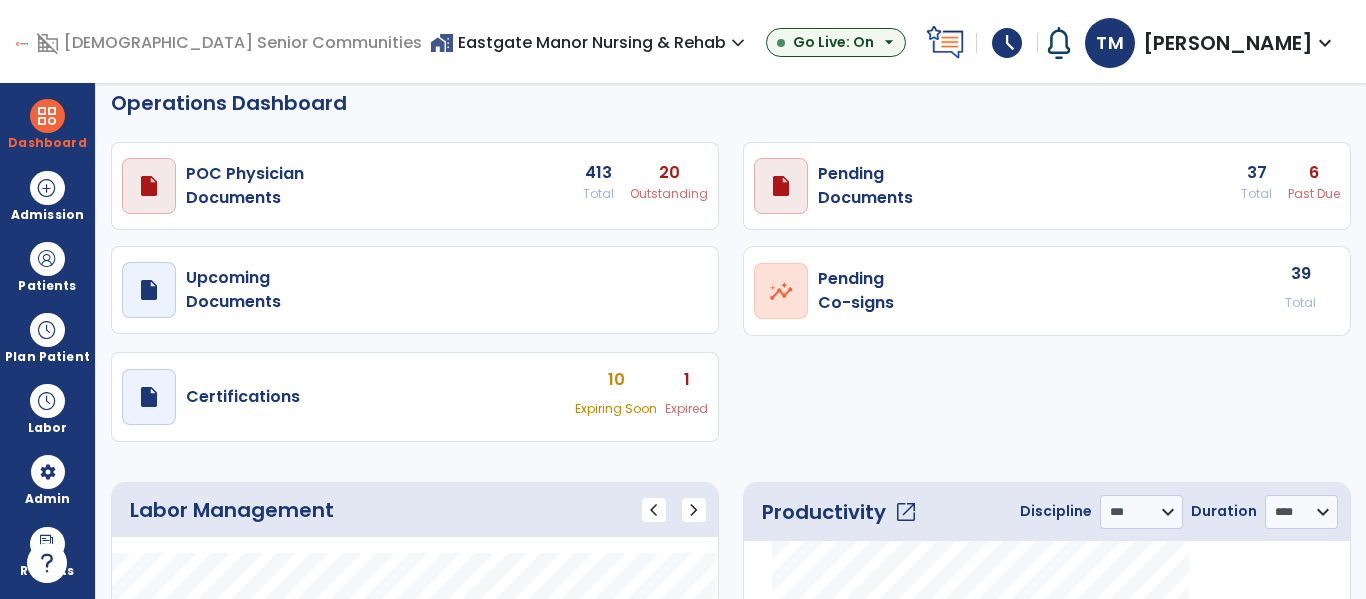 scroll, scrollTop: 0, scrollLeft: 0, axis: both 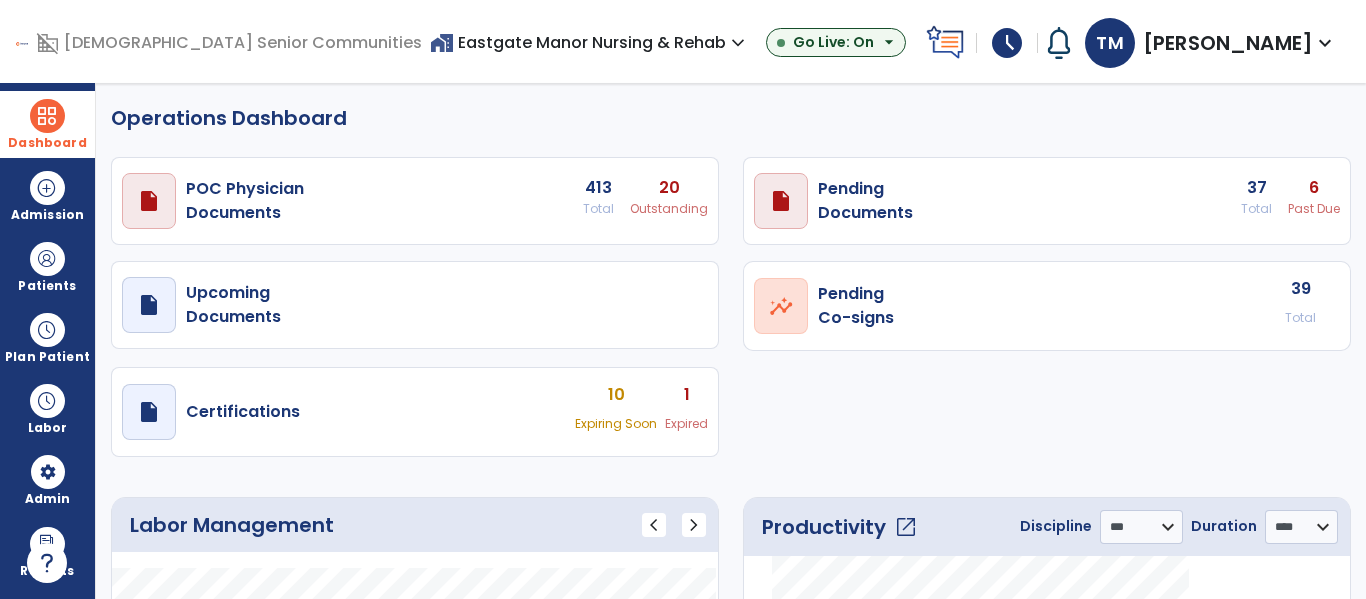 click at bounding box center (47, 116) 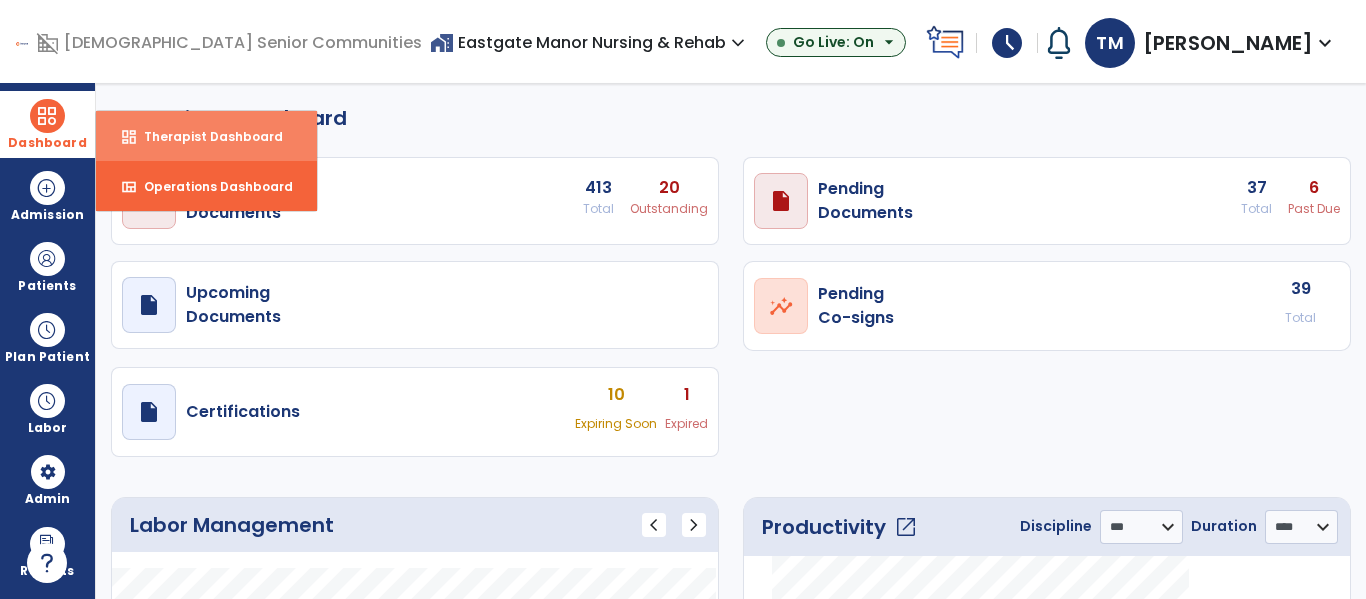 click on "dashboard  Therapist Dashboard" at bounding box center (206, 136) 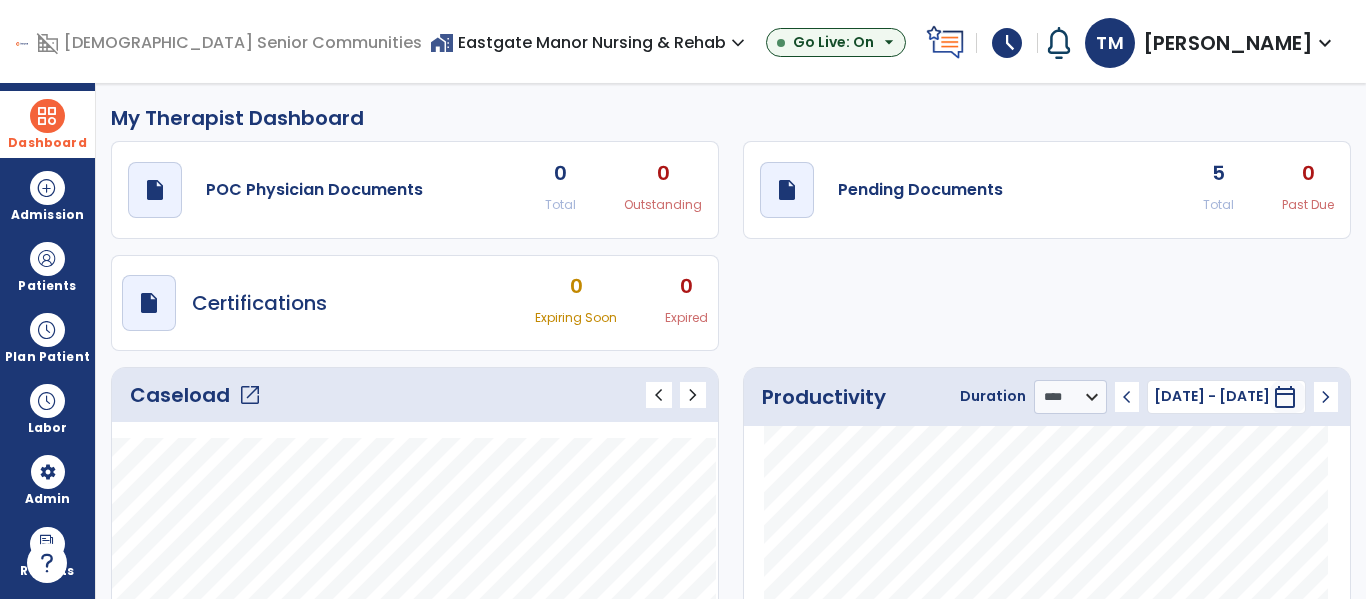 click on "open_in_new" 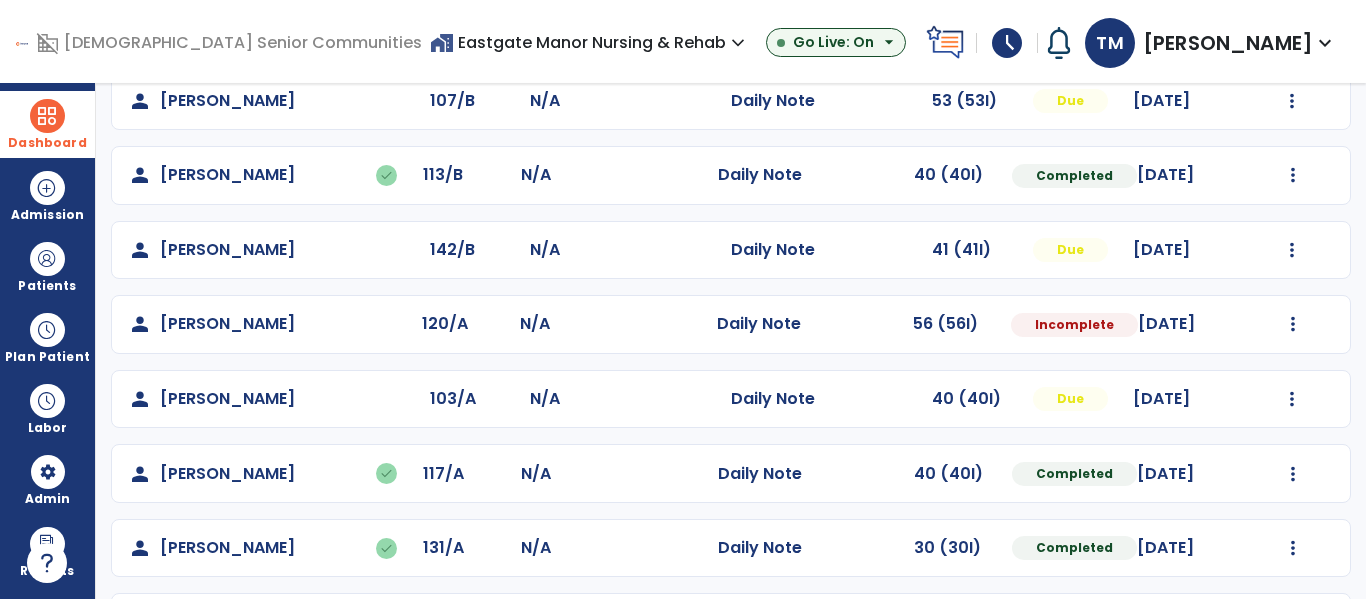 scroll, scrollTop: 488, scrollLeft: 0, axis: vertical 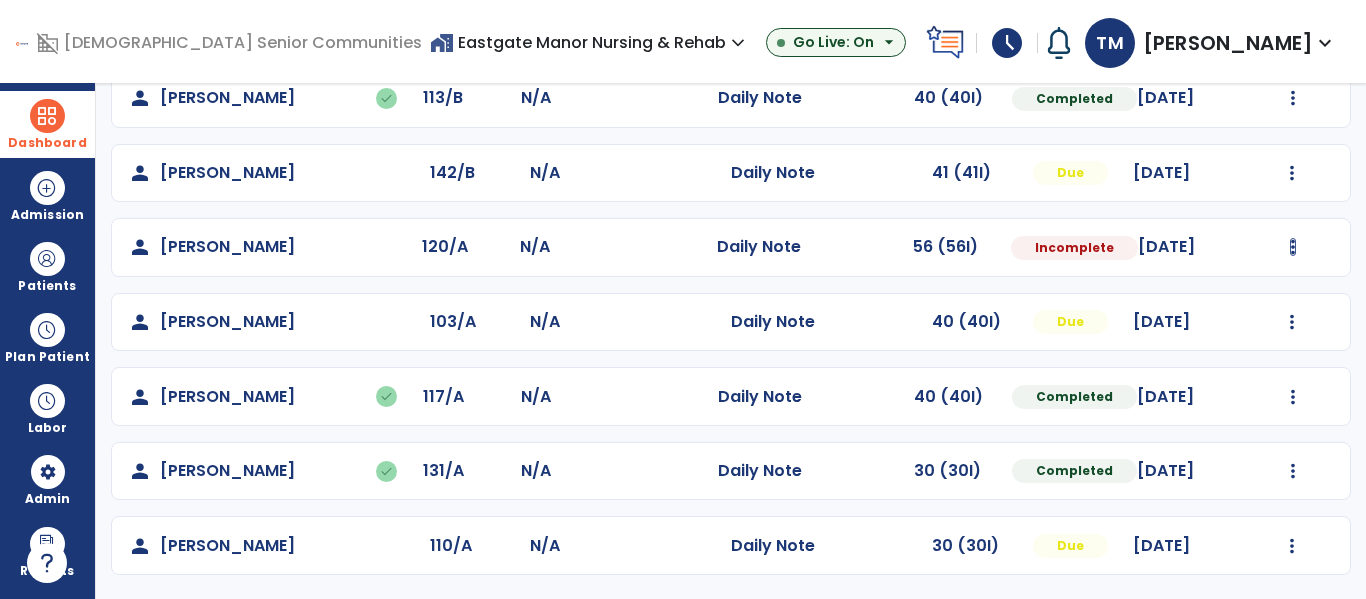 click at bounding box center (1293, -200) 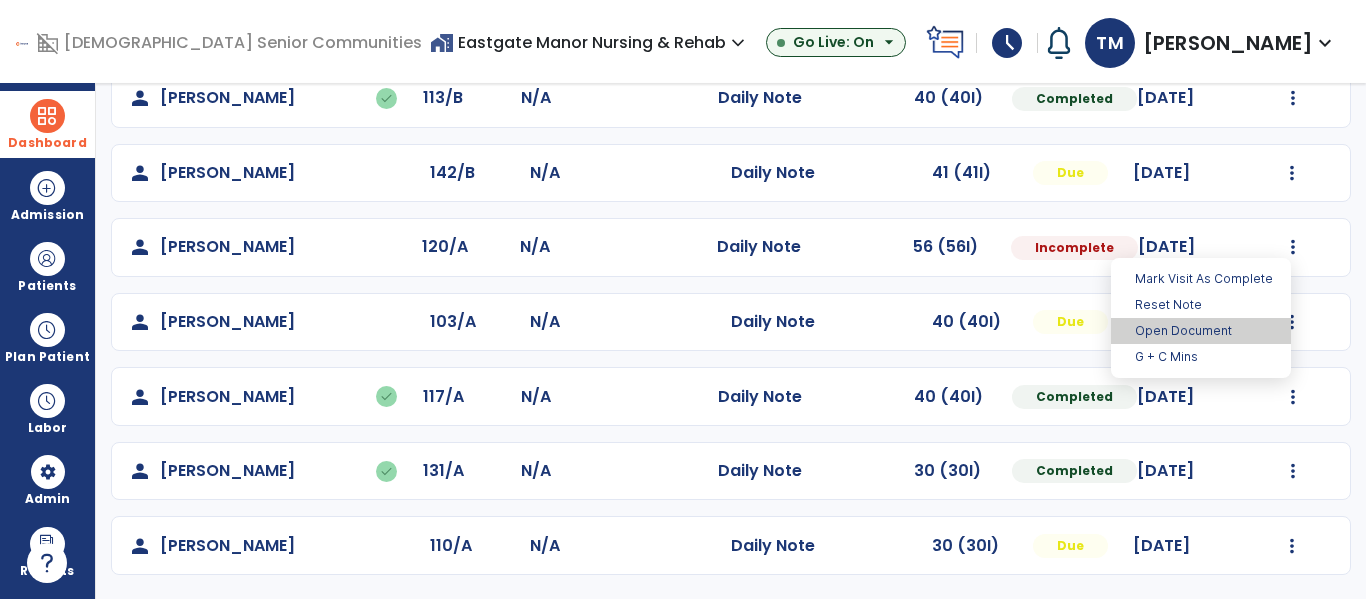 click on "Open Document" at bounding box center (1201, 331) 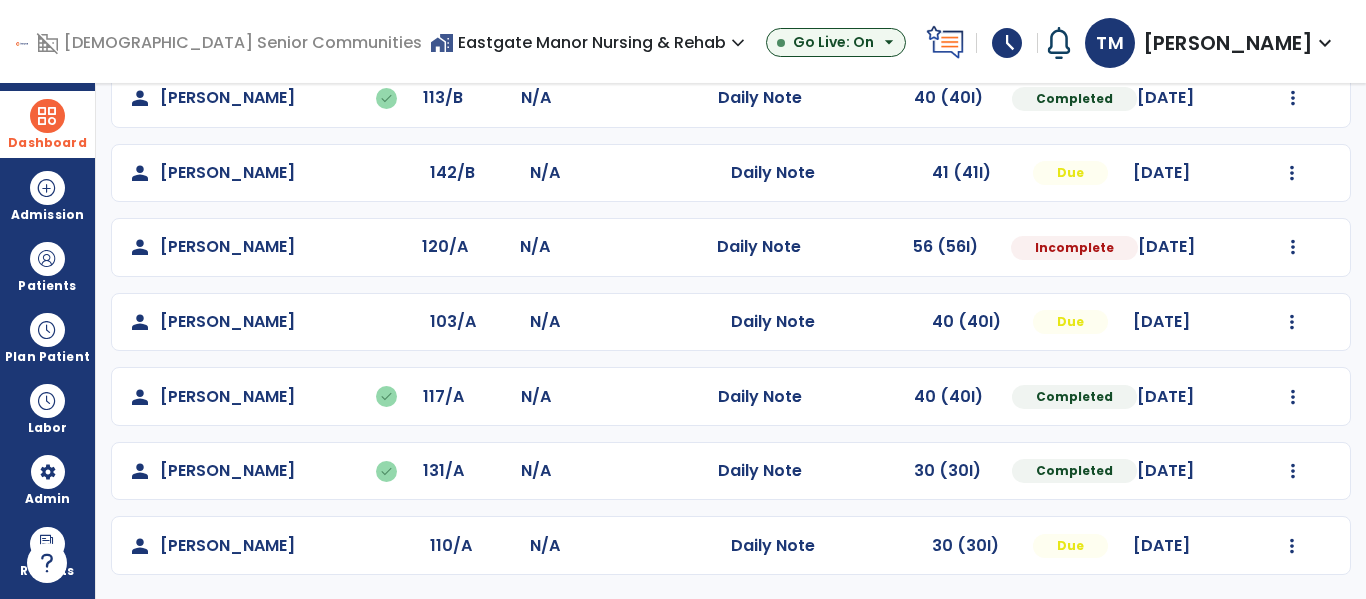 select on "*" 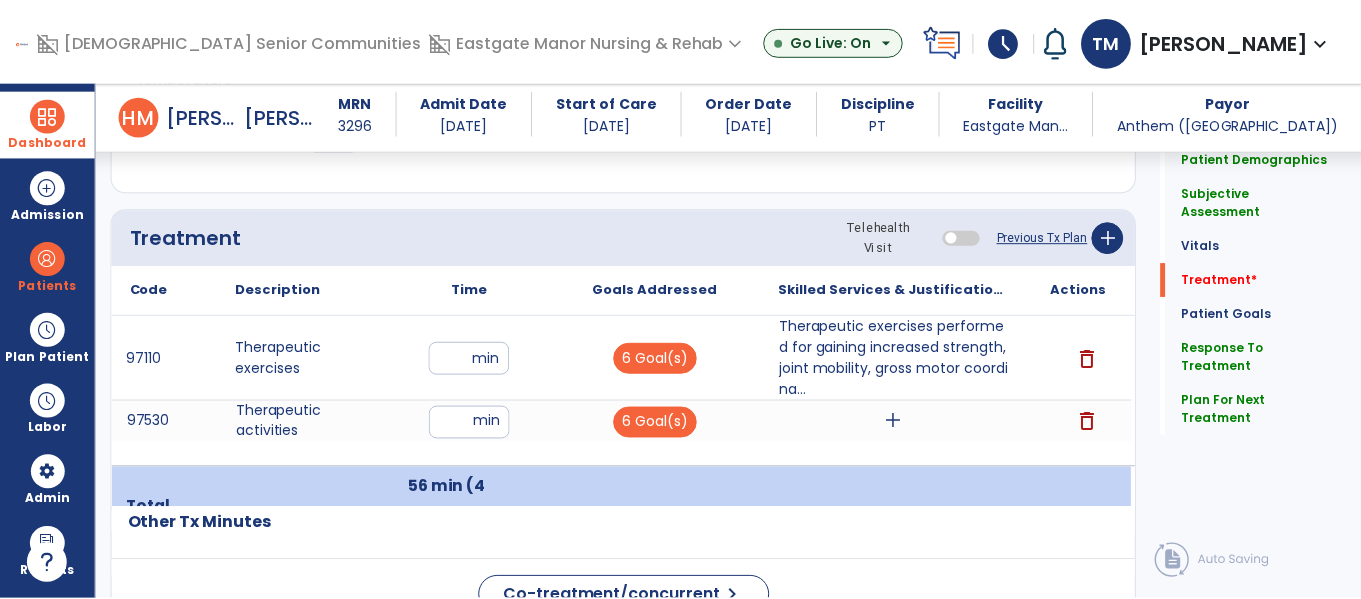 scroll, scrollTop: 1168, scrollLeft: 0, axis: vertical 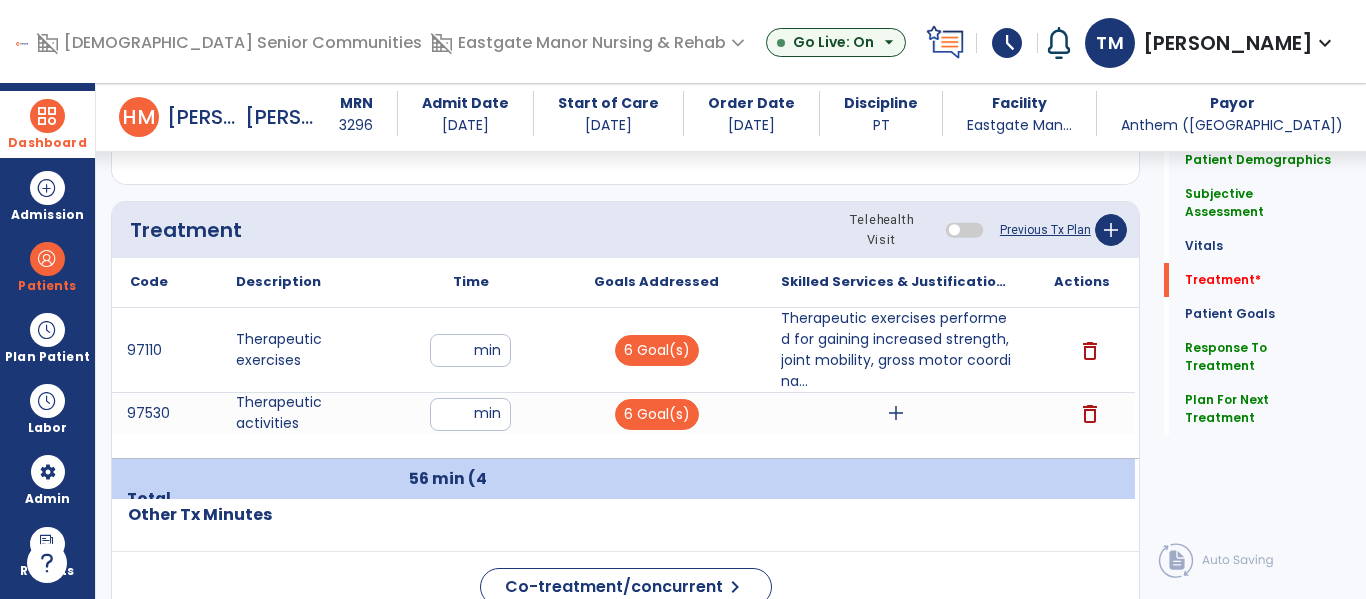 click on "add" at bounding box center [896, 413] 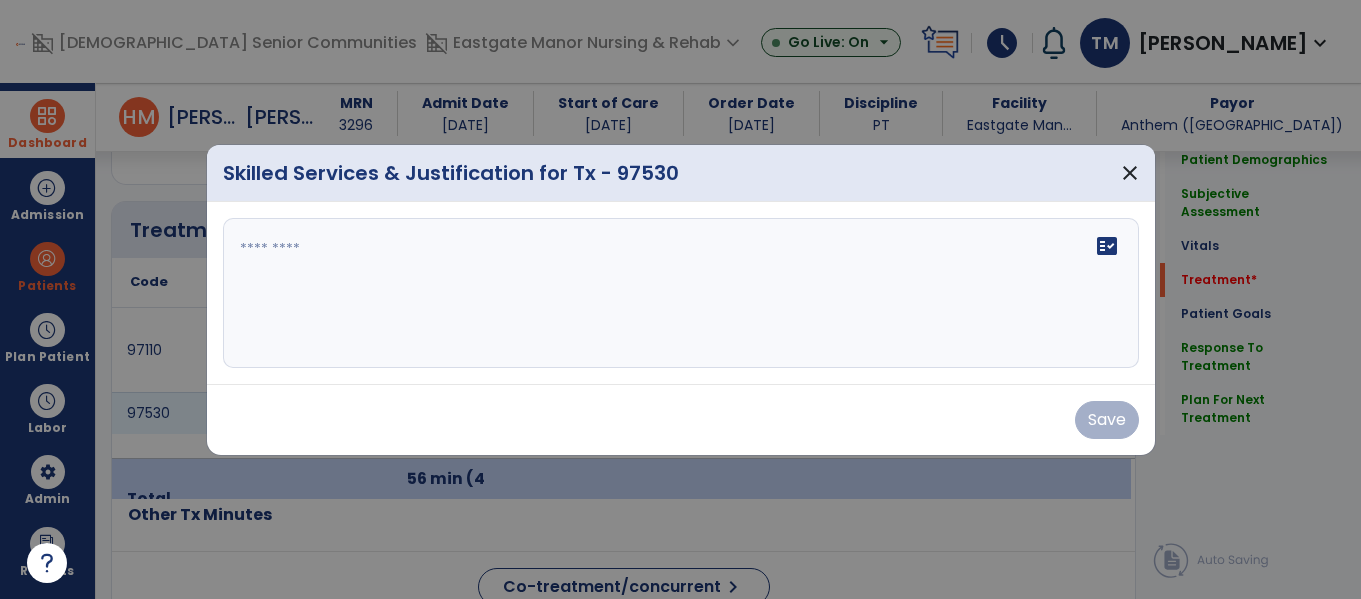 scroll, scrollTop: 1168, scrollLeft: 0, axis: vertical 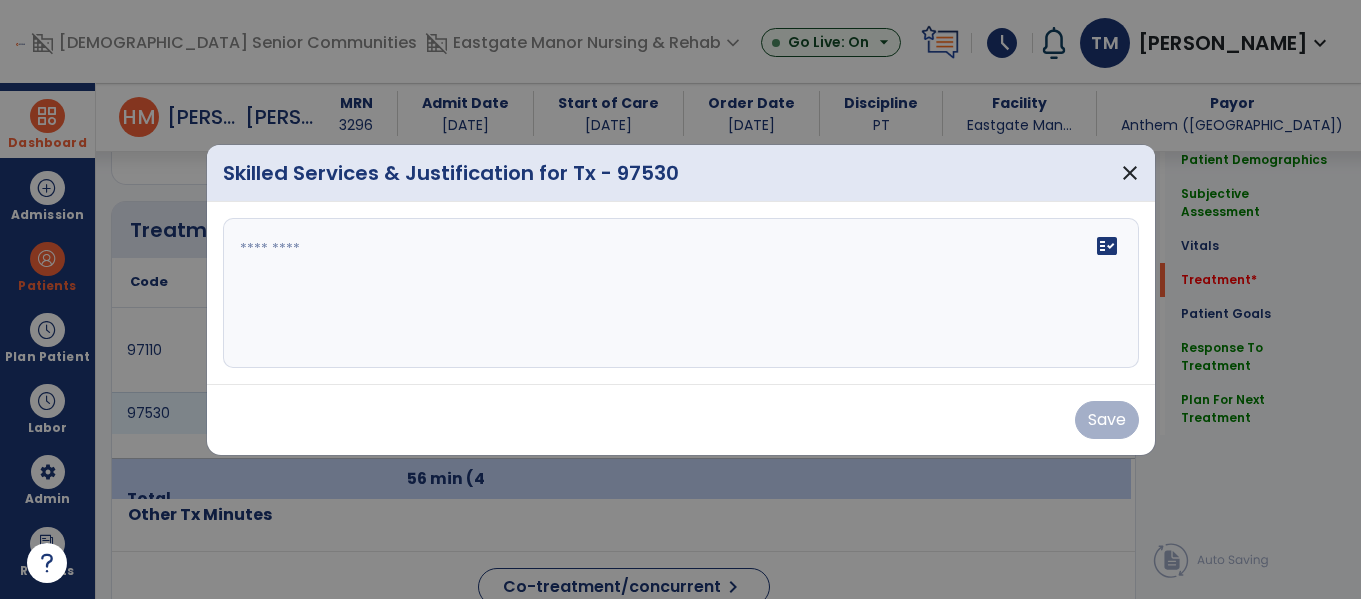click on "fact_check" at bounding box center (681, 293) 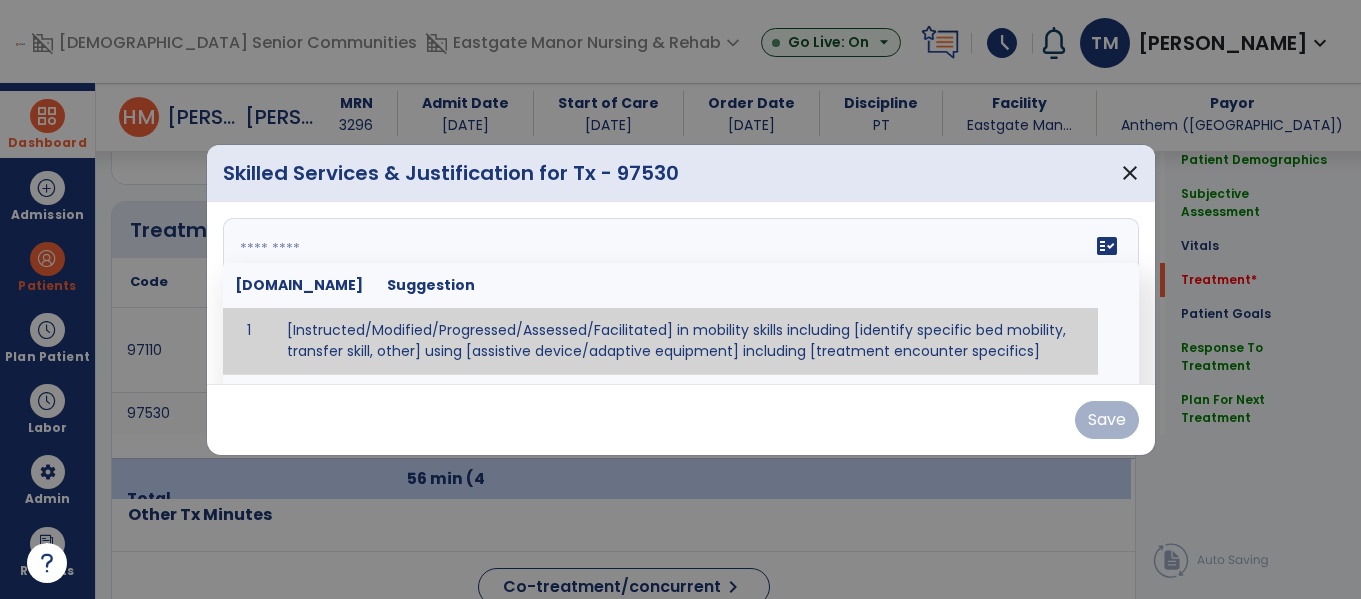 paste on "**********" 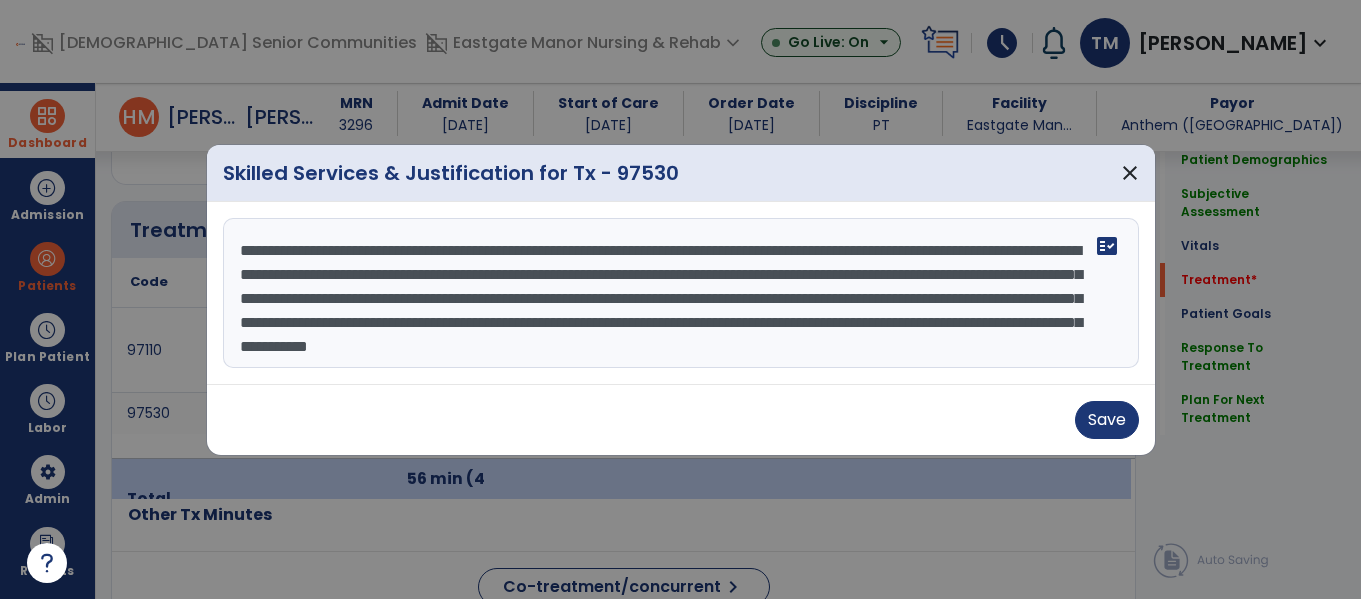 scroll, scrollTop: 16, scrollLeft: 0, axis: vertical 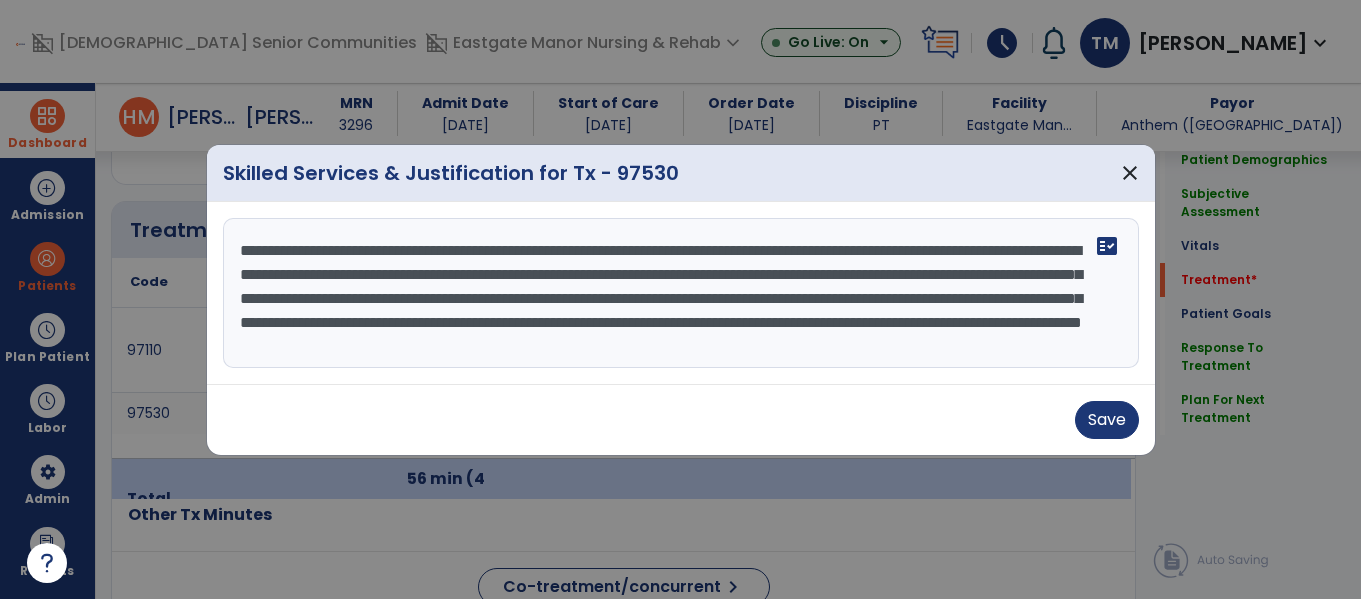 type on "**********" 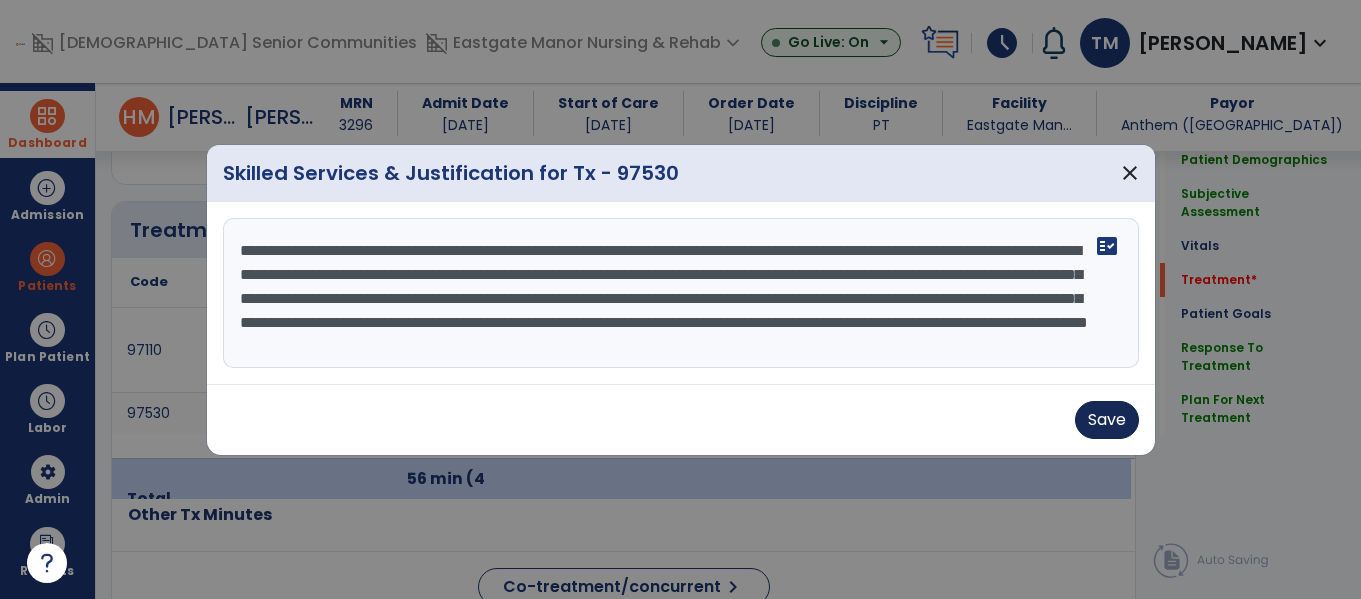 click on "Save" at bounding box center (1107, 420) 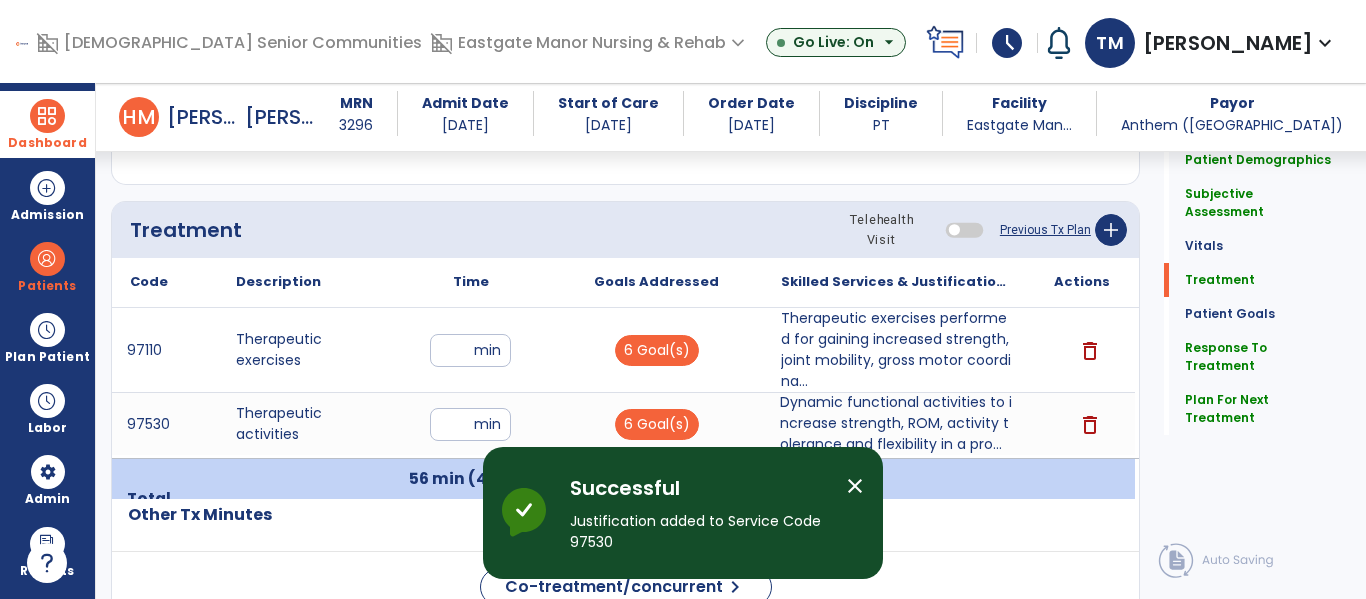 click on "Dynamic functional activities to increase strength, ROM, activity tolerance and flexibility in a pro..." at bounding box center [896, 423] 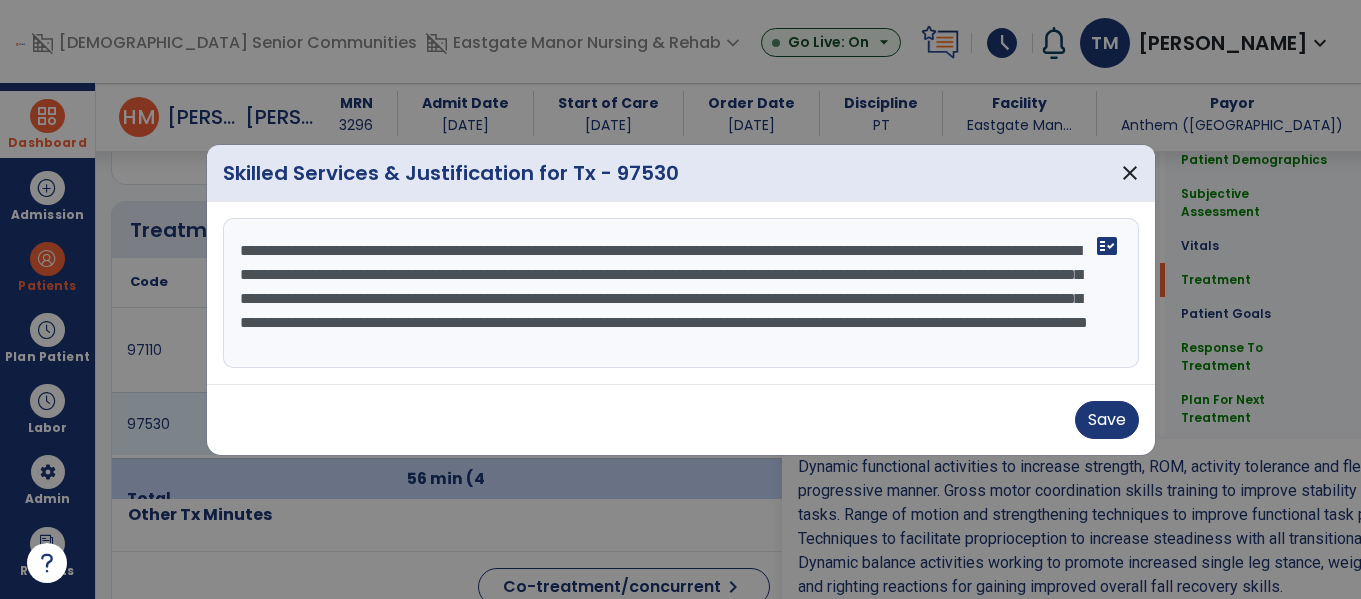 scroll, scrollTop: 1168, scrollLeft: 0, axis: vertical 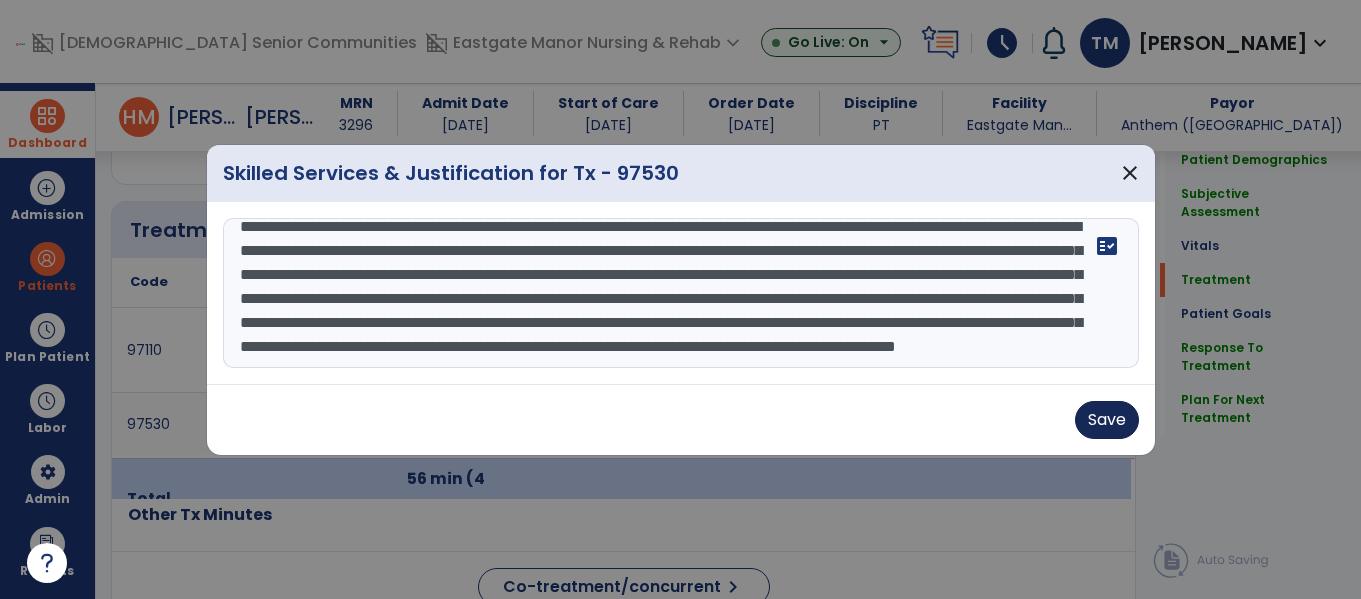 type on "**********" 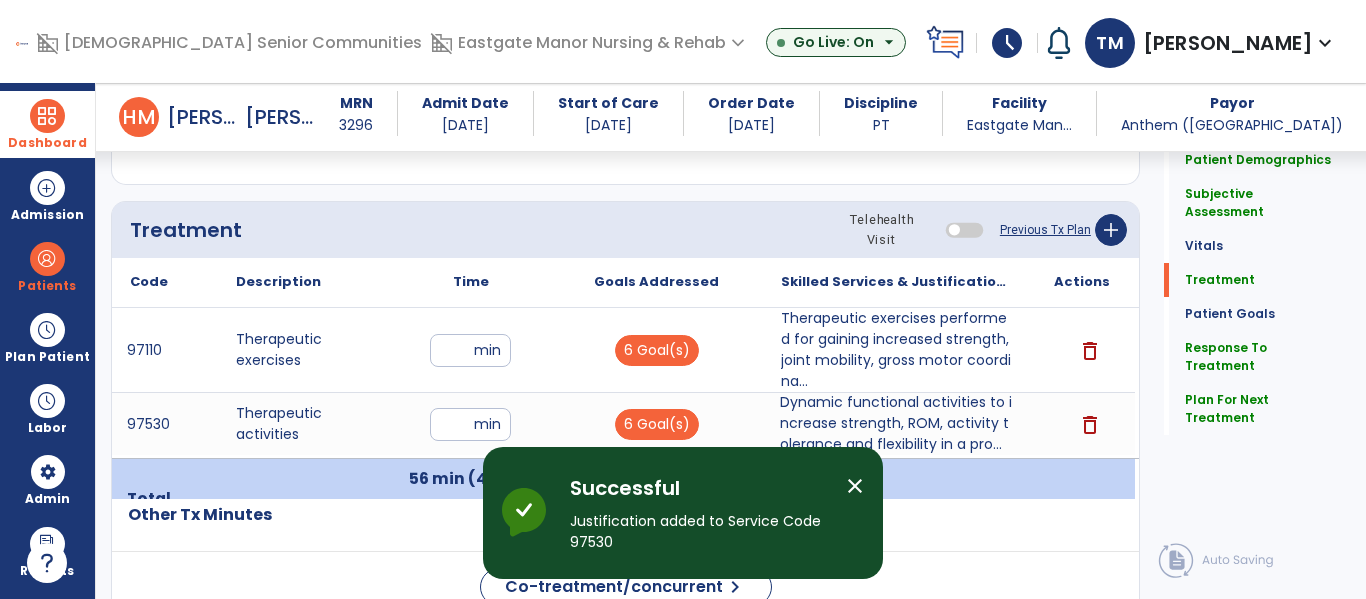 click on "Dynamic functional activities to increase strength, ROM, activity tolerance and flexibility in a pro..." at bounding box center [896, 423] 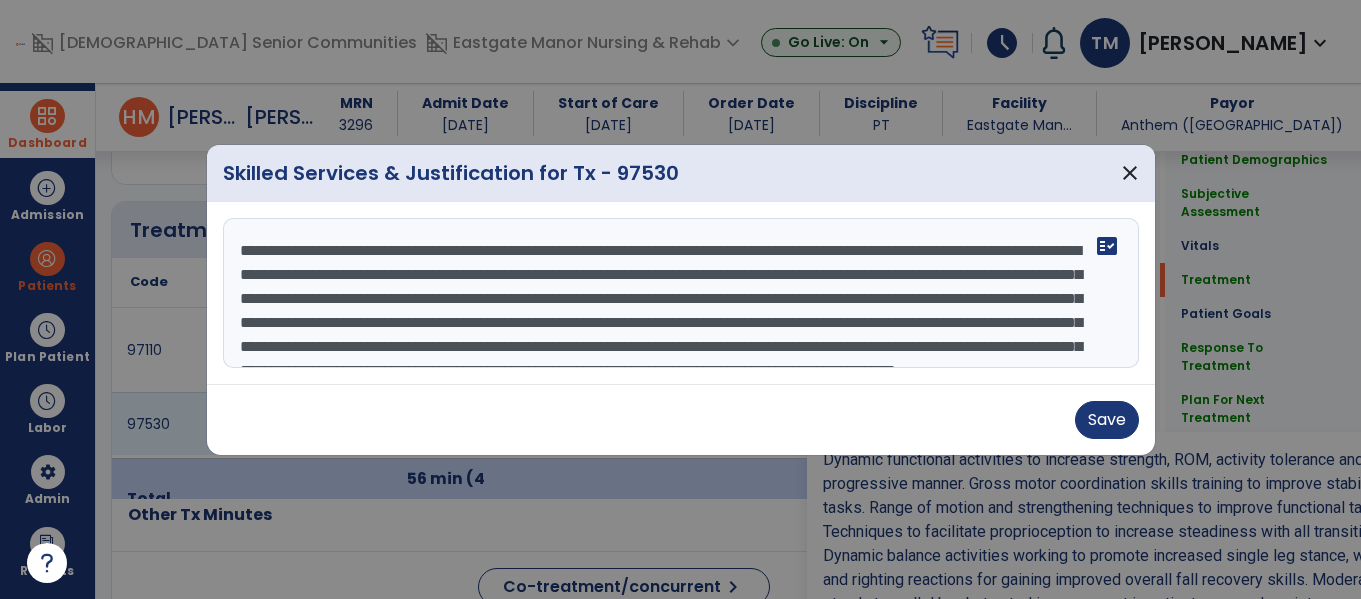 scroll, scrollTop: 1168, scrollLeft: 0, axis: vertical 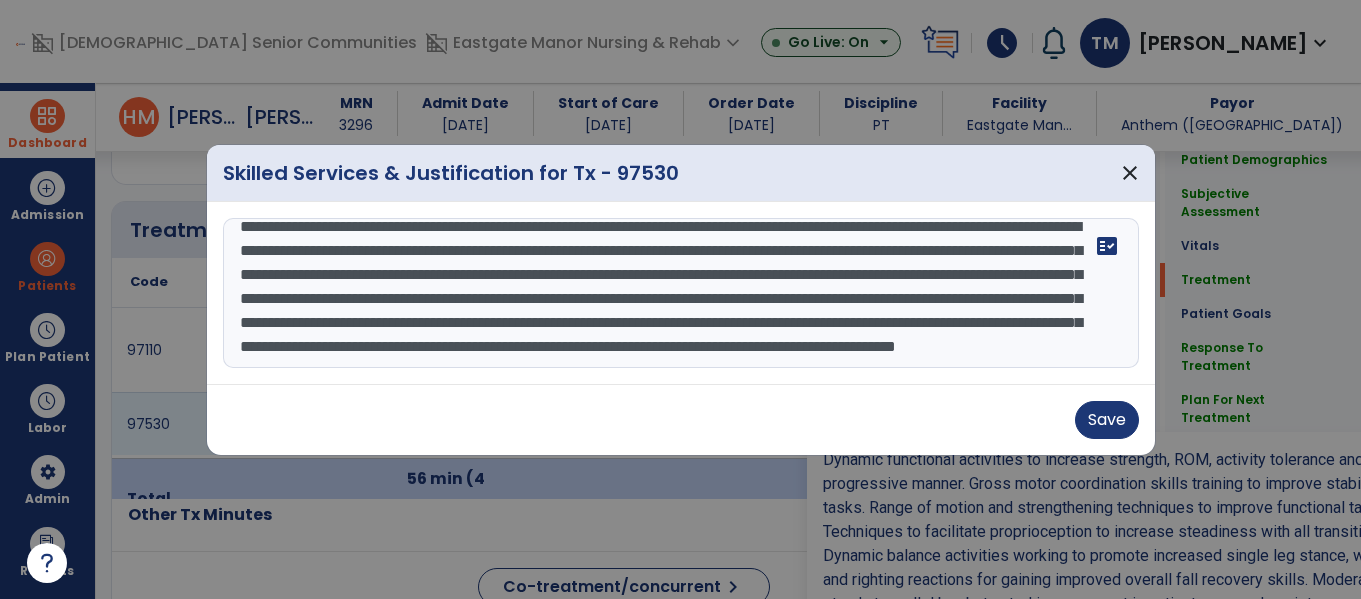 click on "**********" at bounding box center [681, 293] 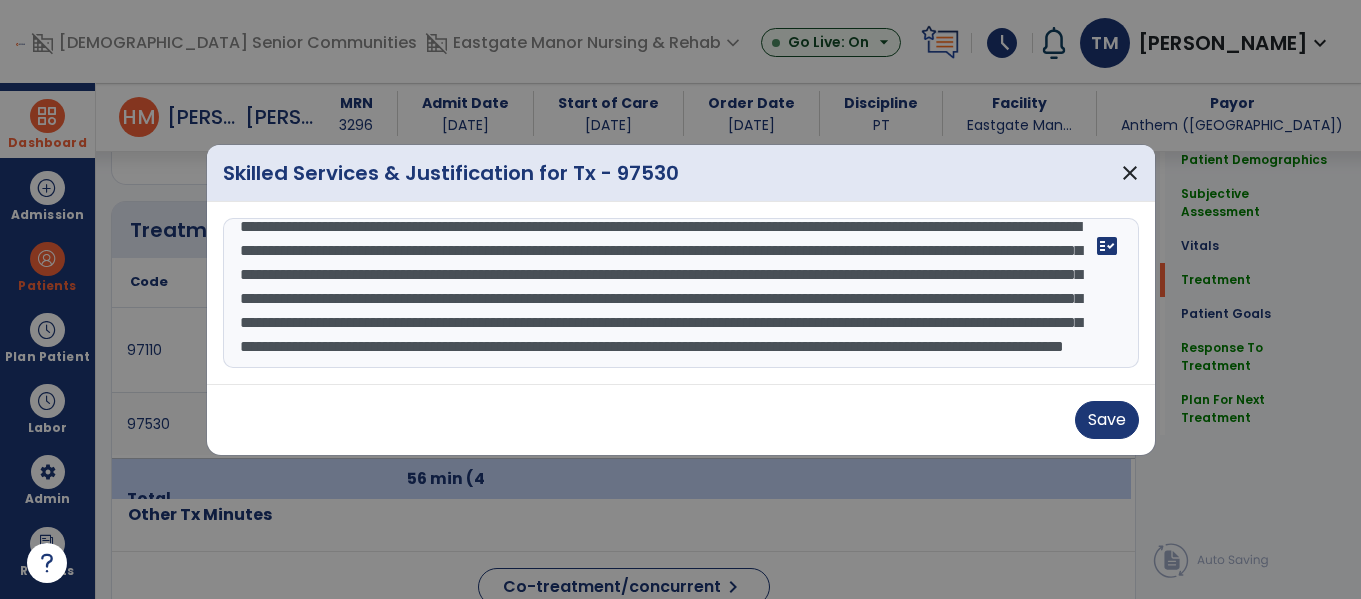 scroll, scrollTop: 88, scrollLeft: 0, axis: vertical 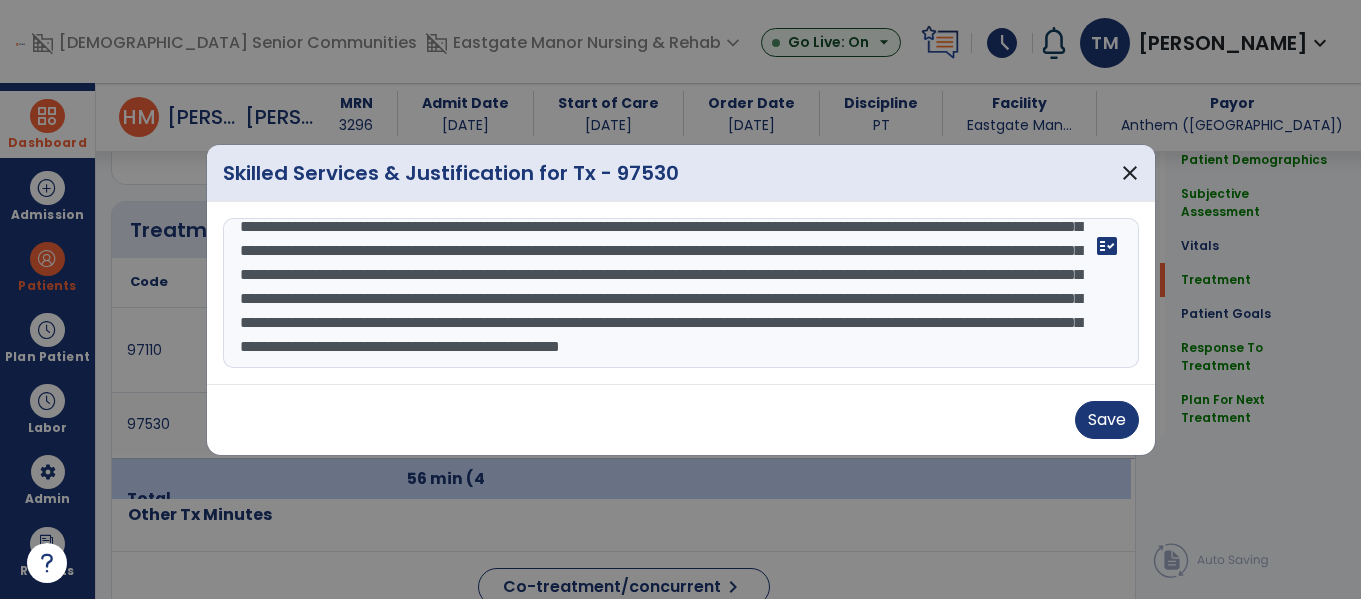 type on "**********" 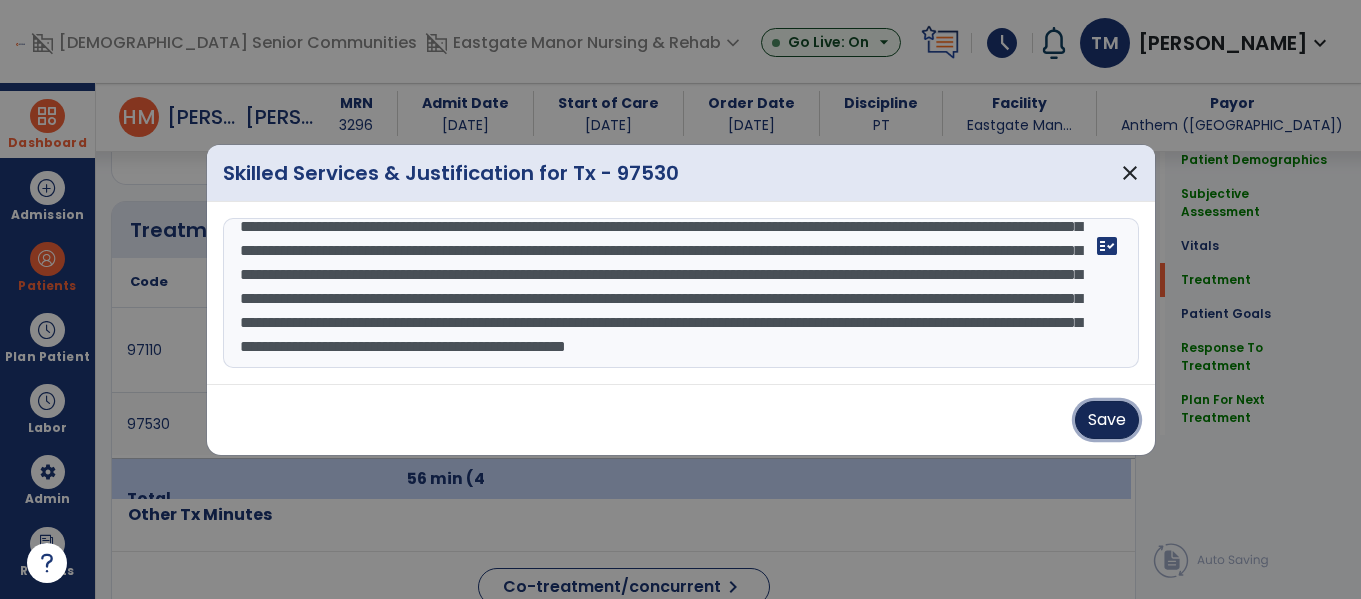 click on "Save" at bounding box center (1107, 420) 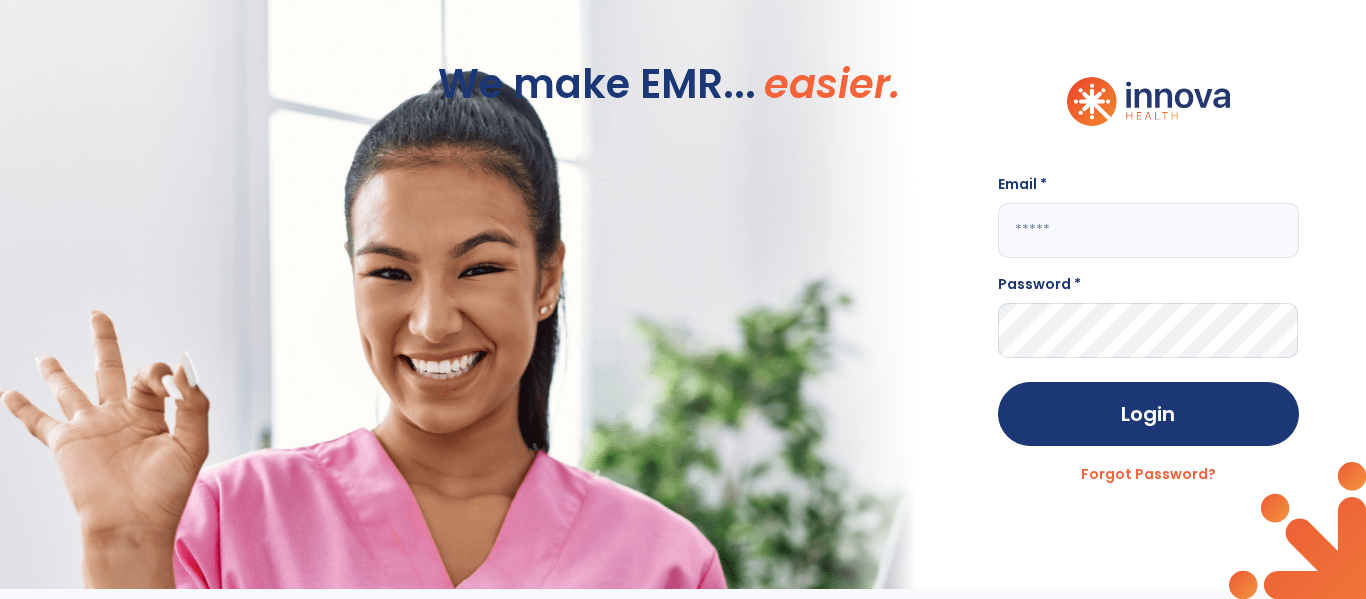 scroll, scrollTop: 0, scrollLeft: 0, axis: both 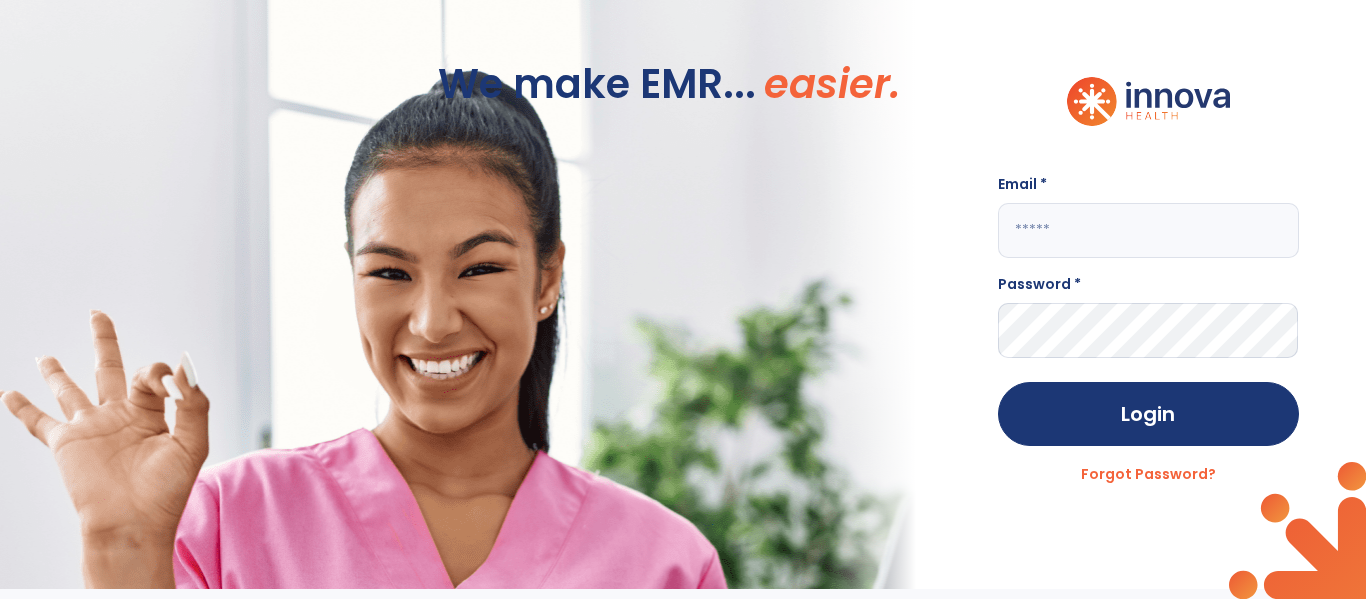 click 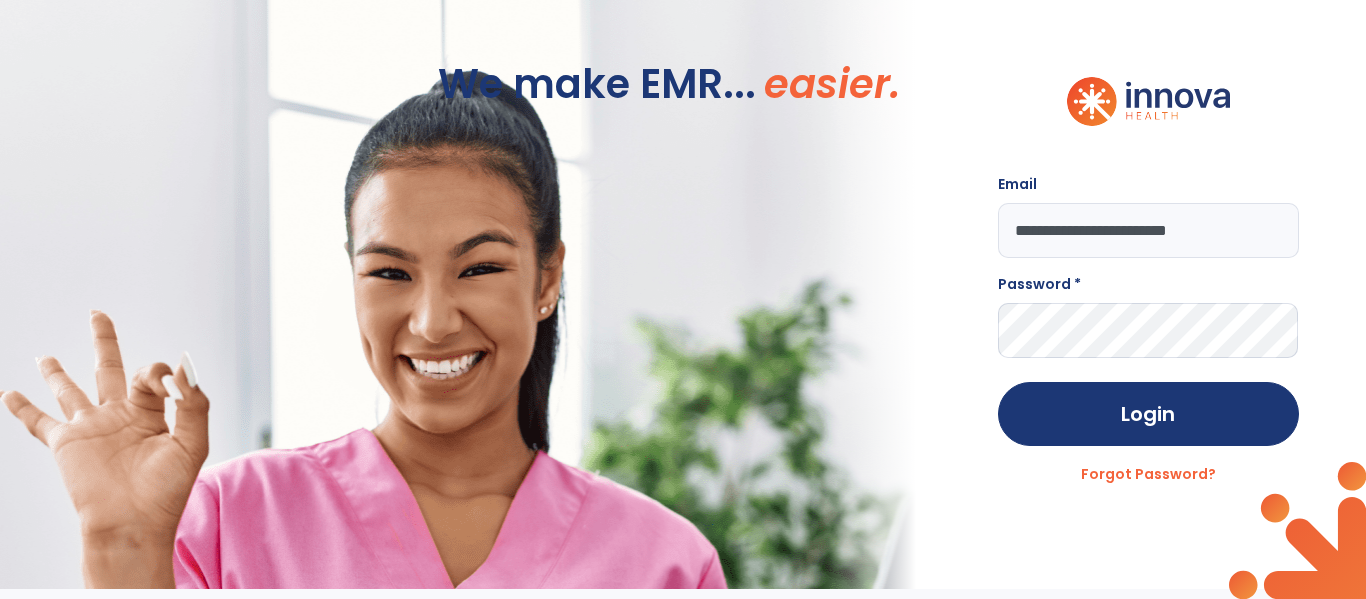 type on "**********" 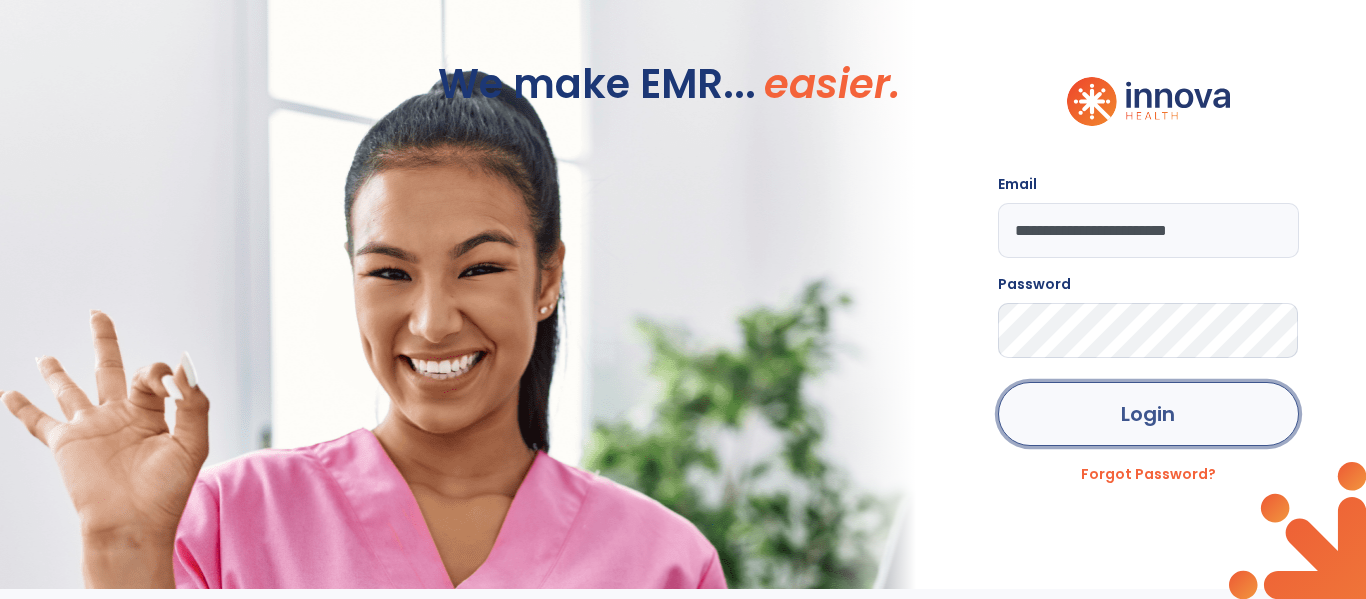 click on "Login" 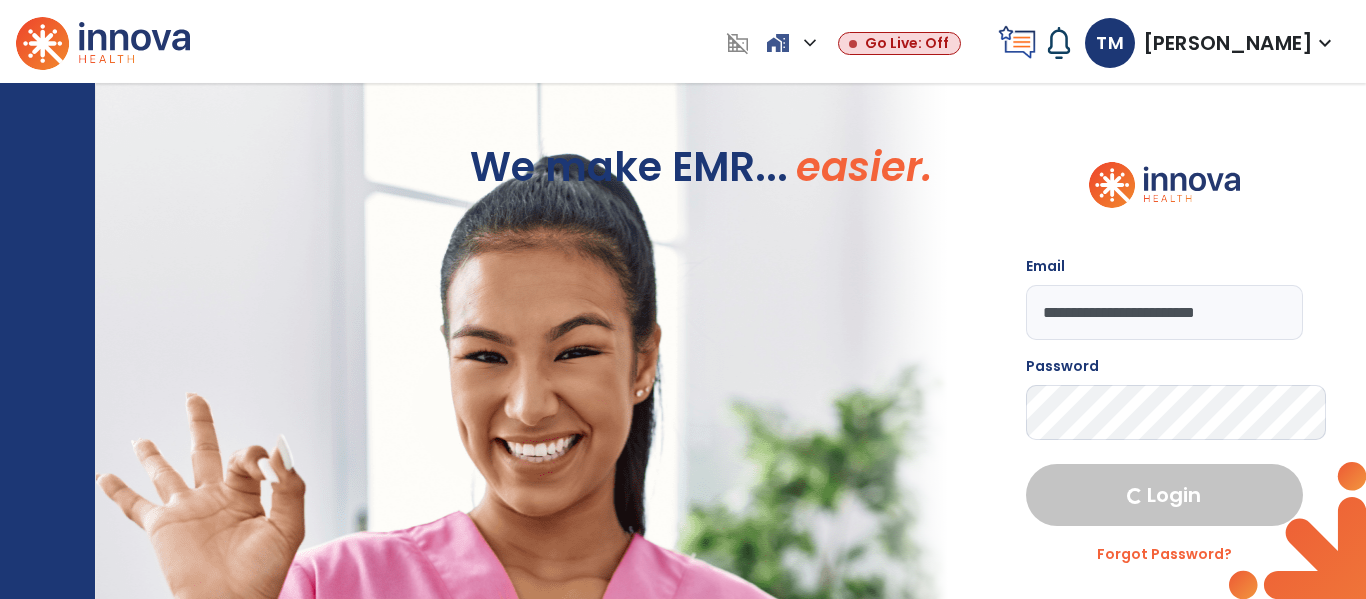 select on "***" 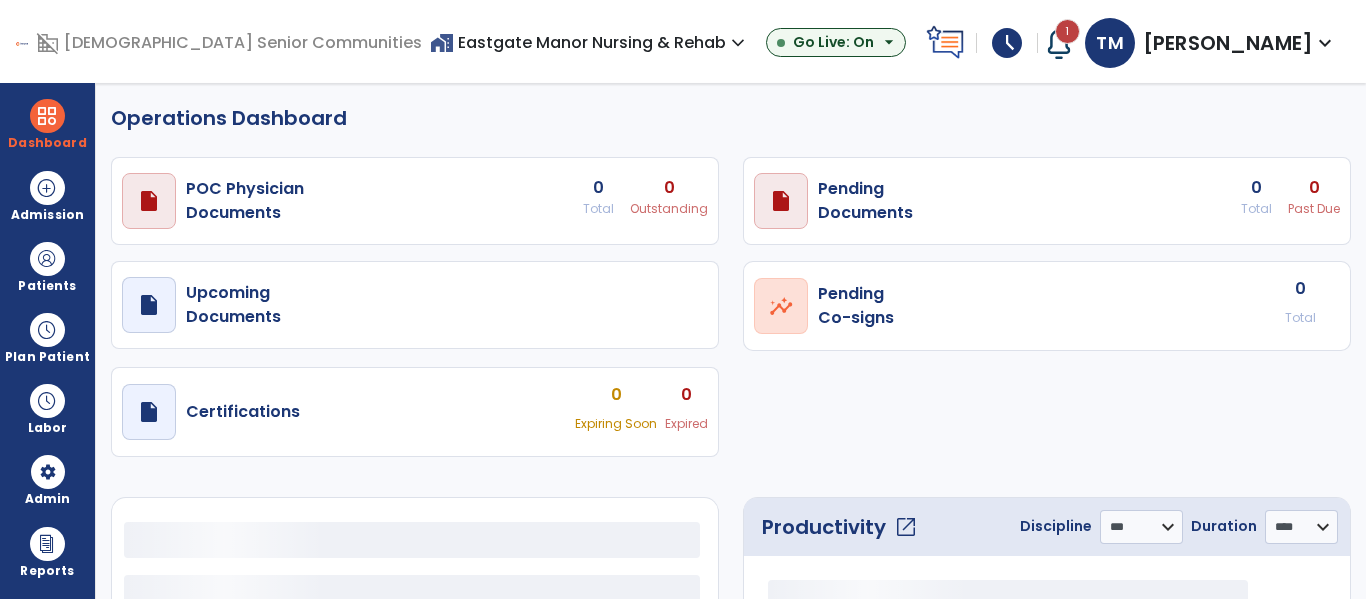 select on "***" 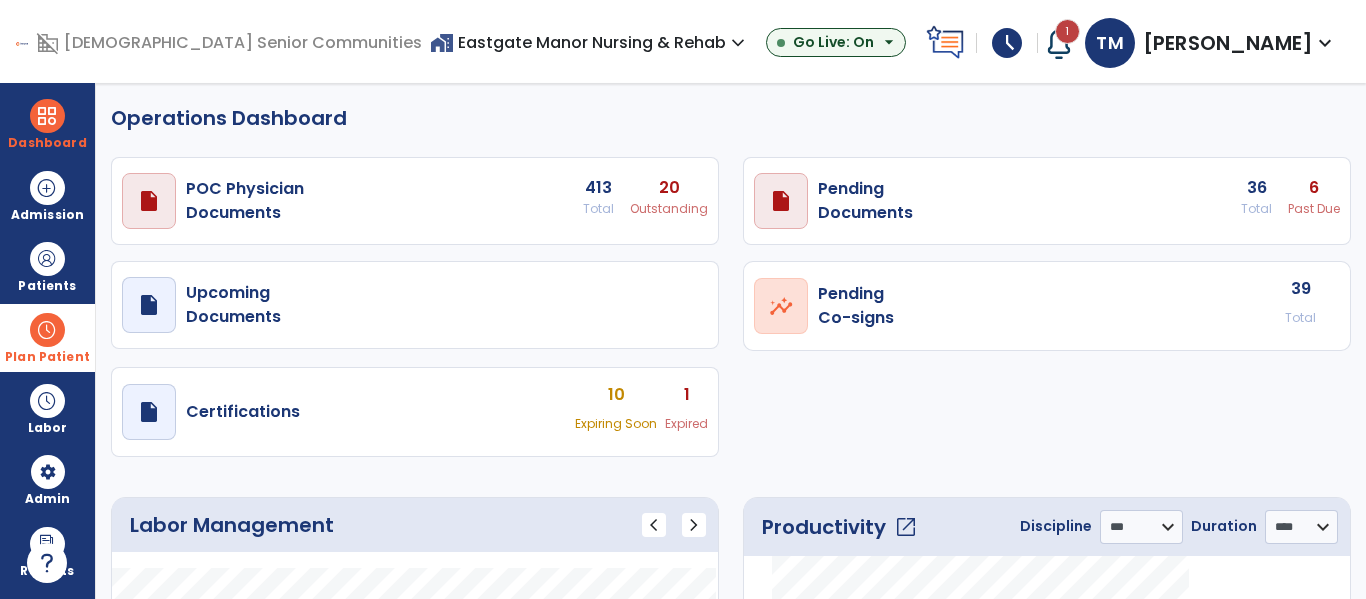 click at bounding box center [47, 330] 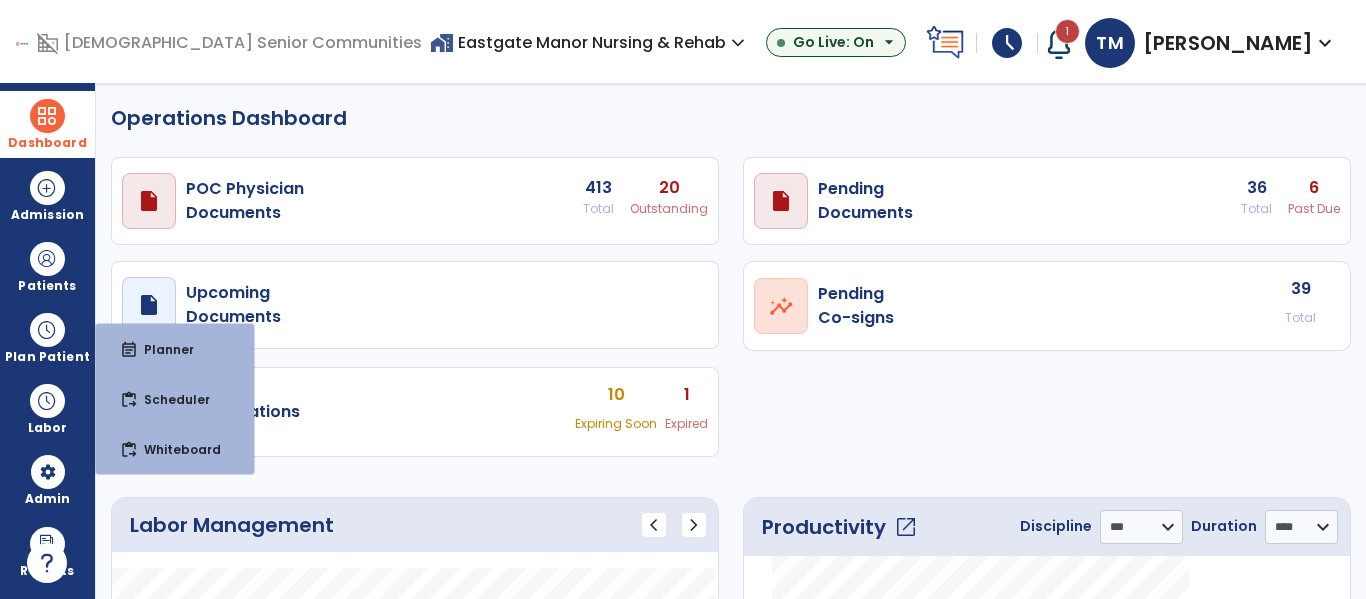 click at bounding box center (47, 116) 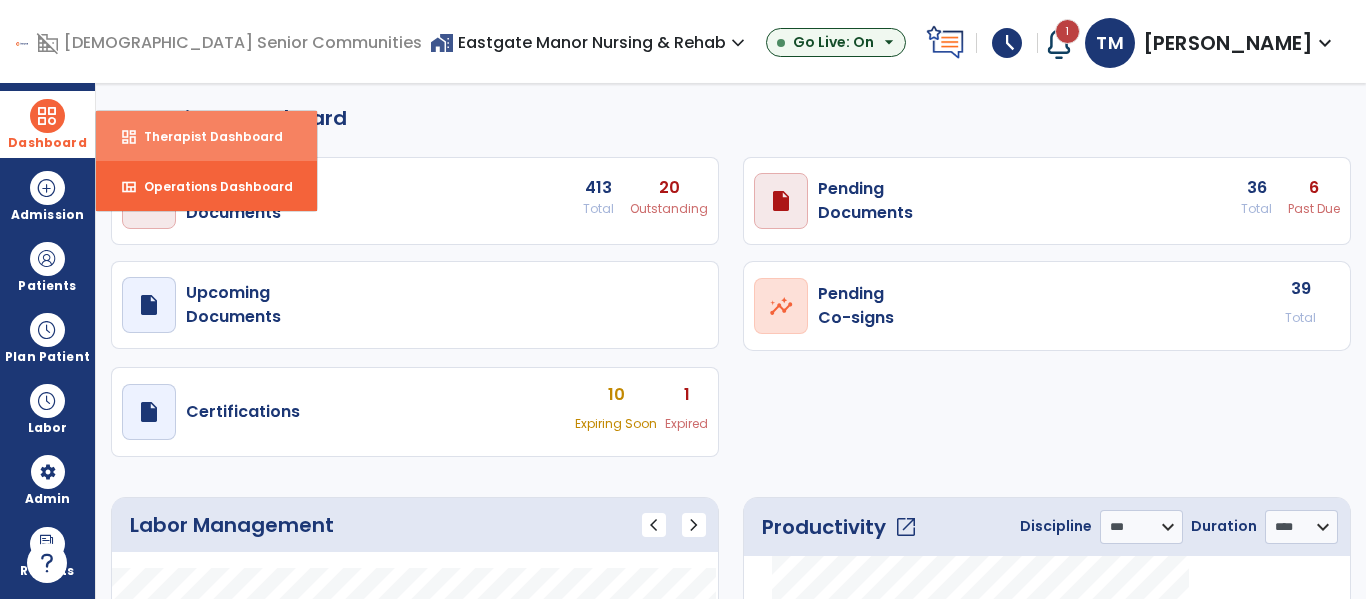 click on "dashboard  Therapist Dashboard" at bounding box center [206, 136] 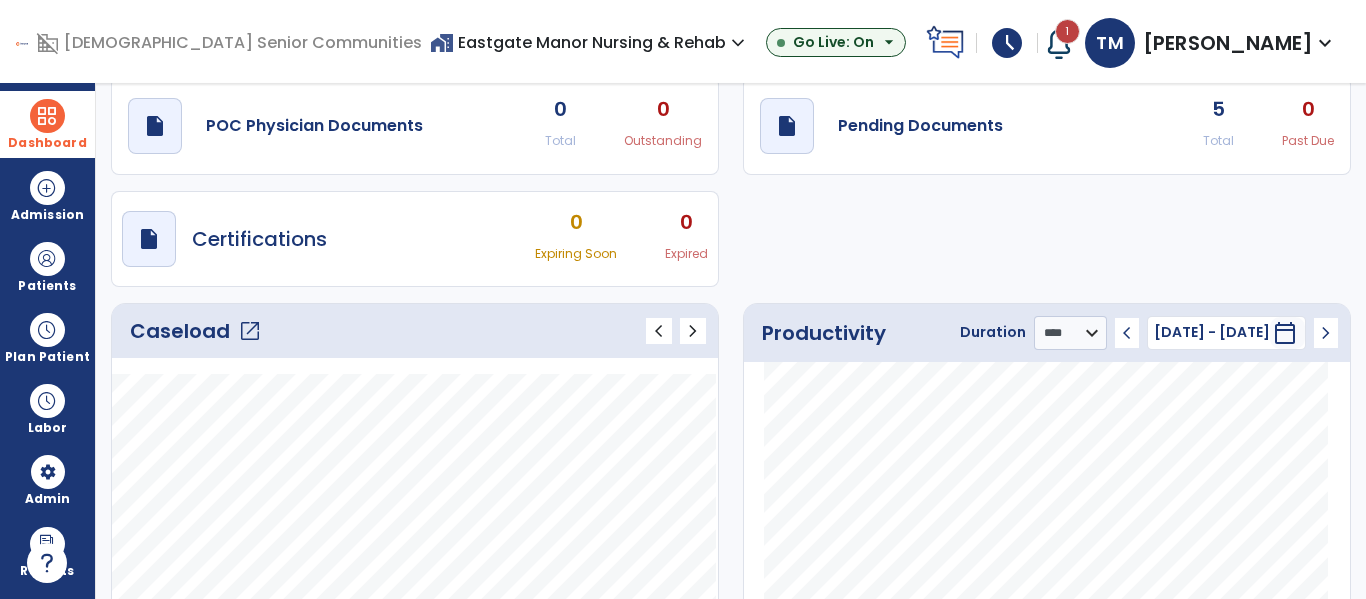 scroll, scrollTop: 71, scrollLeft: 0, axis: vertical 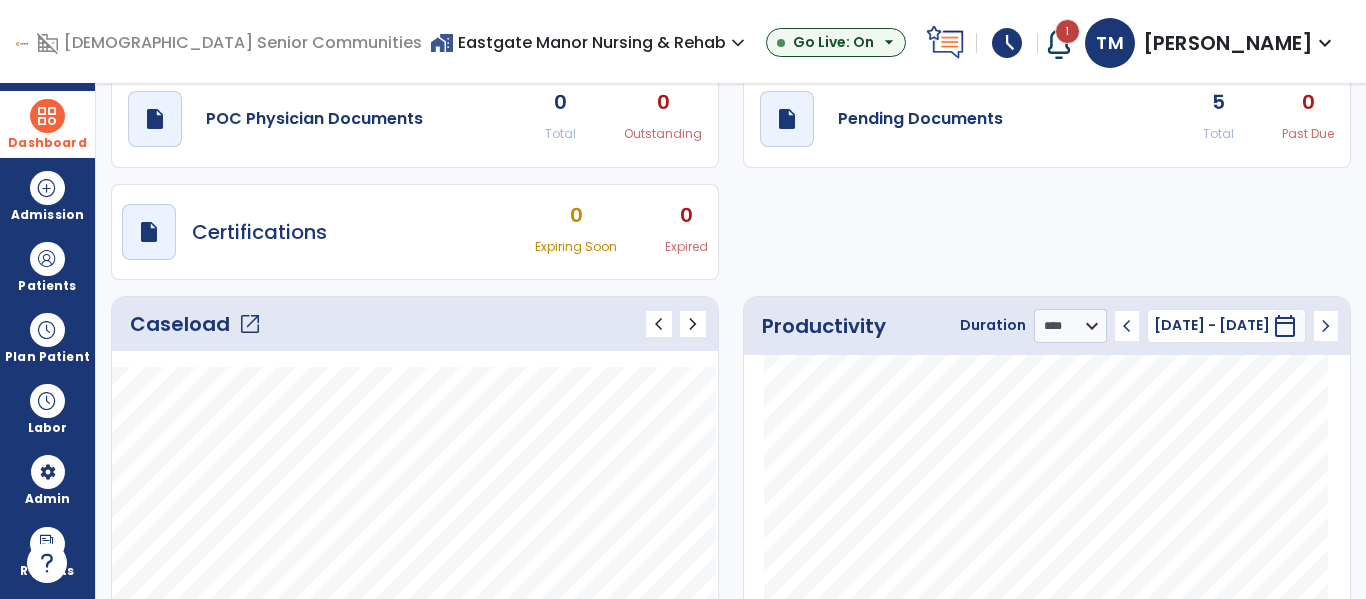 click on "open_in_new" 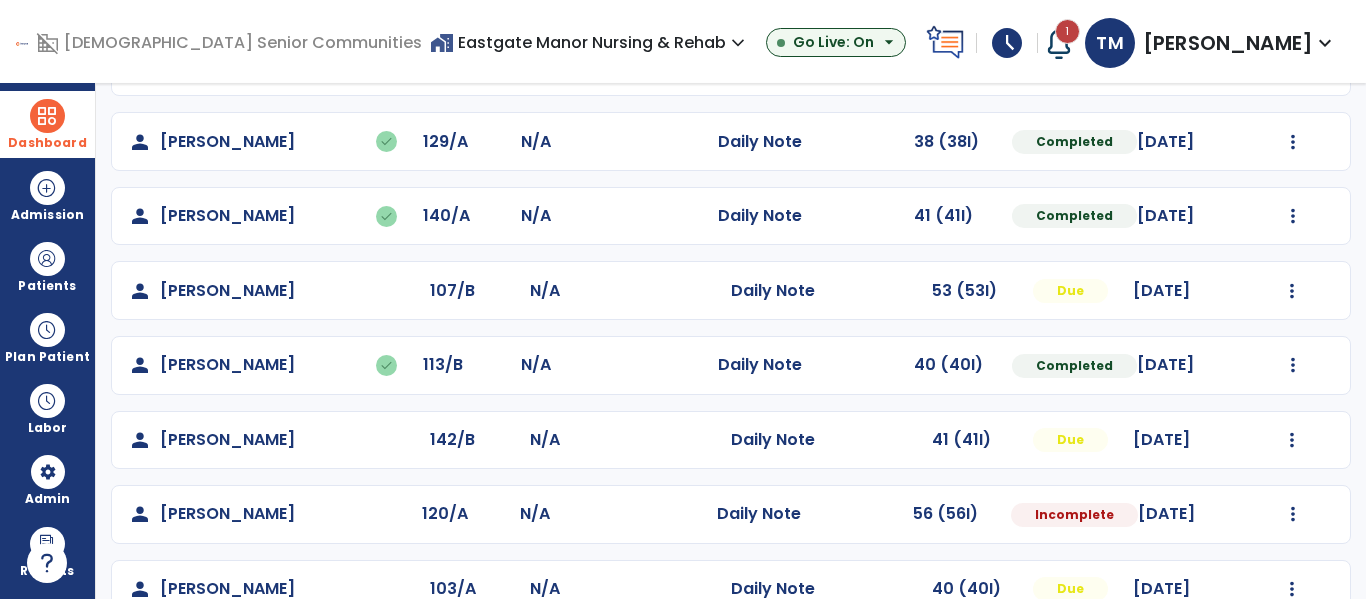 scroll, scrollTop: 488, scrollLeft: 0, axis: vertical 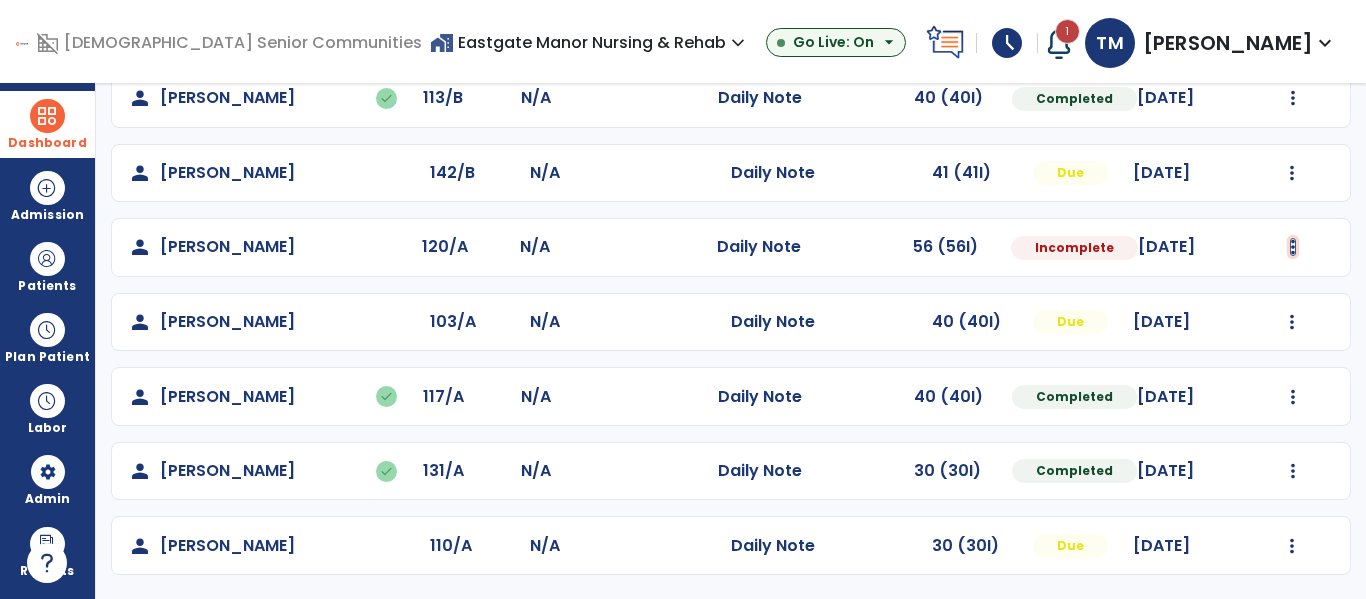 click at bounding box center (1293, -200) 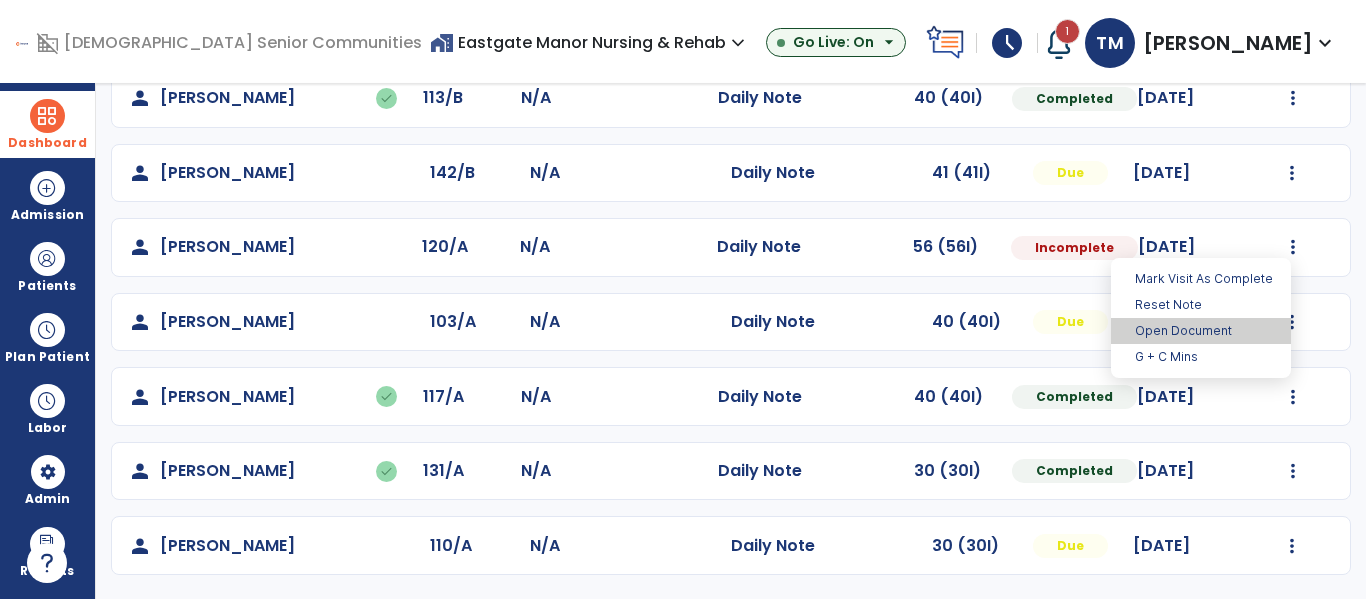 click on "Open Document" at bounding box center [1201, 331] 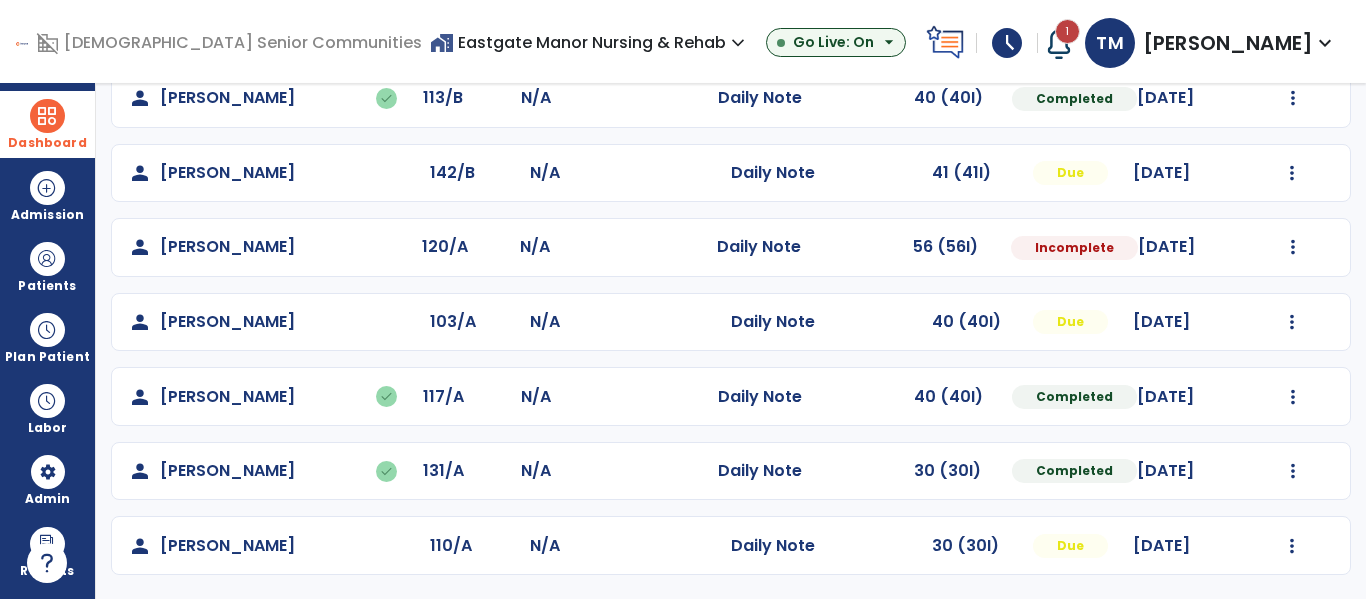 select on "*" 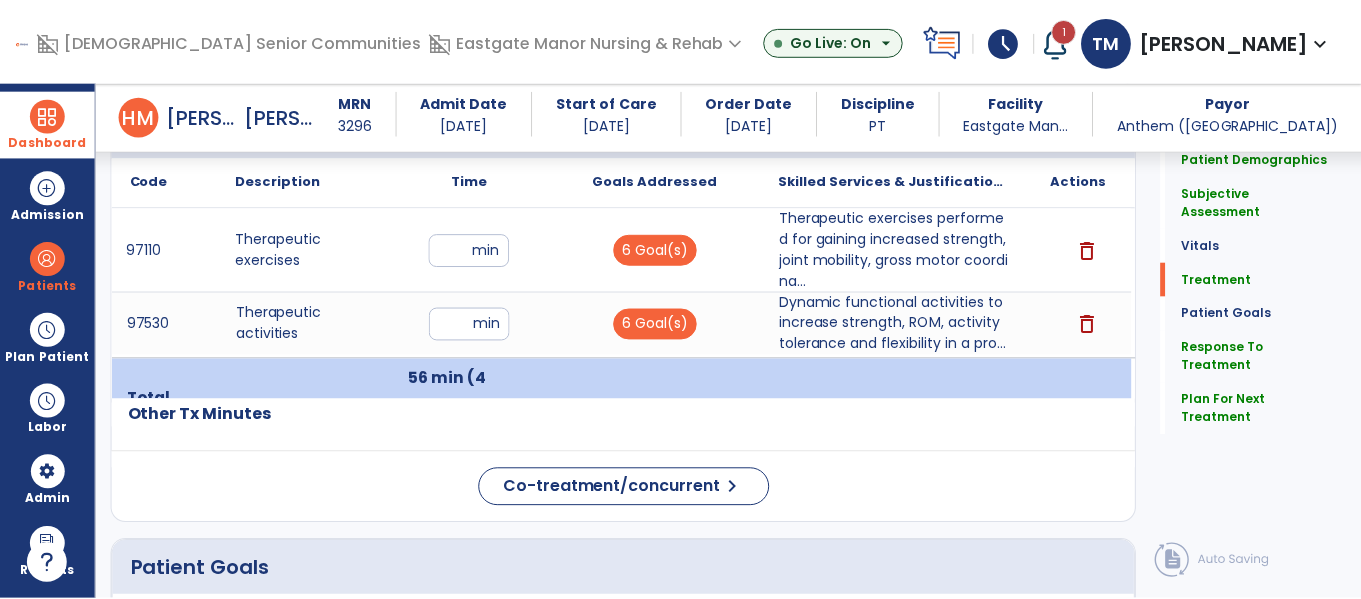 scroll, scrollTop: 1240, scrollLeft: 0, axis: vertical 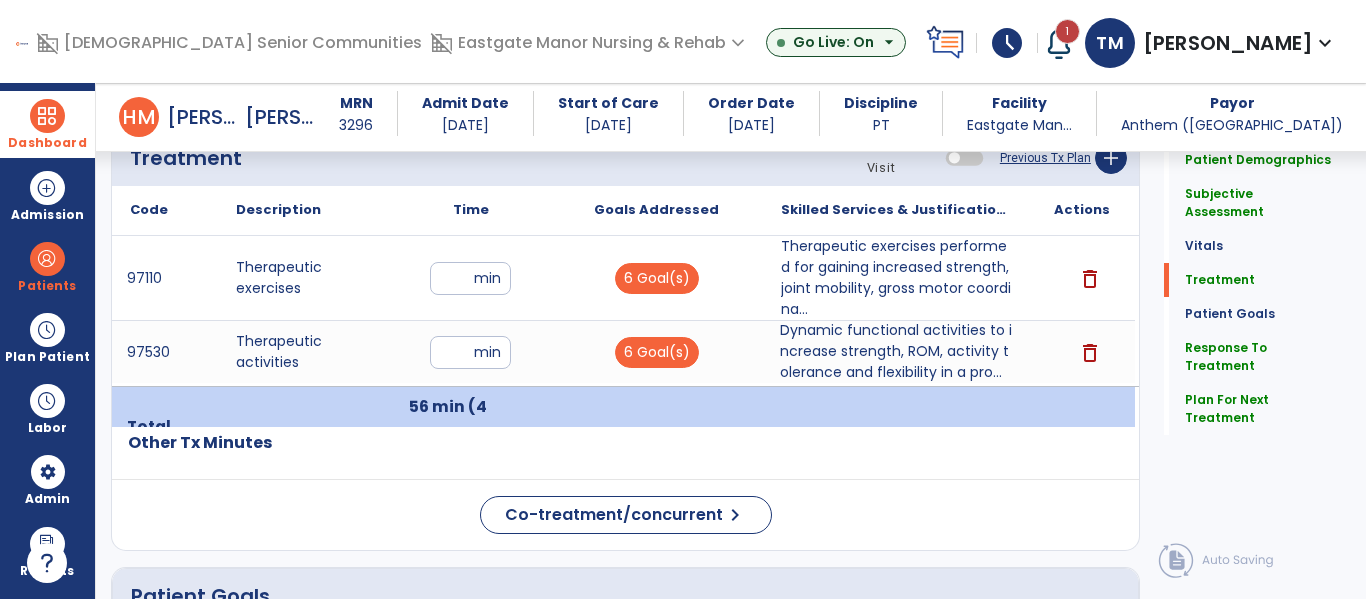 click on "Dynamic functional activities to increase strength, ROM, activity tolerance and flexibility in a pro..." at bounding box center (896, 351) 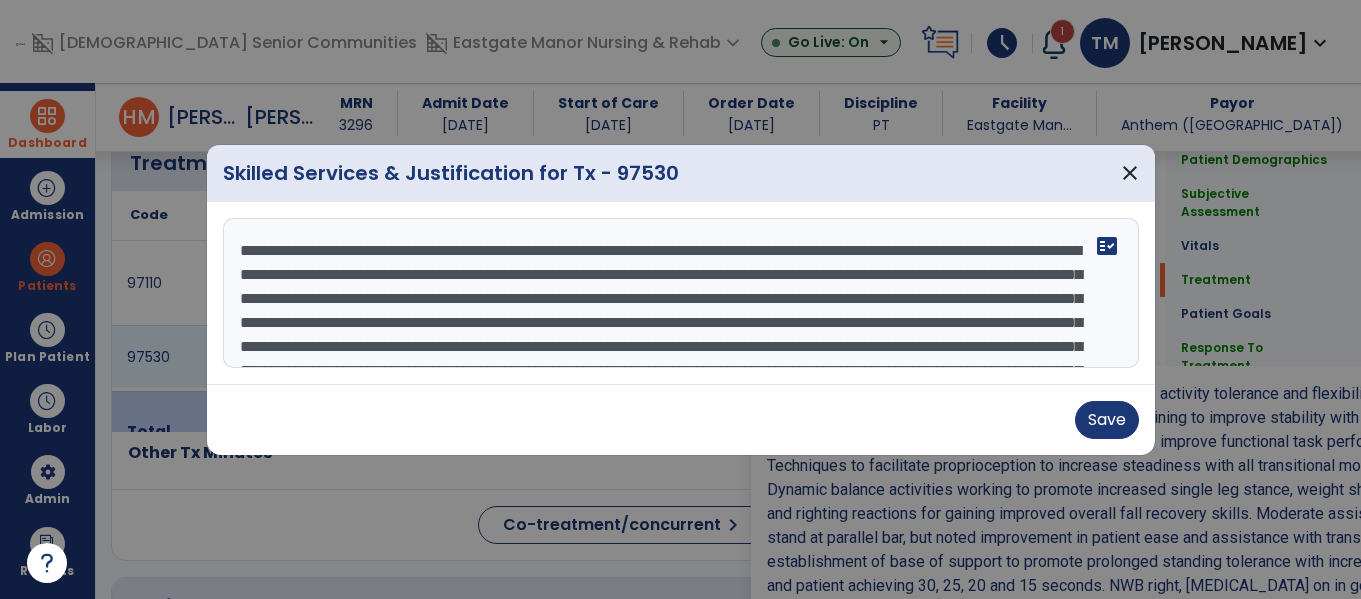 scroll, scrollTop: 1240, scrollLeft: 0, axis: vertical 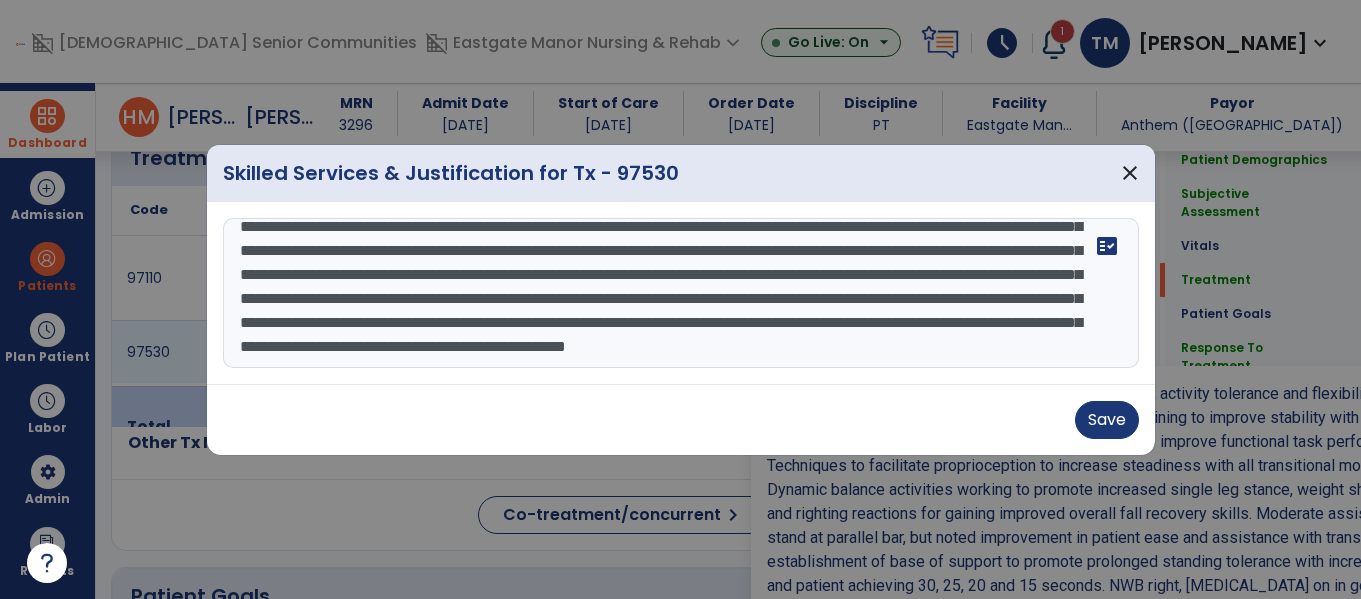 click on "**********" at bounding box center [681, 293] 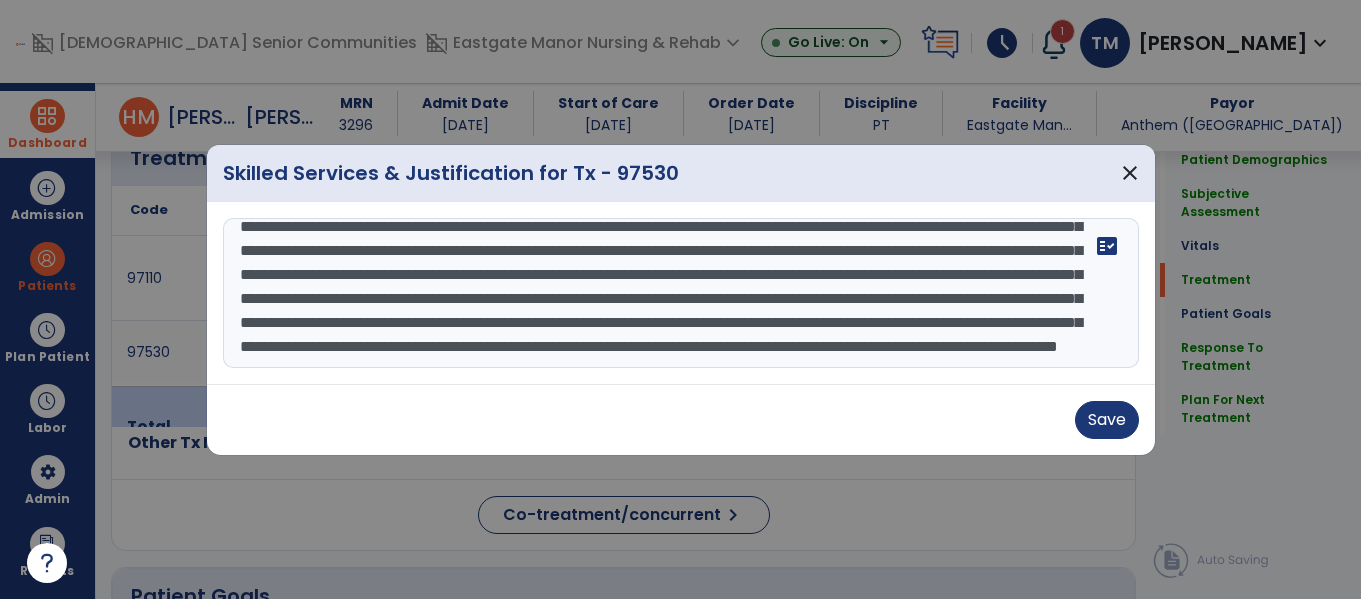 scroll, scrollTop: 112, scrollLeft: 0, axis: vertical 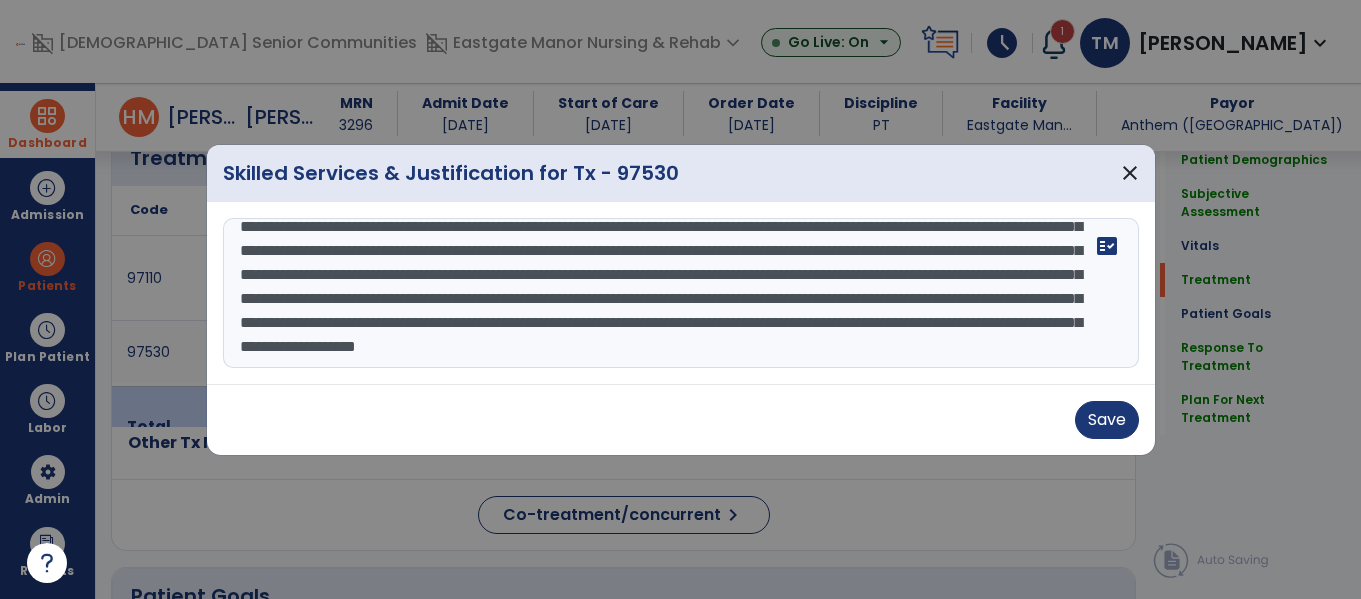 type on "**********" 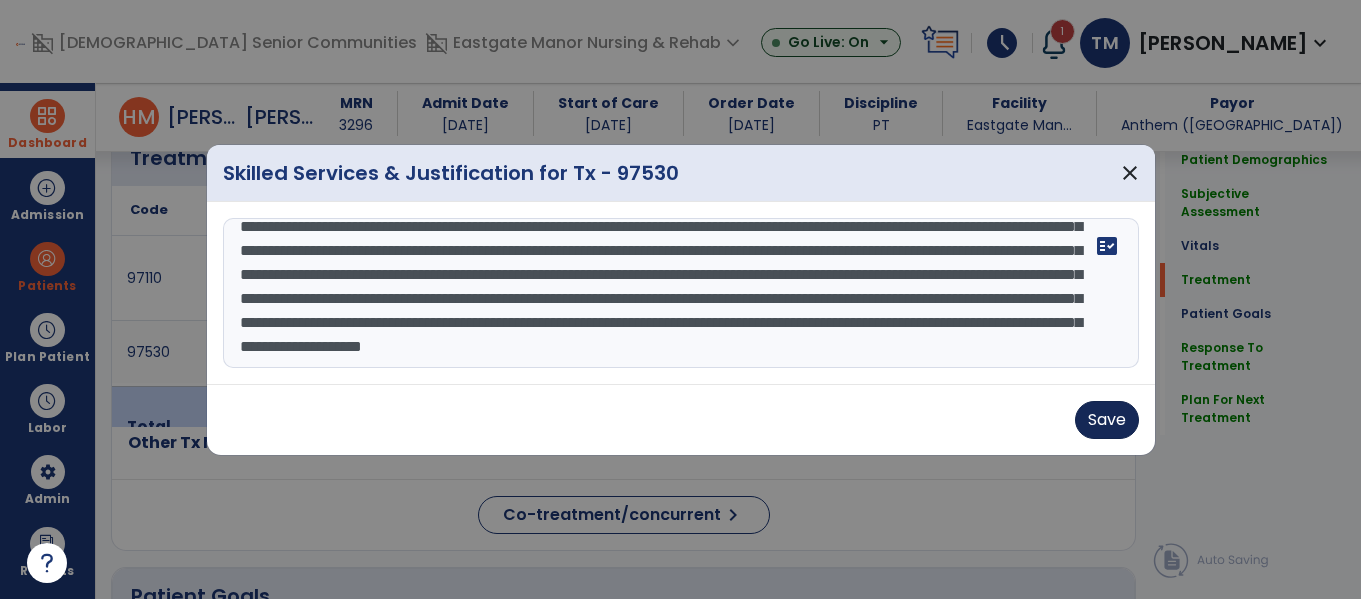 click on "Save" at bounding box center (1107, 420) 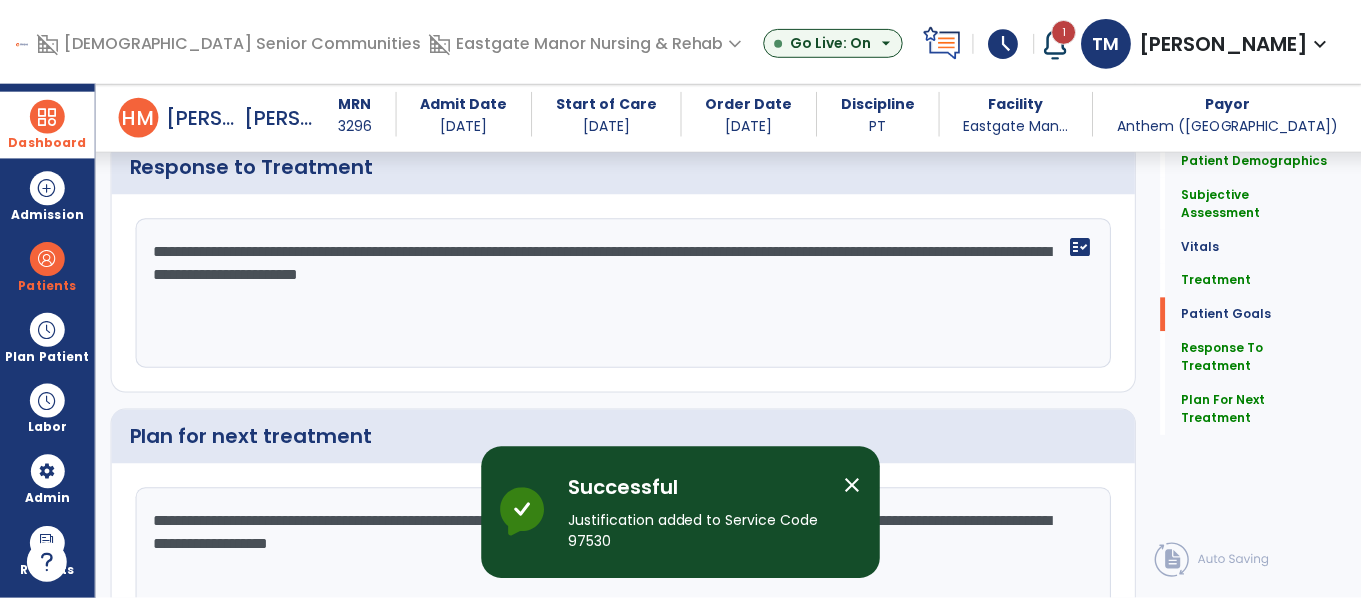 scroll, scrollTop: 2823, scrollLeft: 0, axis: vertical 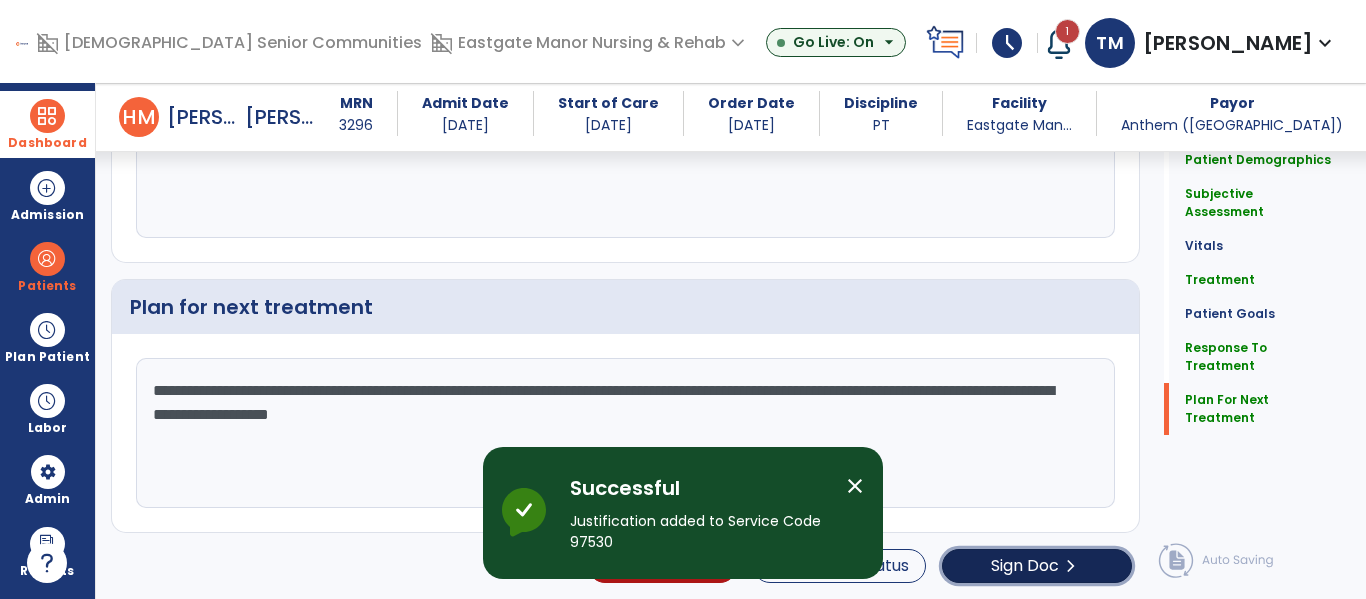 click on "Sign Doc" 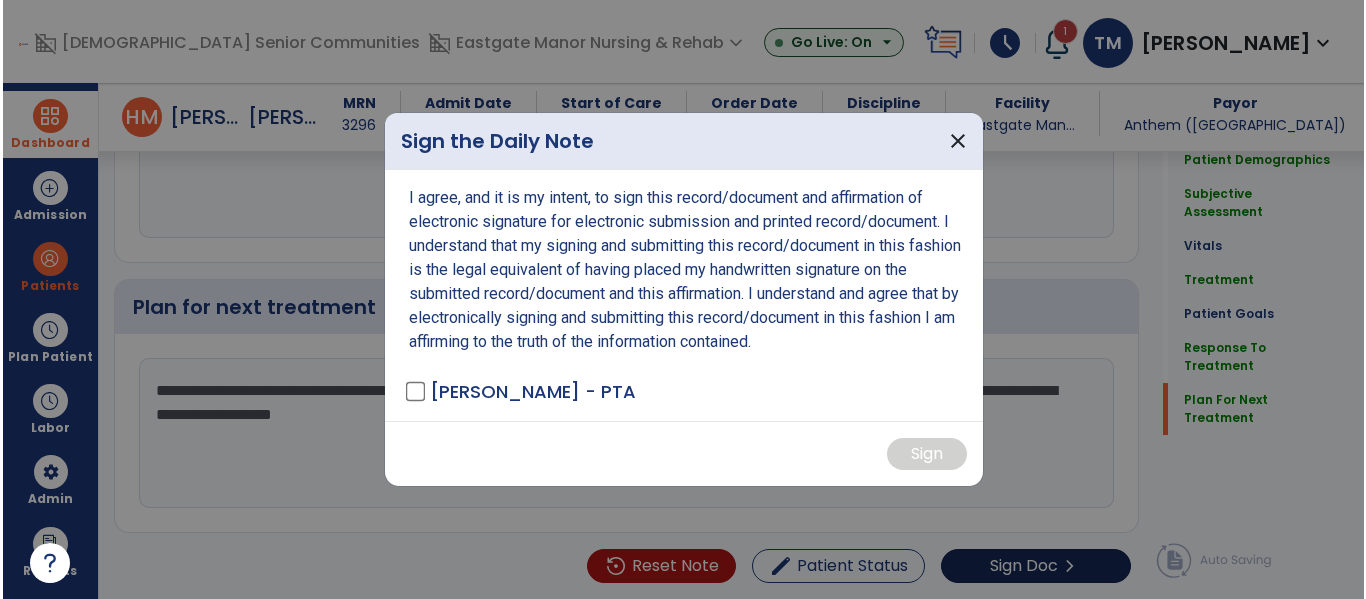 scroll, scrollTop: 2823, scrollLeft: 0, axis: vertical 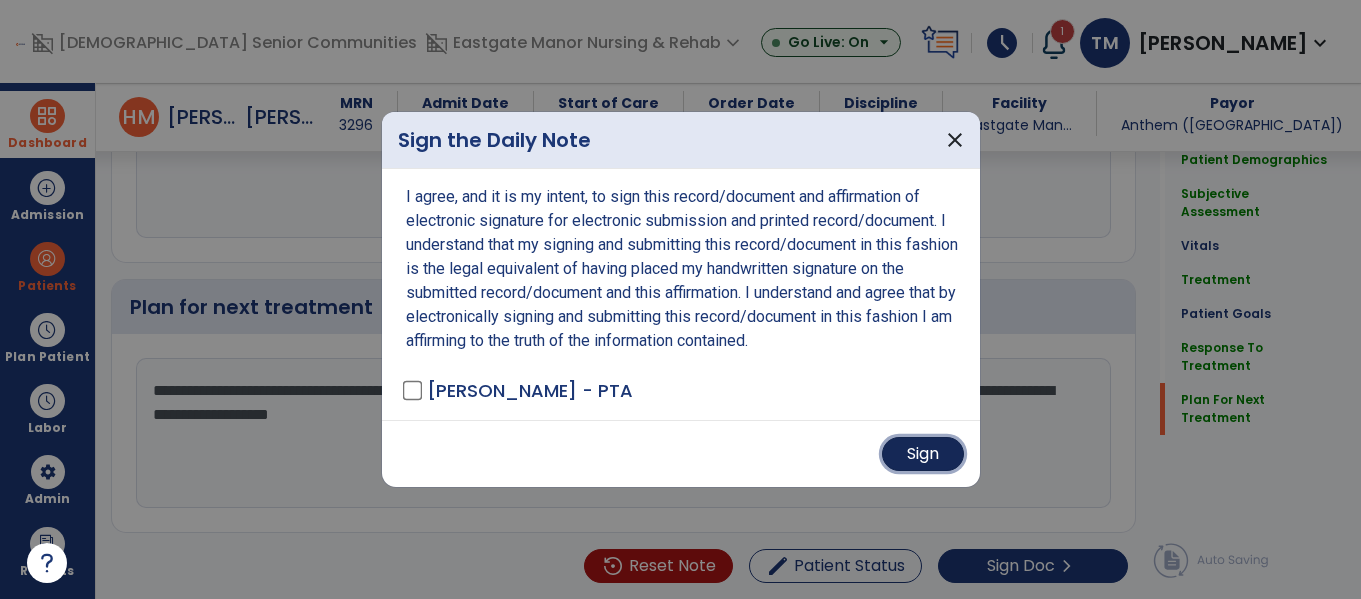 click on "Sign" at bounding box center [923, 454] 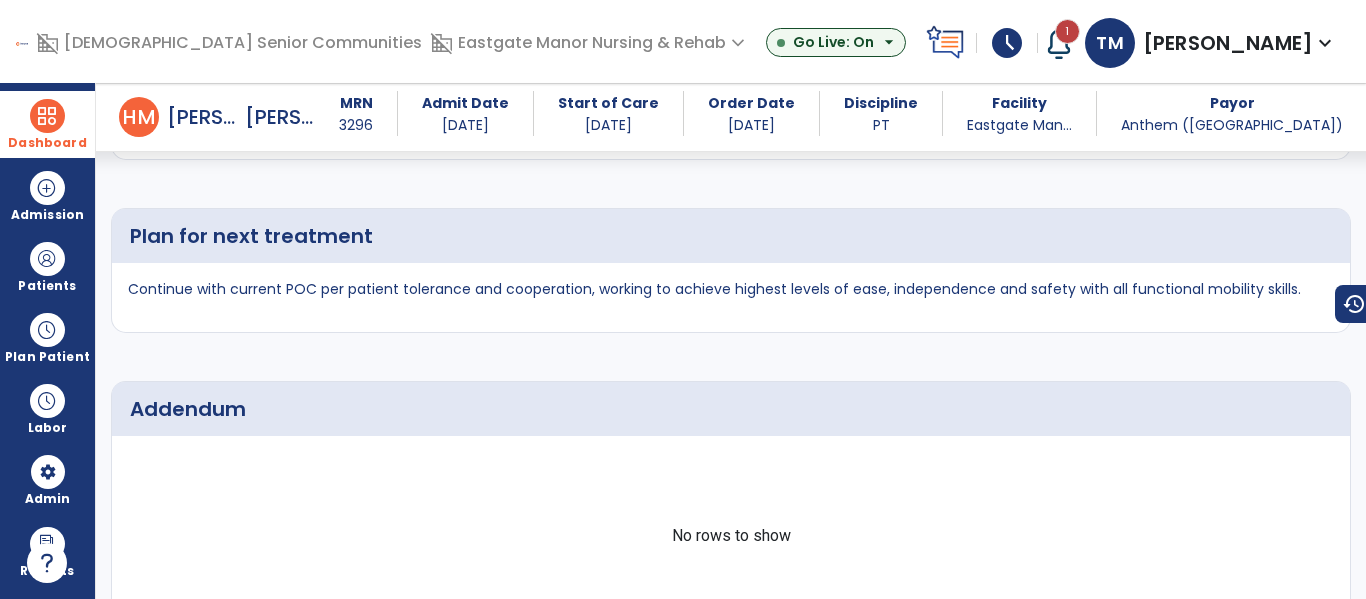 scroll, scrollTop: 5162, scrollLeft: 0, axis: vertical 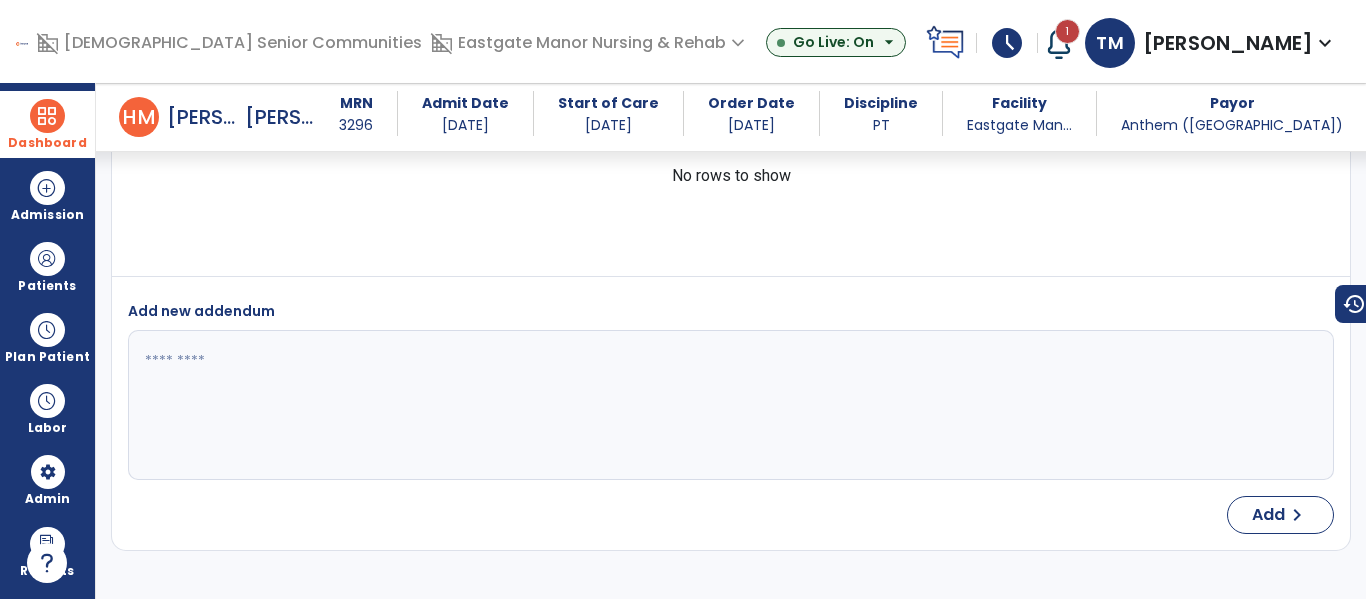 click at bounding box center (1059, 43) 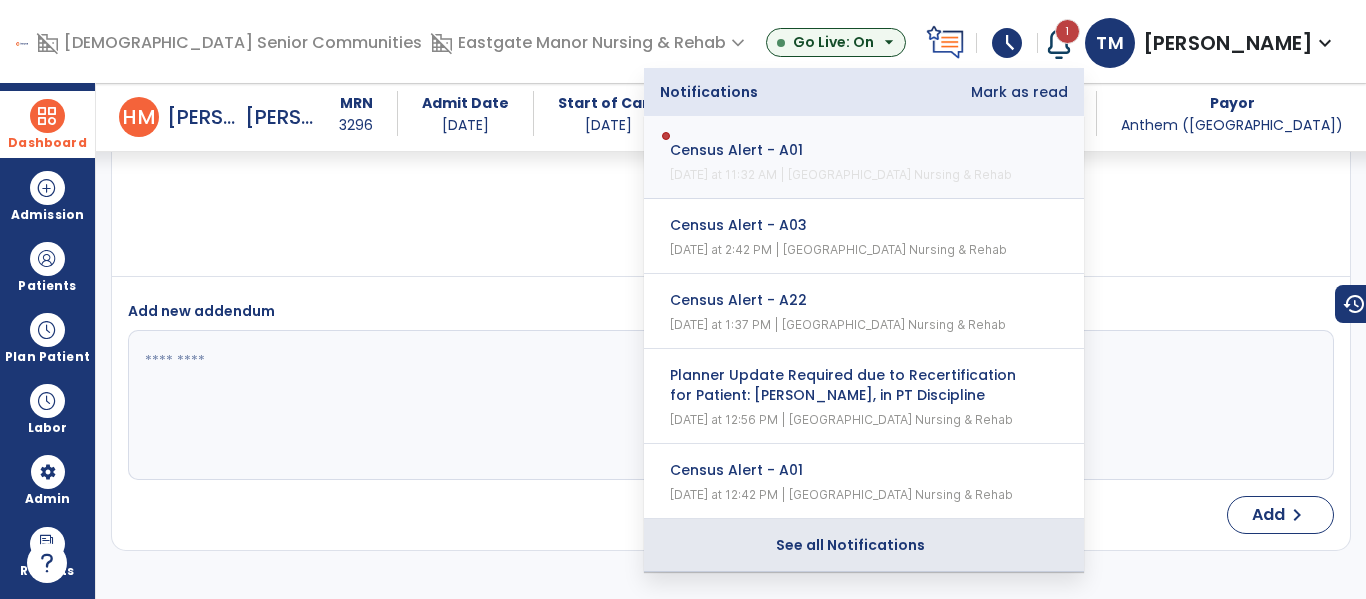 click on "See all Notifications" at bounding box center (850, 545) 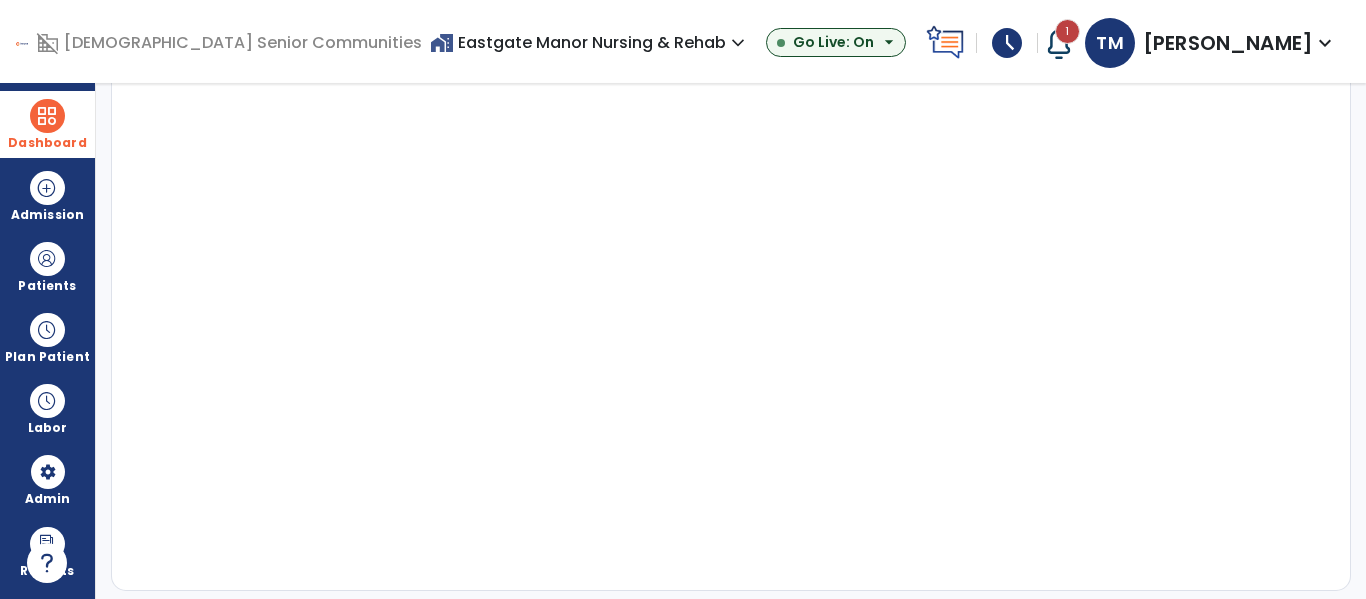 scroll, scrollTop: 0, scrollLeft: 0, axis: both 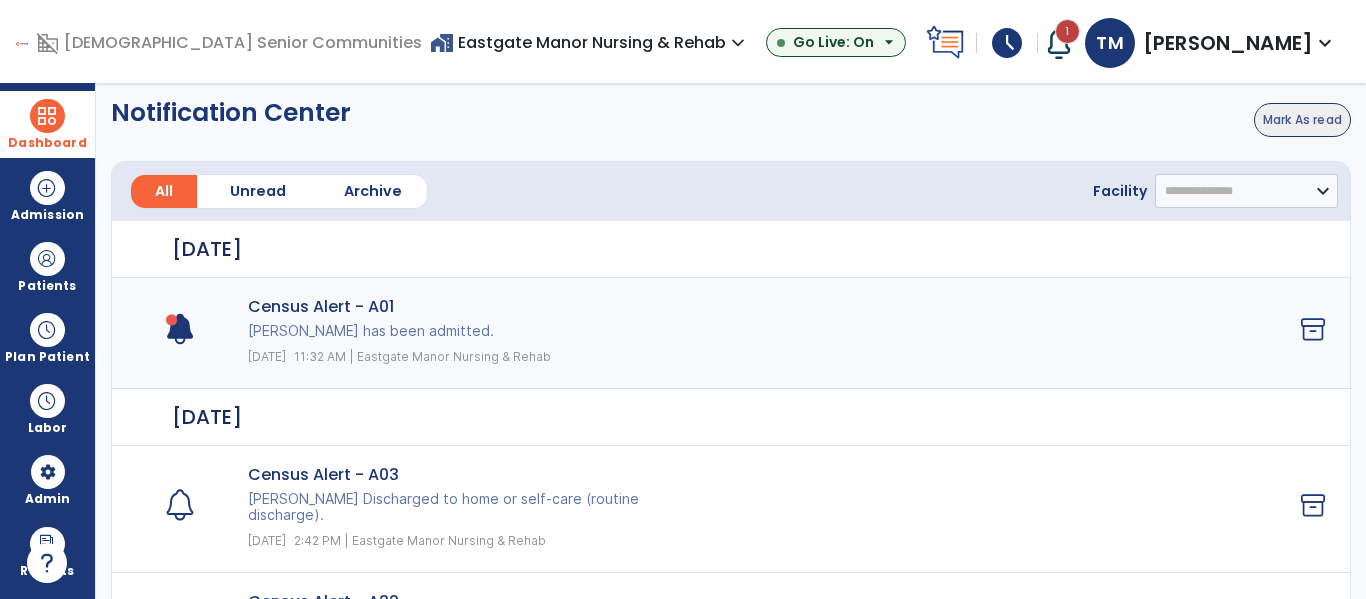 click 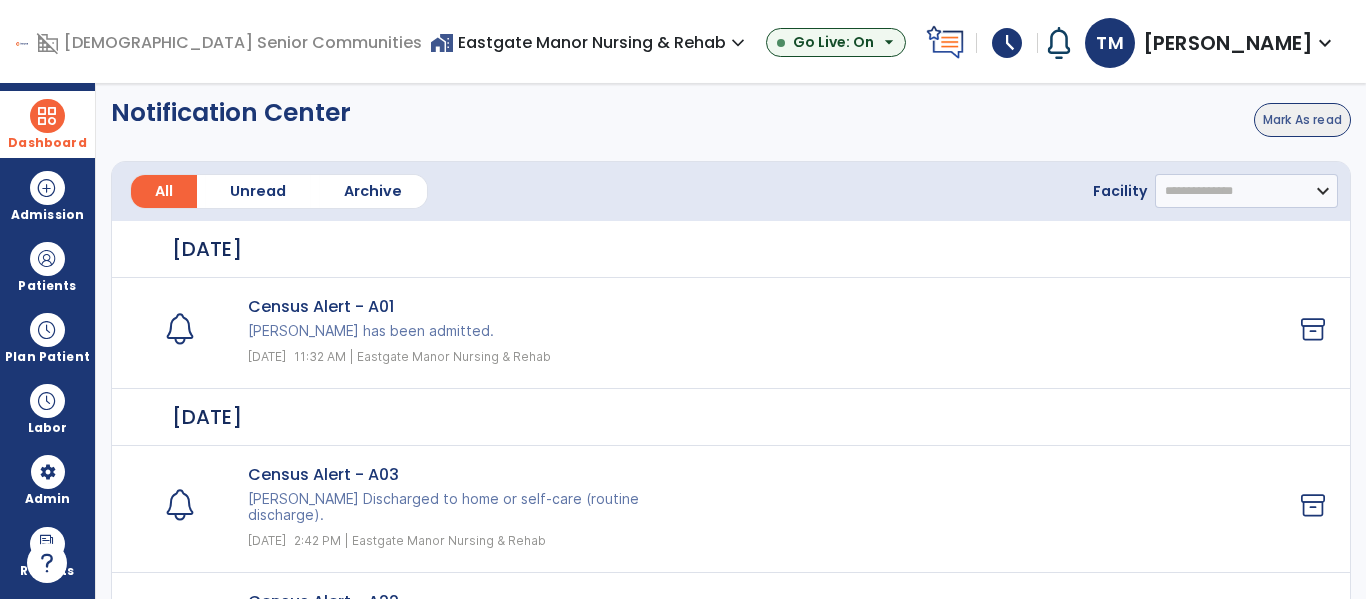 click at bounding box center (47, 116) 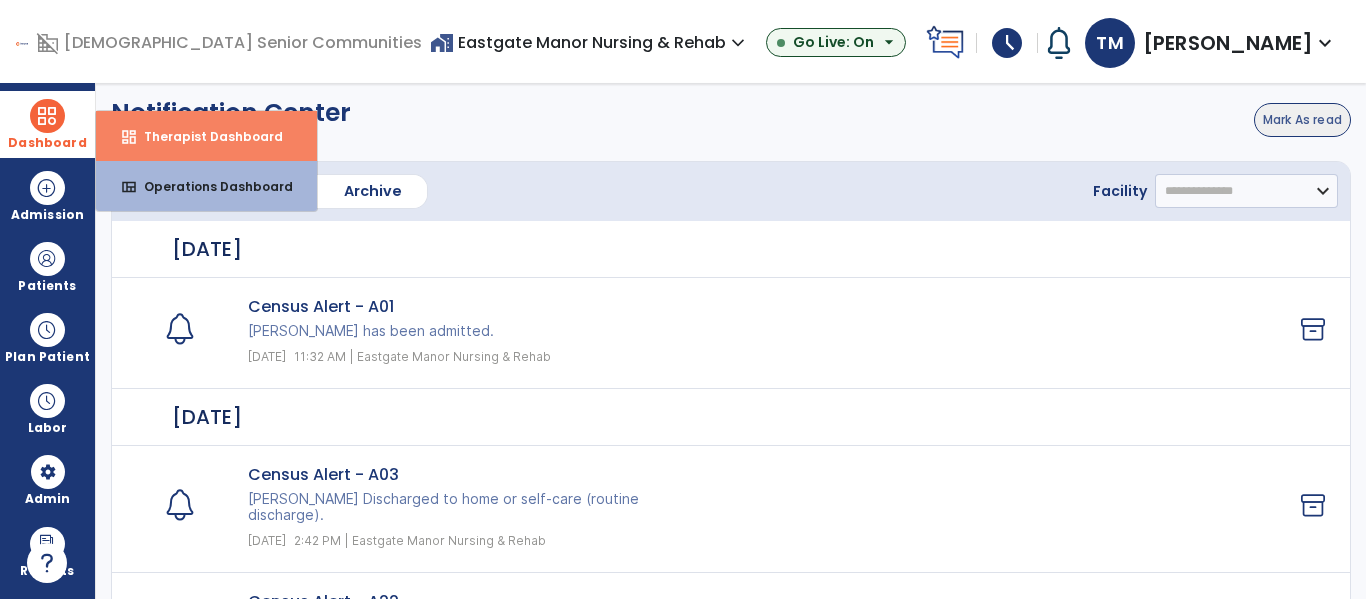 click on "Therapist Dashboard" at bounding box center [205, 136] 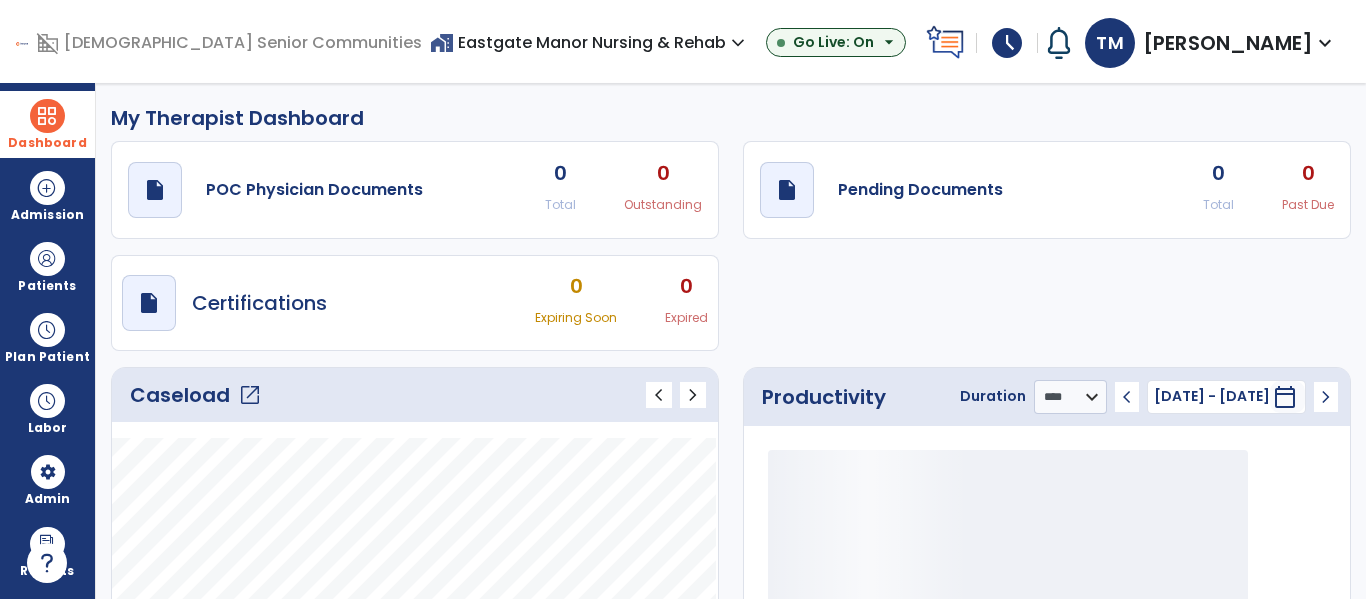 click on "open_in_new" 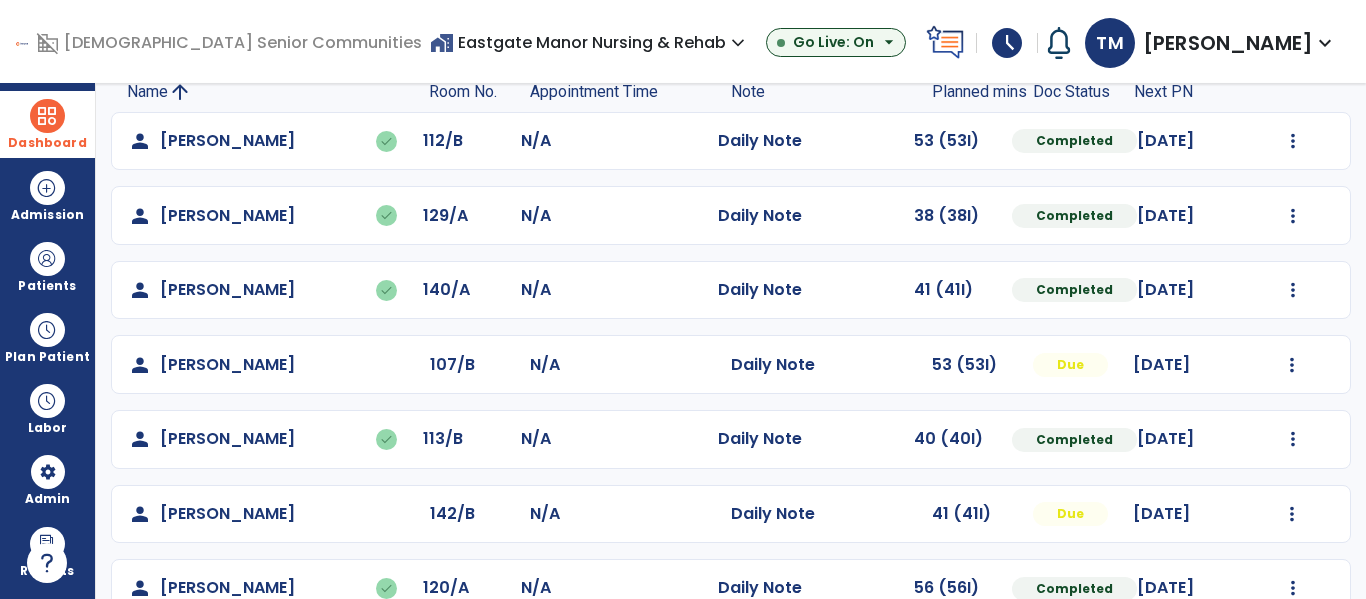 scroll, scrollTop: 135, scrollLeft: 0, axis: vertical 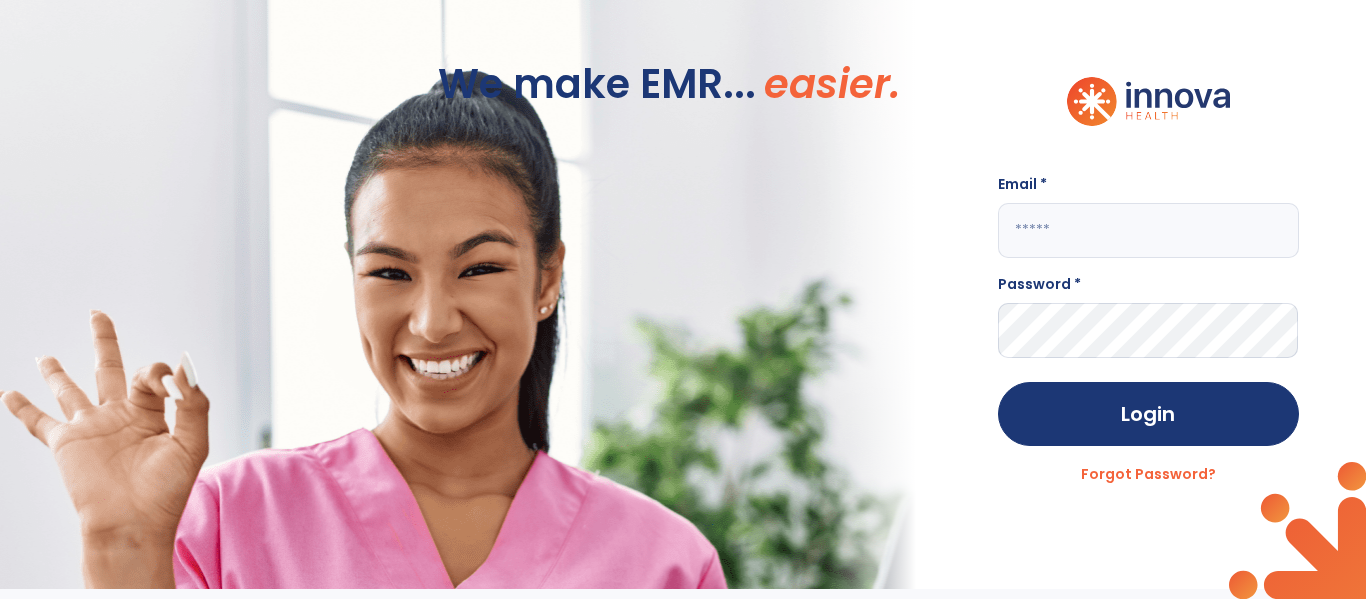 click 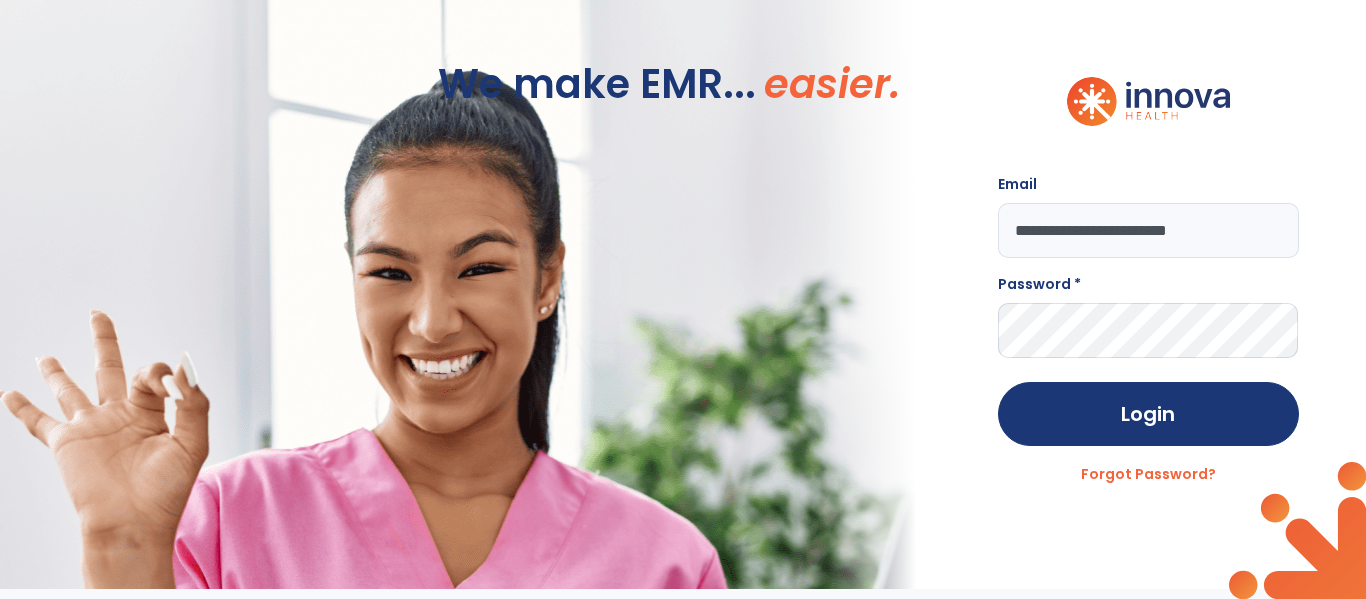 type on "**********" 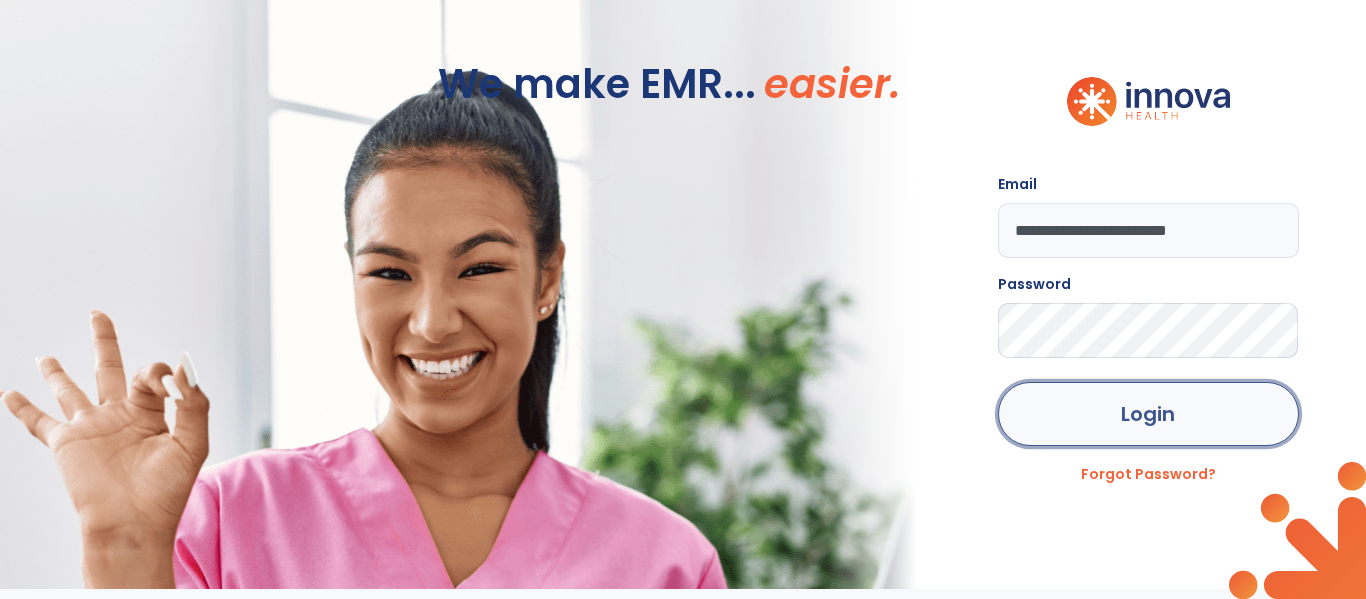 click on "Login" 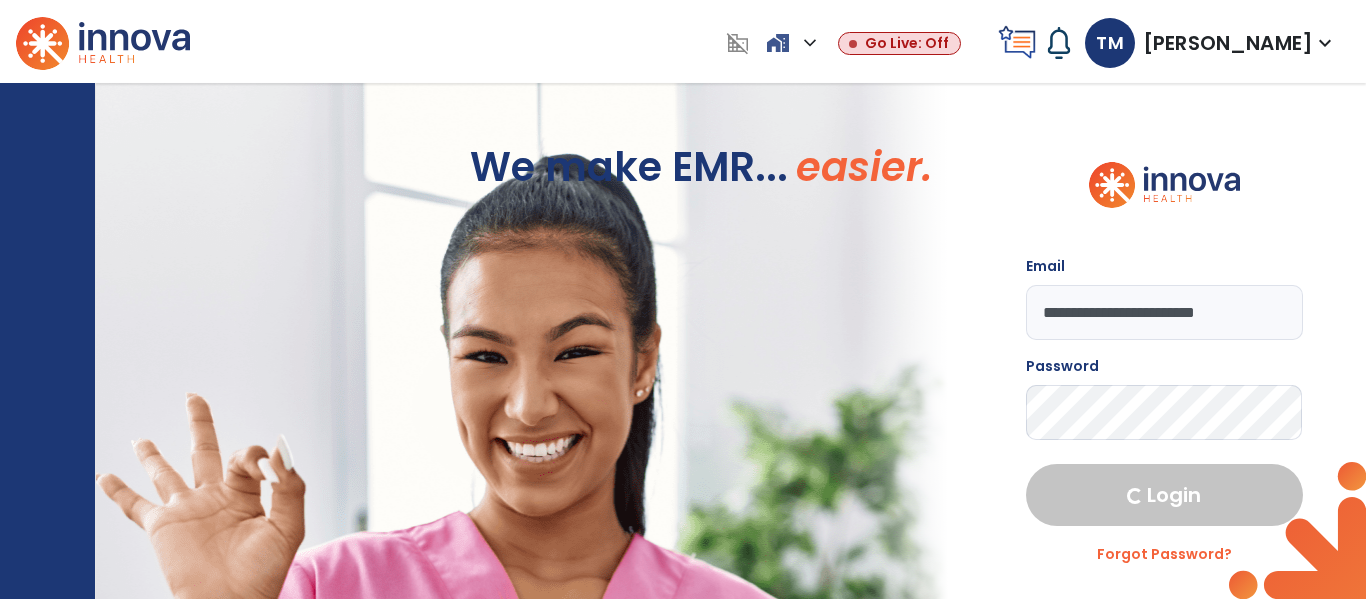 select on "***" 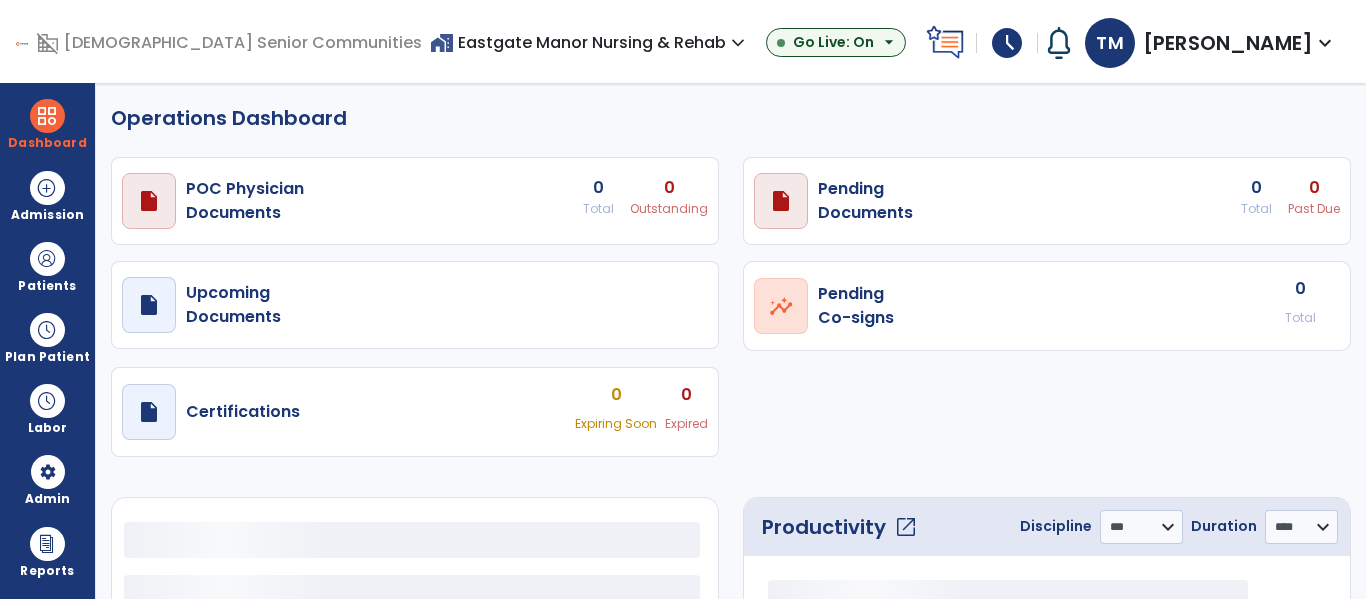 select on "***" 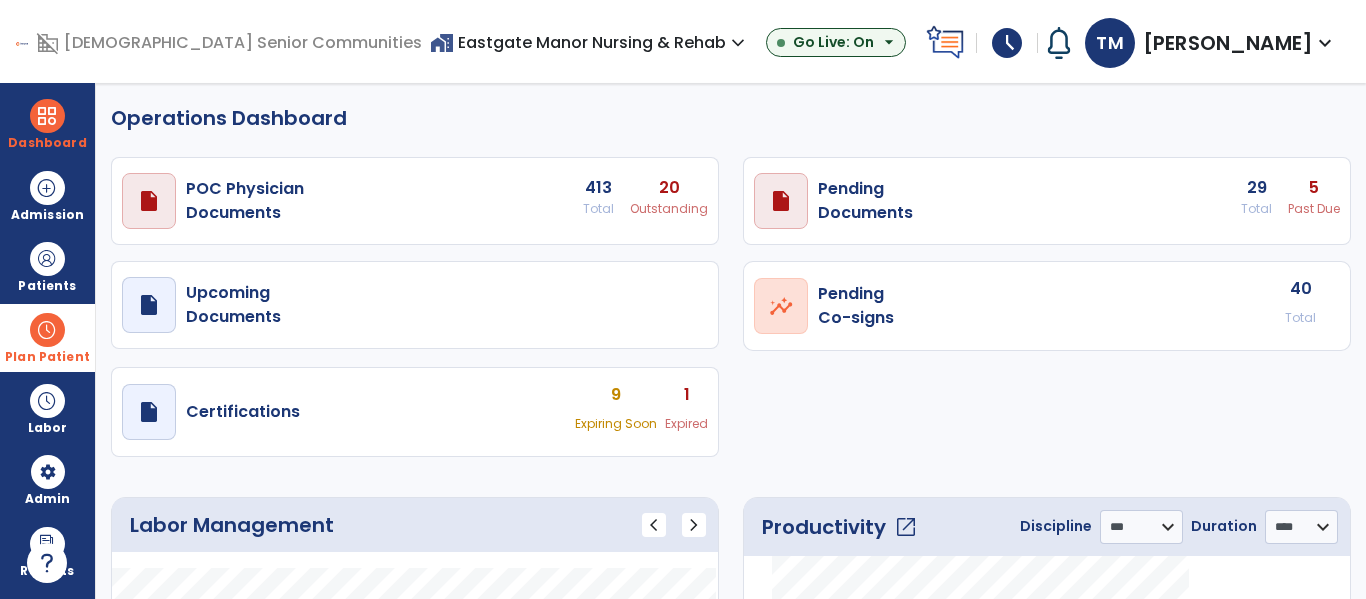 click at bounding box center [47, 330] 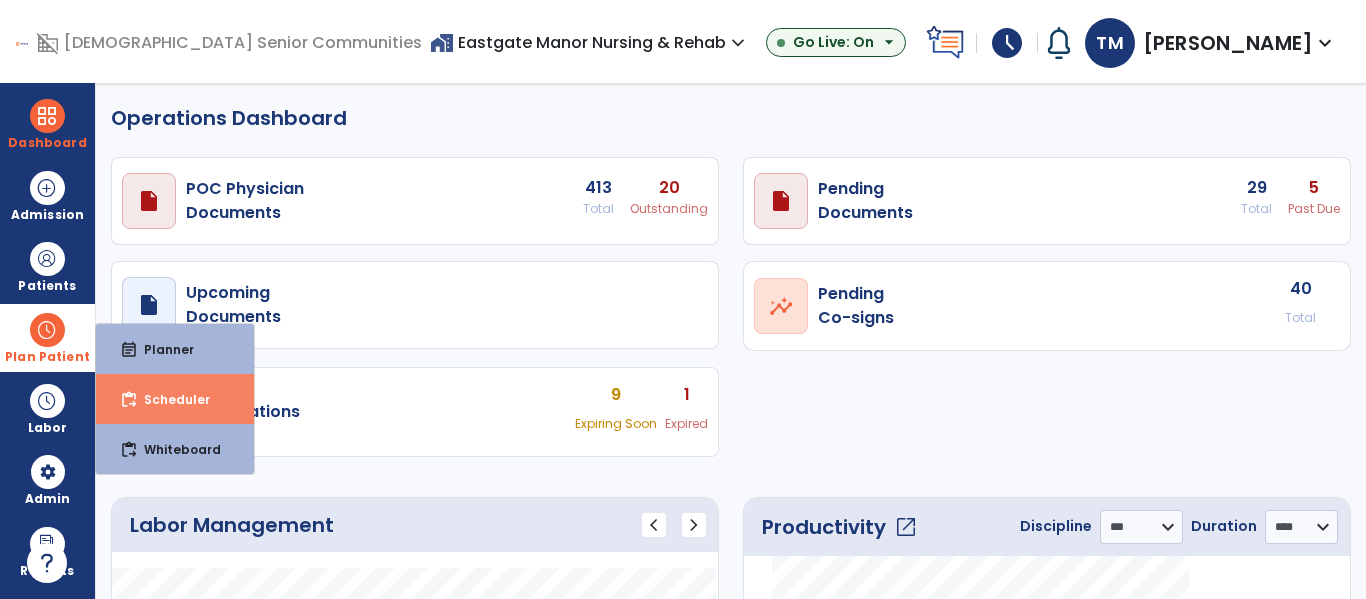 click on "Scheduler" at bounding box center [169, 399] 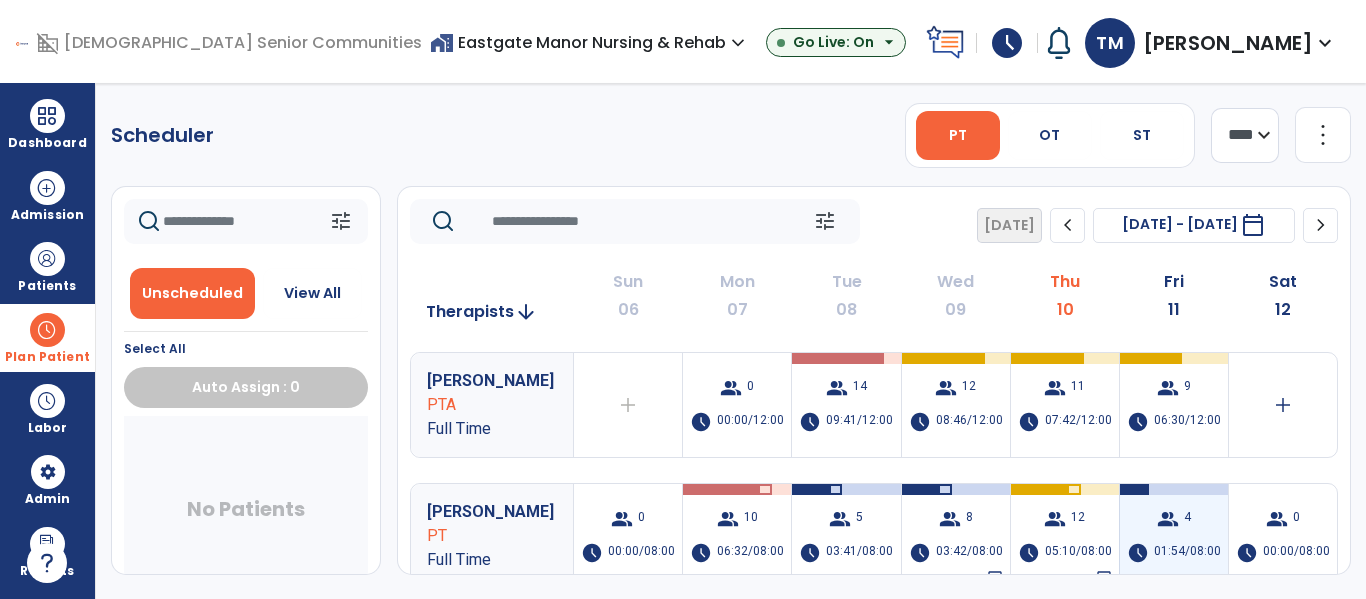 click on "01:54/08:00" at bounding box center (1187, 553) 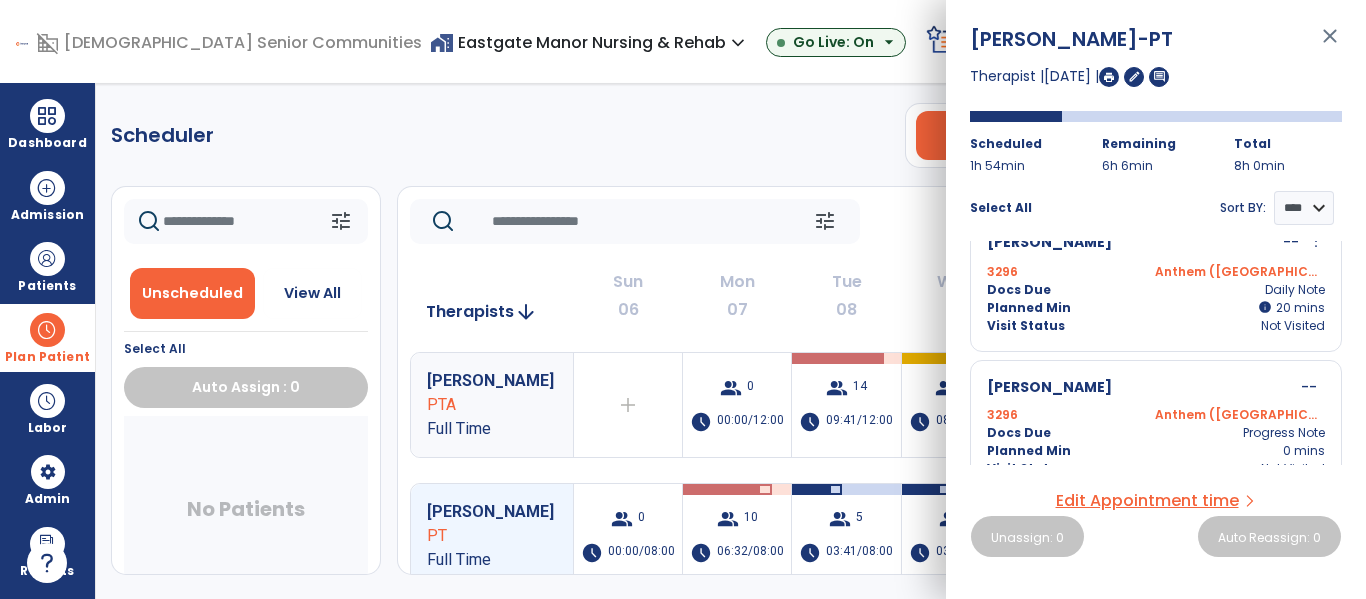 scroll, scrollTop: 343, scrollLeft: 0, axis: vertical 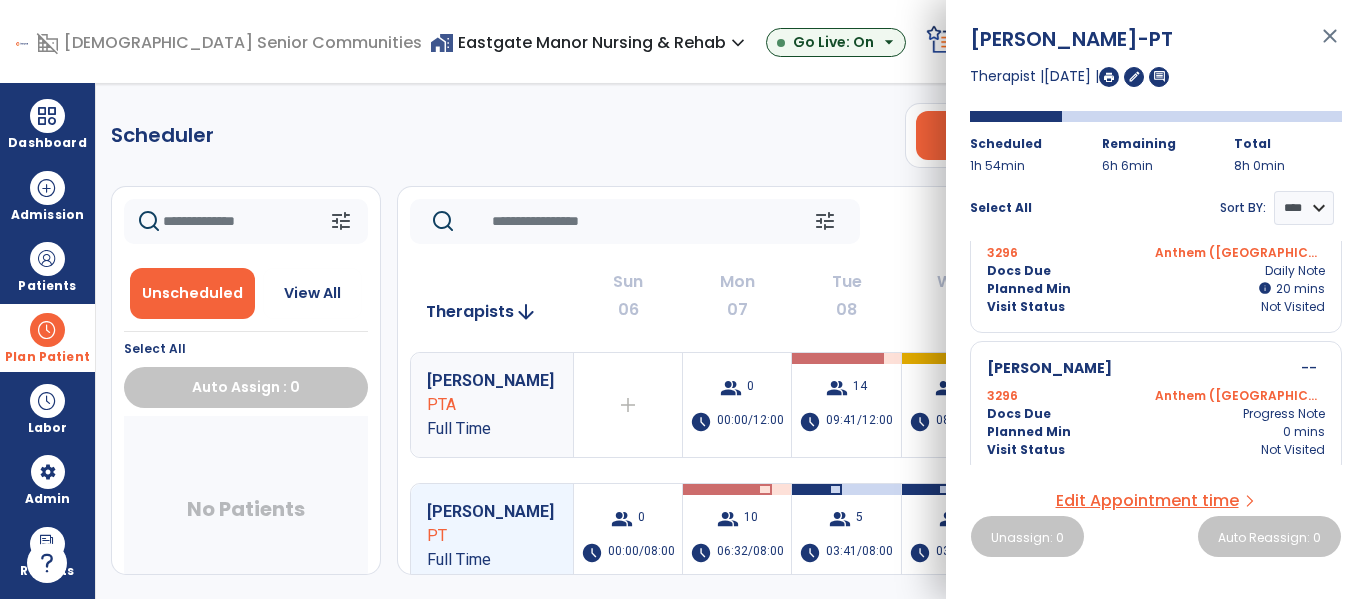 click on "Scheduler   PT   OT   ST  **** *** more_vert  Manage Labor   View All Therapists   Print" 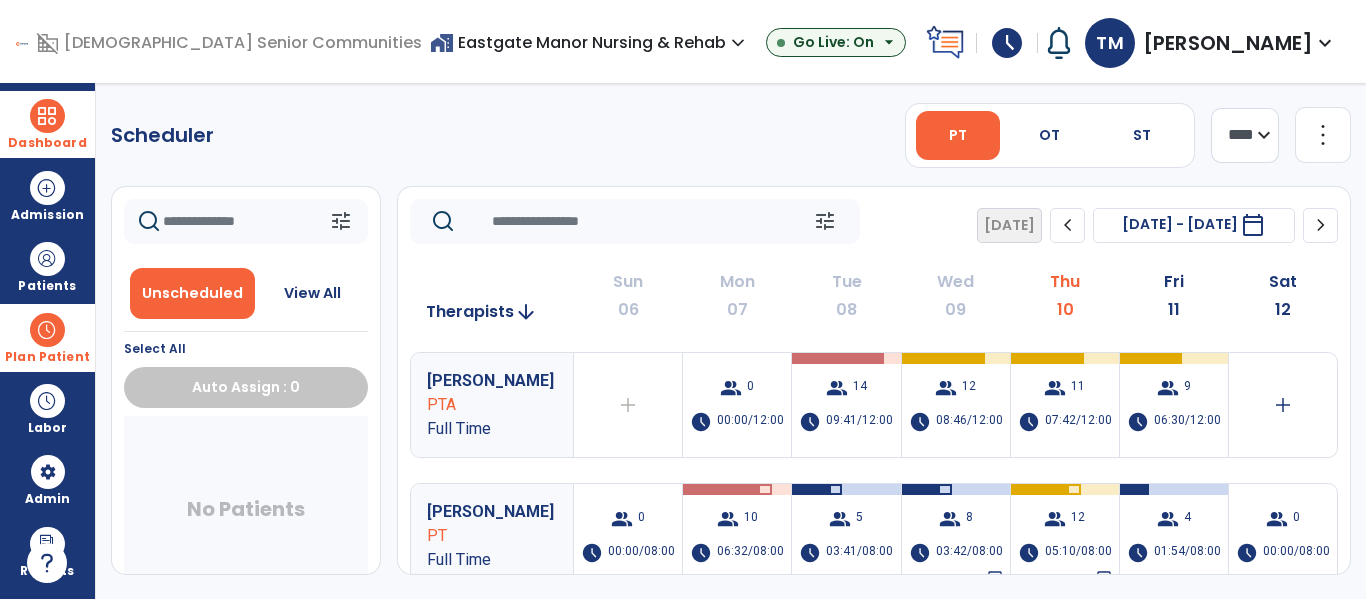 click on "Dashboard" at bounding box center [47, 143] 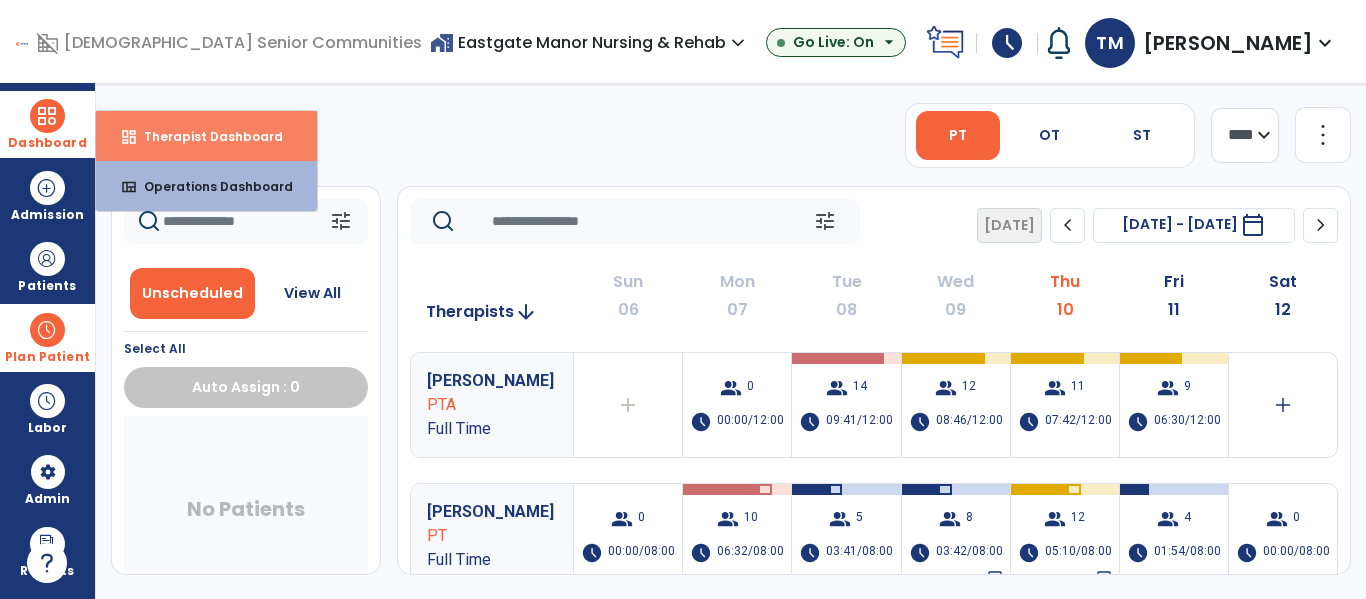 click on "dashboard  Therapist Dashboard" at bounding box center (206, 136) 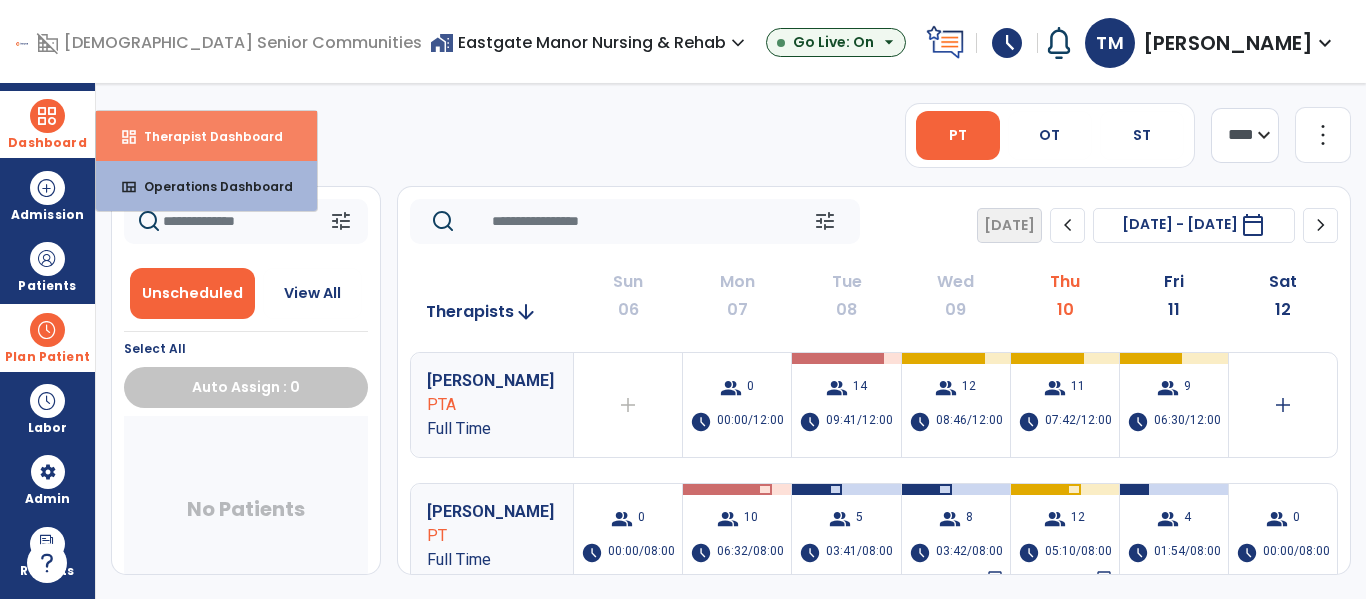 select on "****" 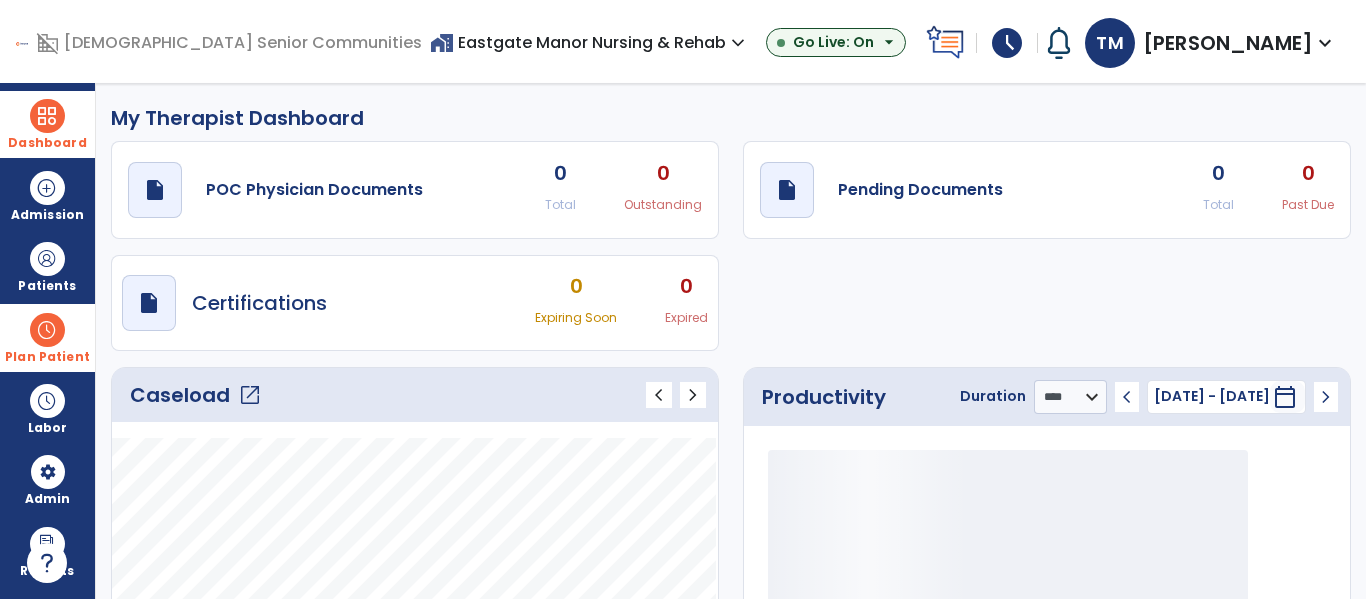 click on "Caseload   open_in_new" 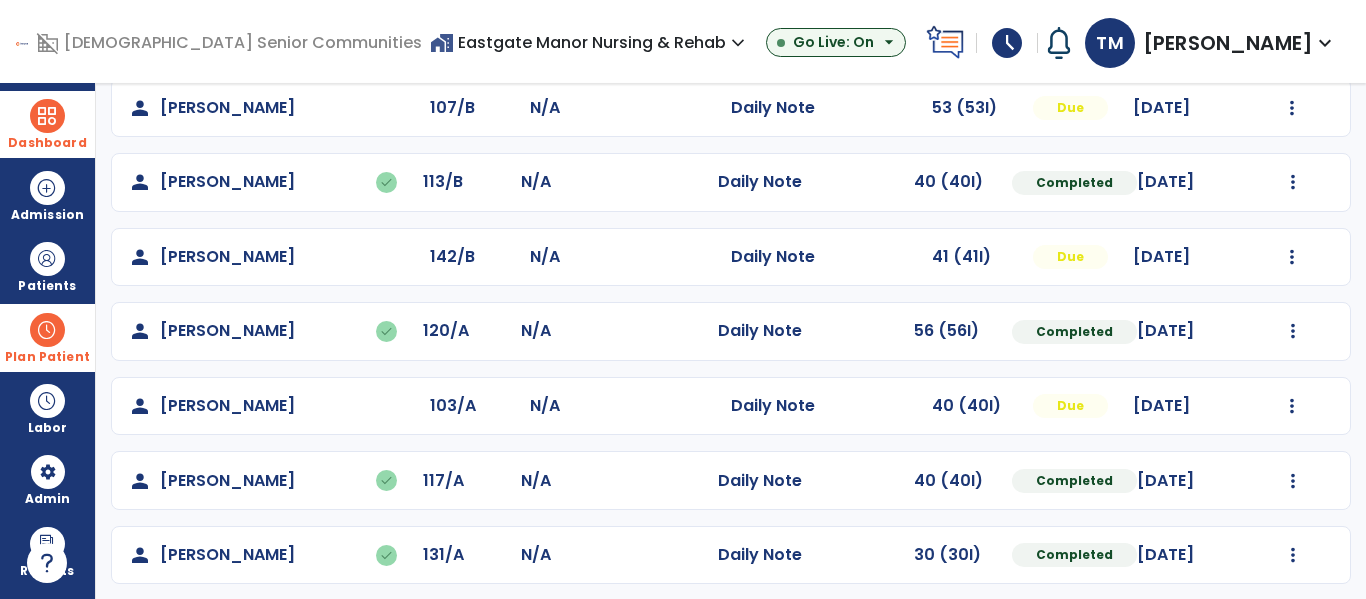 scroll, scrollTop: 488, scrollLeft: 0, axis: vertical 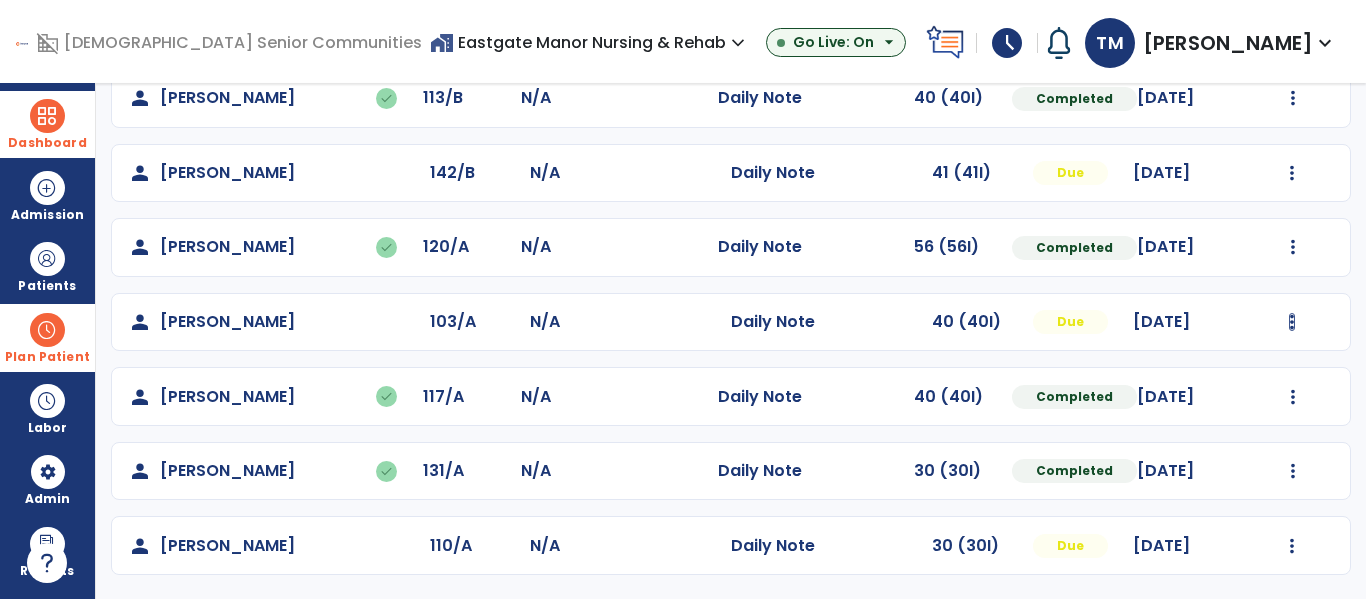click at bounding box center (1293, -200) 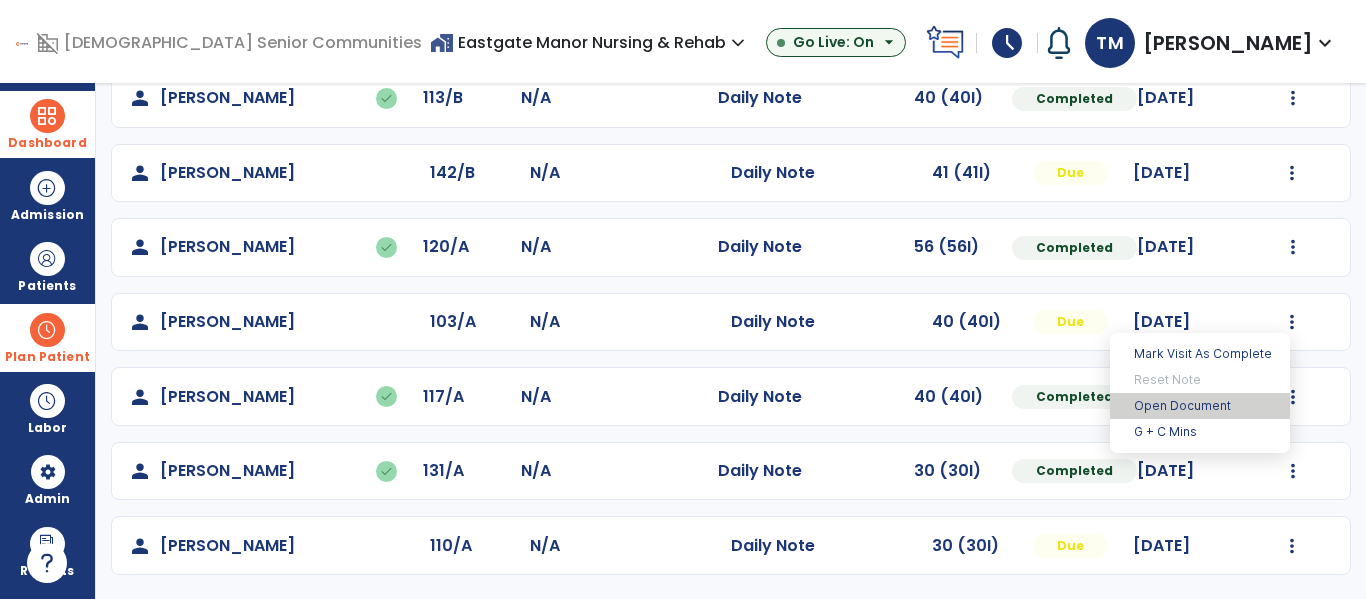 click on "Open Document" at bounding box center [1200, 406] 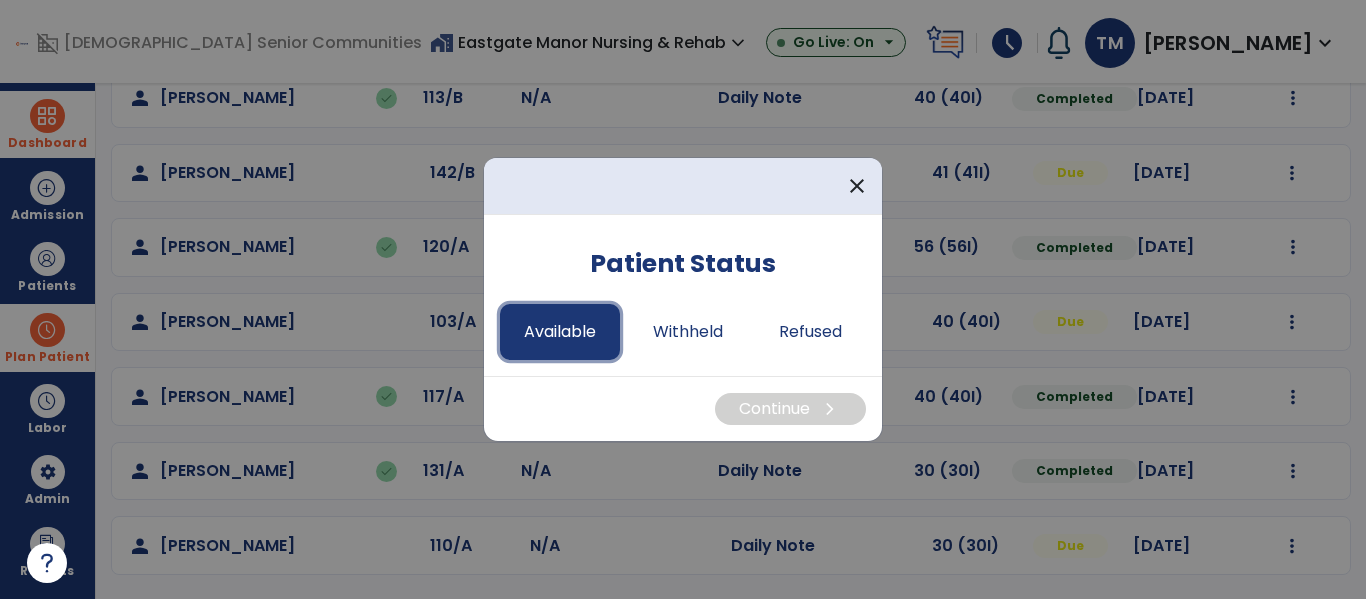 click on "Available" at bounding box center (560, 332) 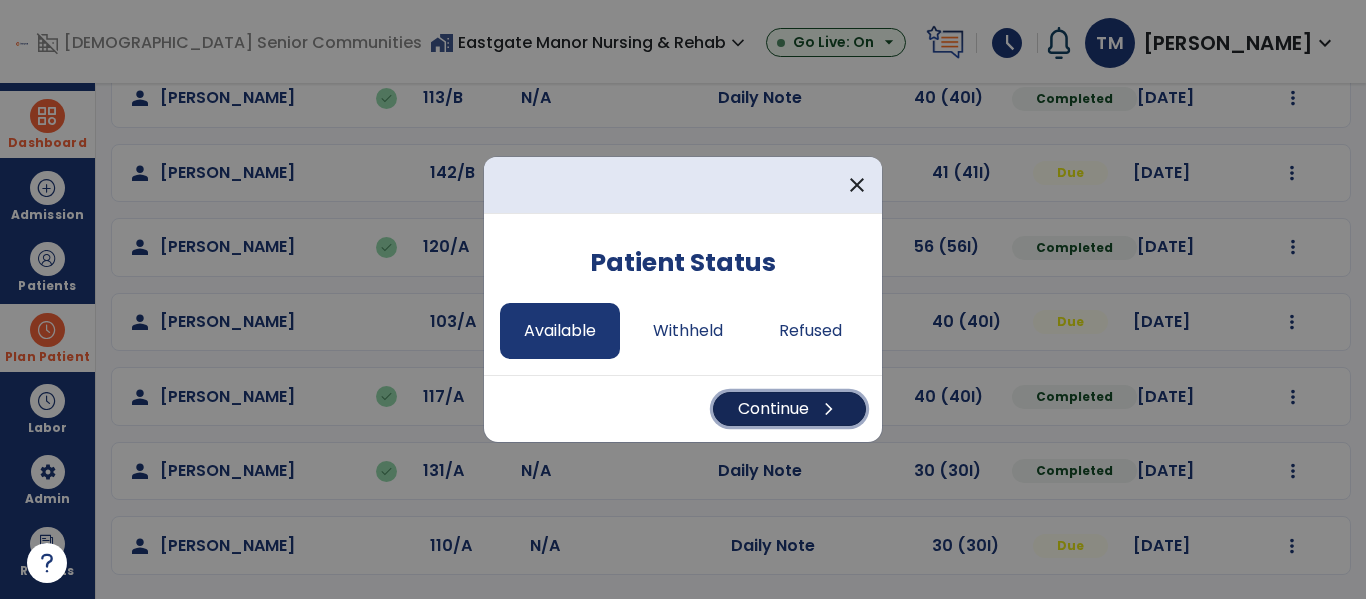 click on "Continue   chevron_right" at bounding box center [789, 409] 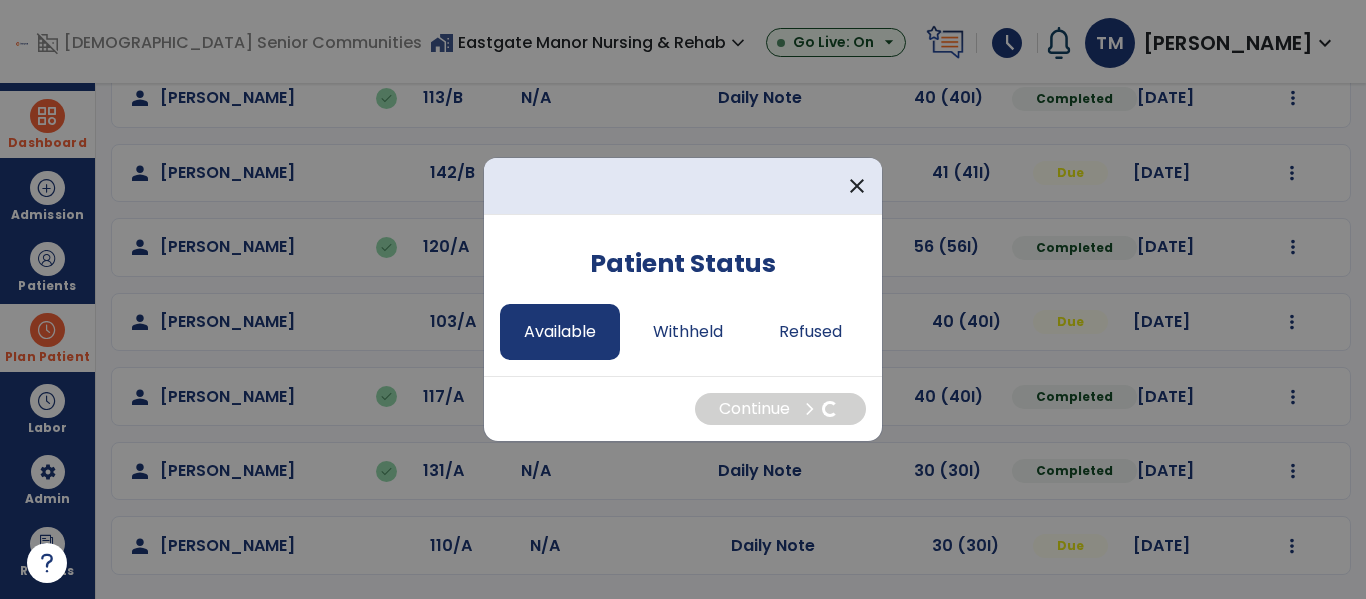 select on "*" 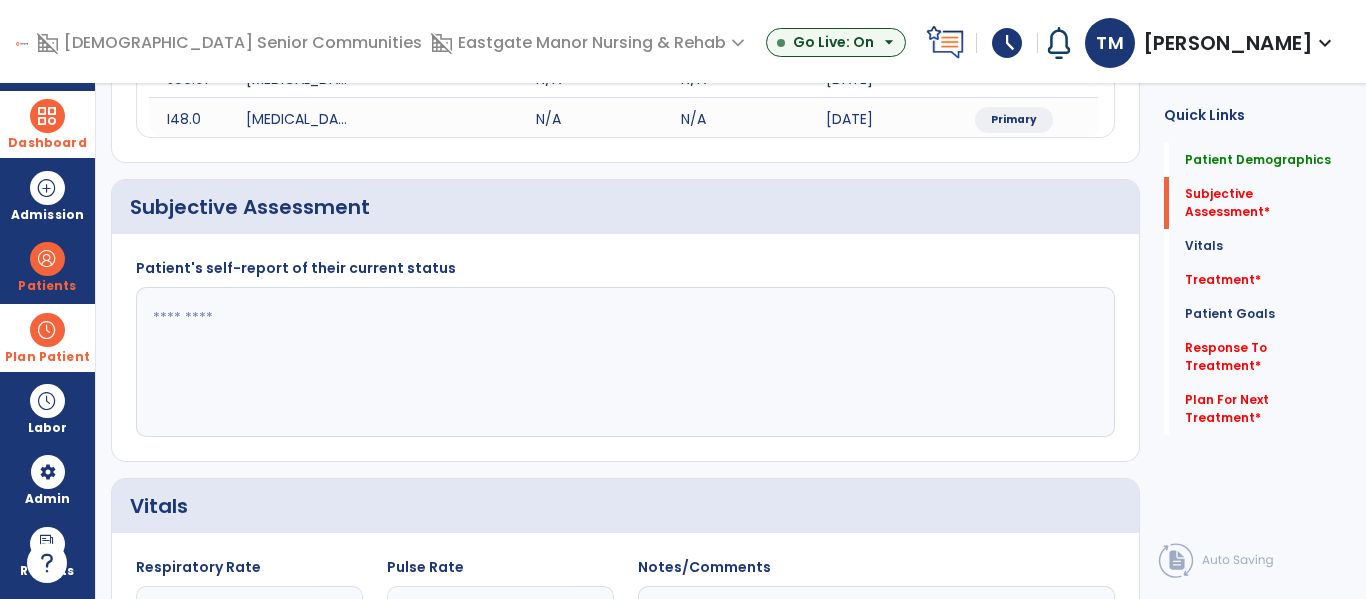 click 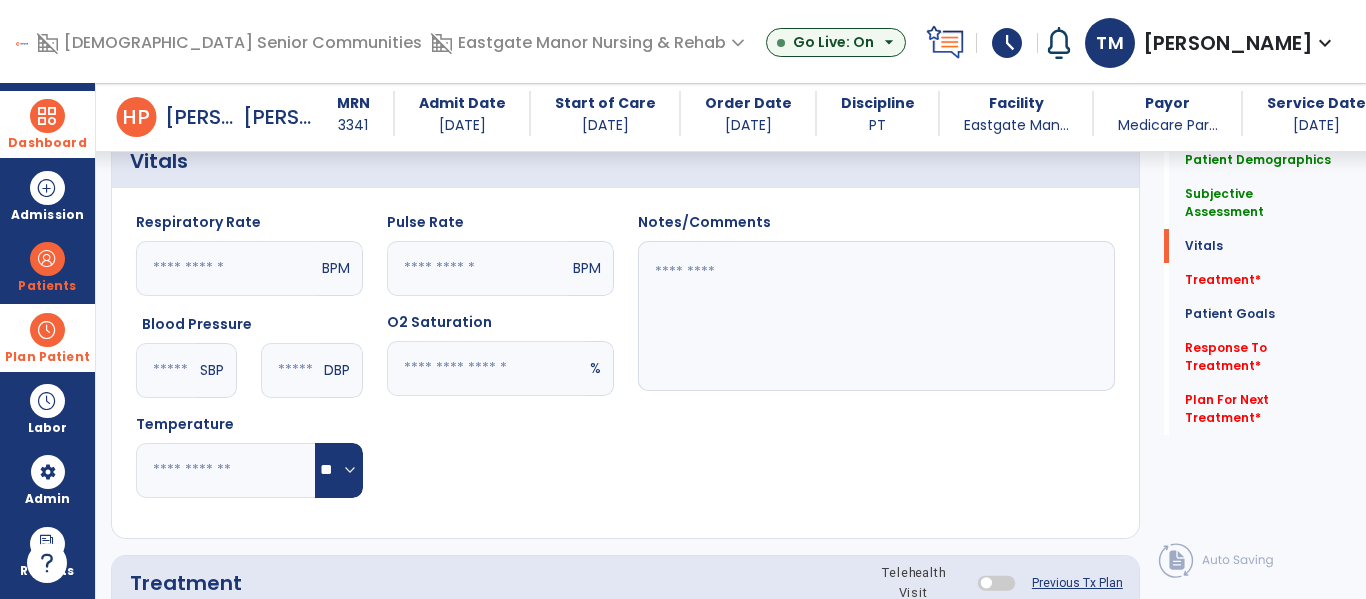 scroll, scrollTop: 830, scrollLeft: 0, axis: vertical 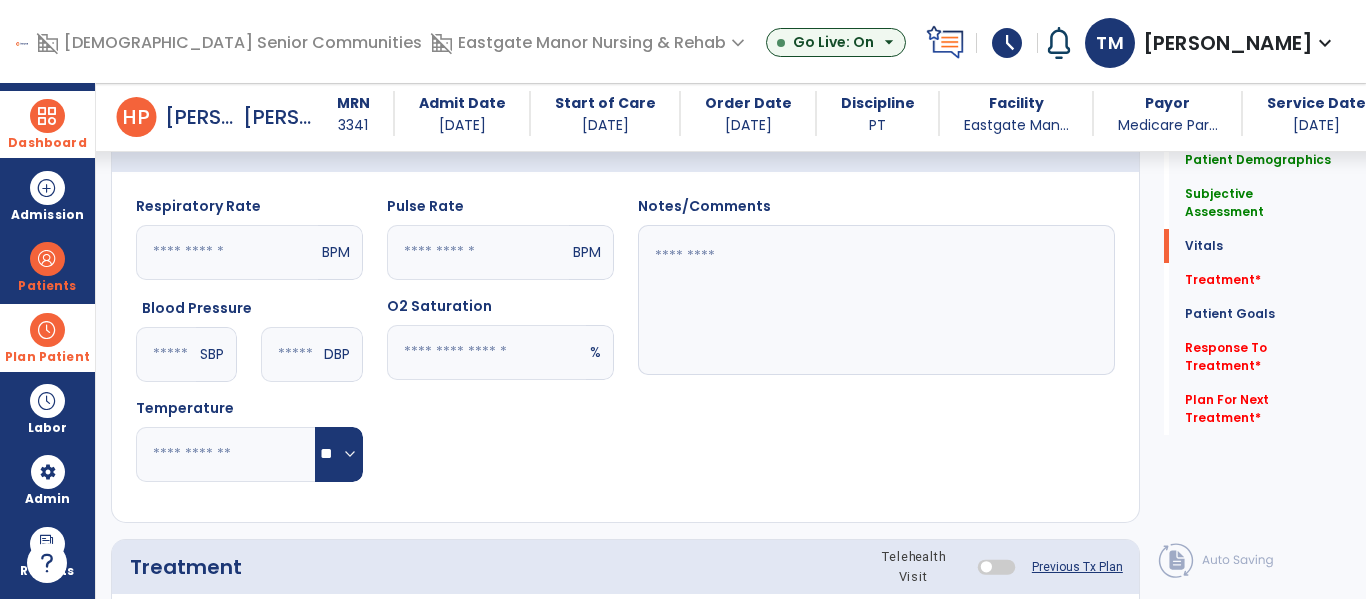 type on "**********" 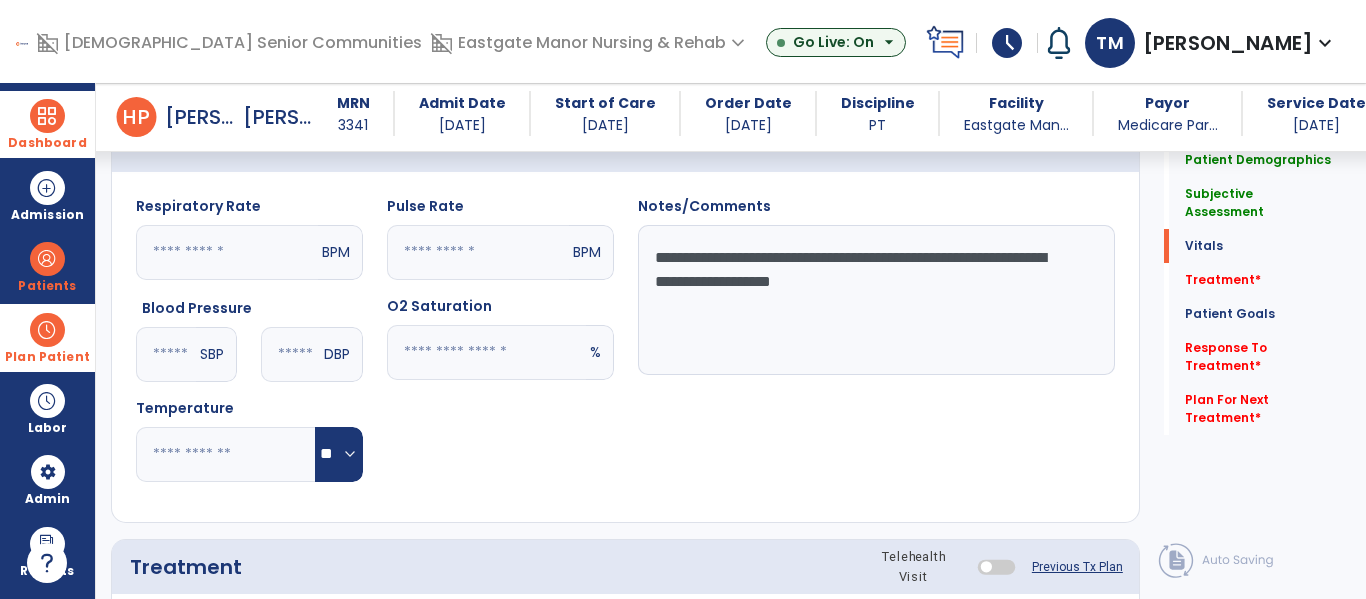 scroll, scrollTop: 833, scrollLeft: 0, axis: vertical 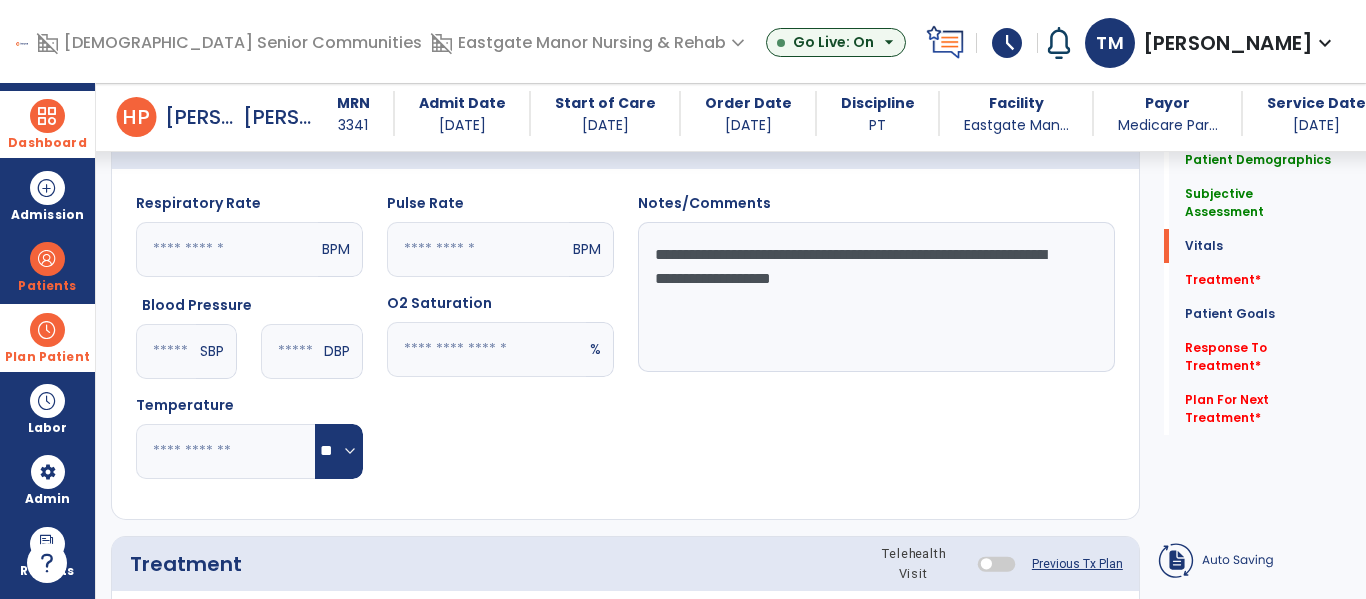 click on "**********" 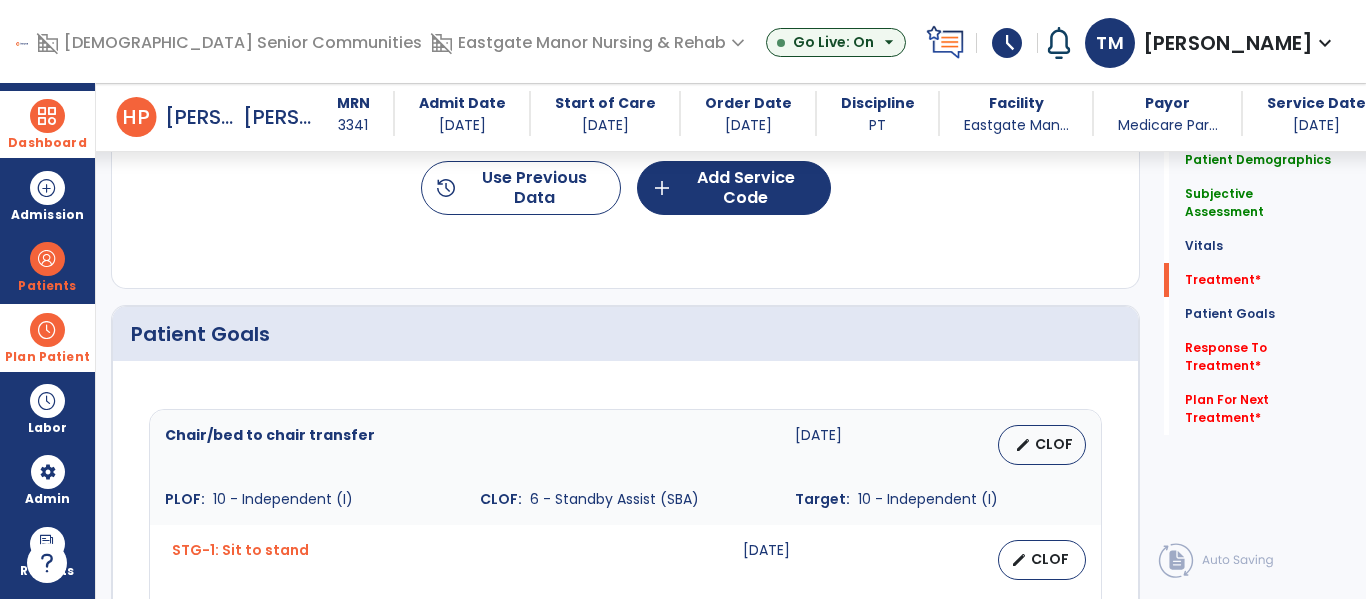 scroll, scrollTop: 1337, scrollLeft: 0, axis: vertical 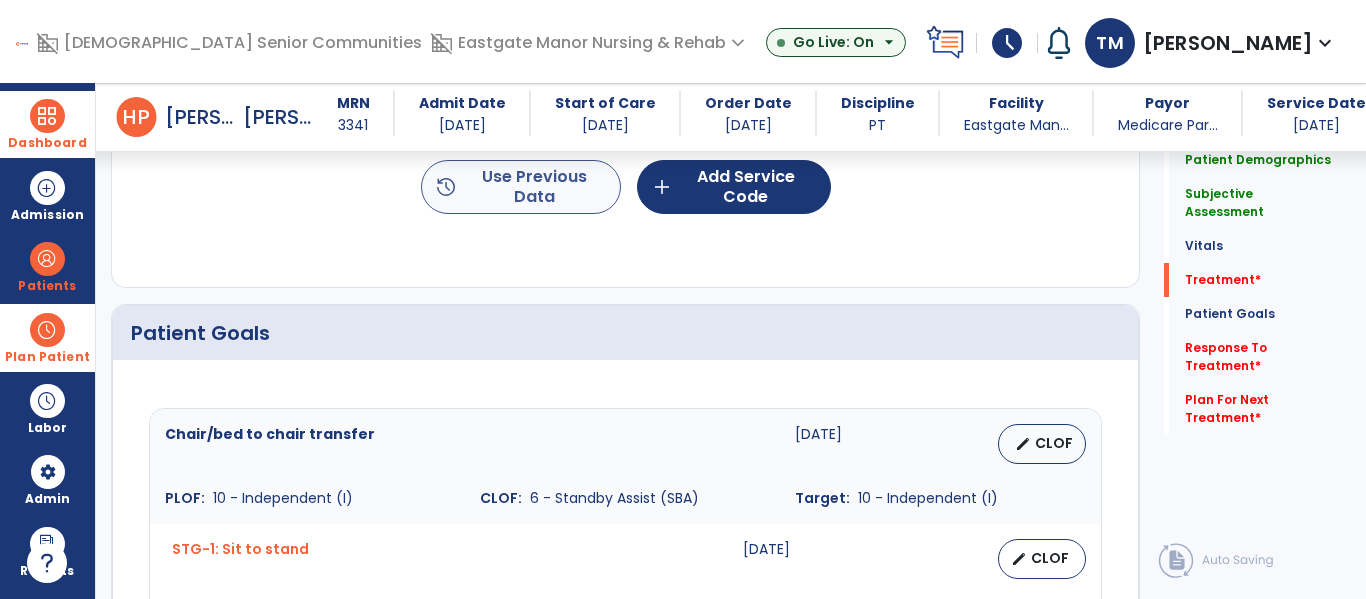 type on "**********" 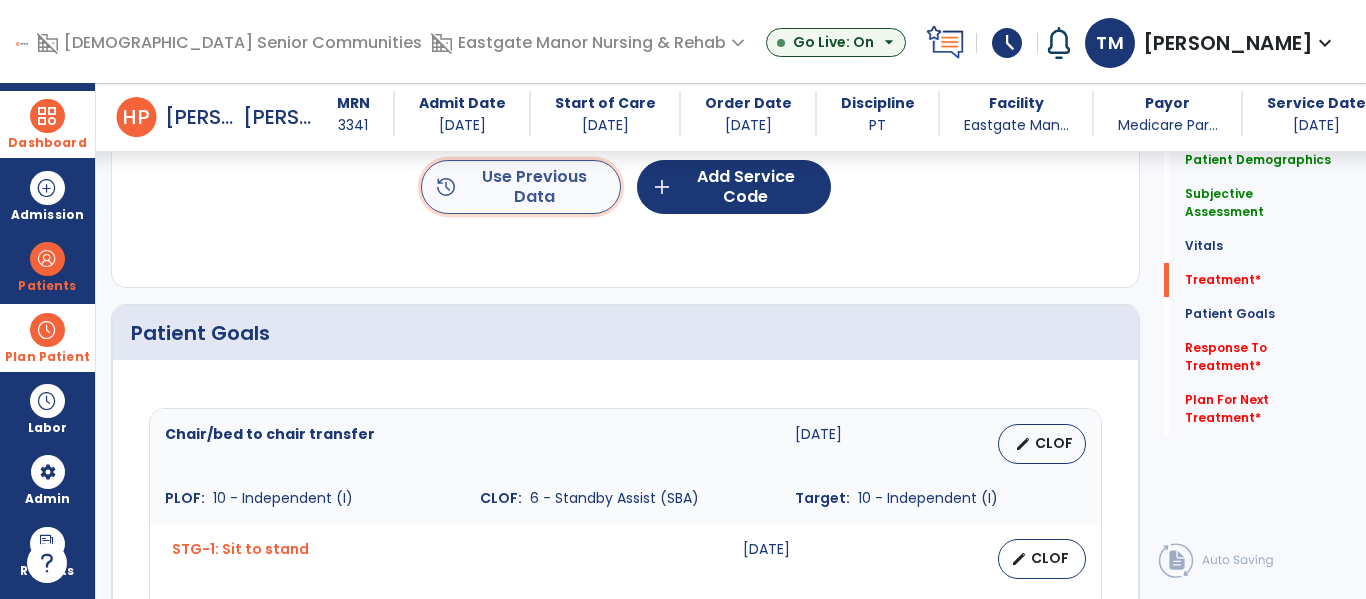 click on "history  Use Previous Data" 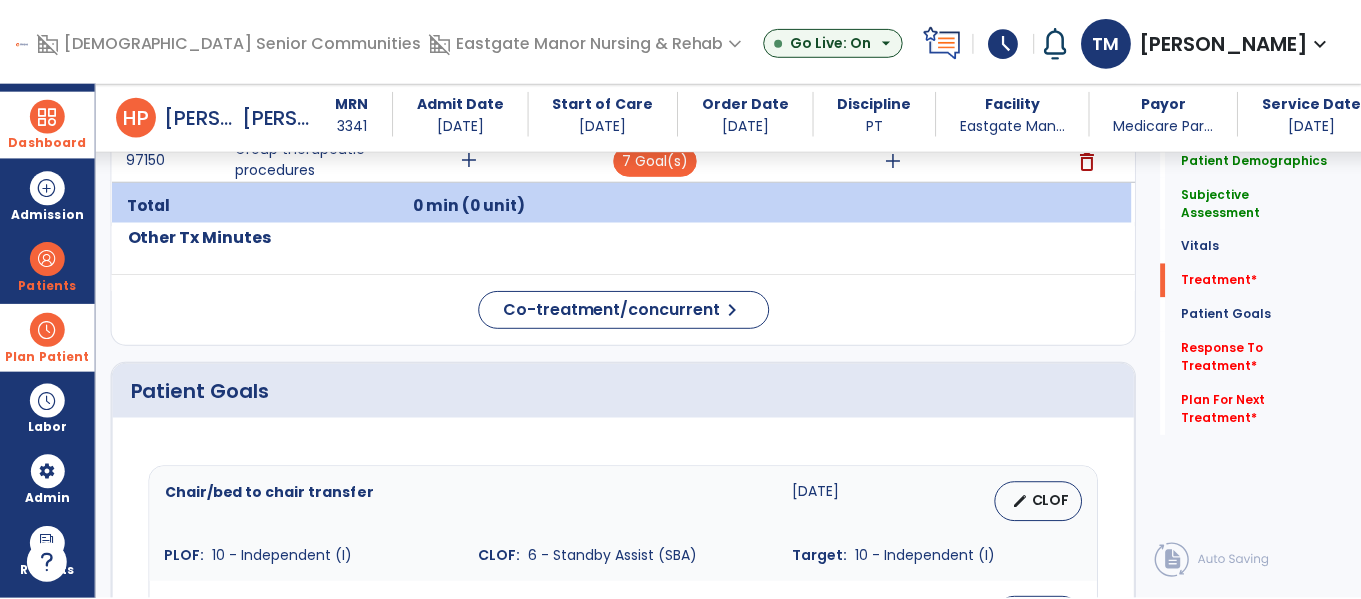 scroll, scrollTop: 1191, scrollLeft: 0, axis: vertical 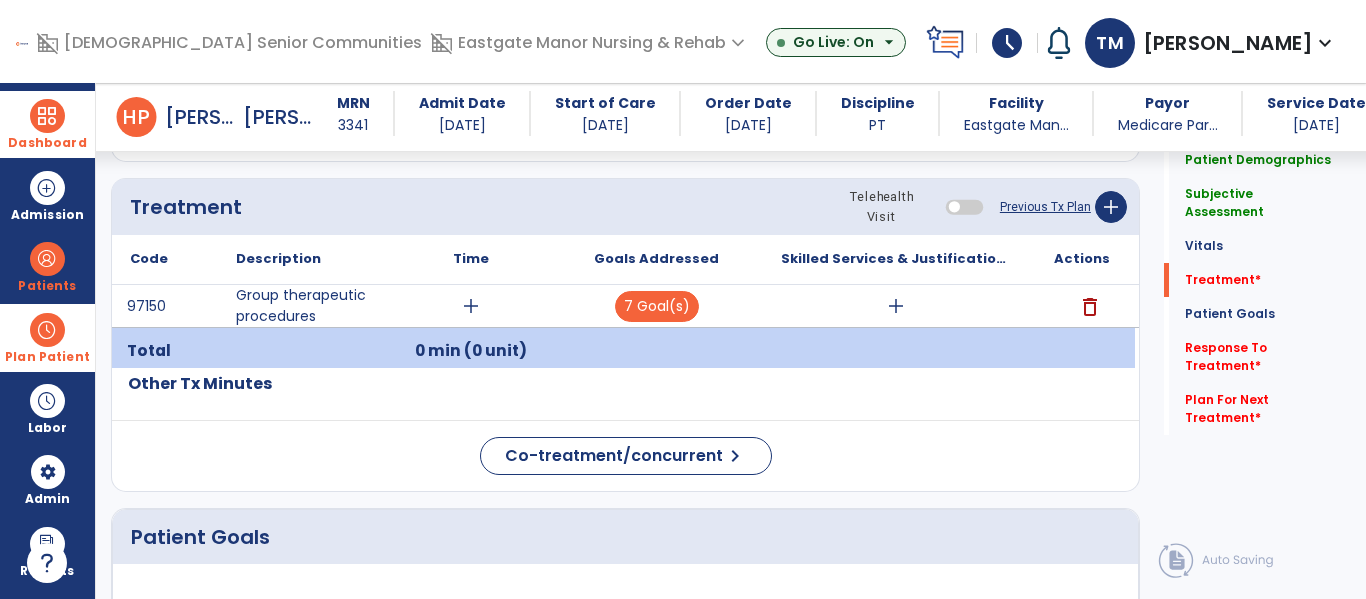 click on "delete" at bounding box center (1090, 307) 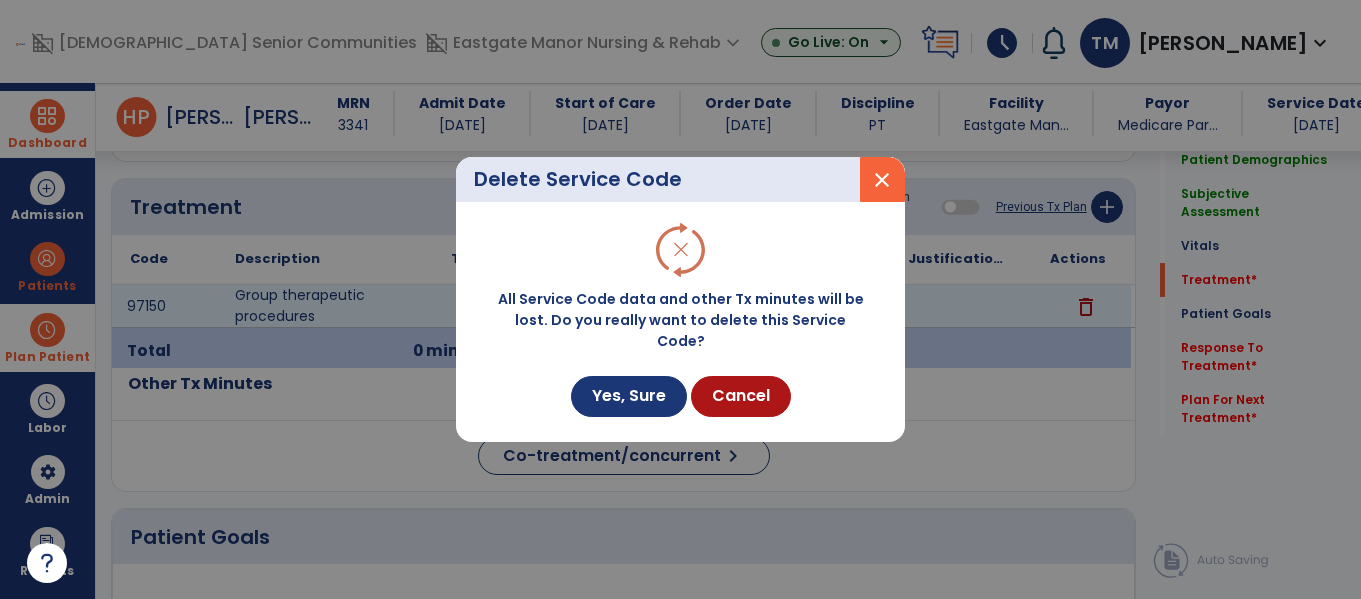 scroll, scrollTop: 1191, scrollLeft: 0, axis: vertical 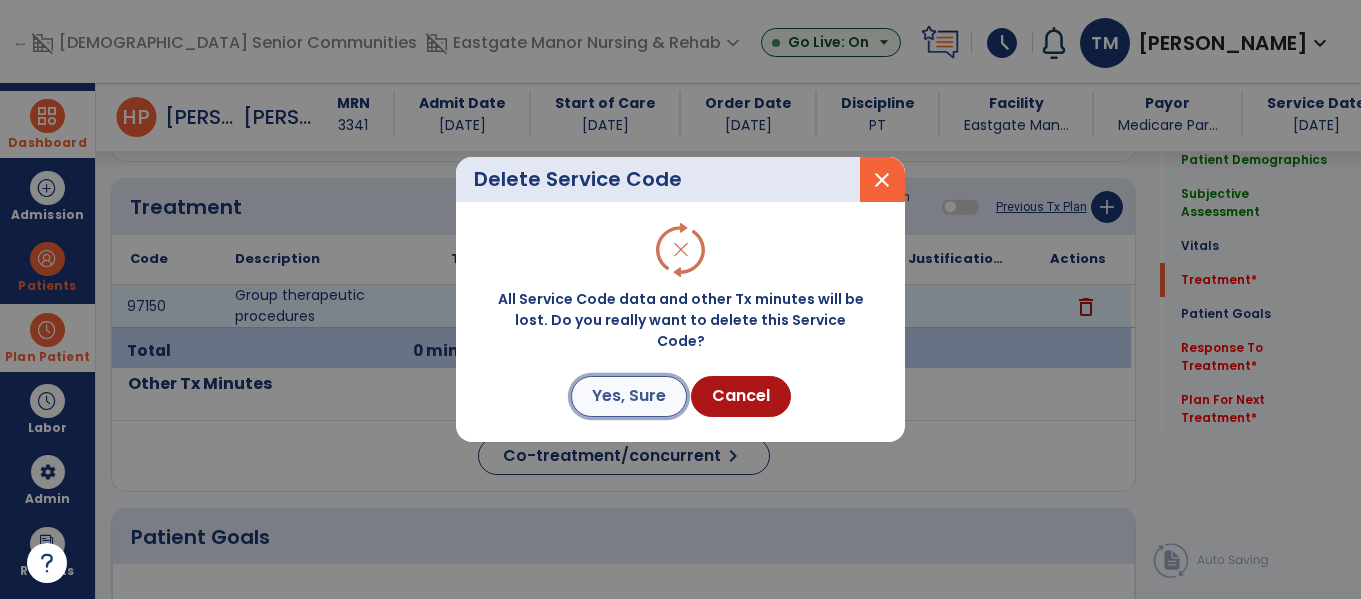 click on "Yes, Sure" at bounding box center [629, 396] 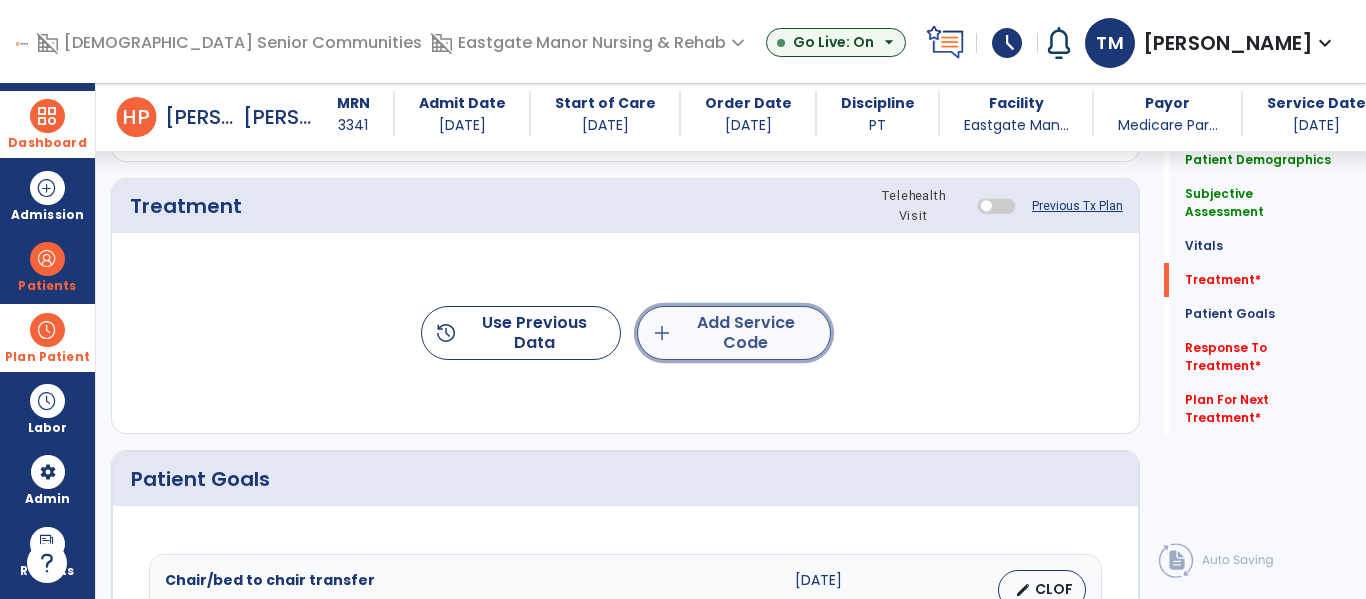 click on "add  Add Service Code" 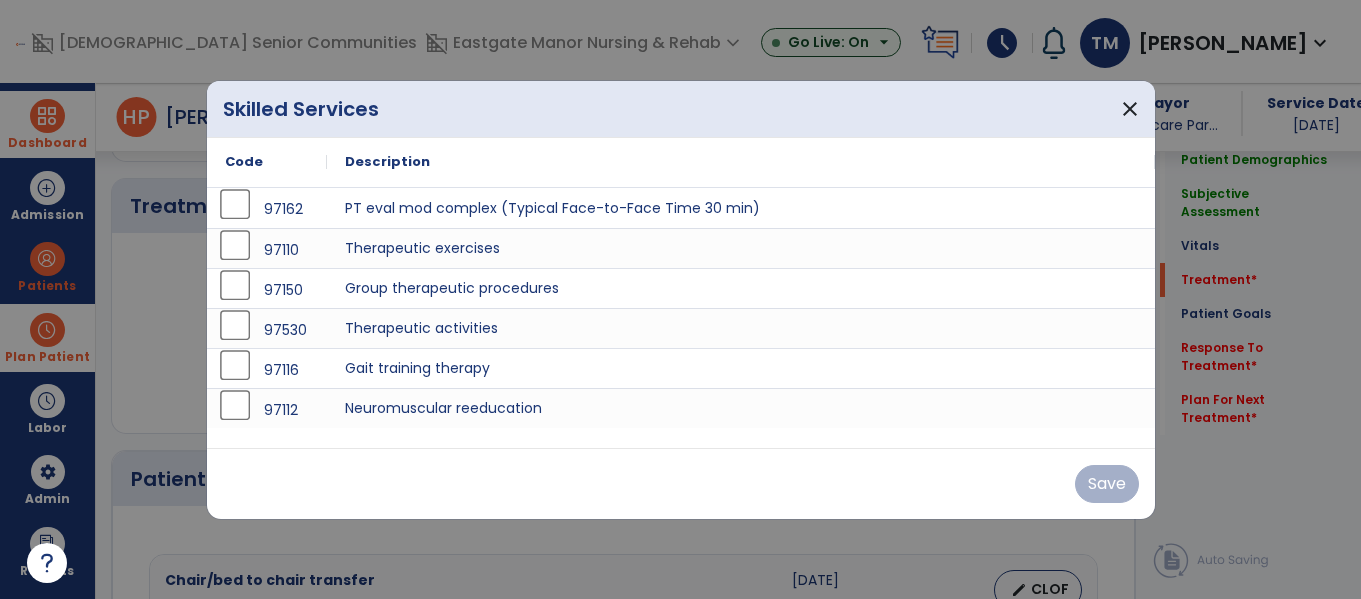 scroll, scrollTop: 1191, scrollLeft: 0, axis: vertical 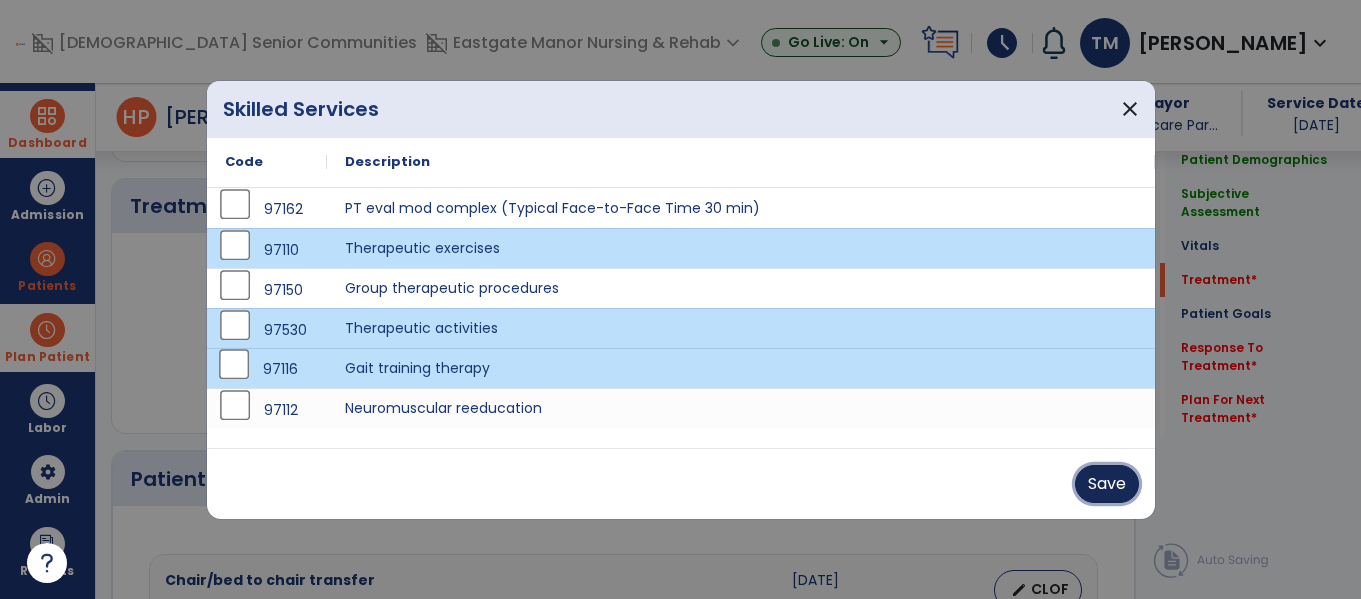 click on "Save" at bounding box center [1107, 484] 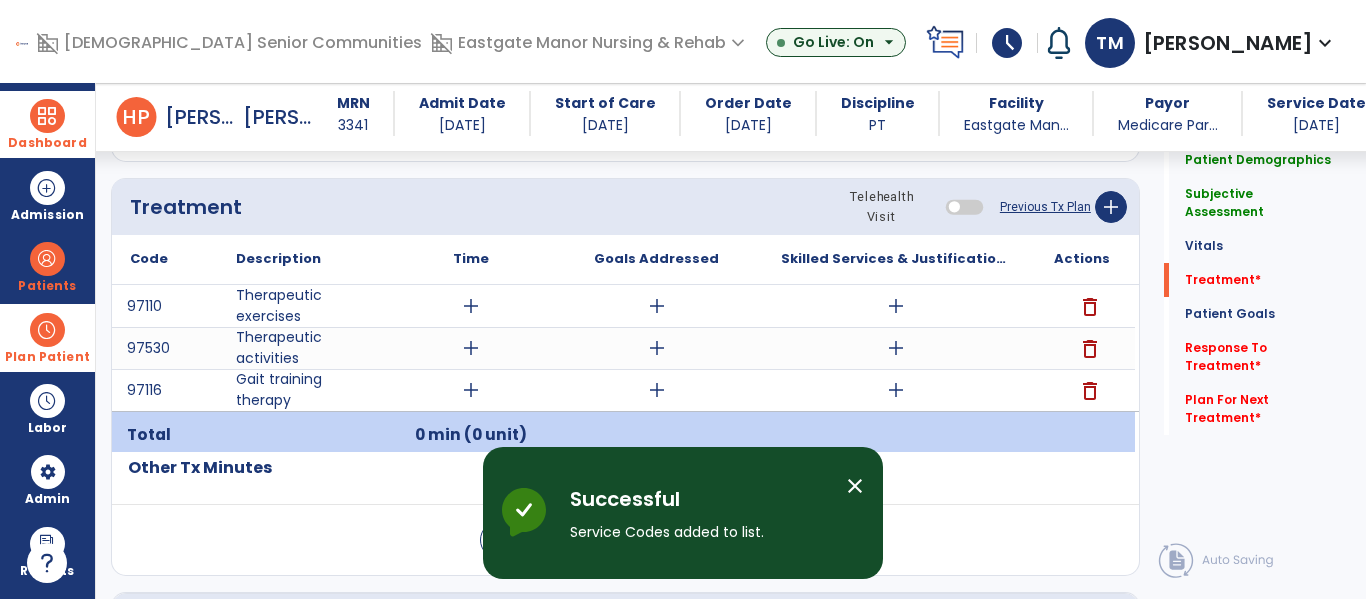 click on "add" at bounding box center [656, 306] 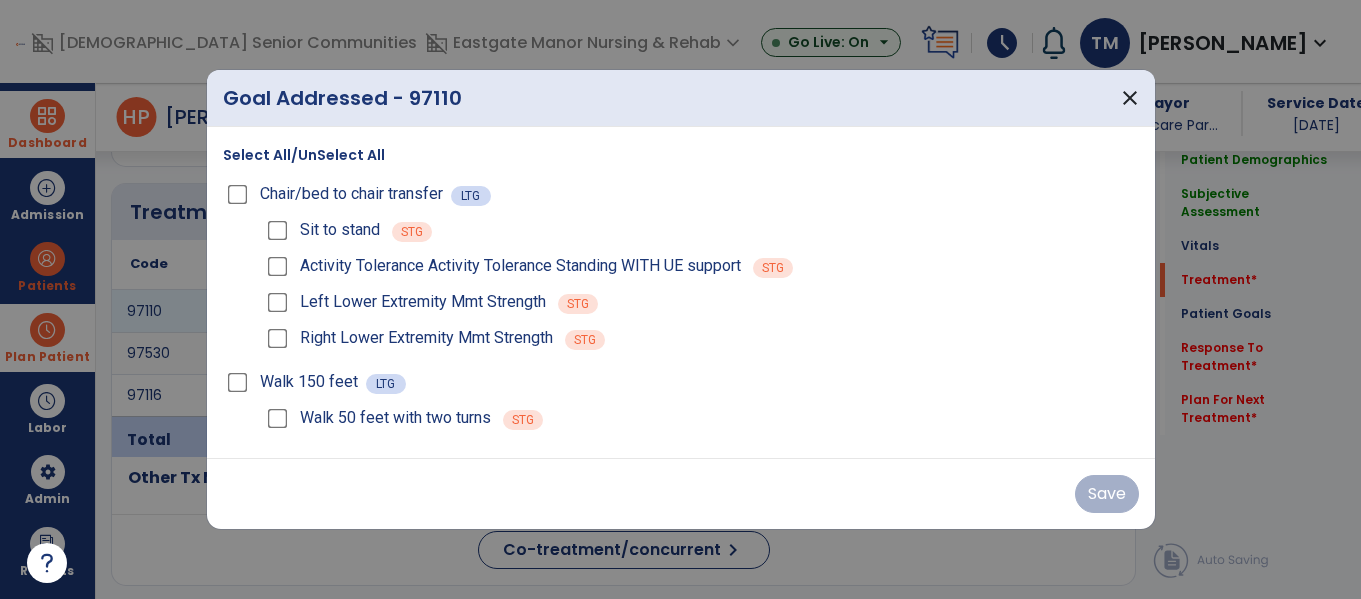 scroll, scrollTop: 1191, scrollLeft: 0, axis: vertical 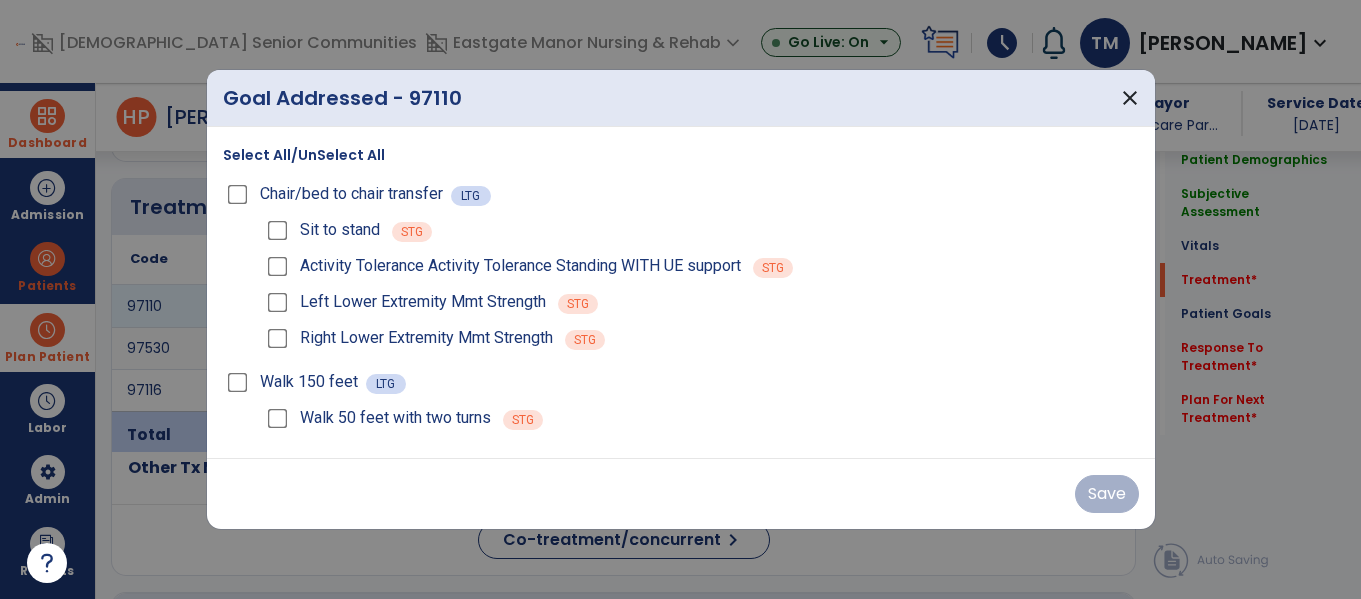 click on "Select All/UnSelect All" at bounding box center [304, 155] 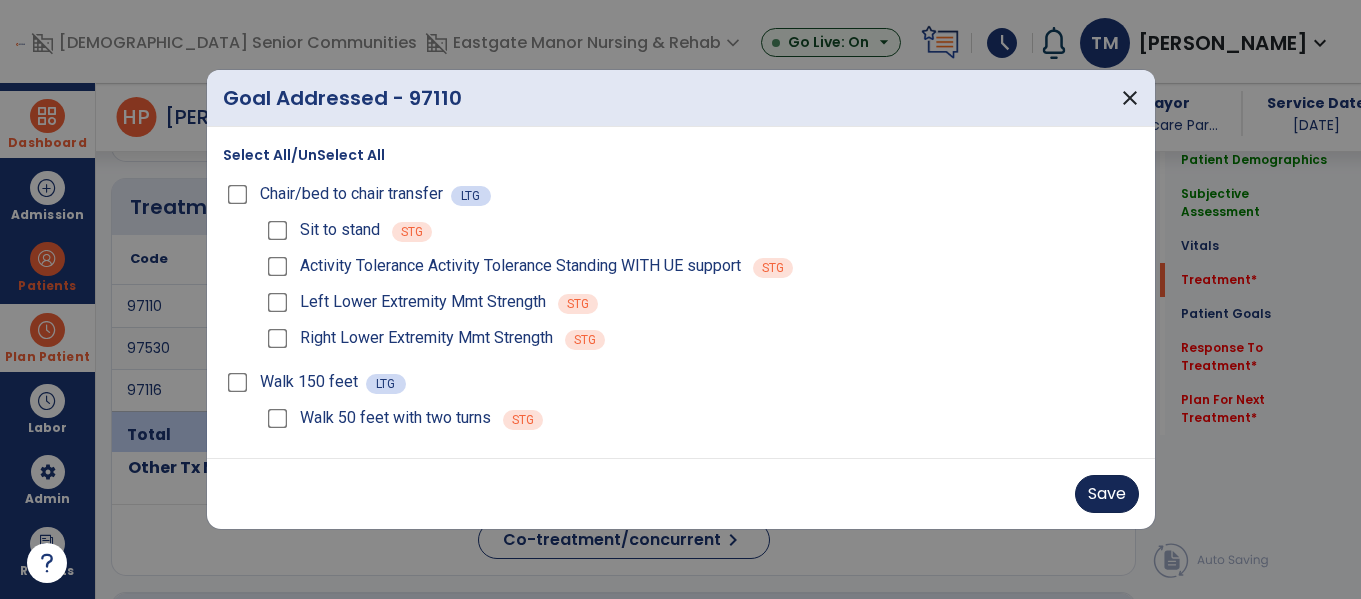 click on "Save" at bounding box center [1107, 494] 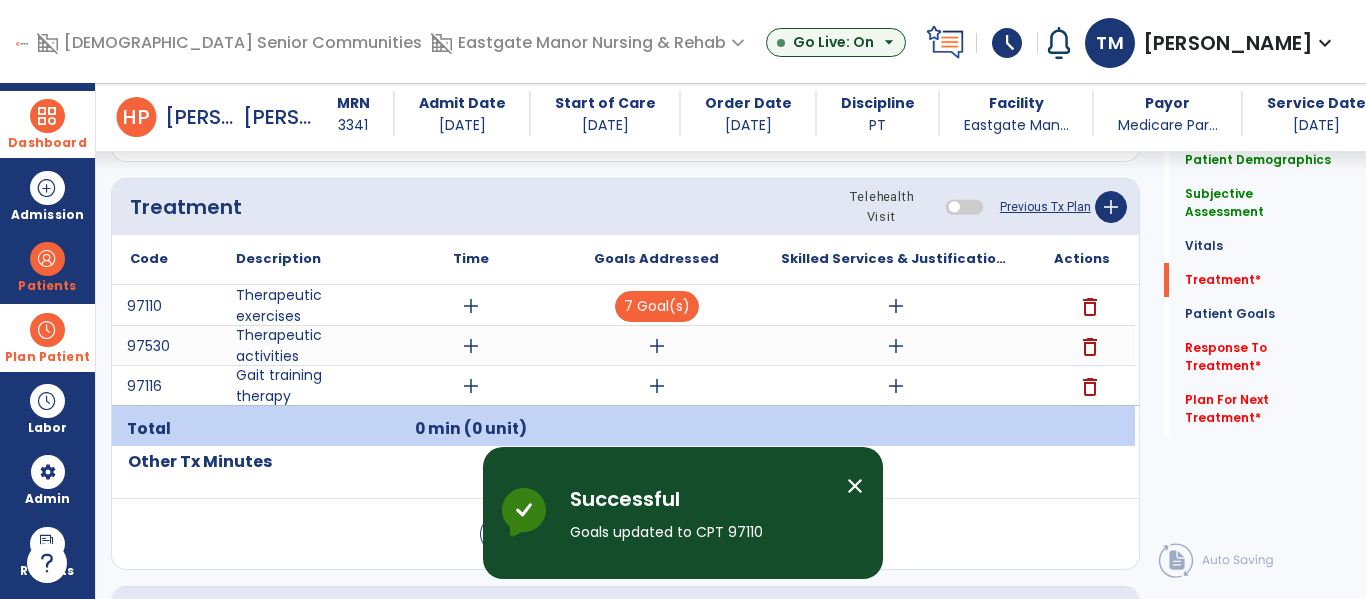 click on "add" at bounding box center (657, 346) 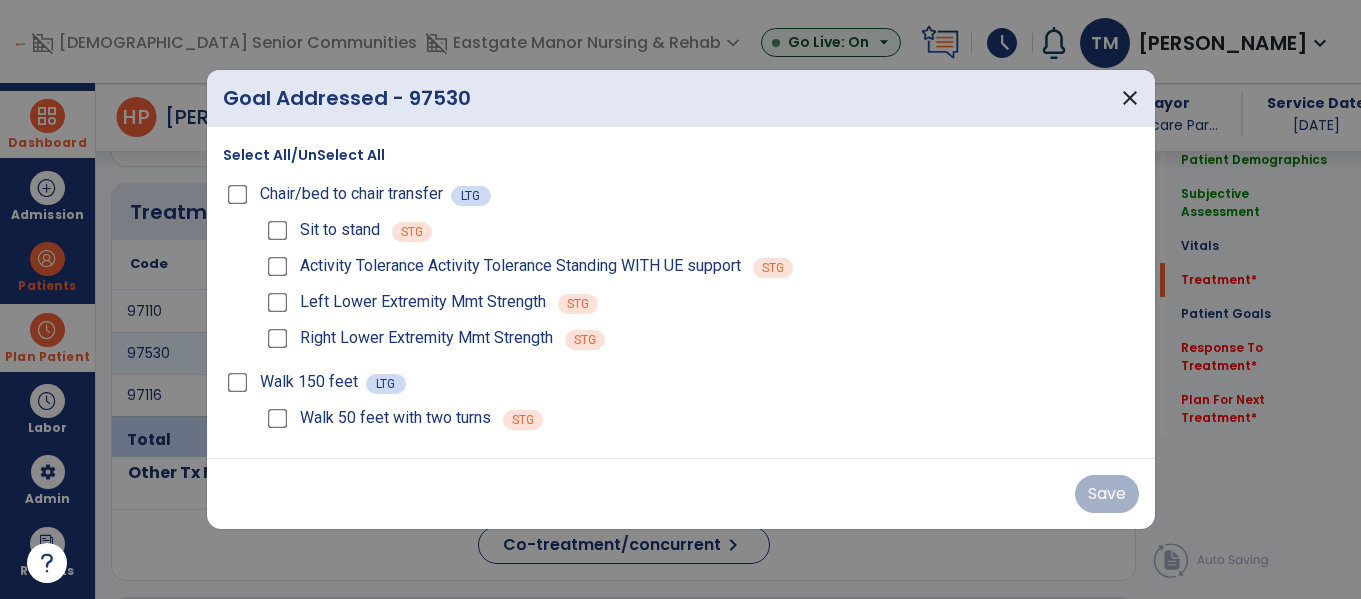 scroll, scrollTop: 1191, scrollLeft: 0, axis: vertical 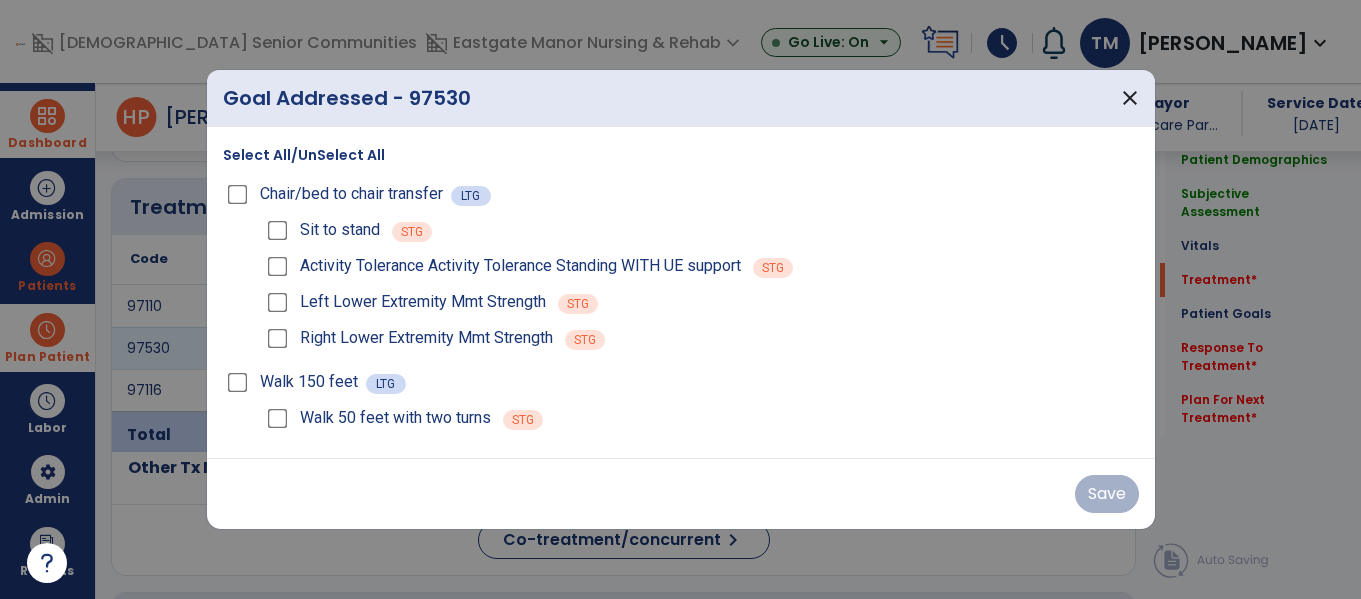 click on "Select All/UnSelect All" at bounding box center [304, 155] 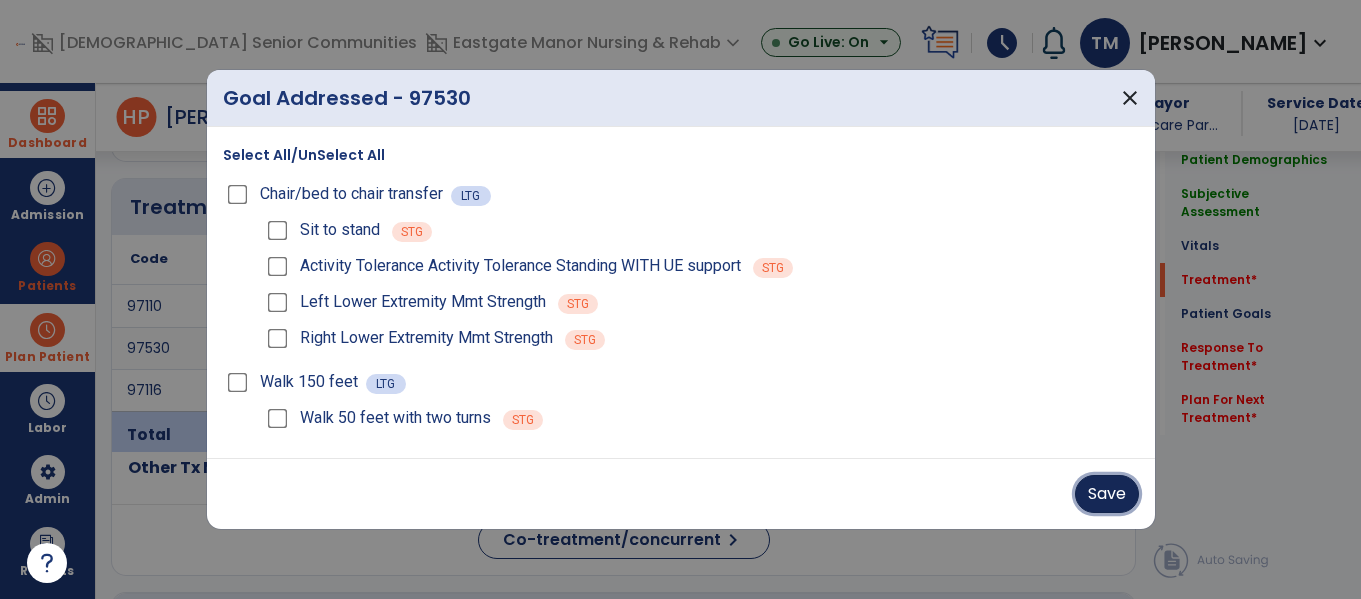 click on "Save" at bounding box center (1107, 494) 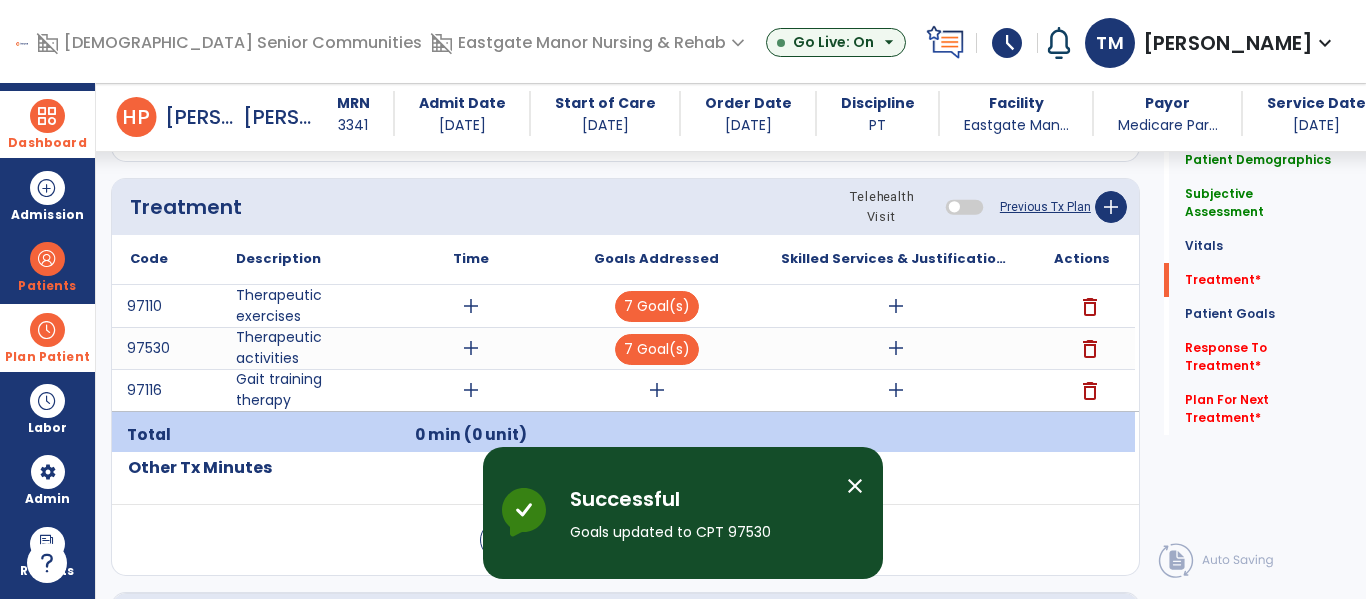 click on "add" at bounding box center (657, 390) 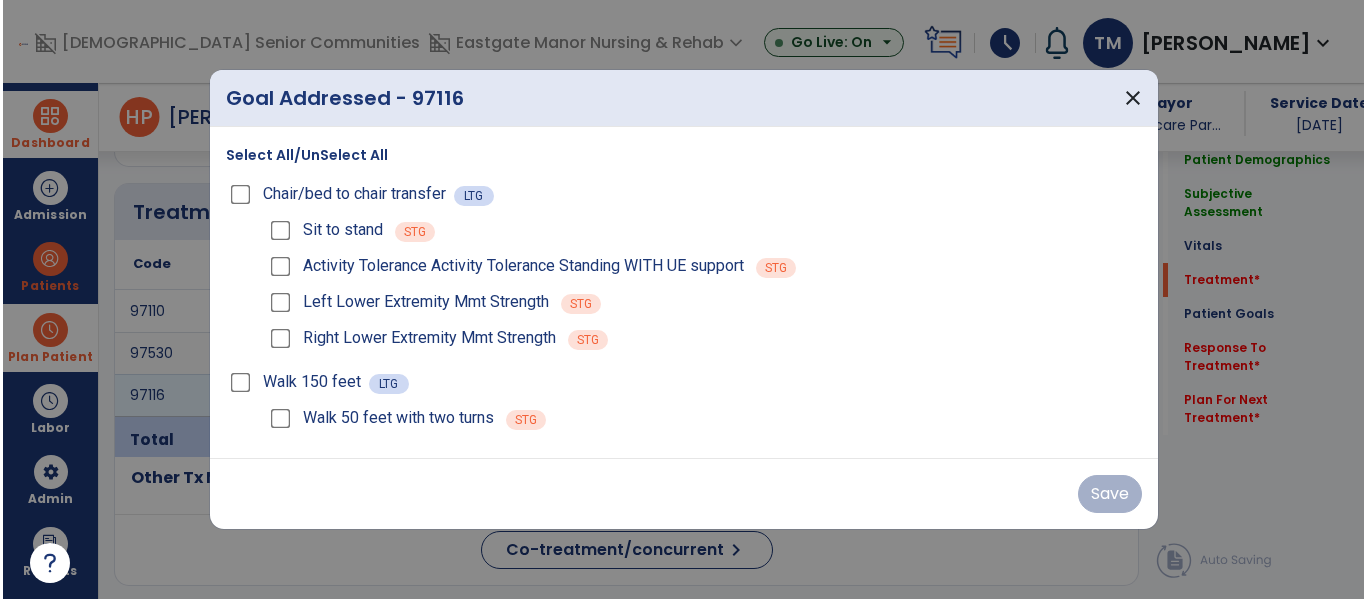 scroll, scrollTop: 1191, scrollLeft: 0, axis: vertical 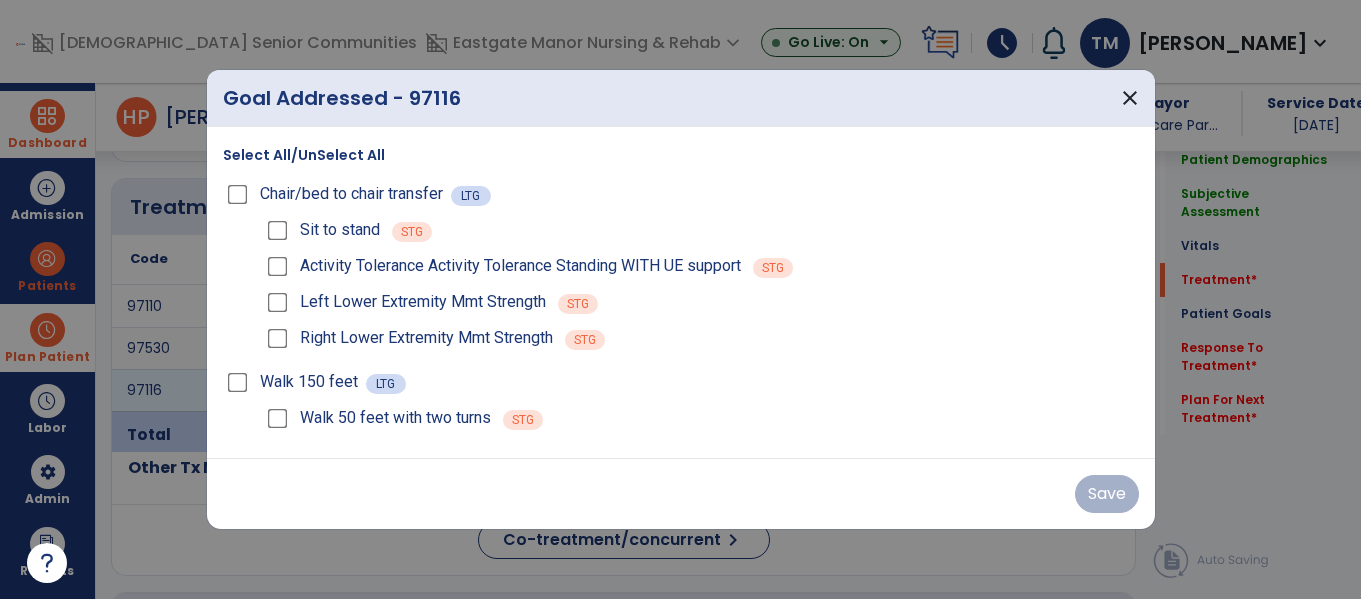 click on "Select All/UnSelect All" at bounding box center (304, 155) 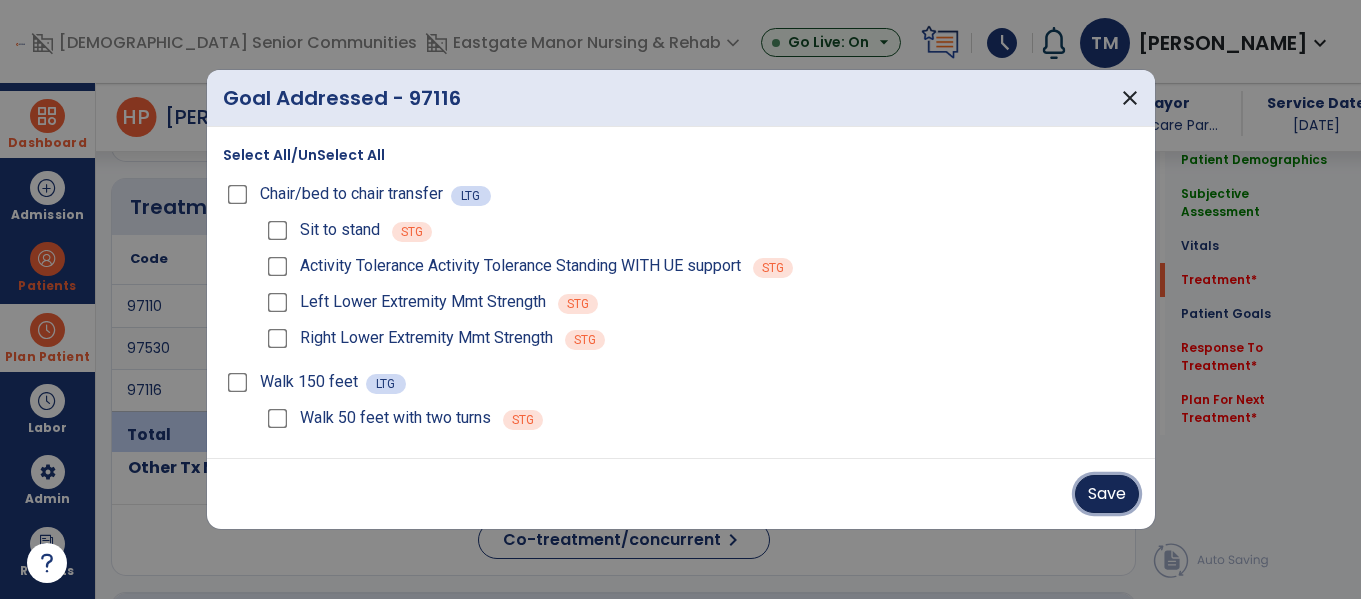 click on "Save" at bounding box center (1107, 494) 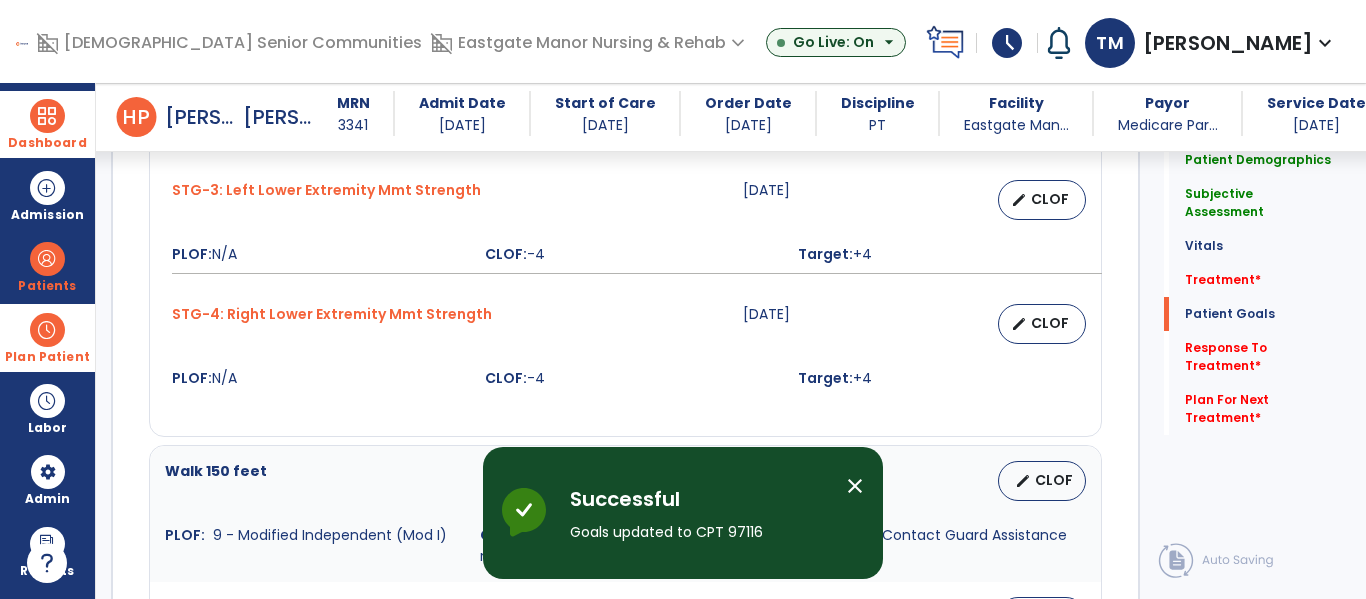 scroll, scrollTop: 2902, scrollLeft: 0, axis: vertical 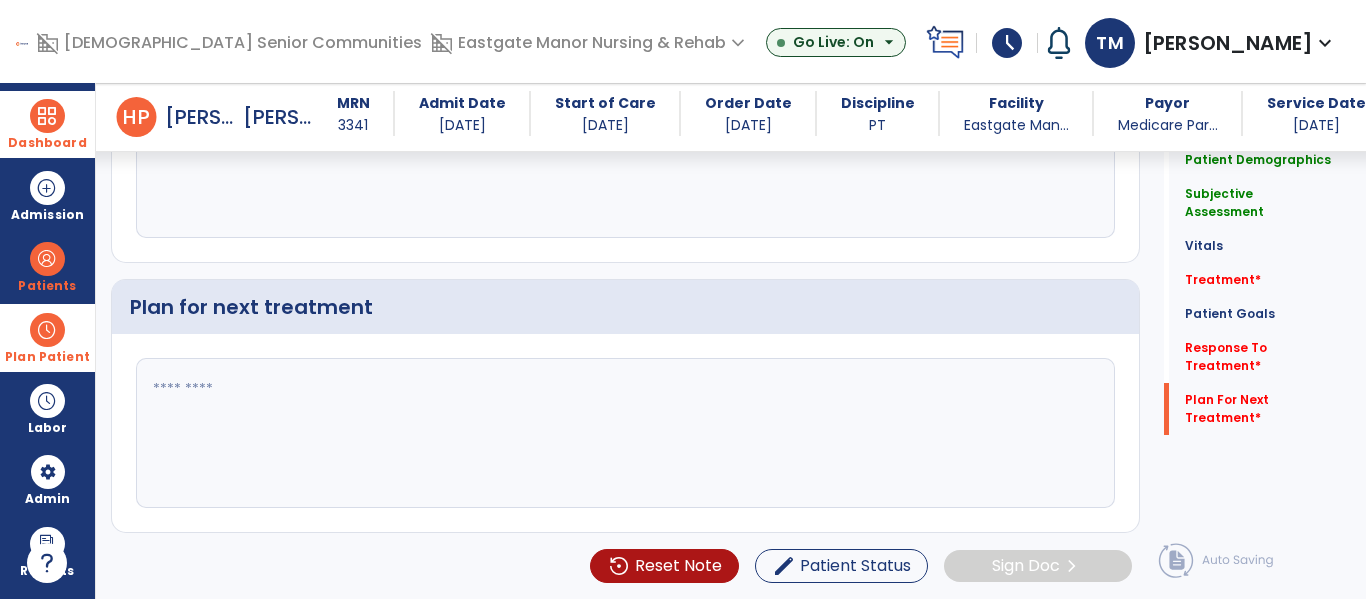 click 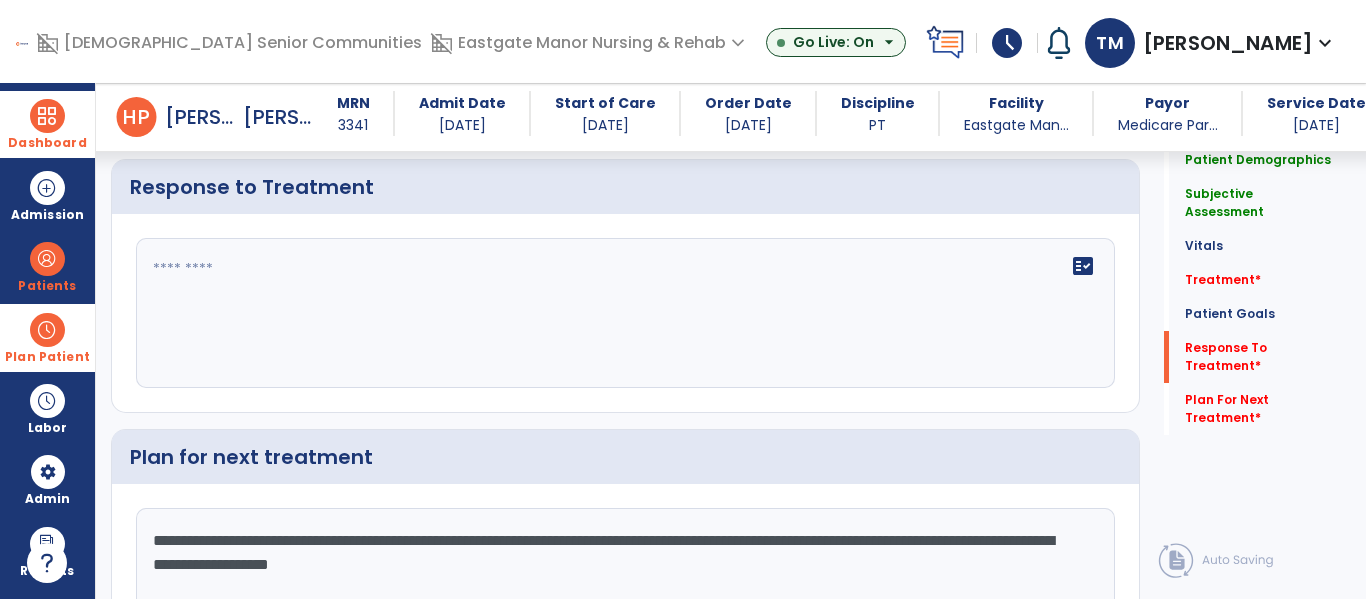 scroll, scrollTop: 2739, scrollLeft: 0, axis: vertical 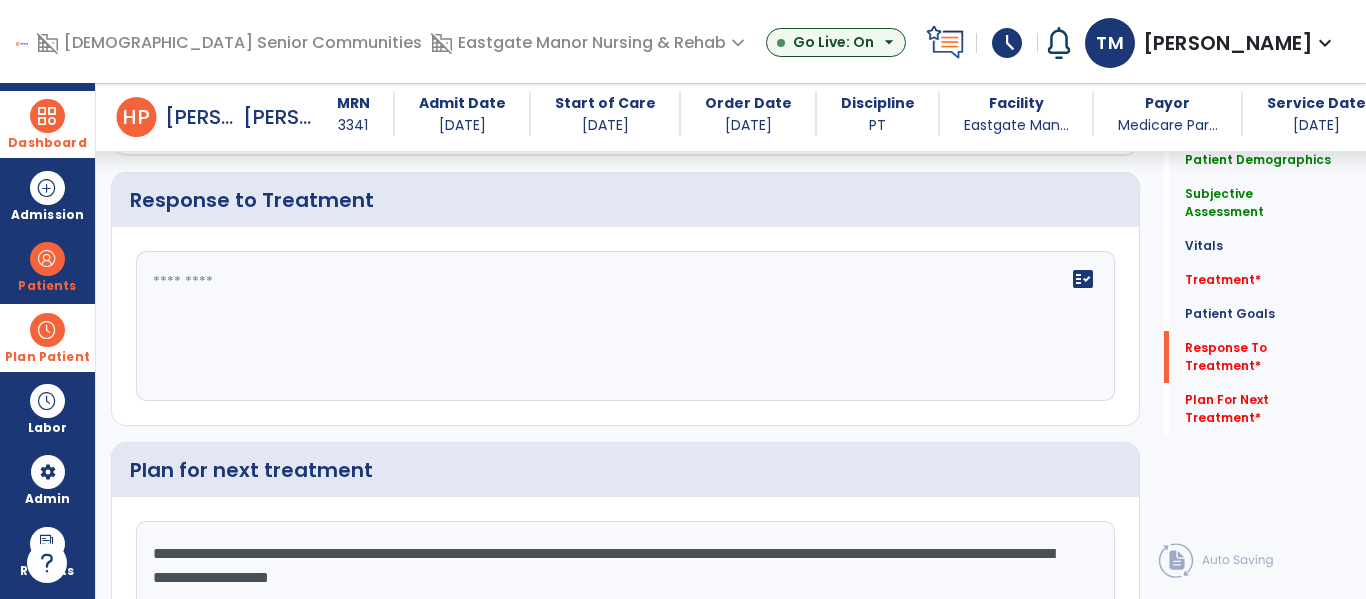 type on "**********" 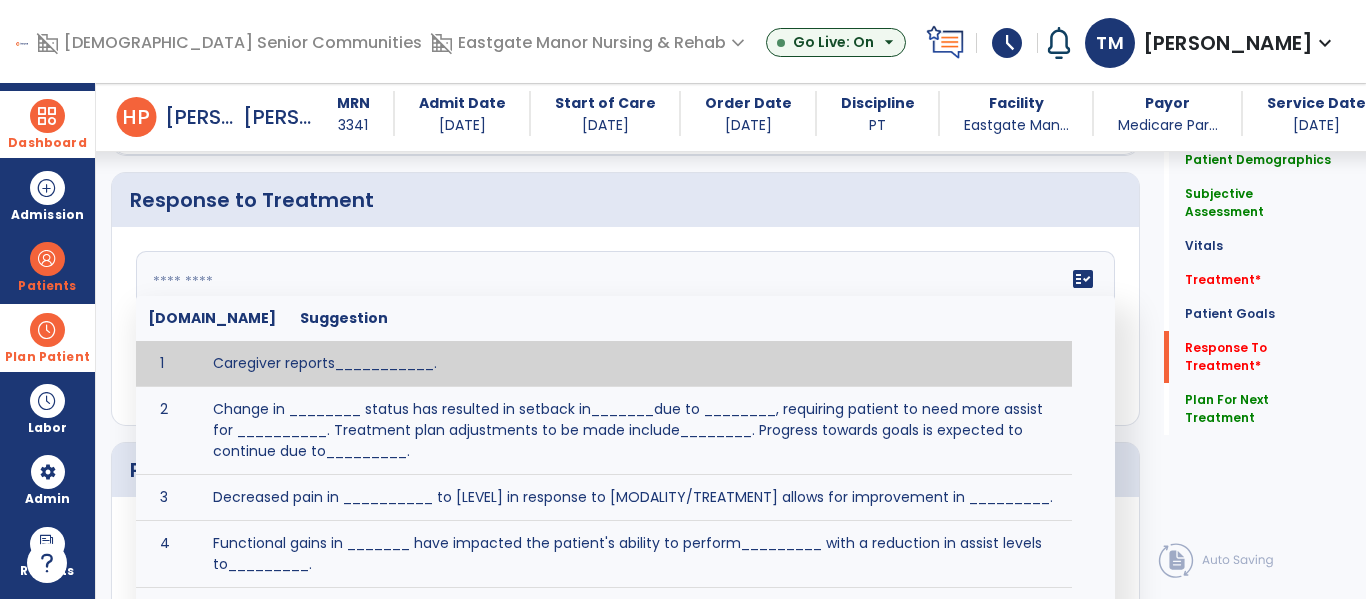 click 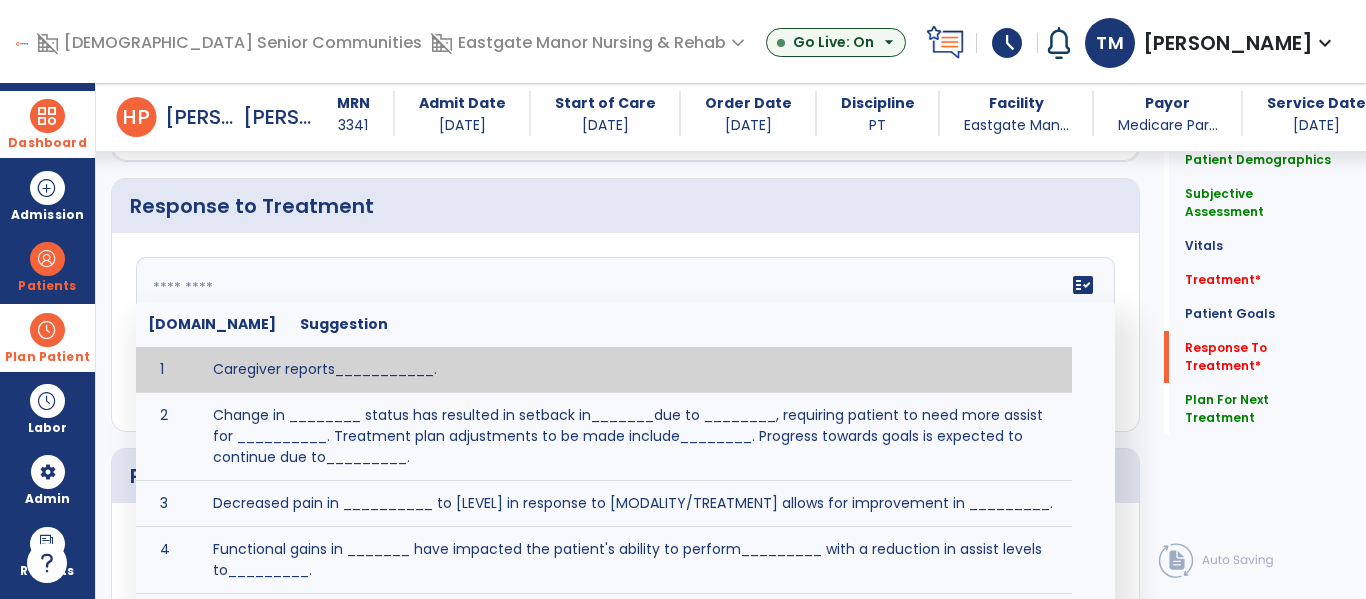 scroll, scrollTop: 2739, scrollLeft: 0, axis: vertical 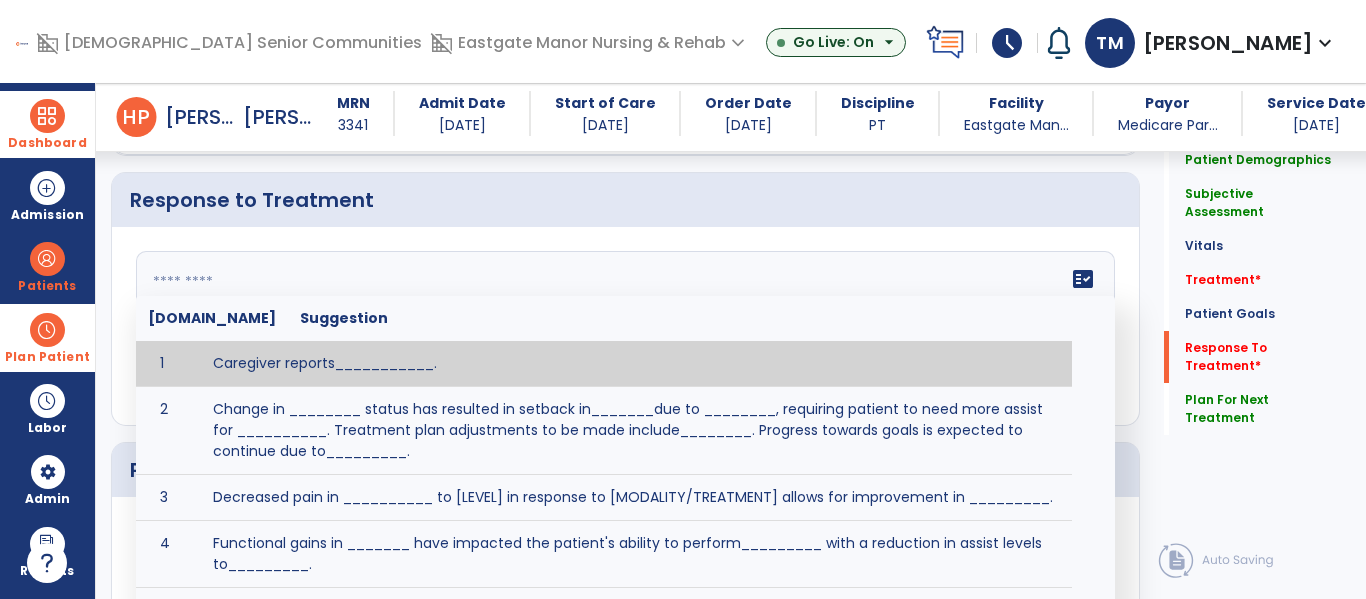paste on "**********" 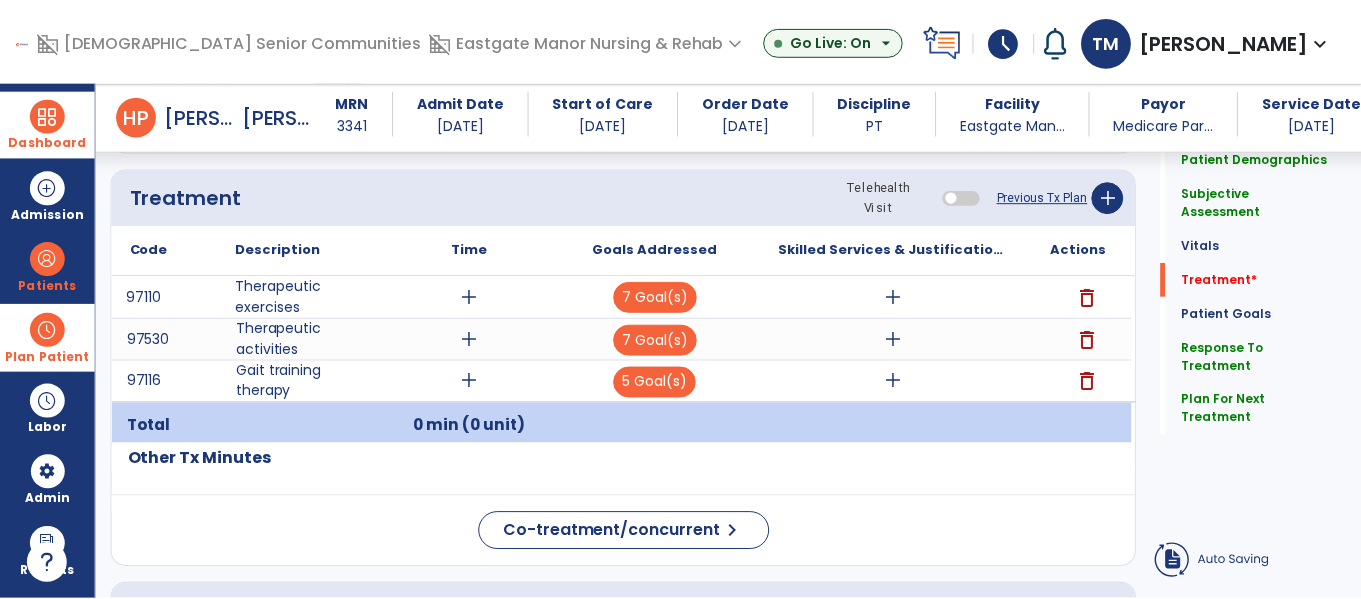 scroll, scrollTop: 1182, scrollLeft: 0, axis: vertical 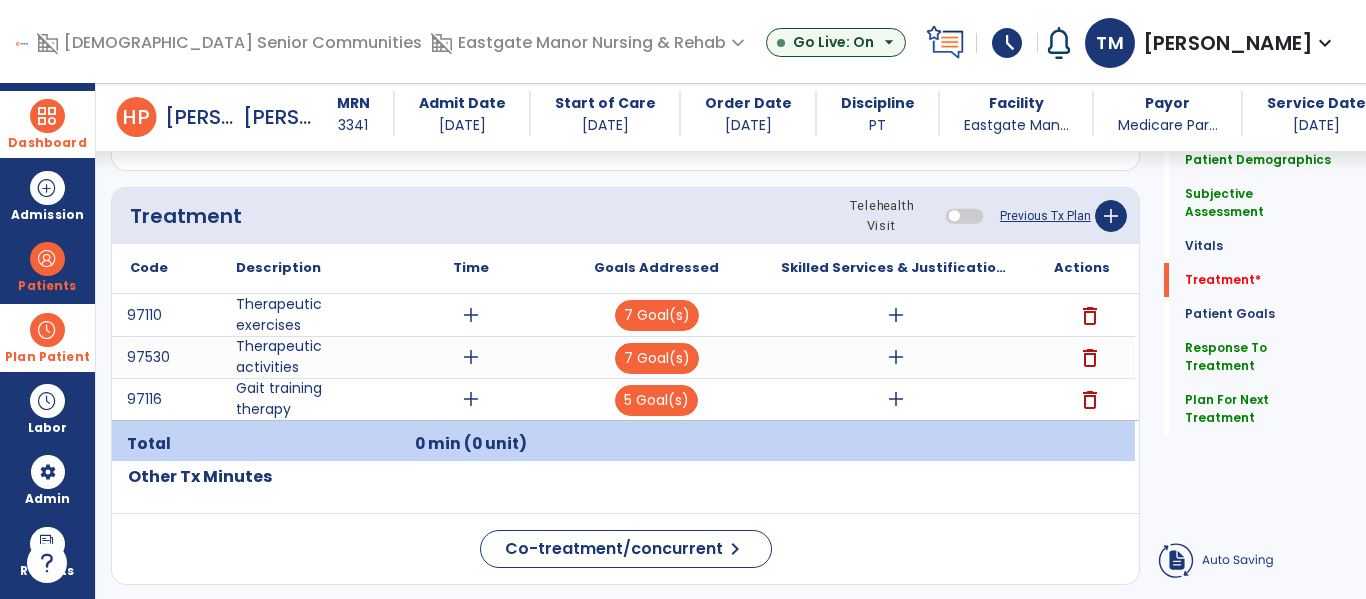 type on "**********" 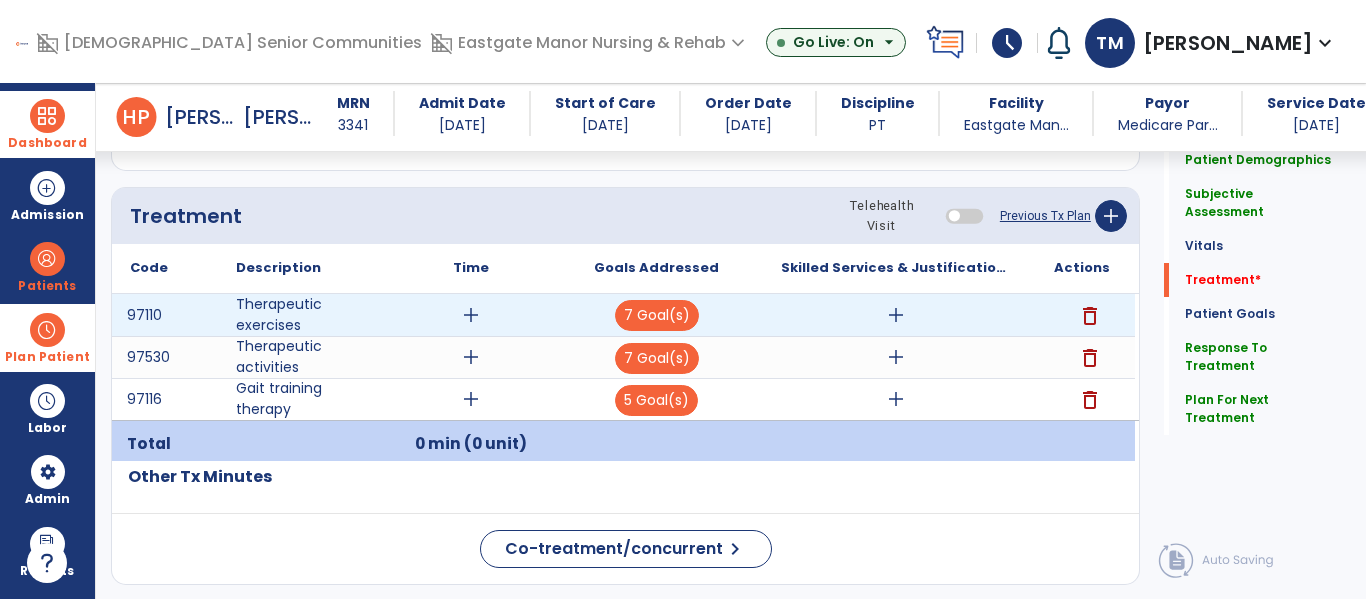 click on "add" at bounding box center [471, 315] 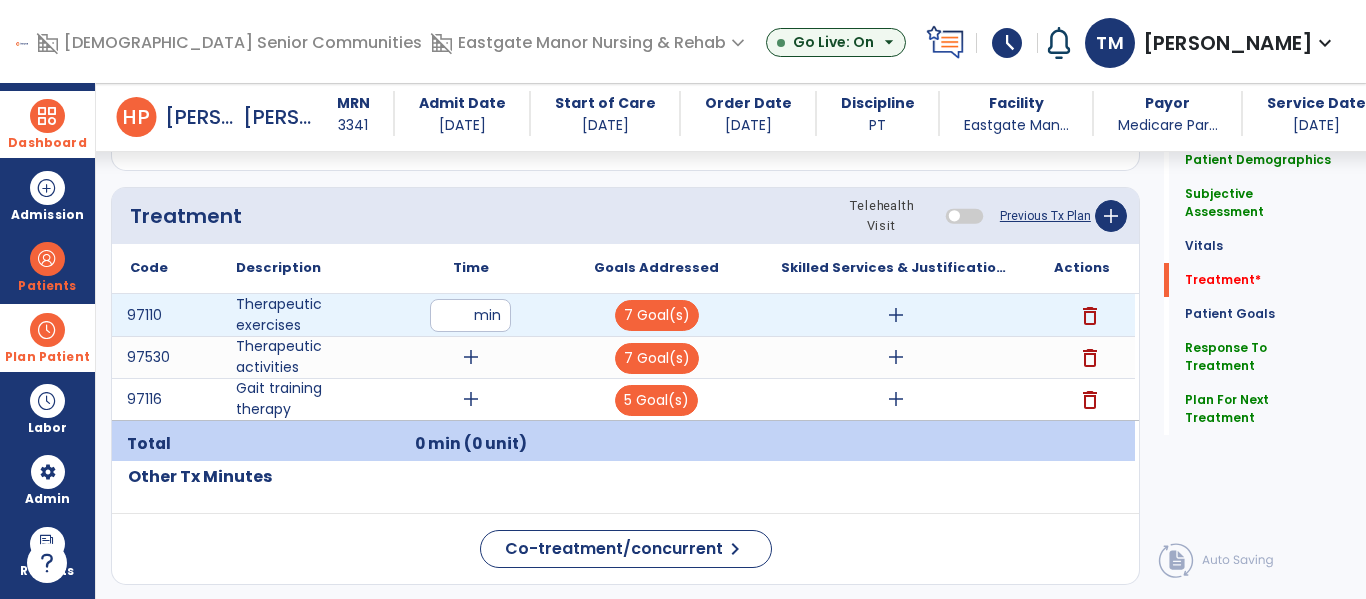type on "**" 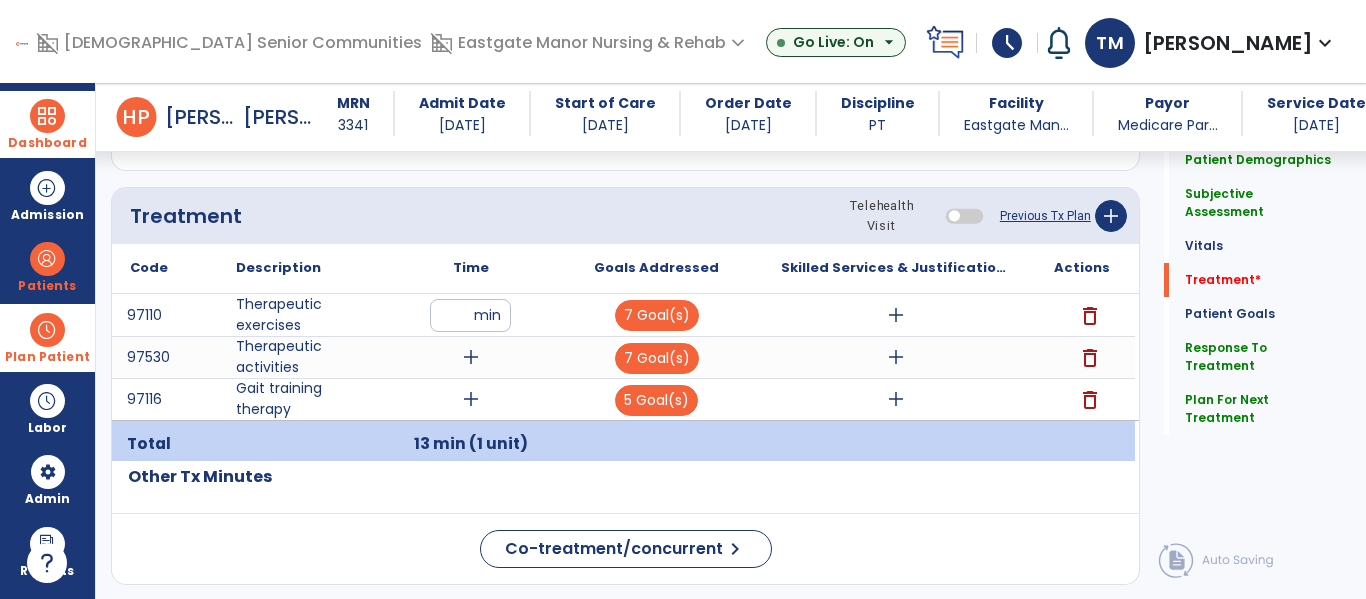click on "add" at bounding box center [896, 315] 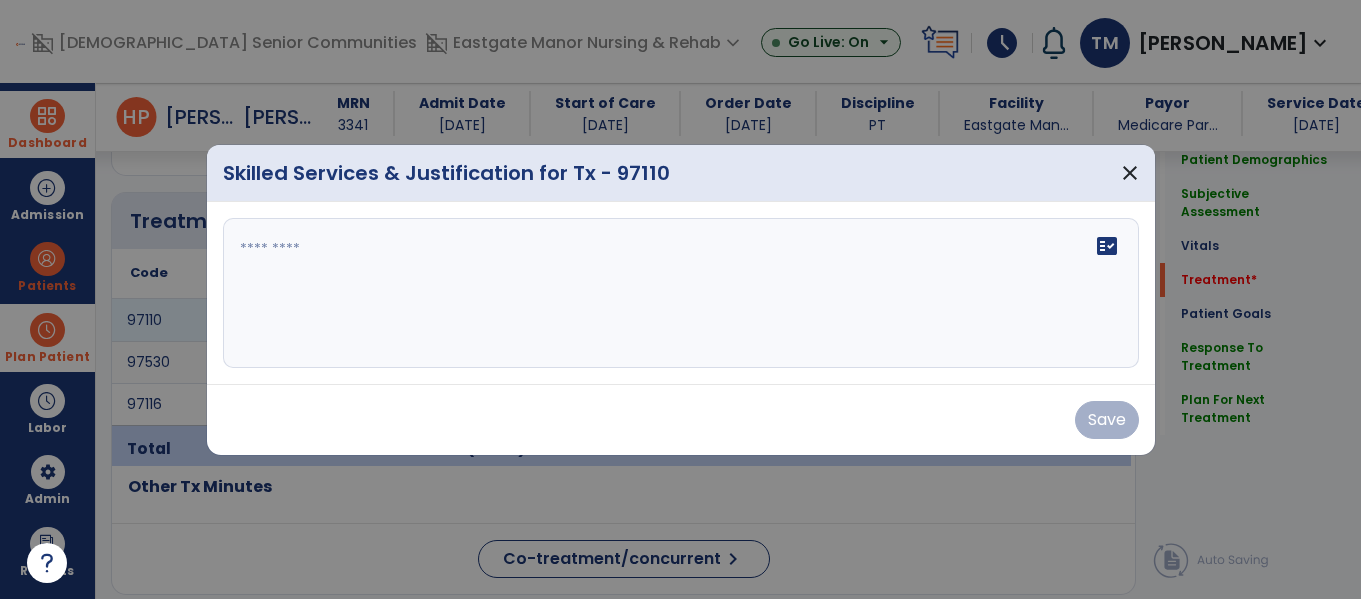 scroll, scrollTop: 1182, scrollLeft: 0, axis: vertical 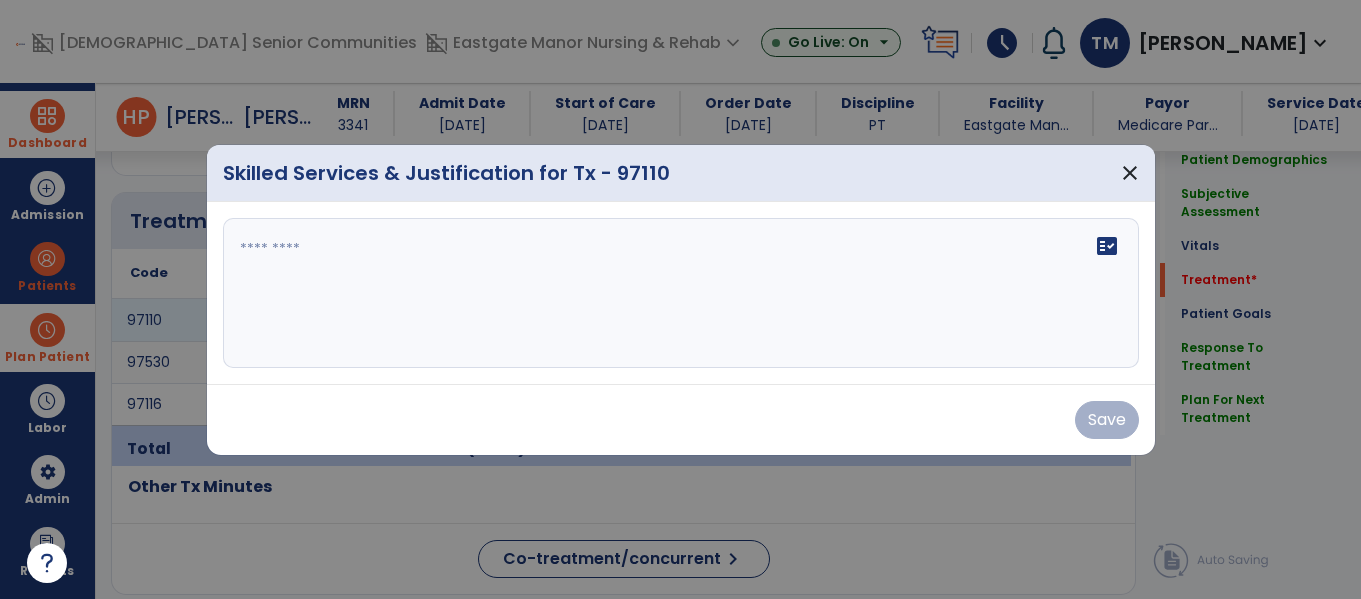 click on "fact_check" at bounding box center (681, 293) 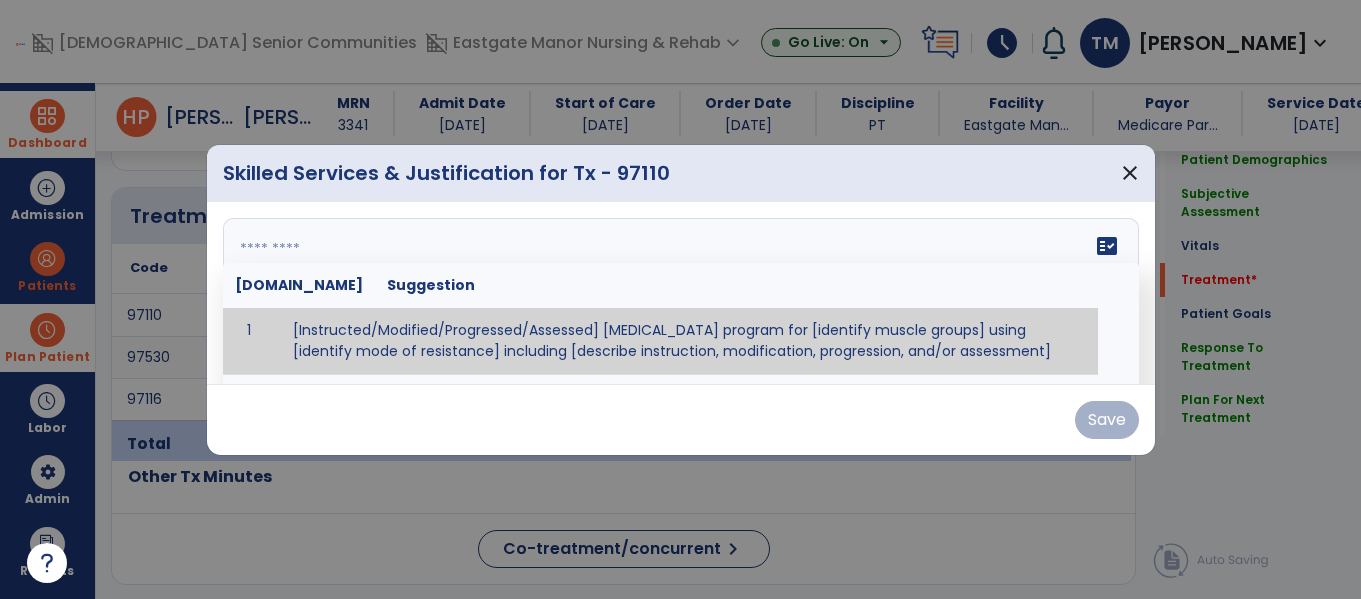 paste on "**********" 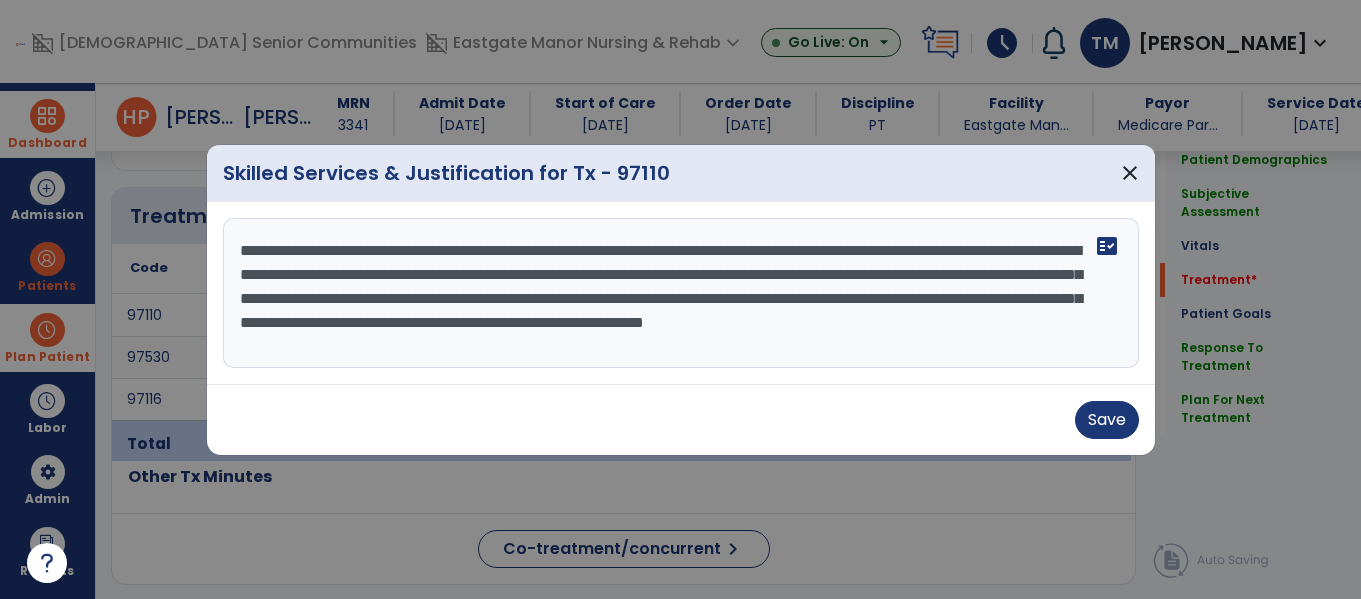 click on "**********" at bounding box center [681, 293] 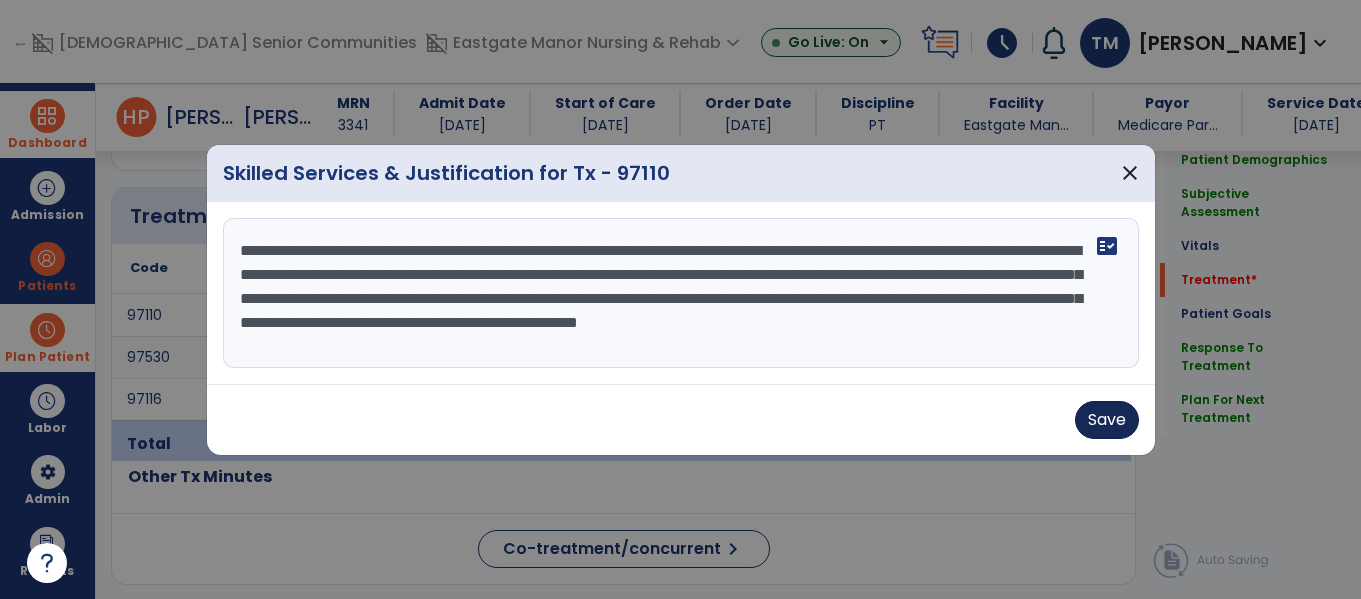 type on "**********" 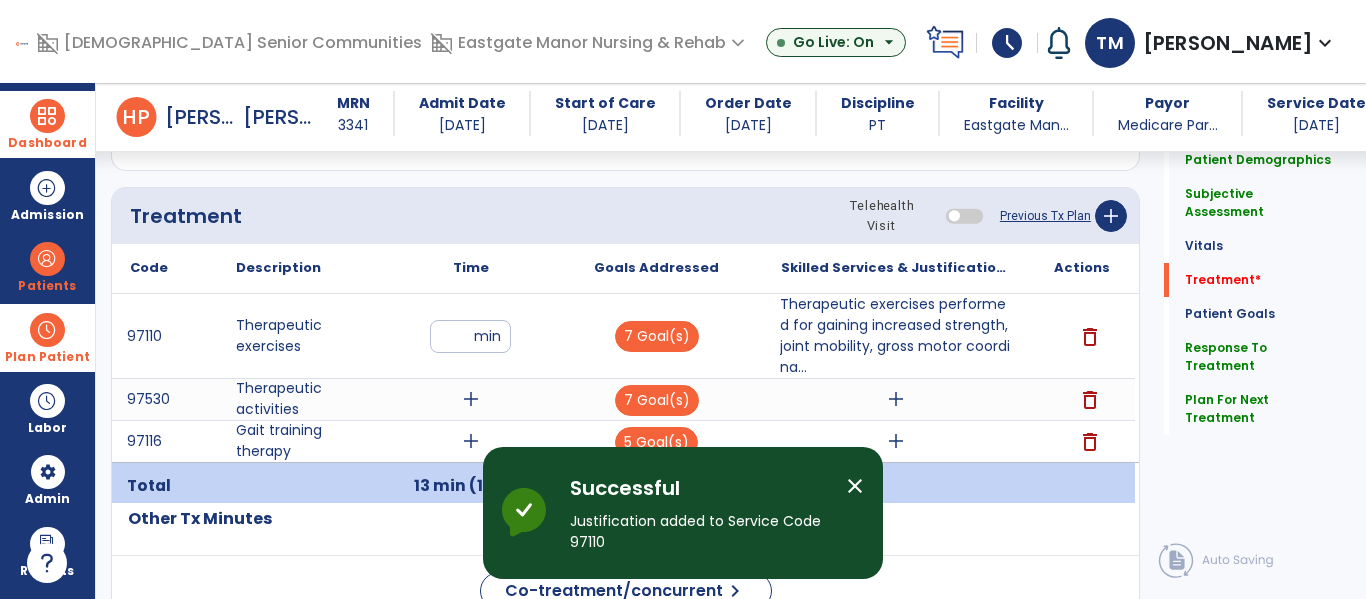 click on "add" at bounding box center (471, 399) 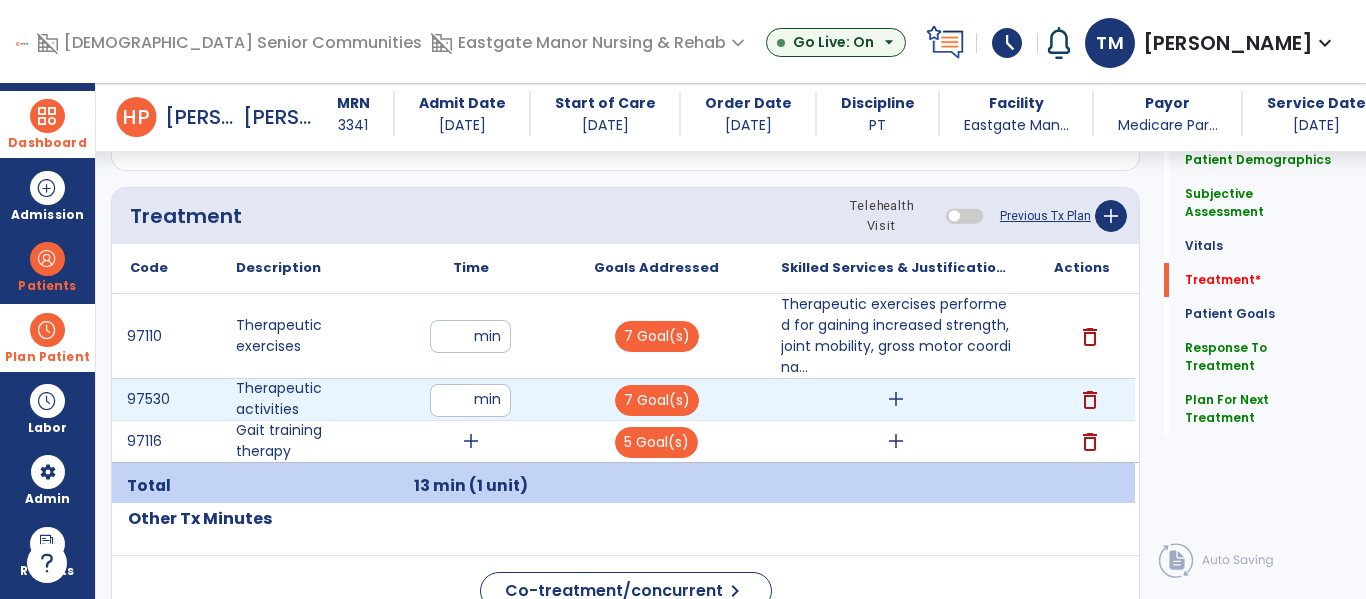 type on "**" 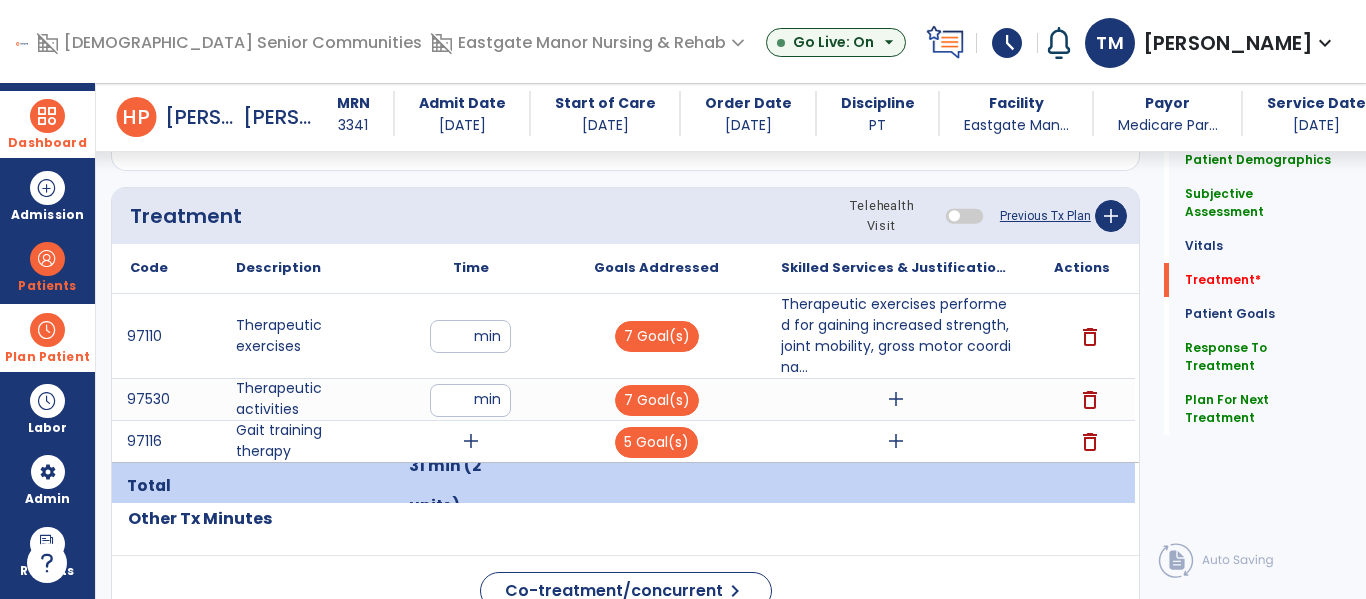 click on "add" at bounding box center [471, 441] 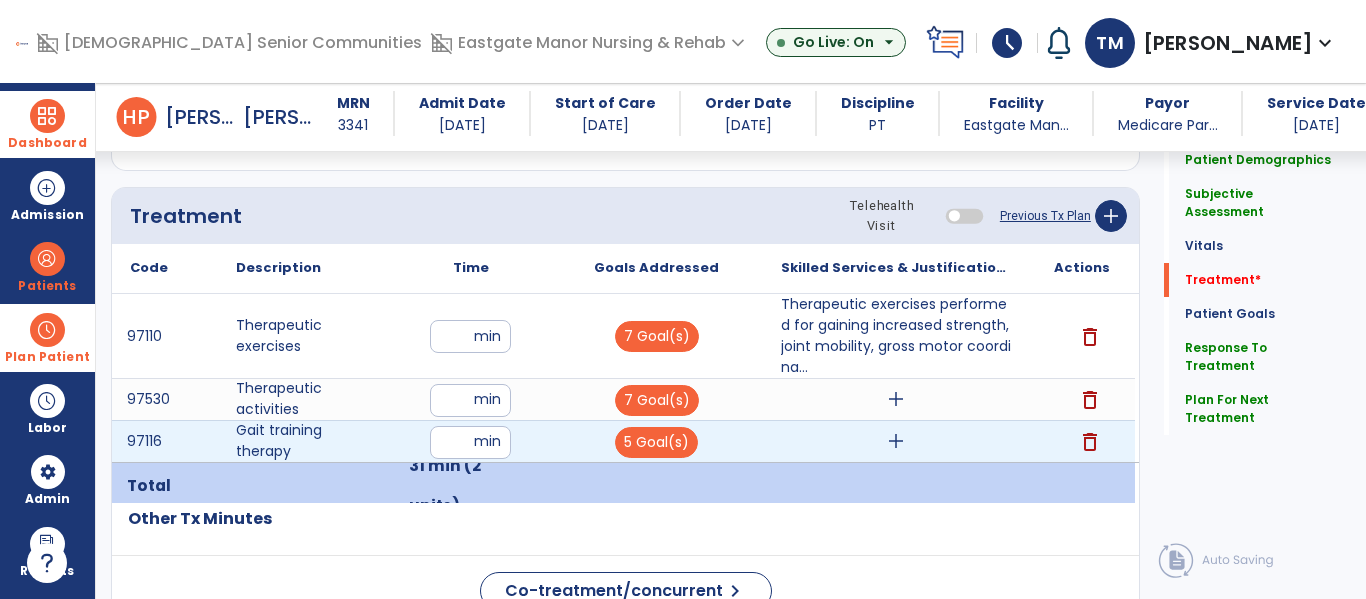 type on "**" 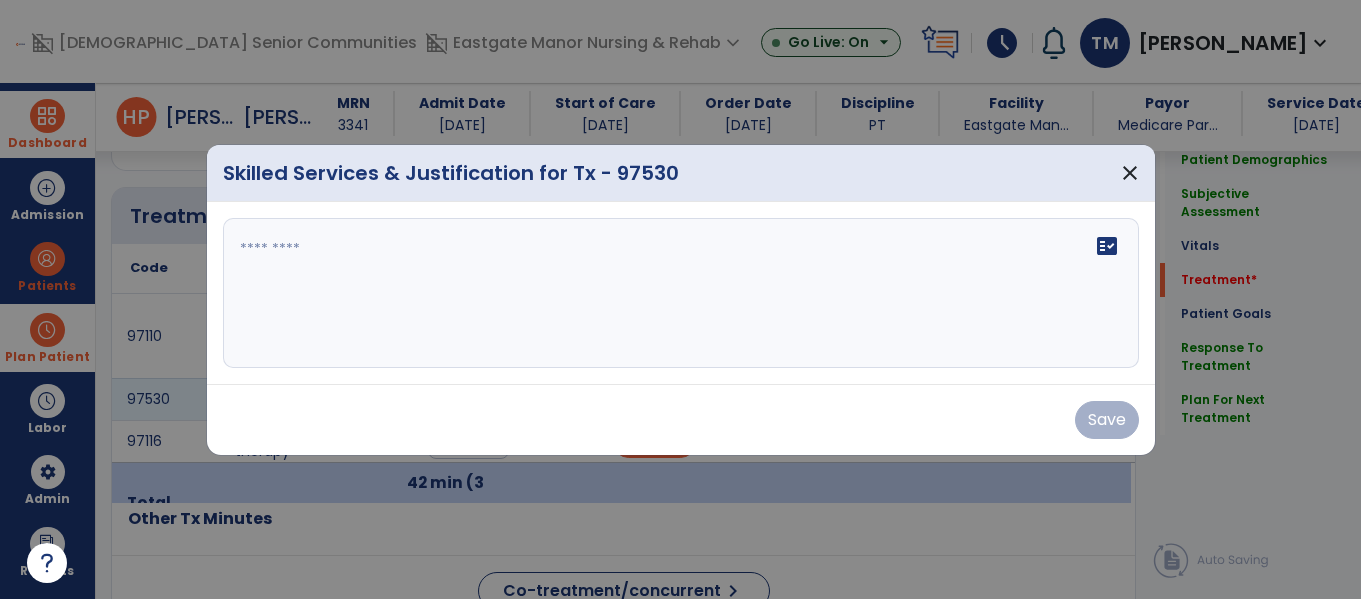 scroll, scrollTop: 1182, scrollLeft: 0, axis: vertical 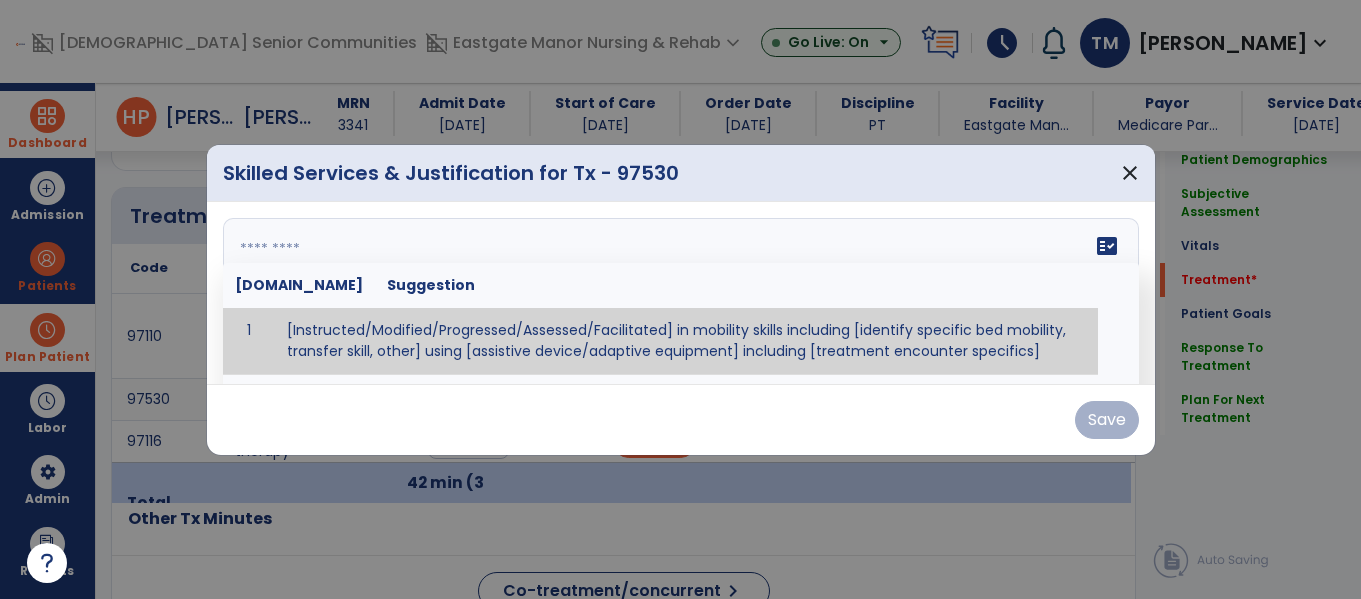 paste on "**********" 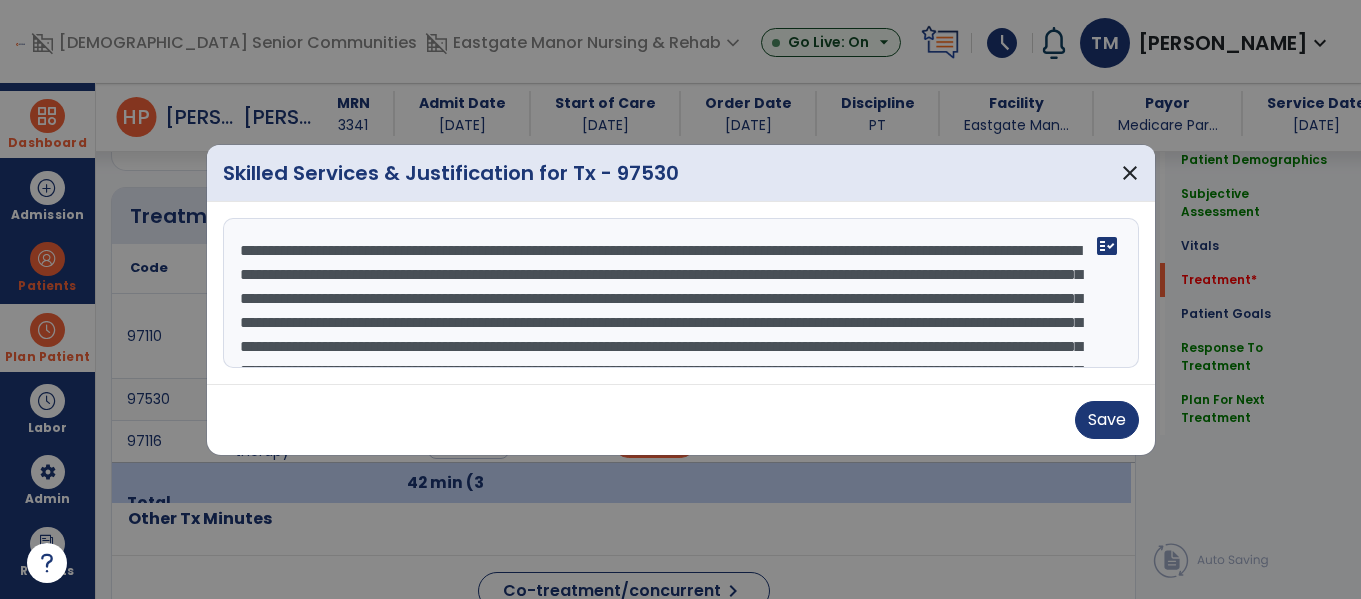 scroll, scrollTop: 112, scrollLeft: 0, axis: vertical 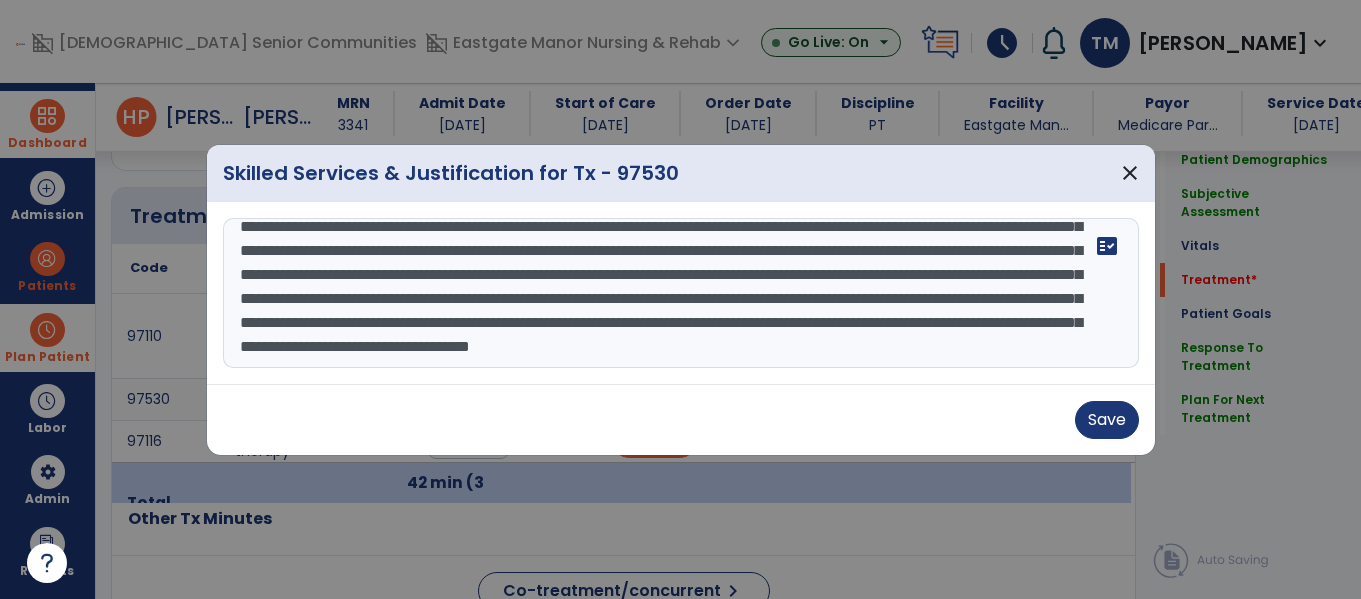 click on "**********" at bounding box center (678, 293) 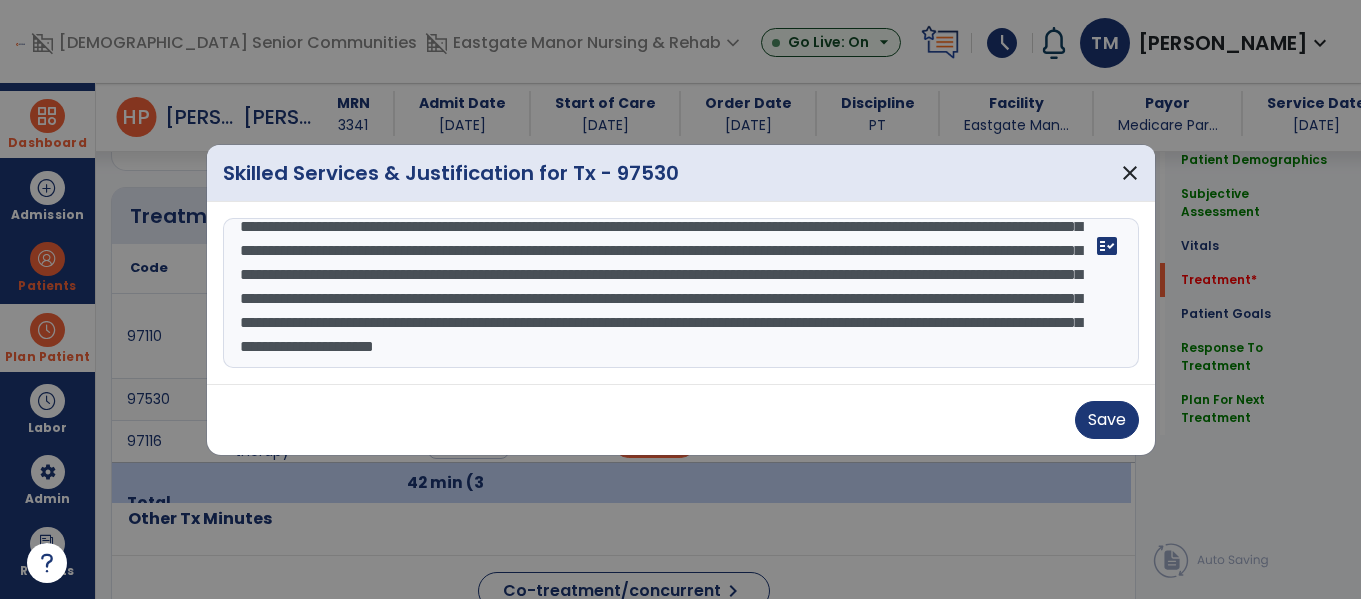 click on "**********" at bounding box center (678, 293) 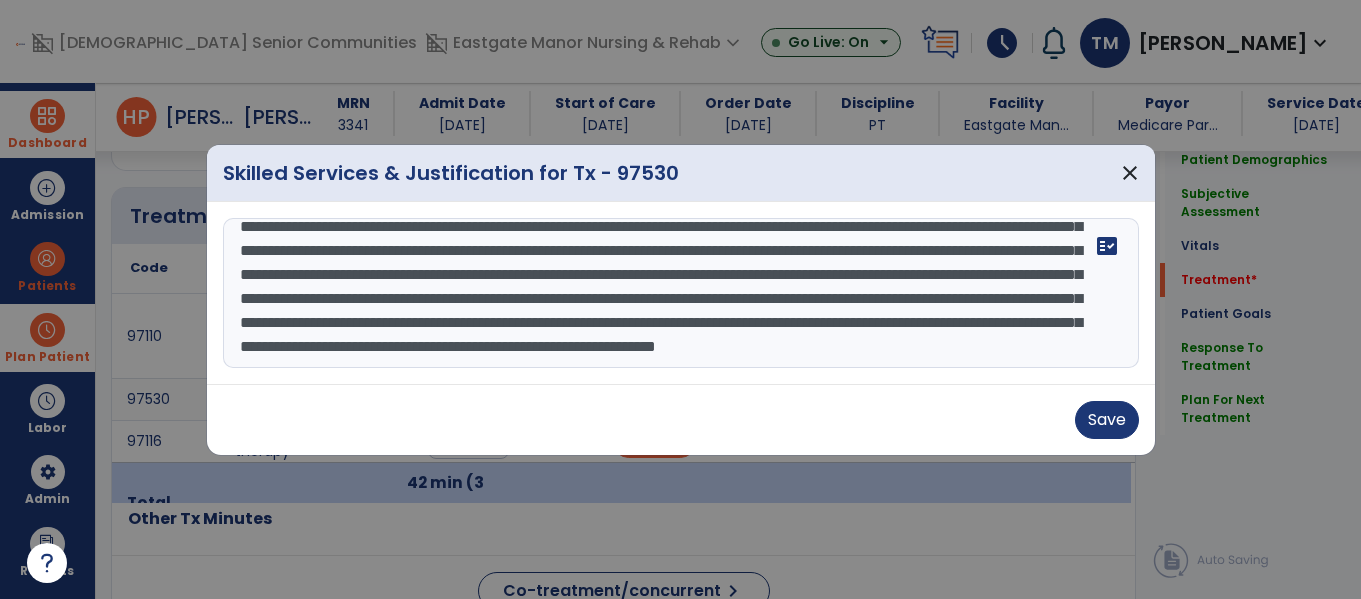 scroll, scrollTop: 136, scrollLeft: 0, axis: vertical 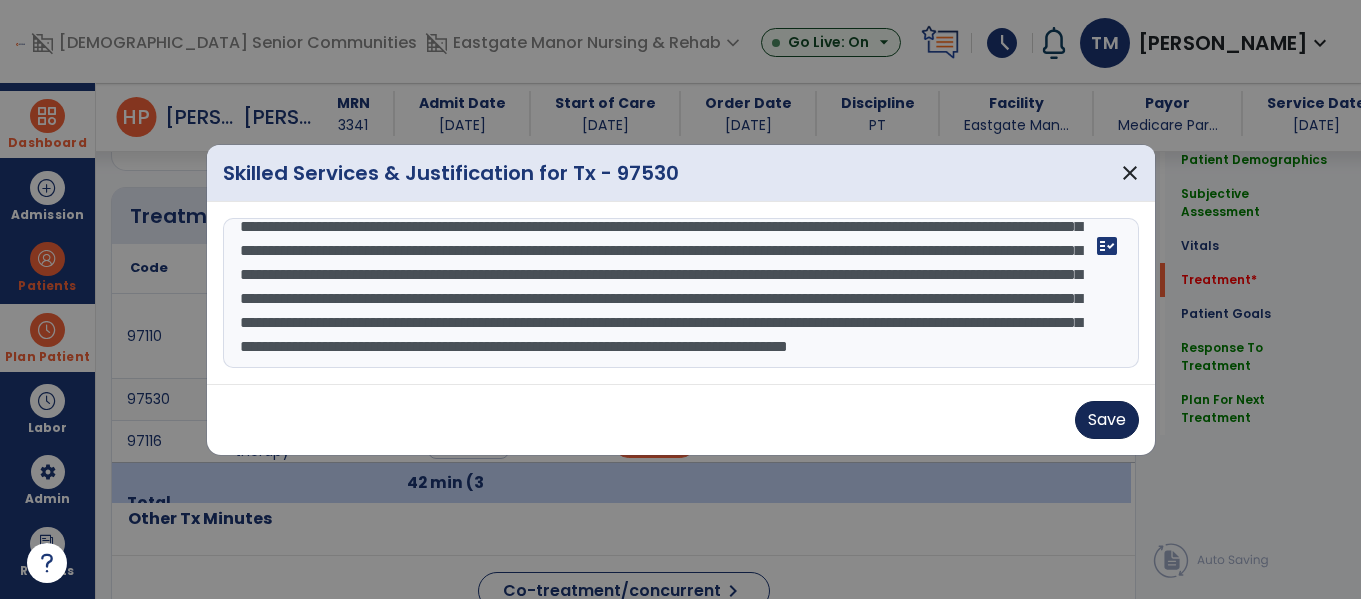 type on "**********" 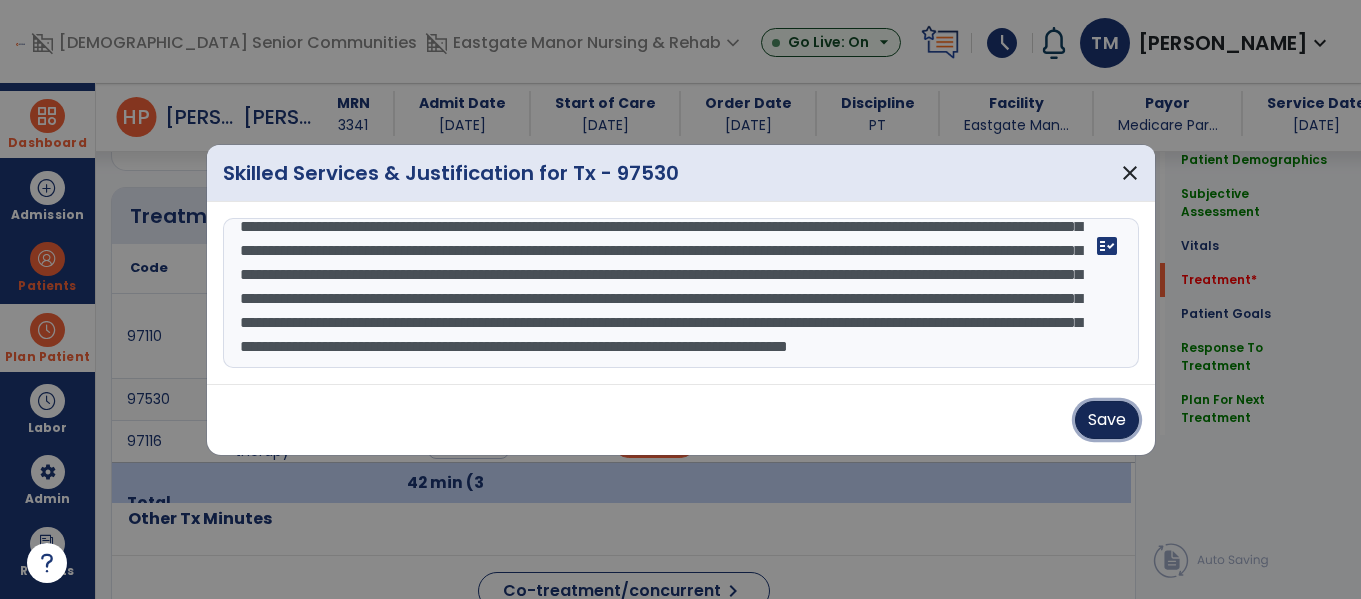 click on "Save" at bounding box center (1107, 420) 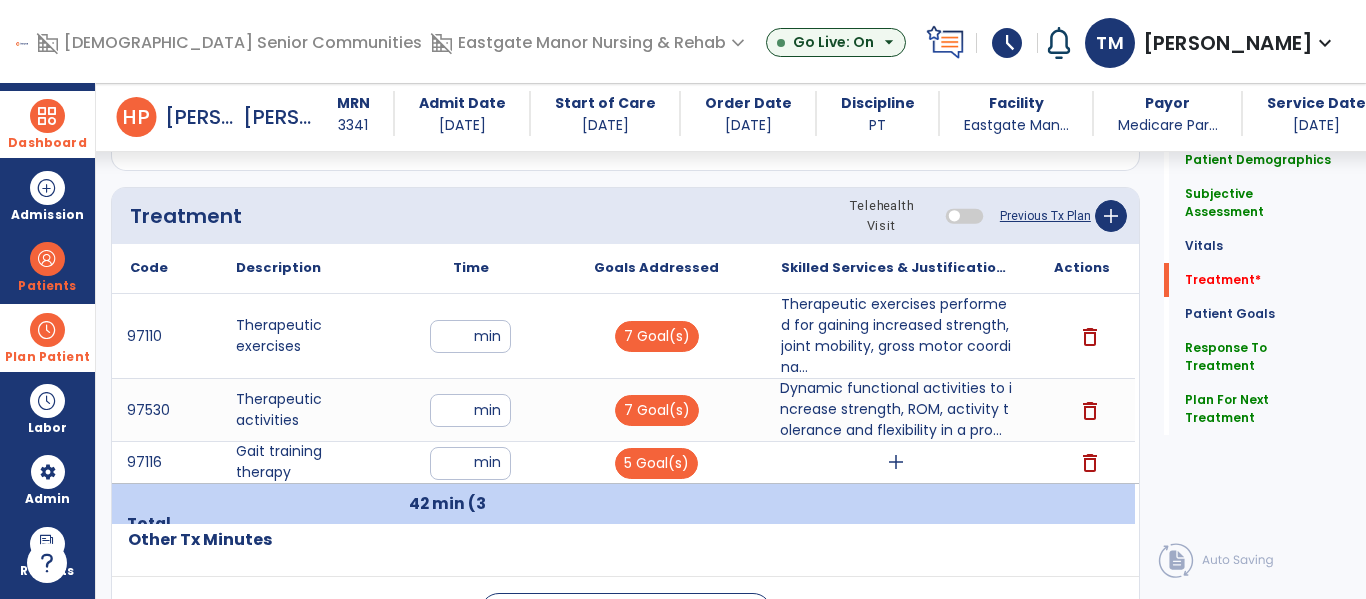 click on "add" at bounding box center (896, 462) 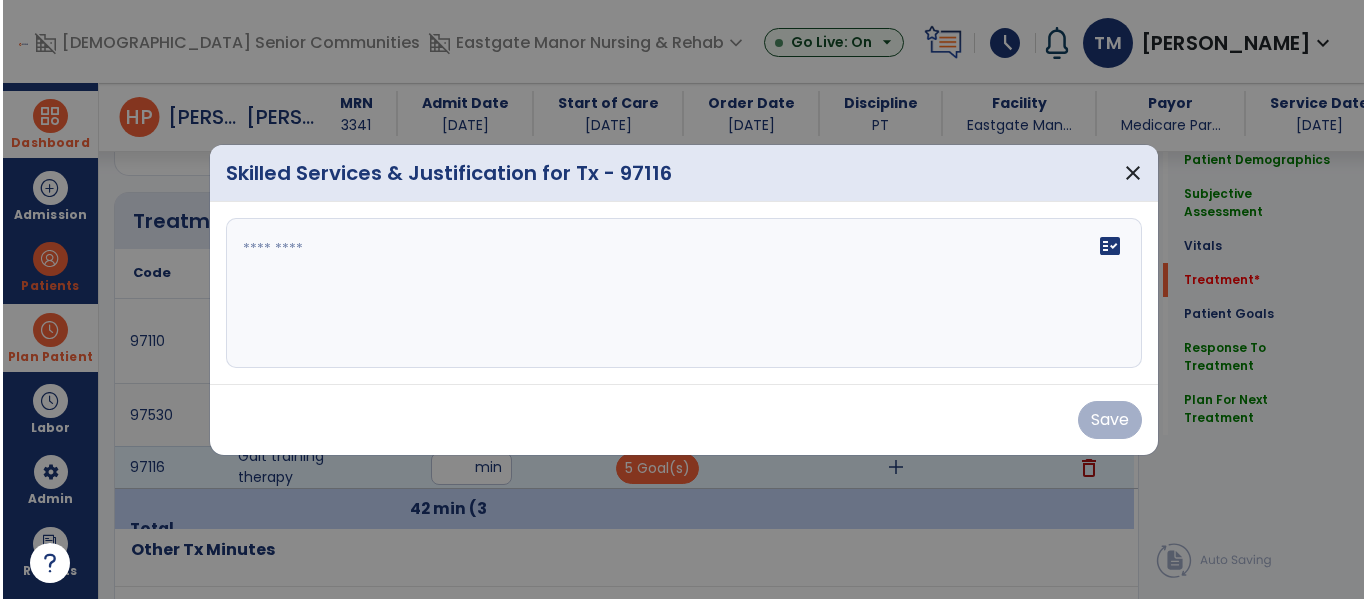 scroll, scrollTop: 1182, scrollLeft: 0, axis: vertical 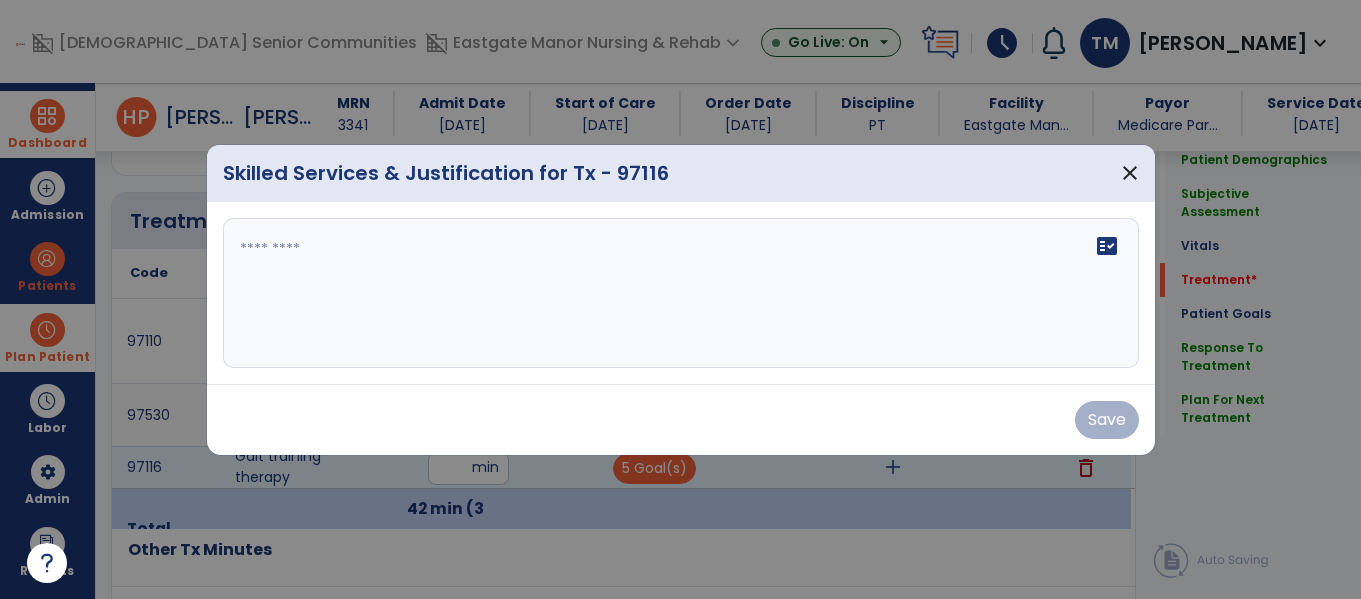 click on "fact_check" at bounding box center [681, 293] 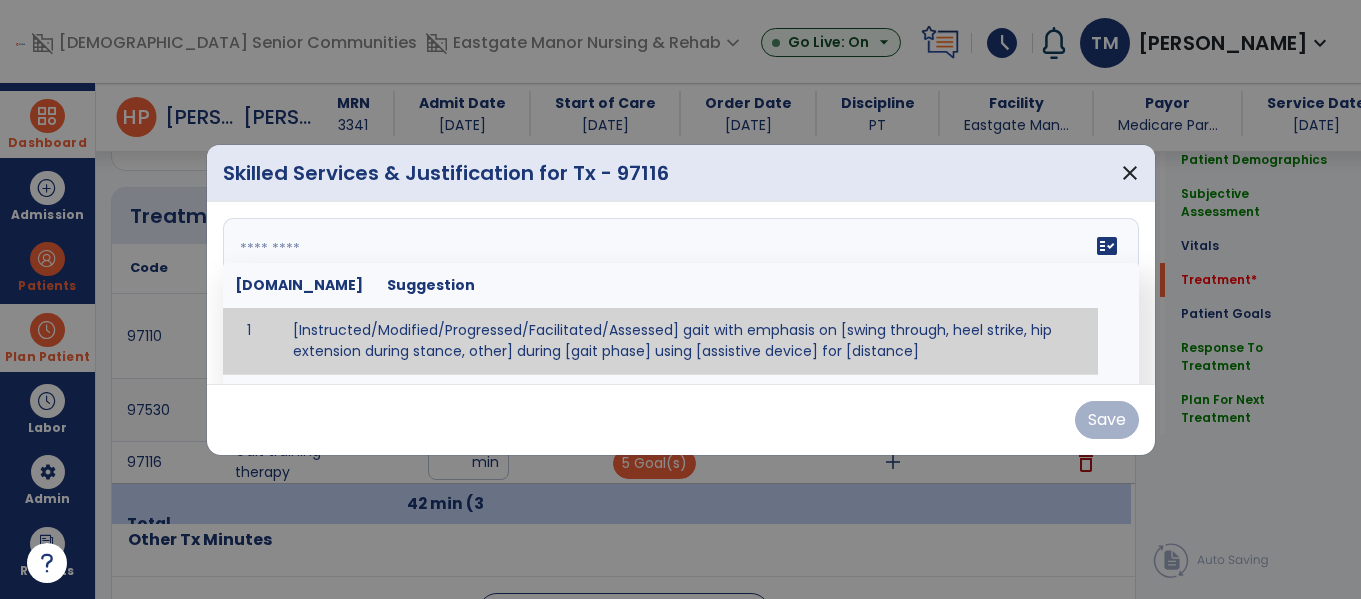paste on "**********" 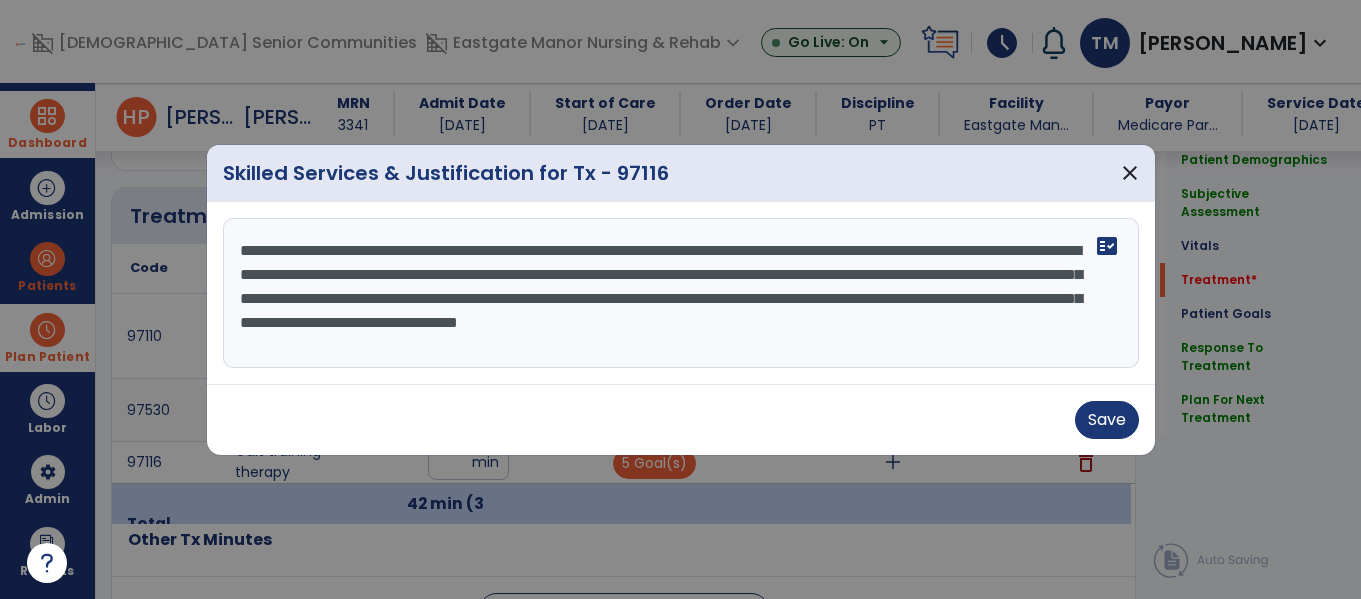 click on "**********" at bounding box center (681, 293) 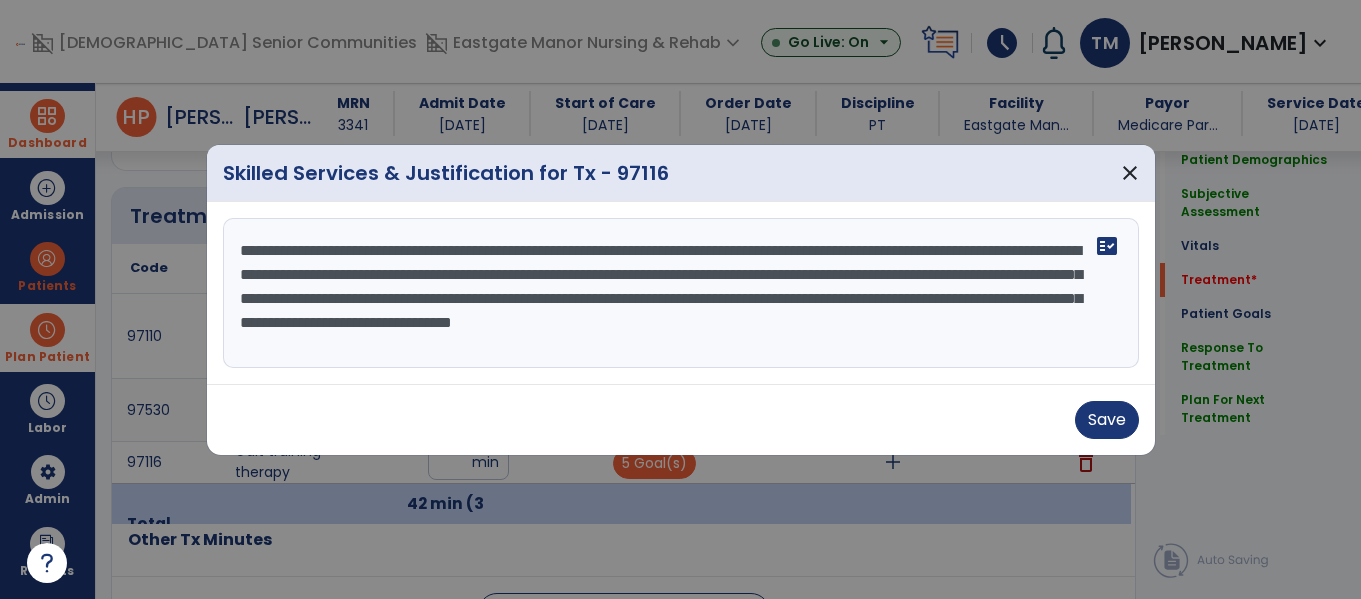 click on "**********" at bounding box center (681, 293) 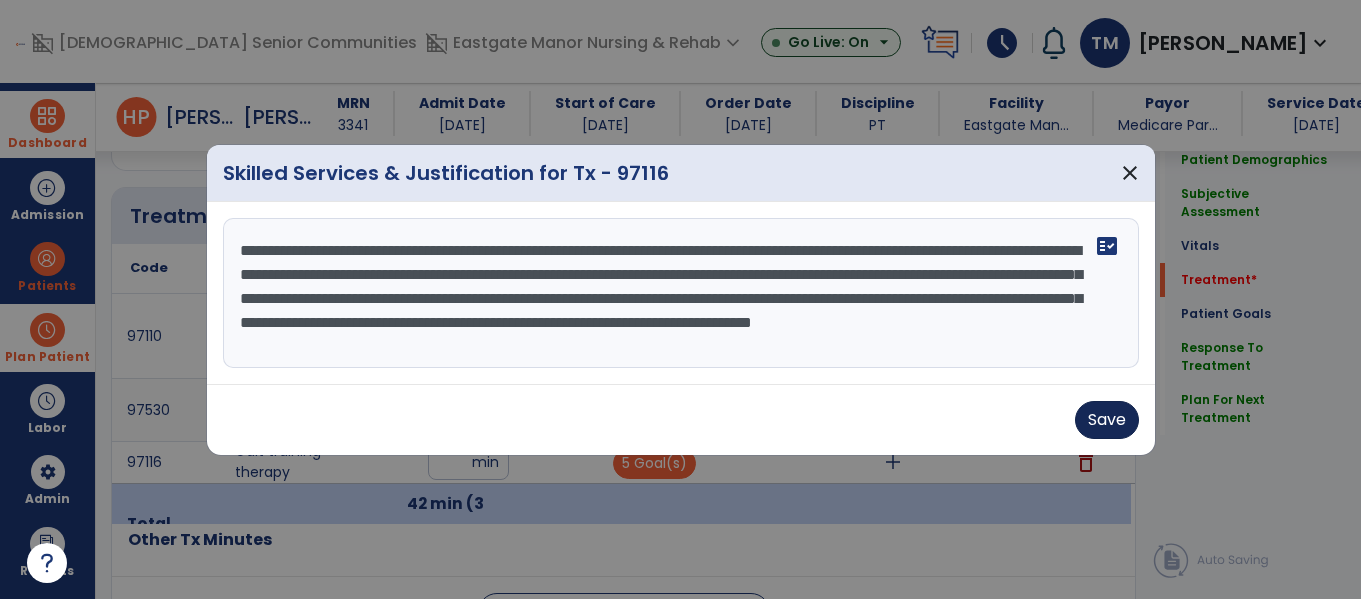 type on "**********" 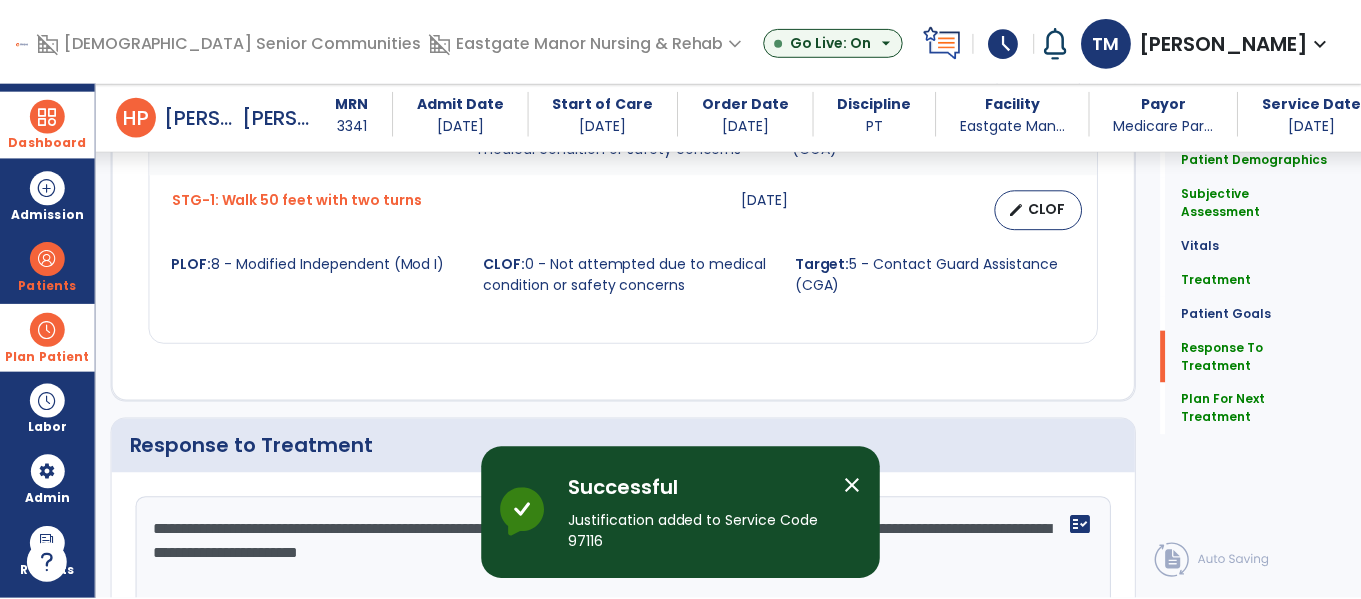 scroll, scrollTop: 2986, scrollLeft: 0, axis: vertical 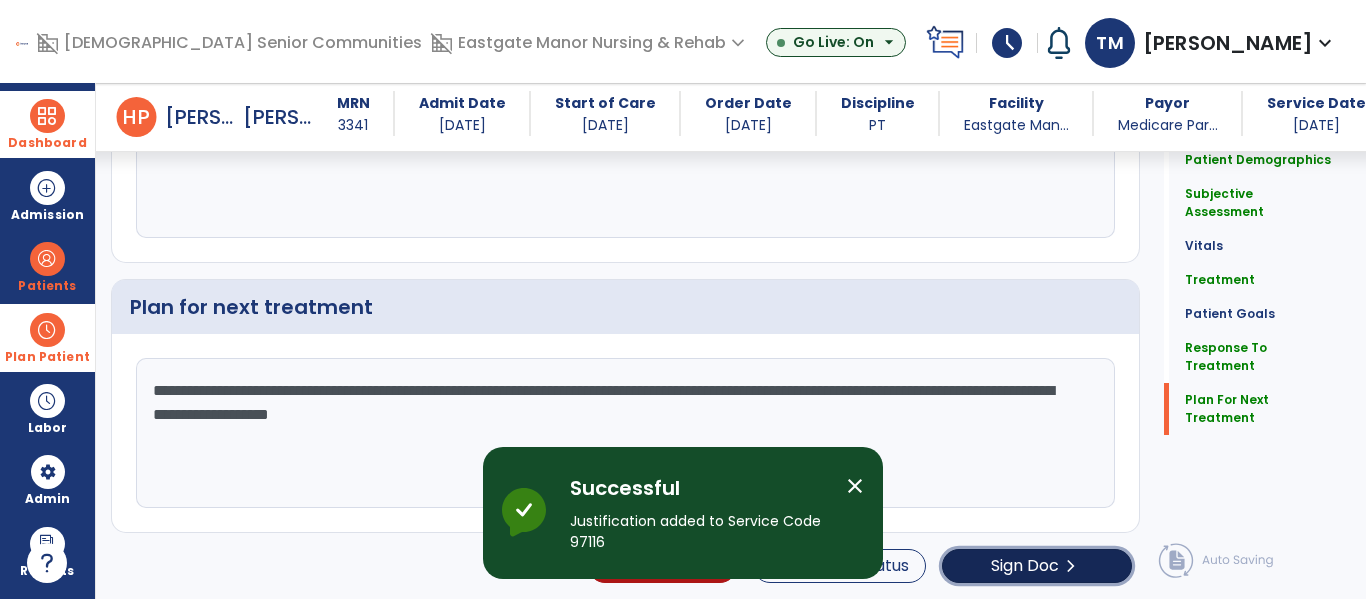 click on "Sign Doc" 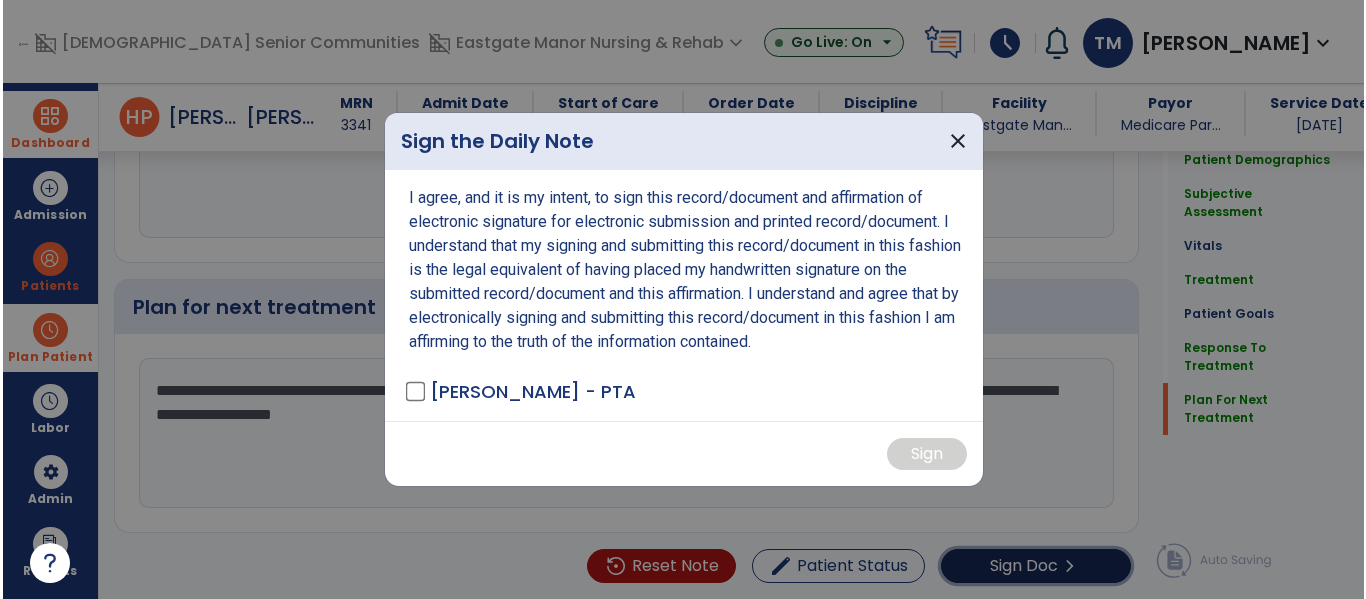 scroll, scrollTop: 2986, scrollLeft: 0, axis: vertical 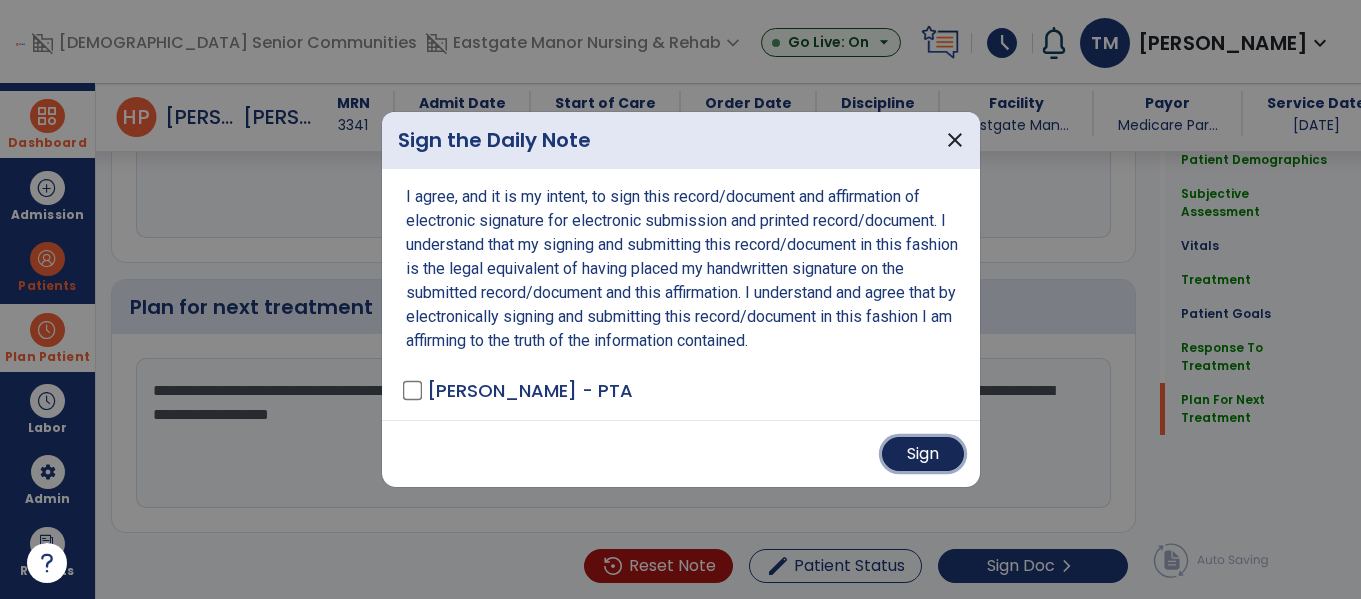 click on "Sign" at bounding box center (923, 454) 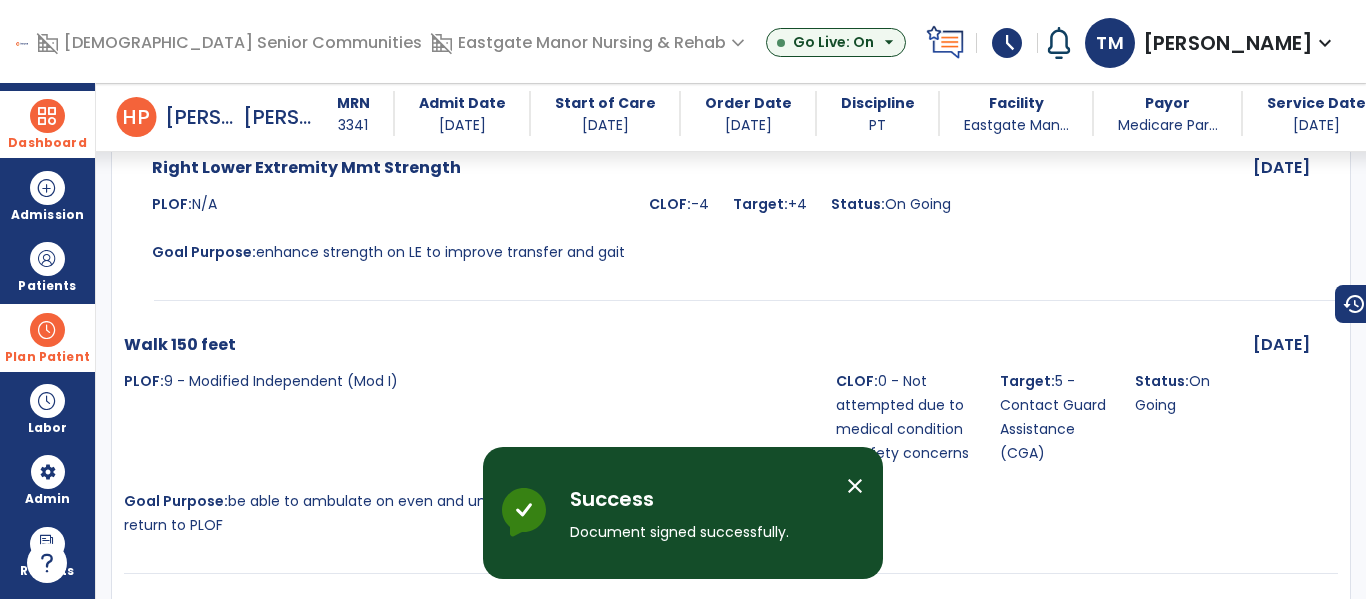 scroll, scrollTop: 1670, scrollLeft: 0, axis: vertical 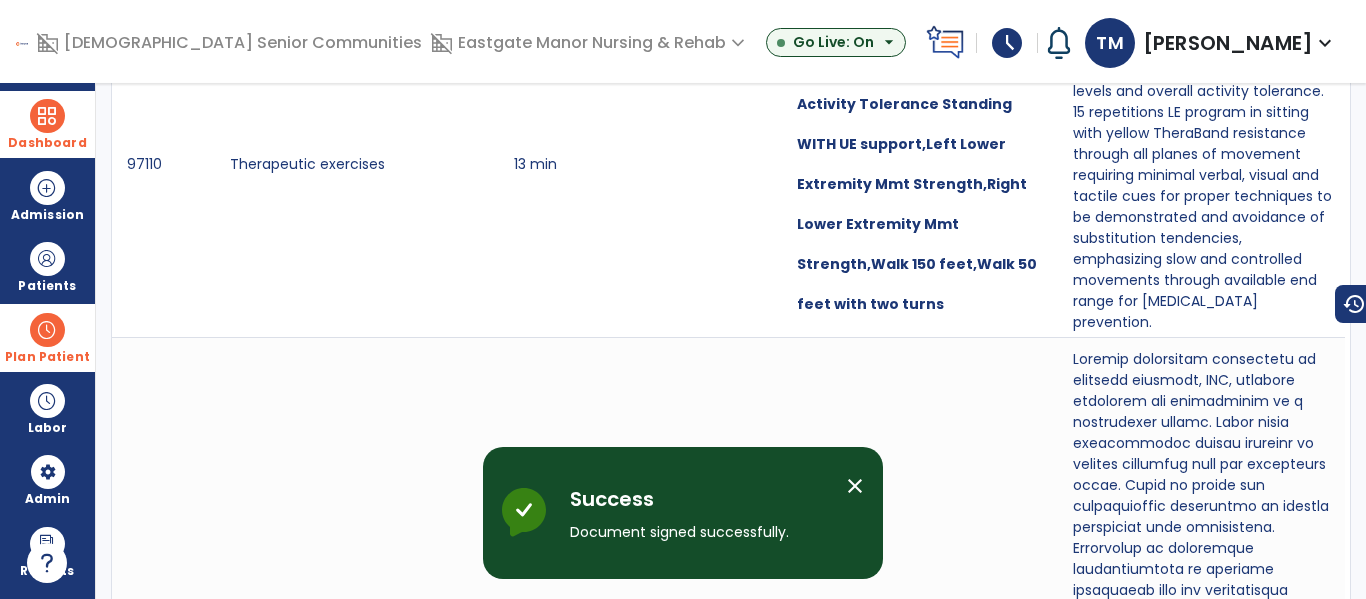 click on "arrow_back" 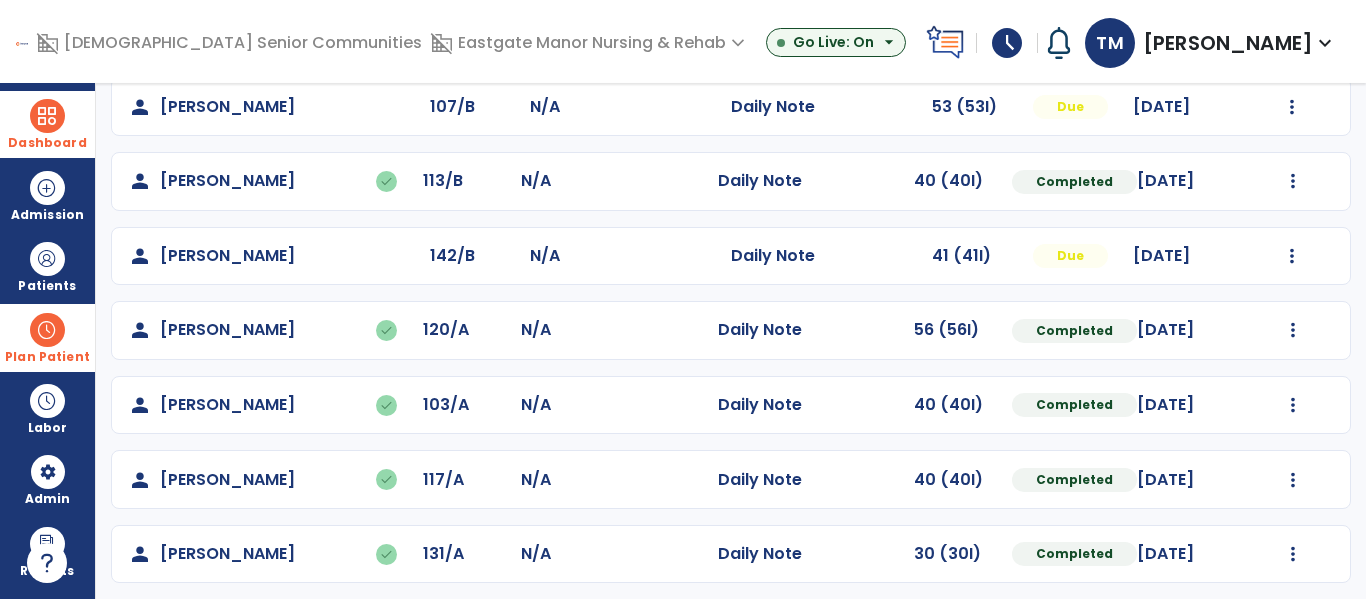 scroll, scrollTop: 488, scrollLeft: 0, axis: vertical 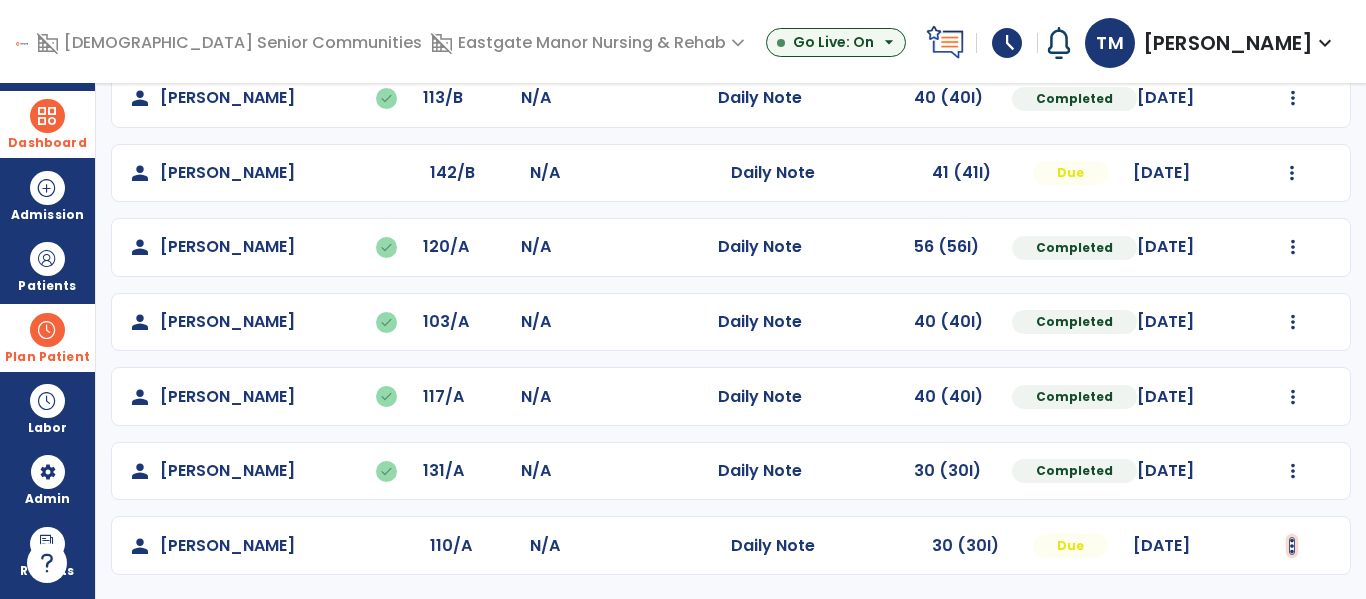 click at bounding box center [1293, -200] 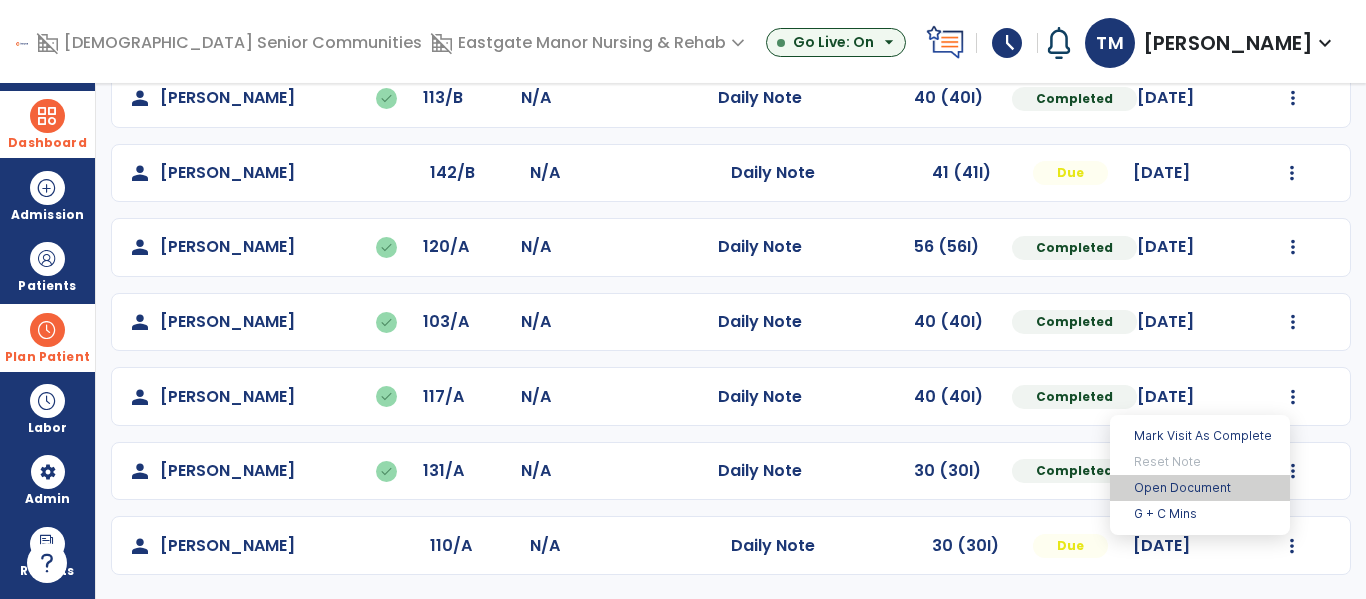 click on "Open Document" at bounding box center (1200, 488) 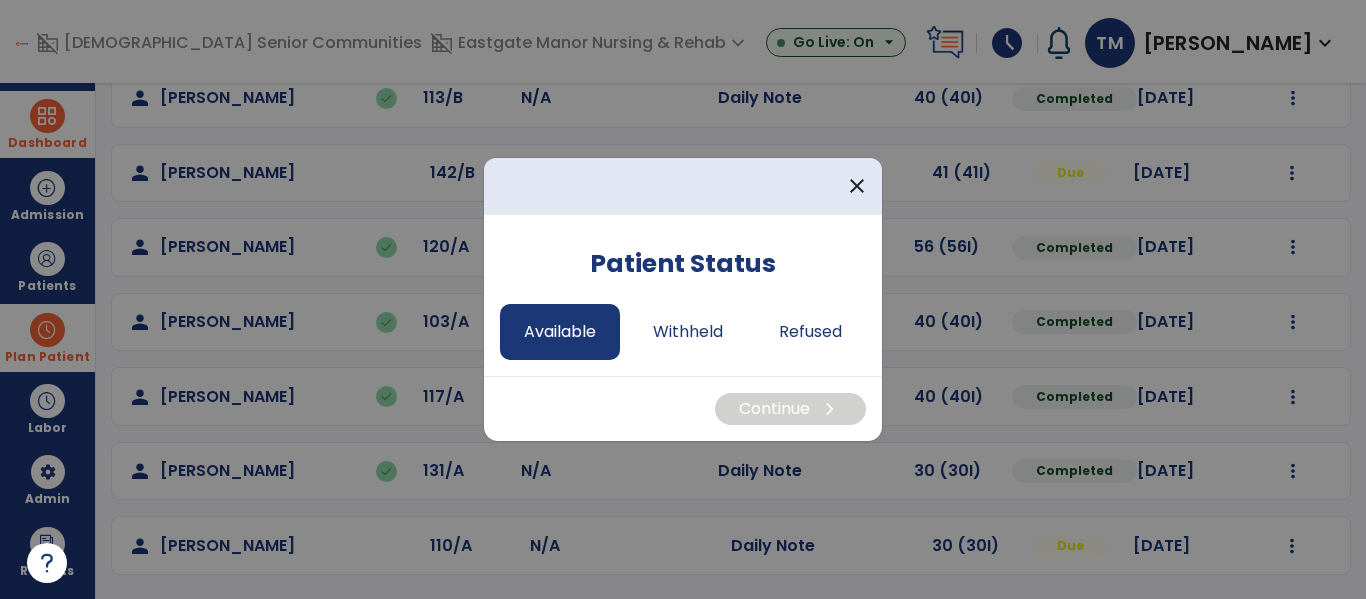 click on "Available" at bounding box center (560, 332) 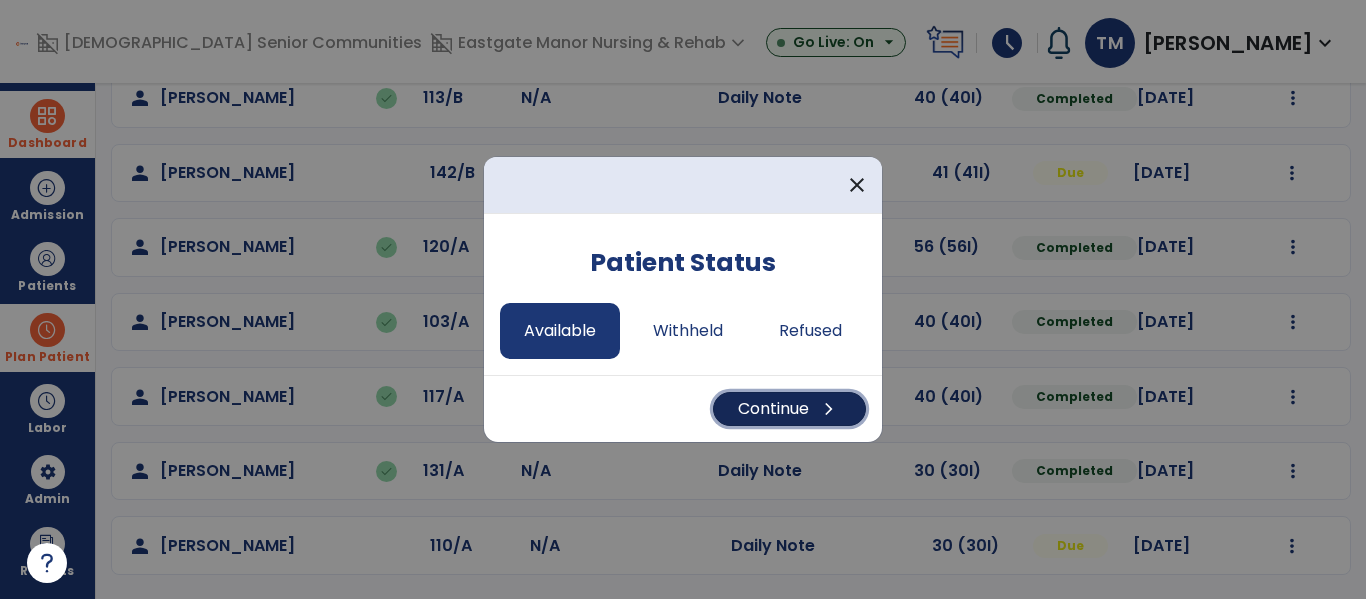 click on "Continue   chevron_right" at bounding box center (789, 409) 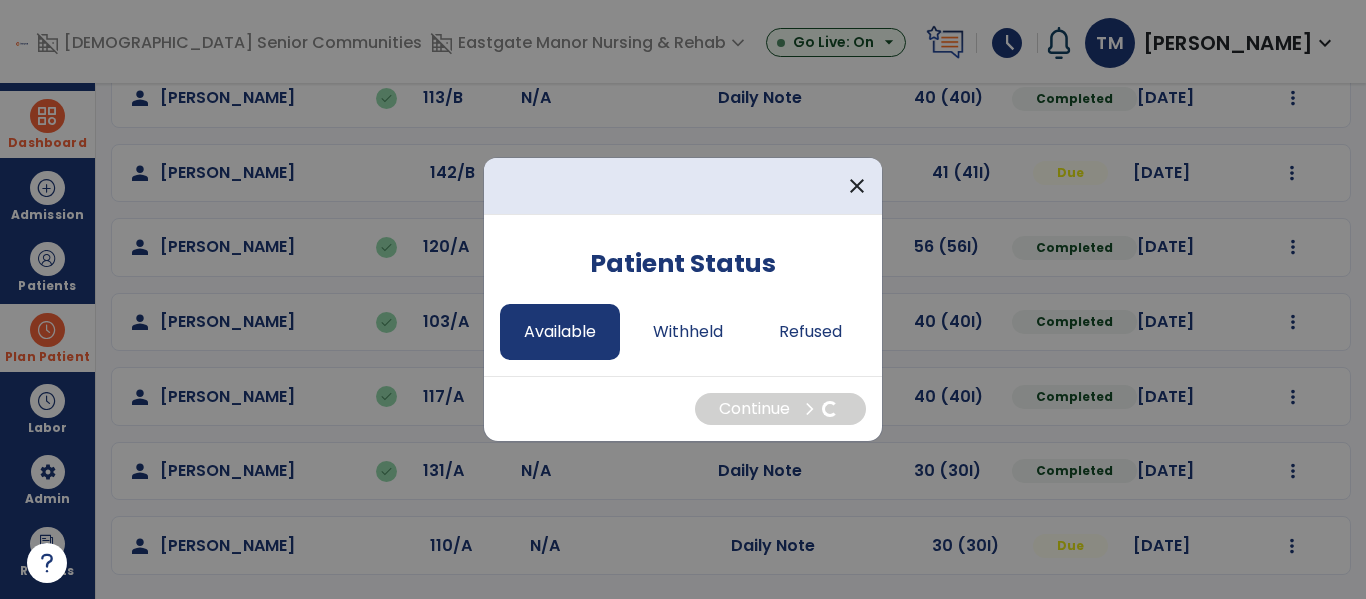 select on "*" 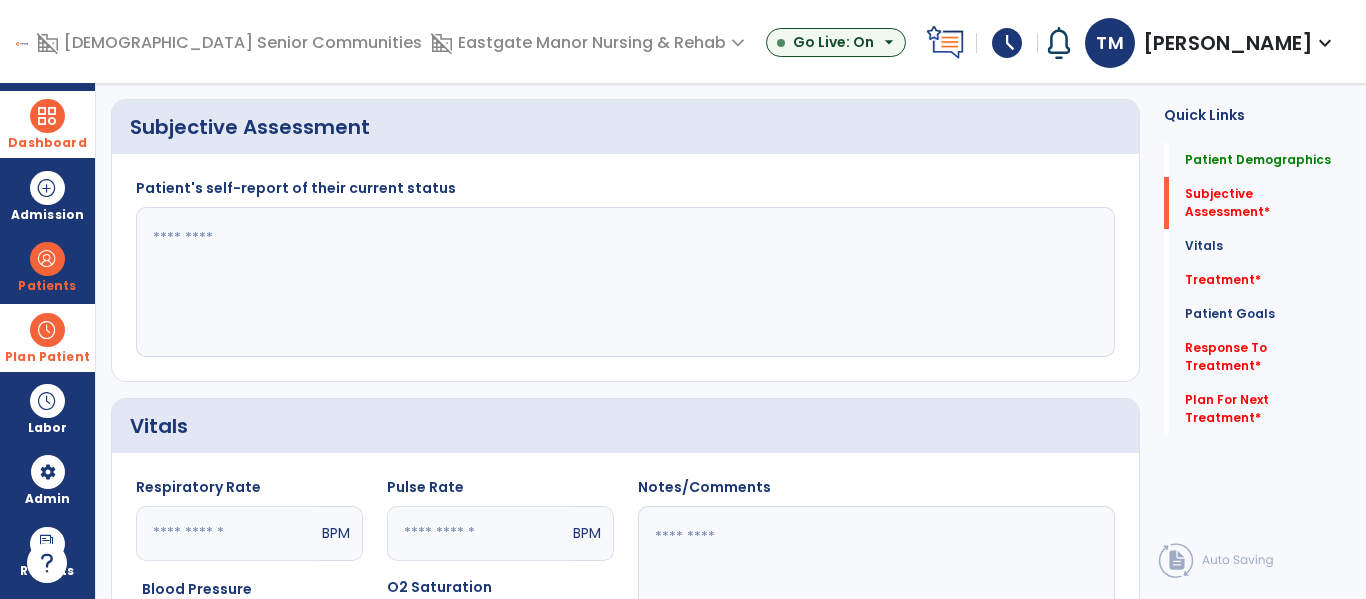 click 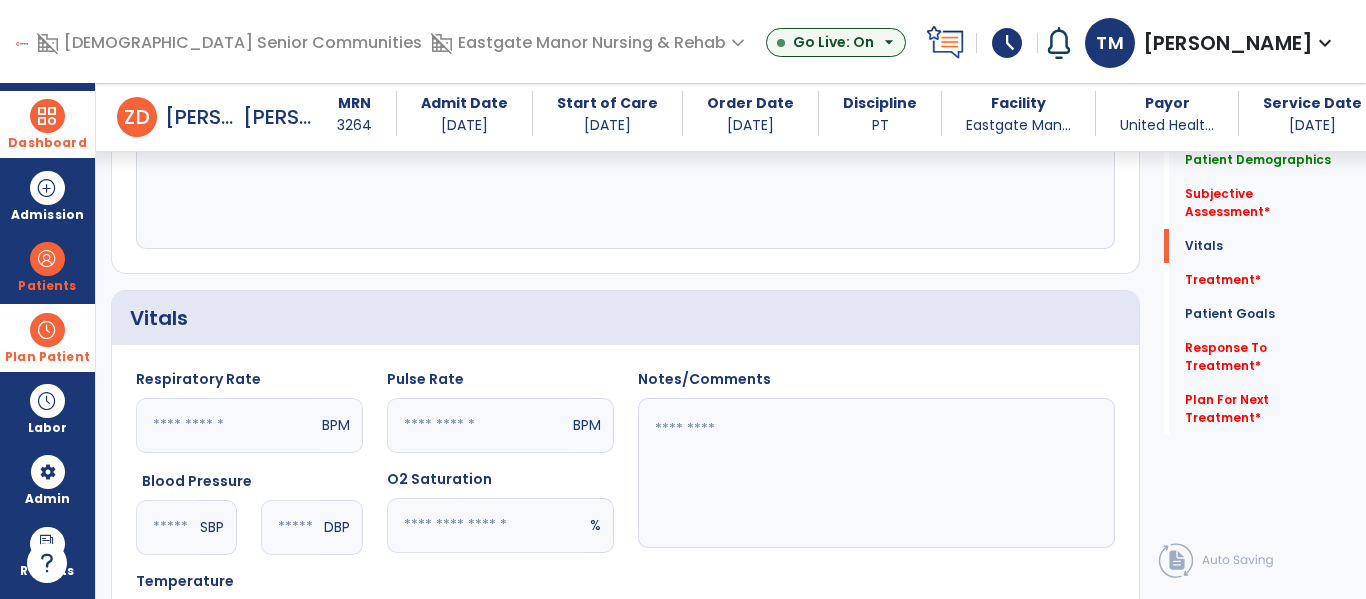 scroll, scrollTop: 579, scrollLeft: 0, axis: vertical 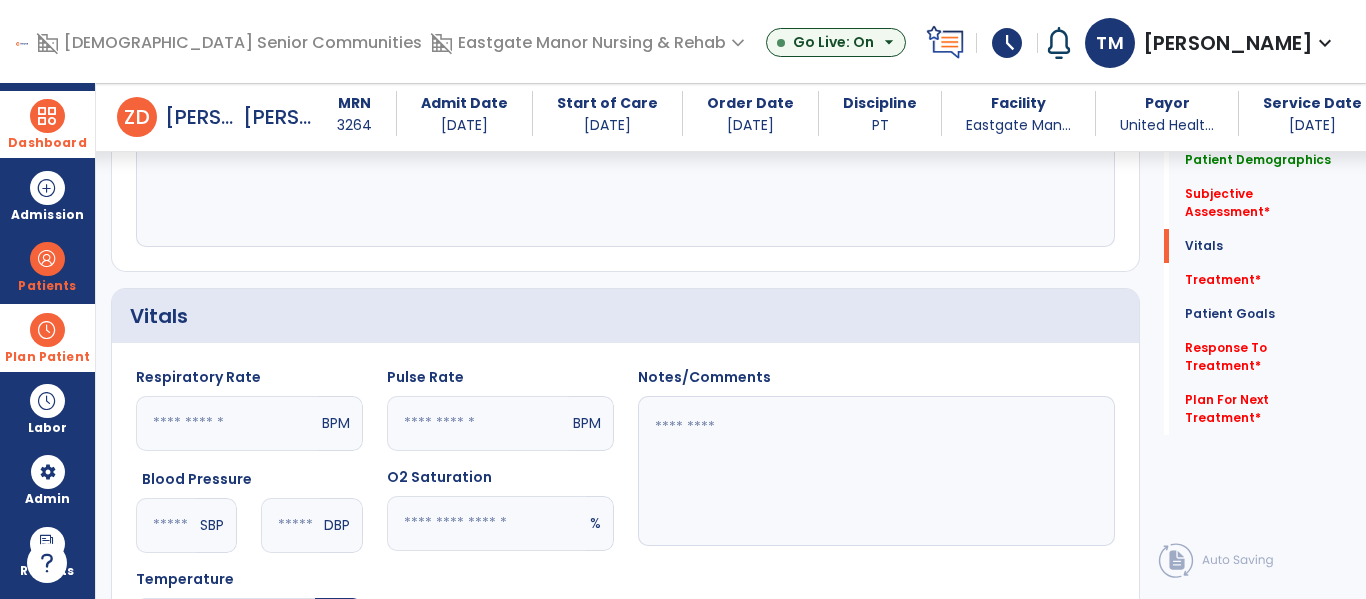 type on "**********" 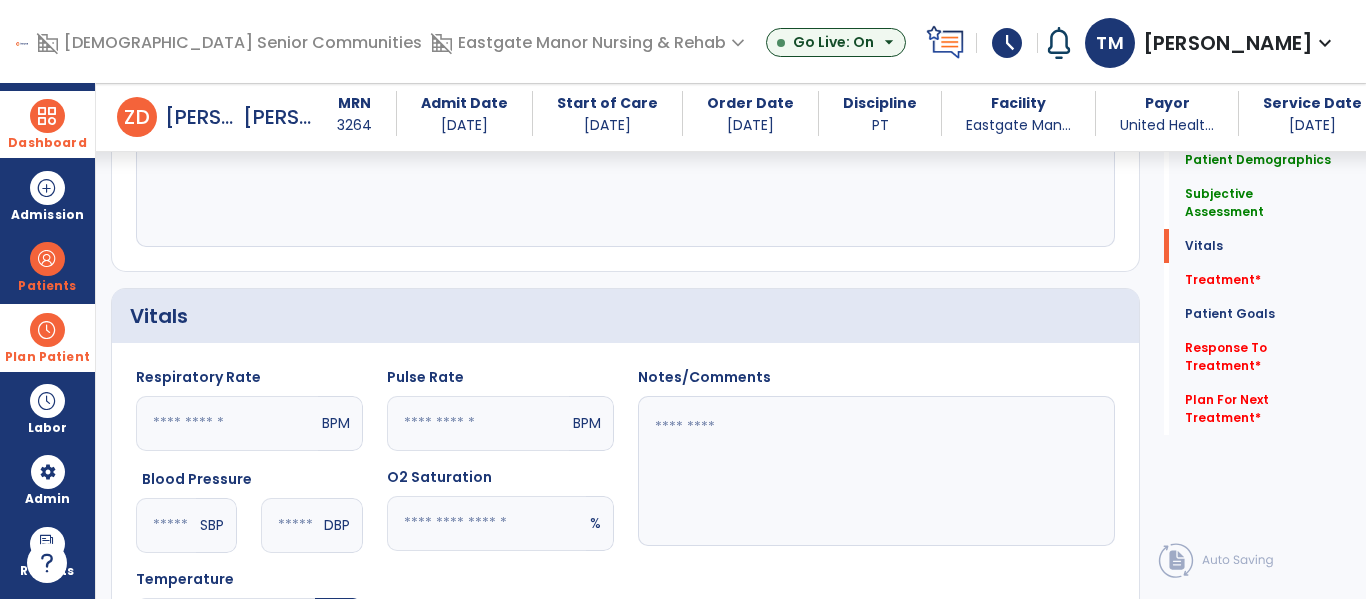 click 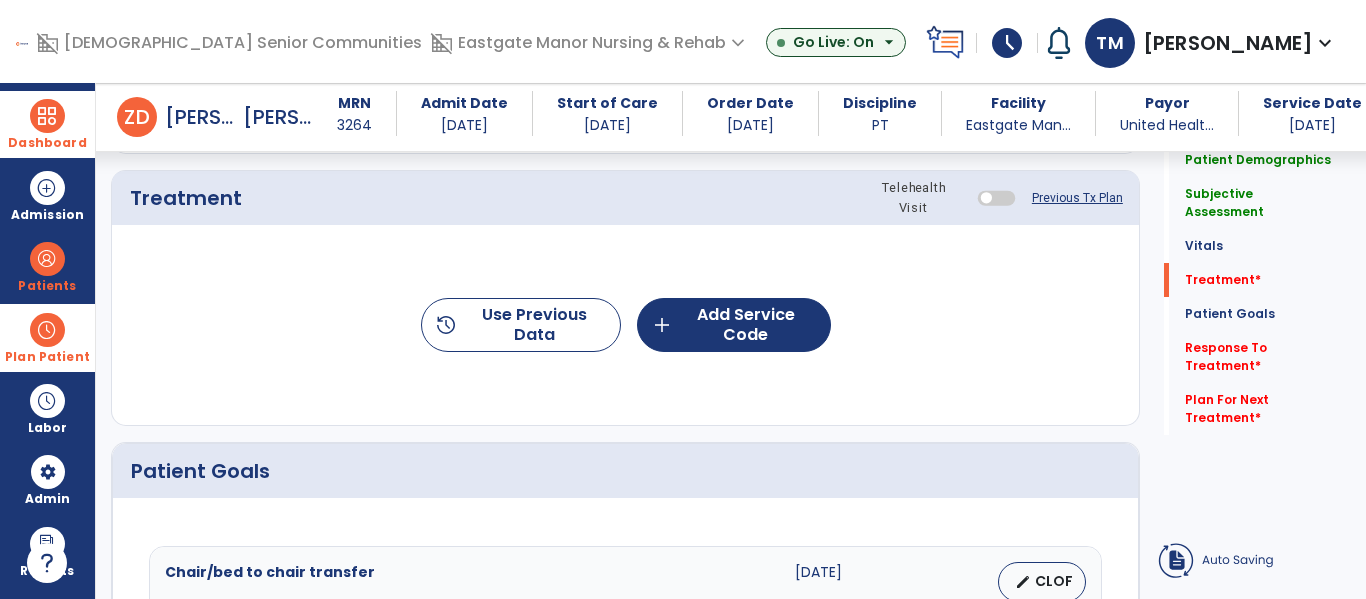 scroll, scrollTop: 1136, scrollLeft: 0, axis: vertical 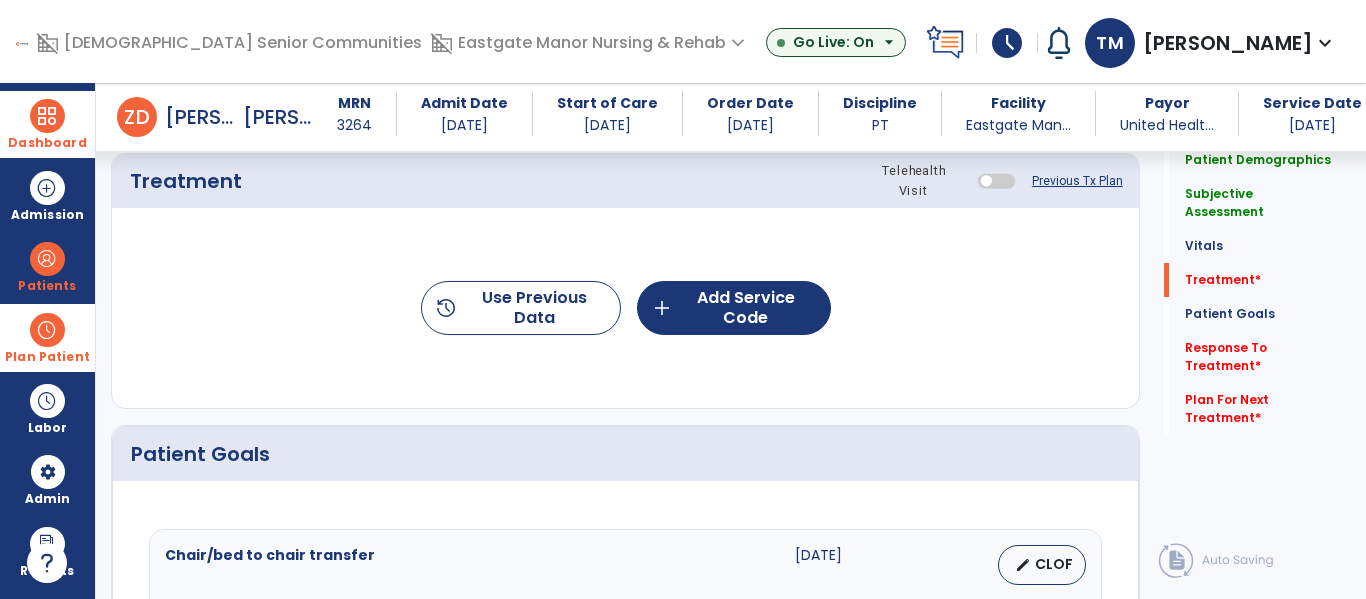 type on "**********" 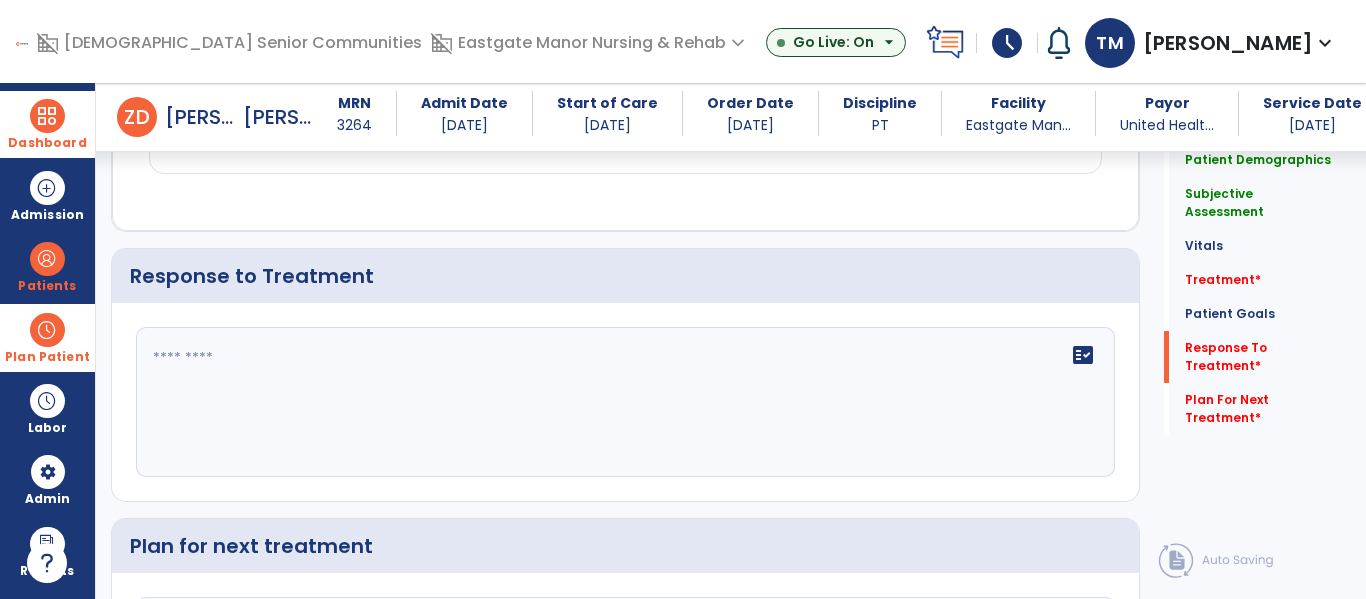 scroll, scrollTop: 2680, scrollLeft: 0, axis: vertical 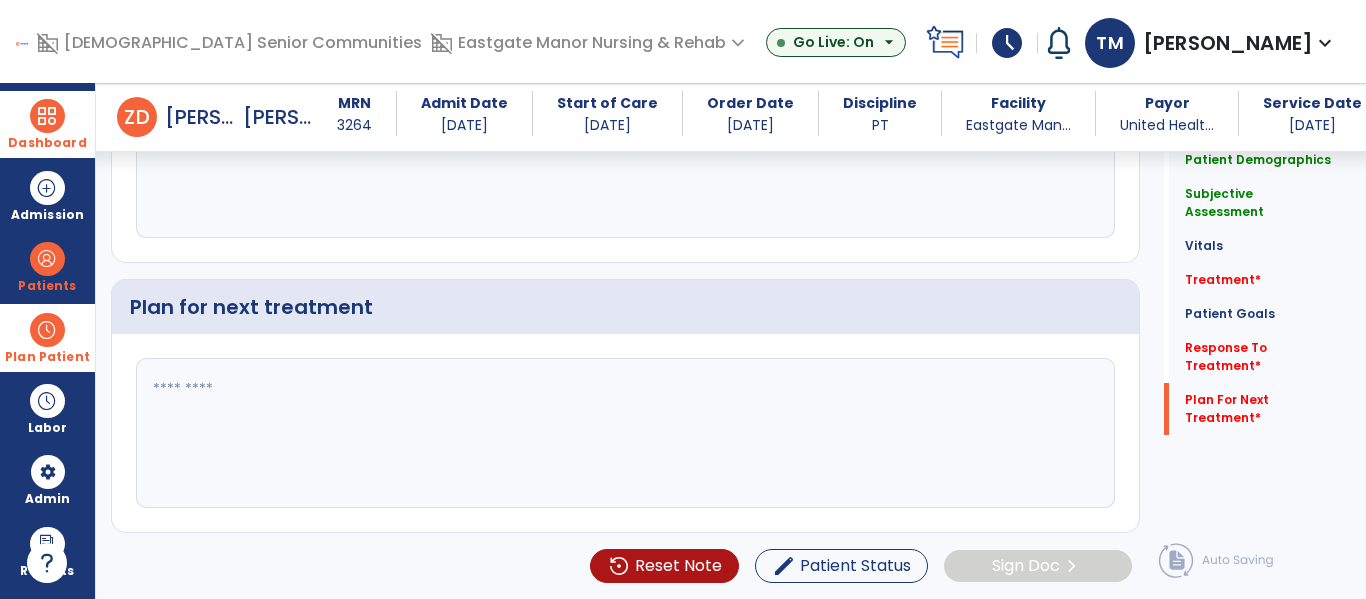 click 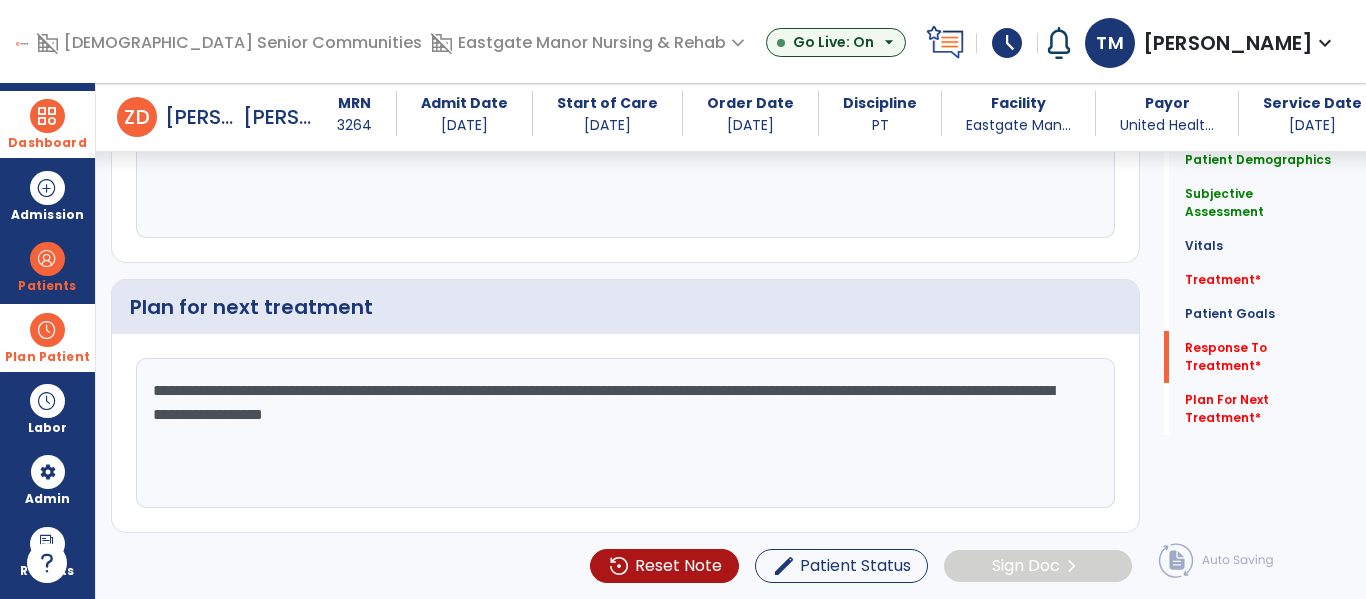scroll, scrollTop: 2447, scrollLeft: 0, axis: vertical 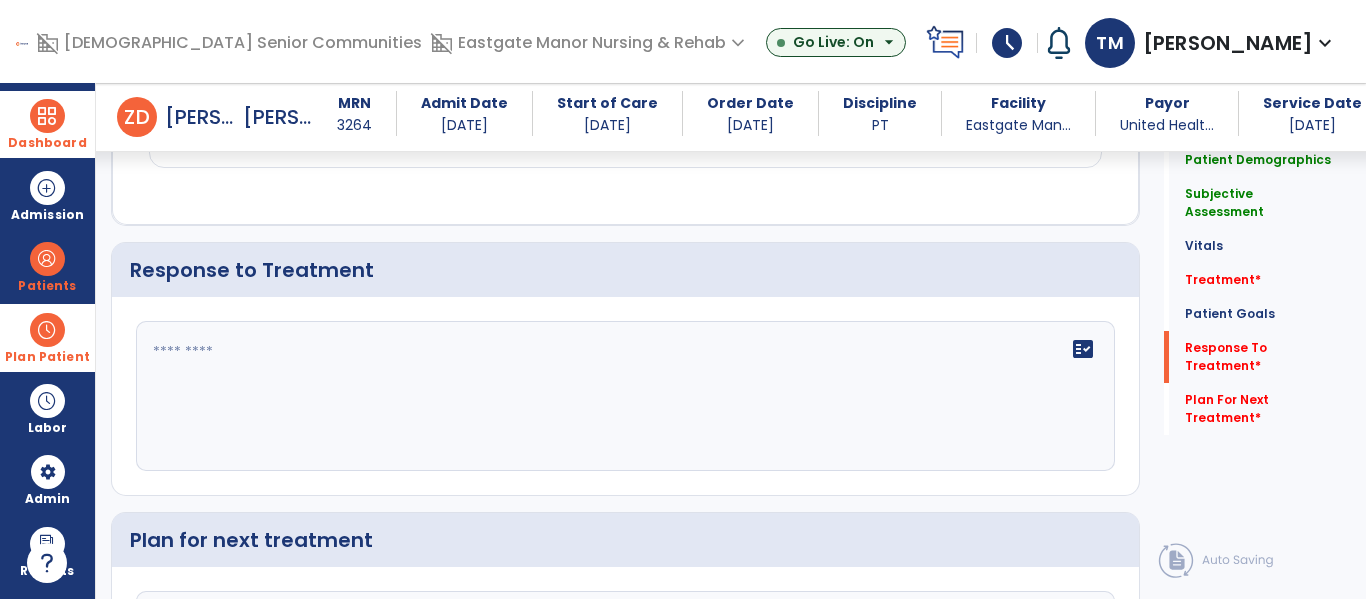 type on "**********" 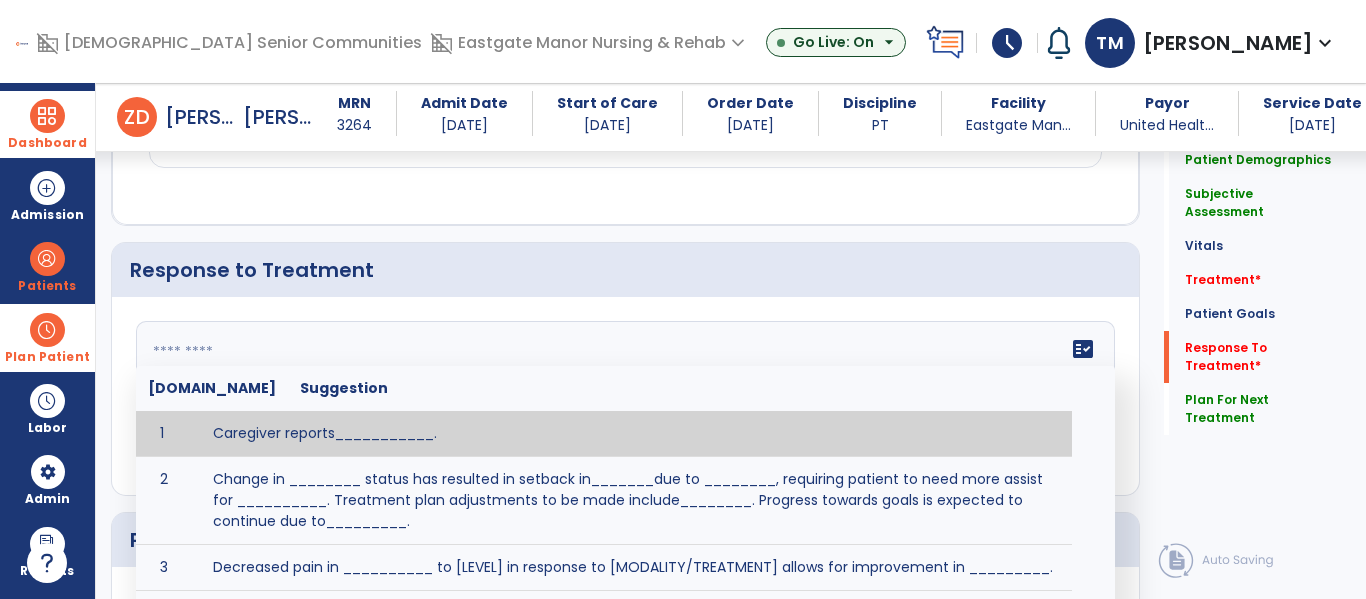 click 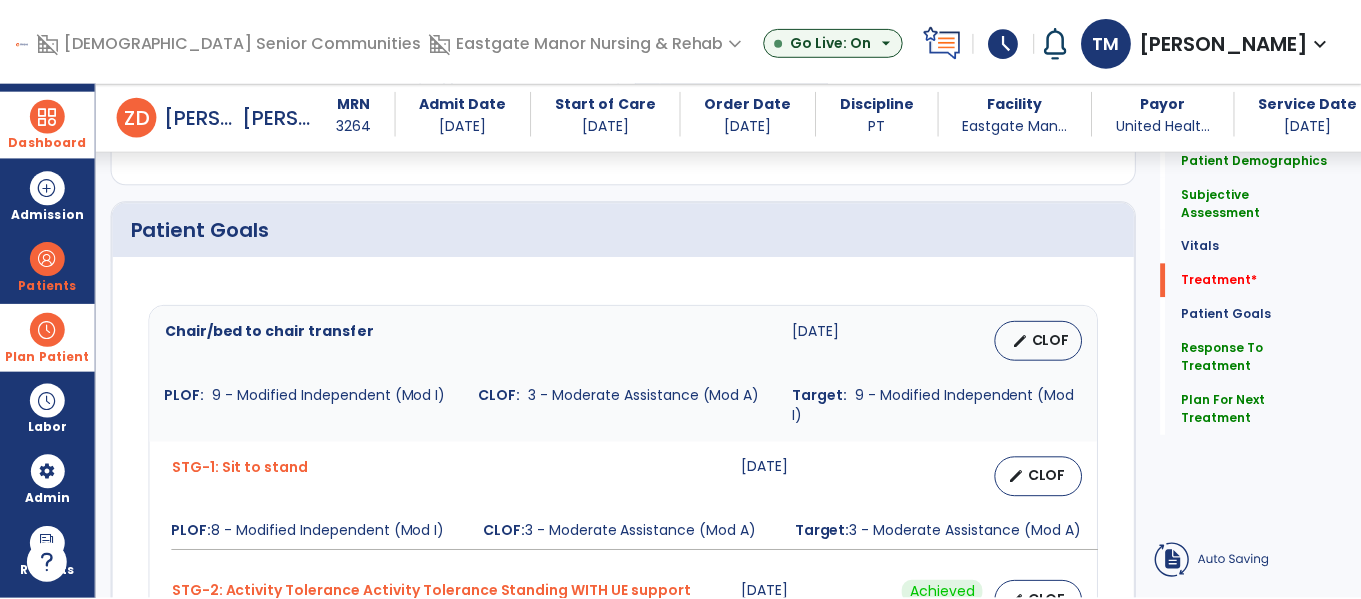 scroll, scrollTop: 1108, scrollLeft: 0, axis: vertical 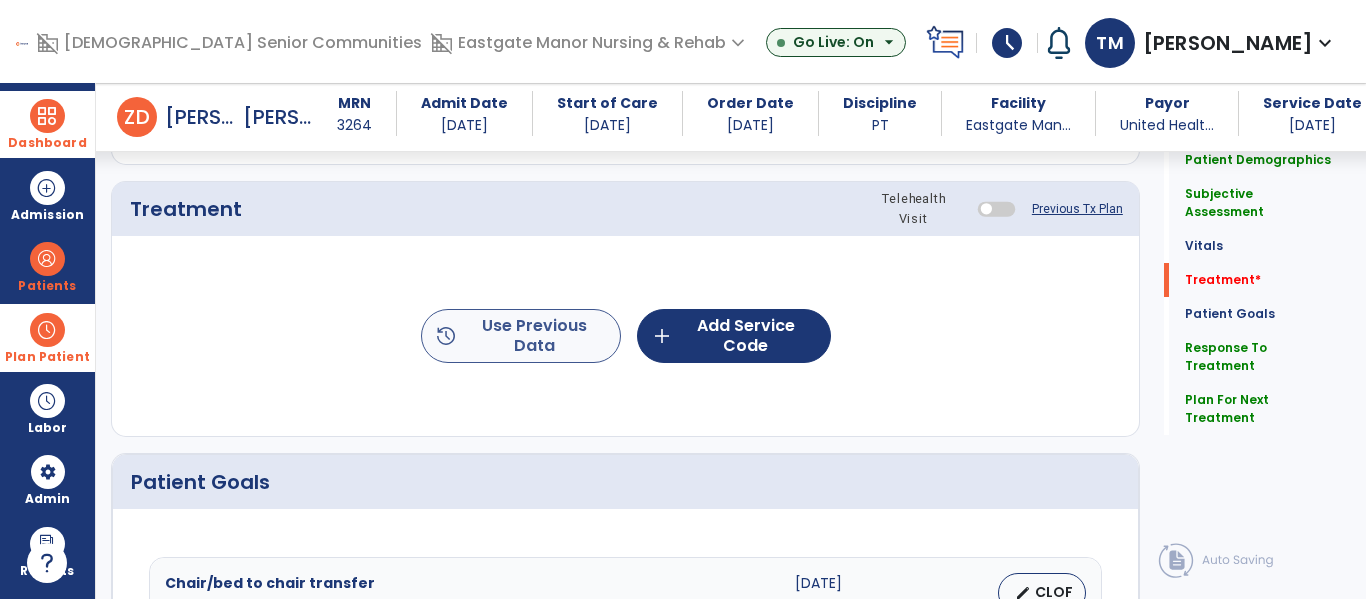 type on "**********" 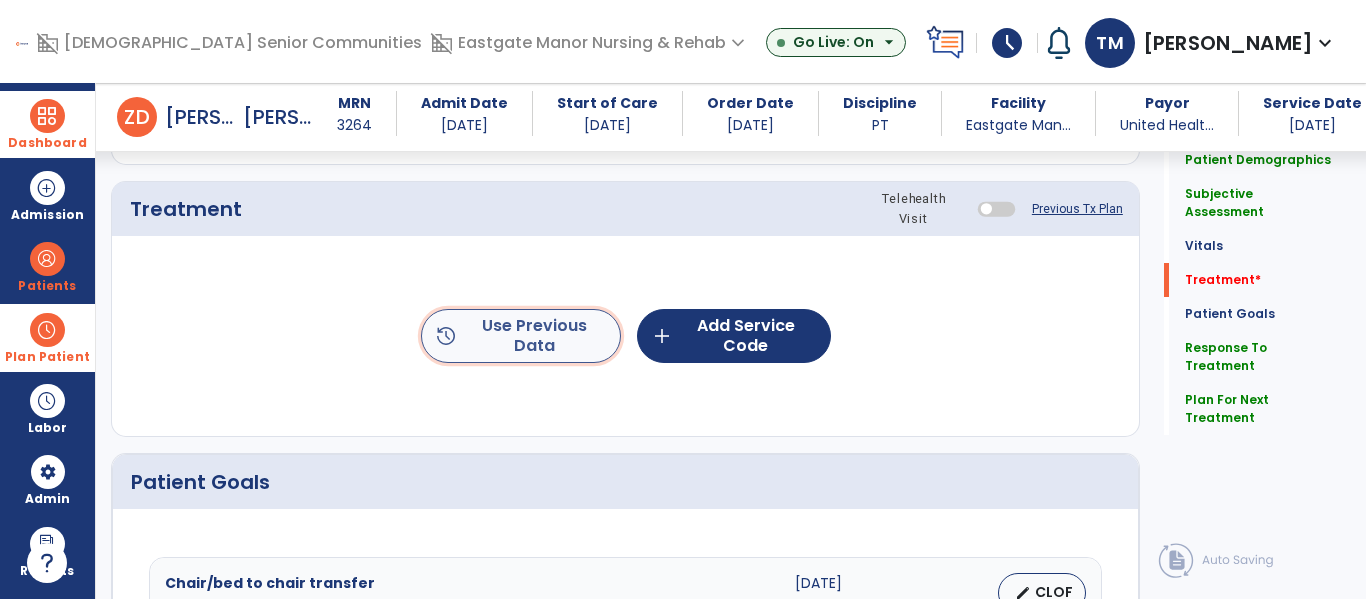 click on "history  Use Previous Data" 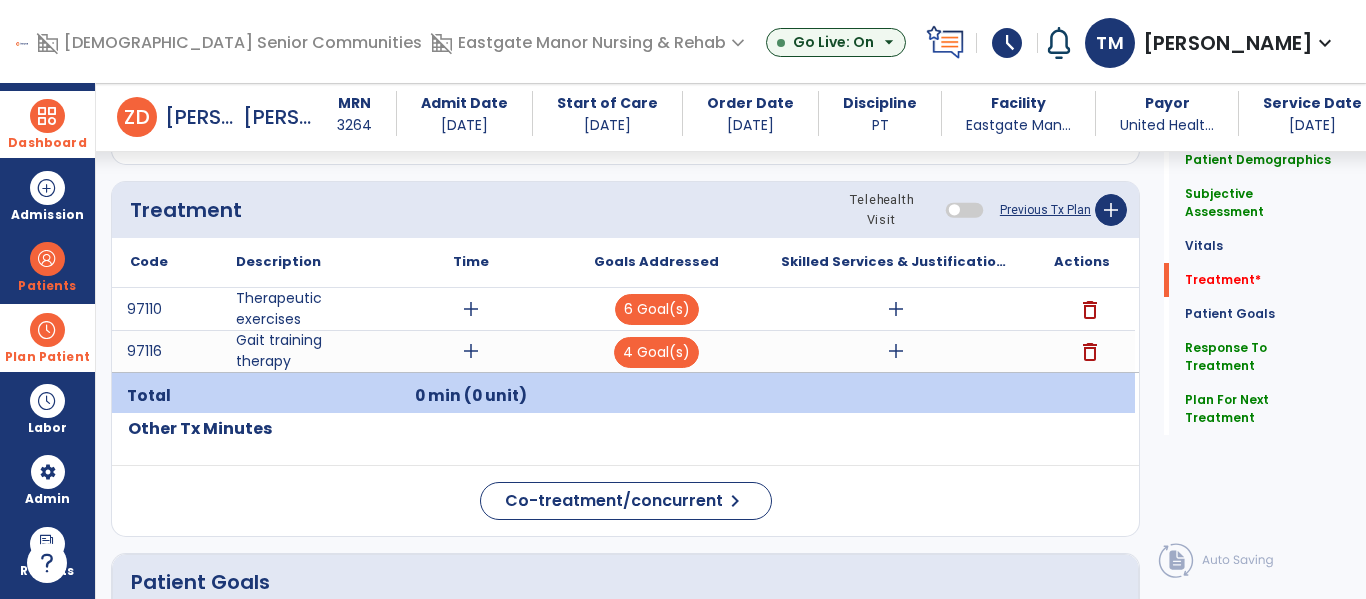 click on "add" at bounding box center [471, 351] 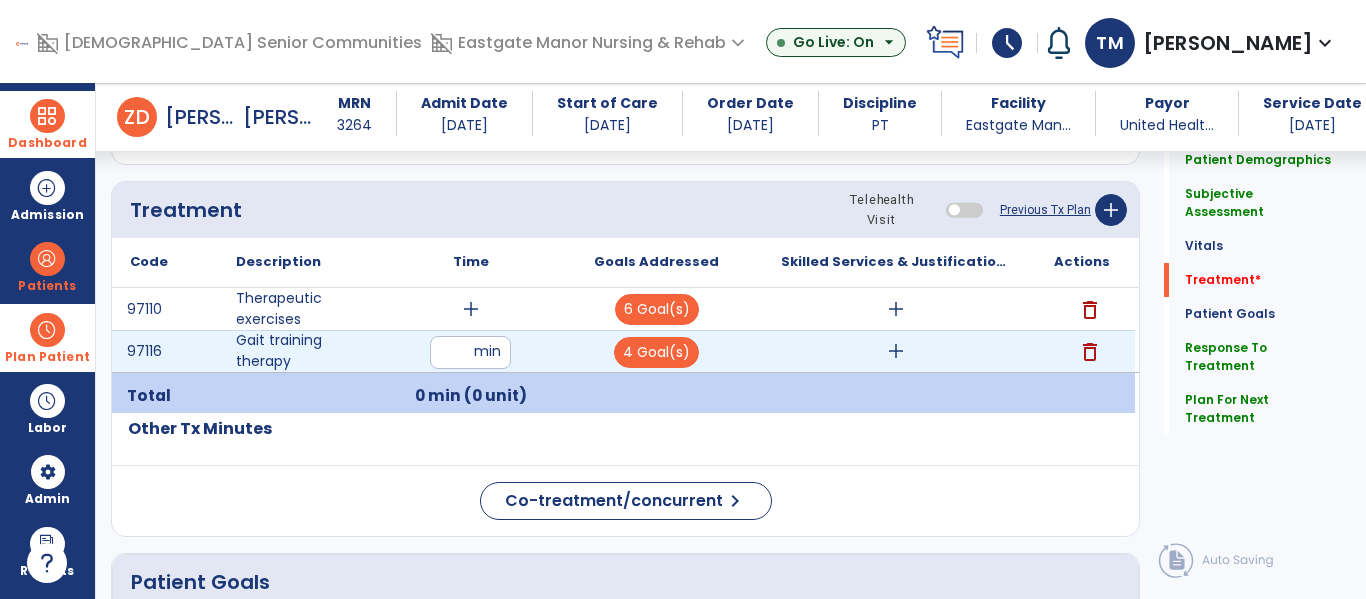 type on "**" 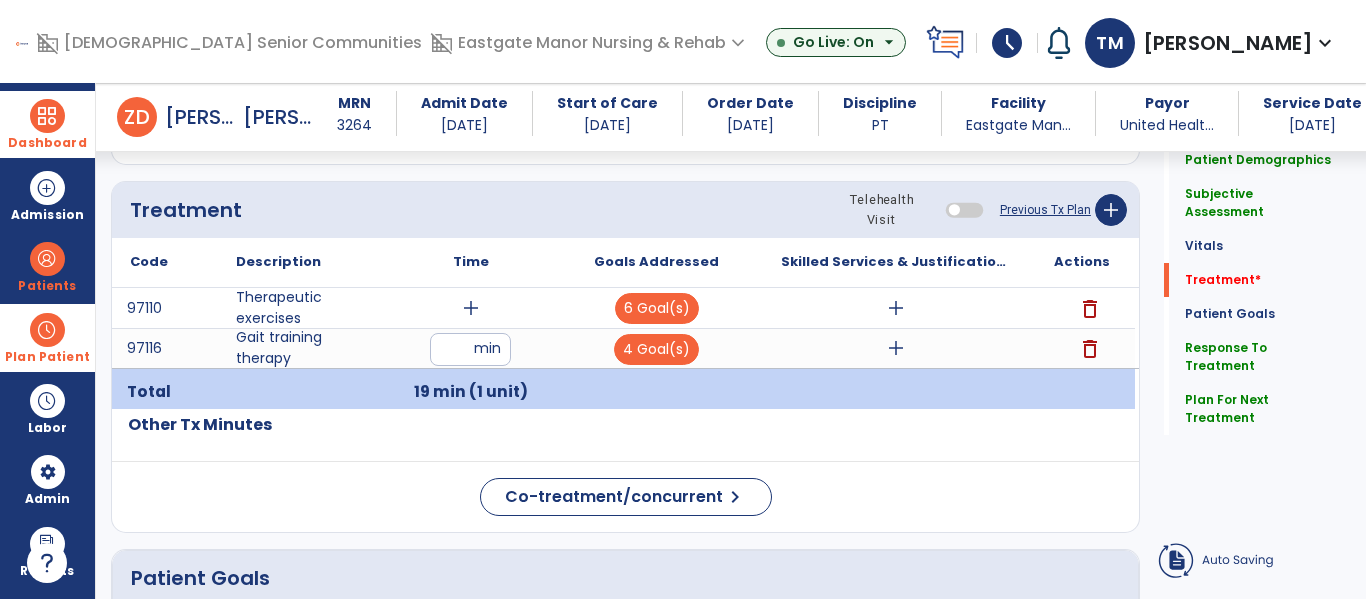 click on "add" at bounding box center (471, 308) 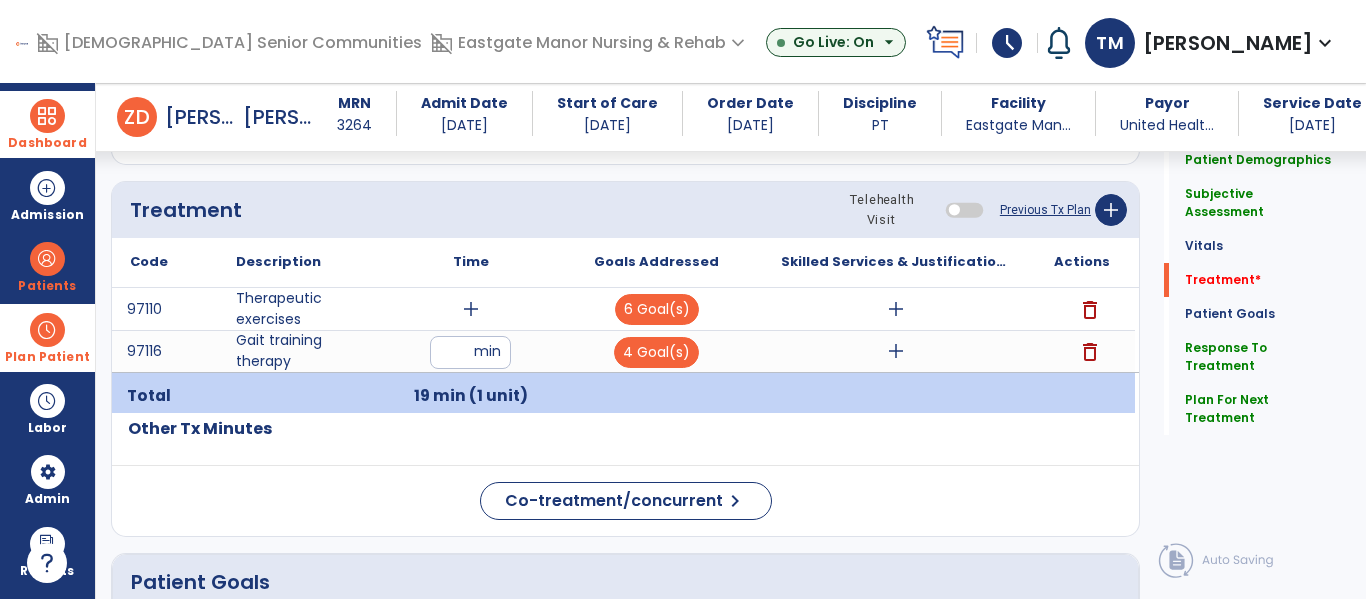 click on "add" at bounding box center (471, 309) 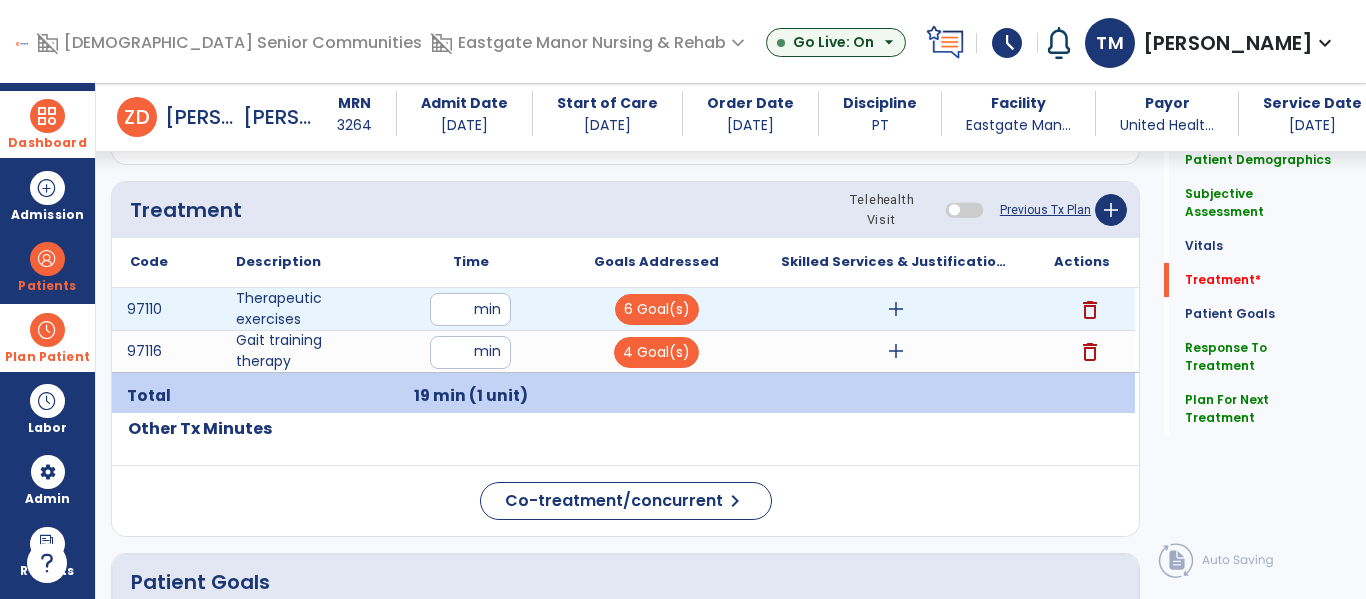 type on "**" 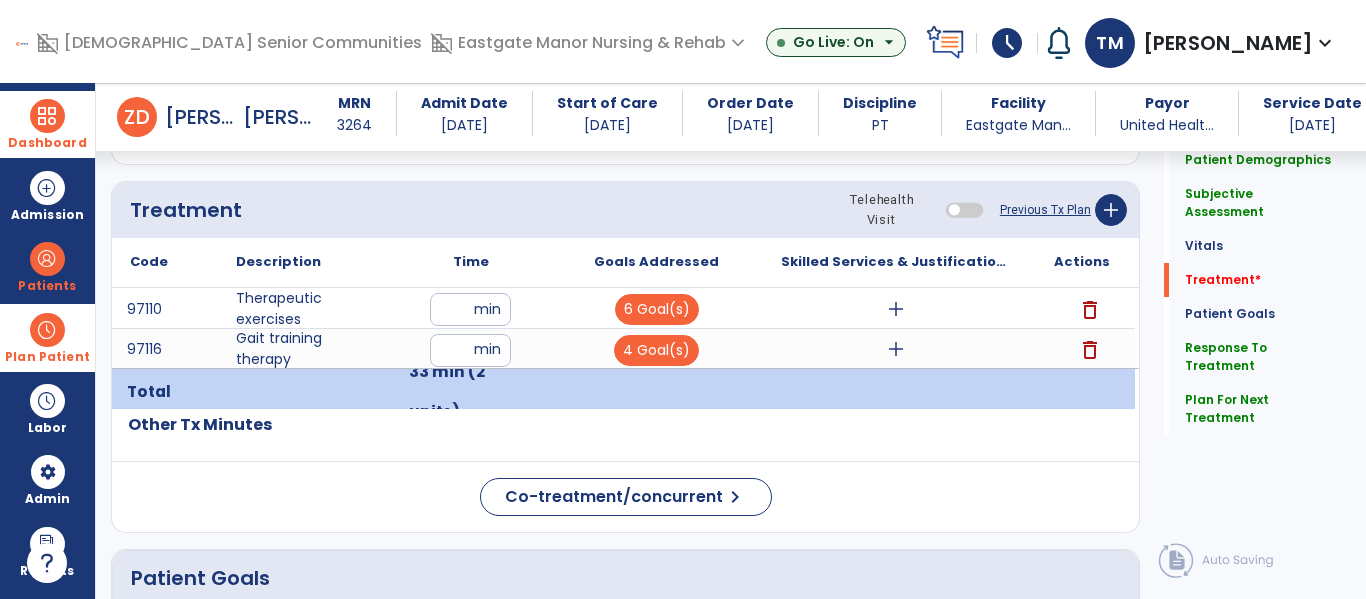 click on "add" at bounding box center [896, 309] 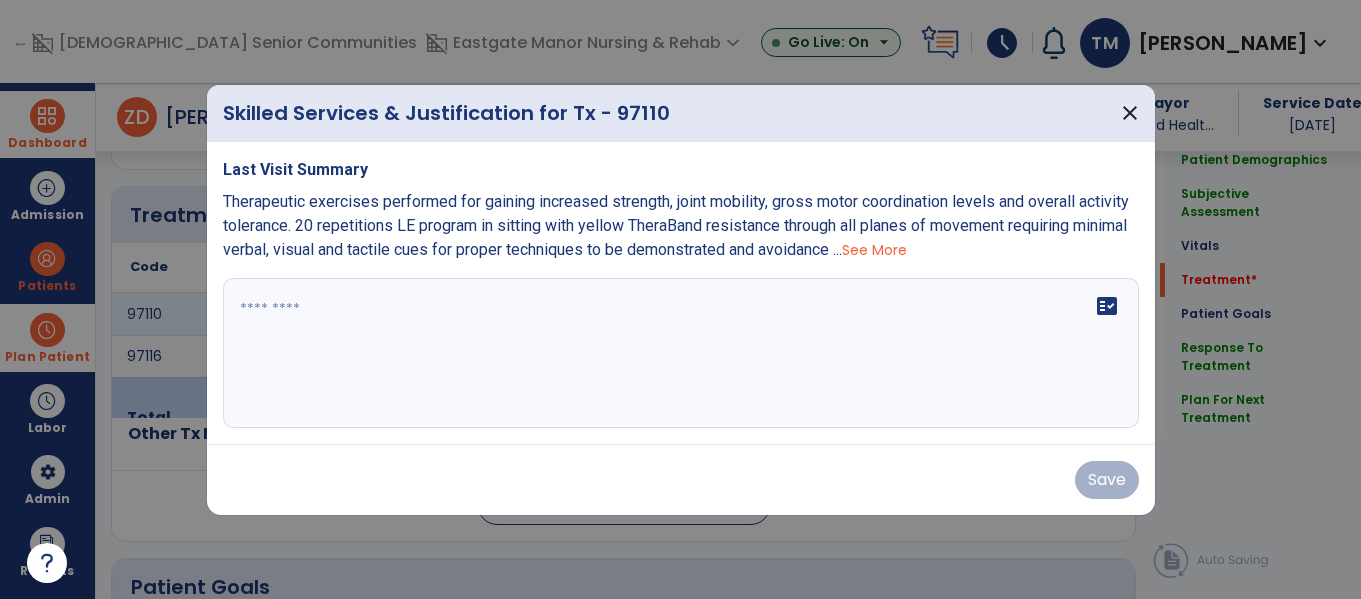 scroll, scrollTop: 1108, scrollLeft: 0, axis: vertical 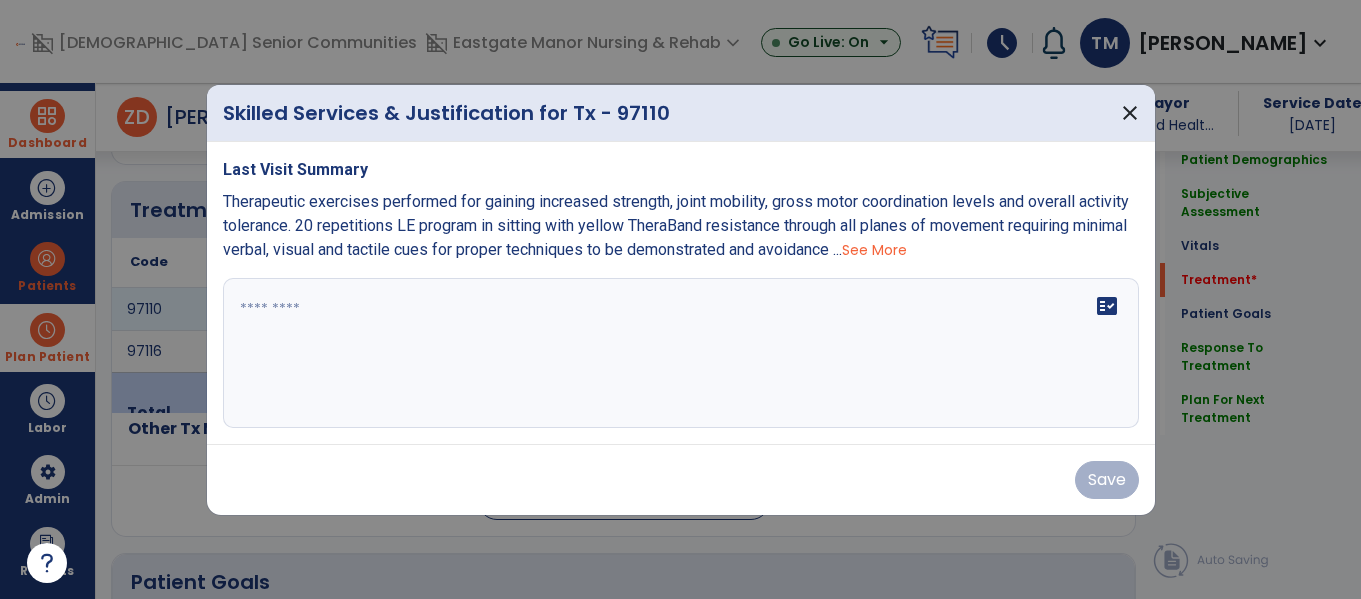 click on "See More" at bounding box center [874, 250] 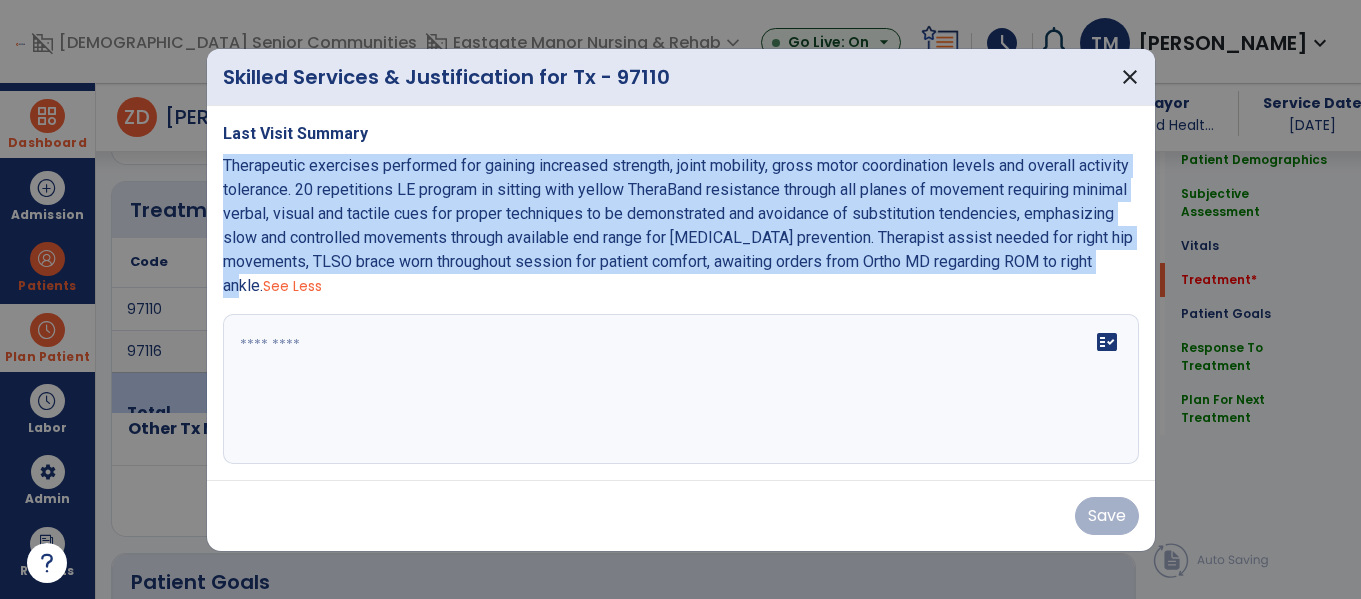 copy on "Therapeutic exercises performed for gaining increased strength, joint mobility, gross motor coordination levels and overall activity tolerance. 20 repetitions LE program in sitting with yellow TheraBand resistance through all planes of movement requiring minimal verbal, visual and tactile cues for proper techniques to be demonstrated and avoidance of substitution tendencies, emphasizing slow and controlled movements through available end range for [MEDICAL_DATA] prevention. Therapist assist needed for right hip movements, TLSO brace worn throughout session for patient comfort, awaiting orders from Ortho MD regarding ROM to right ankle" 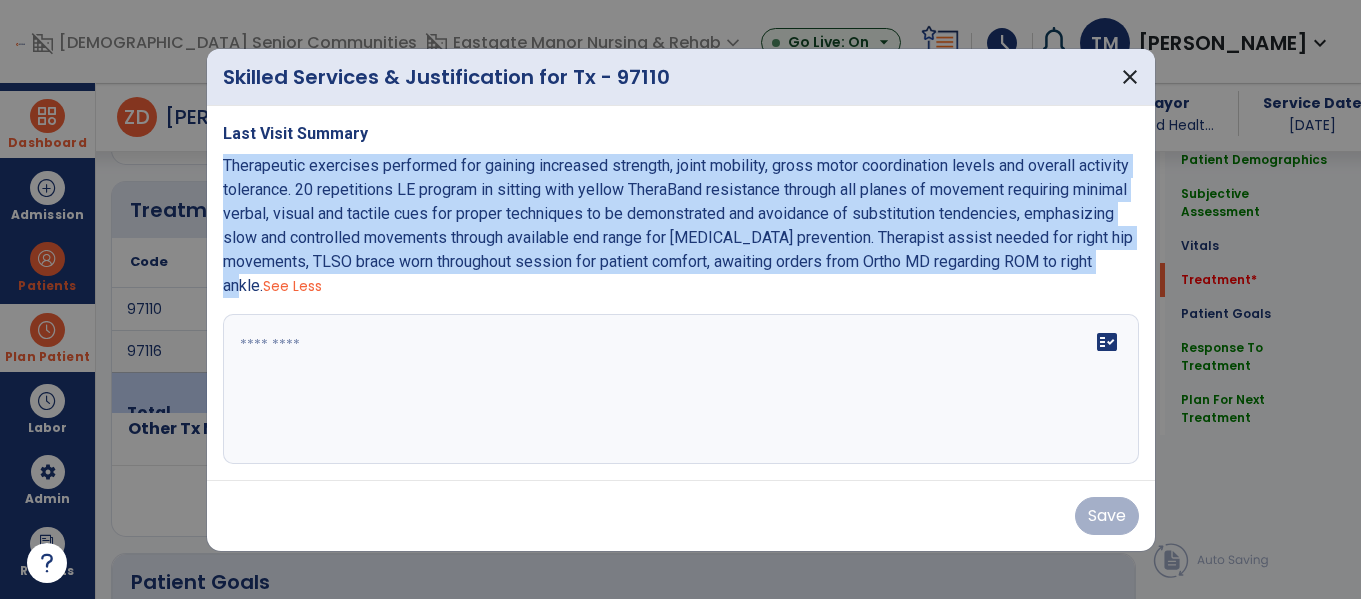 click on "fact_check" at bounding box center [681, 389] 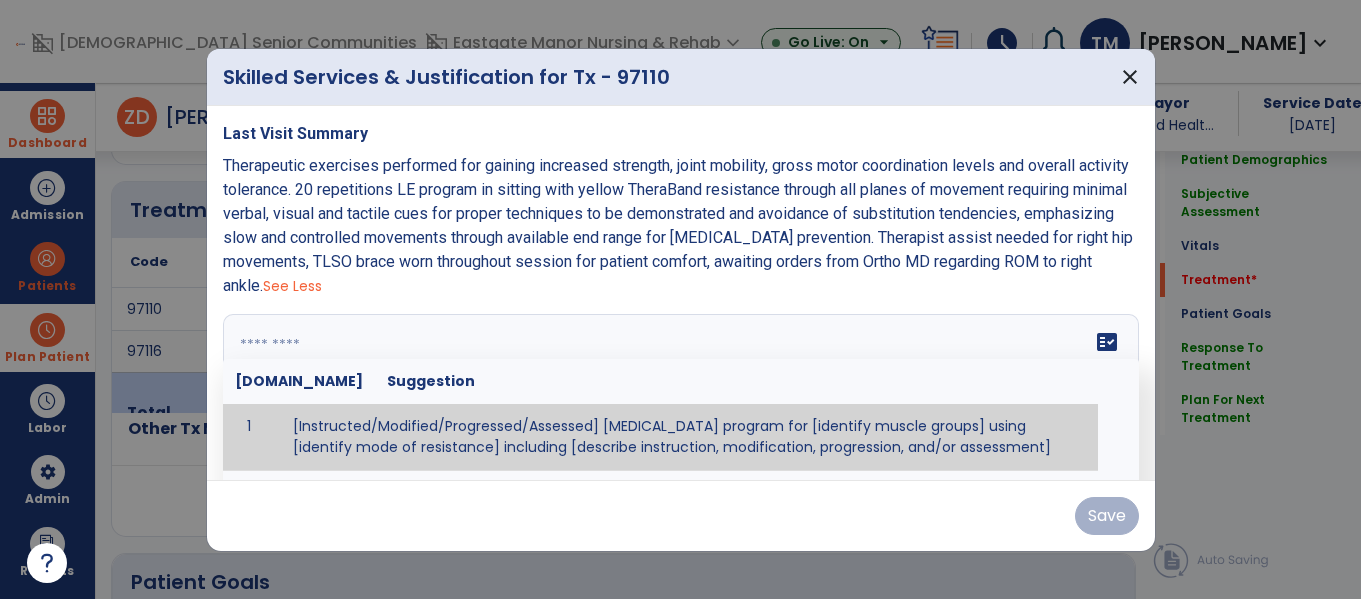 paste on "**********" 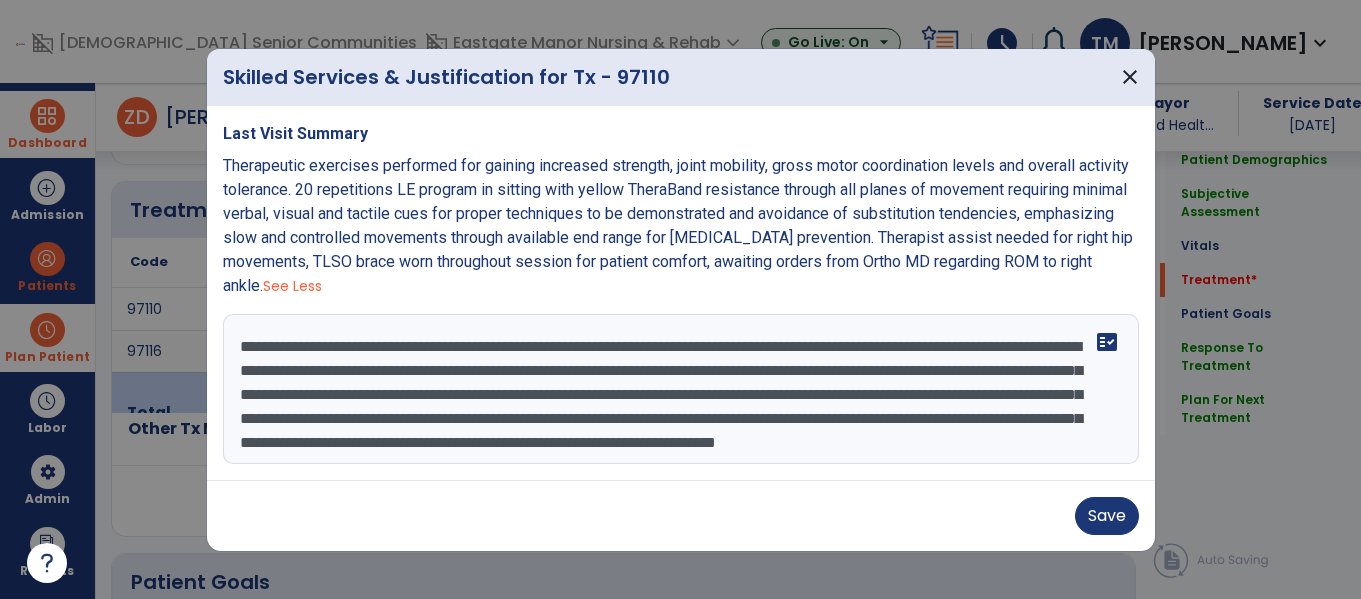 scroll, scrollTop: 40, scrollLeft: 0, axis: vertical 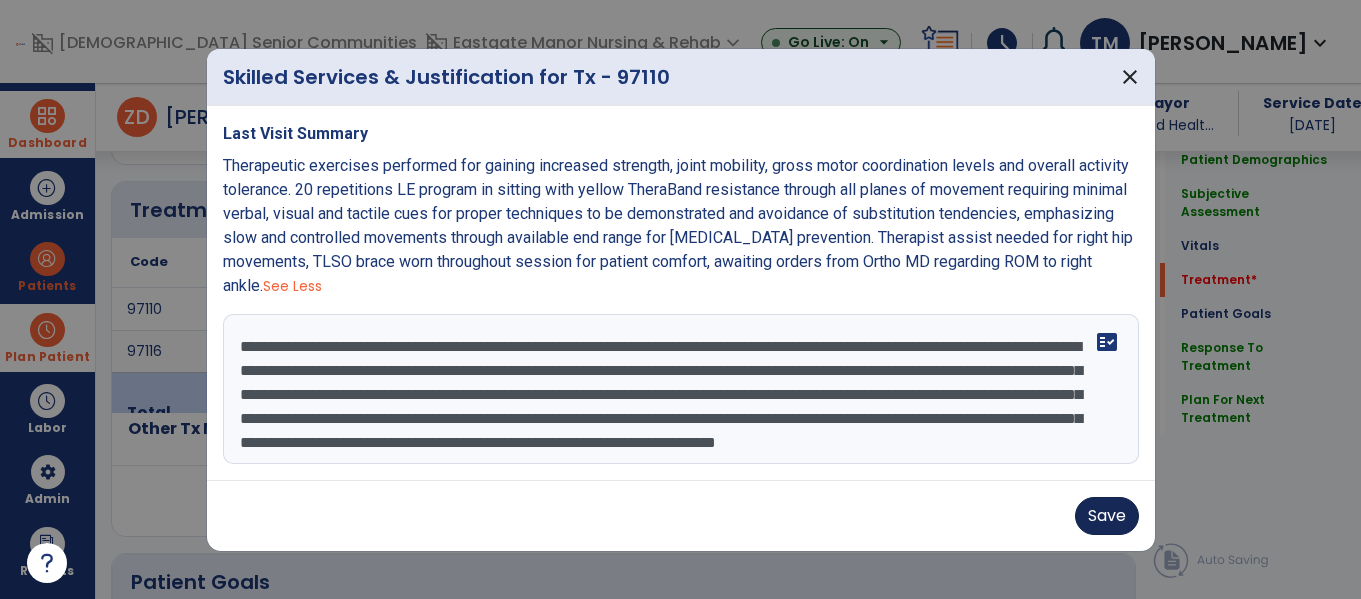 type on "**********" 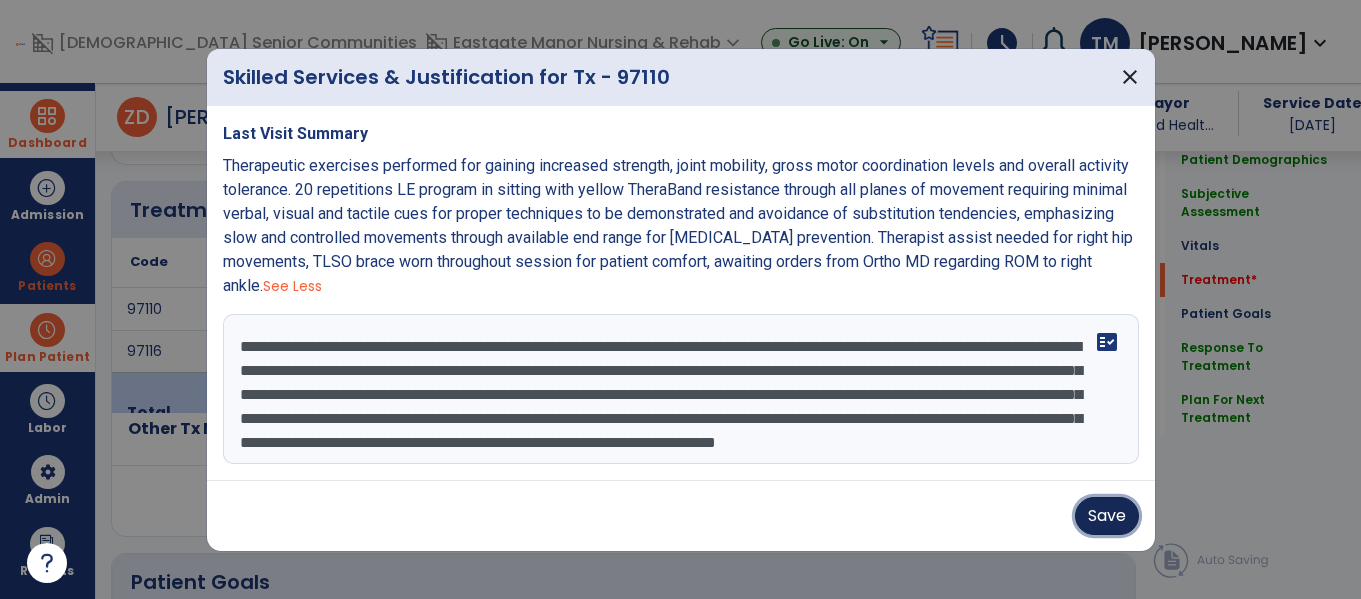 click on "Save" at bounding box center [1107, 516] 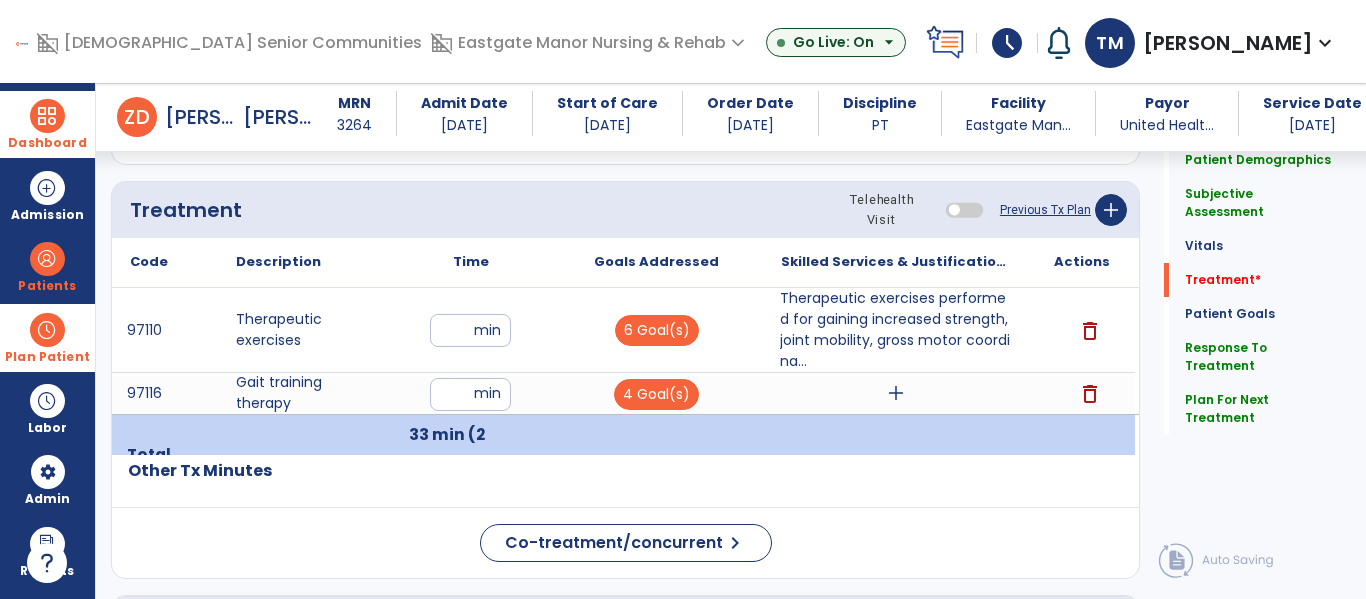 click on "Therapeutic exercises performed for gaining increased strength, joint mobility, gross motor coordina..." at bounding box center [896, 330] 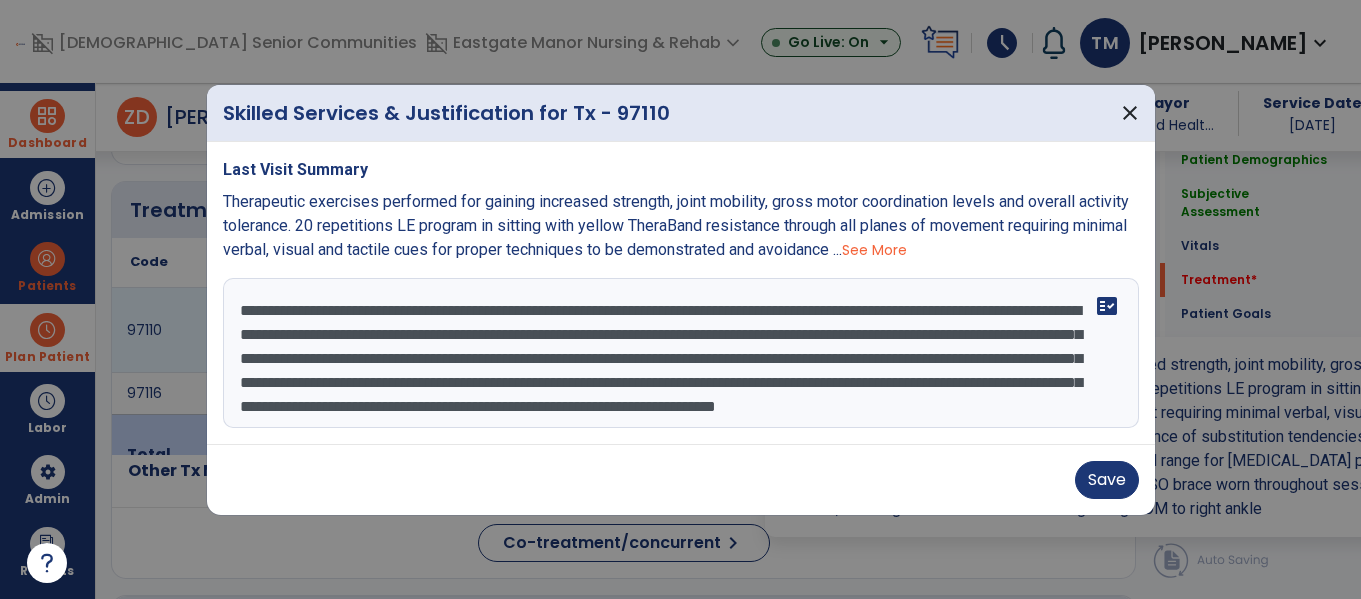 scroll, scrollTop: 1108, scrollLeft: 0, axis: vertical 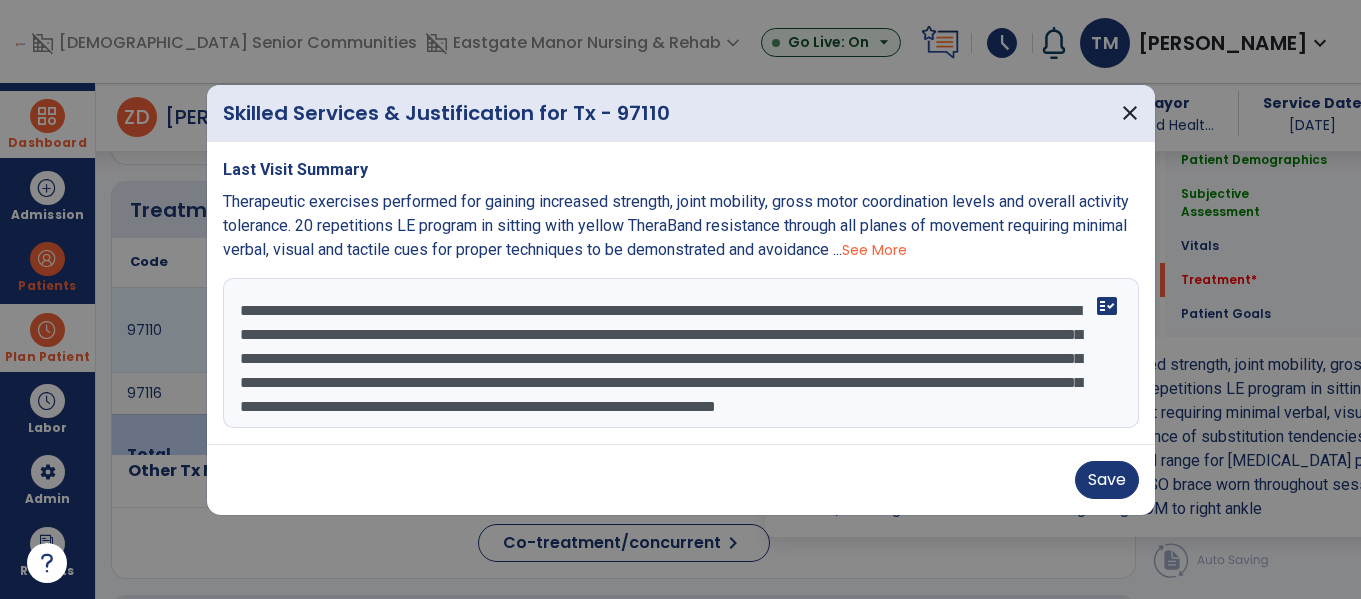 click on "**********" at bounding box center (681, 353) 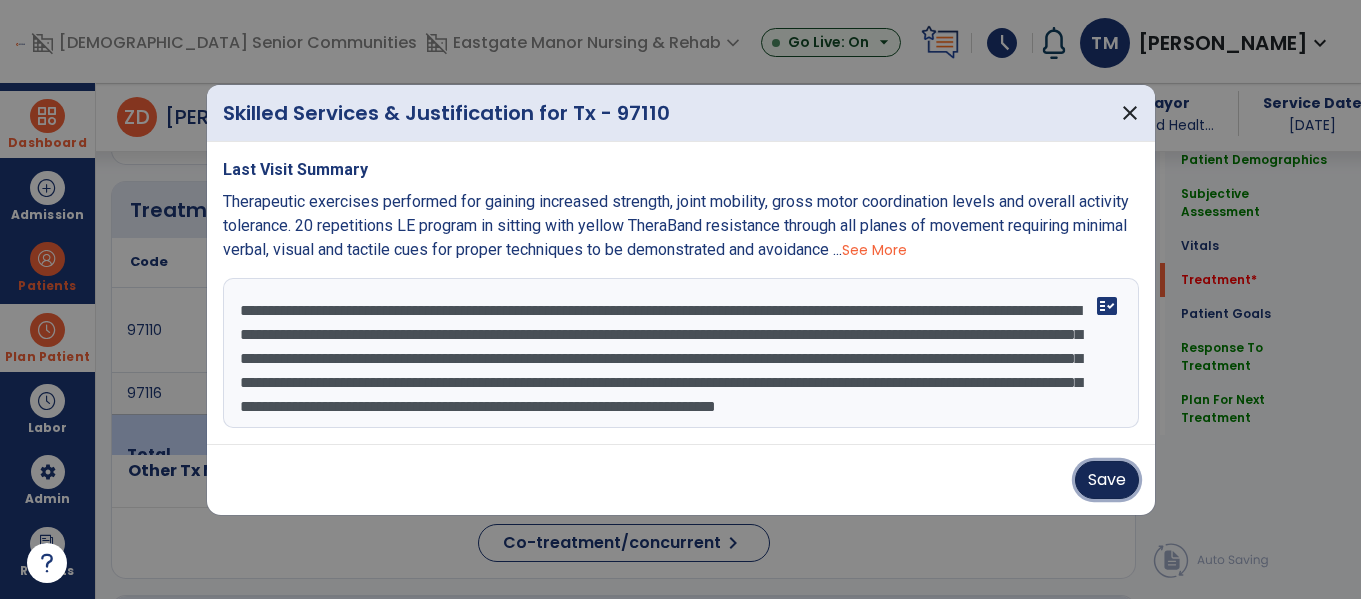 click on "Save" at bounding box center (1107, 480) 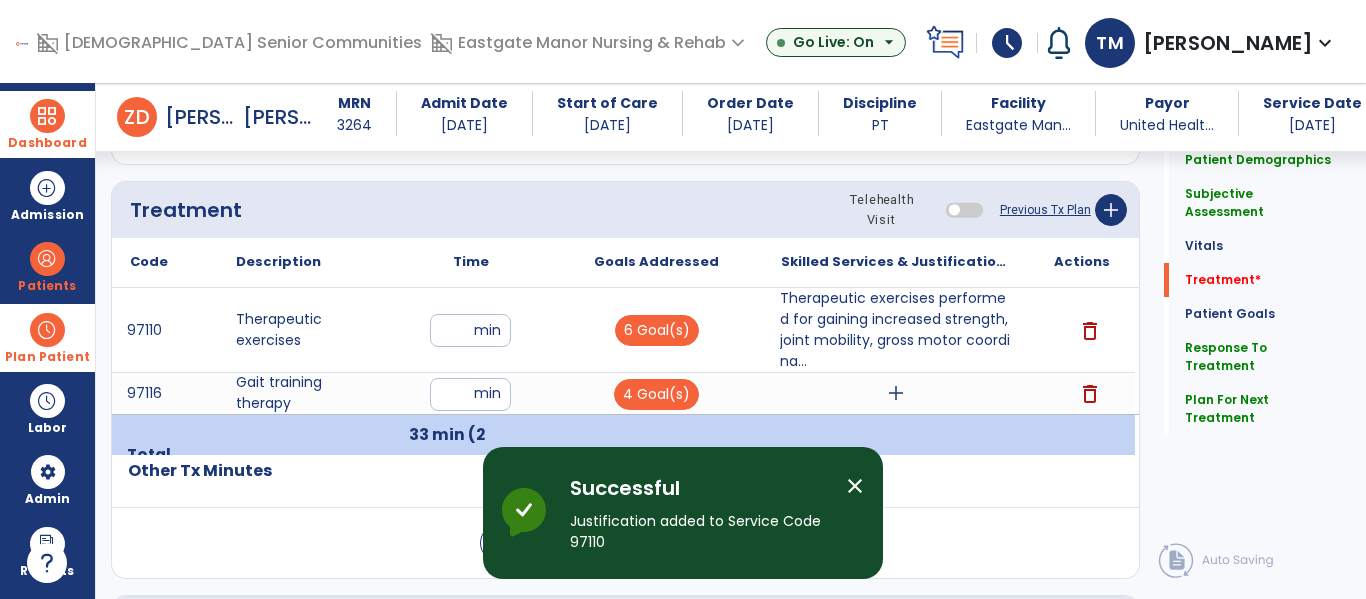 click on "add" at bounding box center (896, 393) 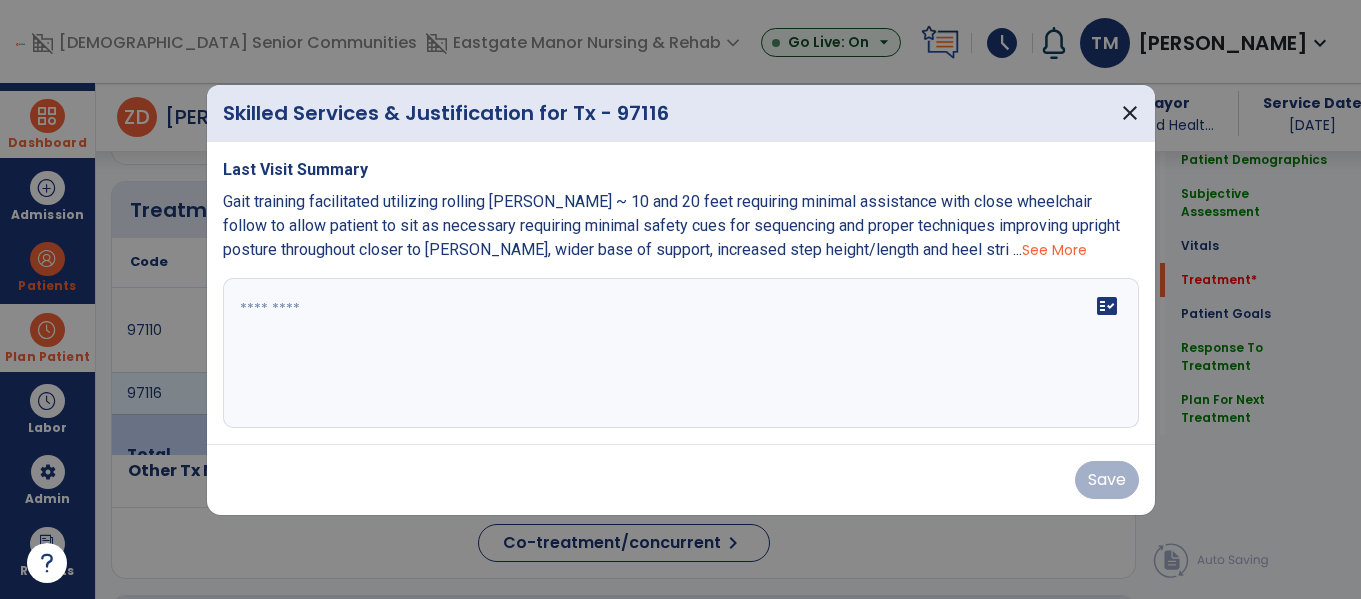 scroll, scrollTop: 1108, scrollLeft: 0, axis: vertical 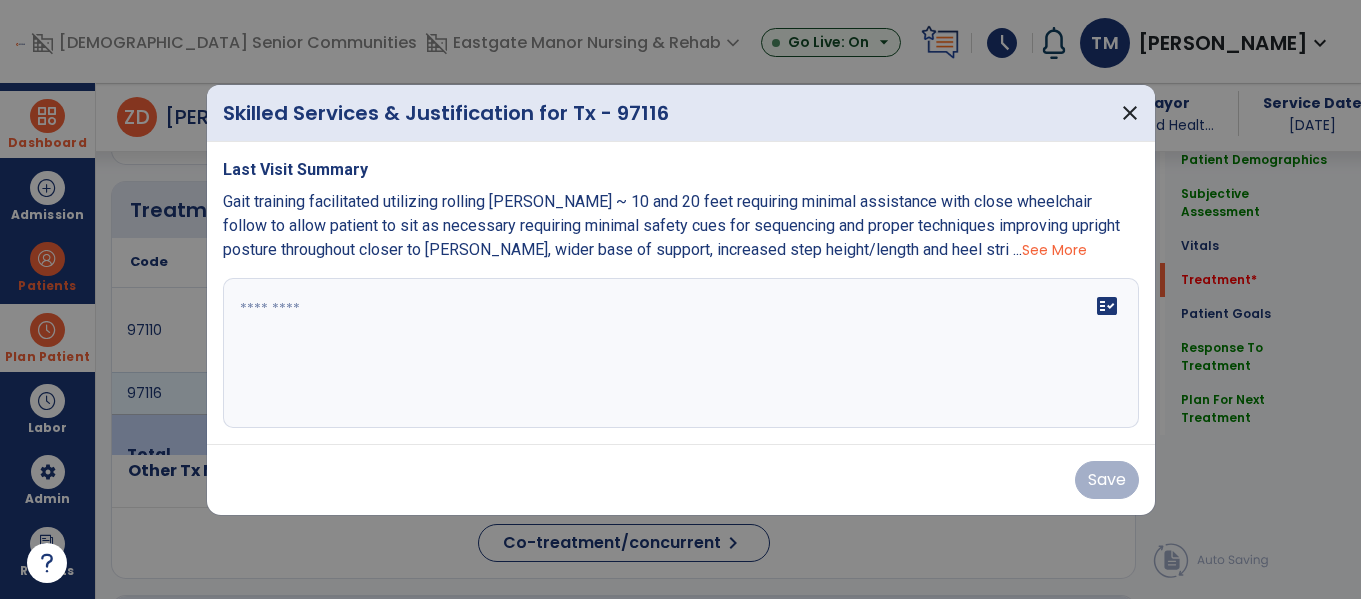 click on "See More" at bounding box center [1054, 250] 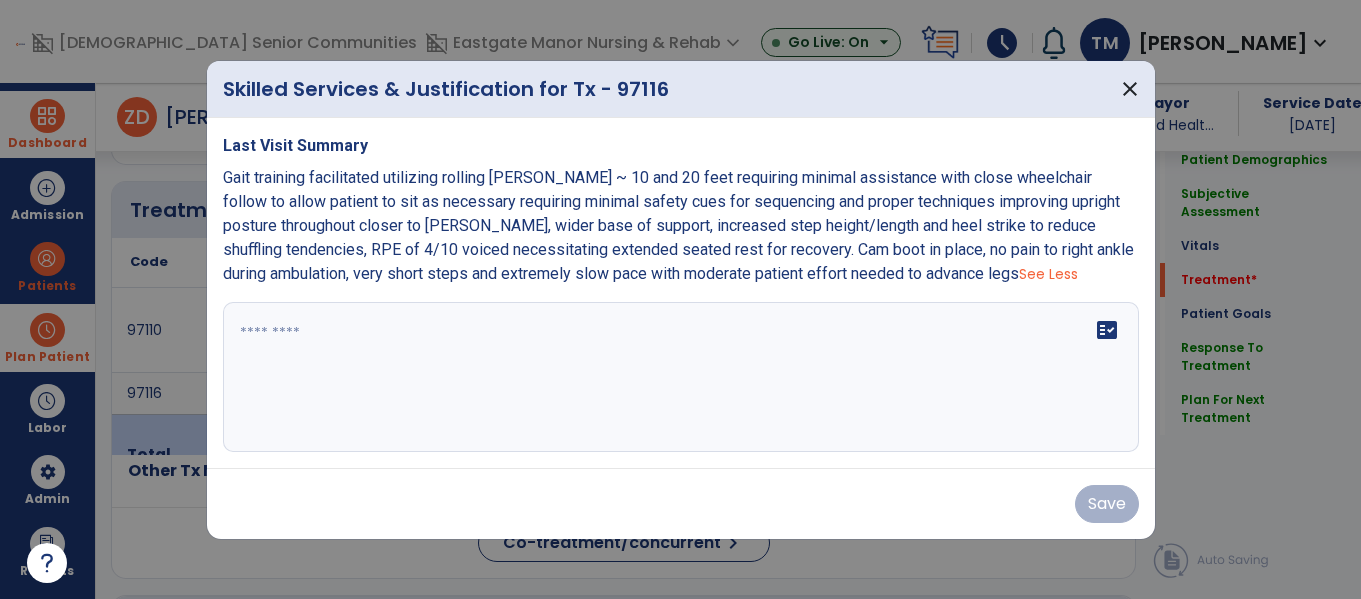 click on "Gait training facilitated utilizing rolling [PERSON_NAME] ~ 10 and 20 feet requiring minimal assistance with close wheelchair follow to allow patient to sit as necessary requiring minimal safety cues for sequencing and proper techniques improving upright posture throughout closer to [PERSON_NAME], wider base of support, increased step height/length and heel strike to reduce shuffling tendencies, RPE of 4/10 voiced necessitating extended seated rest for recovery. Cam boot in place, no pain to right ankle during ambulation, very short steps and extremely slow pace with moderate patient effort needed to advance legs" at bounding box center (678, 225) 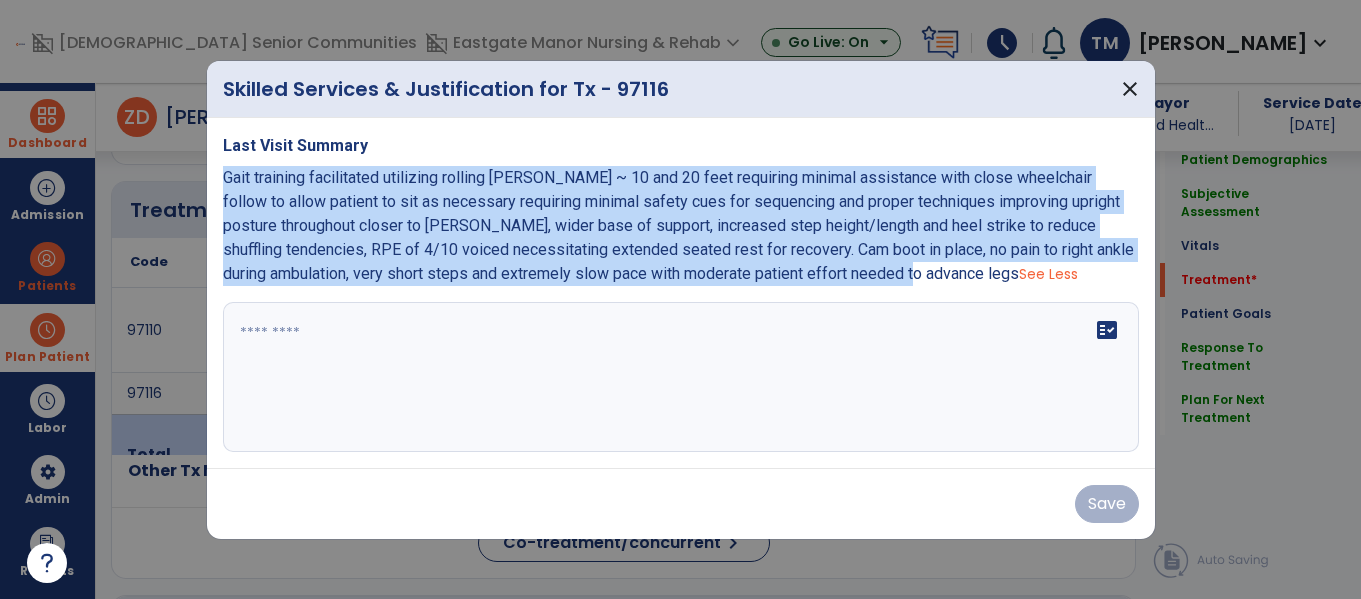copy on "Gait training facilitated utilizing rolling [PERSON_NAME] ~ 10 and 20 feet requiring minimal assistance with close wheelchair follow to allow patient to sit as necessary requiring minimal safety cues for sequencing and proper techniques improving upright posture throughout closer to [PERSON_NAME], wider base of support, increased step height/length and heel strike to reduce shuffling tendencies, RPE of 4/10 voiced necessitating extended seated rest for recovery. Cam boot in place, no pain to right ankle during ambulation, very short steps and extremely slow pace with moderate patient effort needed to advance legs" 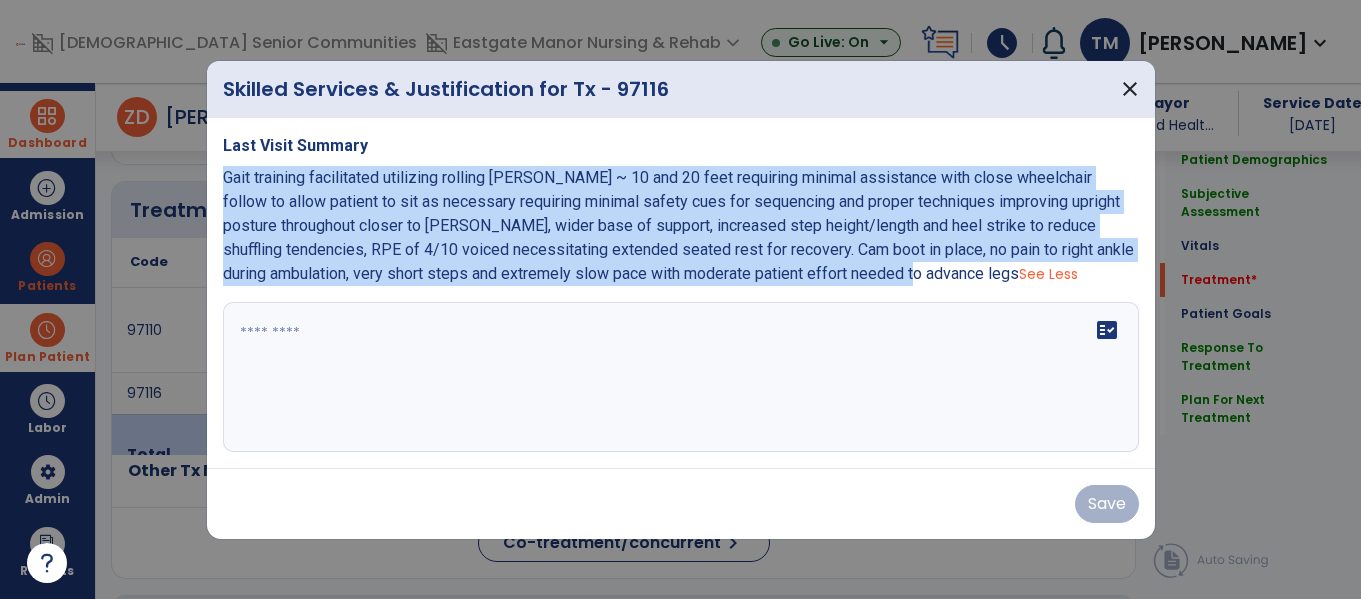 click on "fact_check" at bounding box center [681, 377] 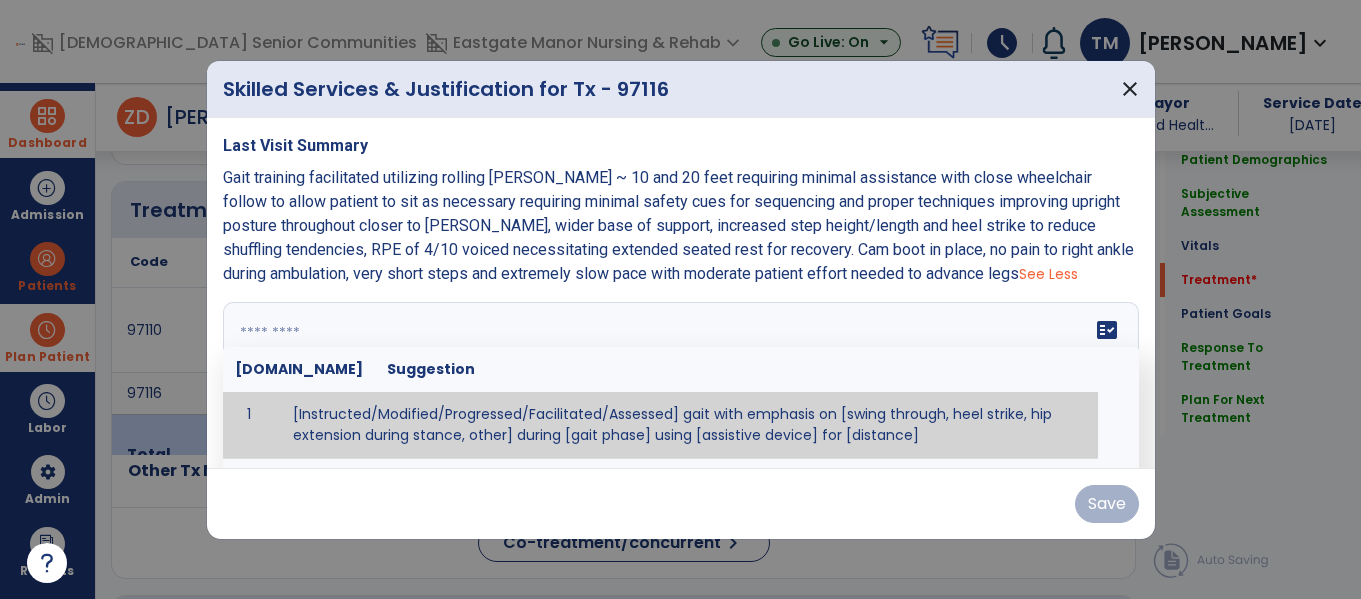 paste on "**********" 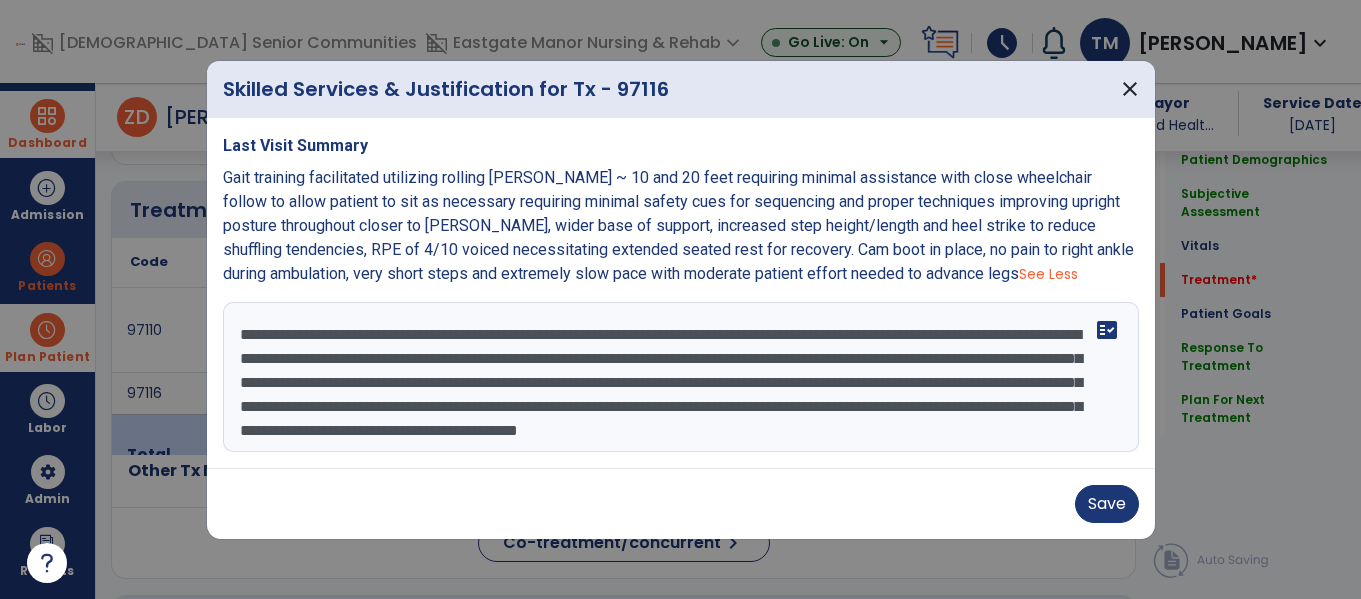 scroll, scrollTop: 40, scrollLeft: 0, axis: vertical 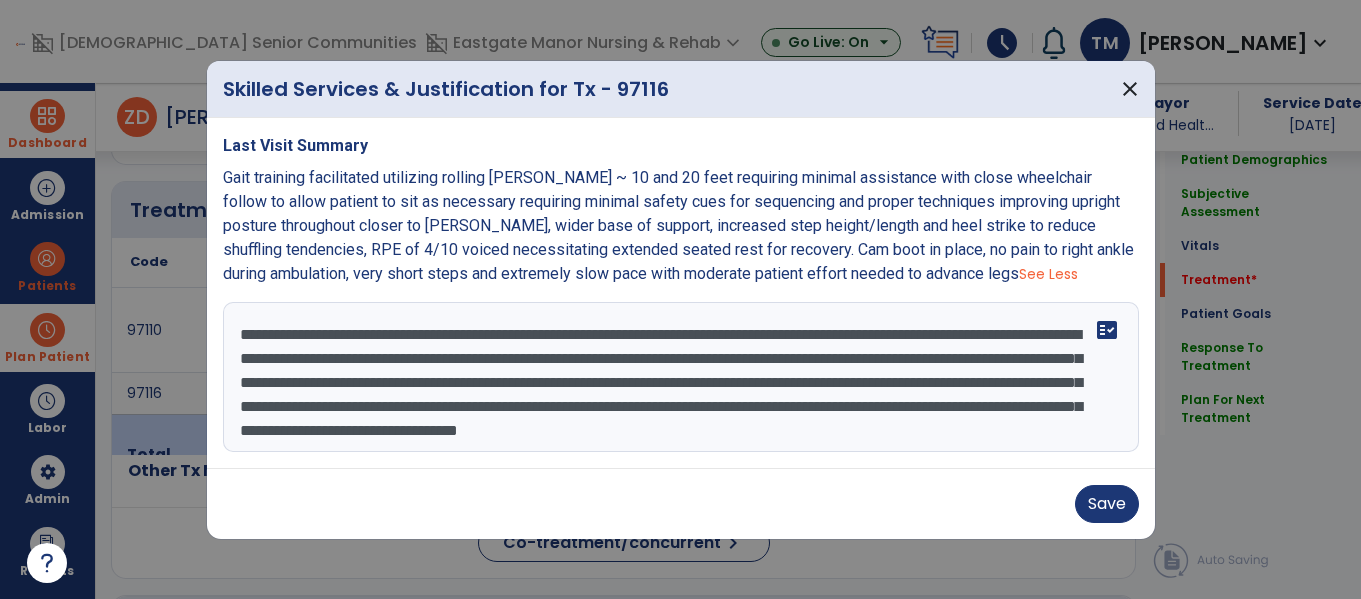 click on "**********" at bounding box center (678, 377) 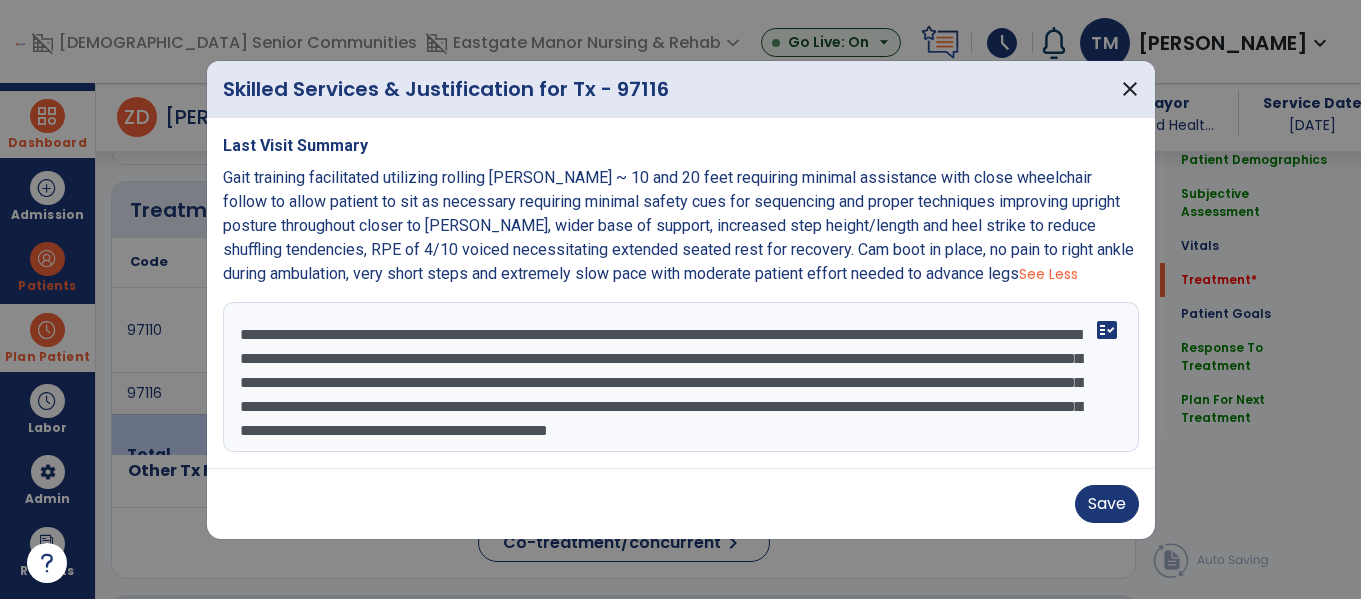 scroll, scrollTop: 40, scrollLeft: 0, axis: vertical 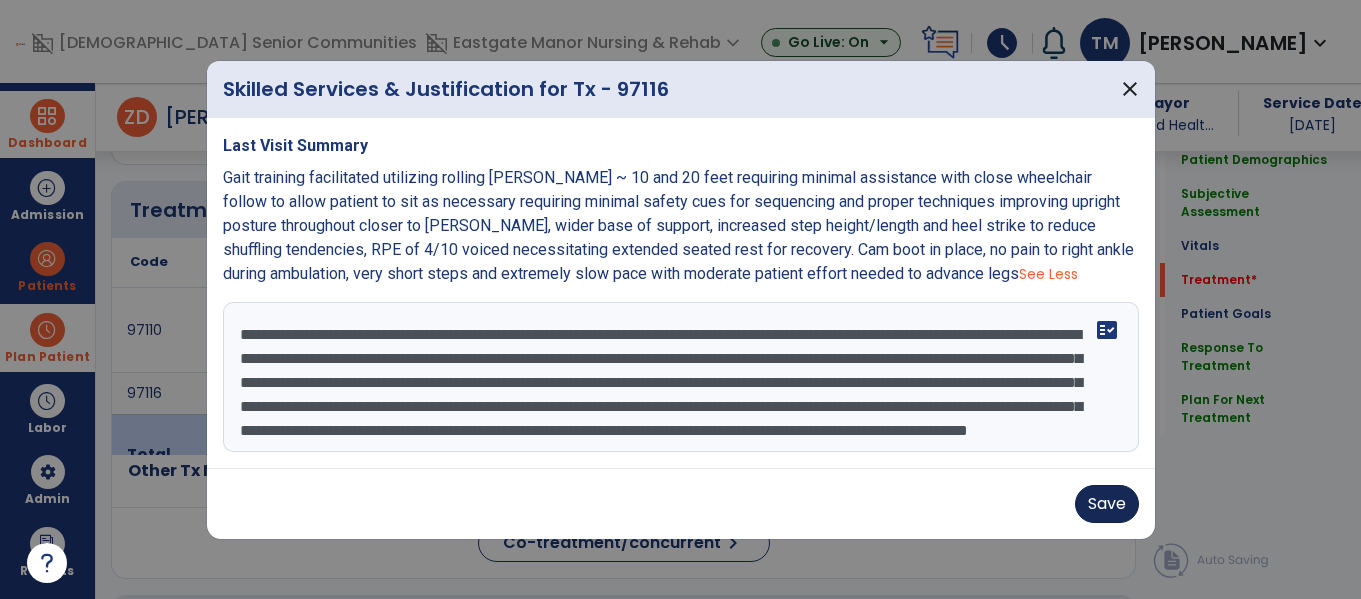 type on "**********" 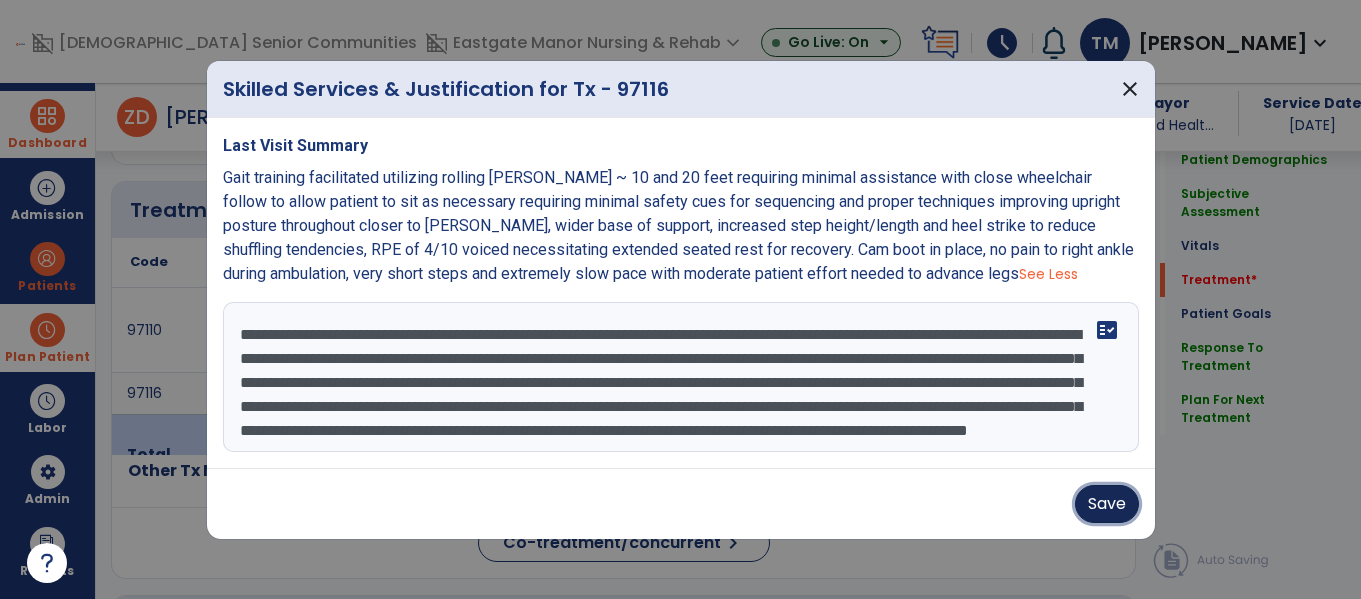 click on "Save" at bounding box center [1107, 504] 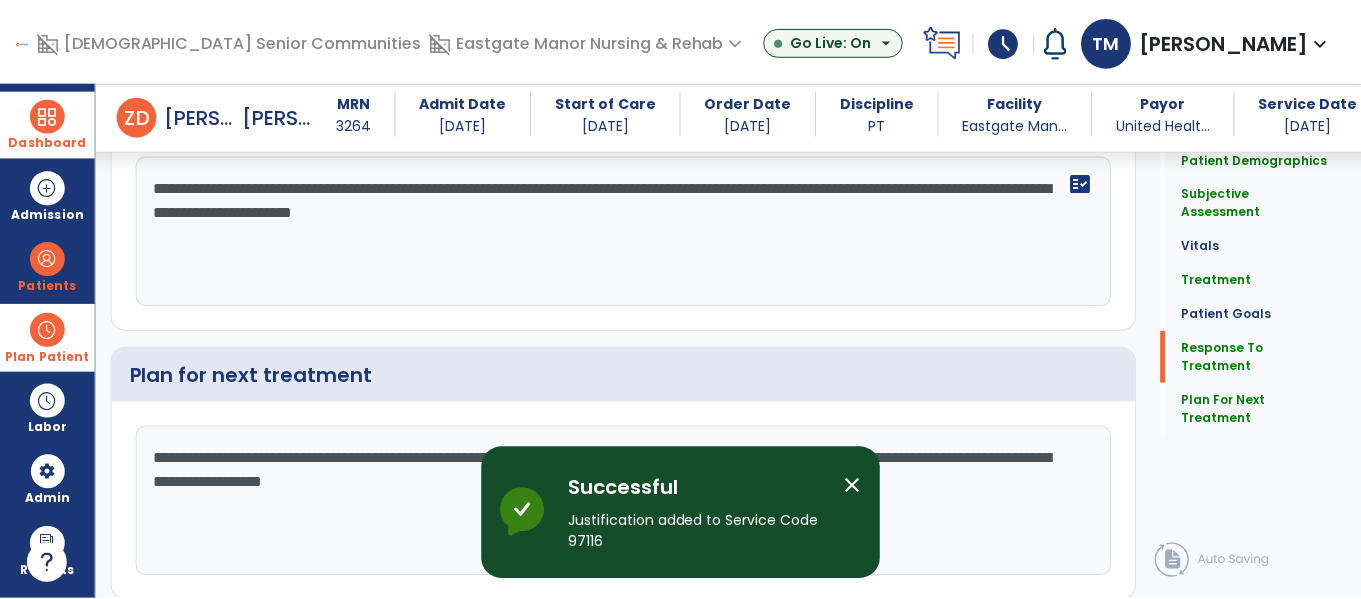 scroll, scrollTop: 2843, scrollLeft: 0, axis: vertical 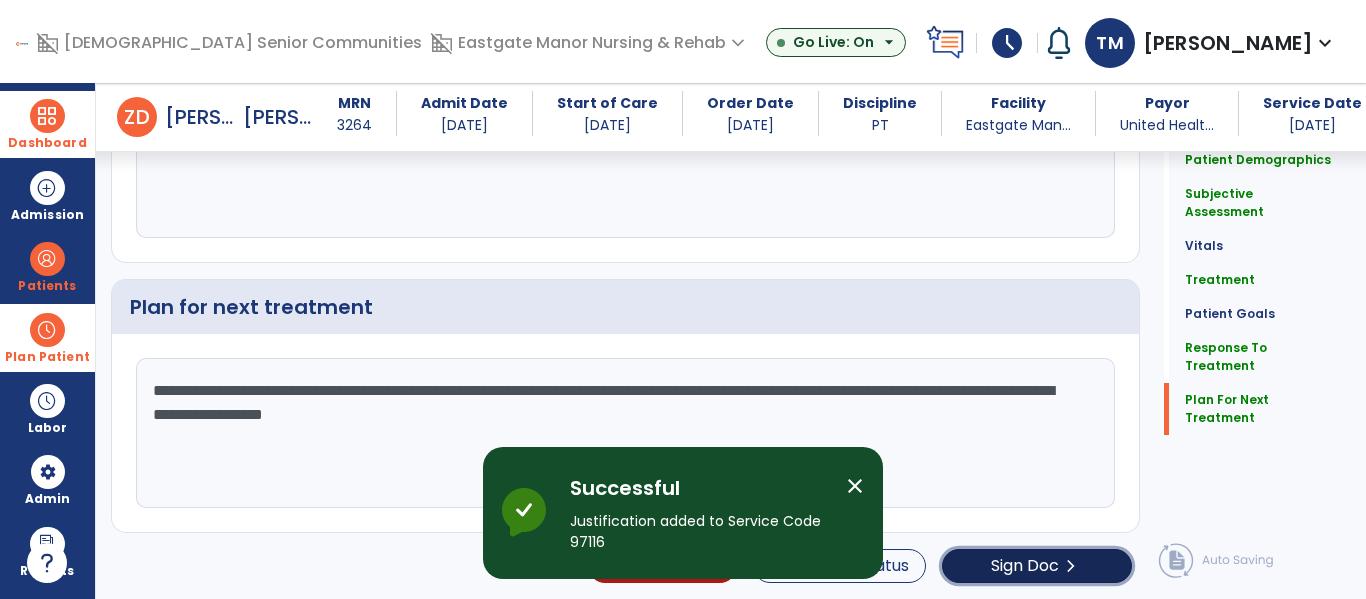 click on "Sign Doc" 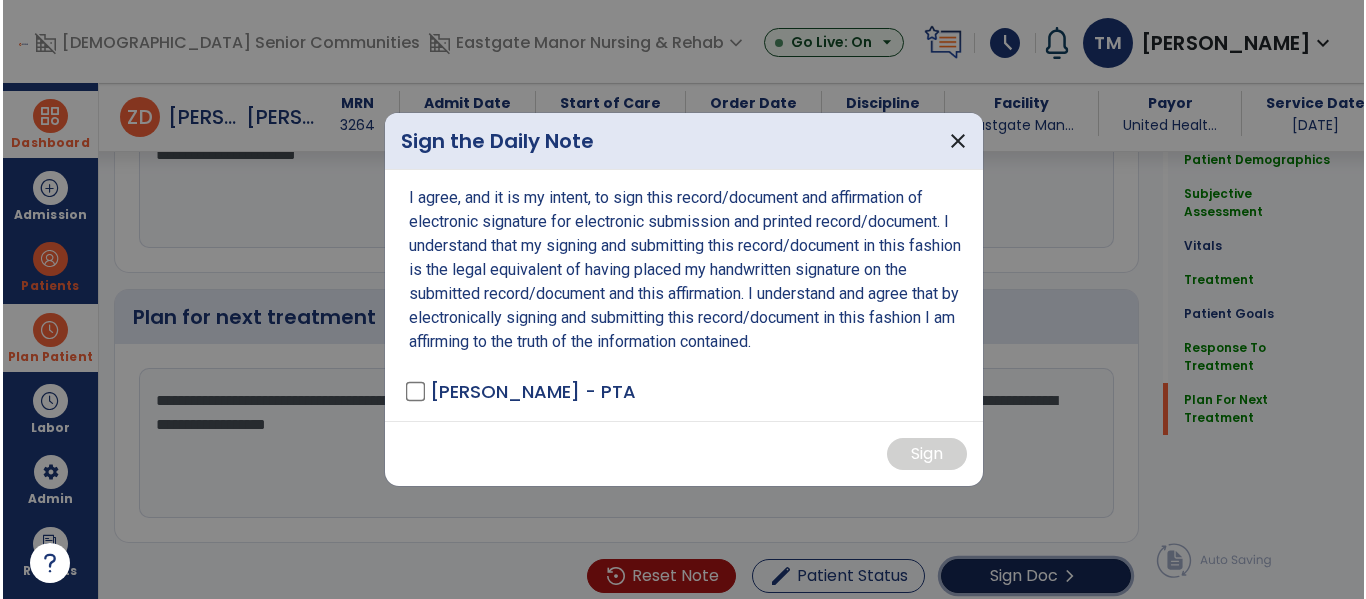 scroll, scrollTop: 2843, scrollLeft: 0, axis: vertical 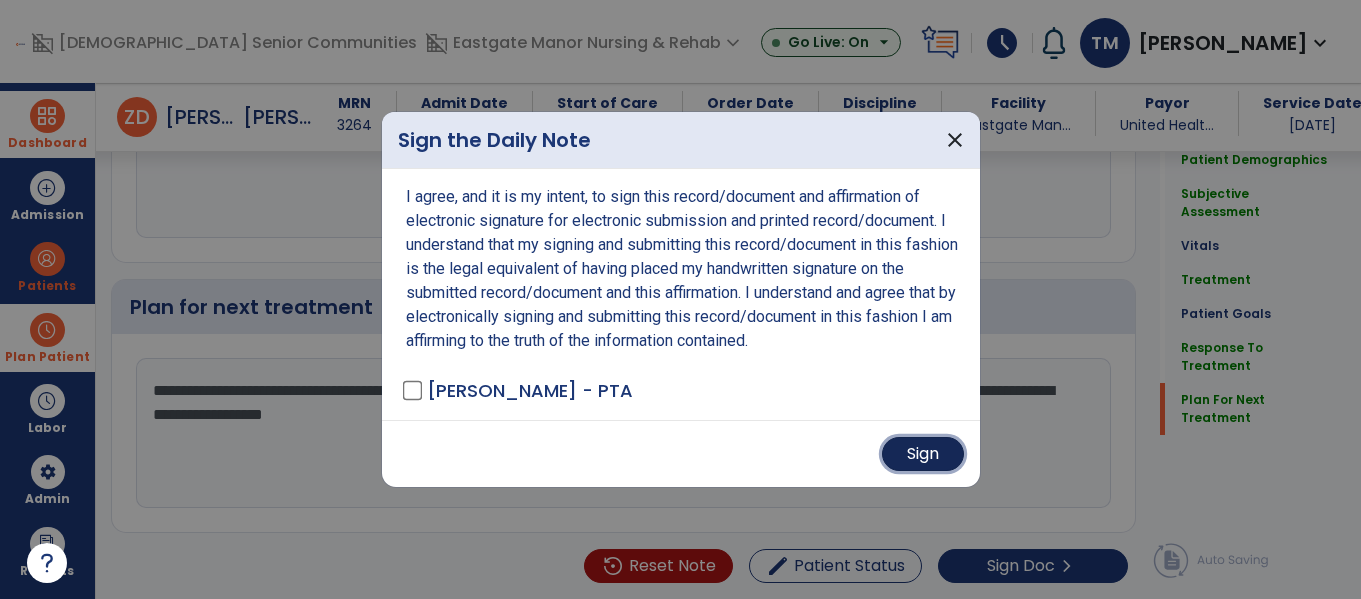 click on "Sign" at bounding box center [923, 454] 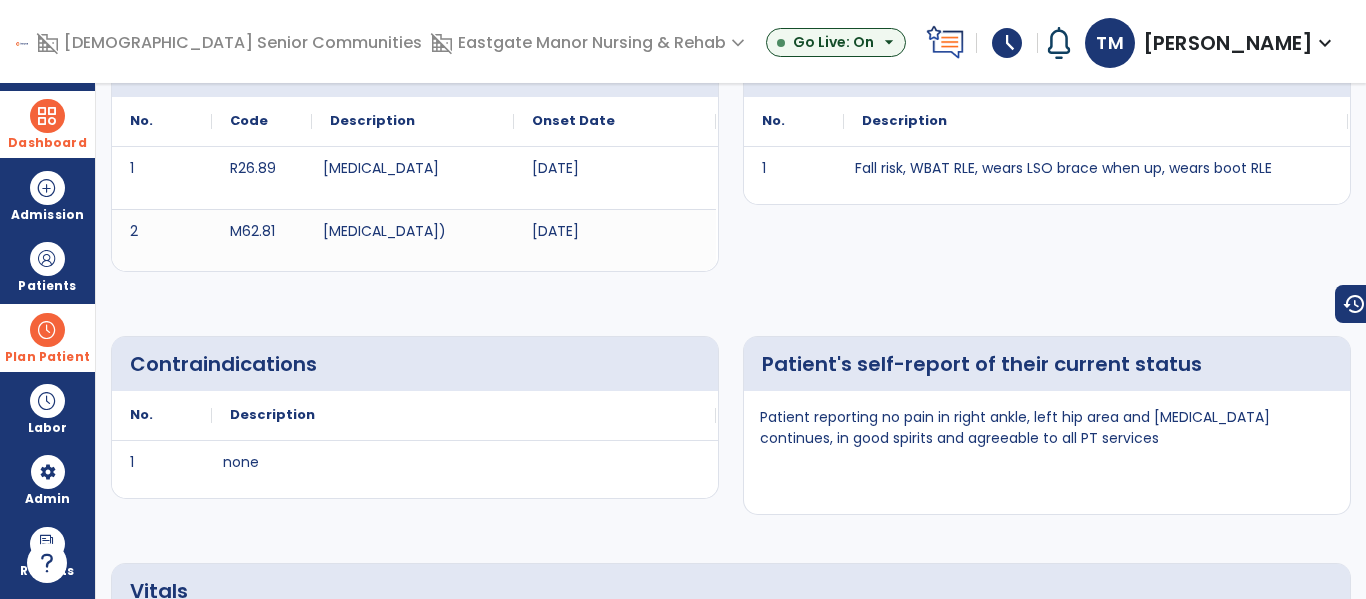 scroll, scrollTop: 0, scrollLeft: 0, axis: both 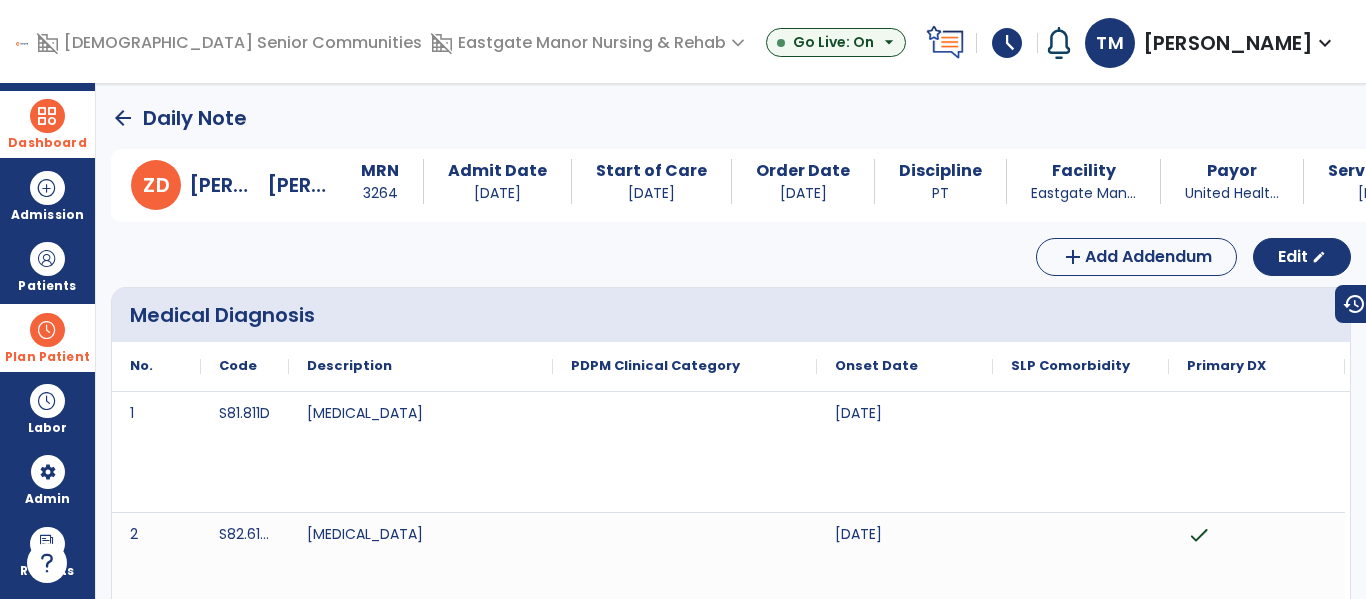 click on "arrow_back" 